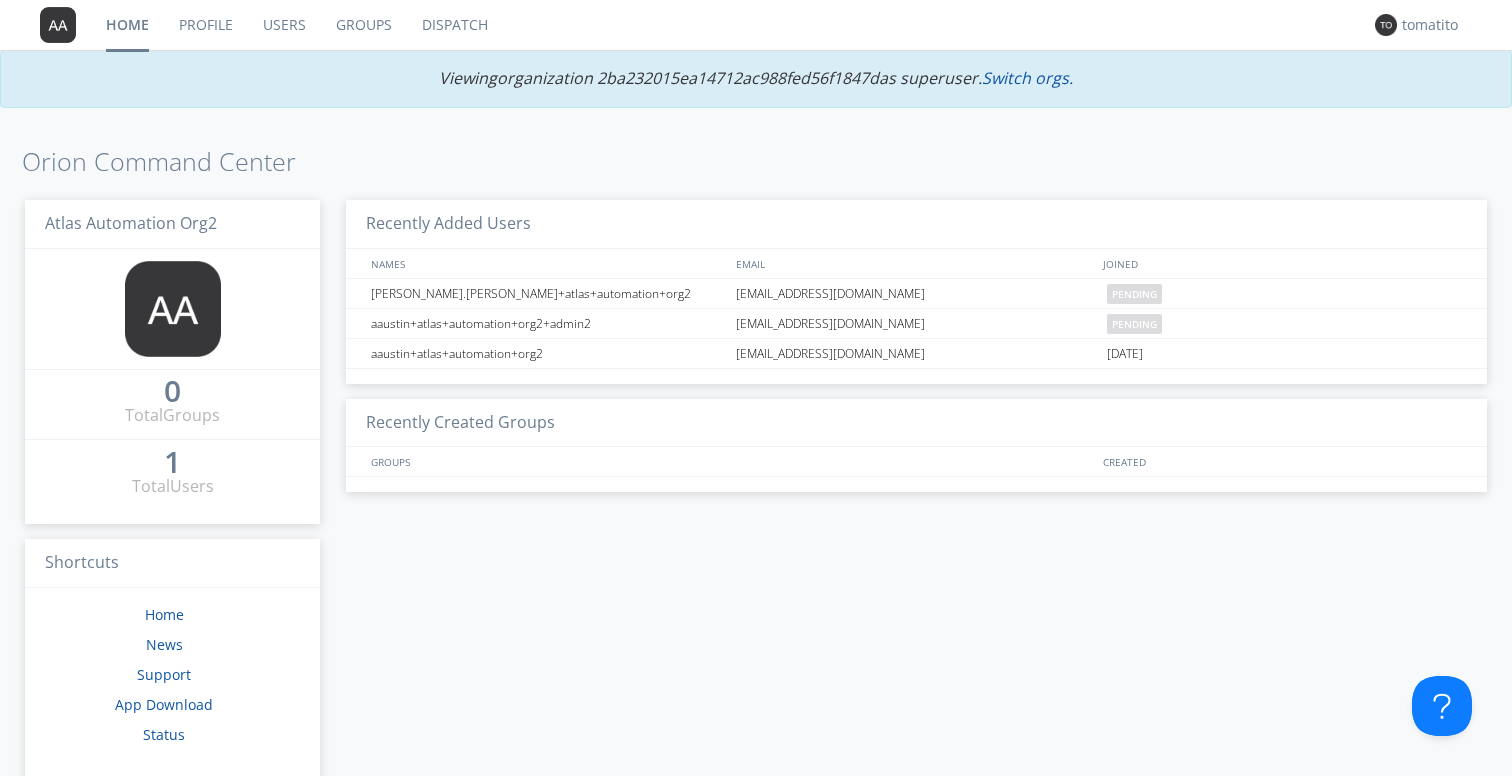 scroll, scrollTop: 0, scrollLeft: 0, axis: both 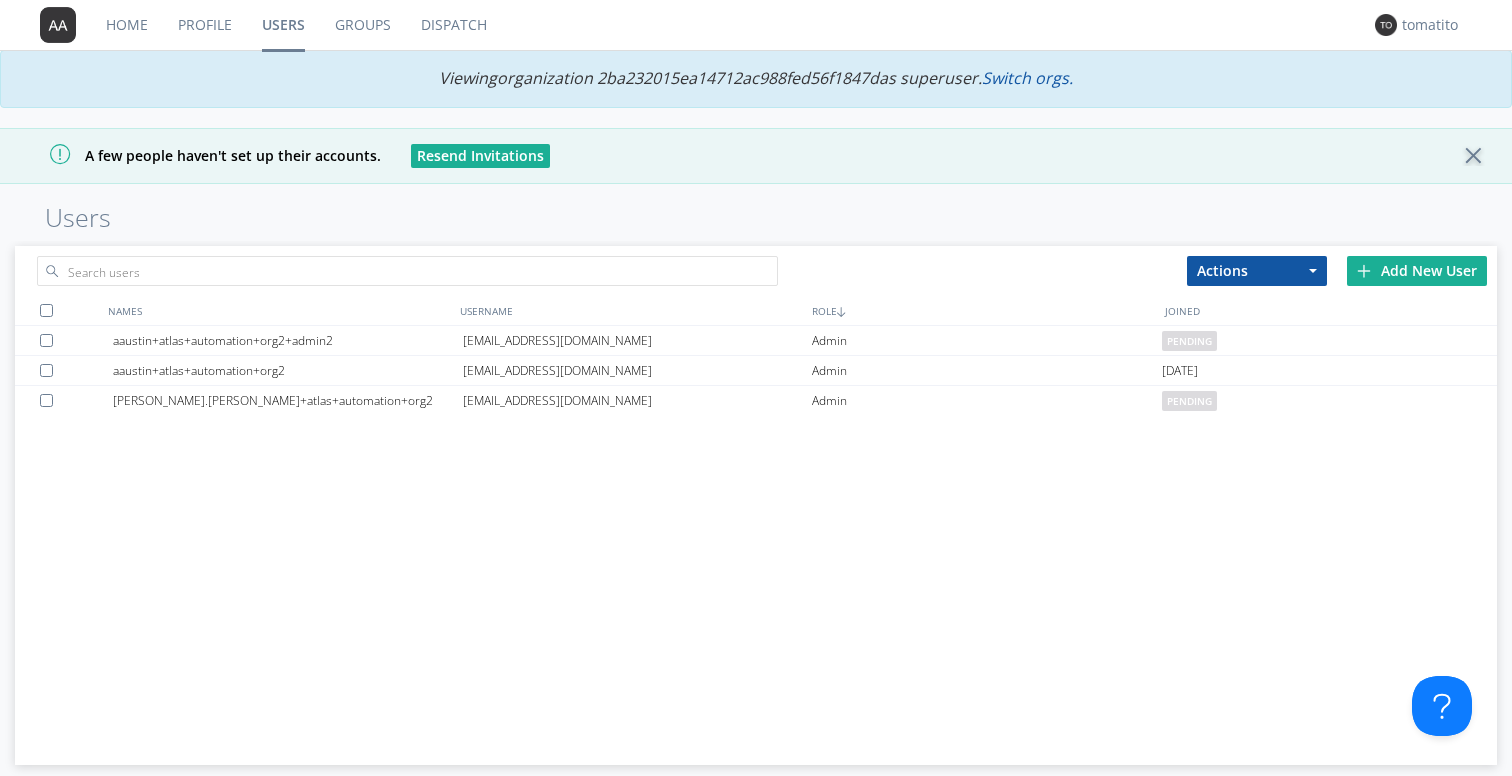 click on "Add New User" at bounding box center [1417, 271] 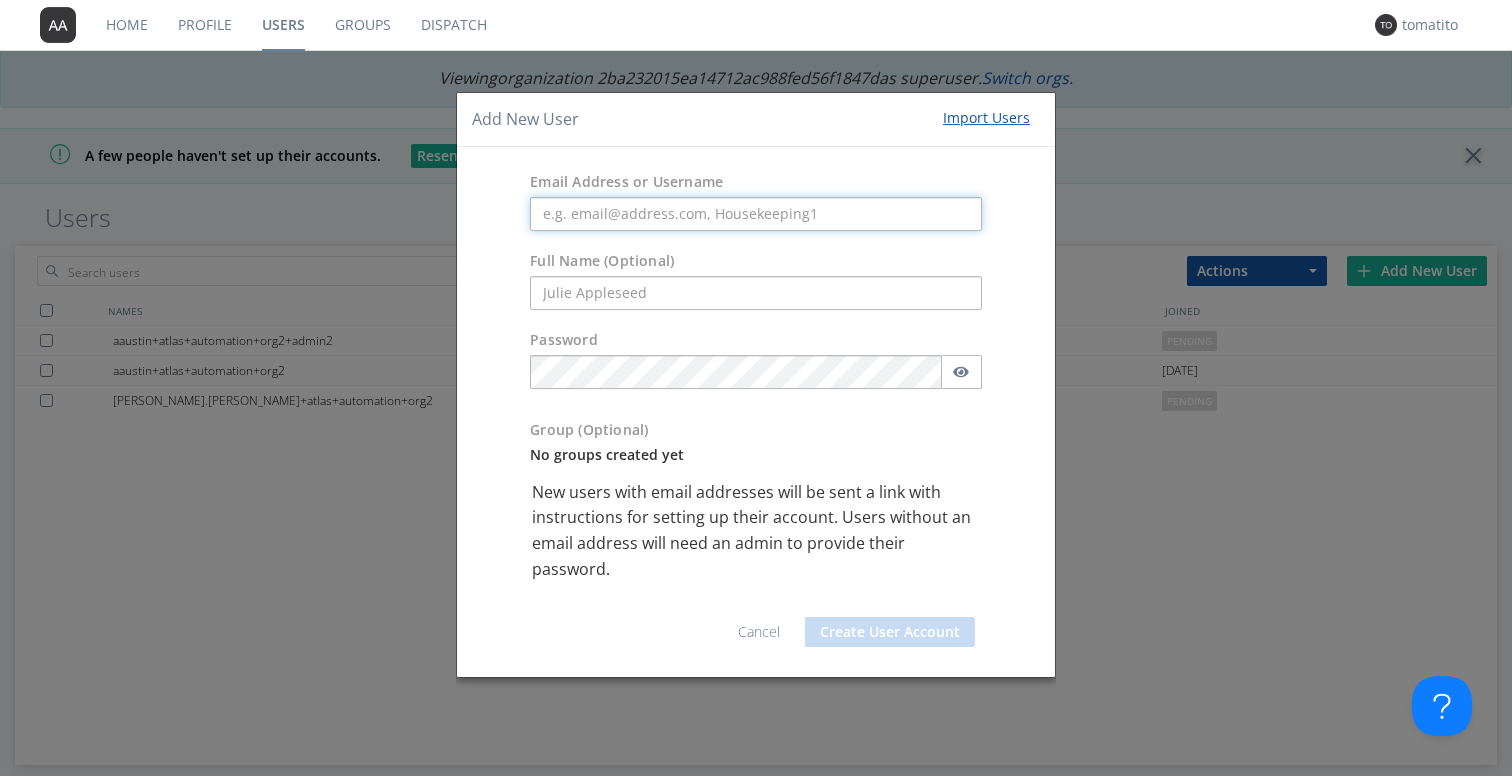 click at bounding box center (756, 214) 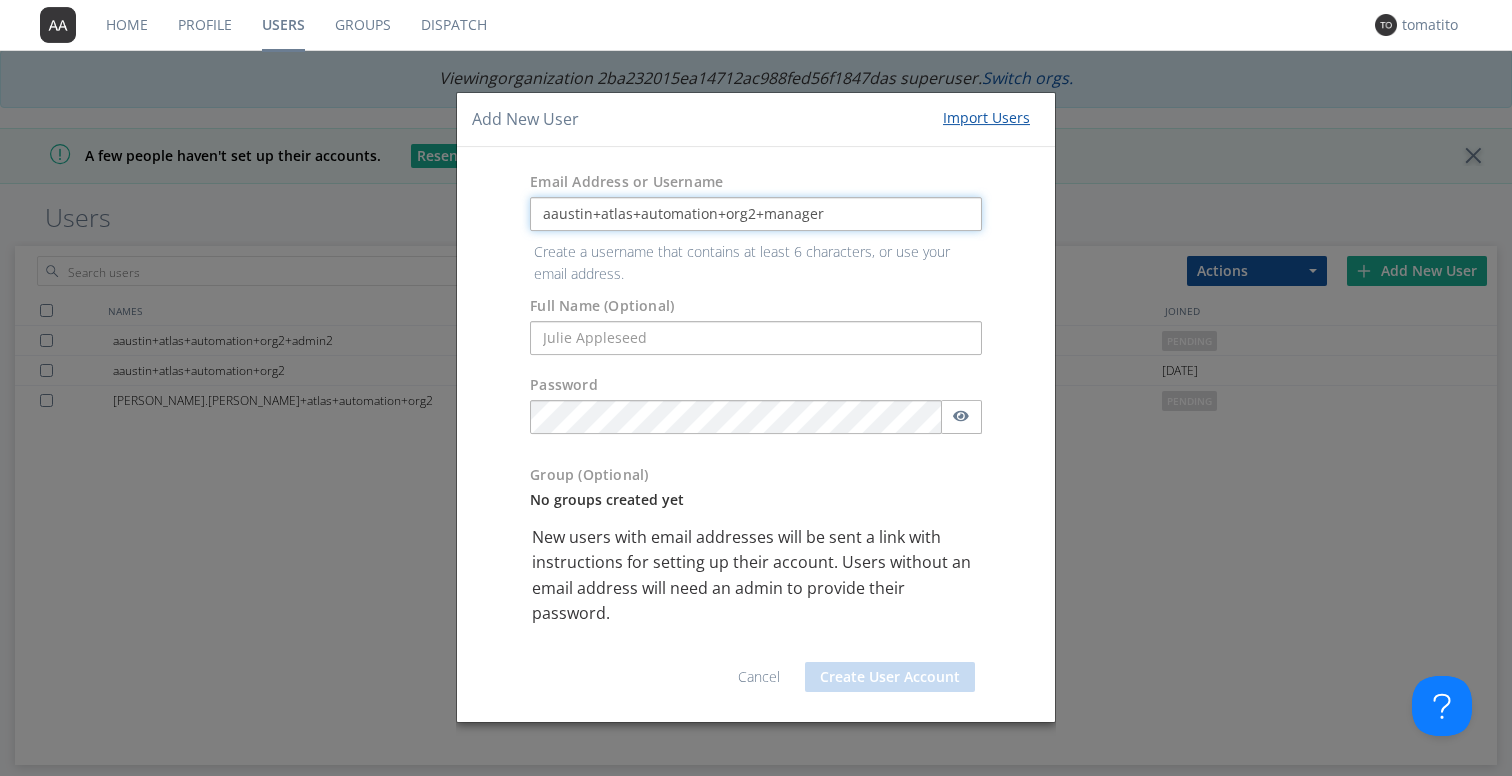 drag, startPoint x: 824, startPoint y: 214, endPoint x: 655, endPoint y: 182, distance: 172.00291 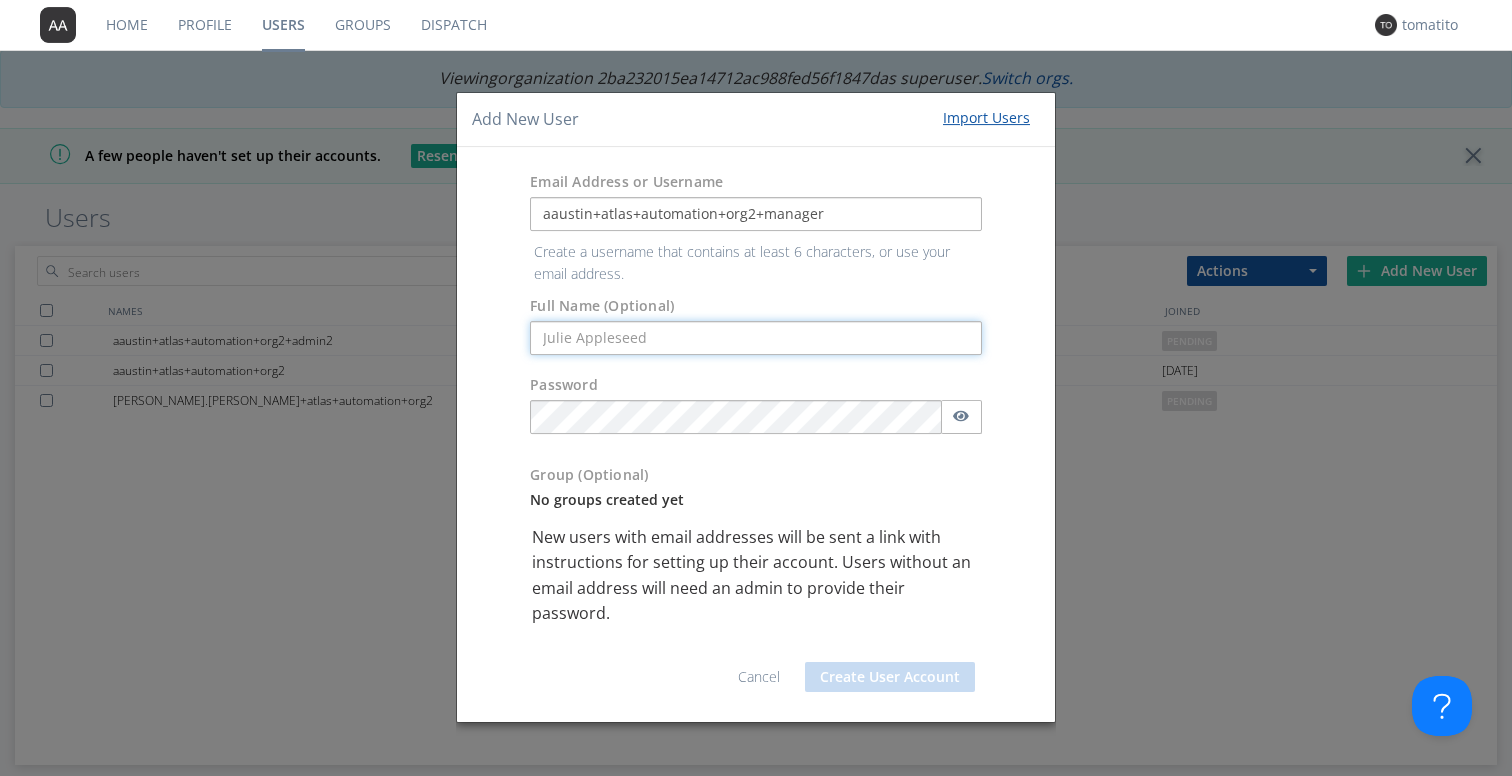click on "Email Address or Username aaustin+atlas+automation+org2+manager Create a username that contains at least 6 characters, or use your email address. Full Name (Optional) Password Group (Optional) No groups created yet New users with email addresses will be sent a link with instructions for setting up their account. Users without an email address will need an admin to provide their password. Cancel Create User Account" at bounding box center [756, 434] 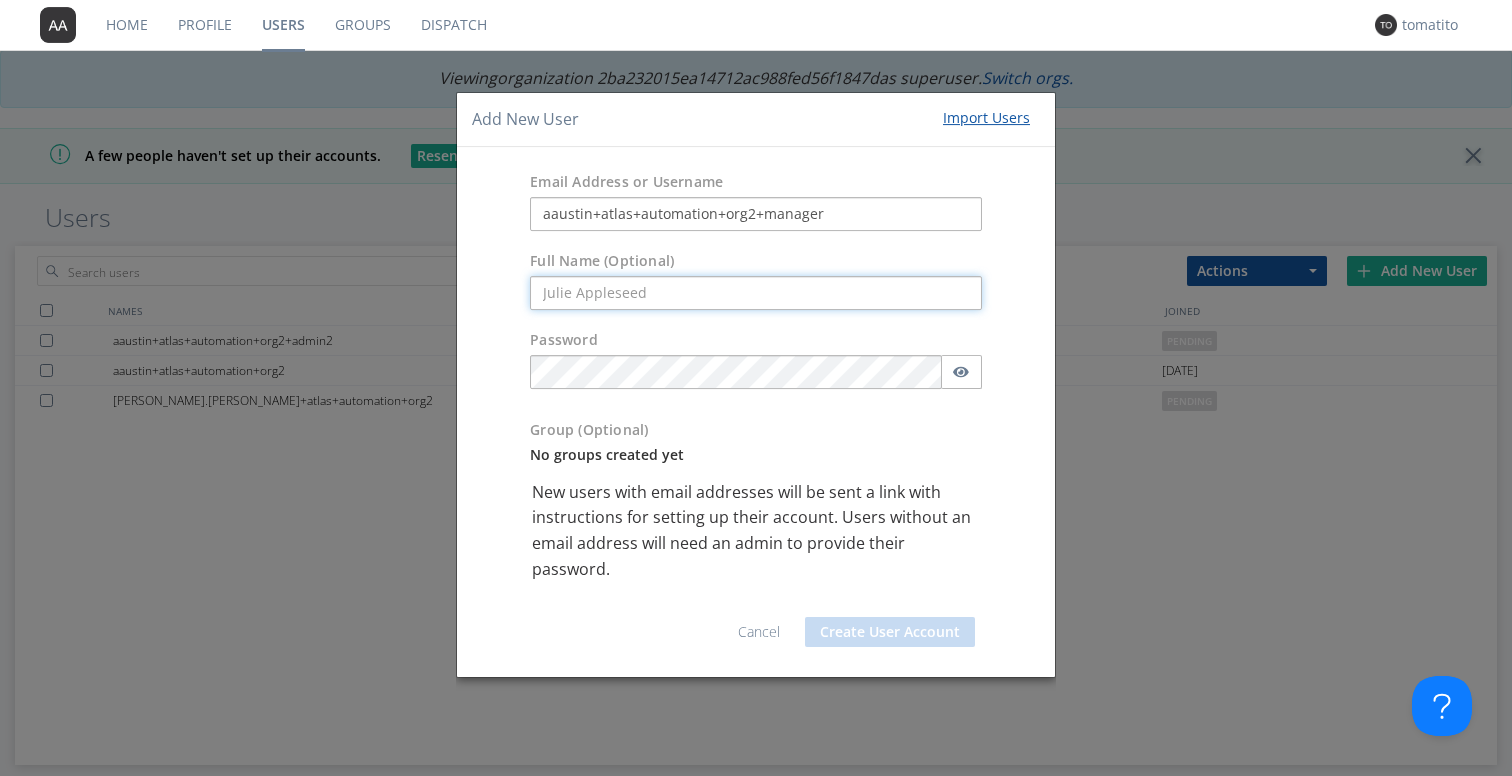 paste on "aaustin+atlas+automation+org2+manager" 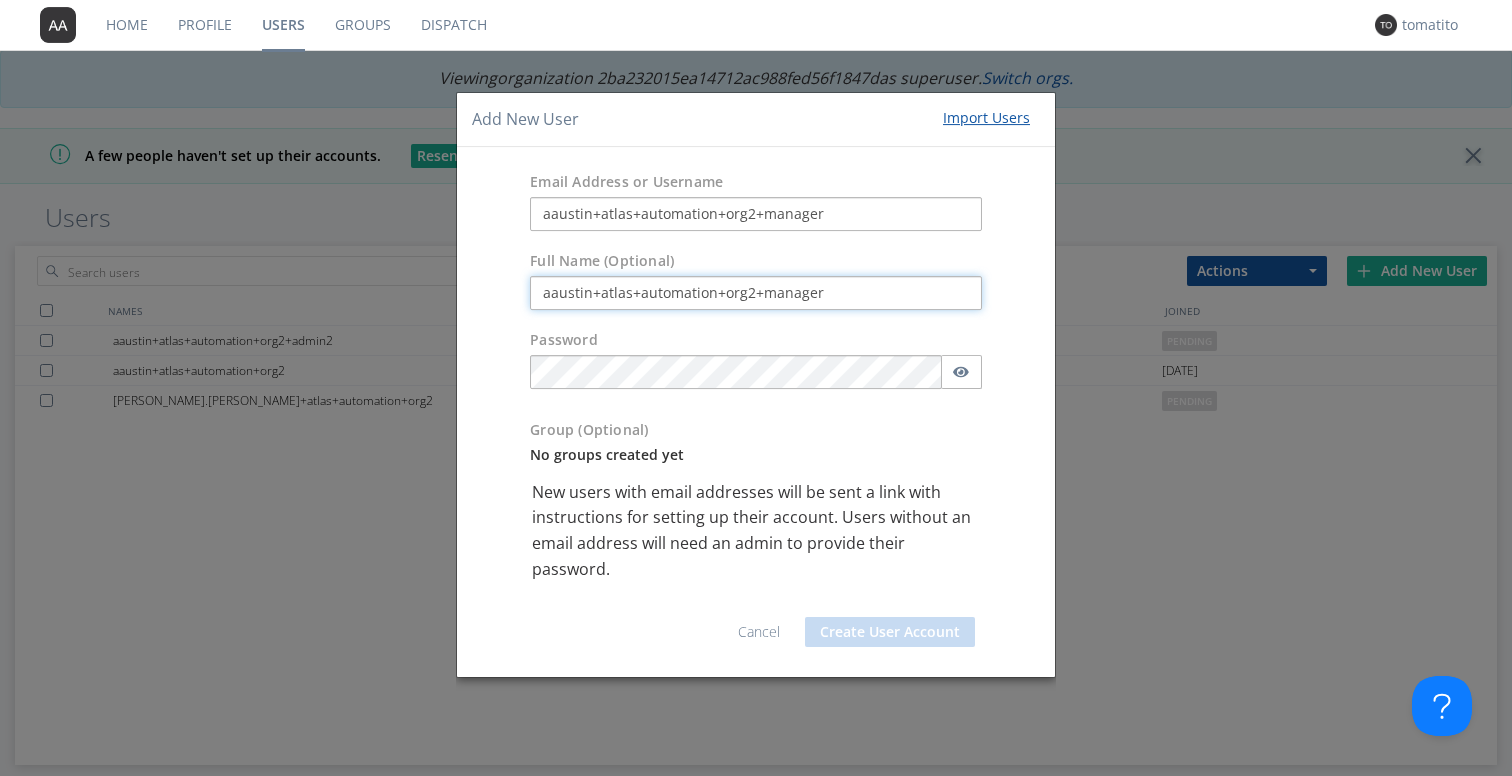 type on "aaustin+atlas+automation+org2+manager" 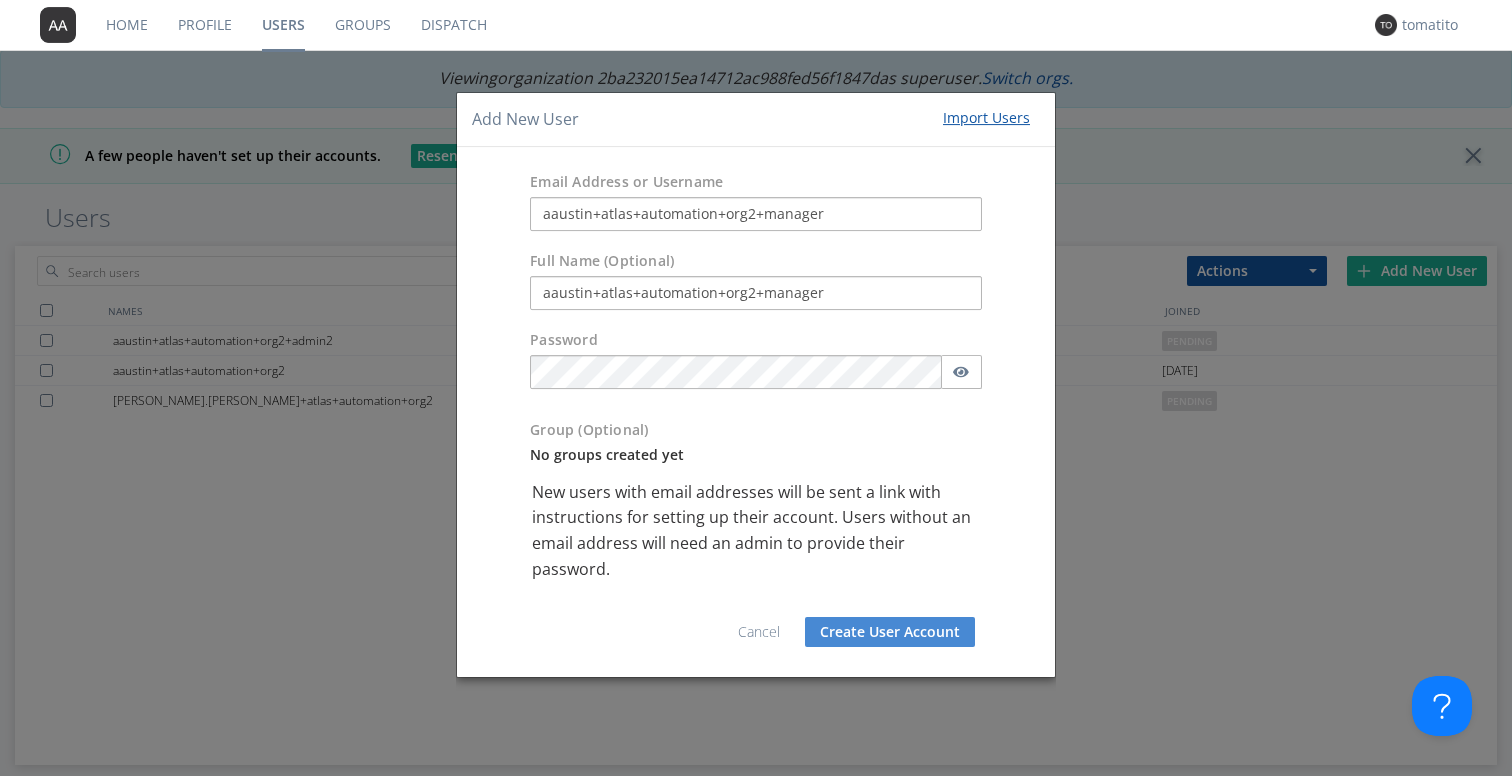 click on "Create User Account" at bounding box center [890, 632] 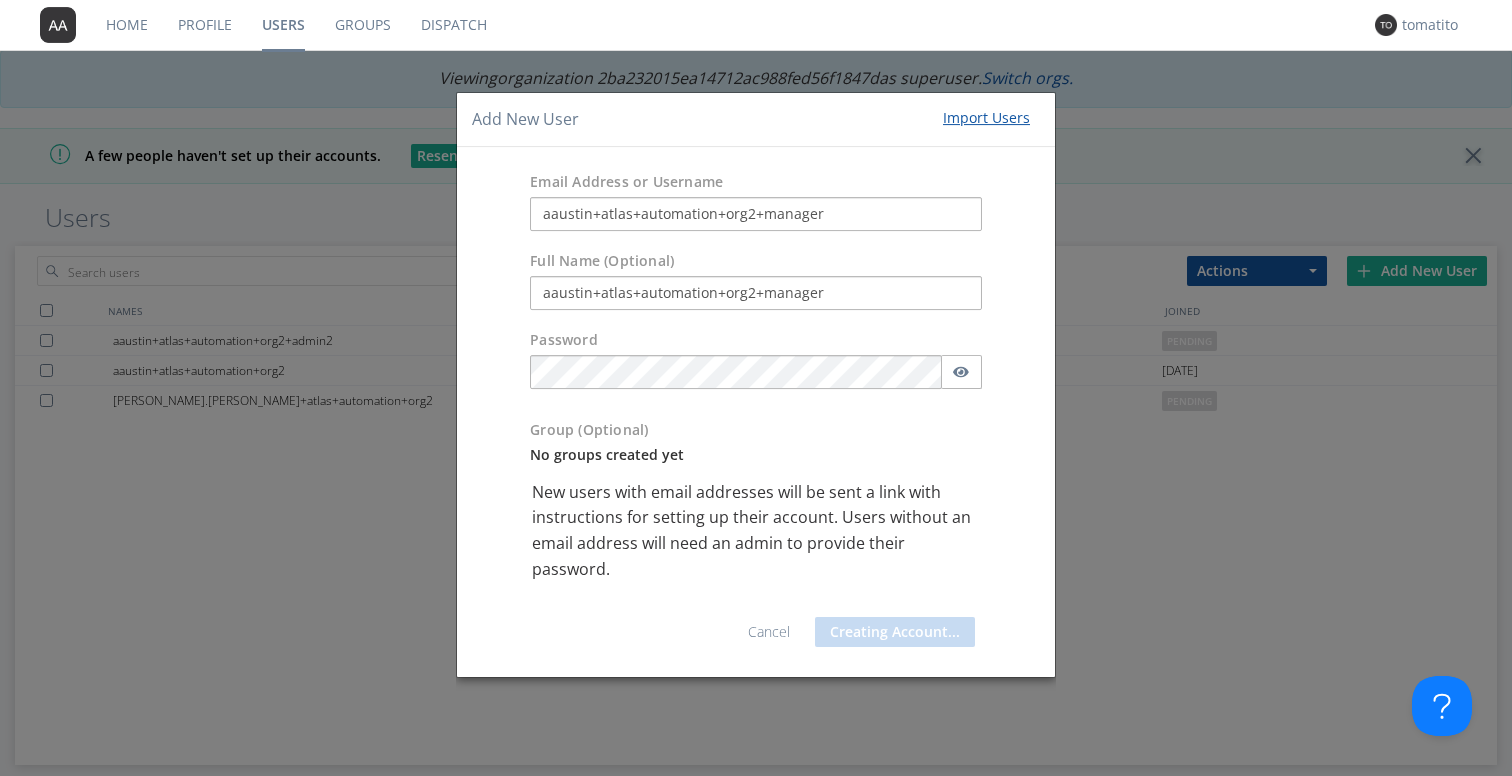 type 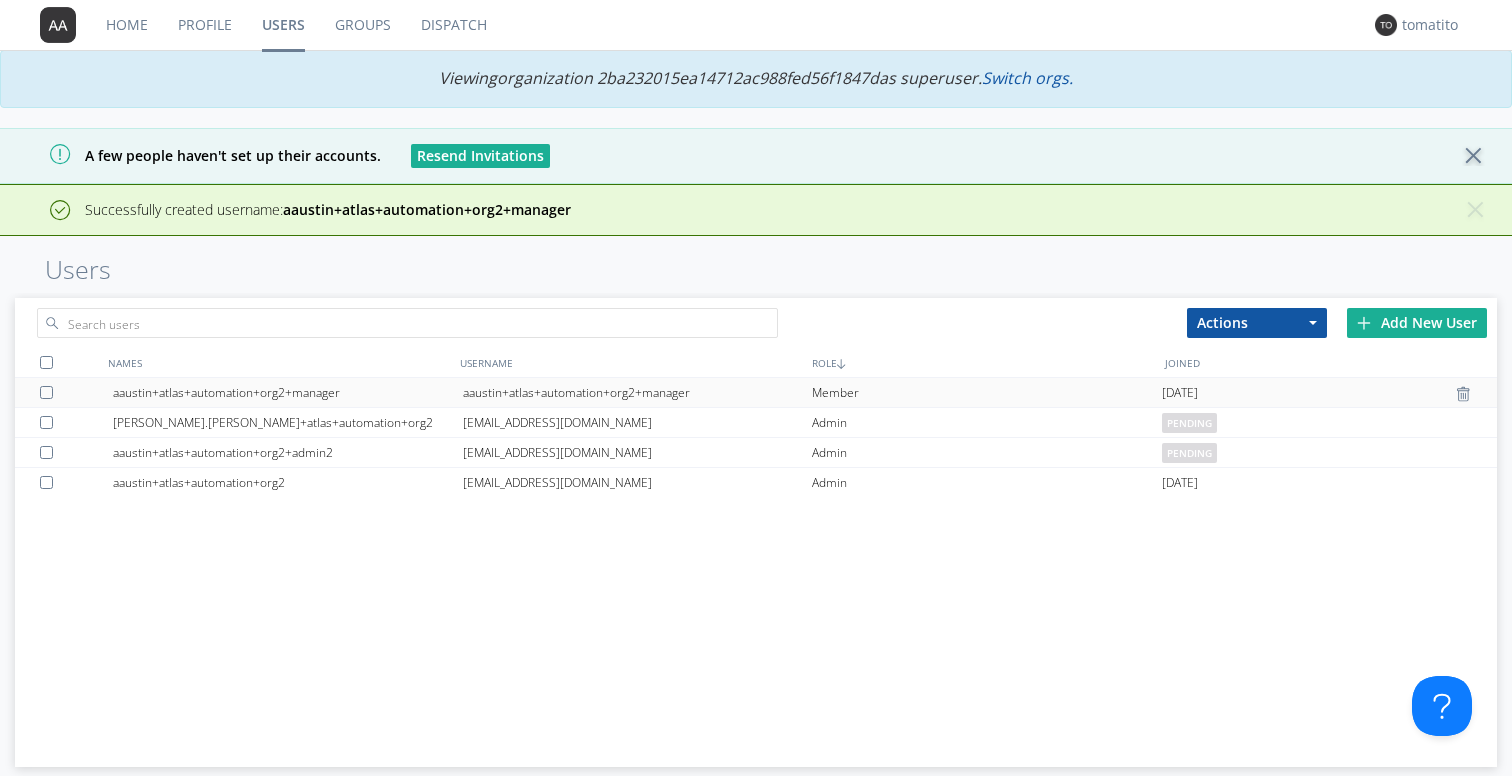 click on "aaustin+atlas+automation+org2+manager" at bounding box center [638, 392] 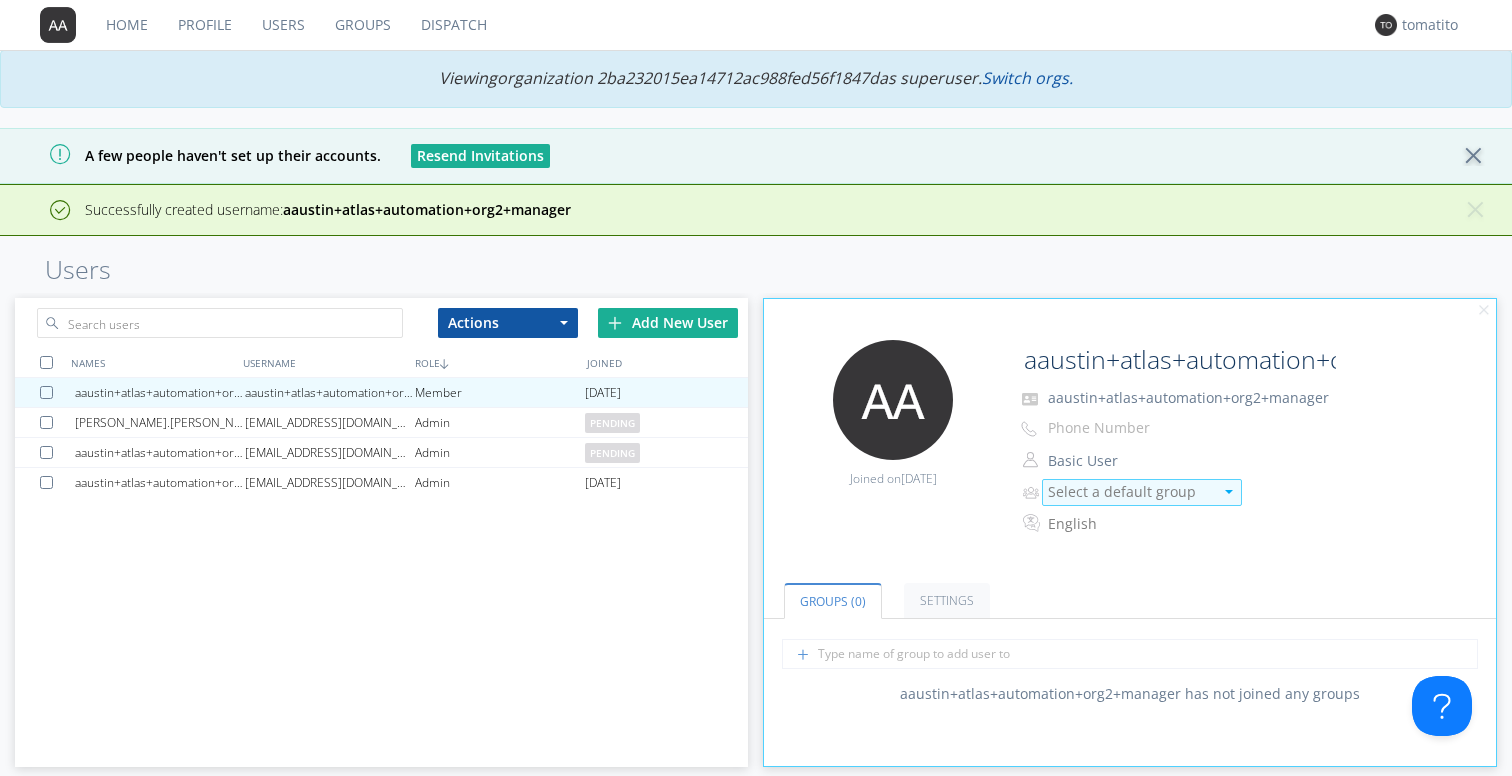 click on "Select a default group" at bounding box center [1130, 492] 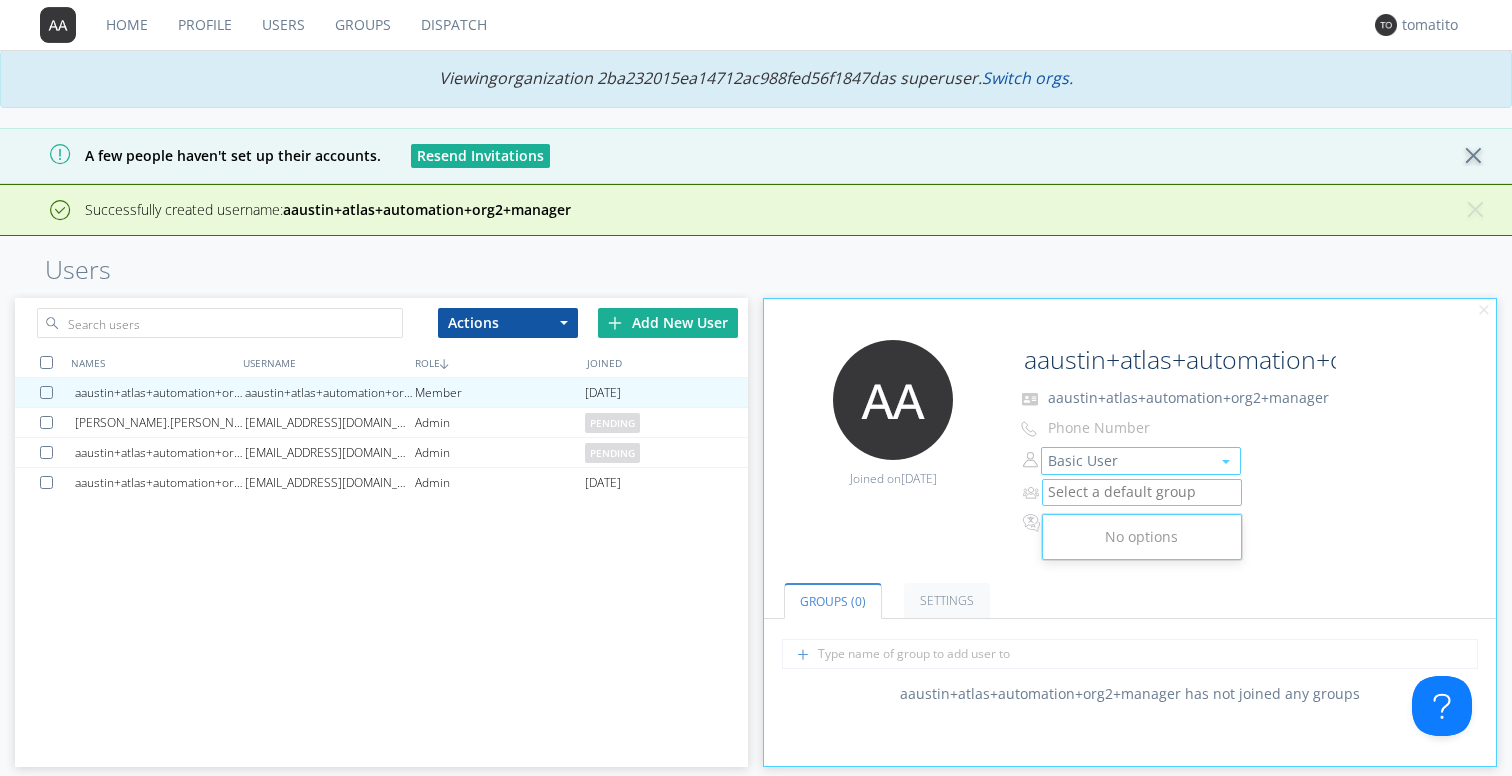 click on "Basic User" at bounding box center [1141, 461] 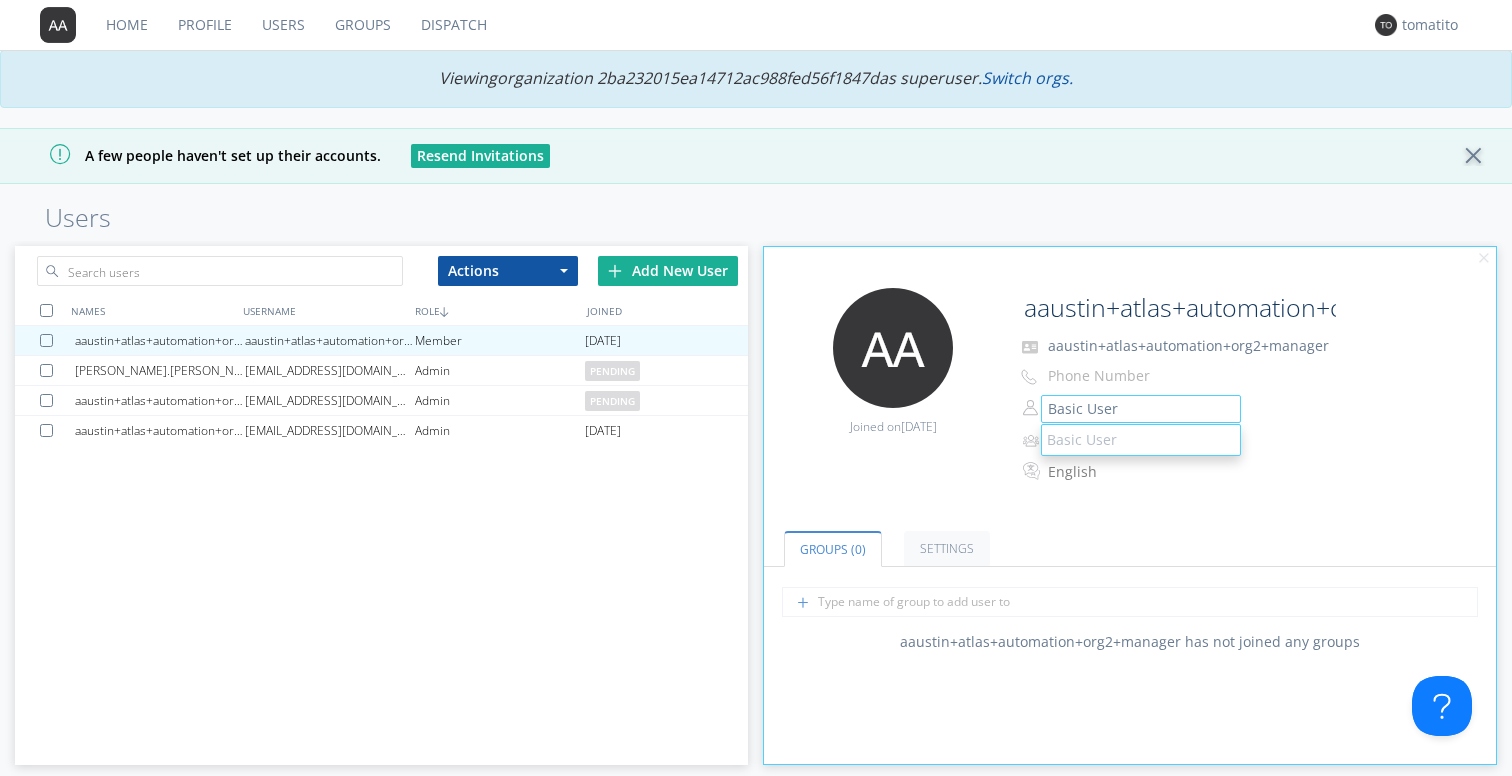 click on "Edit Avatar Joined on  [DATE] aaustin+atlas+automation+org2+manager   [PERSON_NAME]+atlas+automation+org2+manager Phone Number Basic User   Basic User Select a default group English" at bounding box center [1130, 397] 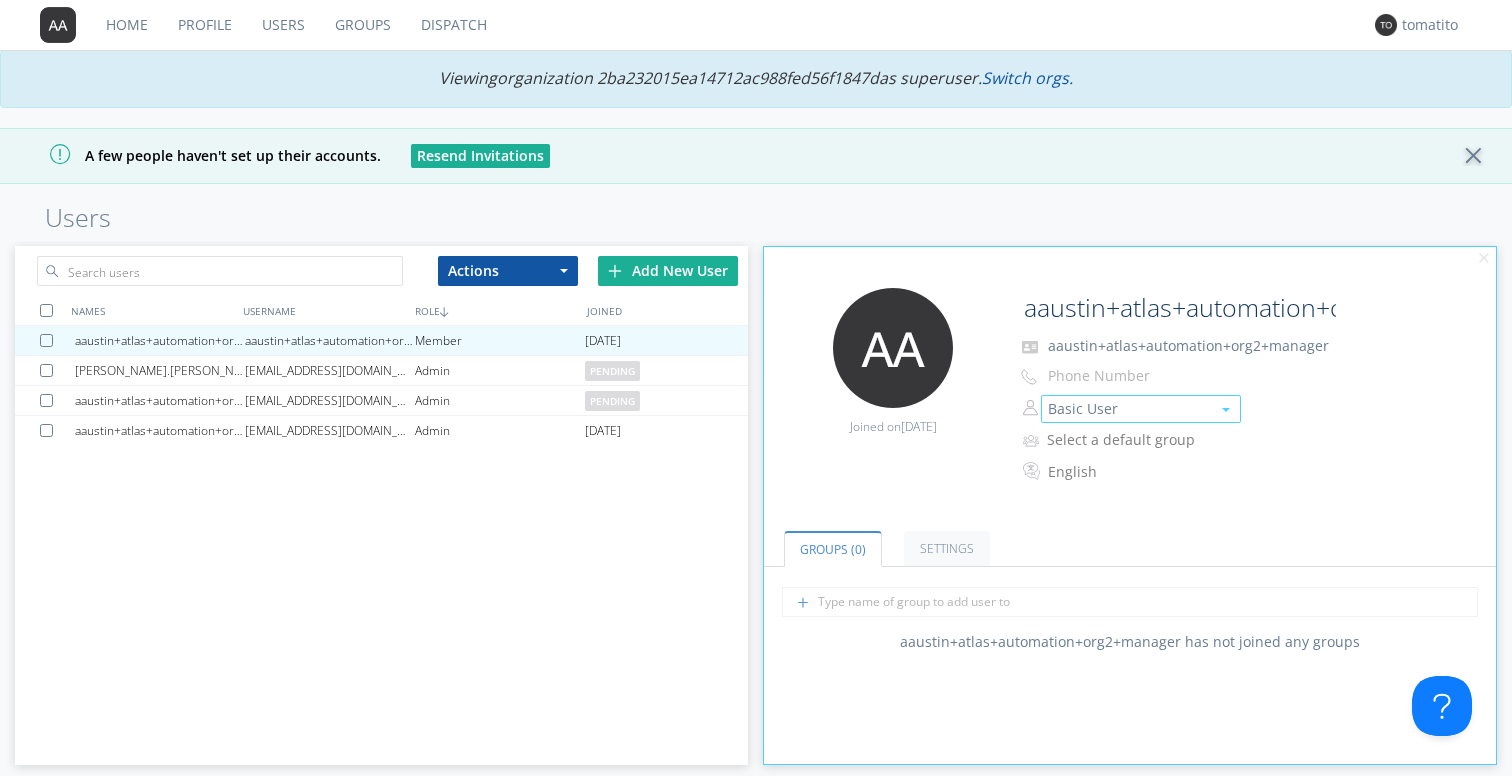 click on "Basic User" at bounding box center [1141, 409] 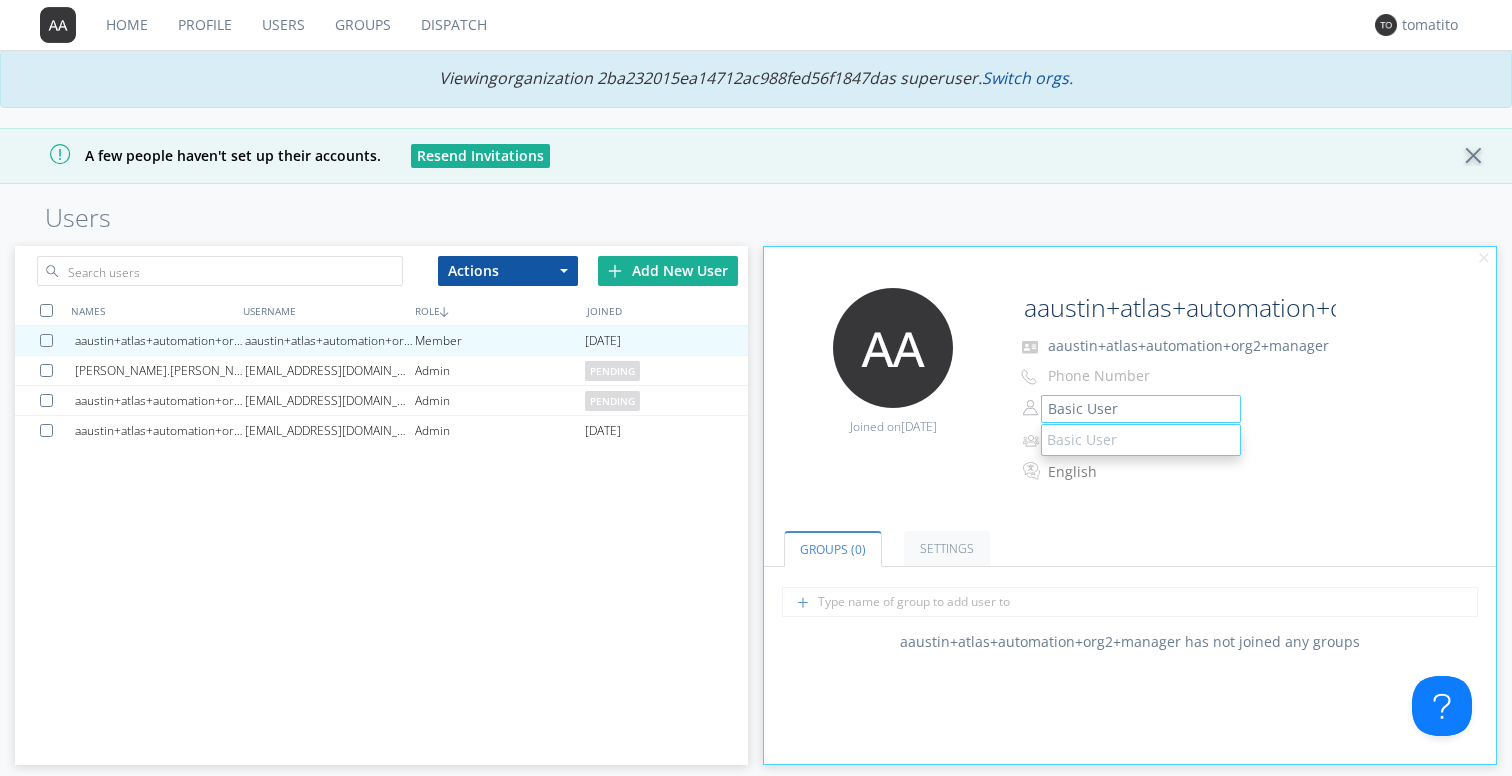 click on "Edit Avatar Joined on  [DATE] aaustin+atlas+automation+org2+manager   [PERSON_NAME]+atlas+automation+org2+manager Phone Number Basic User   Basic User Select a default group English" at bounding box center (1130, 397) 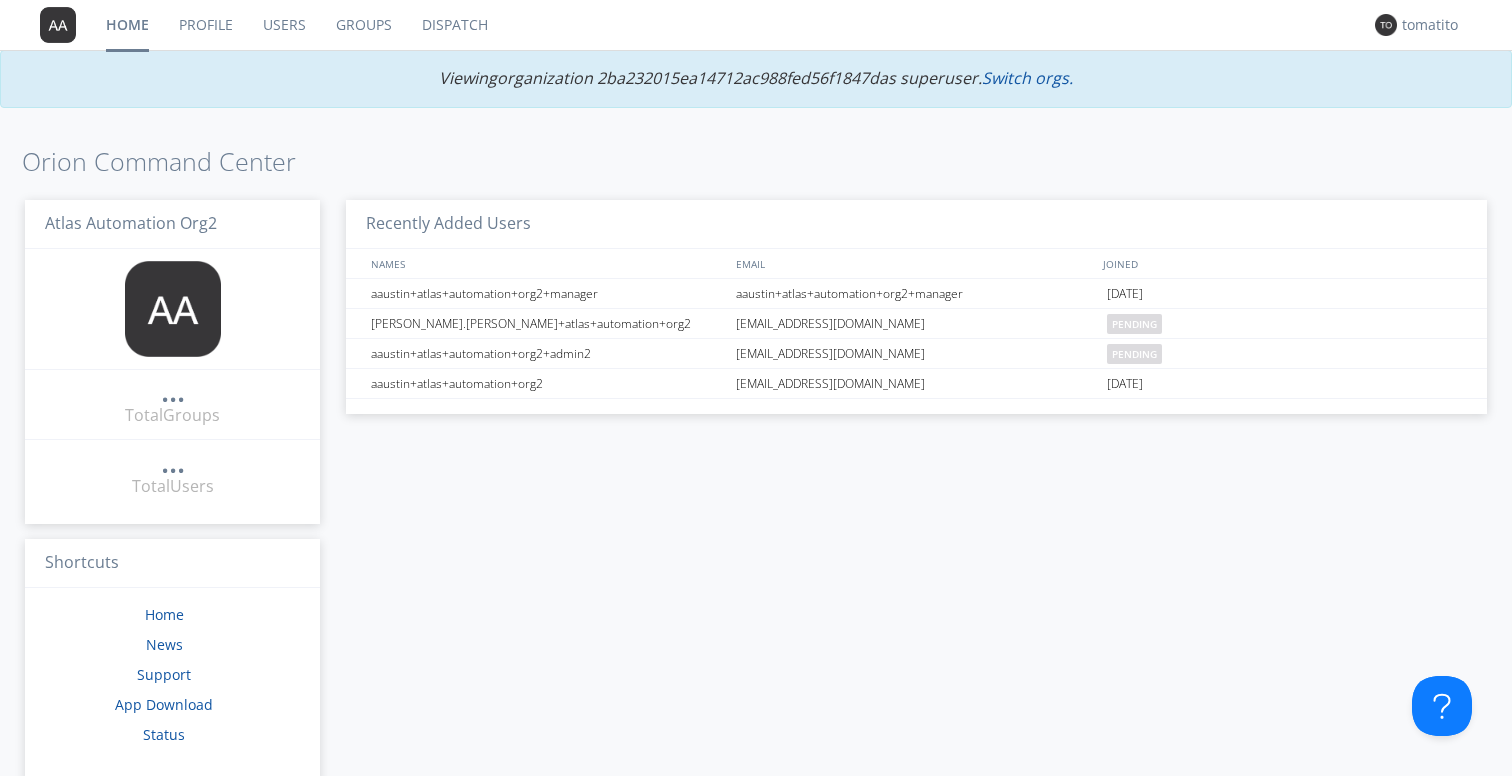 scroll, scrollTop: 0, scrollLeft: 0, axis: both 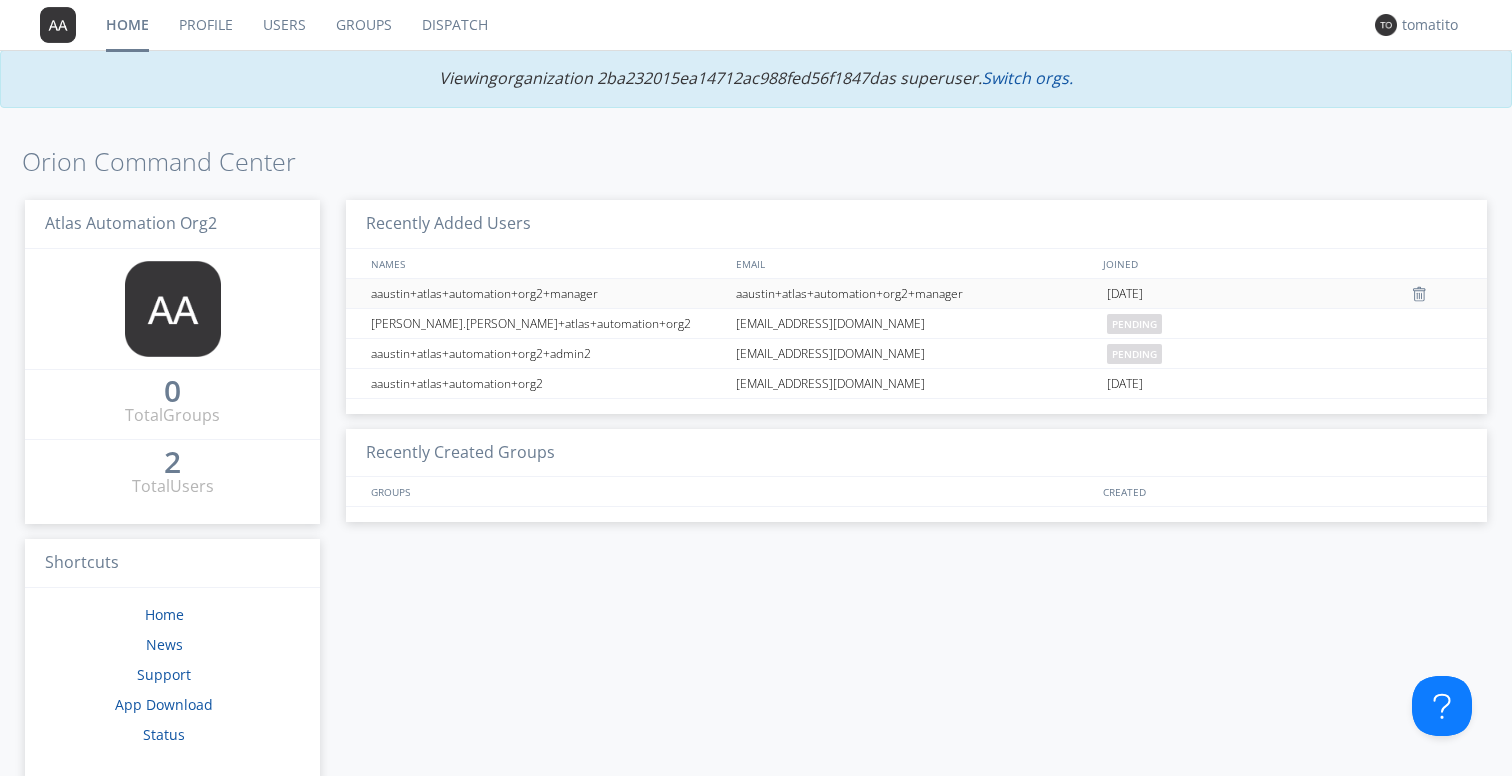 click on "aaustin+atlas+automation+org2+manager" at bounding box center (916, 293) 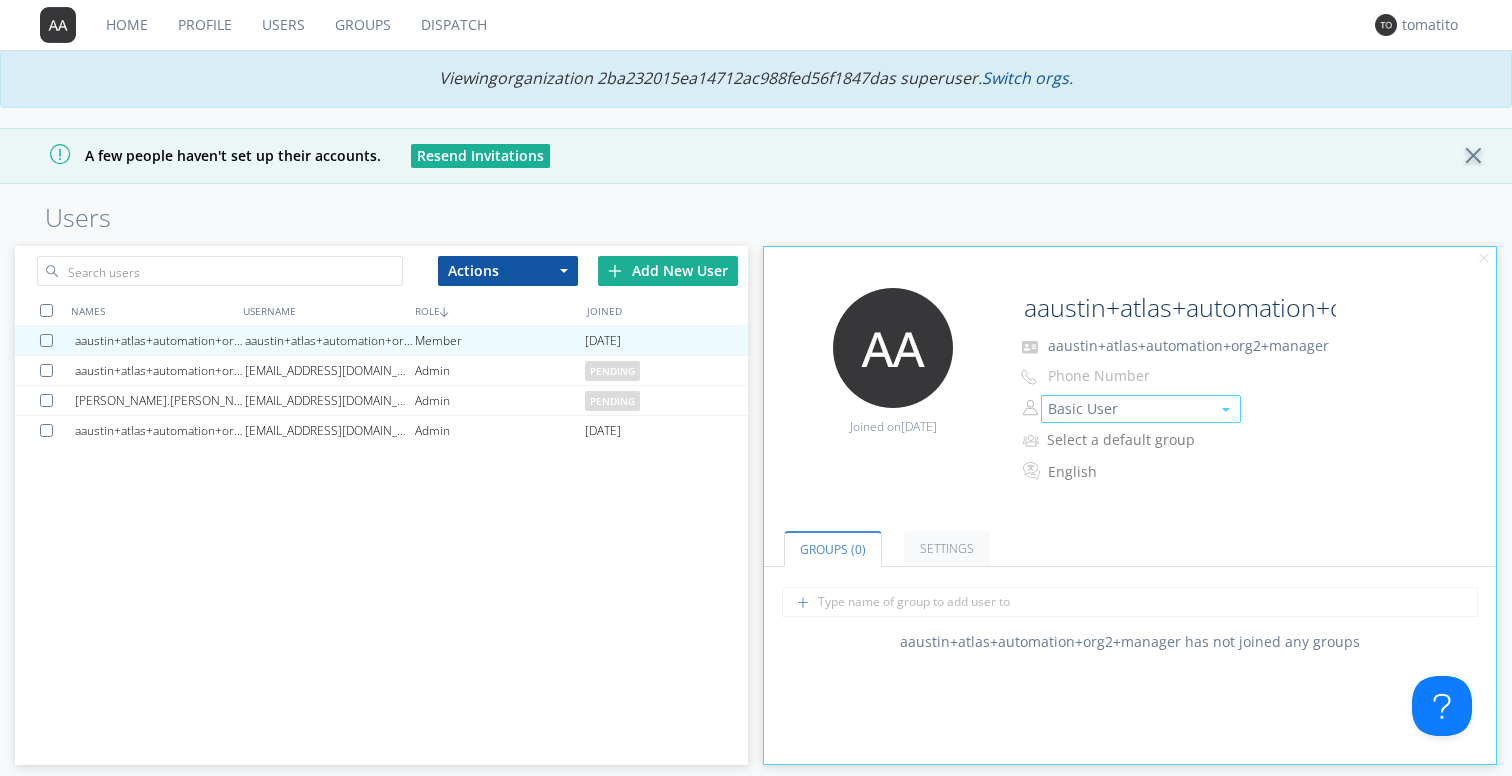 click on "Basic User" at bounding box center [1141, 409] 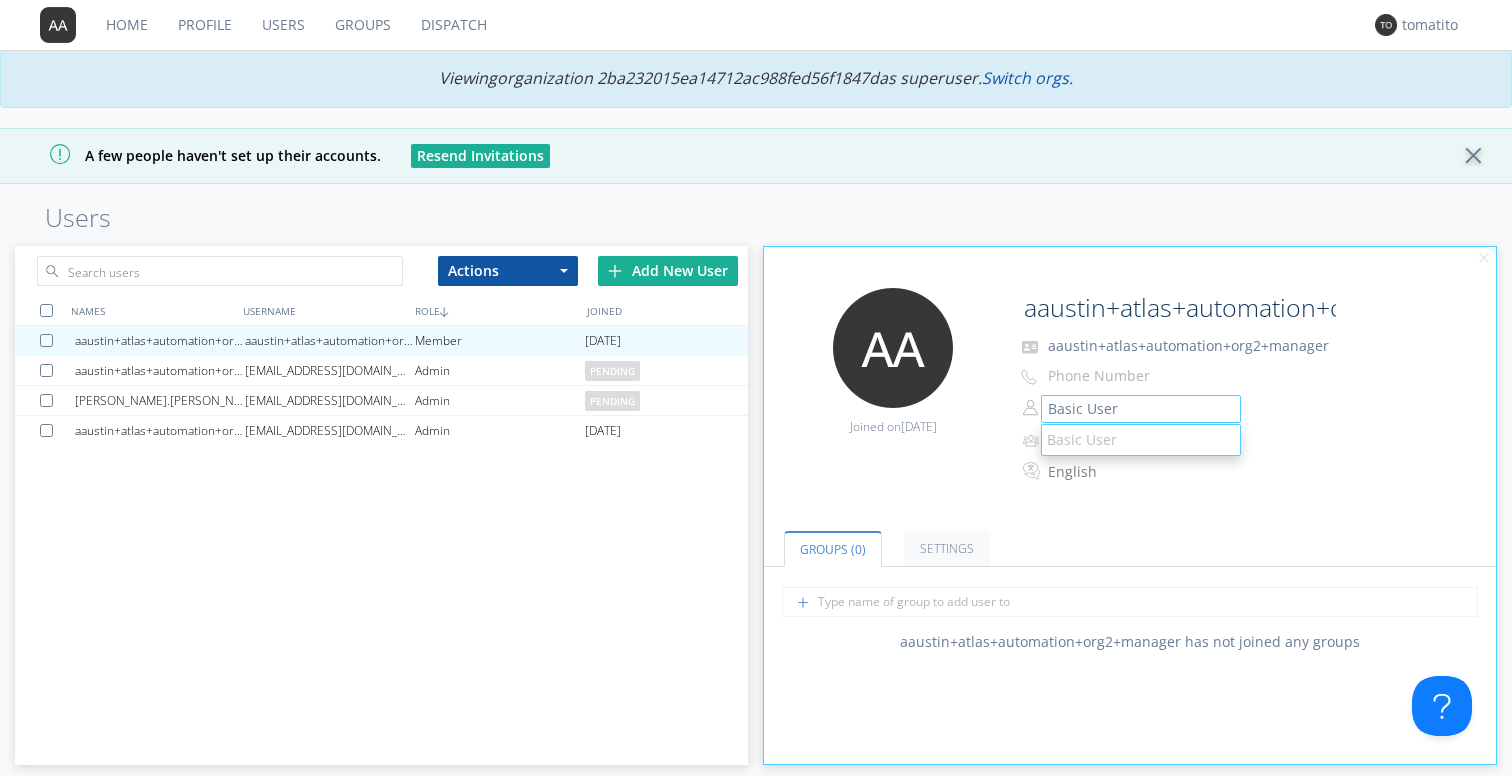 click on "Edit Avatar Joined on  [DATE] aaustin+atlas+automation+org2+manager   [PERSON_NAME]+atlas+automation+org2+manager Phone Number Basic User   Basic User Select a default group English" at bounding box center (1130, 397) 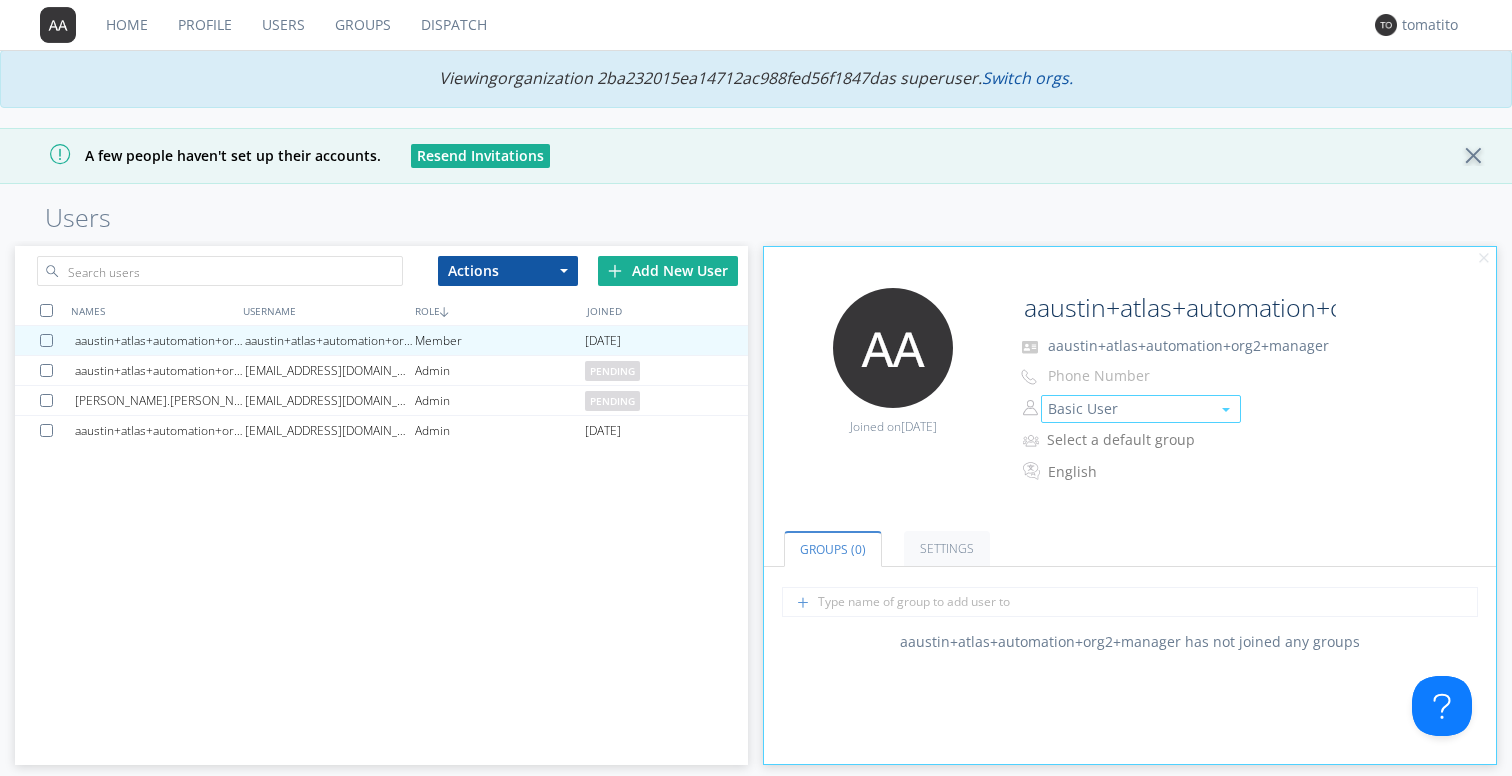 click on "Basic User" at bounding box center [1141, 409] 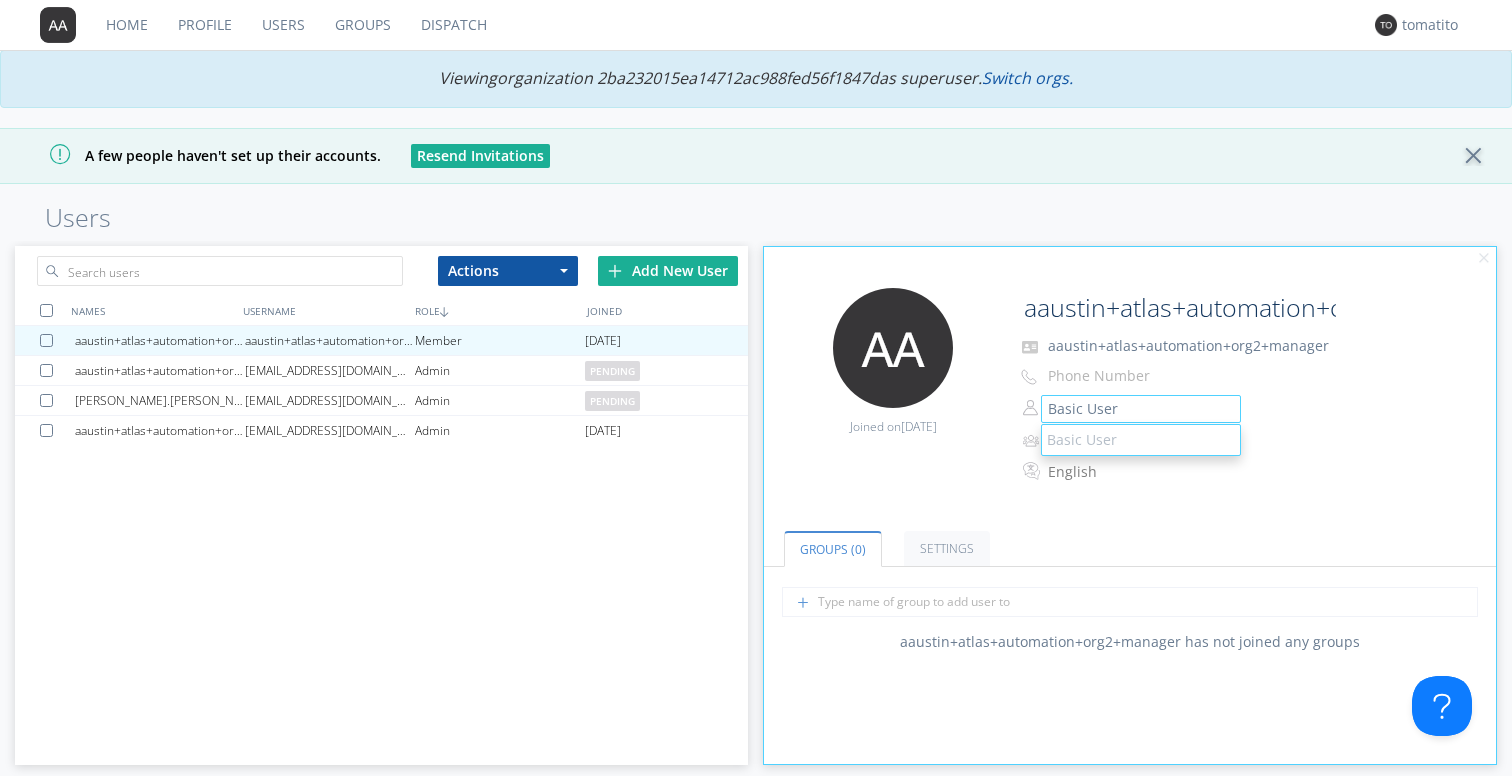 click on "A few people haven't set up their accounts. Resend Invitations" at bounding box center [756, 156] 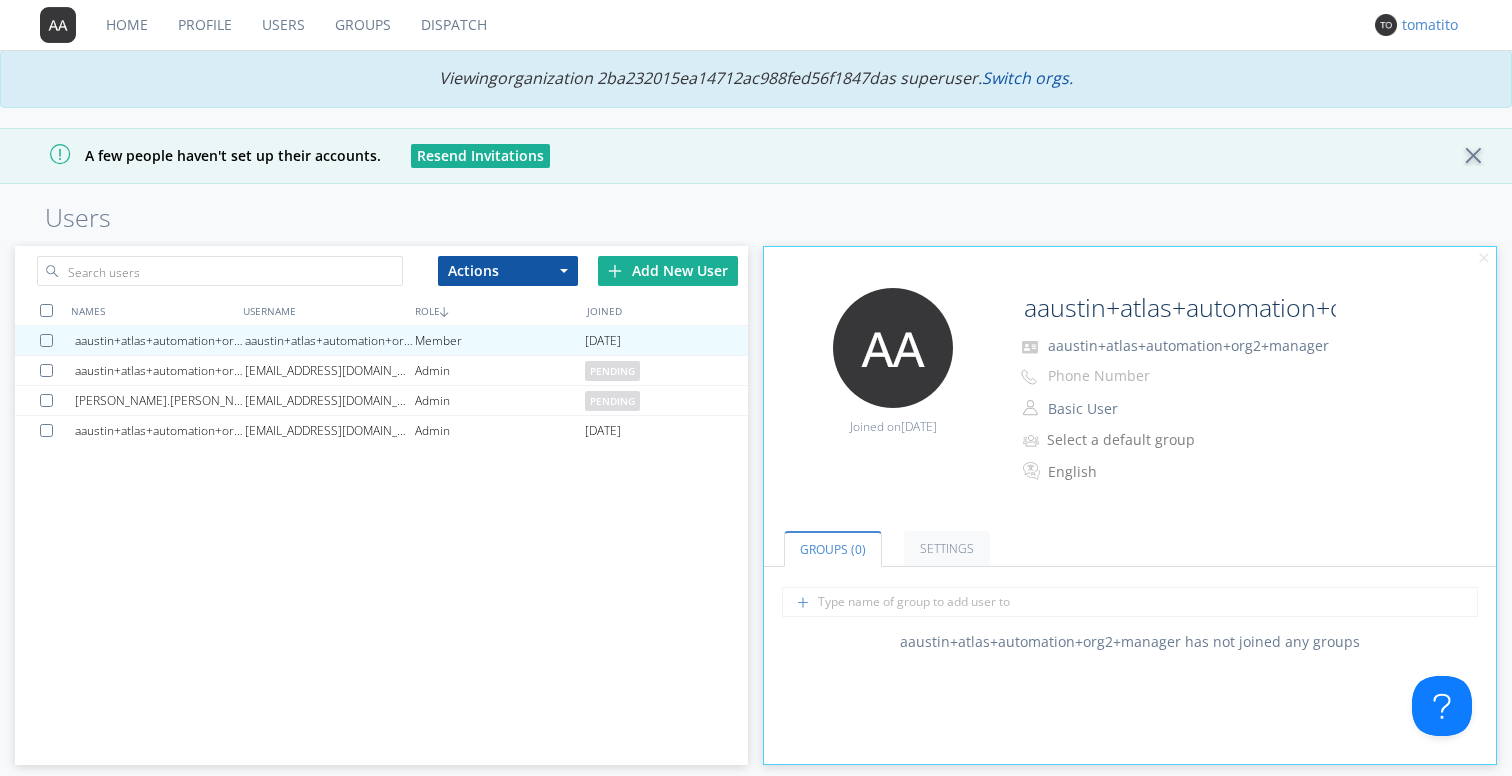 click on "tomatito" at bounding box center [1439, 25] 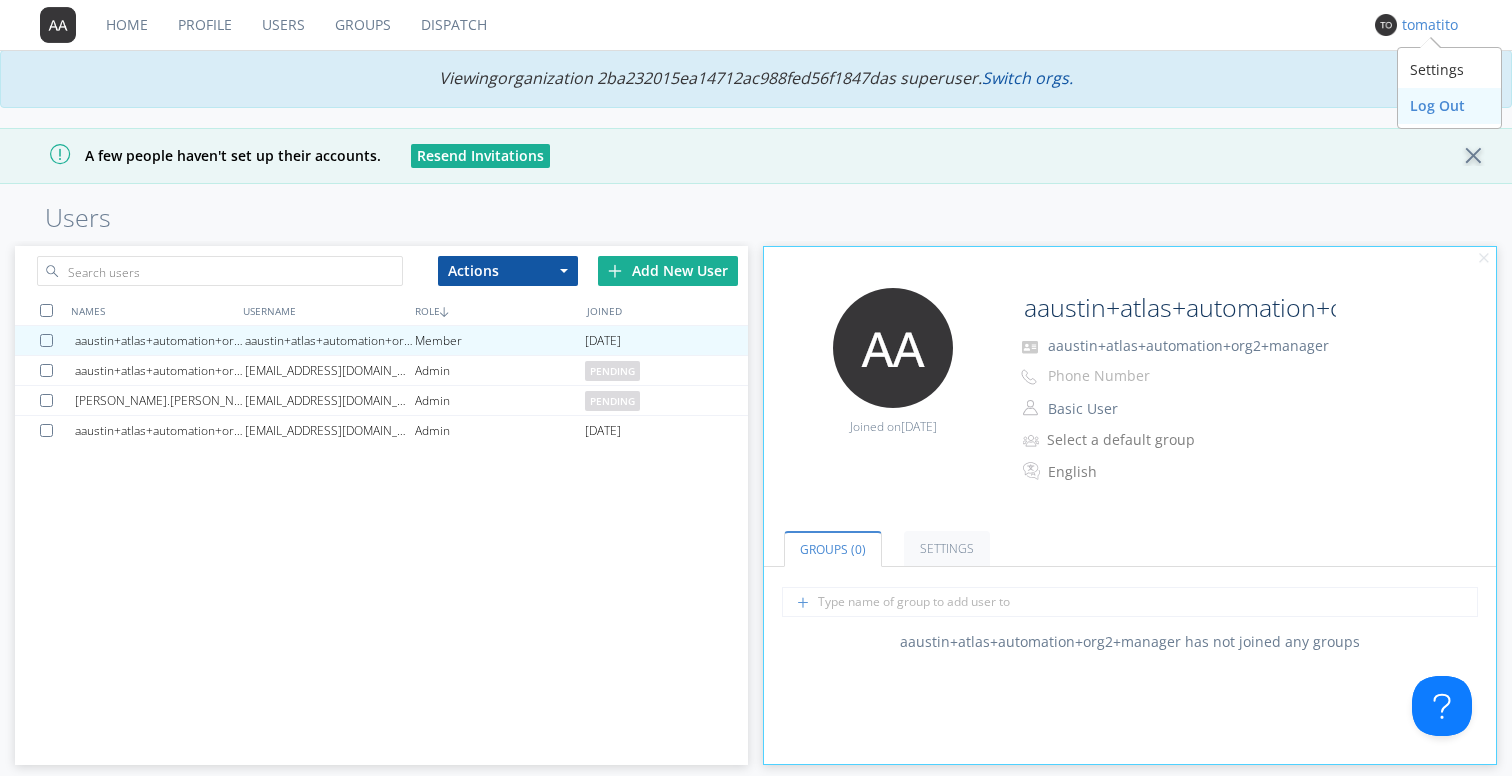 click on "Log Out" at bounding box center (1449, 106) 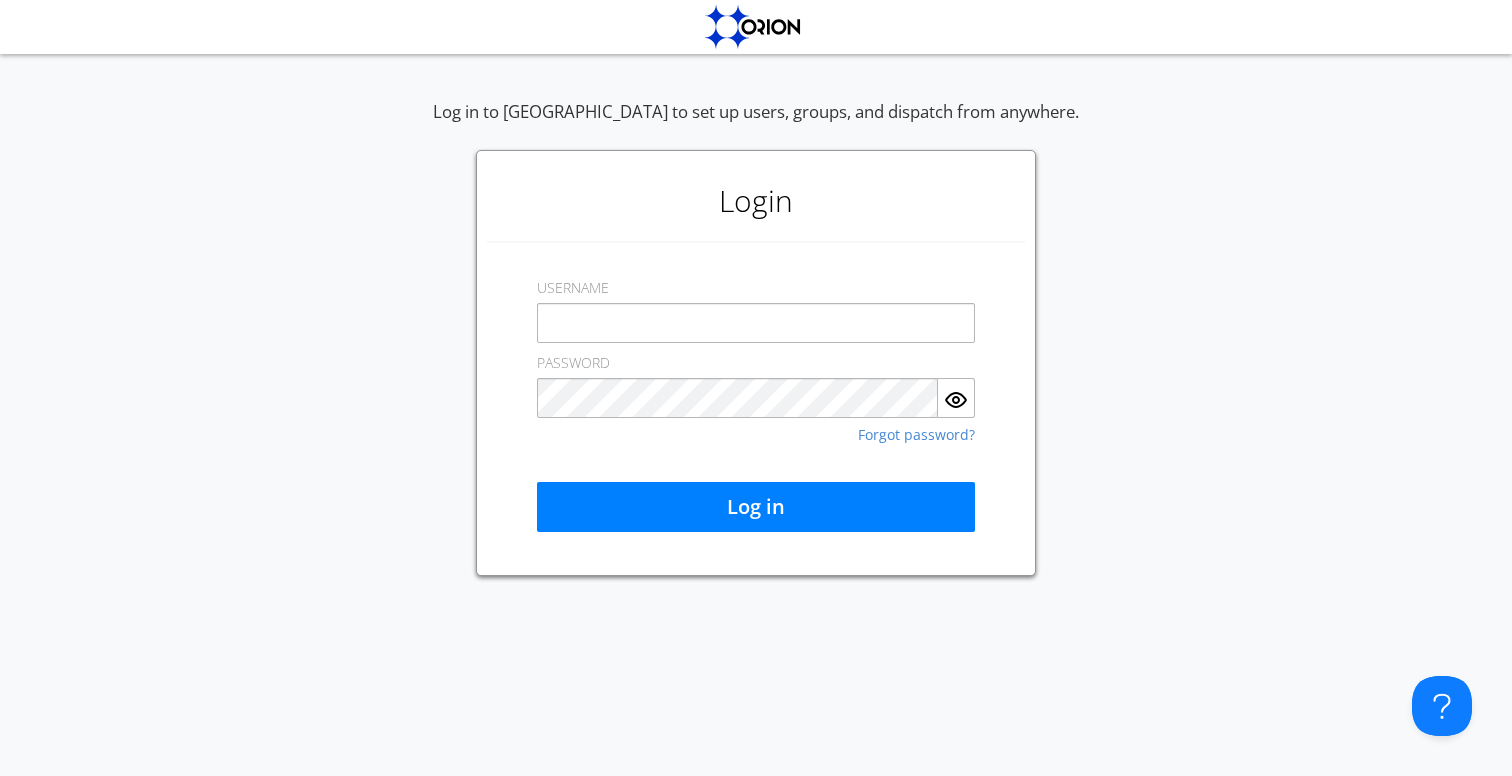 click on "Log in" at bounding box center [756, 475] 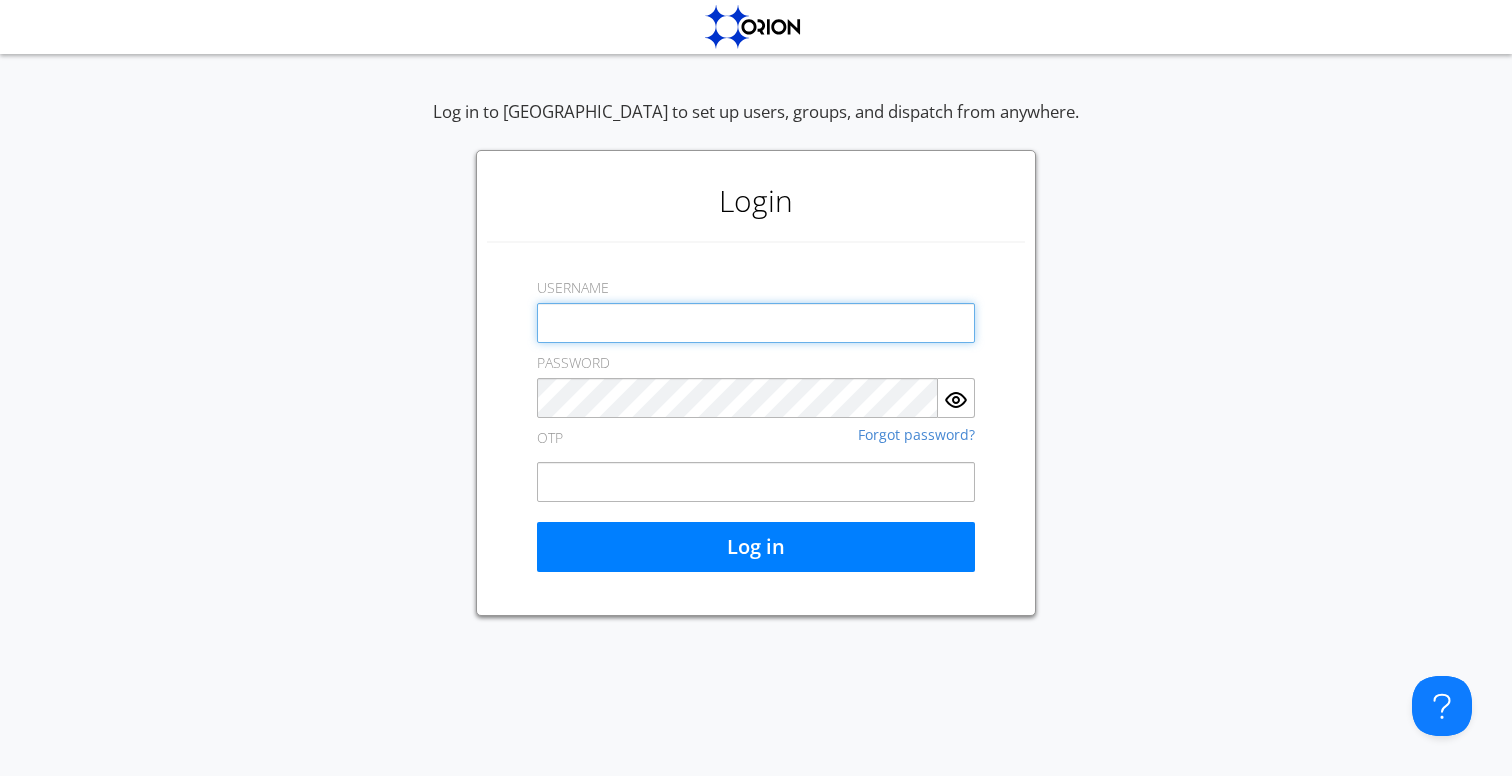 click at bounding box center [756, 323] 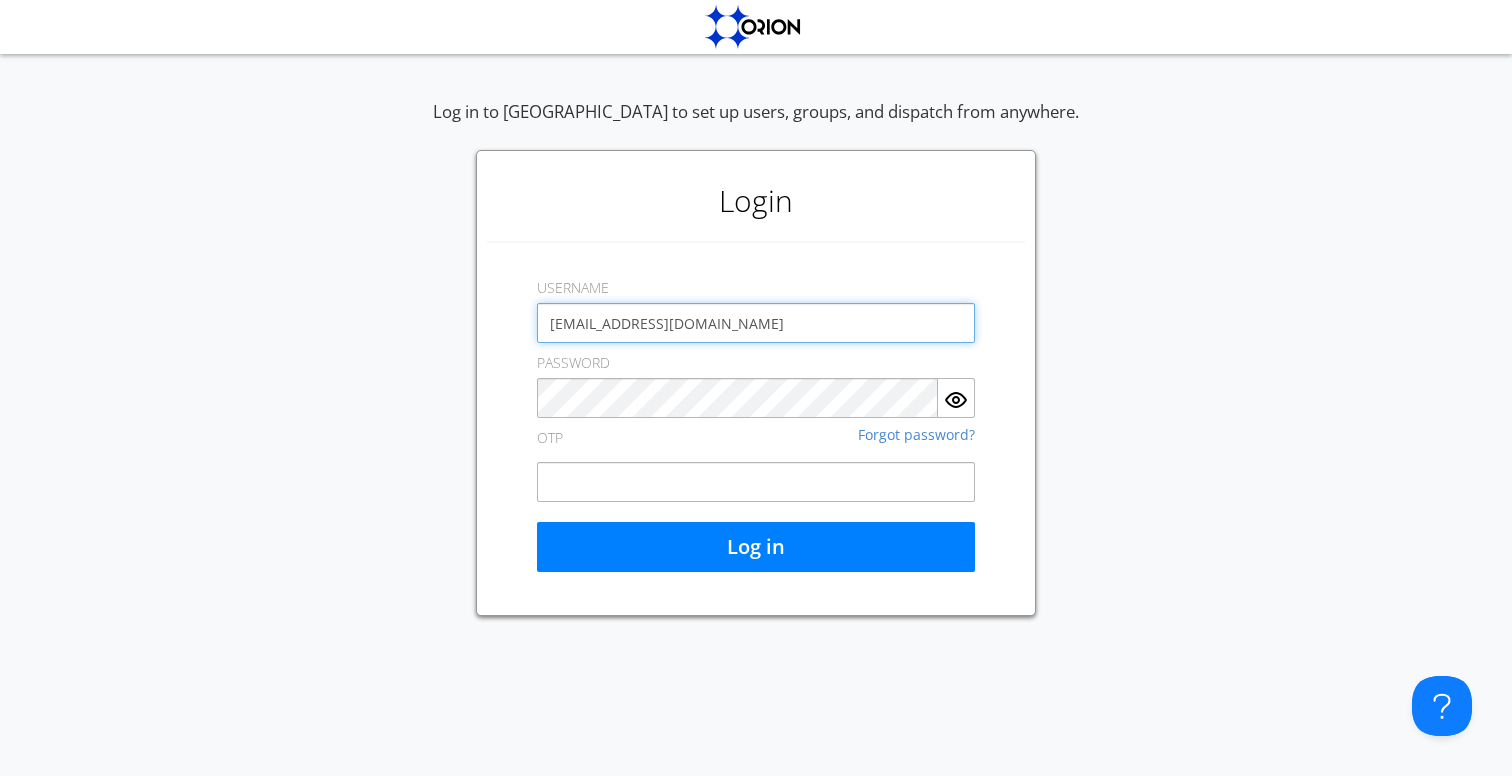 type on "aaustin+tomatito@orionlabs.io" 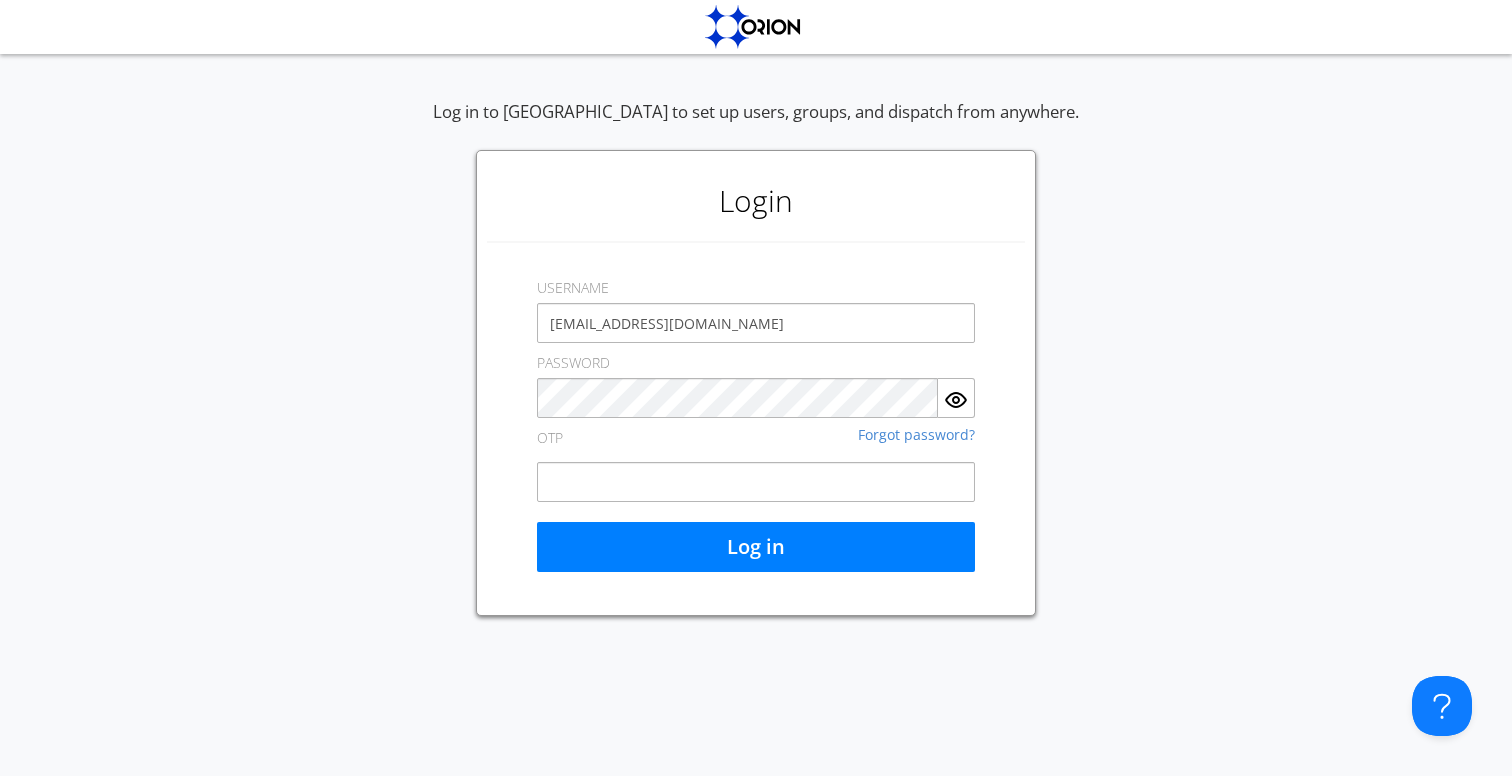 click on "Log in to Orion to set up users, groups, and dispatch from anywhere. Login USERNAME aaustin+tomatito@orionlabs.io PASSWORD Forgot password? OTP Log in" at bounding box center [756, 358] 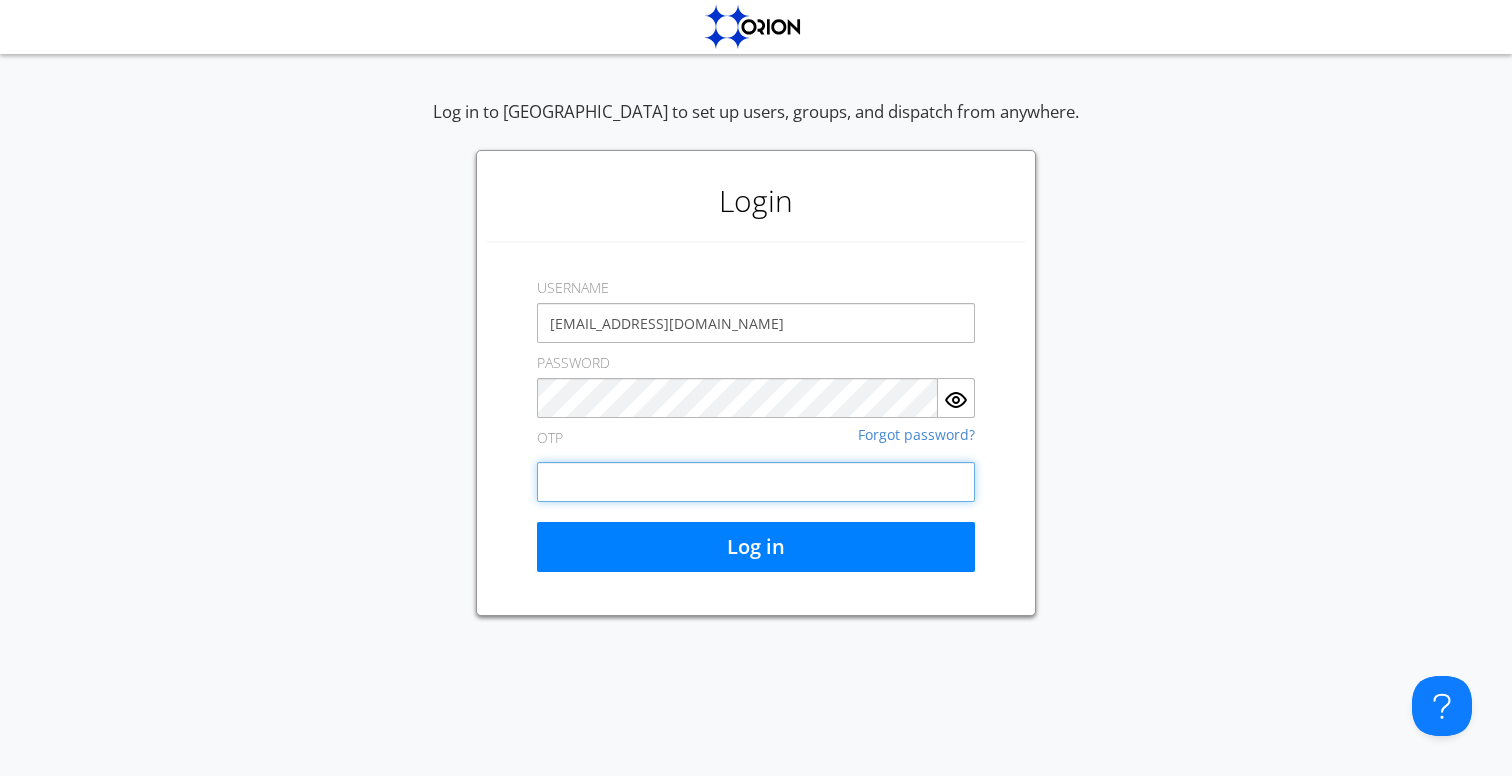 click at bounding box center (756, 482) 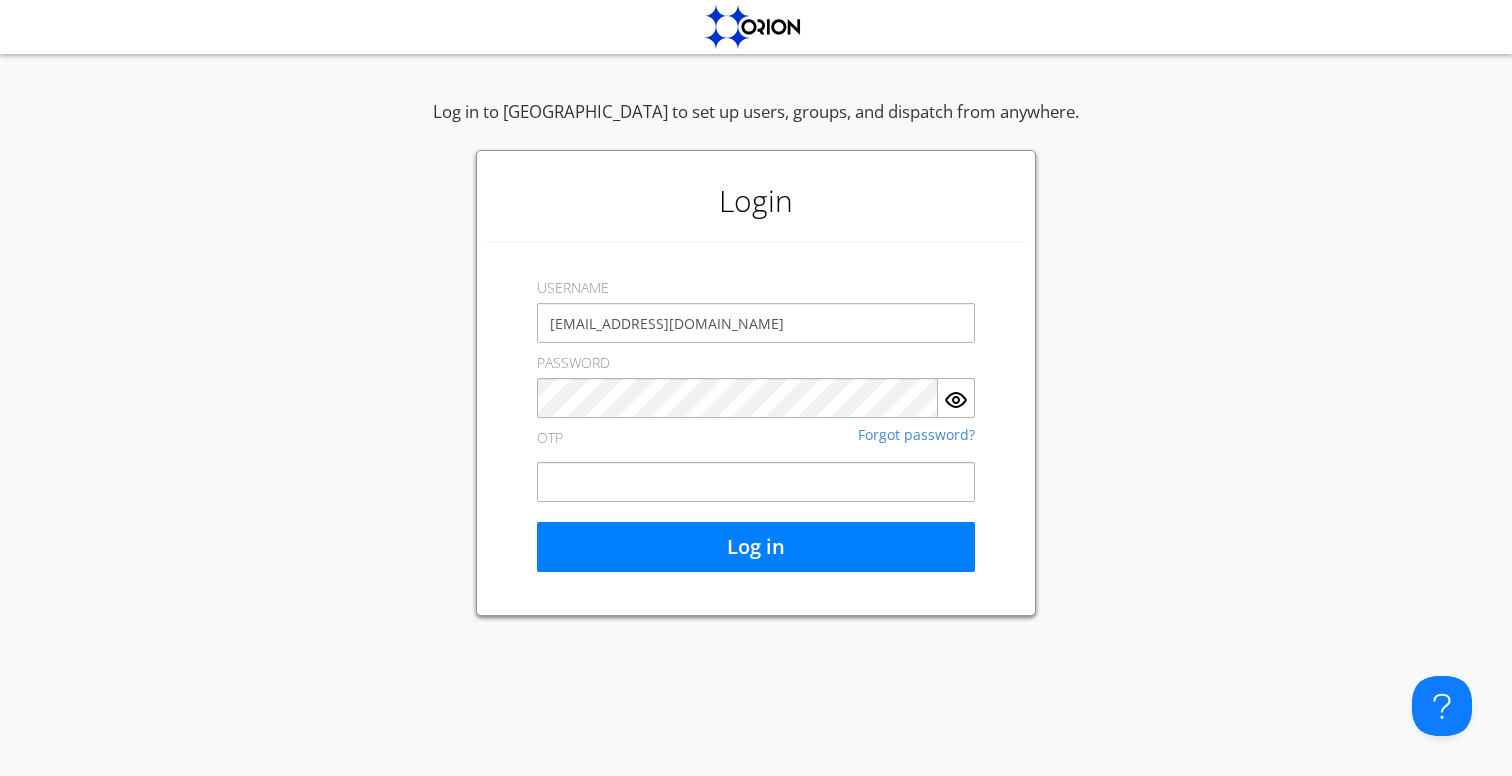 click on "Log in to Orion to set up users, groups, and dispatch from anywhere. Login USERNAME aaustin+tomatito@orionlabs.io PASSWORD Forgot password? OTP Log in" at bounding box center (756, 358) 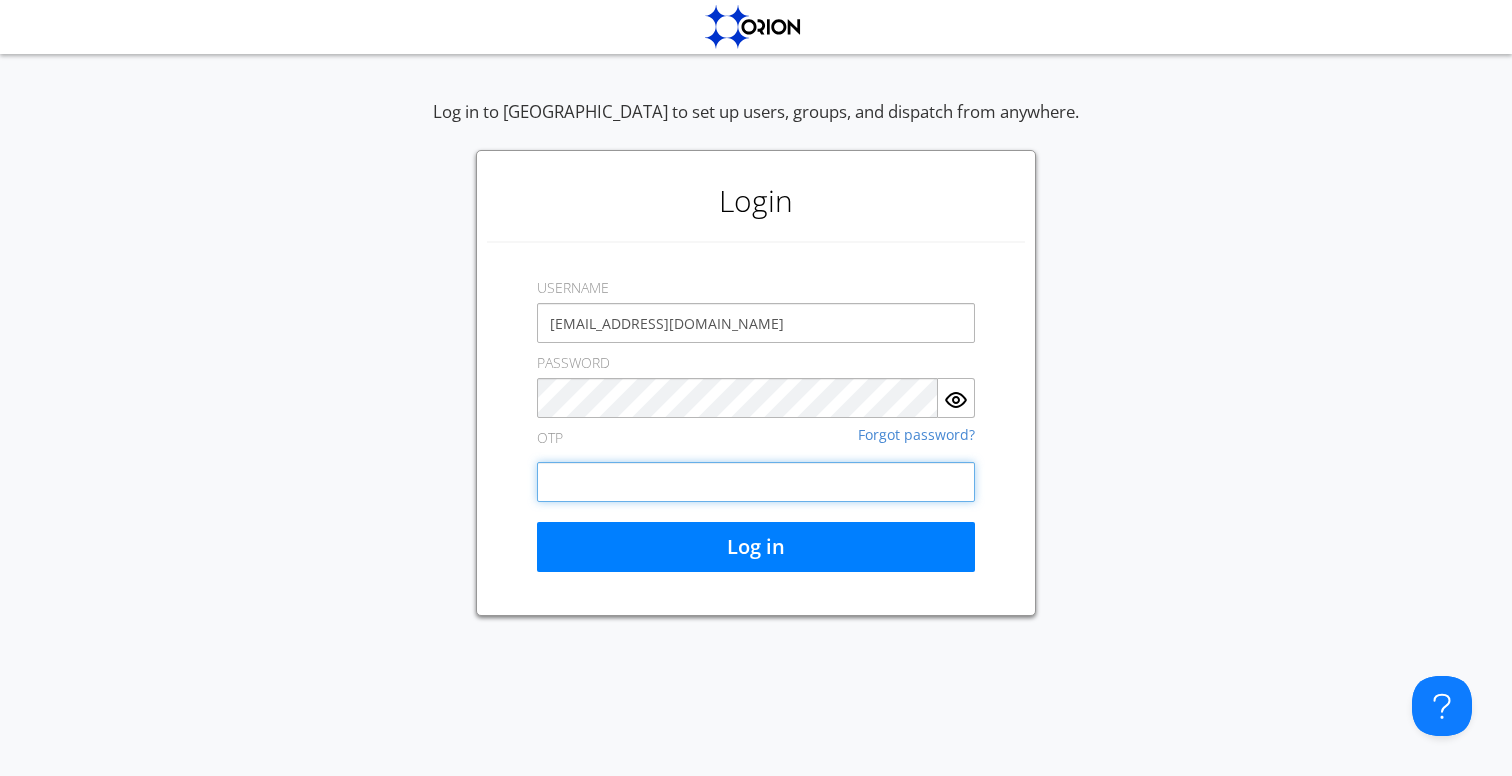 click at bounding box center [756, 482] 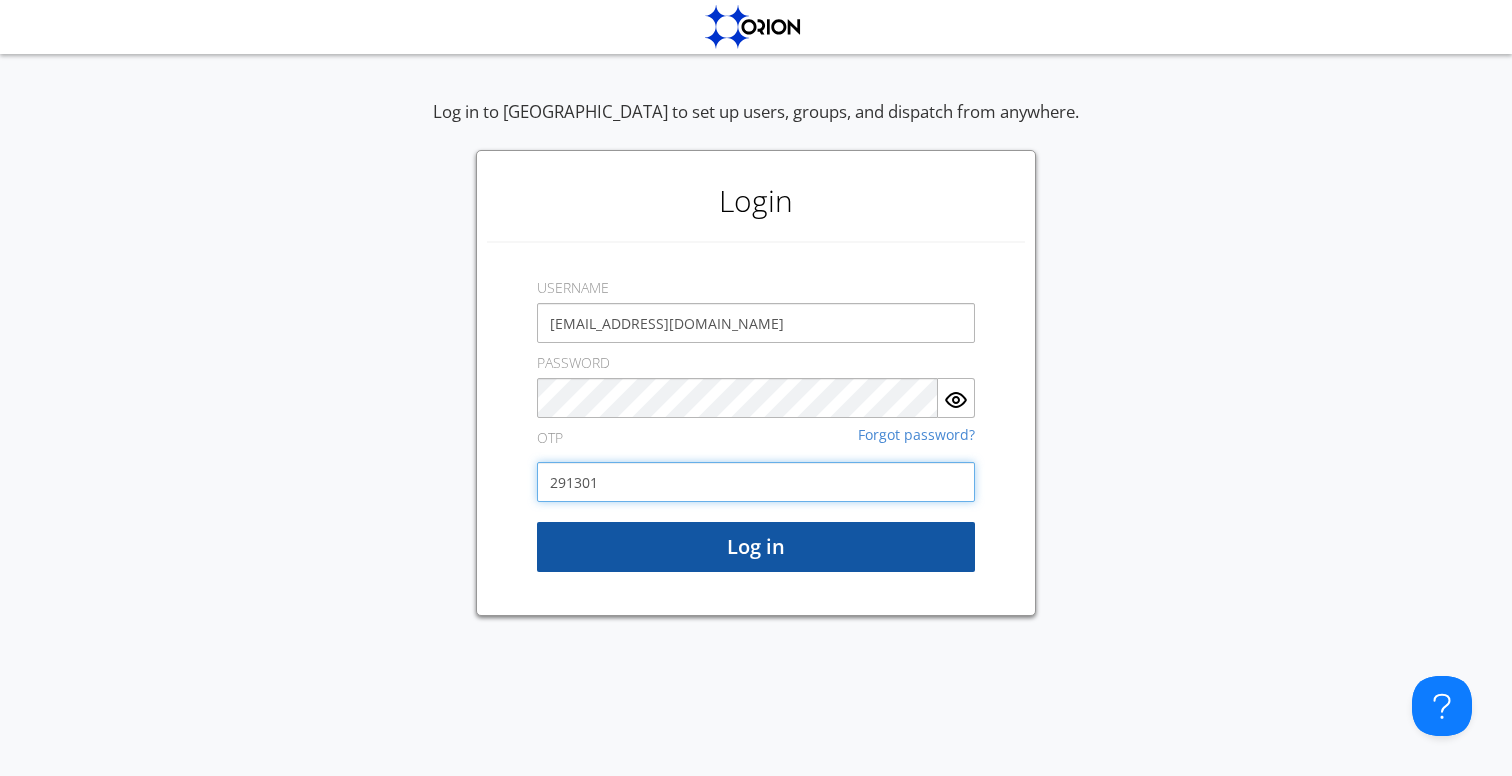 type on "291301" 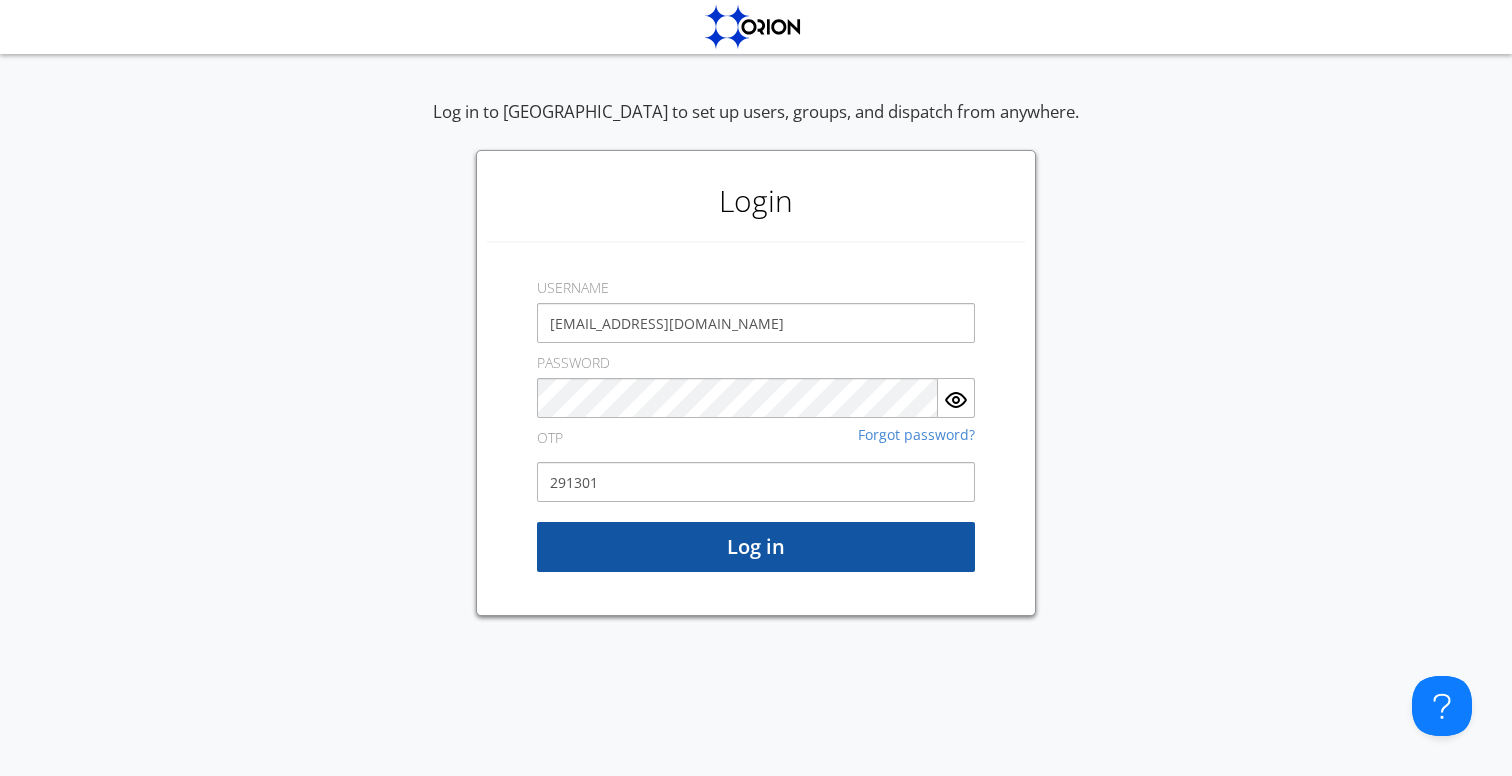click on "Log in" at bounding box center (756, 547) 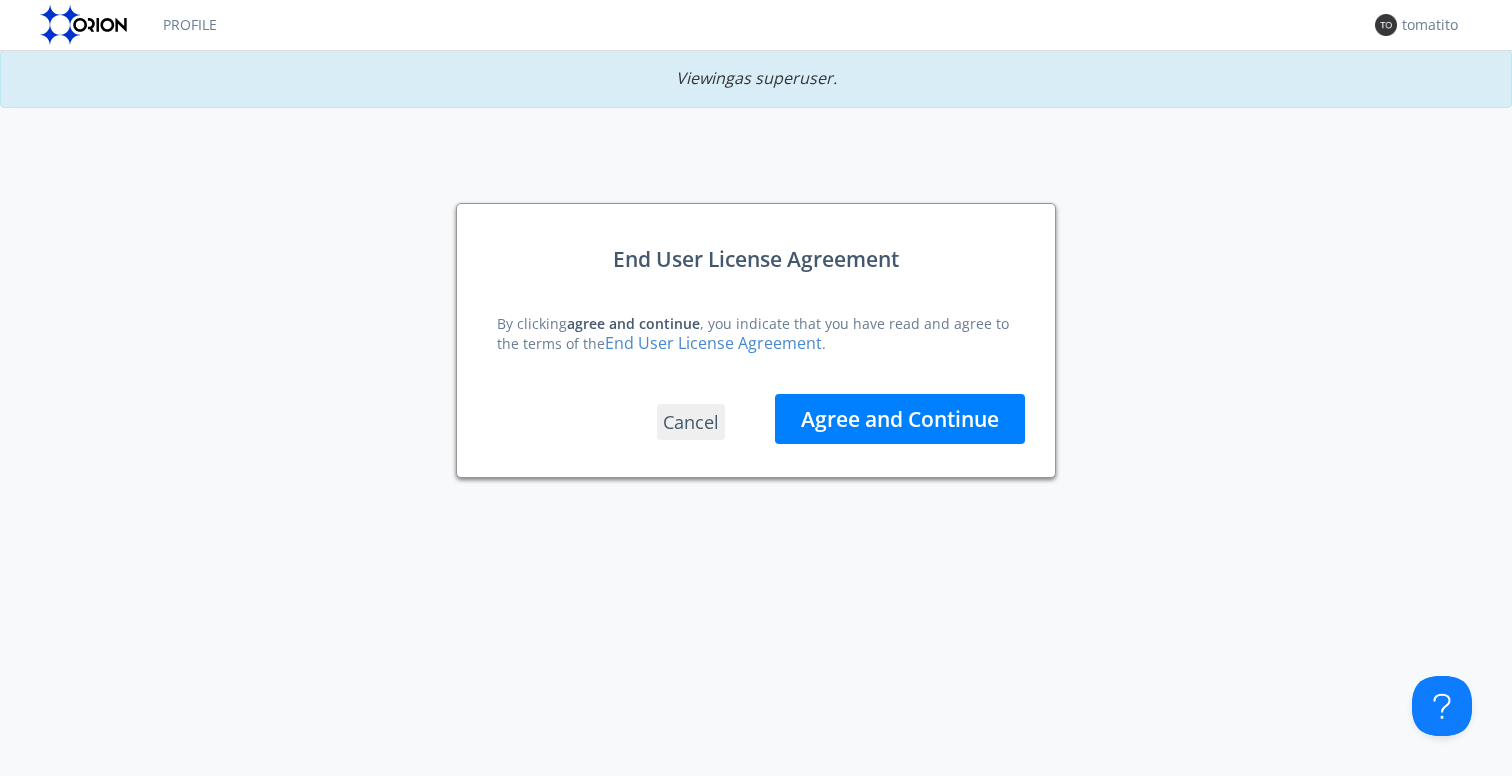 click on "Agree and Continue" at bounding box center (900, 419) 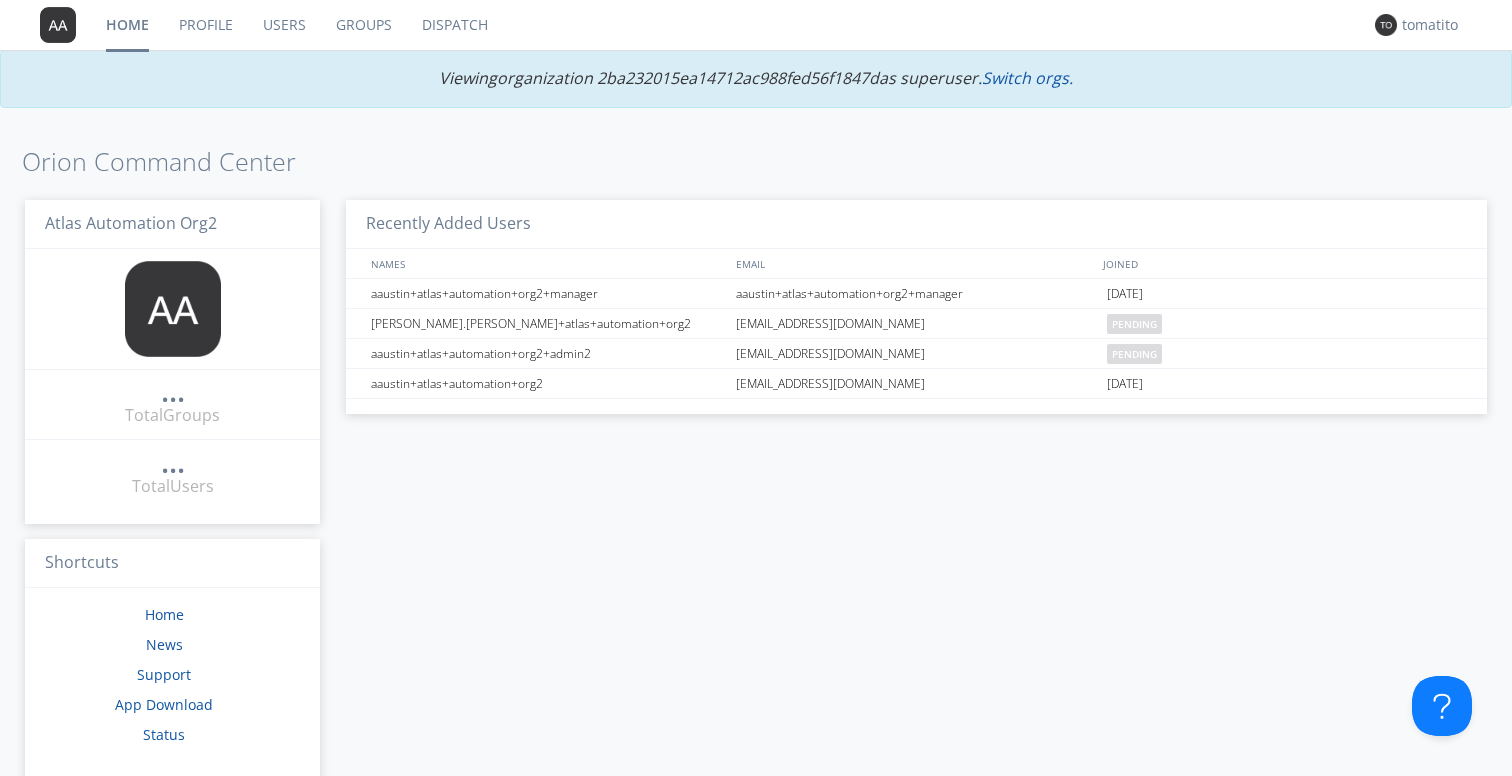 scroll, scrollTop: 0, scrollLeft: 0, axis: both 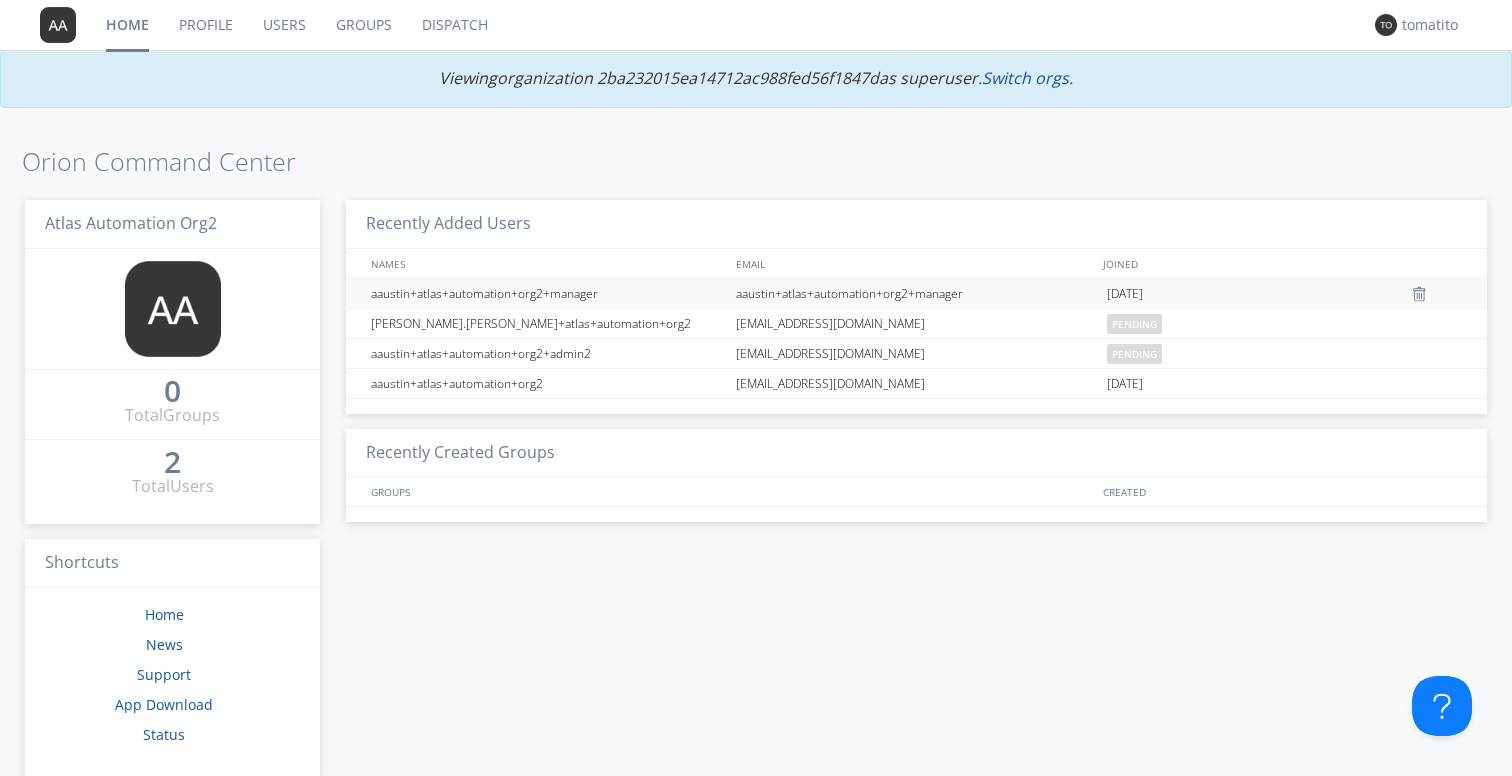 click on "aaustin+atlas+automation+org2+manager" at bounding box center [916, 293] 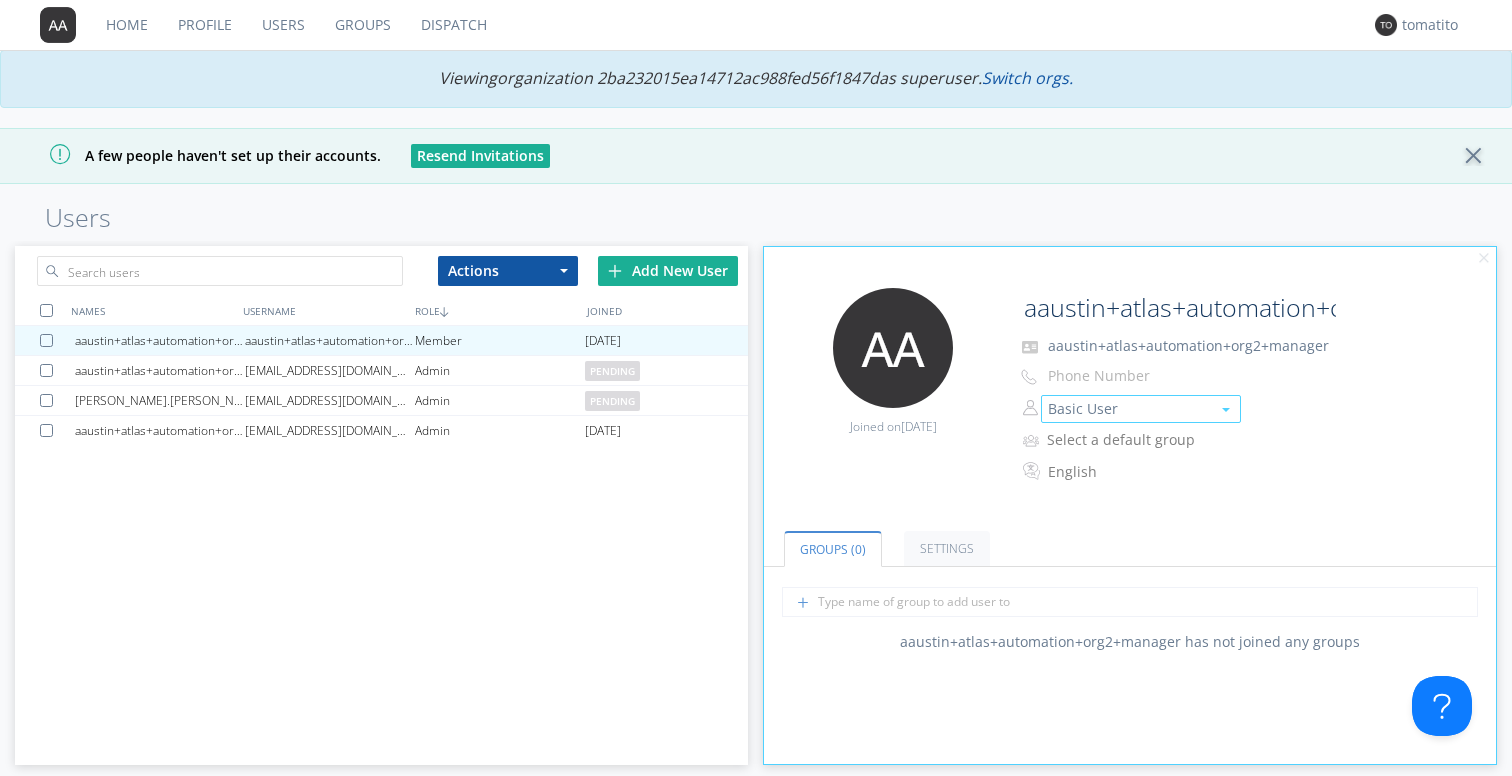 click on "Basic User" at bounding box center [1141, 409] 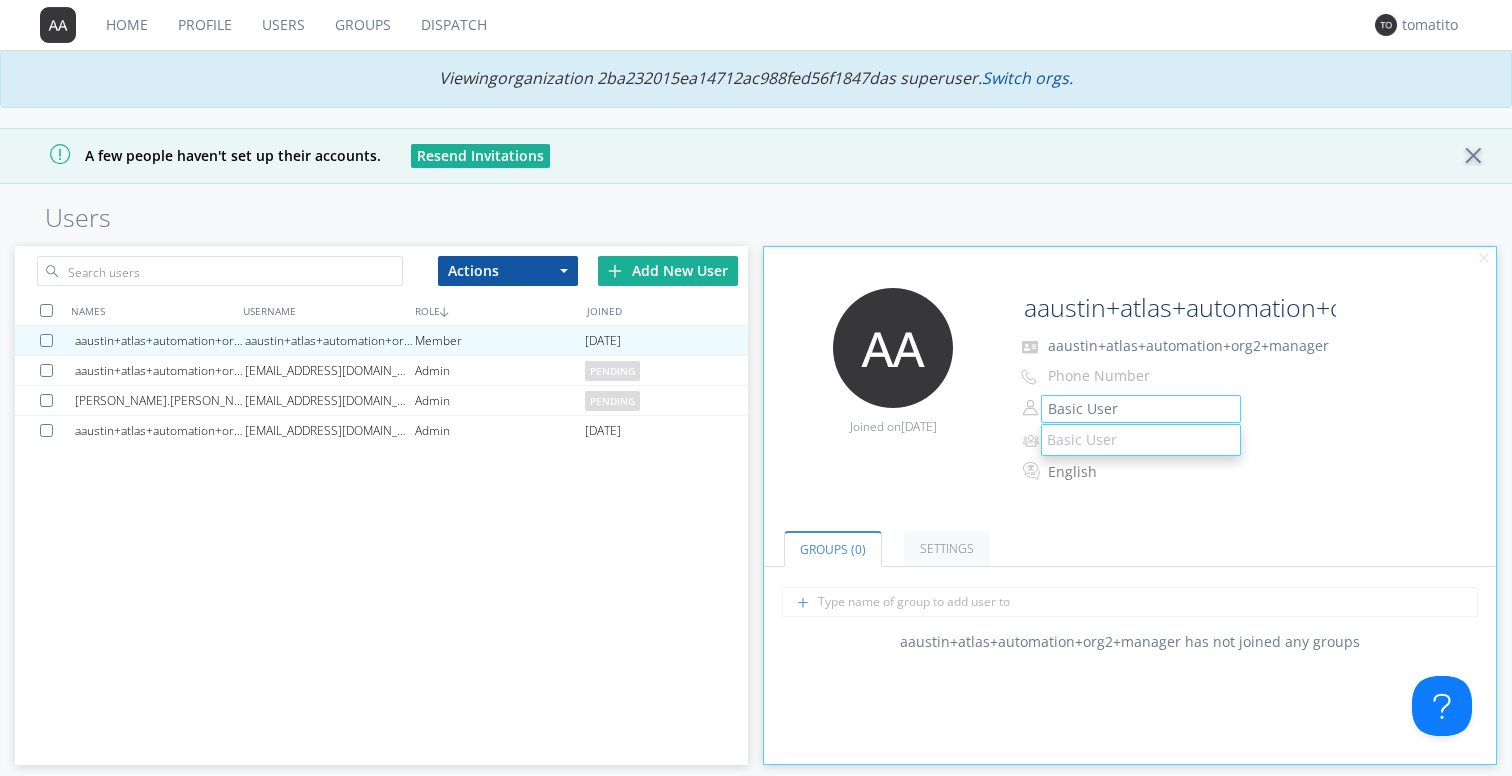 click on "Basic User   Basic User" at bounding box center [1252, 408] 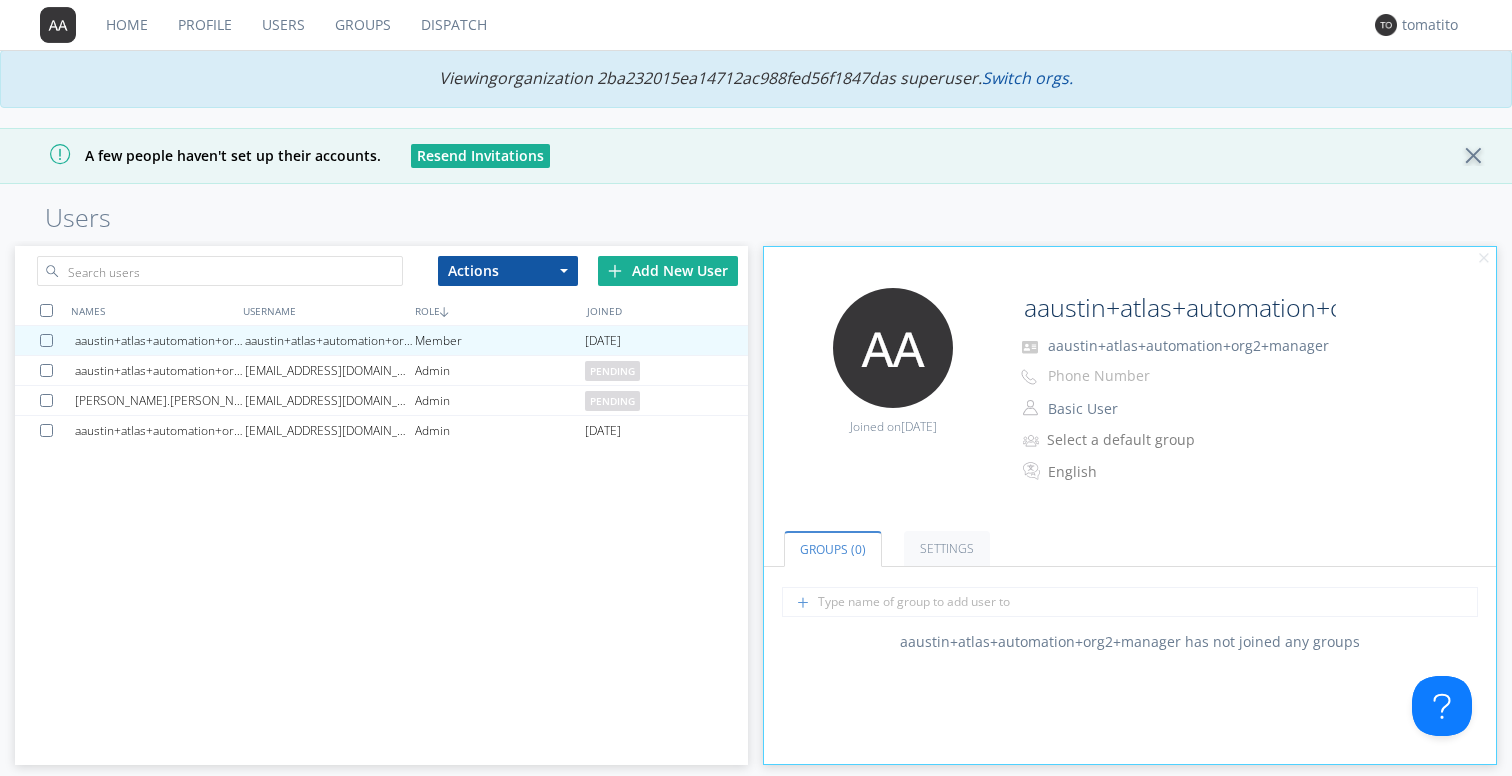 click on "Add New User" at bounding box center [668, 271] 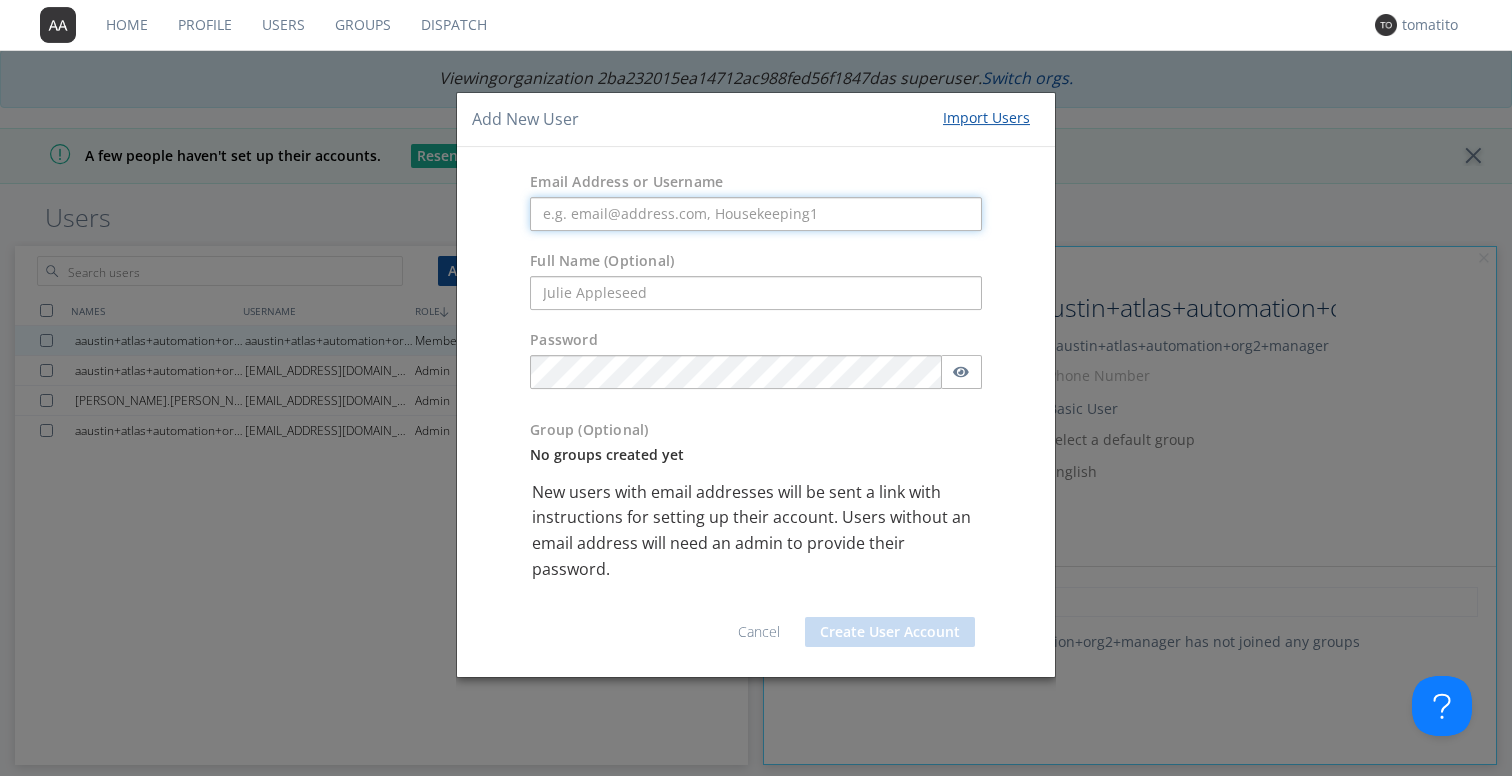 click at bounding box center [756, 214] 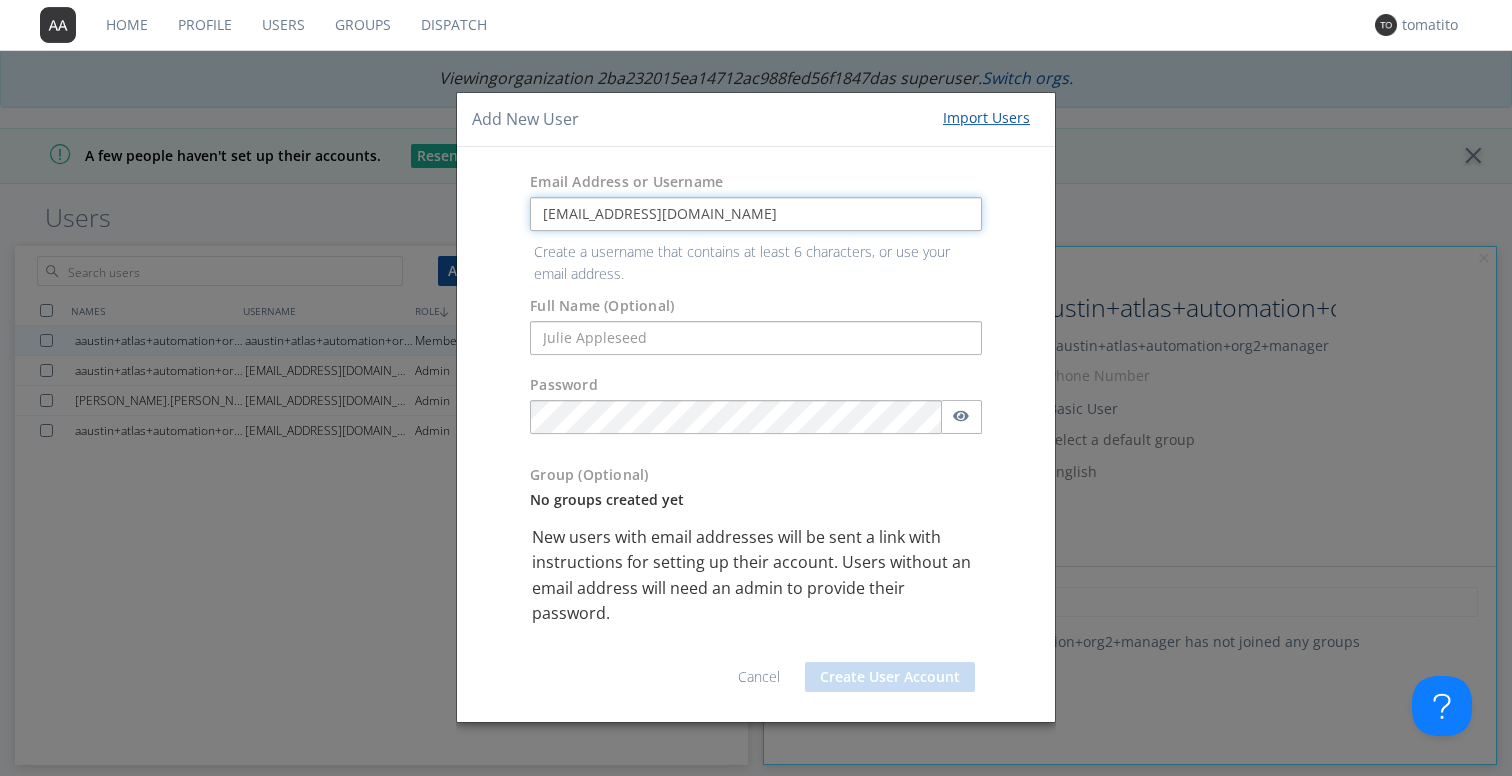 type on "[EMAIL_ADDRESS][DOMAIN_NAME]" 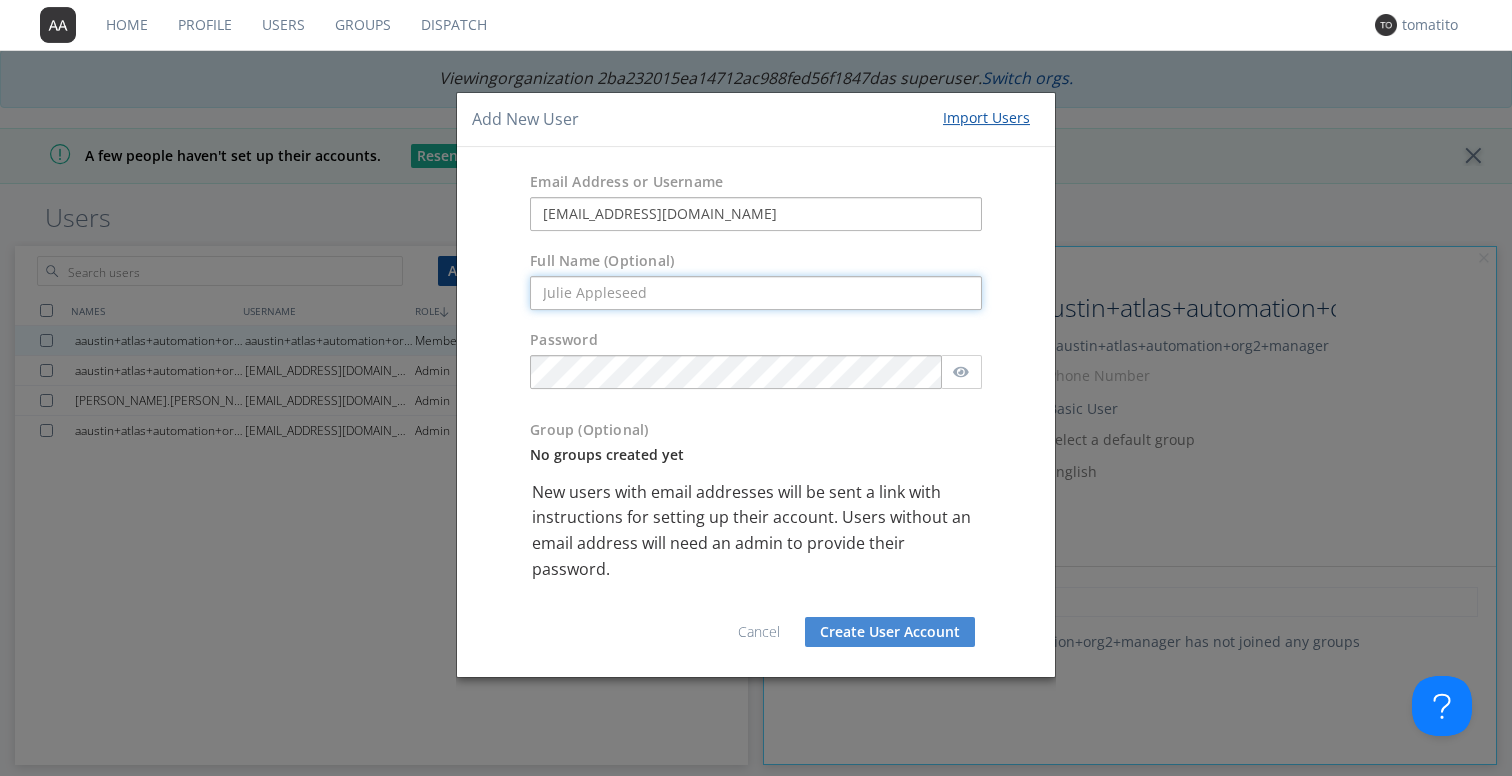 click on "Email Address or Username [EMAIL_ADDRESS][DOMAIN_NAME] Full Name (Optional) Password Group (Optional) No groups created yet New users with email addresses will be sent a link with instructions for setting up their account. Users without an email address will need an admin to provide their password. Cancel Create User Account" at bounding box center [756, 412] 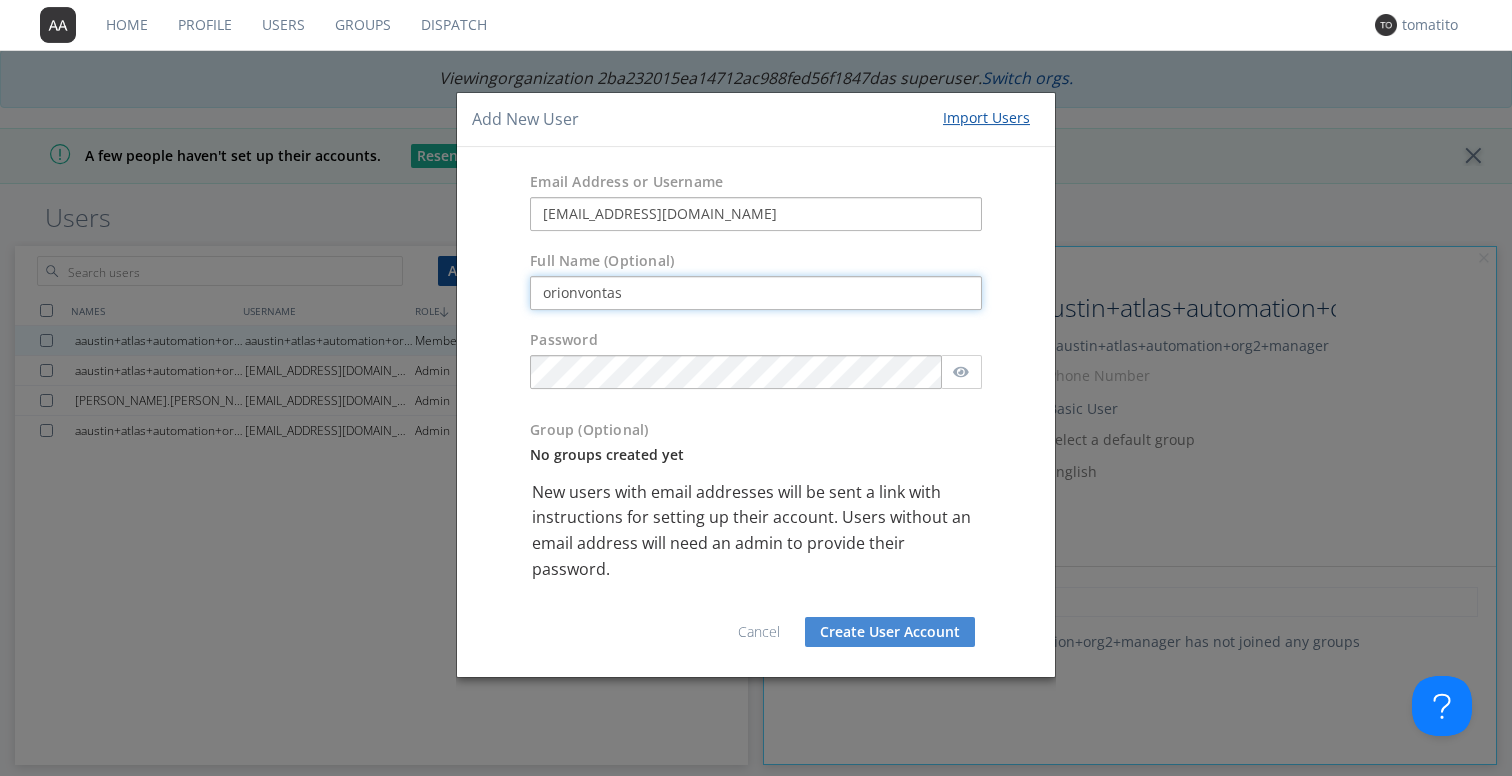 type on "orionvontas" 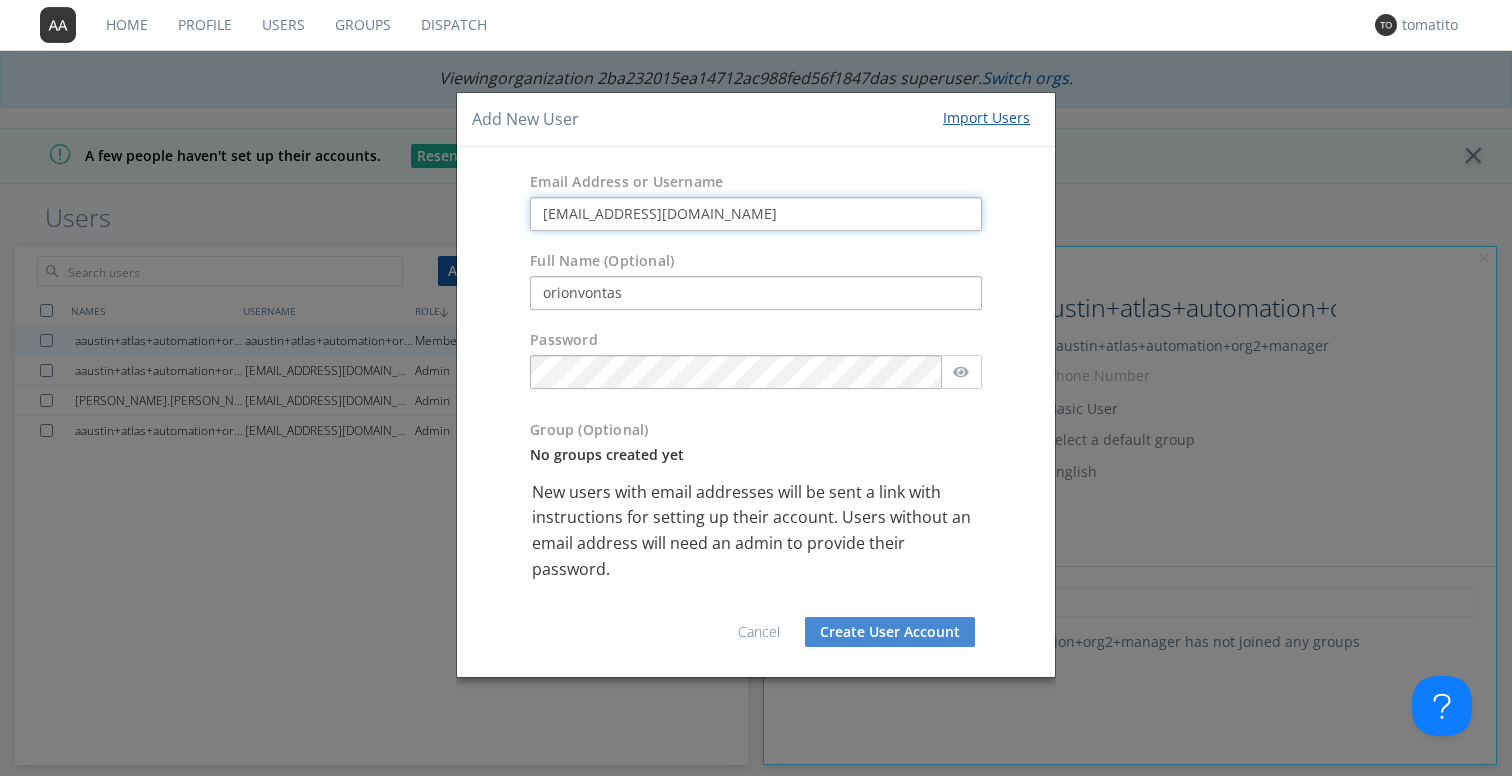 click on "[EMAIL_ADDRESS][DOMAIN_NAME]" at bounding box center [756, 214] 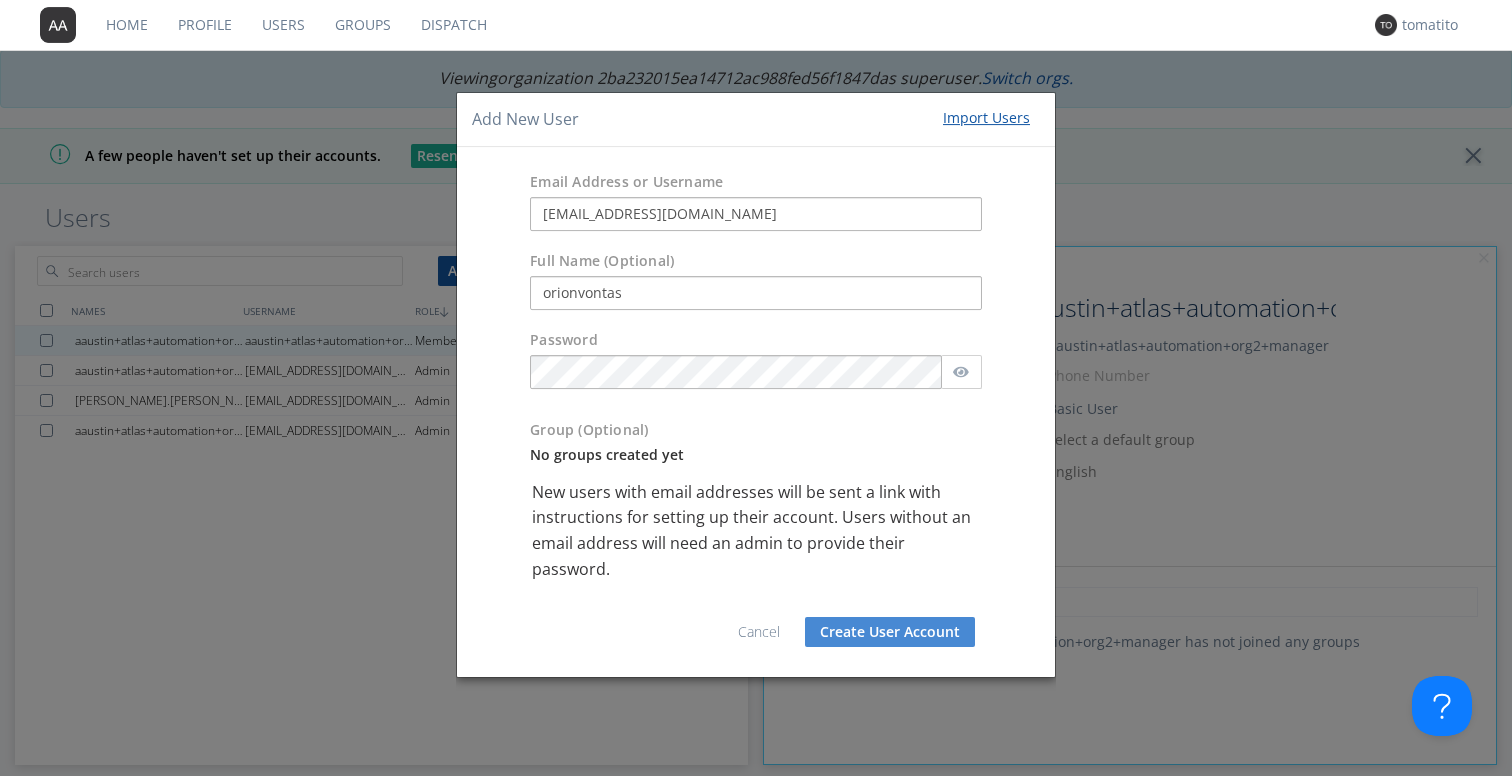 click on "Group (Optional) No groups created yet" at bounding box center (756, 445) 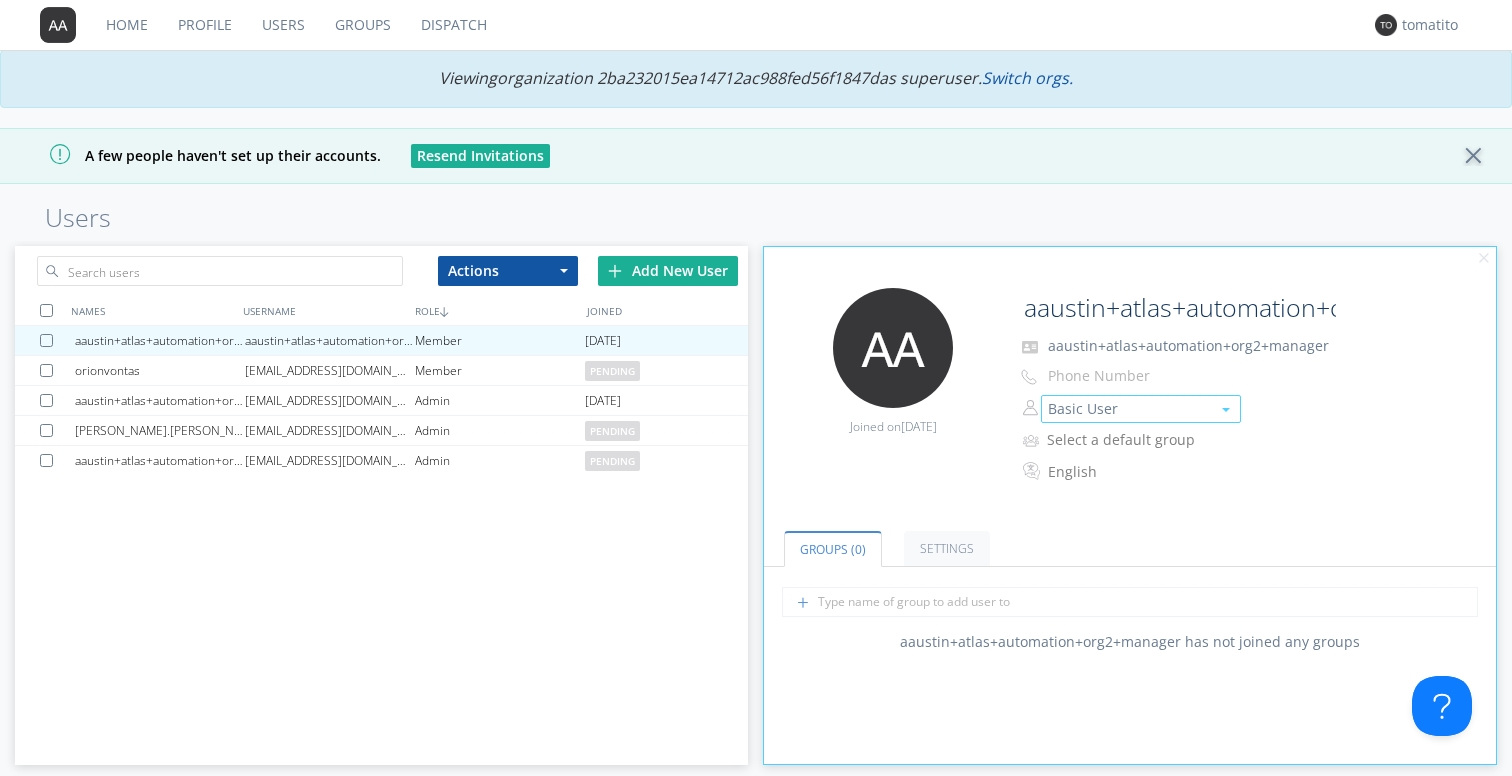 click on "Basic User" at bounding box center [1141, 409] 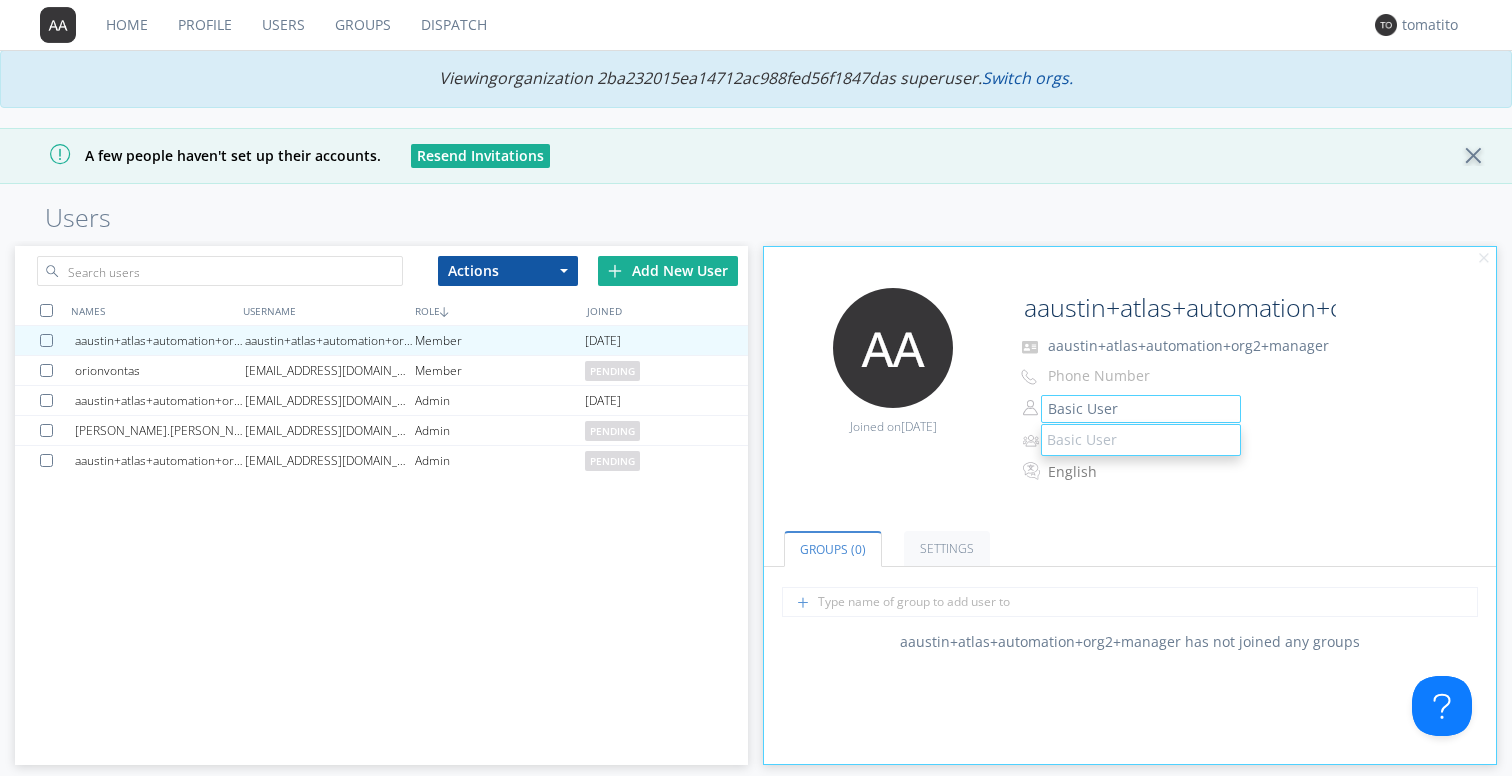click on "Edit Avatar Joined on  2025-07-25 aaustin+atlas+automation+org2+manager   aaustin+atlas+automation+org2+manager Phone Number Basic User   Basic User Select a default group English" at bounding box center [1130, 397] 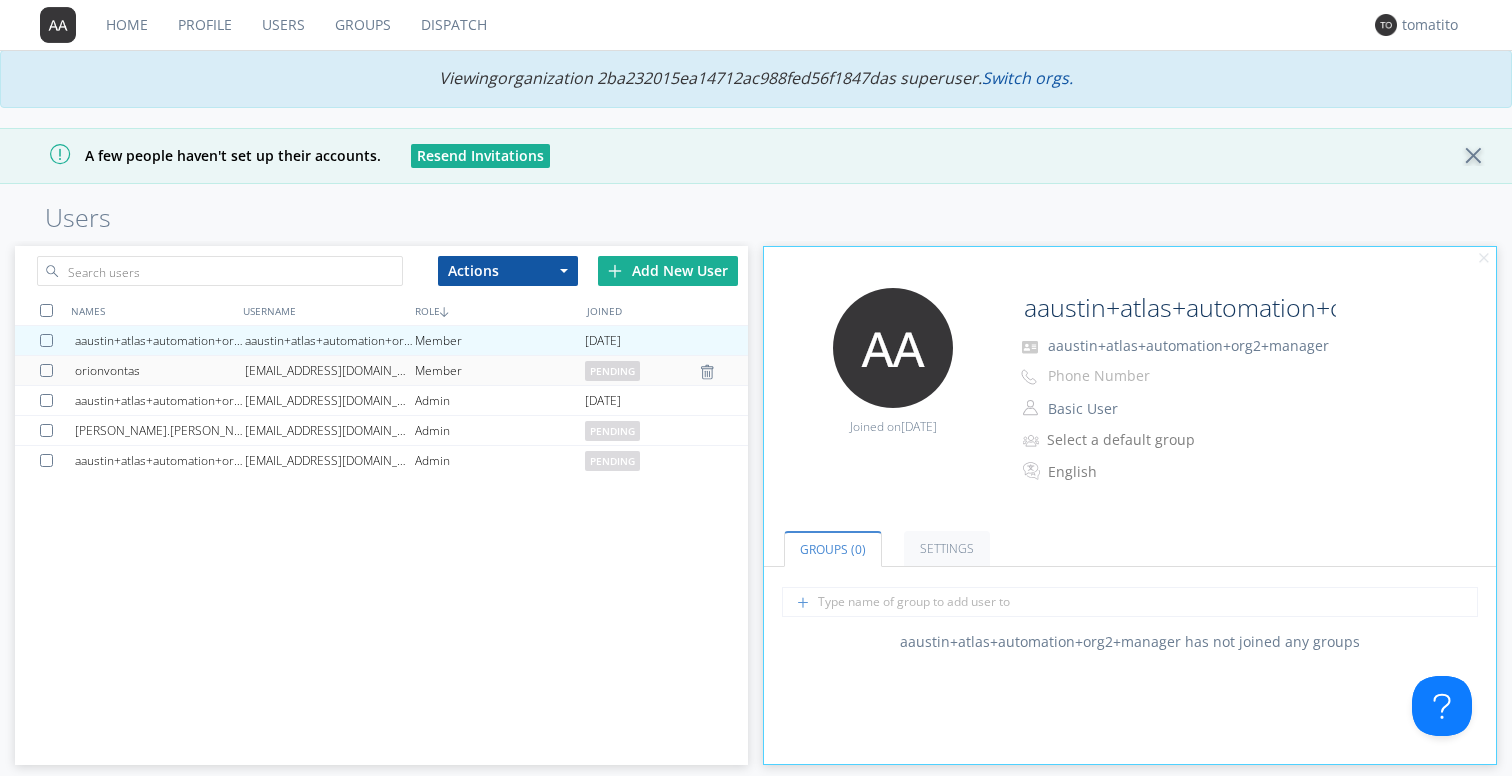 click on "Member" at bounding box center (500, 370) 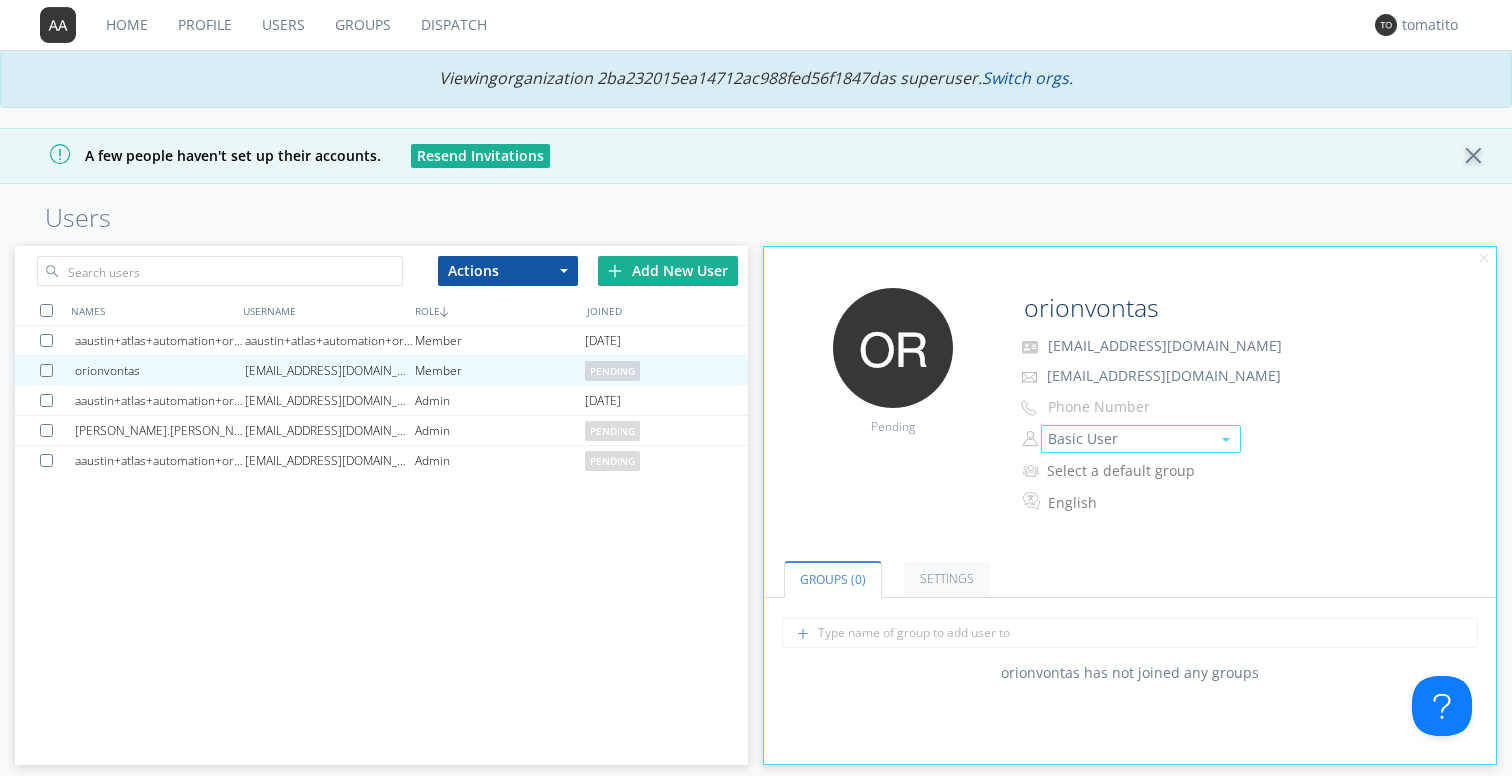 click on "Basic User" at bounding box center (1141, 439) 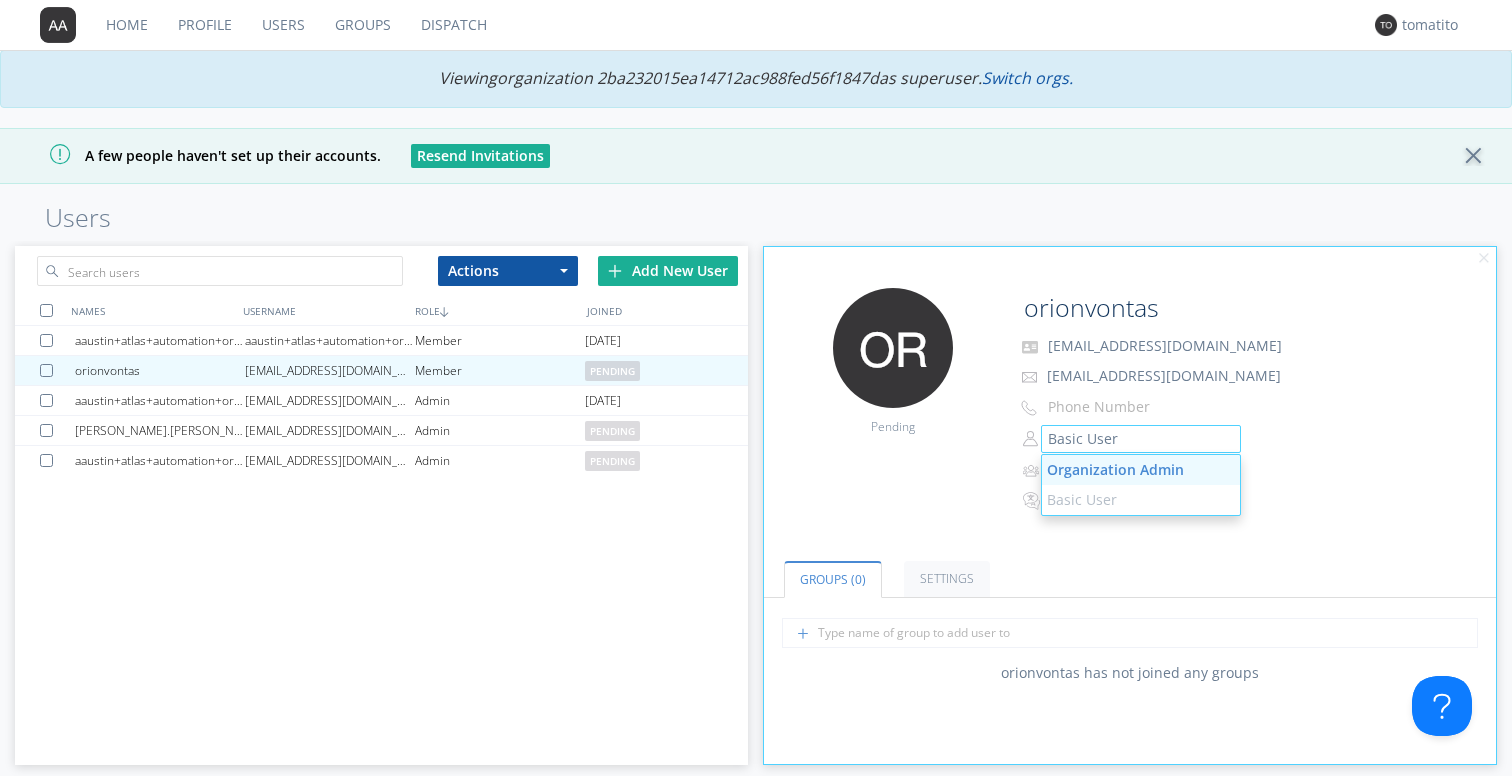 click on "Organization Admin" at bounding box center (1141, 470) 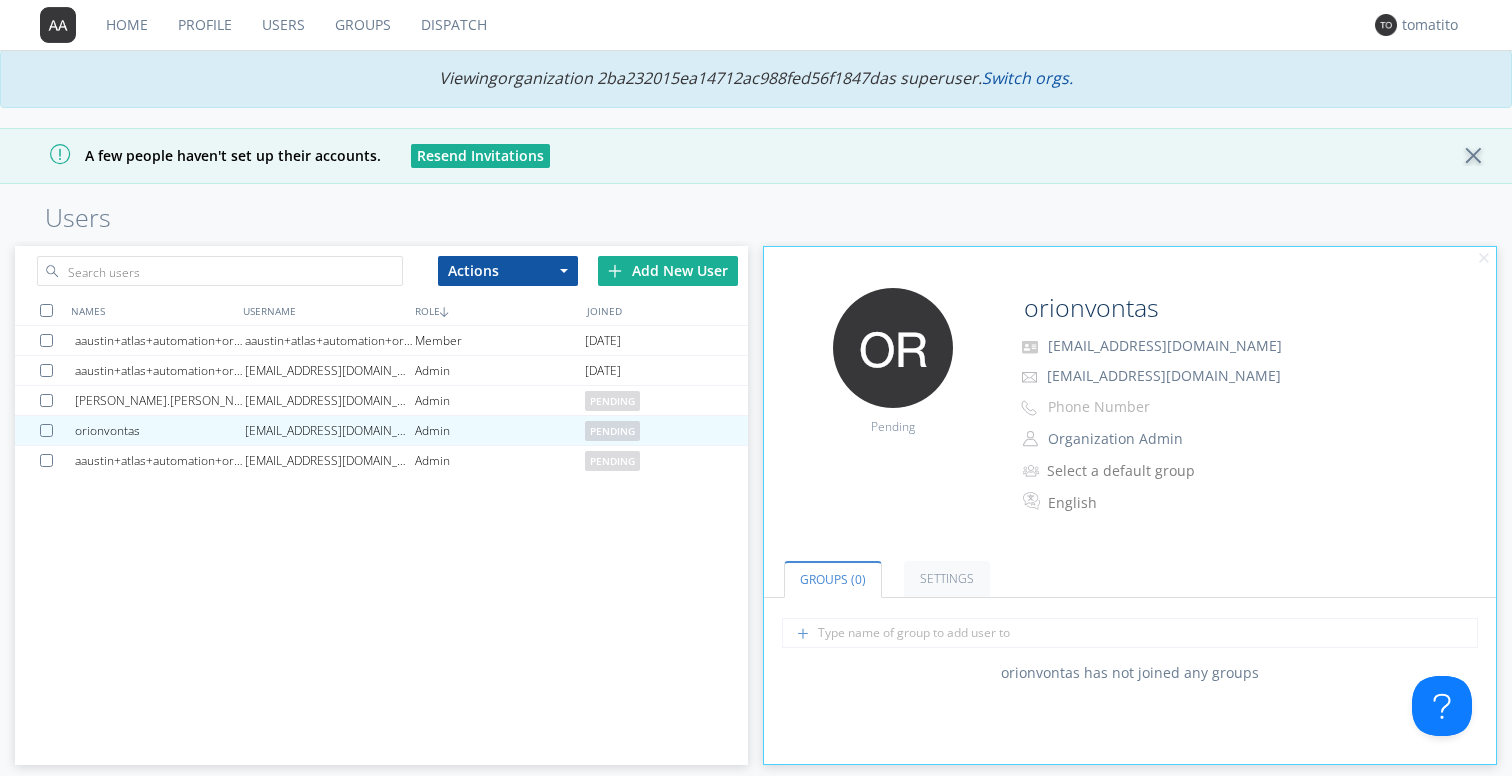 click on "Edit Avatar Pending orionvontas   orionvontas+atlas+automation+org2@gmail.com   orionvontas+atlas+automation+org2@gmail.com Phone Number Organization Admin   Organization Admin Basic User Select a default group English" at bounding box center (1130, 412) 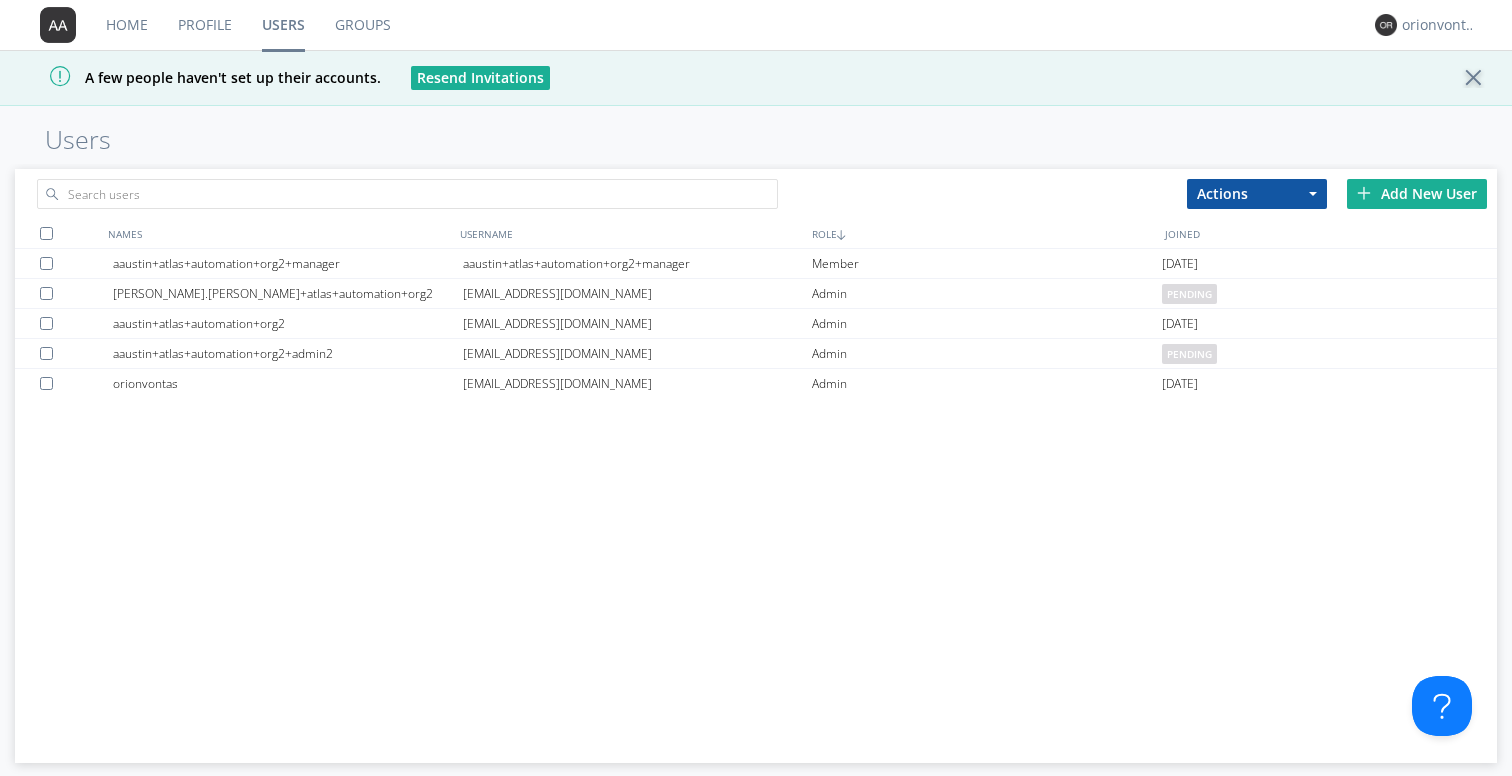 scroll, scrollTop: 0, scrollLeft: 0, axis: both 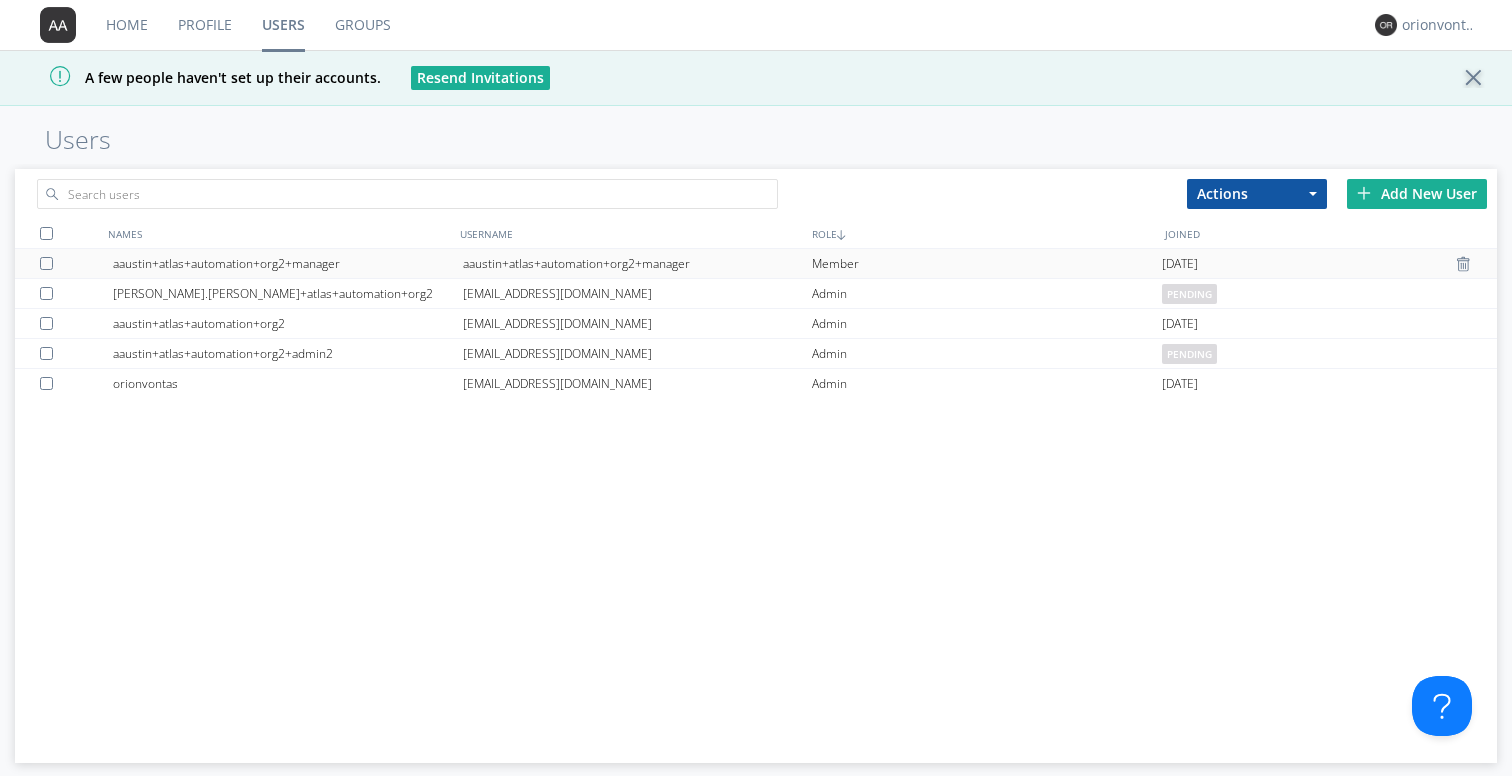 click on "Member" at bounding box center (987, 263) 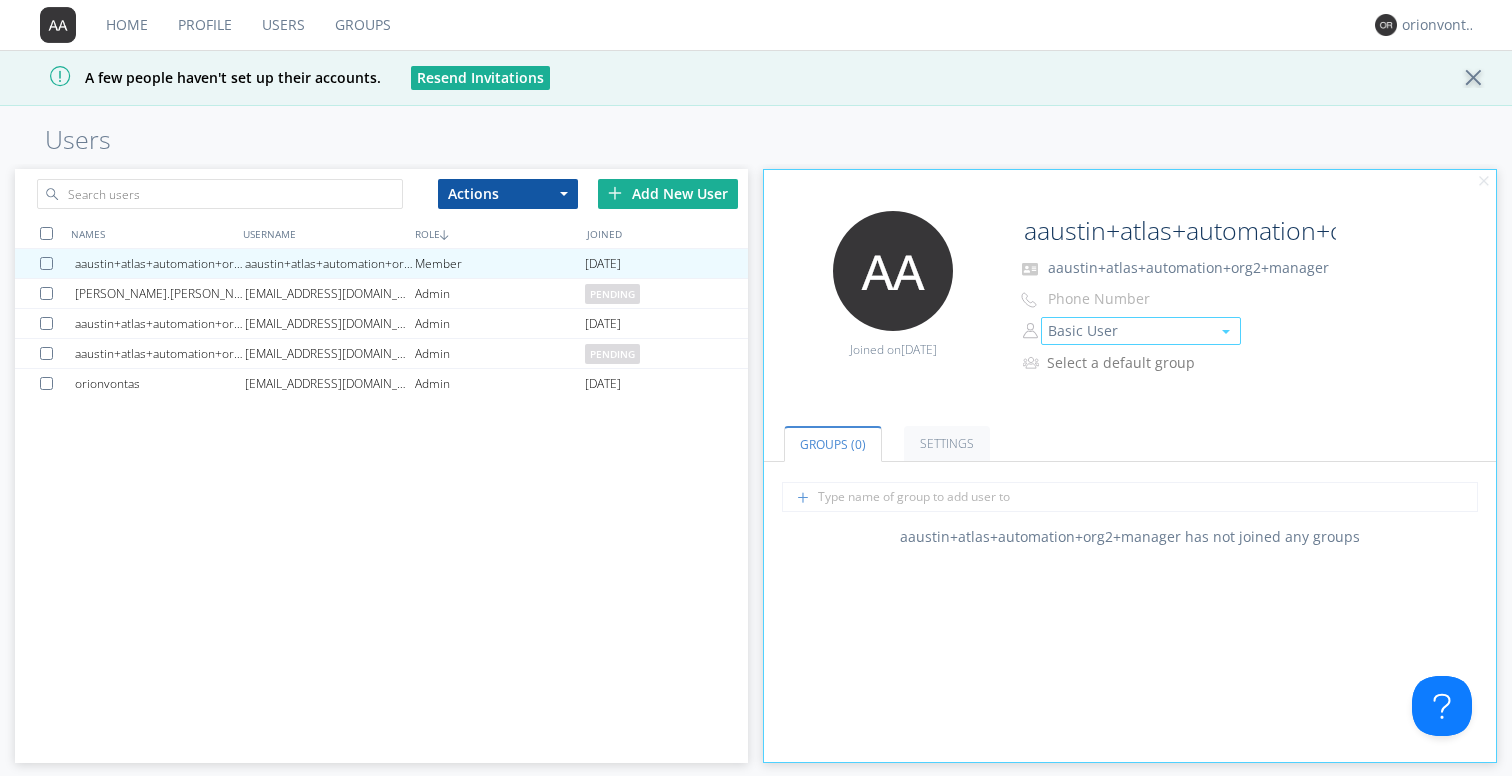 click on "Basic User" at bounding box center [1141, 331] 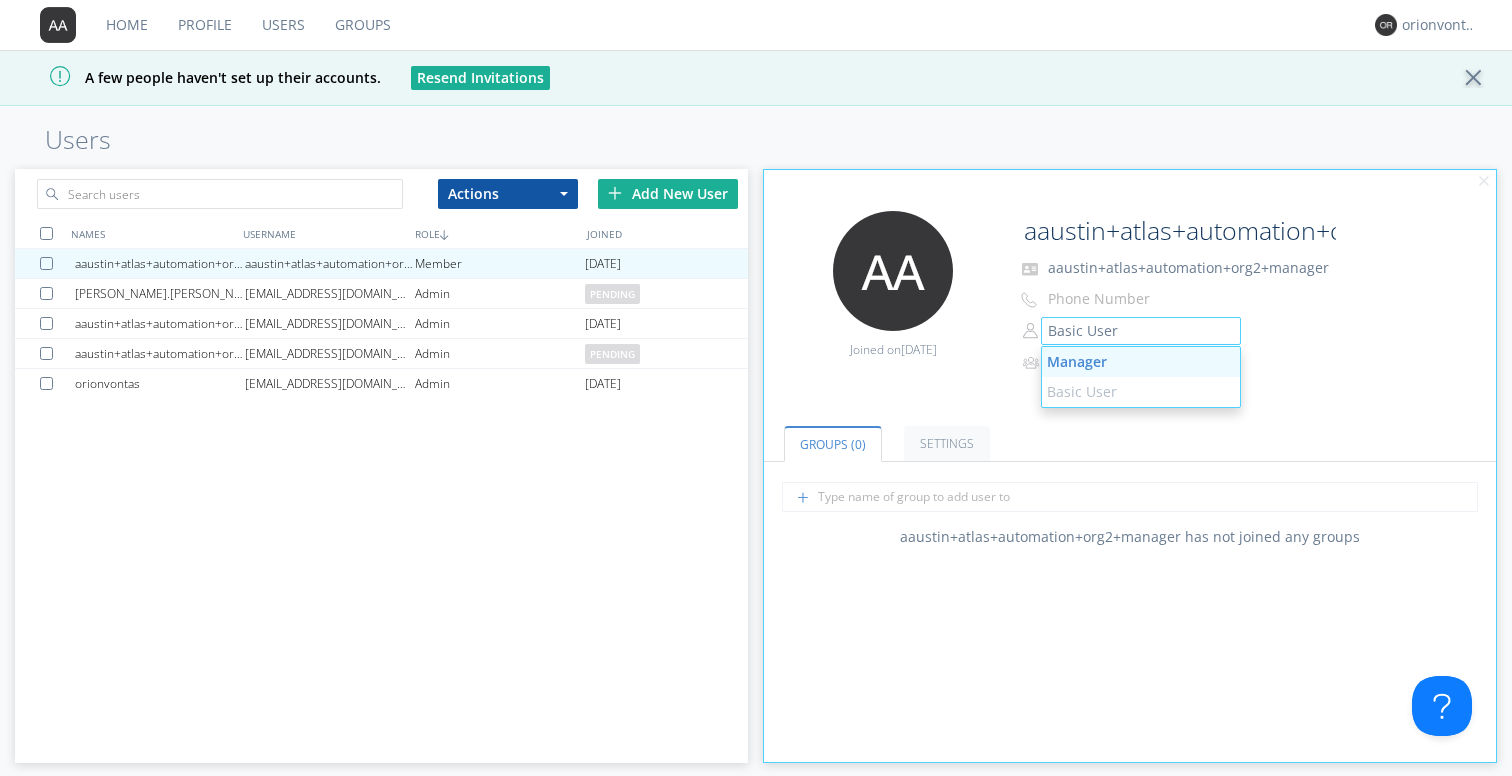 click on "Manager" at bounding box center (1141, 362) 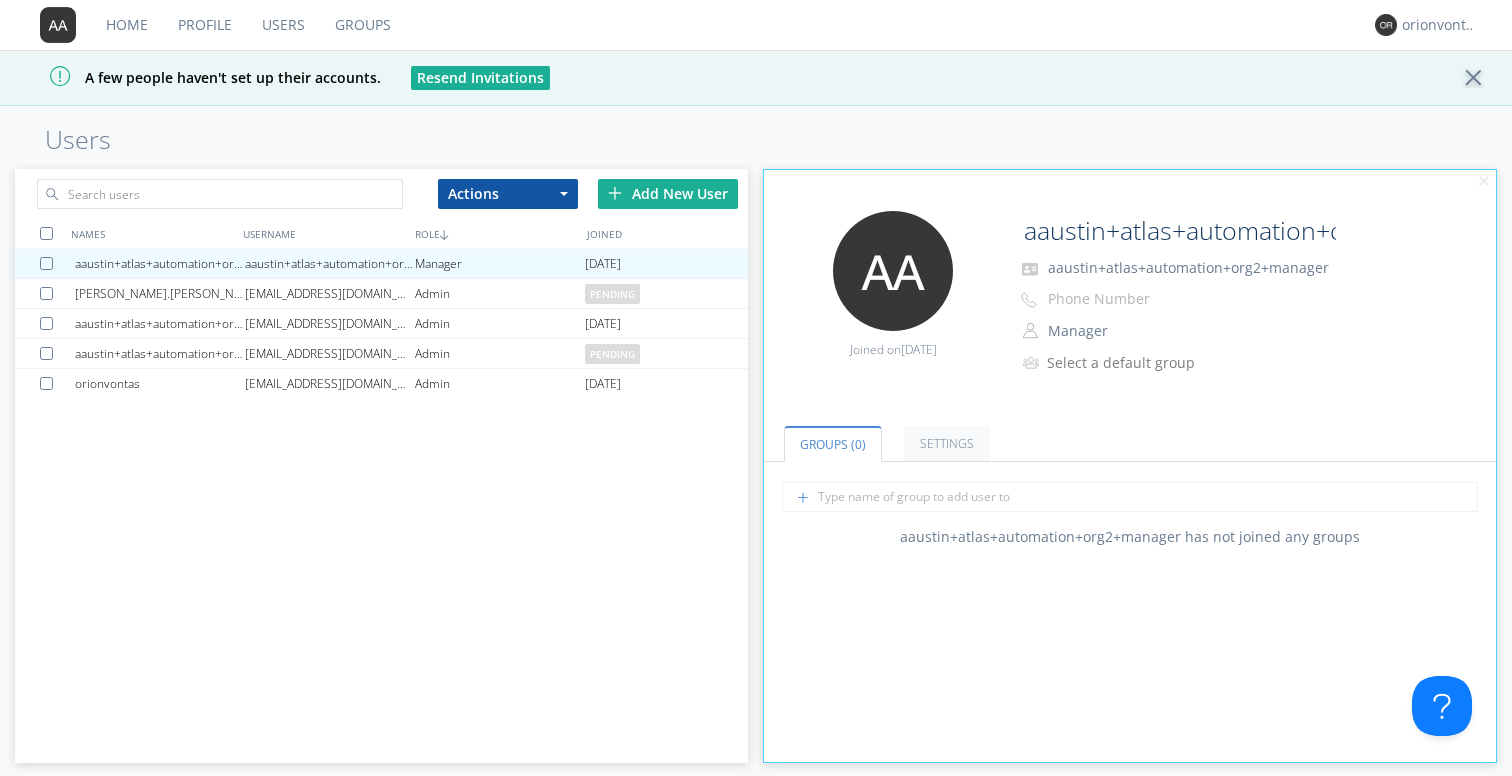 click on "Add New User" at bounding box center [668, 194] 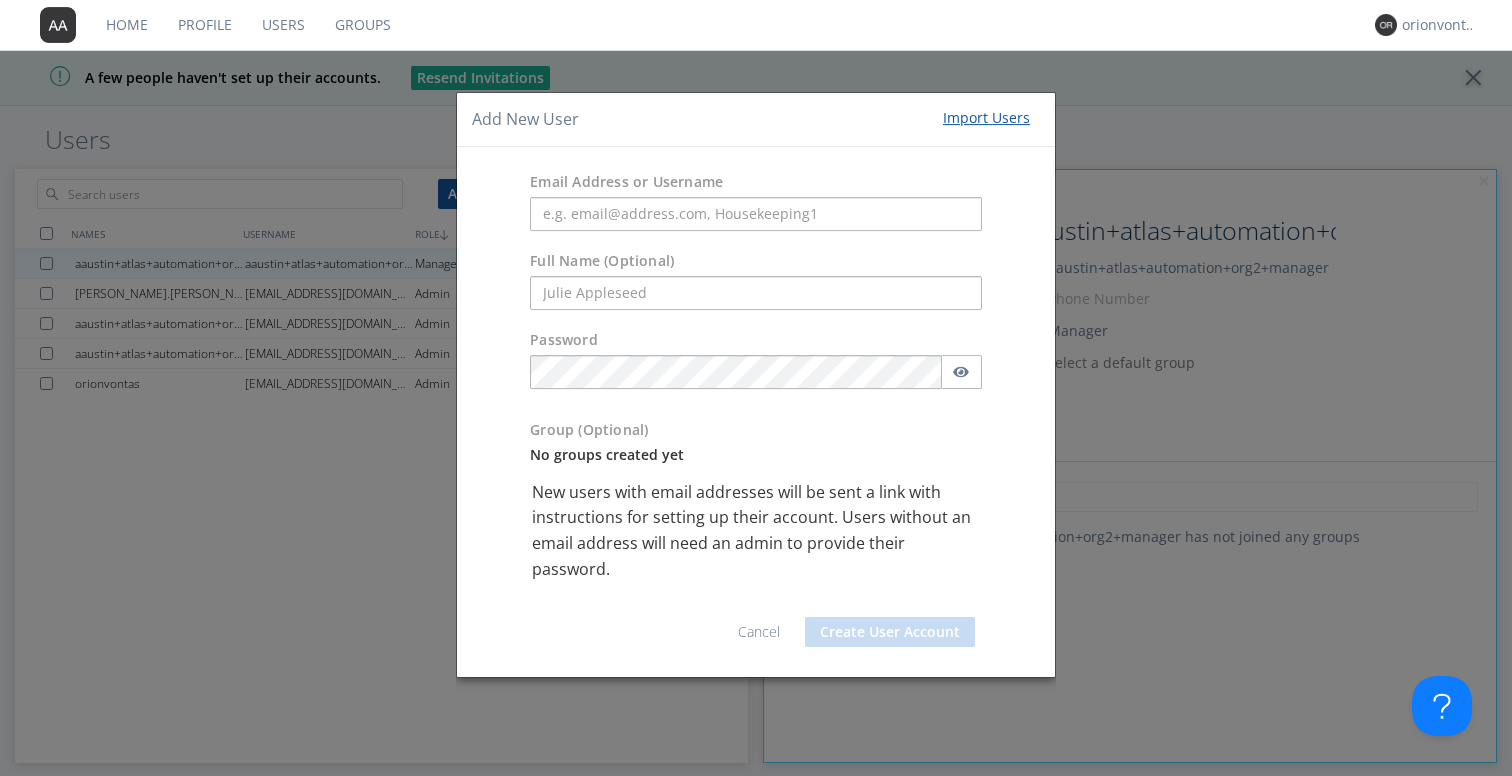 click on "Import Users" at bounding box center (986, 118) 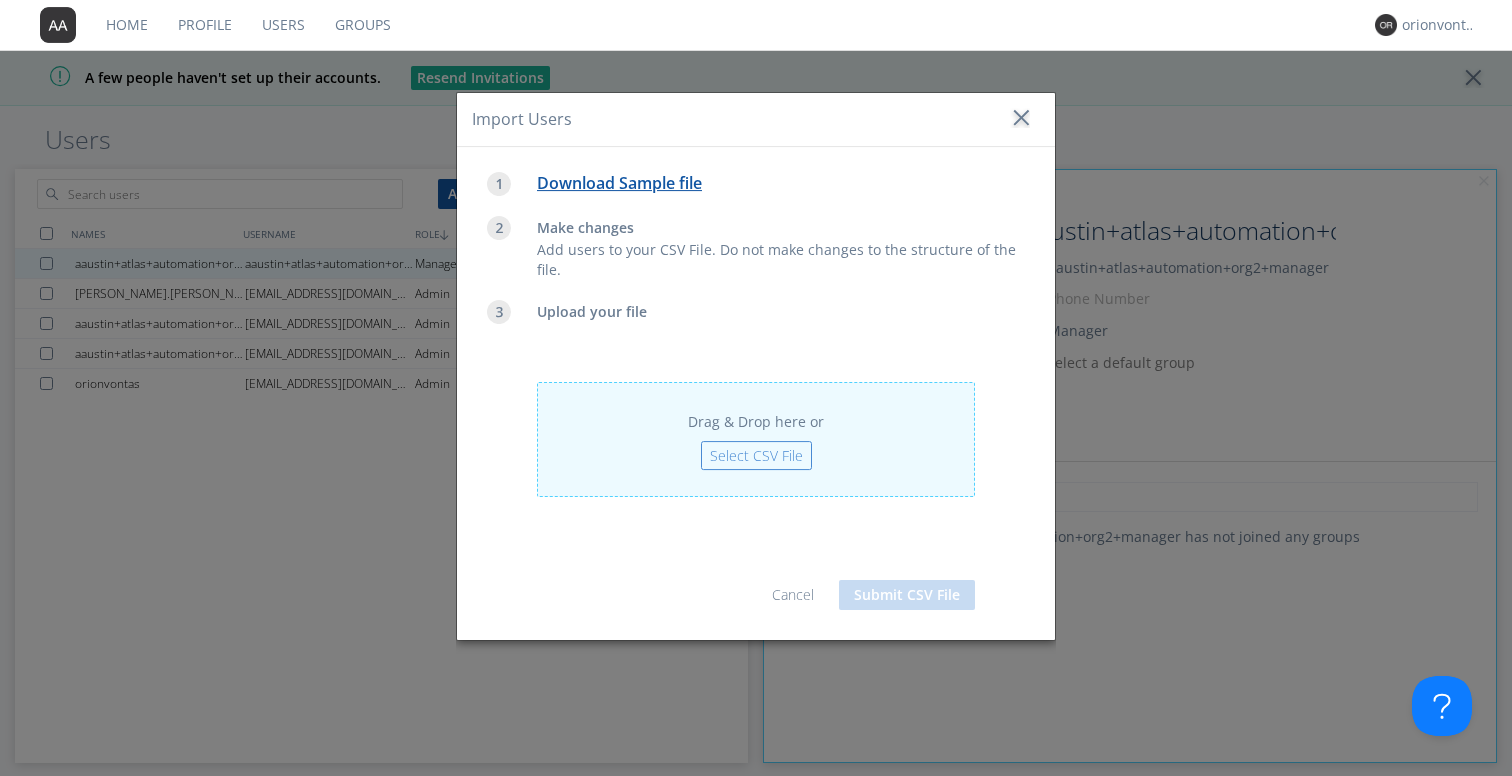 click on "Download Sample file" at bounding box center [619, 183] 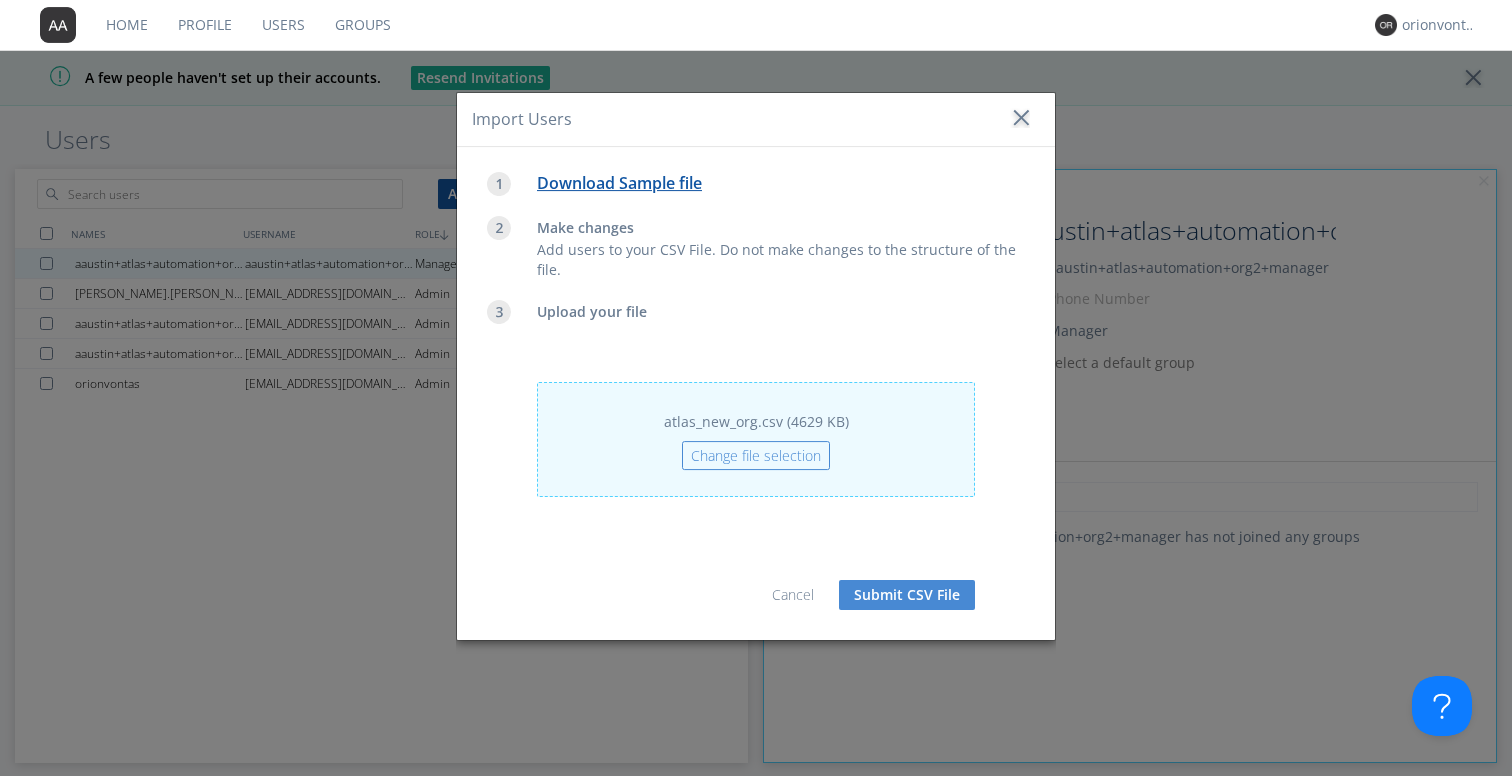 click on "Submit CSV File" at bounding box center [907, 595] 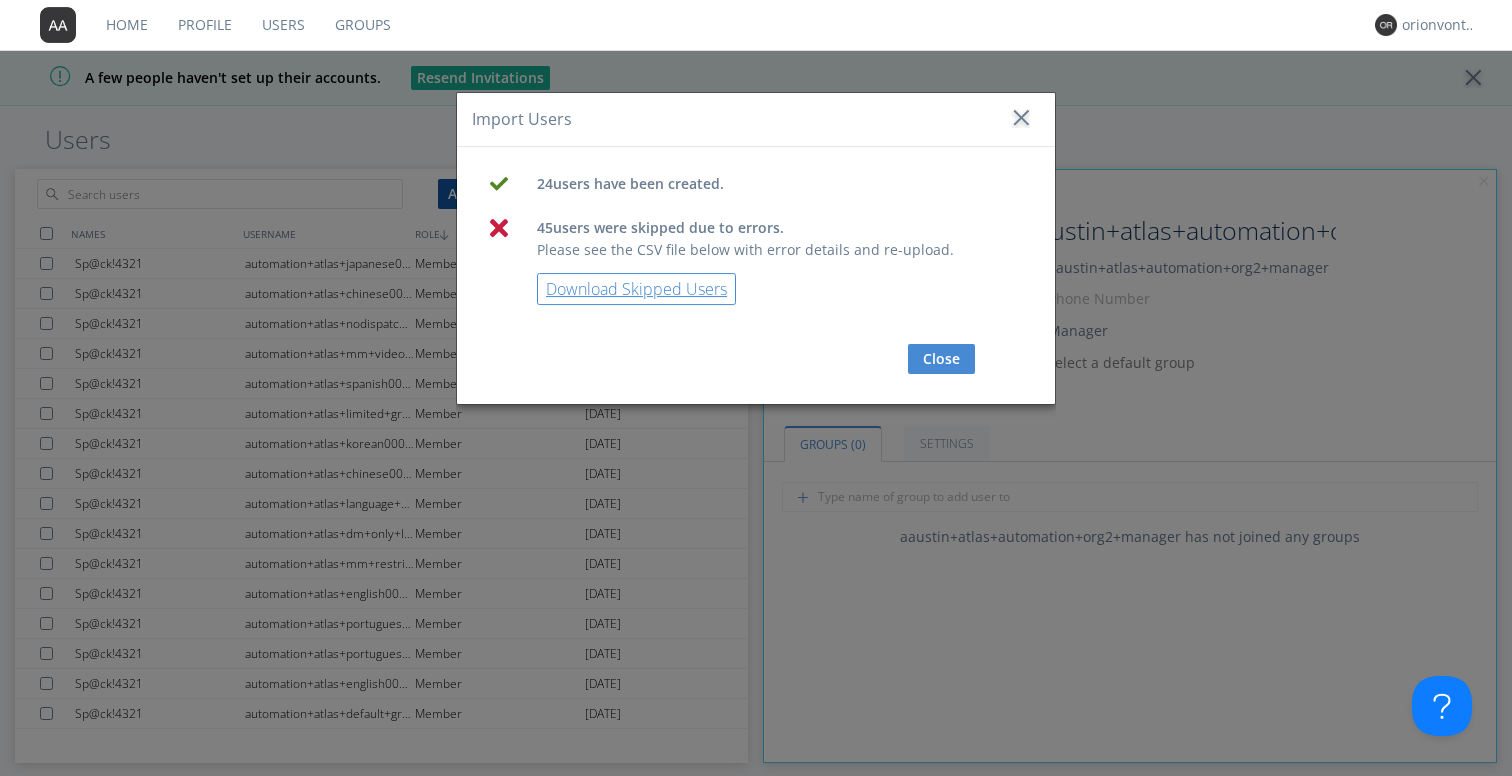 click on "Download Skipped Users" at bounding box center [636, 289] 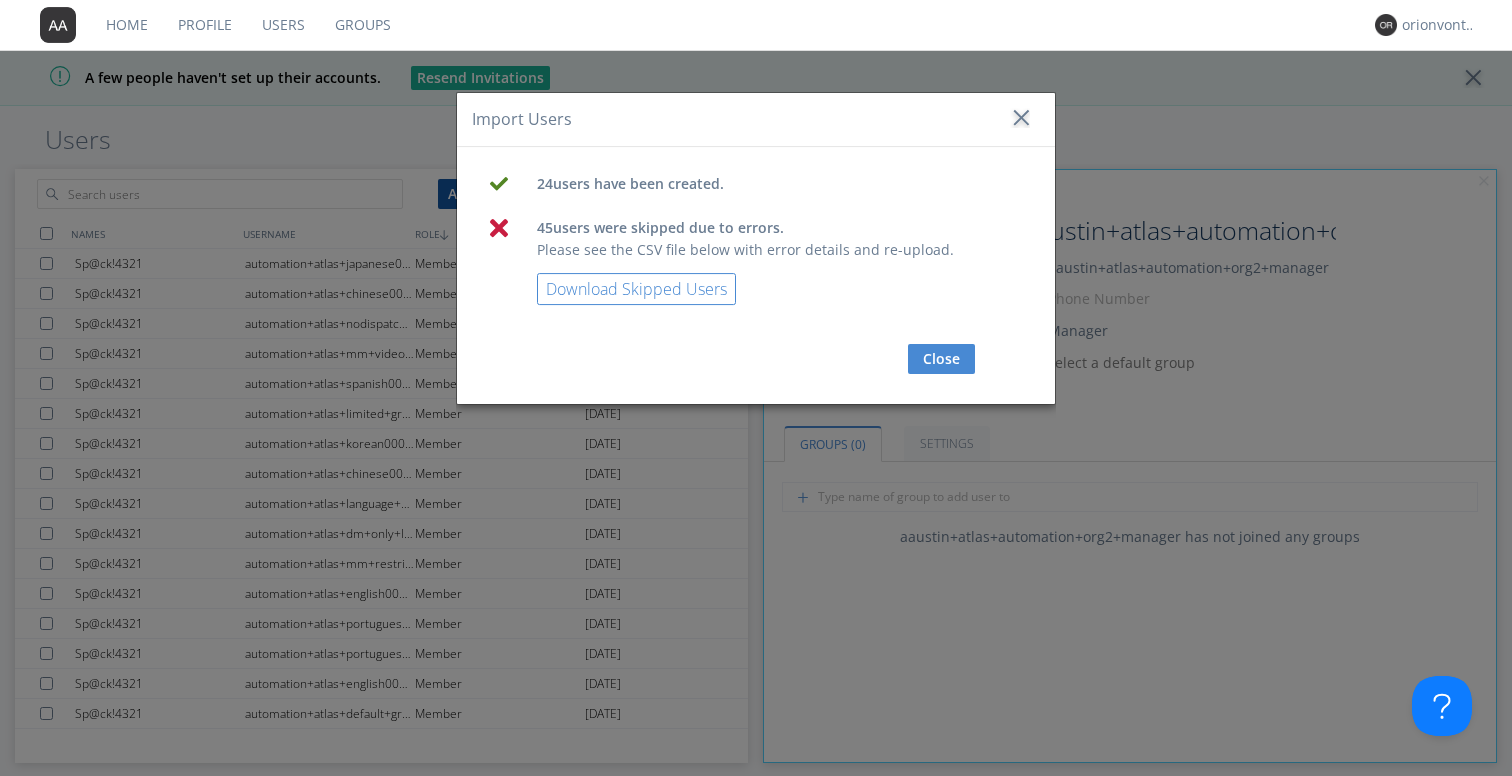 click on "Close" at bounding box center [941, 359] 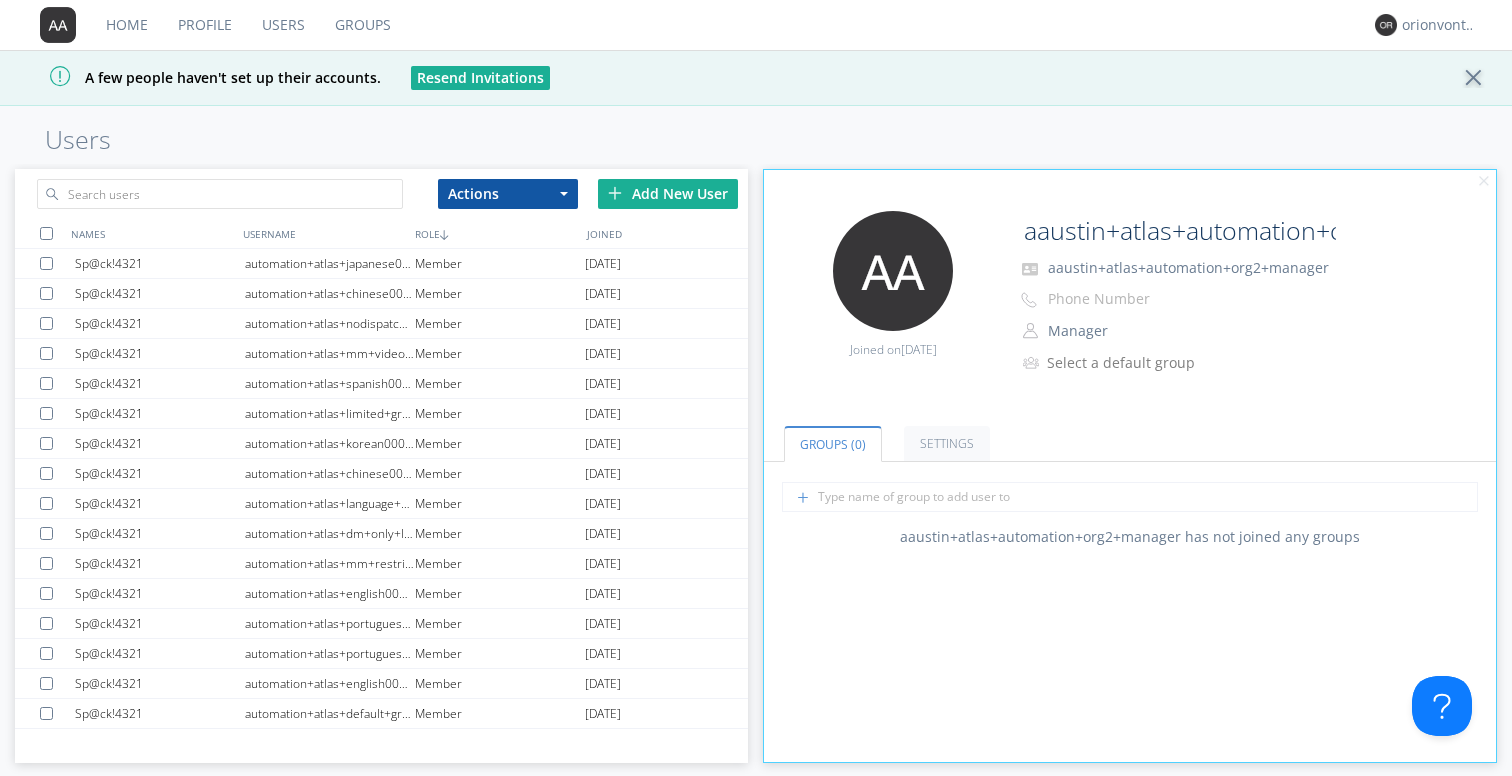 scroll, scrollTop: 389, scrollLeft: 0, axis: vertical 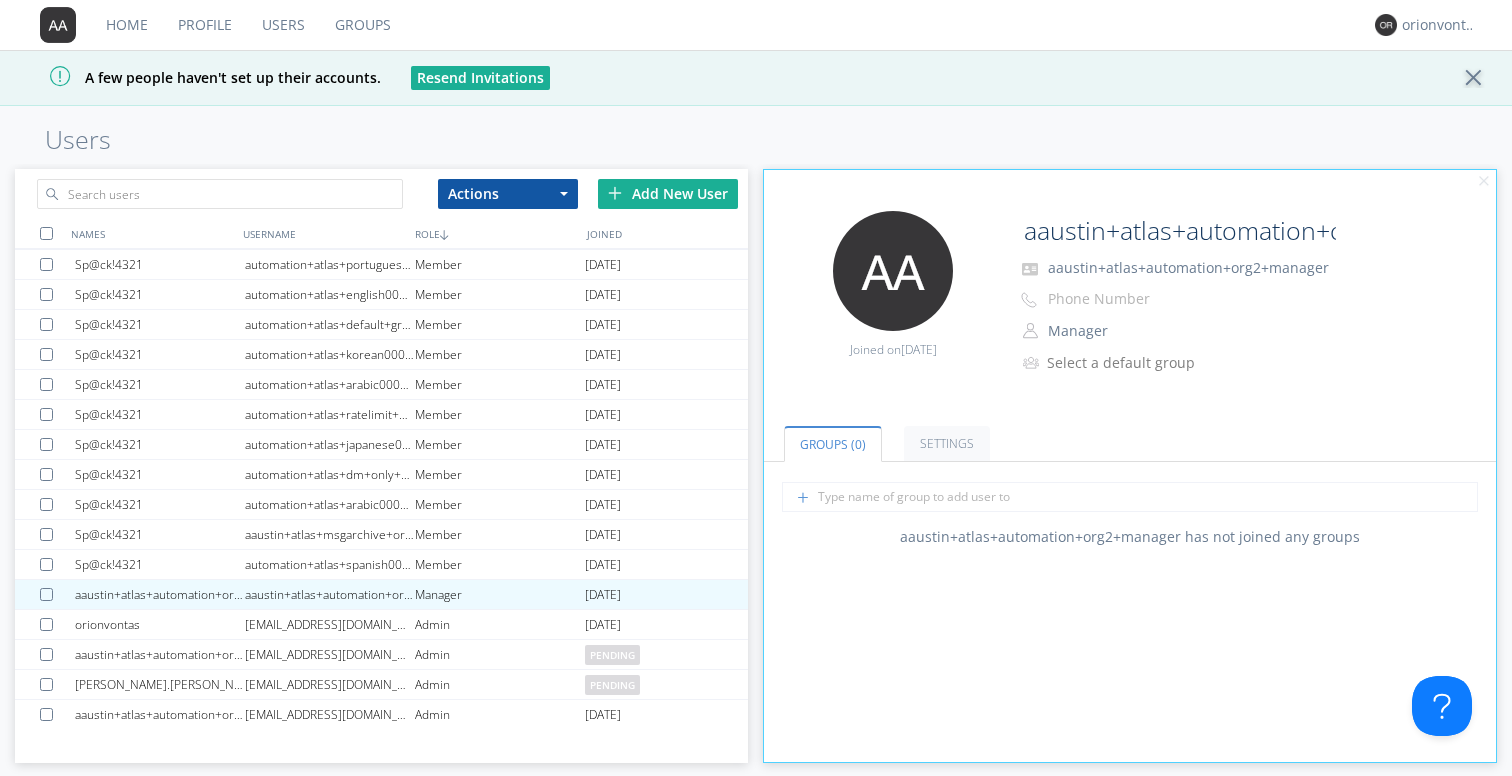 click at bounding box center [46, 233] 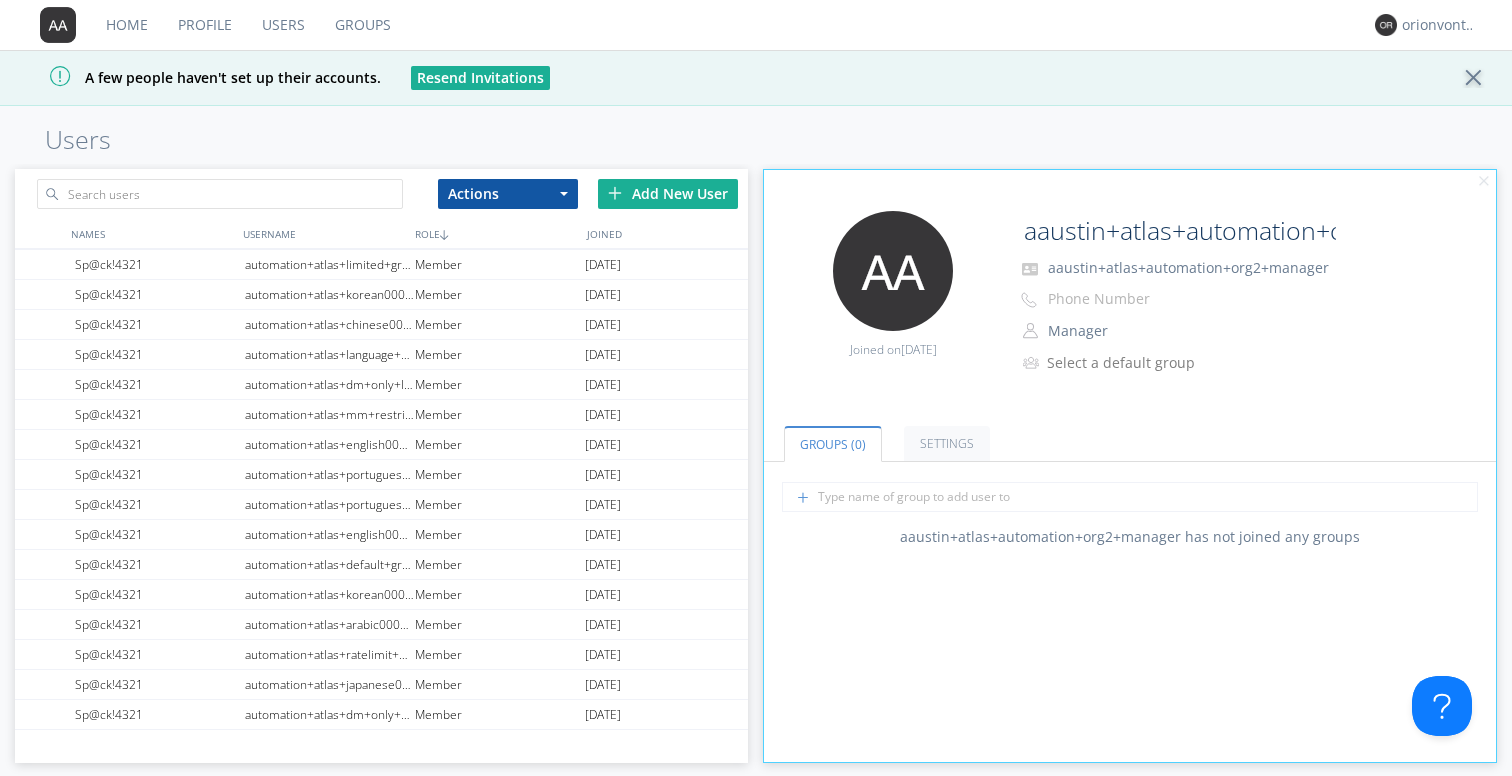scroll, scrollTop: 0, scrollLeft: 0, axis: both 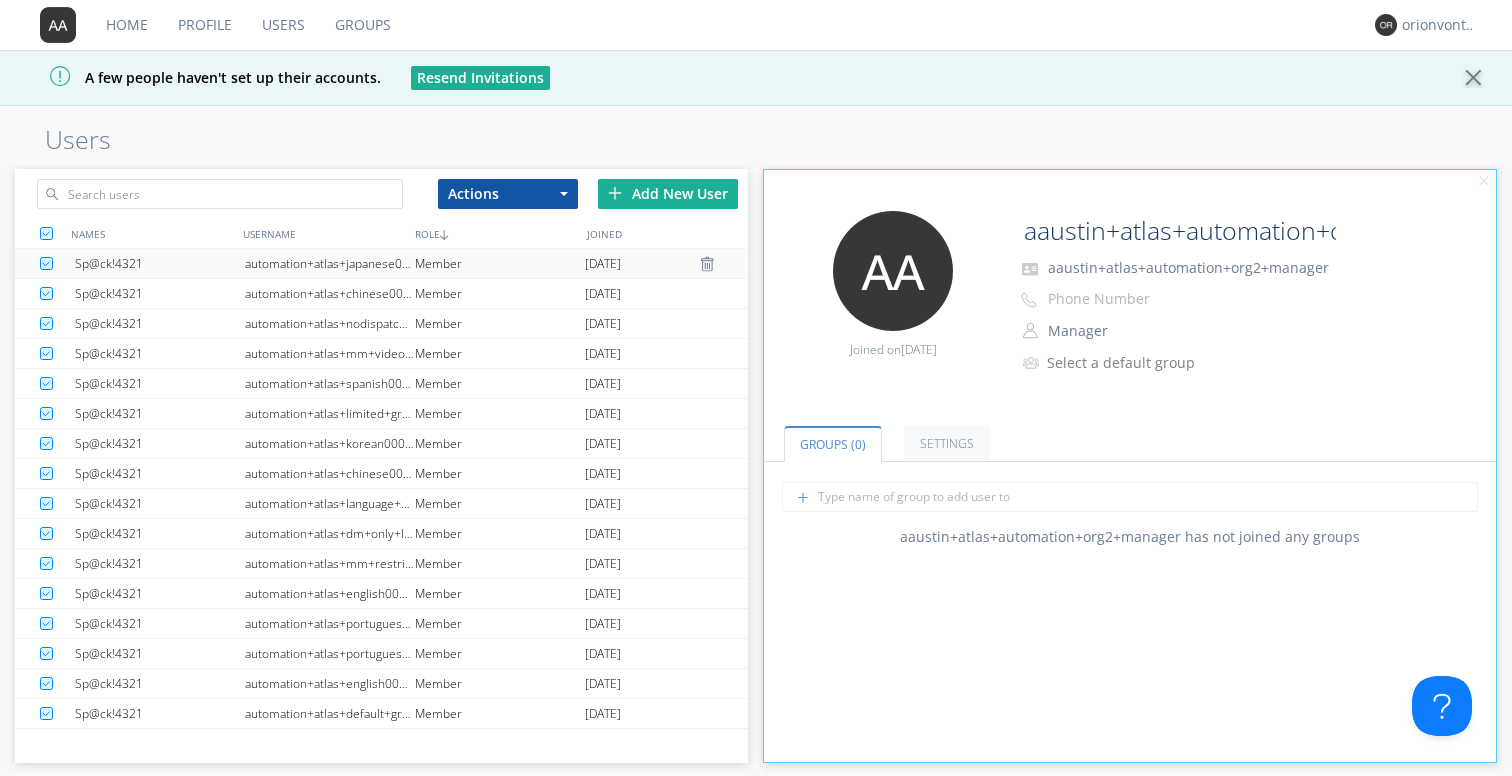 click on "automation+atlas+japanese0002+org2" at bounding box center (330, 263) 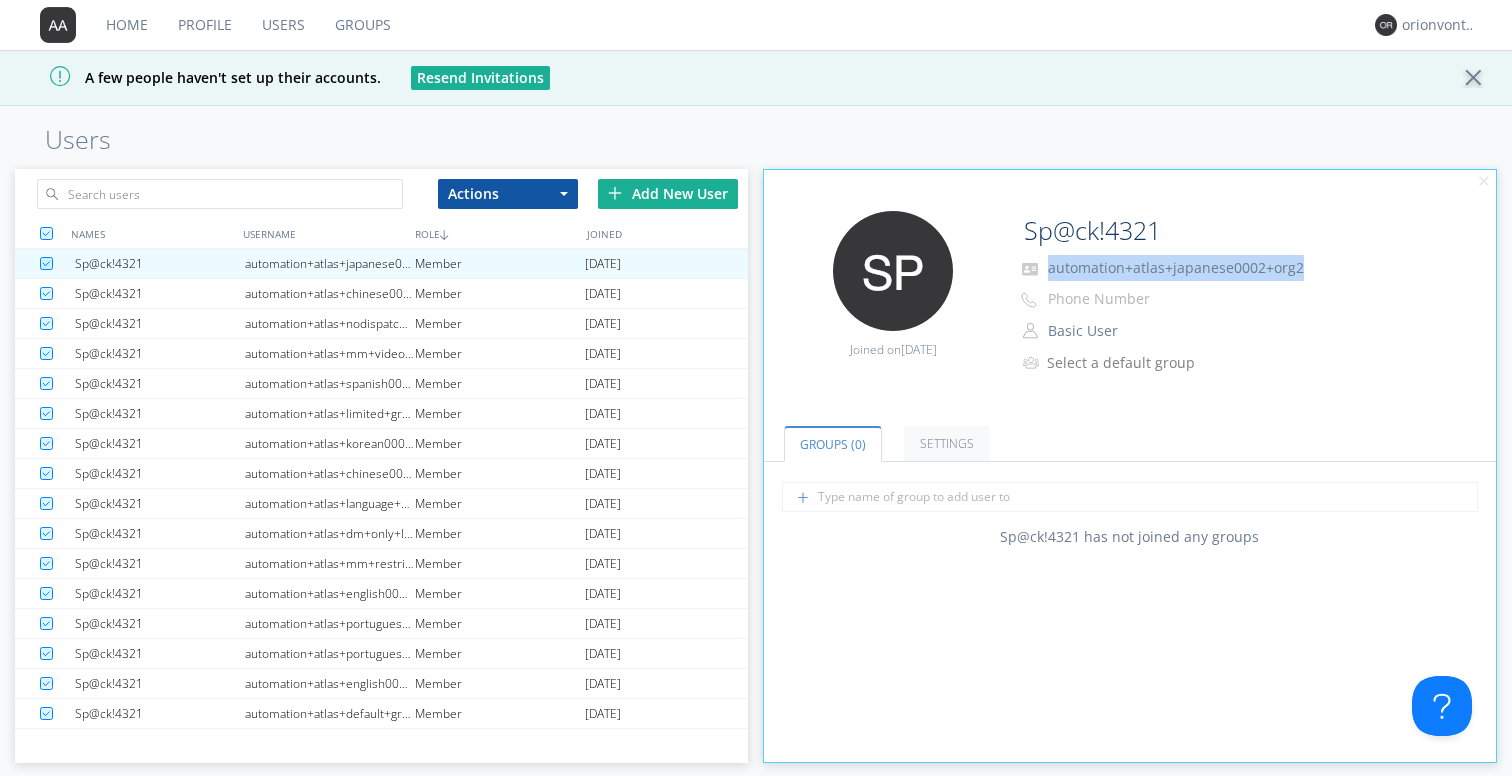 drag, startPoint x: 1299, startPoint y: 268, endPoint x: 1043, endPoint y: 267, distance: 256.00195 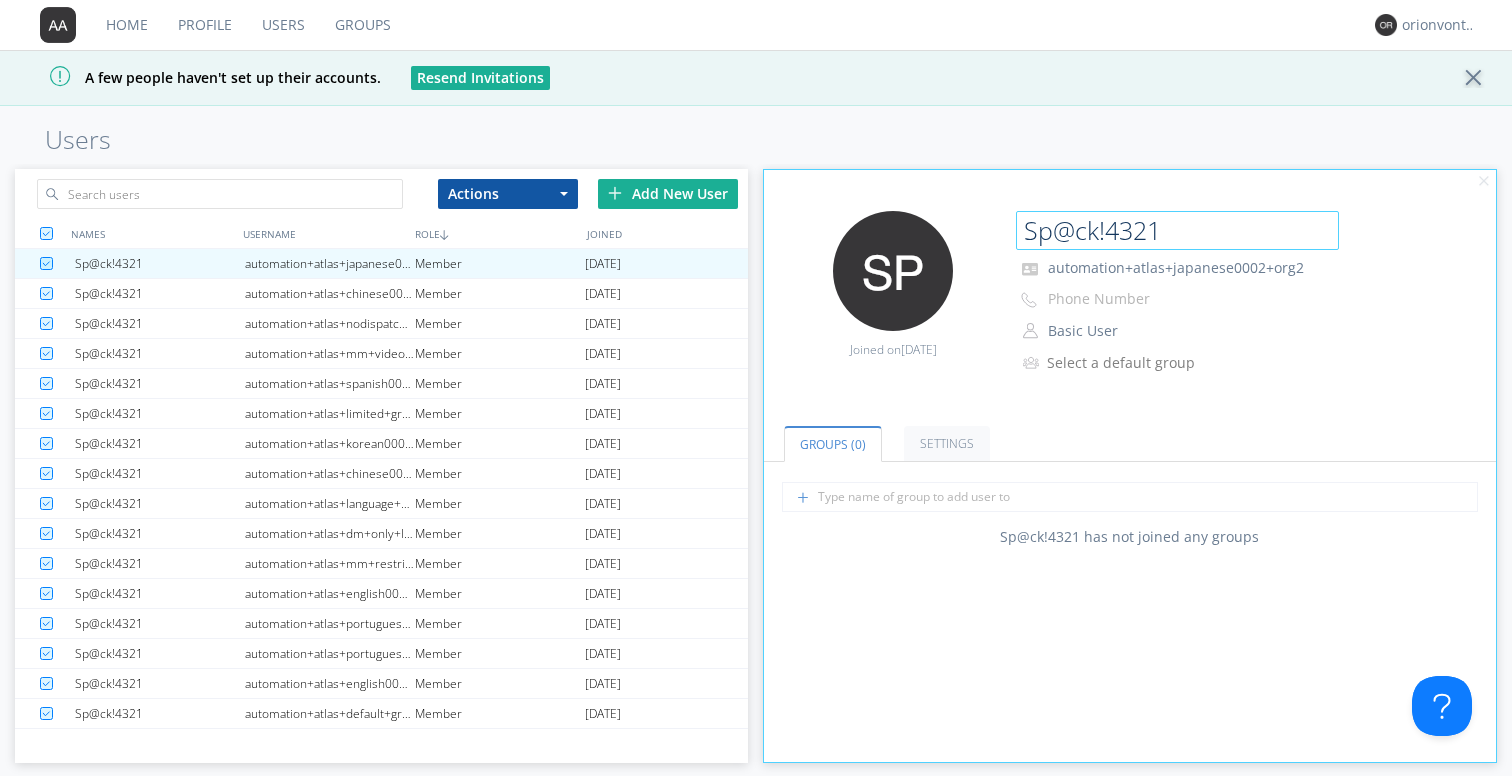 drag, startPoint x: 1162, startPoint y: 229, endPoint x: 1008, endPoint y: 219, distance: 154.32434 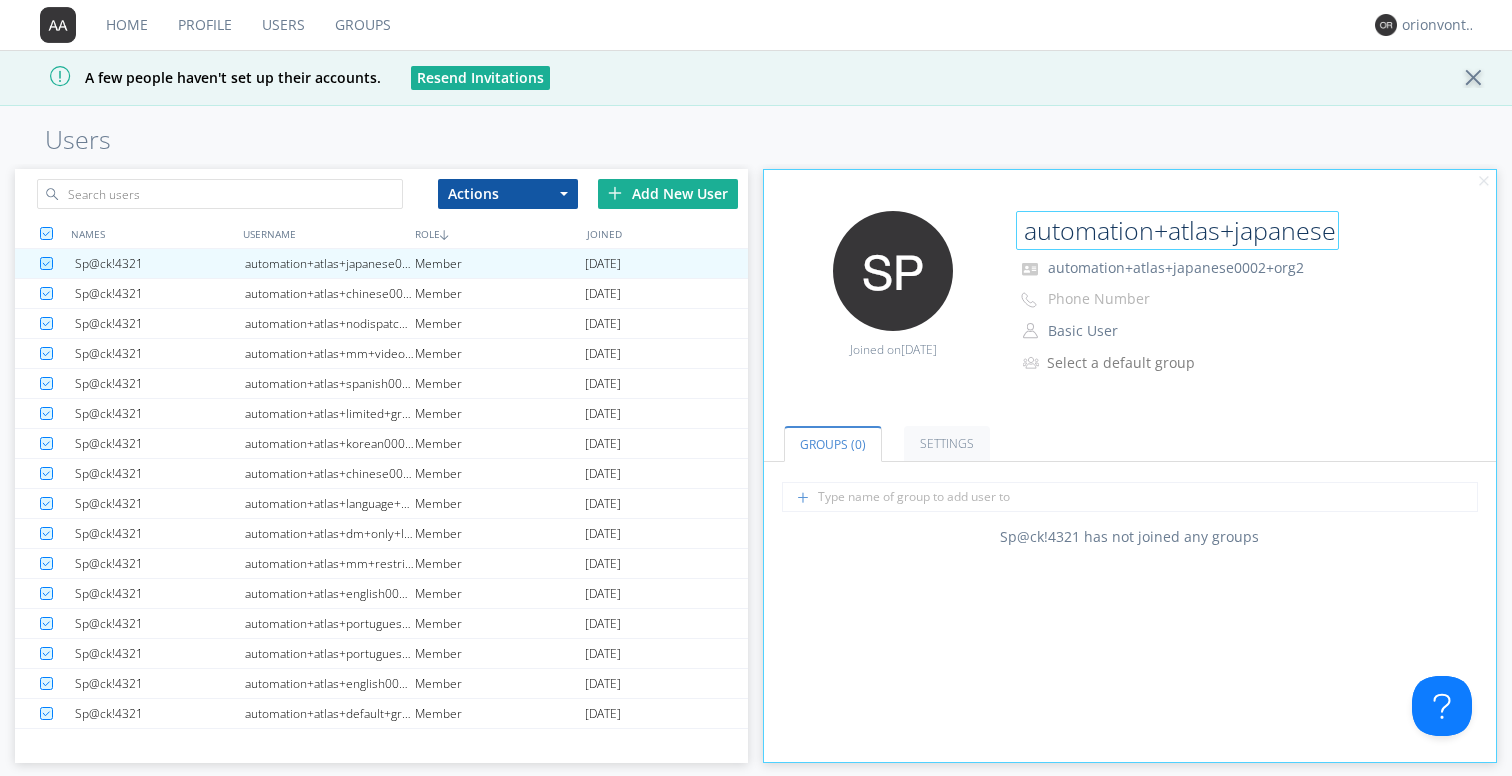 scroll, scrollTop: 0, scrollLeft: 122, axis: horizontal 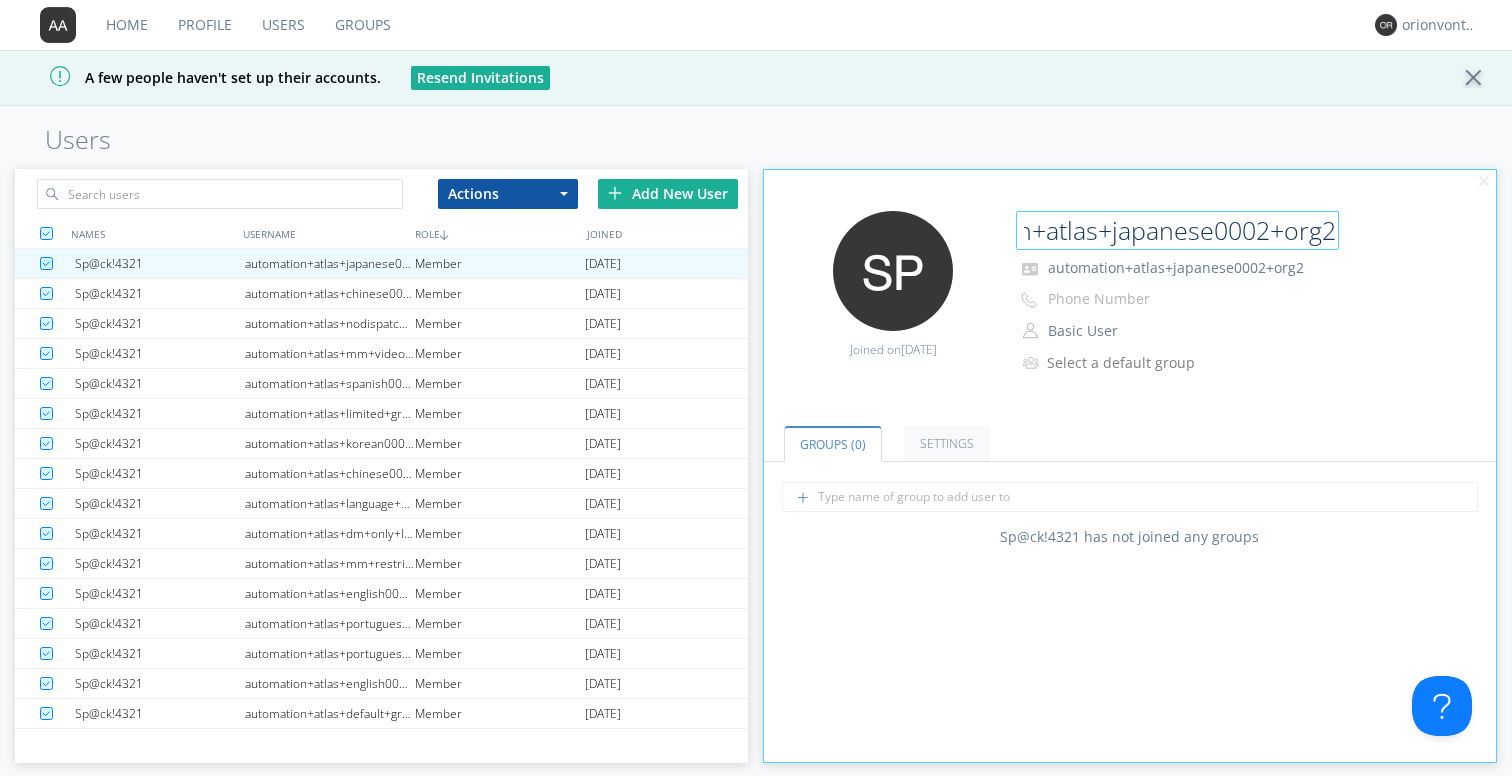 type on "automation+atlas+japanese0002+org2" 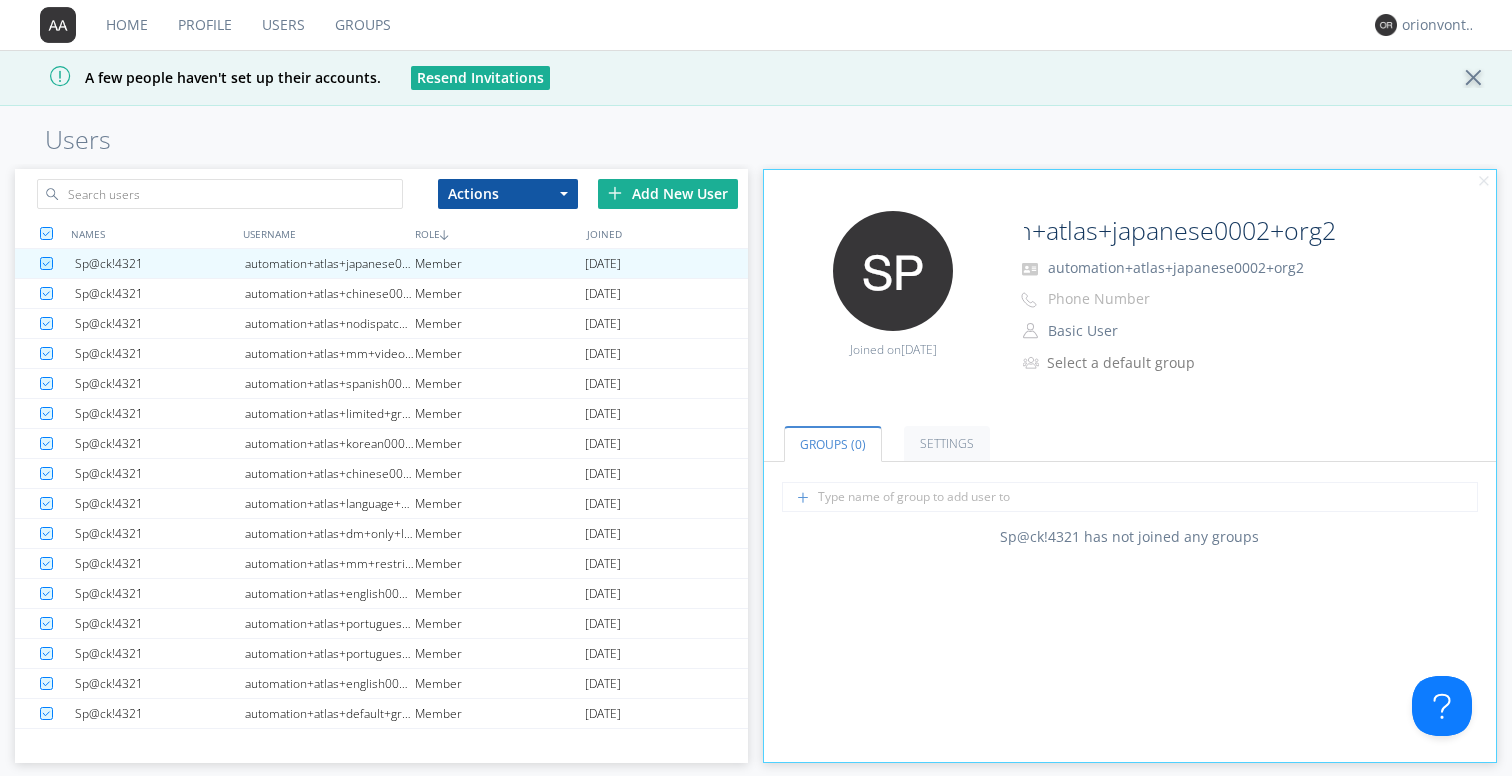scroll, scrollTop: 0, scrollLeft: 0, axis: both 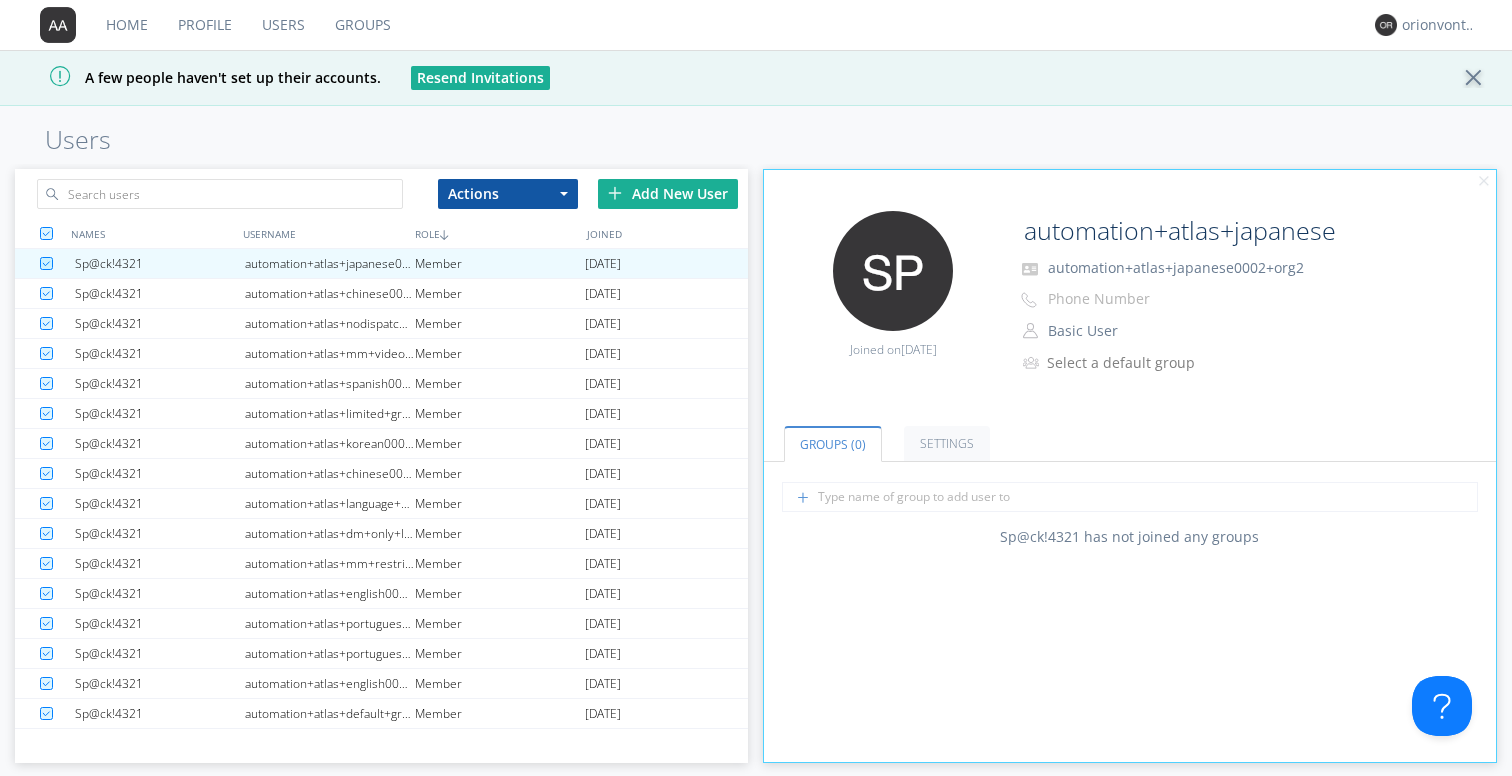 click on "Groups (0) Settings" at bounding box center [1130, 431] 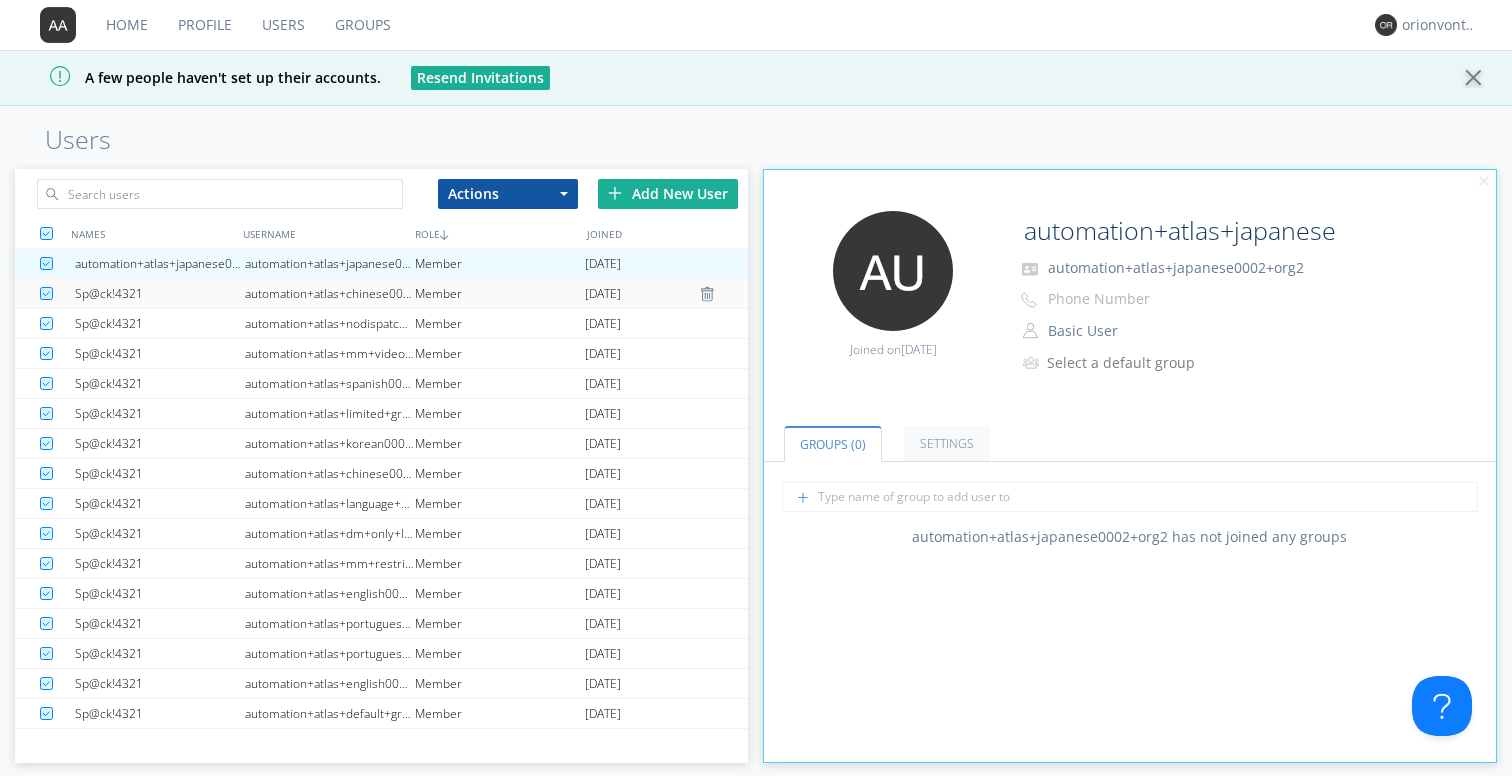 click on "automation+atlas+chinese0001+org2" at bounding box center [330, 293] 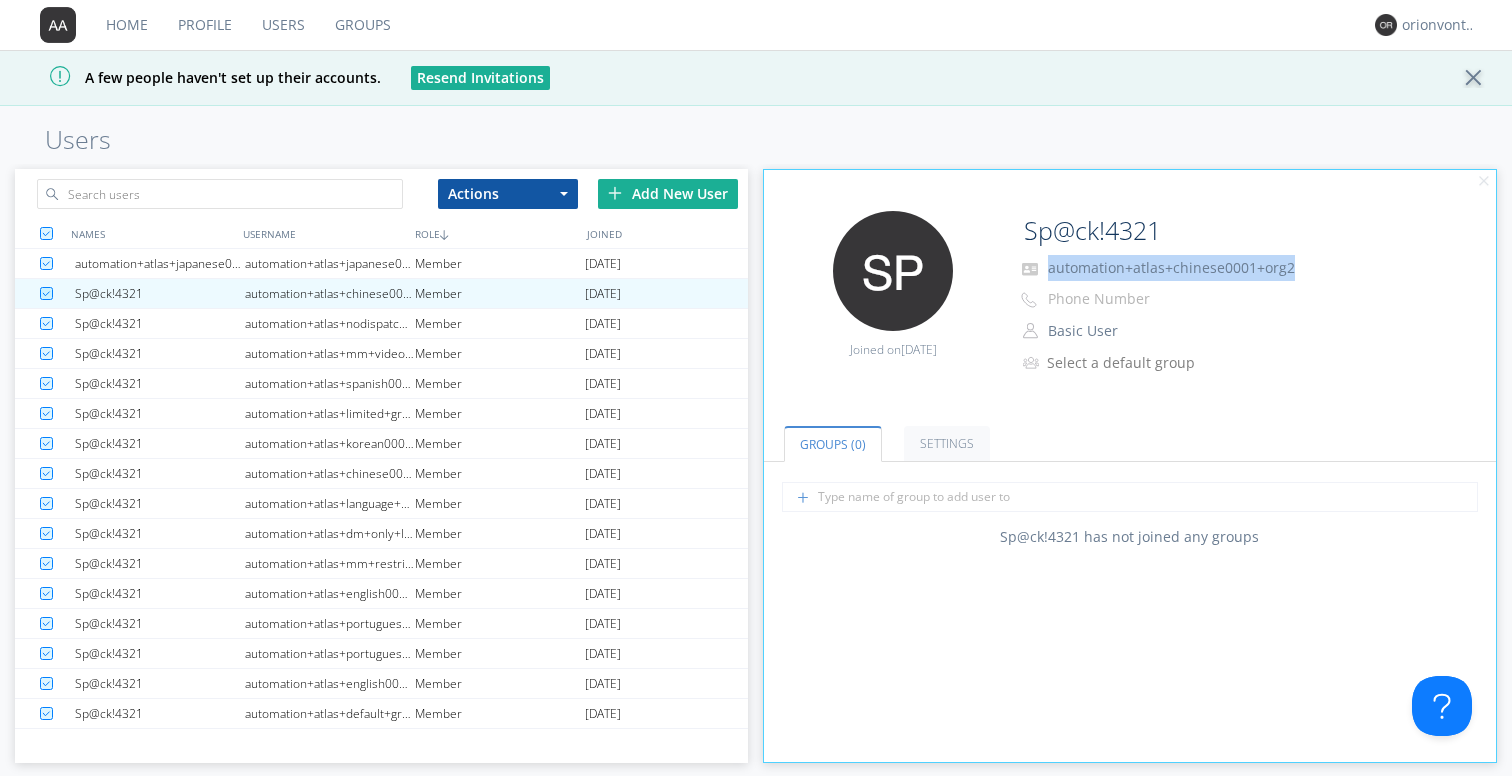 drag, startPoint x: 1293, startPoint y: 271, endPoint x: 1041, endPoint y: 261, distance: 252.19833 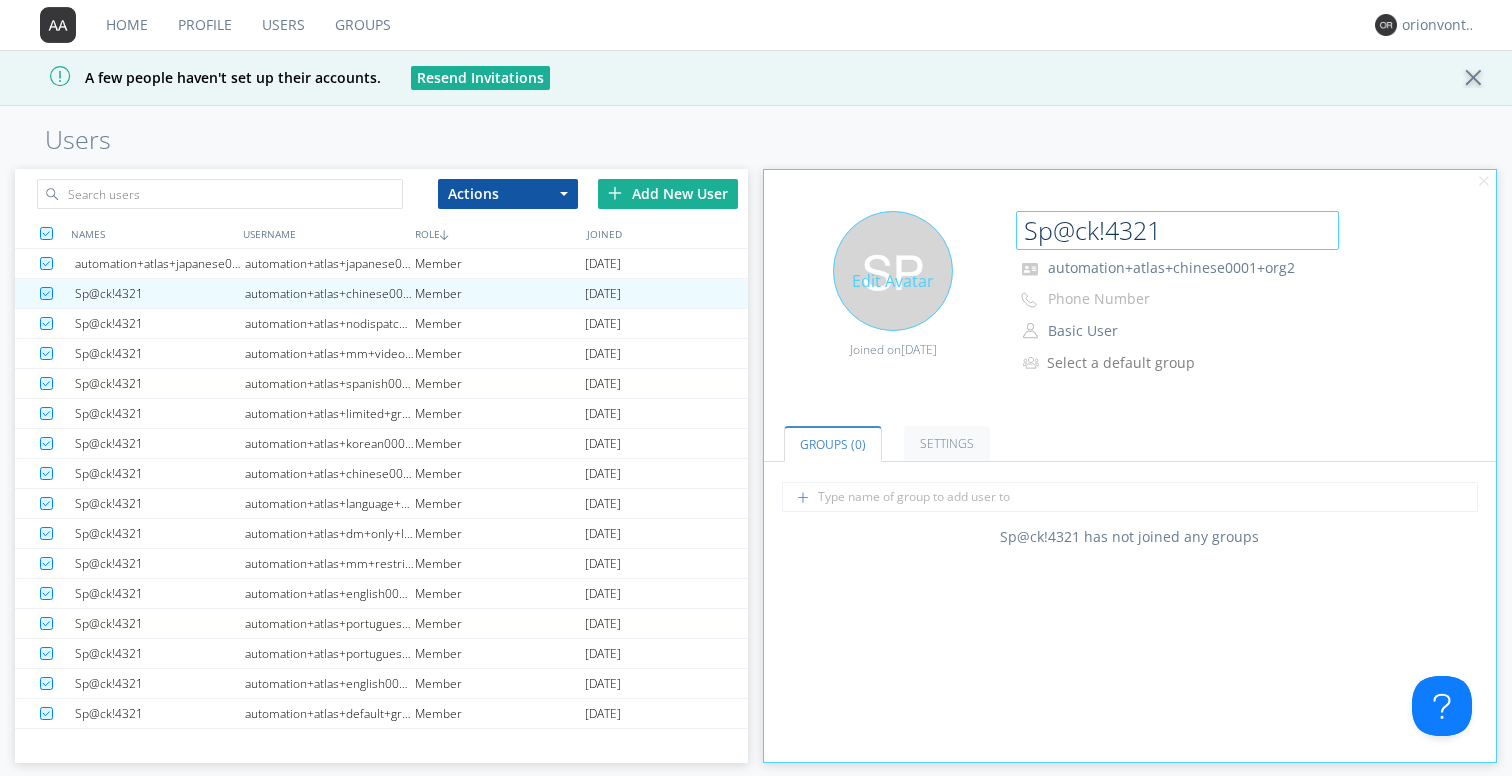 drag, startPoint x: 1173, startPoint y: 232, endPoint x: 977, endPoint y: 235, distance: 196.02296 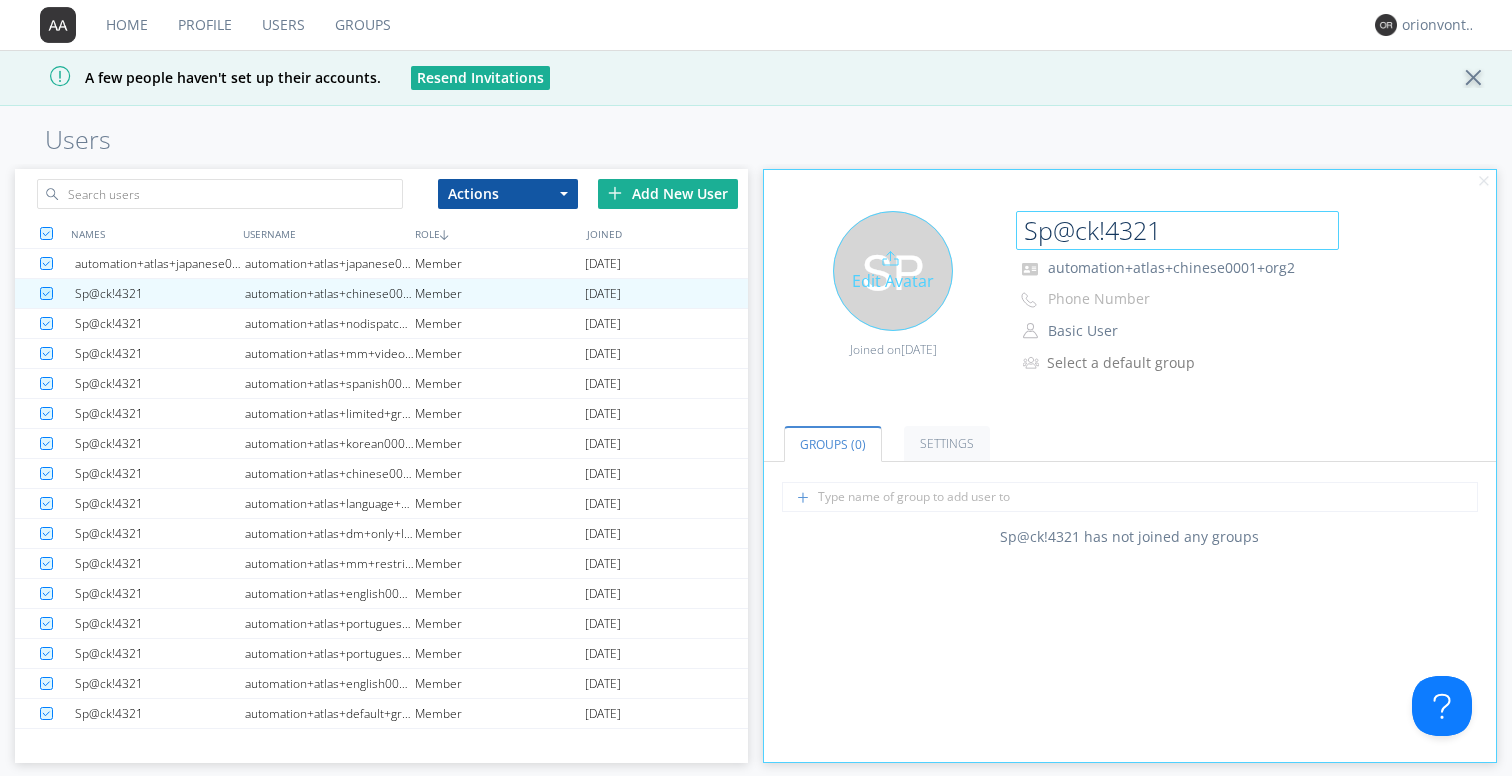 click on "Edit Avatar Joined on  2025-07-25 Sp@ck!4321   automation+atlas+chinese0001+org2 Phone Number Basic User   Manager Basic User Select a default group" at bounding box center [1130, 306] 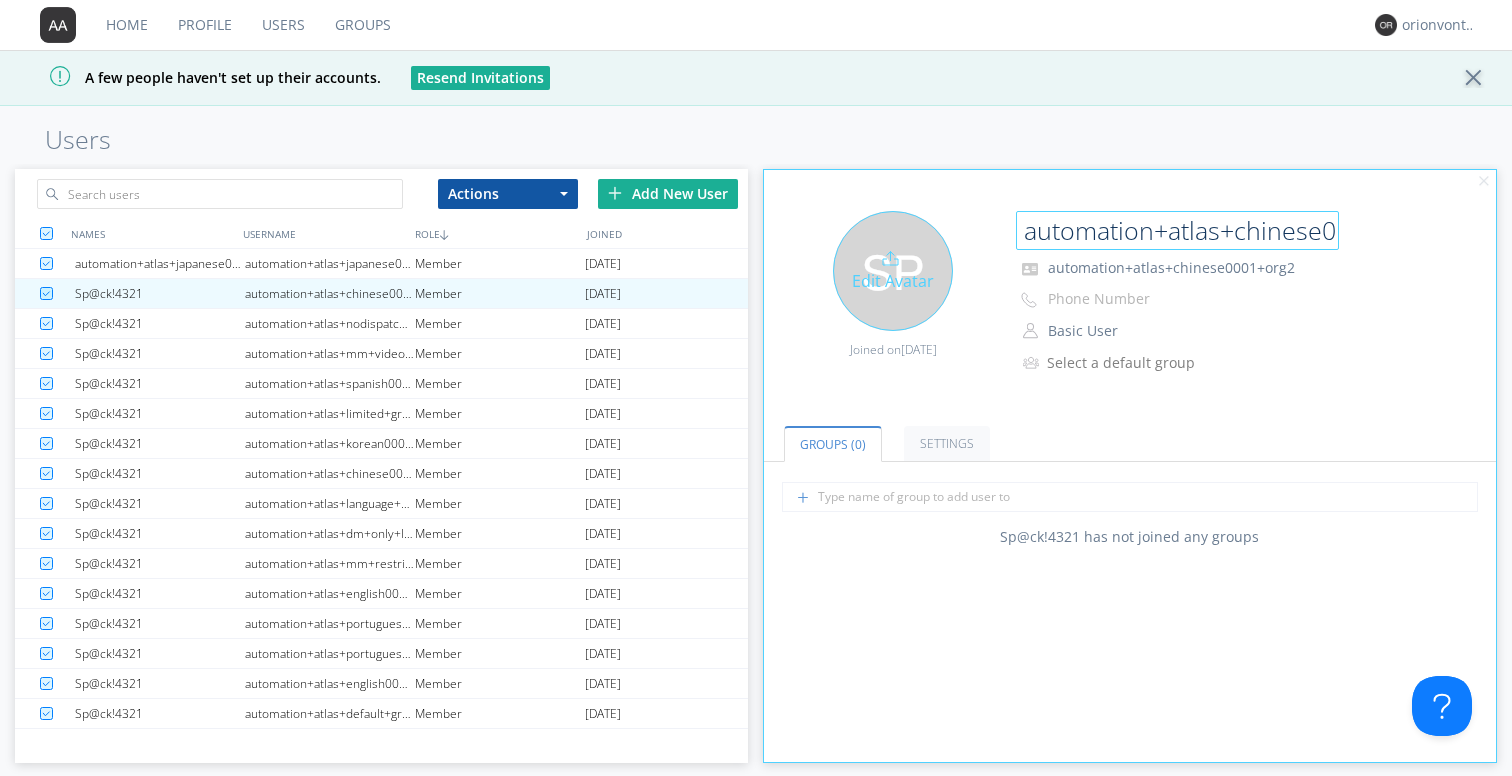 scroll, scrollTop: 0, scrollLeft: 107, axis: horizontal 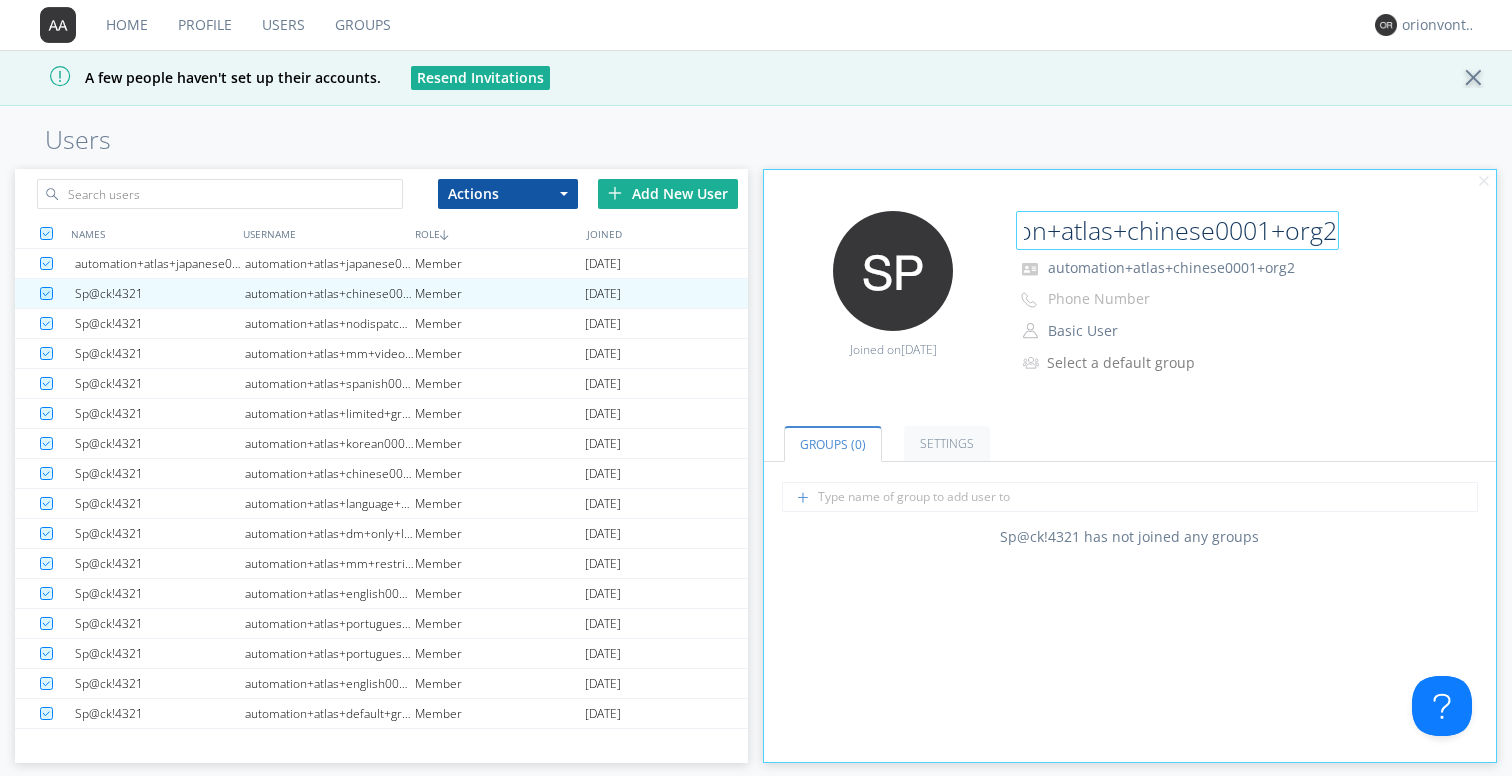 type on "automation+atlas+chinese0001+org2" 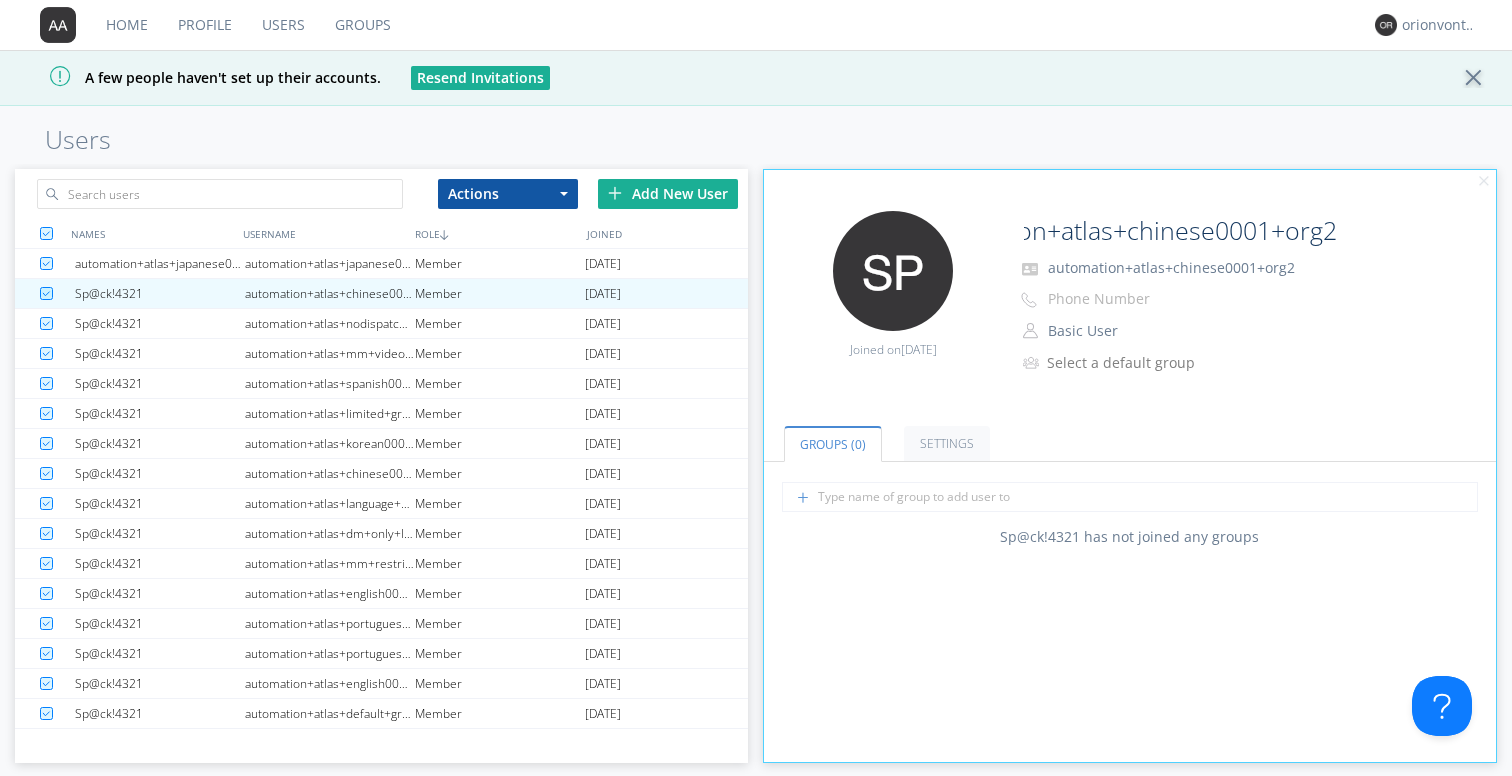 scroll, scrollTop: 0, scrollLeft: 0, axis: both 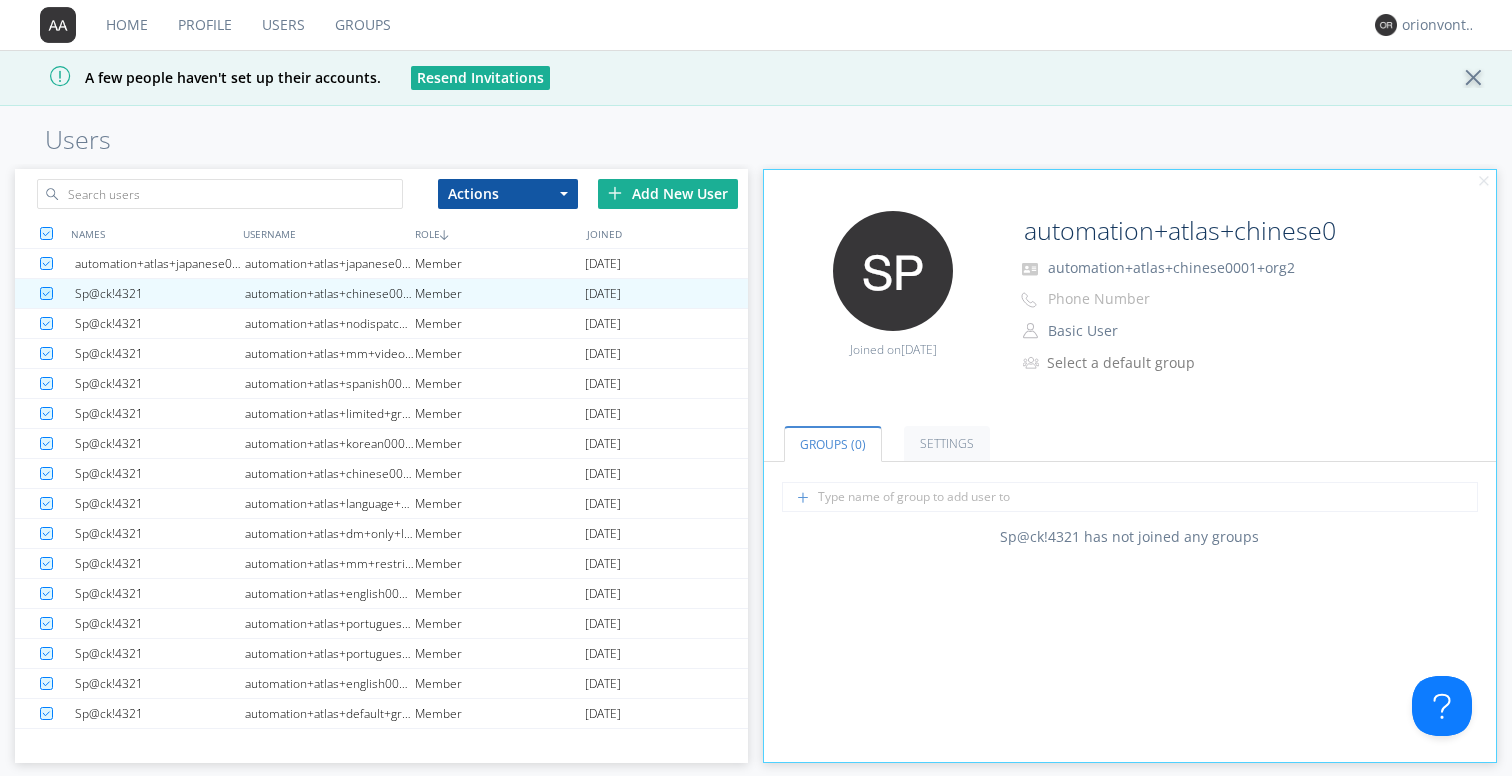 click on "Groups (0) Settings" at bounding box center [1130, 431] 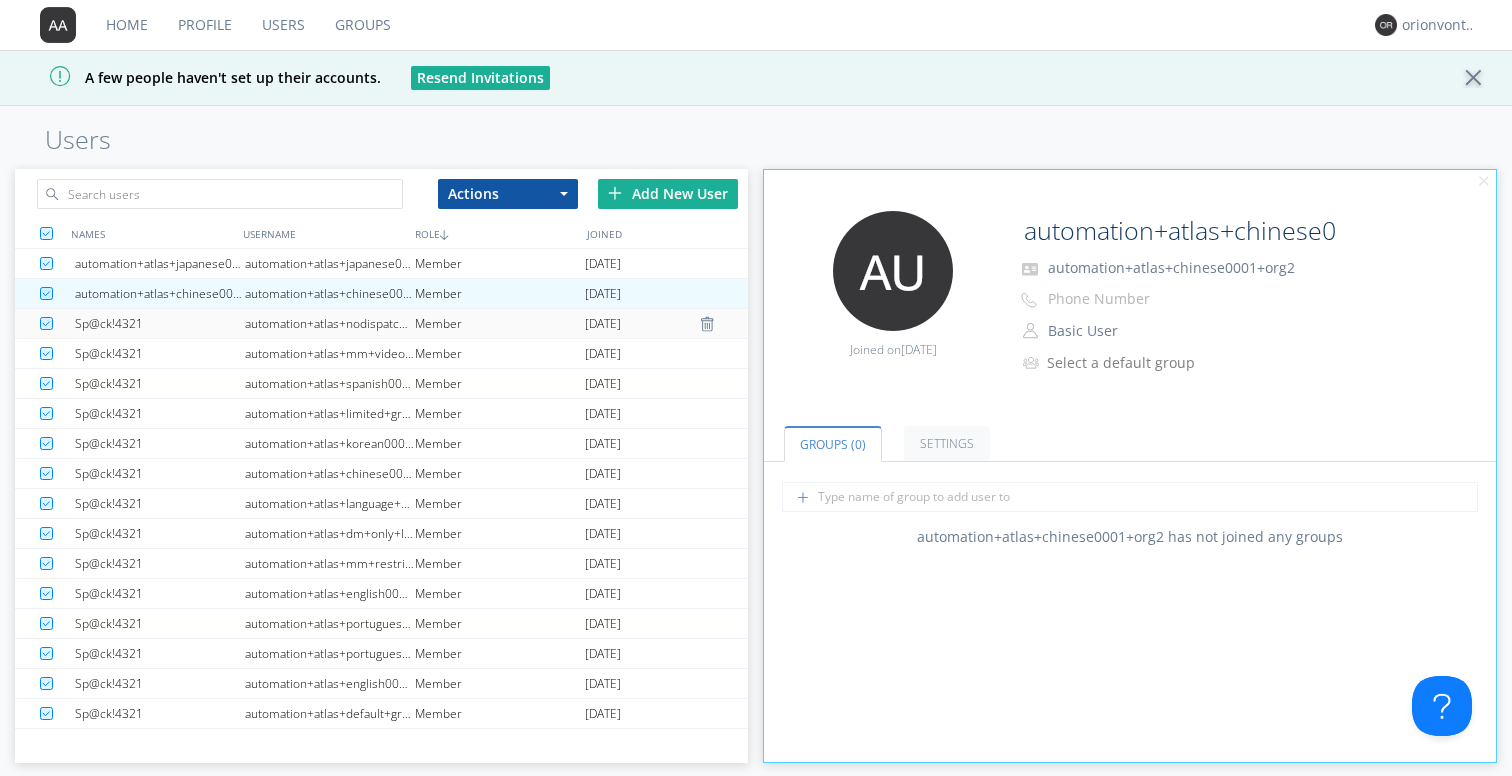 click on "automation+atlas+nodispatch+org2" at bounding box center (330, 323) 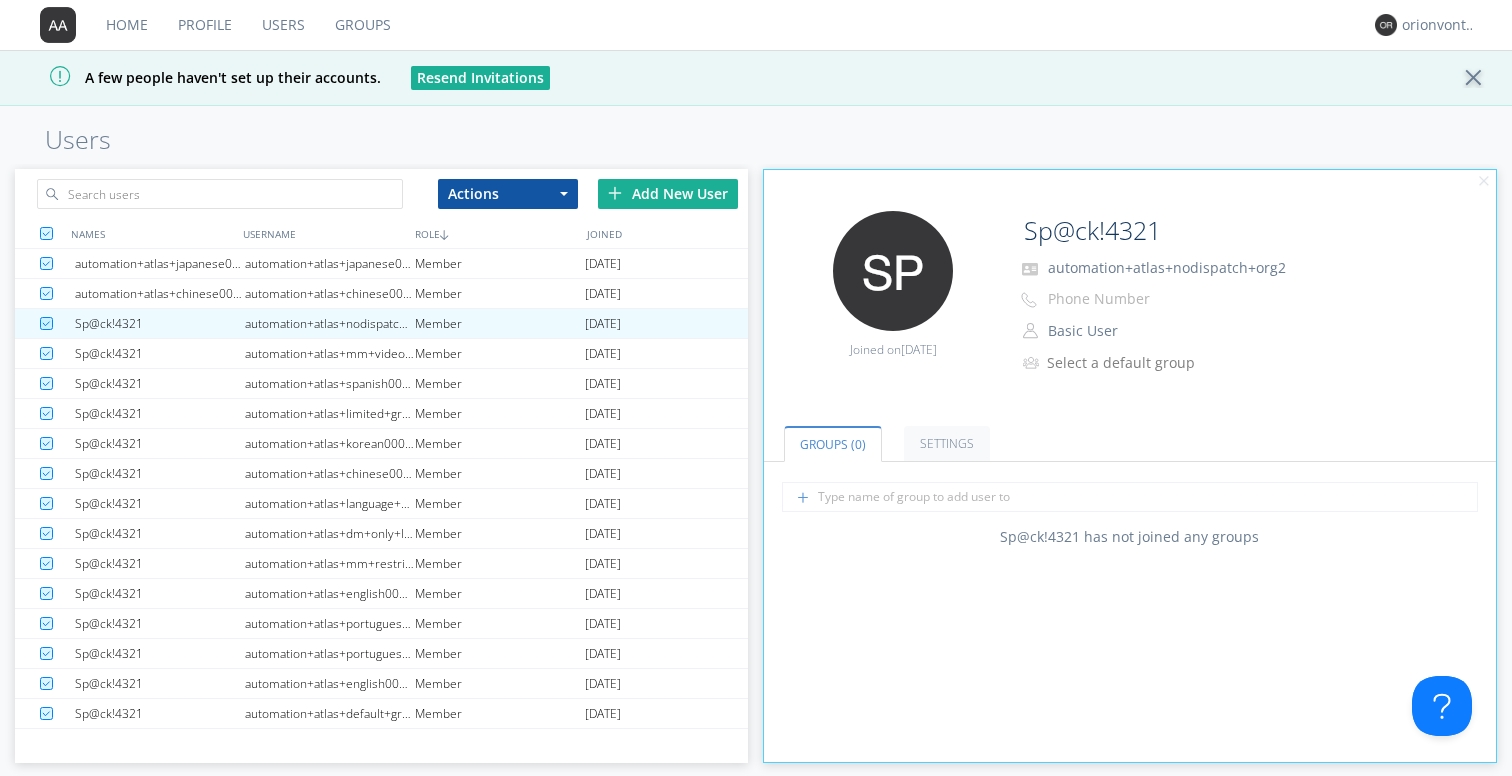 click on "automation+atlas+nodispatch+org2" at bounding box center (1216, 268) 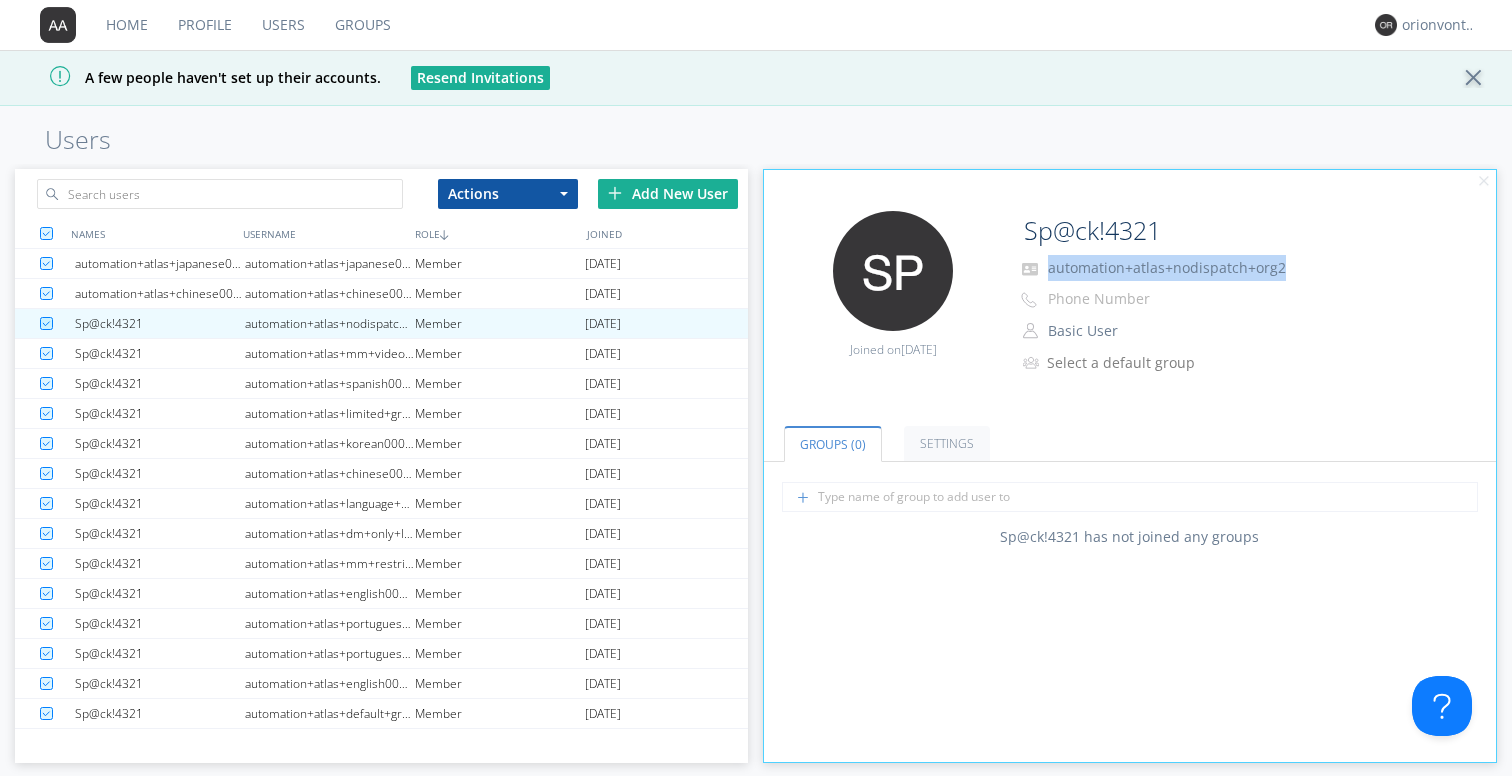 drag, startPoint x: 1282, startPoint y: 266, endPoint x: 1048, endPoint y: 280, distance: 234.41843 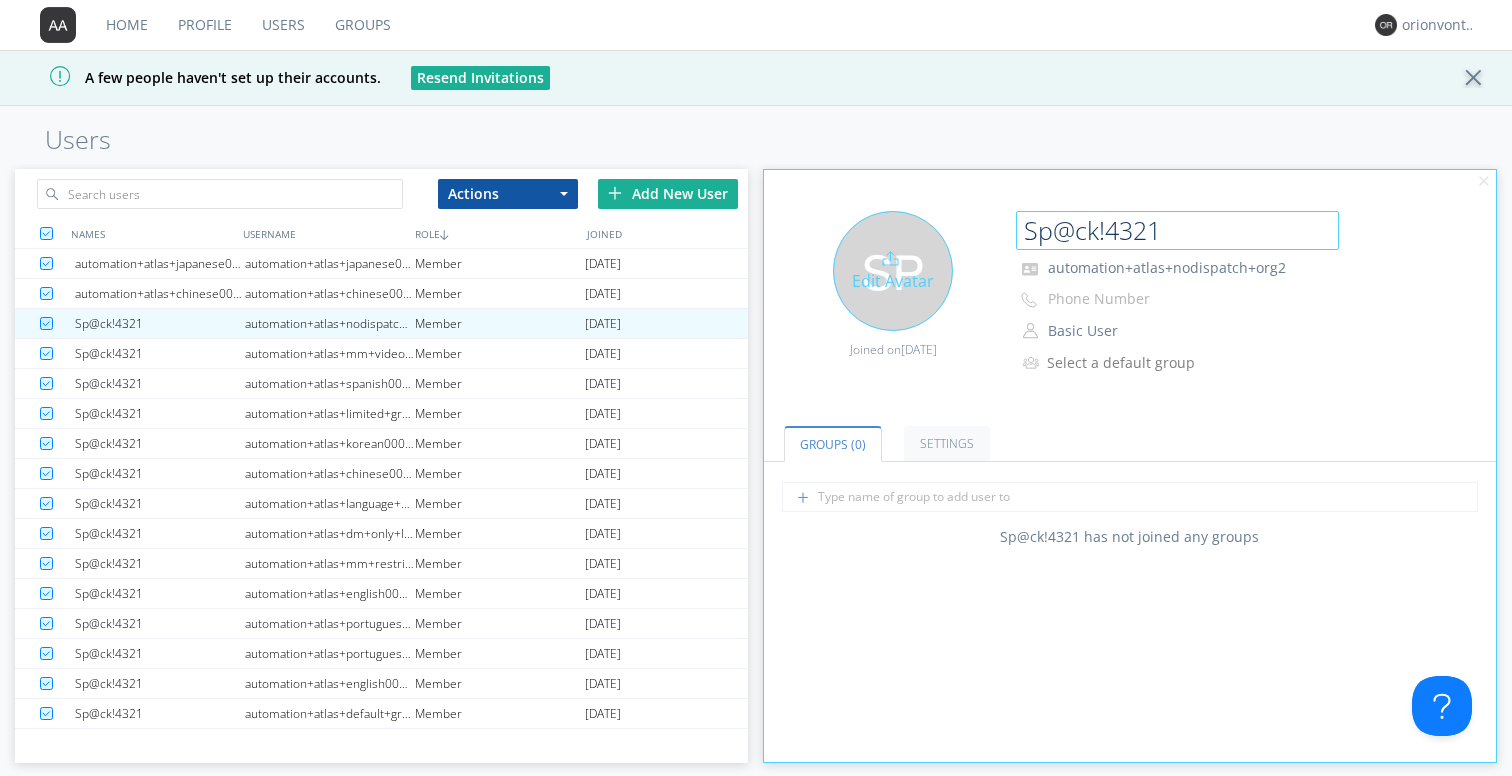 drag, startPoint x: 1166, startPoint y: 230, endPoint x: 995, endPoint y: 233, distance: 171.0263 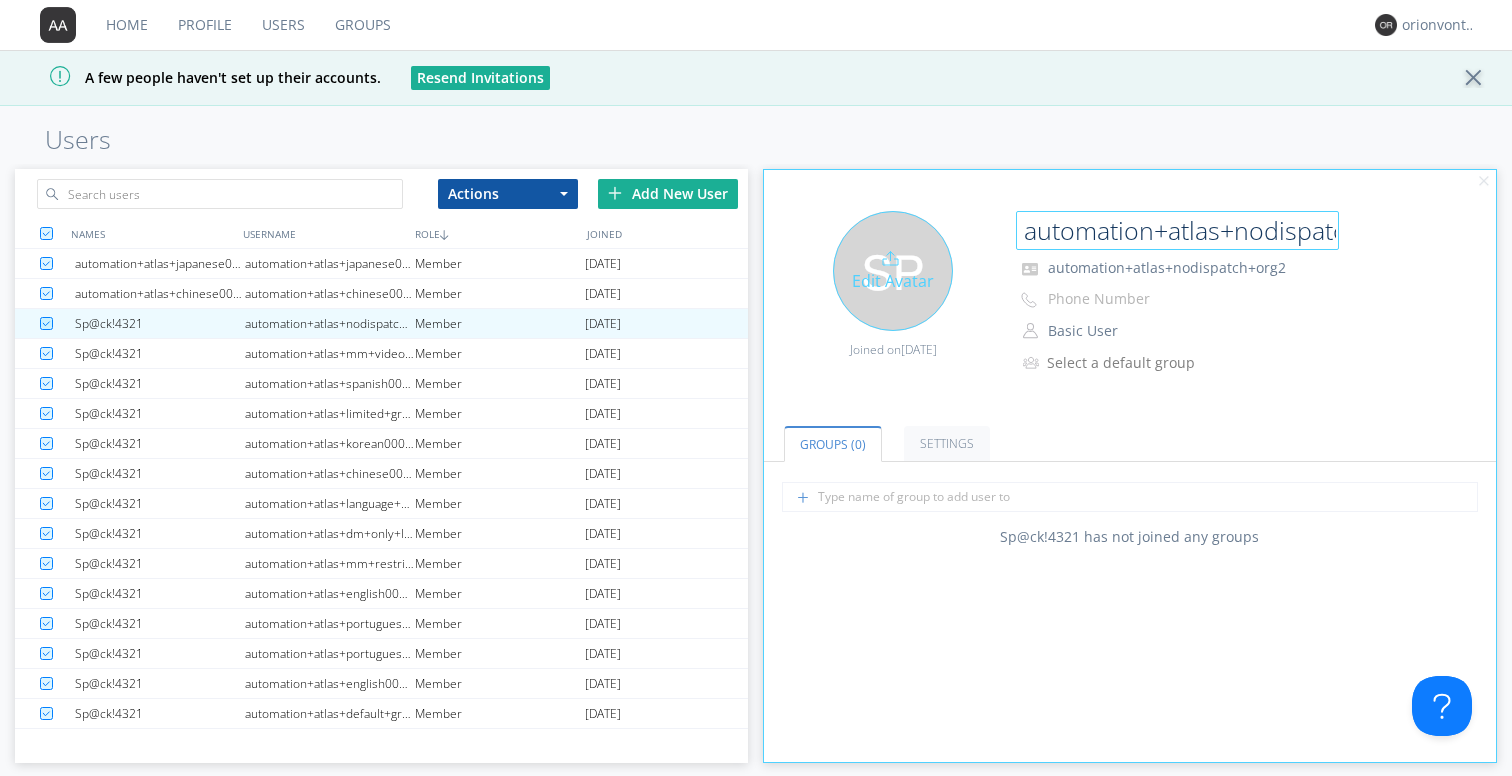 scroll, scrollTop: 0, scrollLeft: 89, axis: horizontal 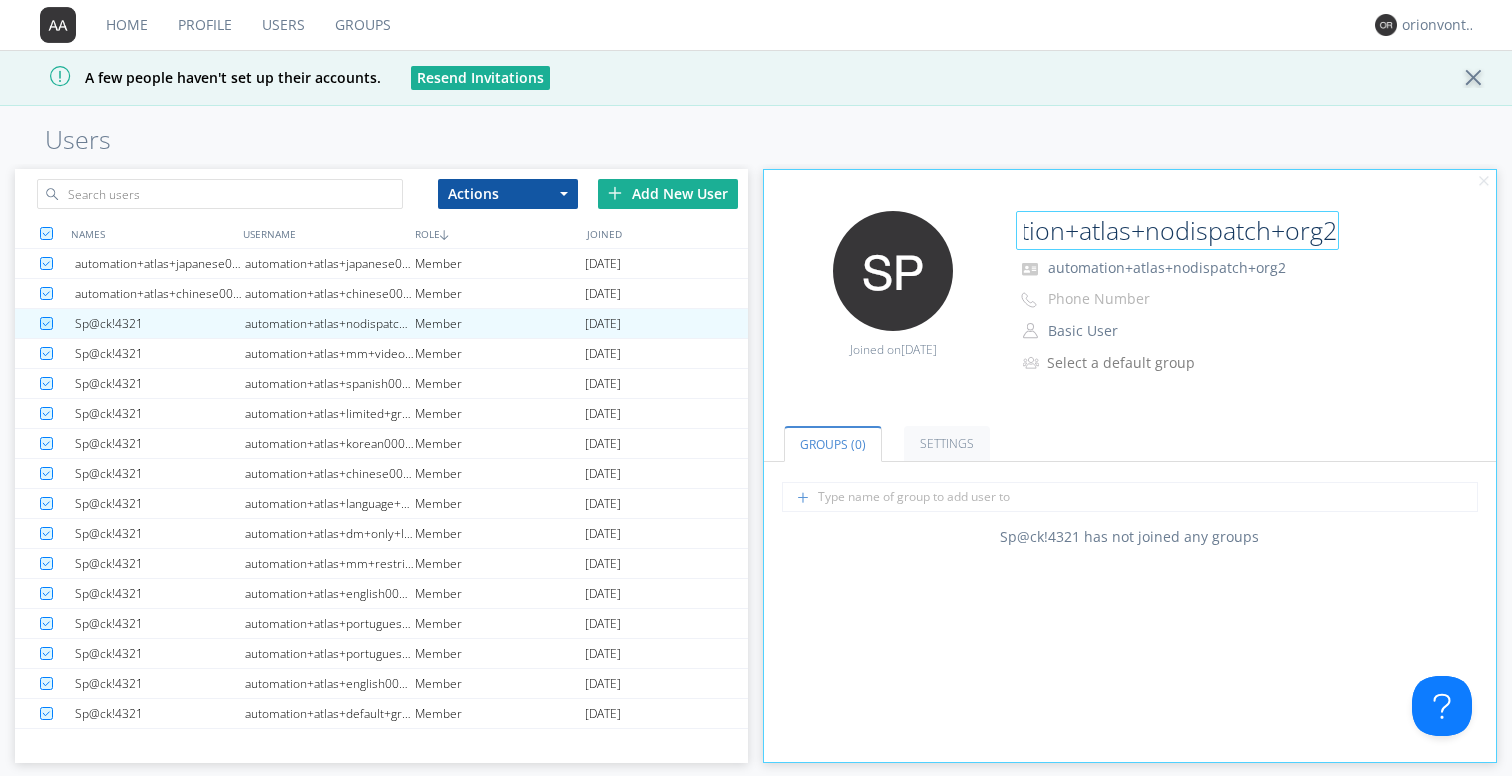 type on "automation+atlas+nodispatch+org2" 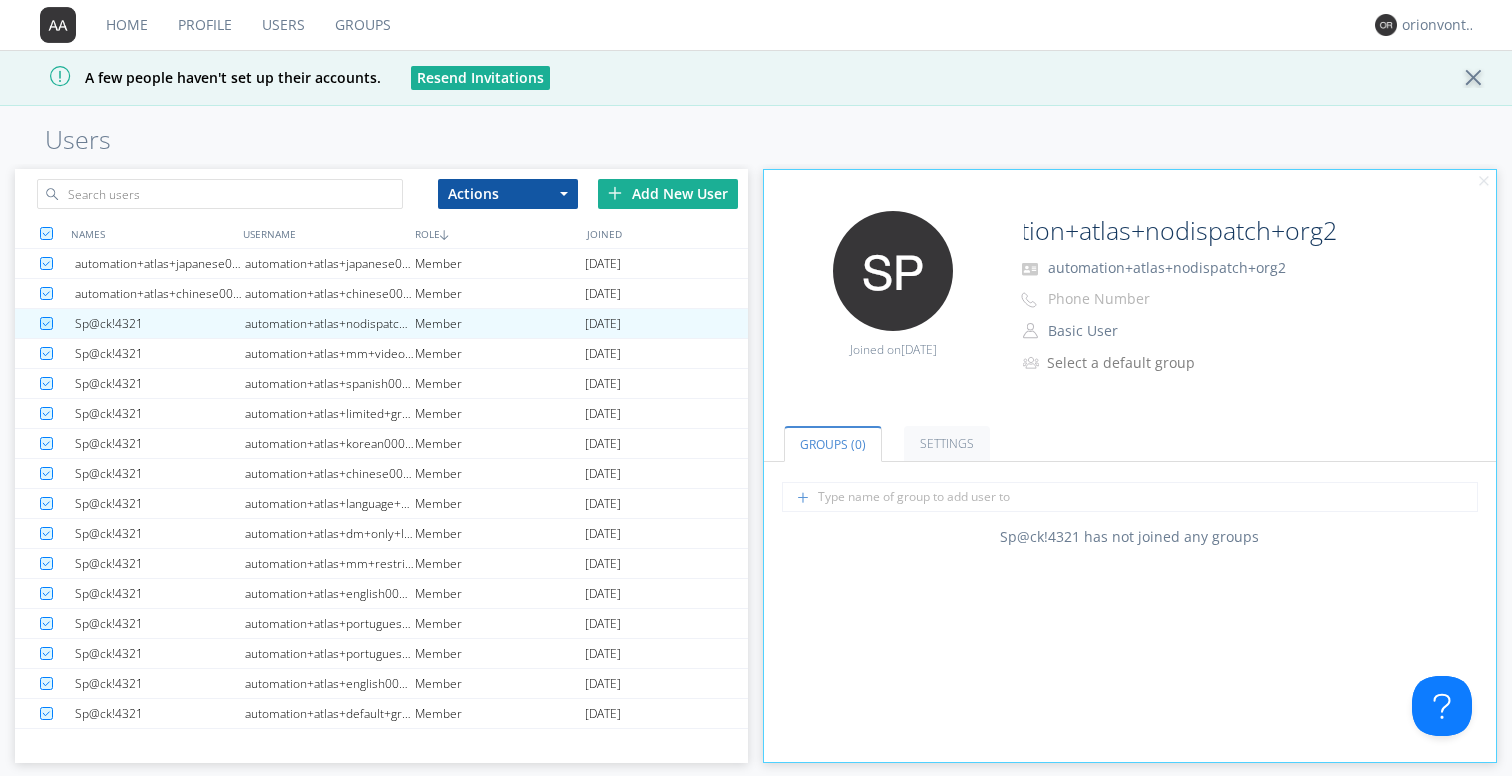 scroll, scrollTop: 0, scrollLeft: 0, axis: both 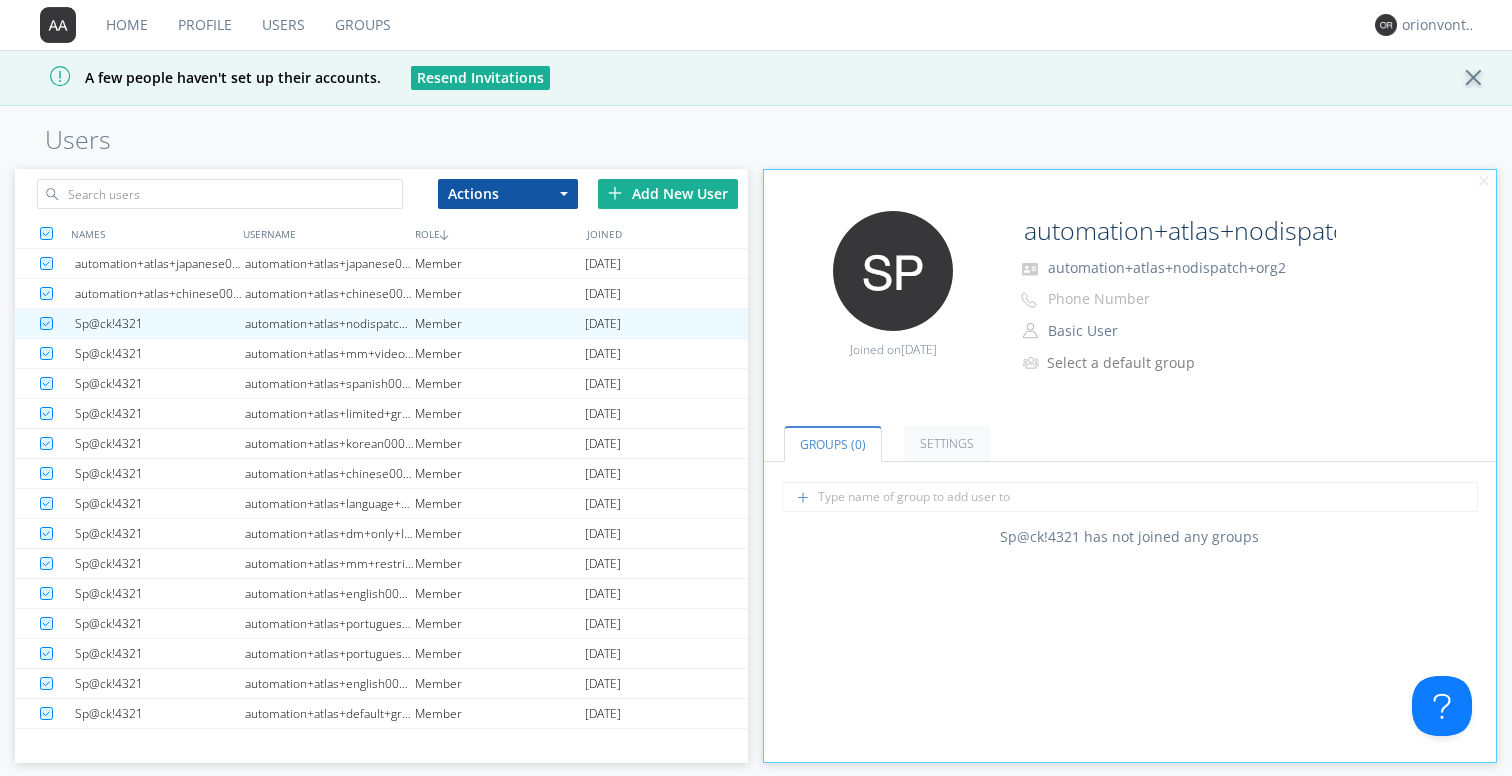click on "Groups (0) Settings" at bounding box center [1130, 431] 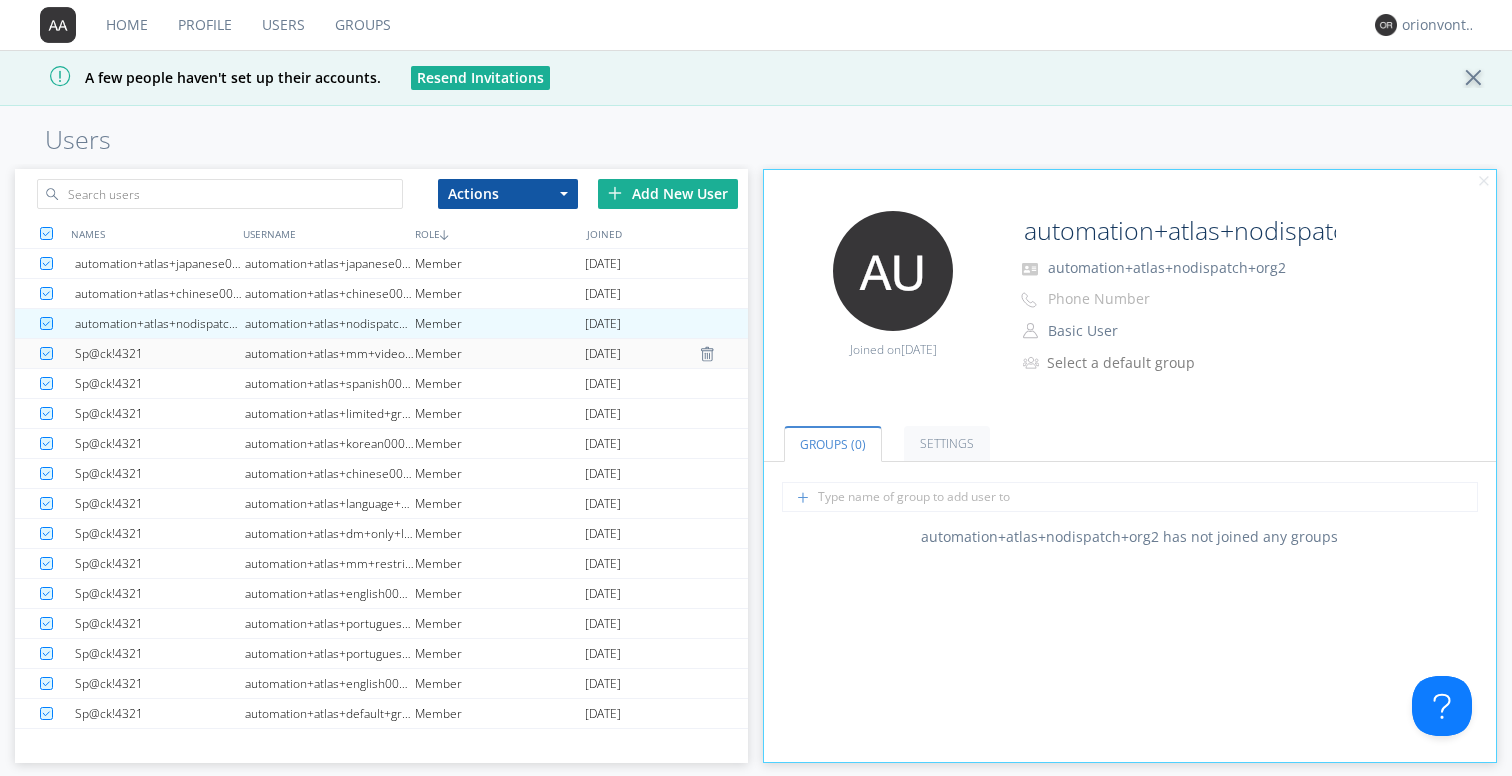click on "automation+atlas+mm+video+restricted+org2" at bounding box center [330, 353] 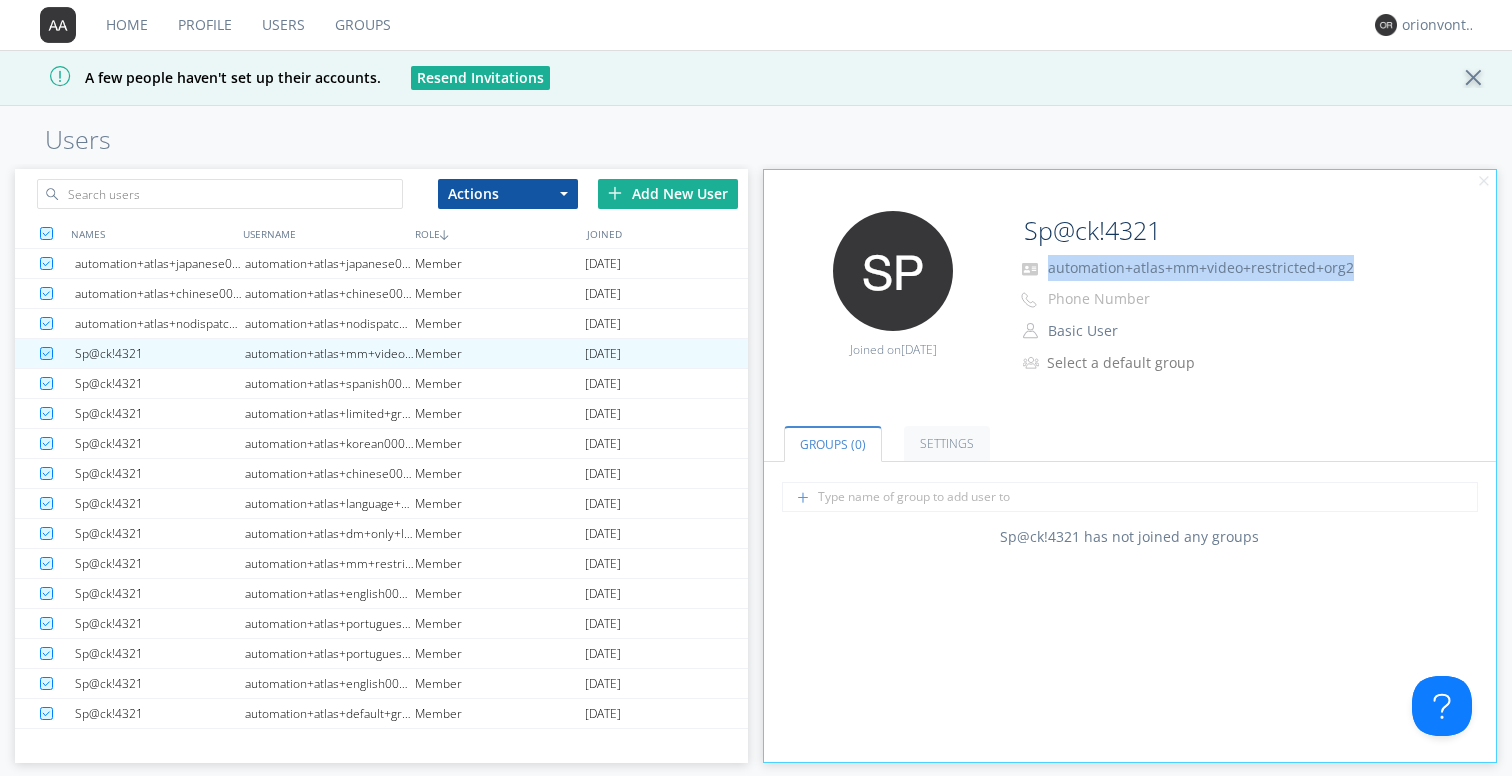 drag, startPoint x: 1349, startPoint y: 267, endPoint x: 1047, endPoint y: 260, distance: 302.08112 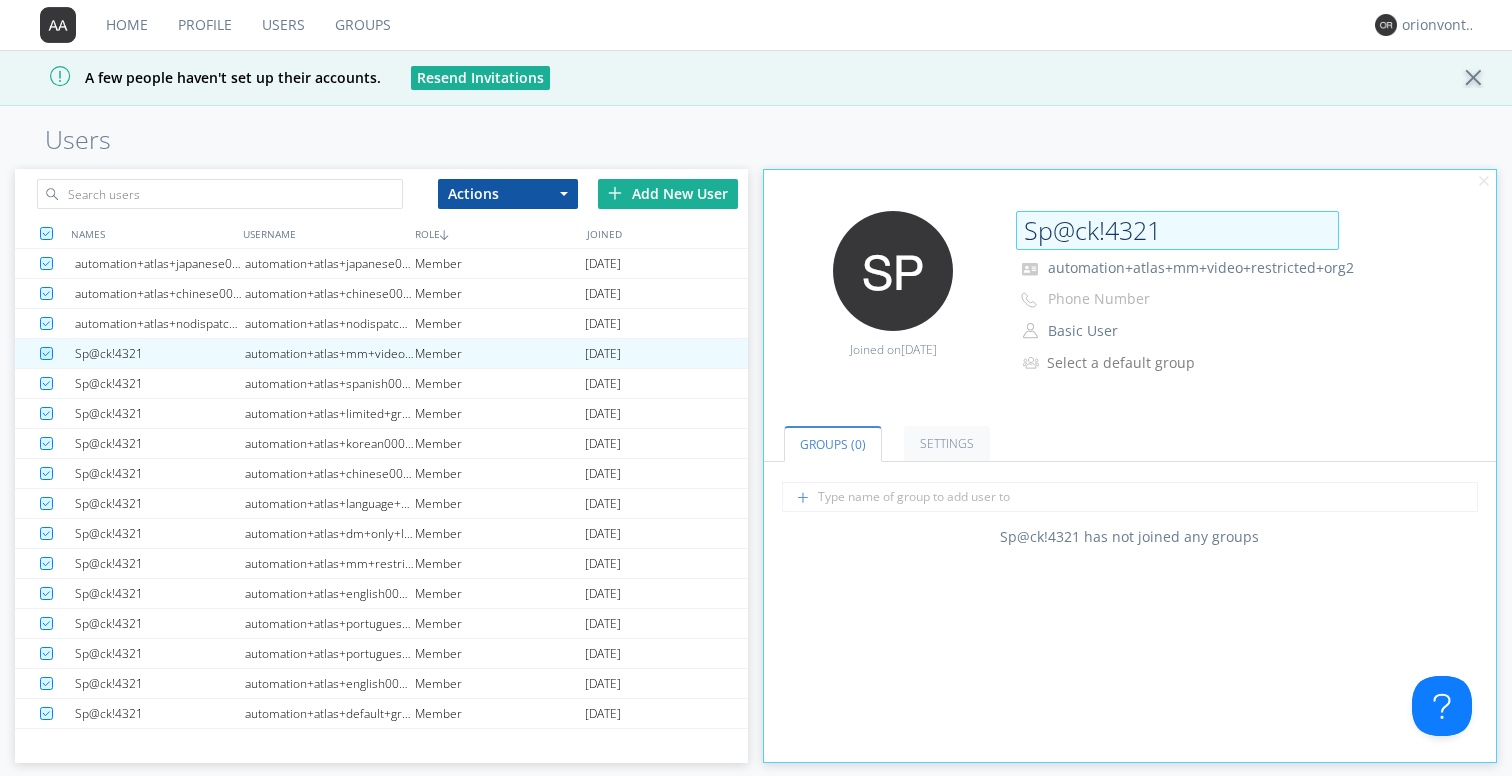 drag, startPoint x: 1173, startPoint y: 230, endPoint x: 1020, endPoint y: 230, distance: 153 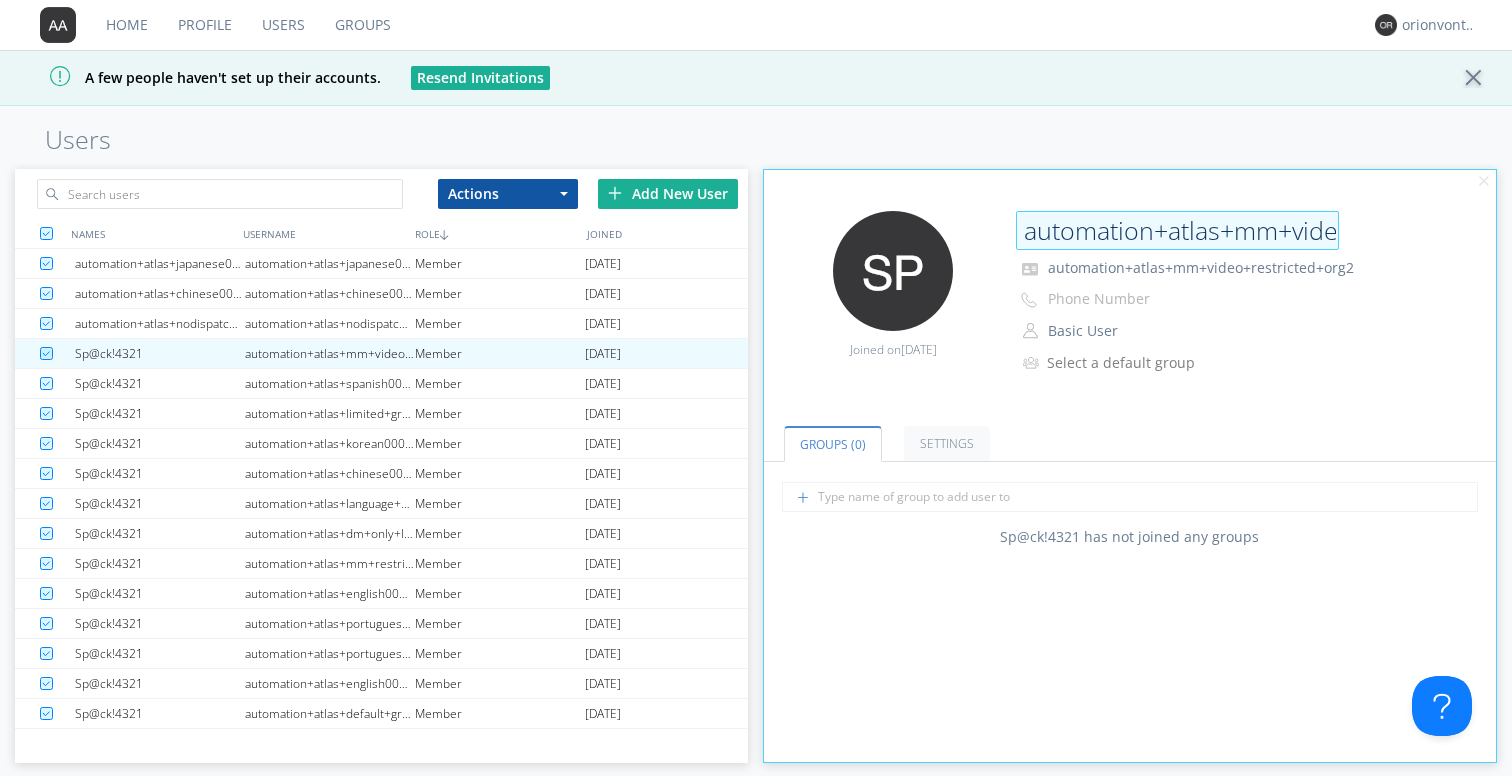 scroll, scrollTop: 0, scrollLeft: 205, axis: horizontal 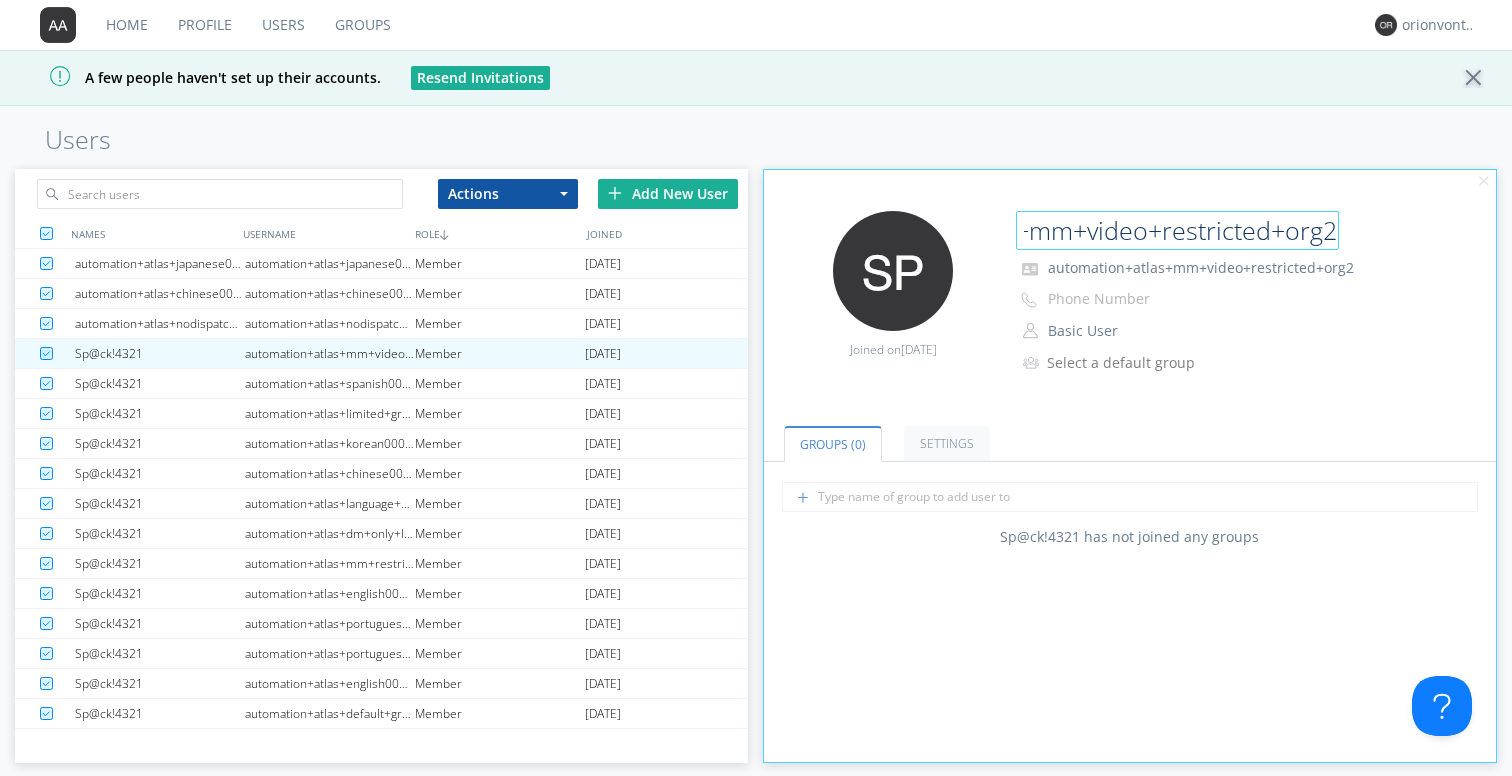 type on "automation+atlas+mm+video+restricted+org2" 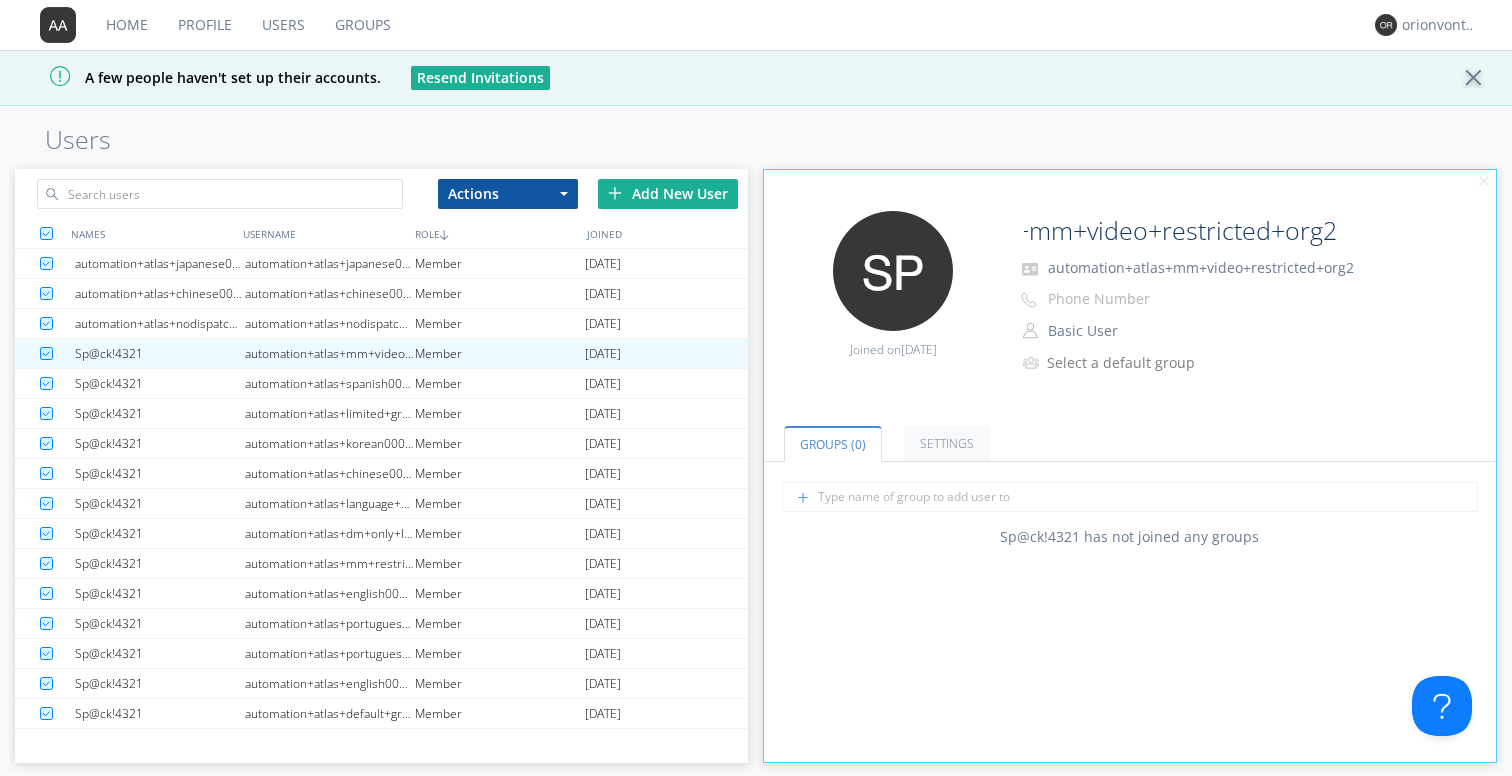 scroll, scrollTop: 0, scrollLeft: 0, axis: both 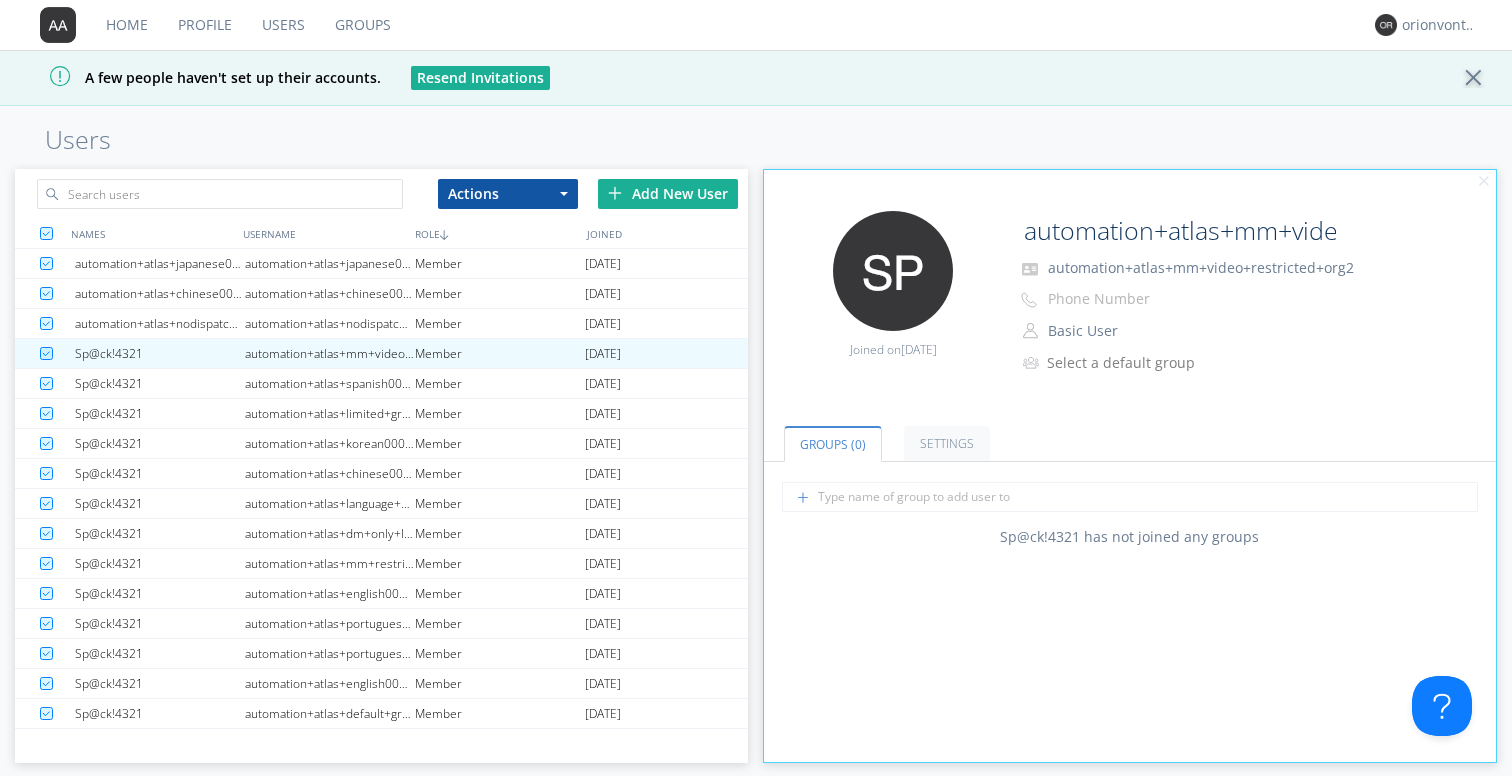 click on "Groups (0) Settings" at bounding box center [1130, 431] 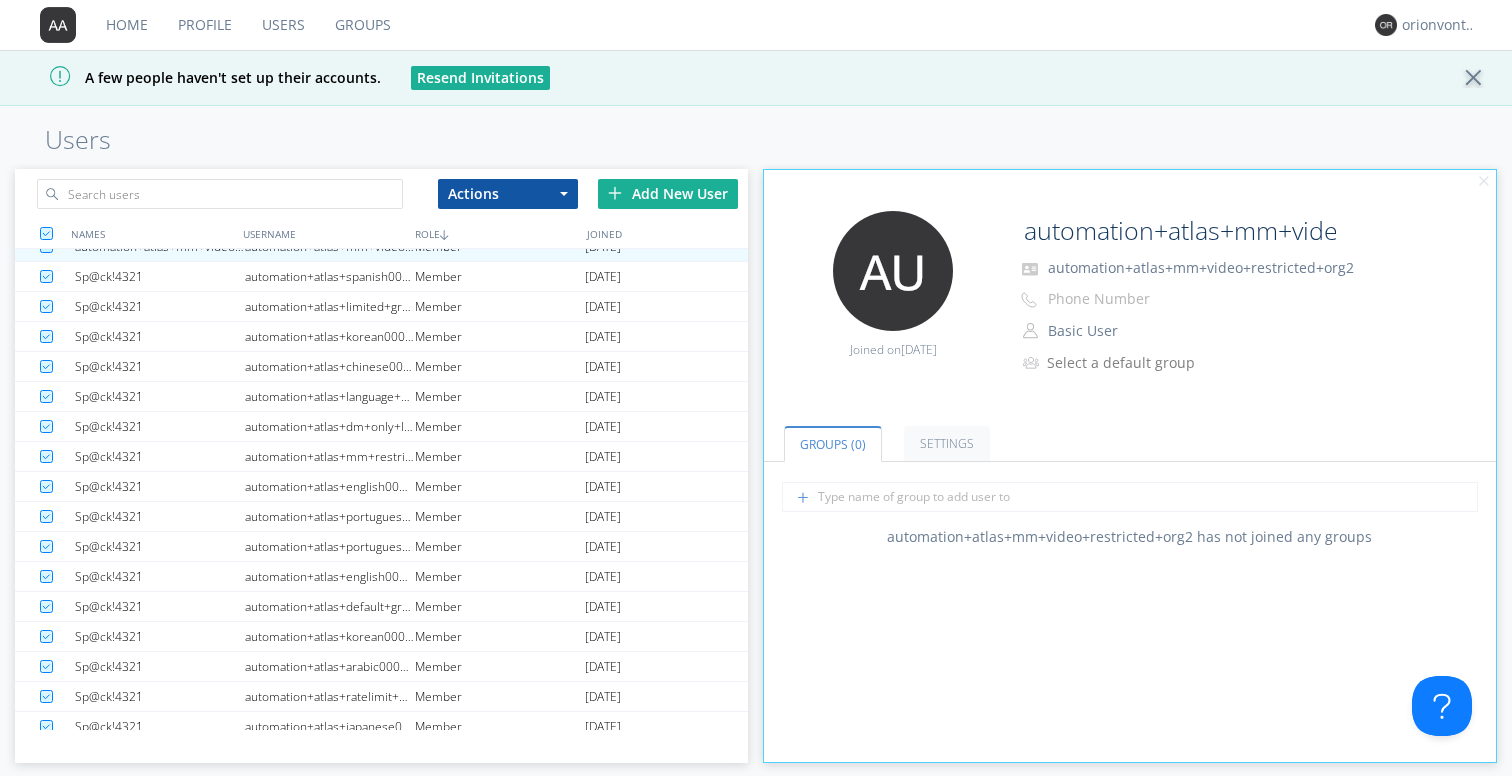 scroll, scrollTop: 0, scrollLeft: 0, axis: both 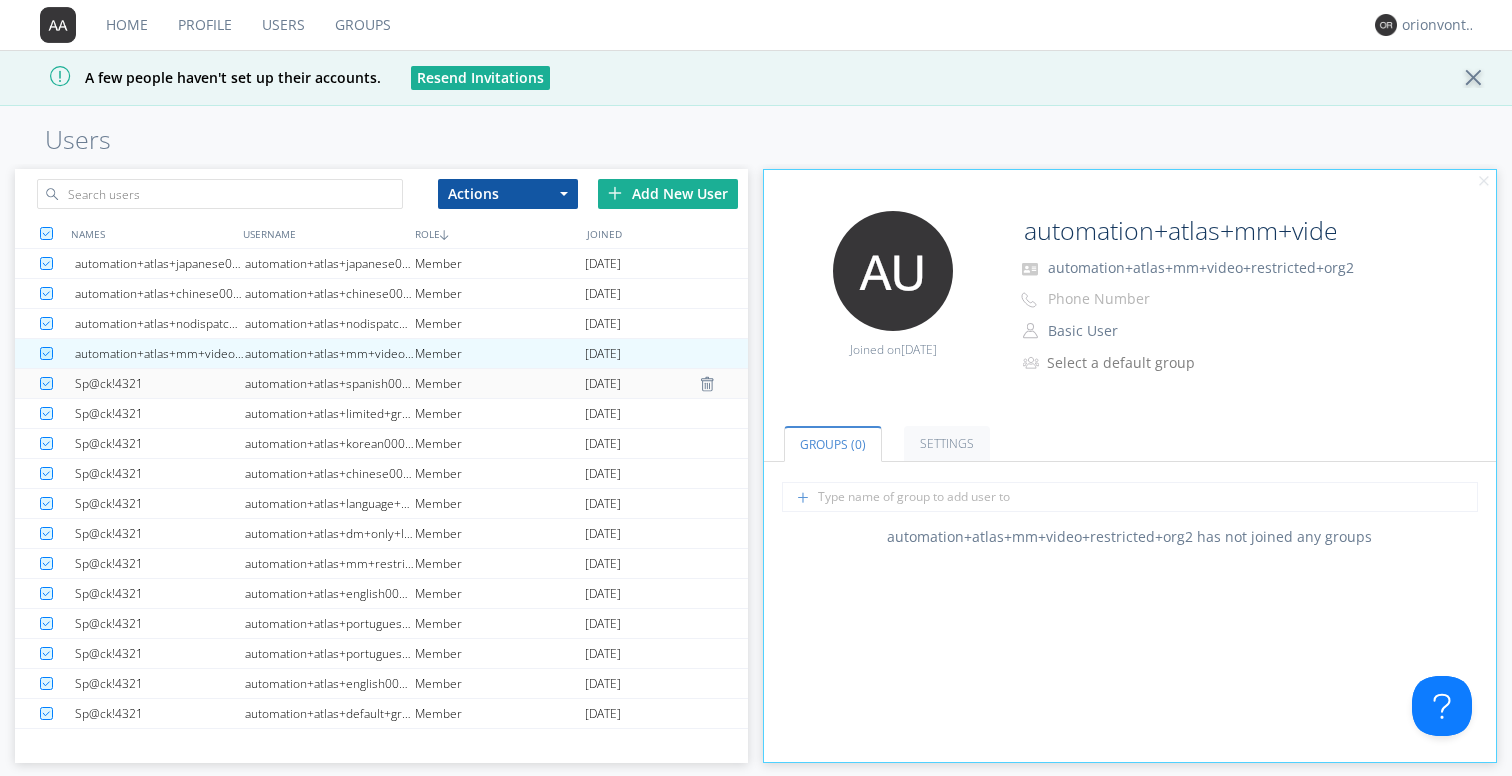 click on "automation+atlas+spanish0002+org2" at bounding box center [330, 383] 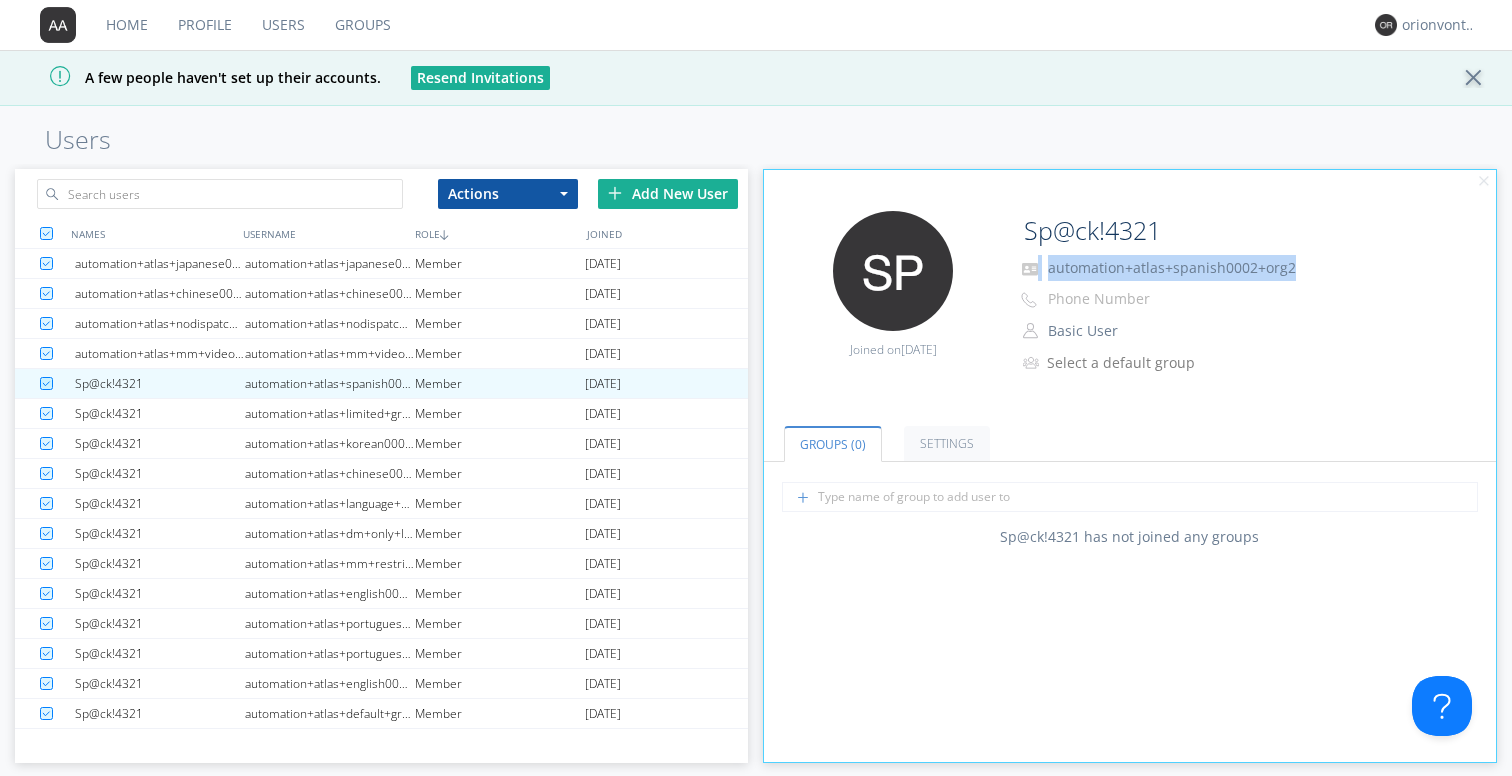 drag, startPoint x: 1295, startPoint y: 268, endPoint x: 1035, endPoint y: 264, distance: 260.03076 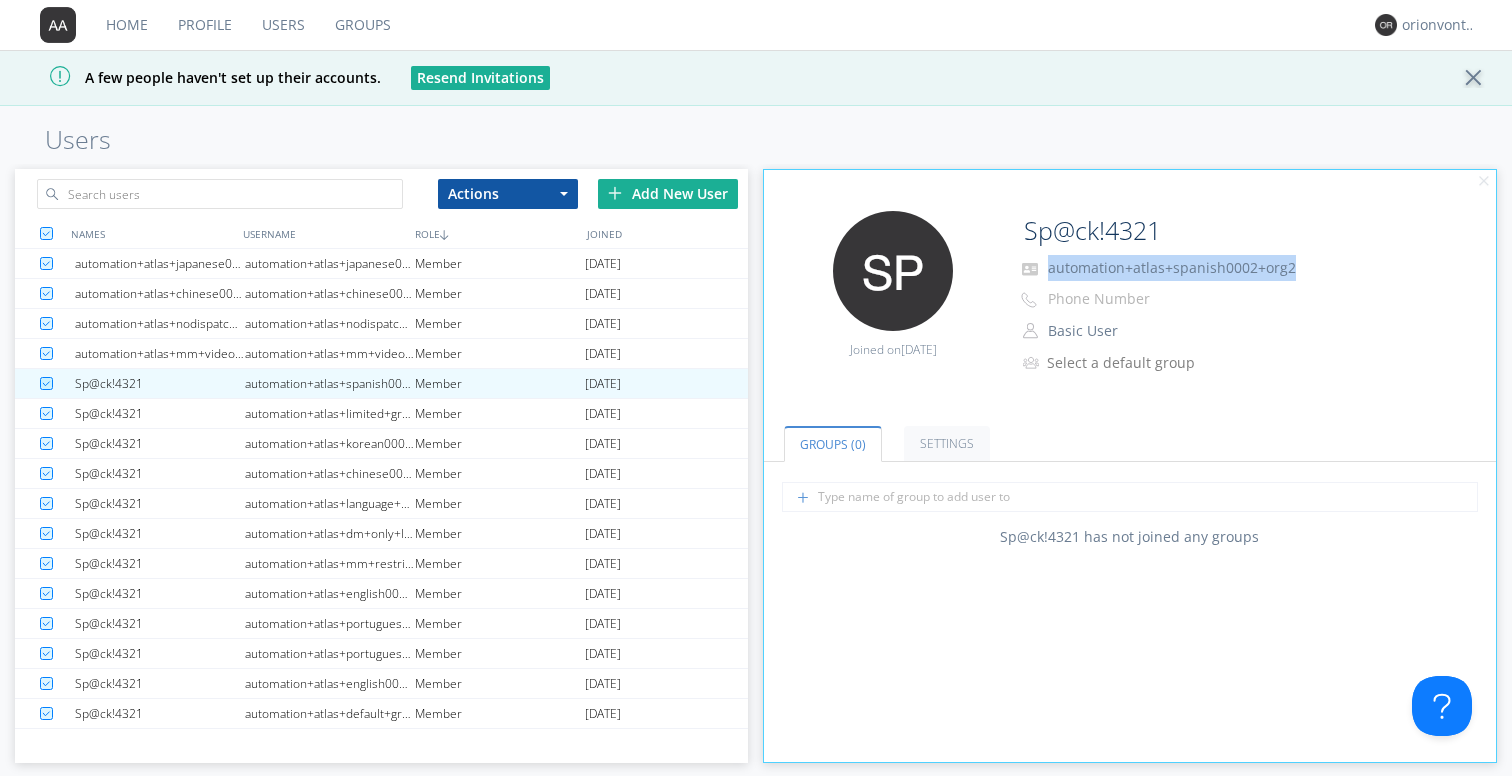 drag, startPoint x: 1303, startPoint y: 267, endPoint x: 1047, endPoint y: 274, distance: 256.09567 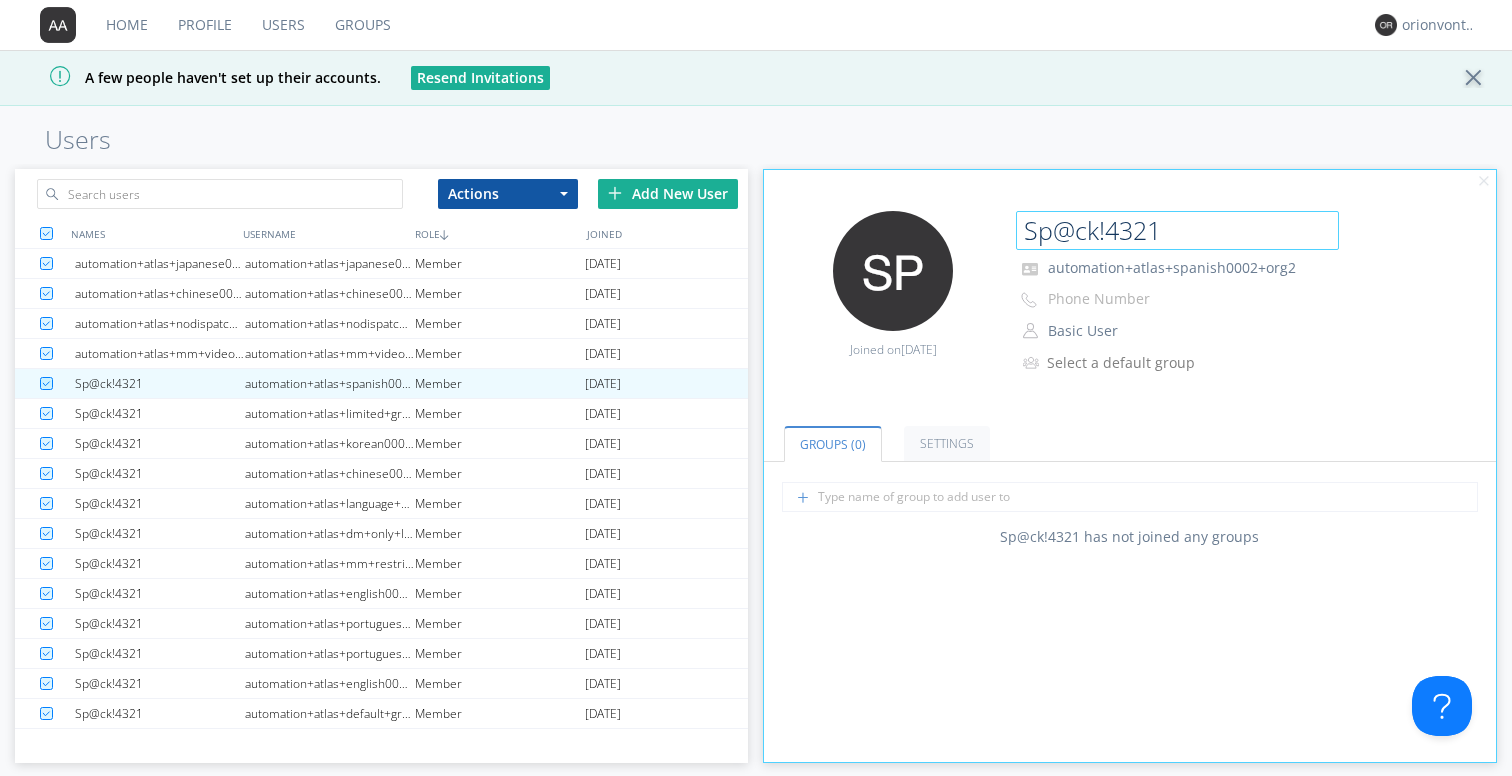 drag, startPoint x: 1168, startPoint y: 228, endPoint x: 1014, endPoint y: 226, distance: 154.01299 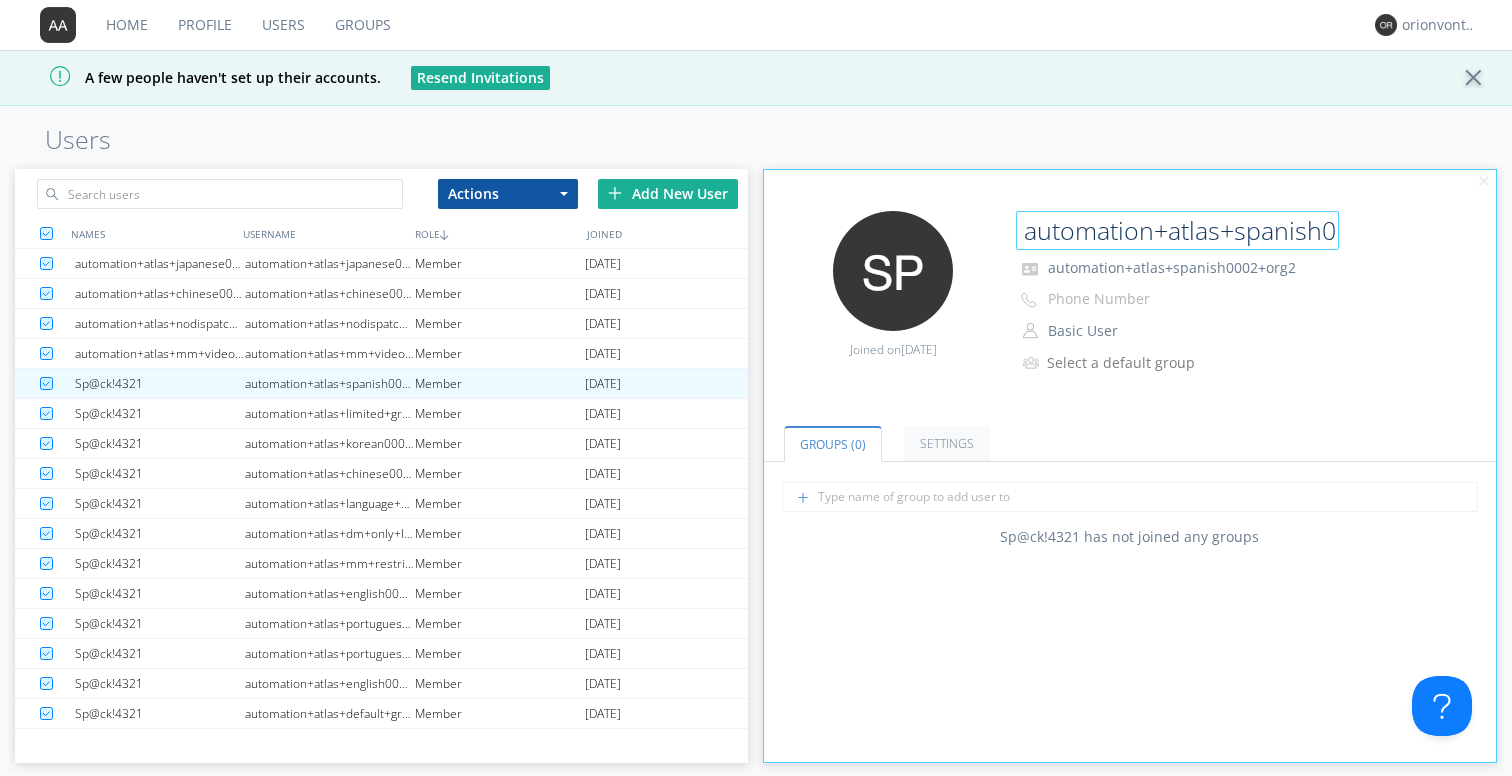 scroll, scrollTop: 0, scrollLeft: 108, axis: horizontal 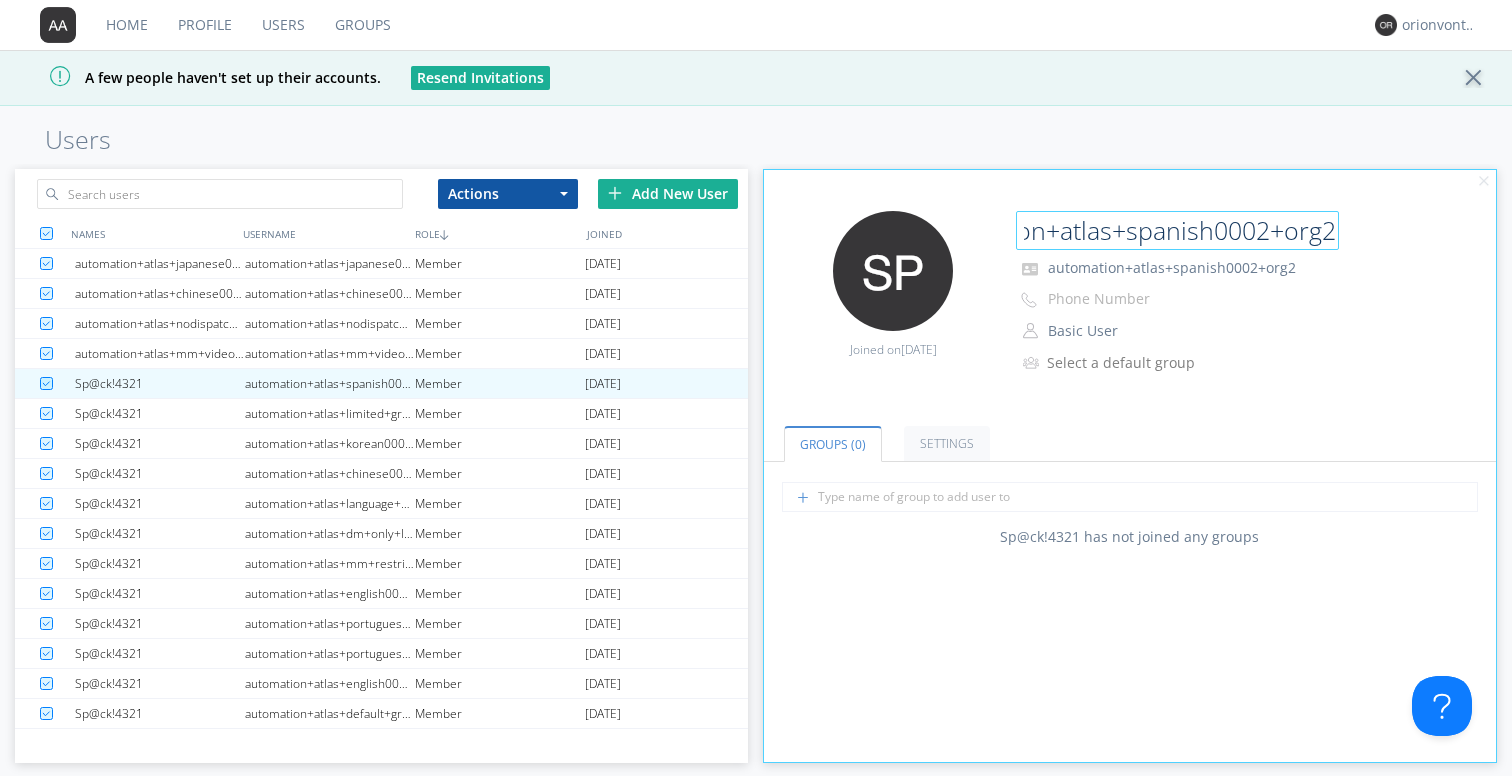 type on "automation+atlas+spanish0002+org2" 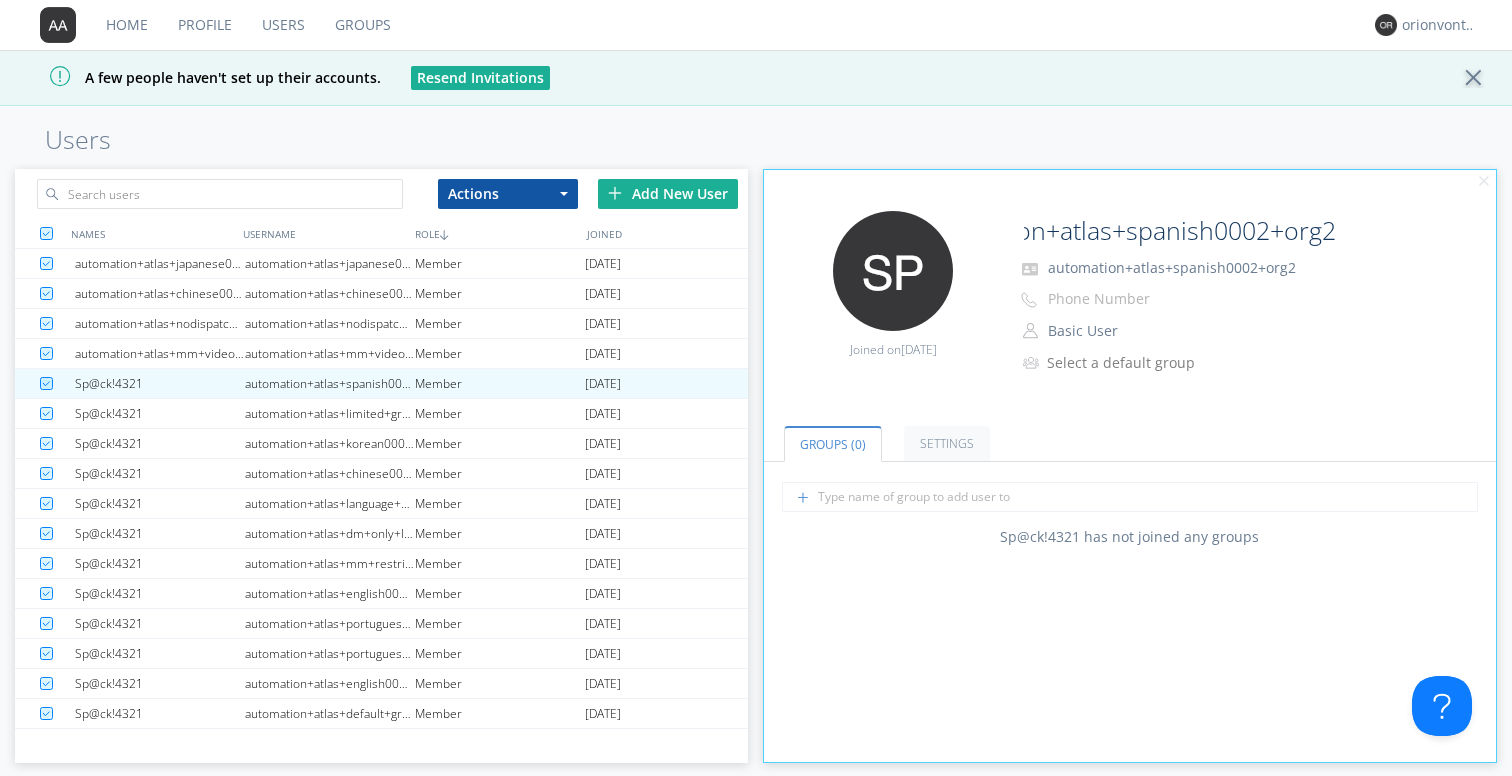 scroll, scrollTop: 0, scrollLeft: 0, axis: both 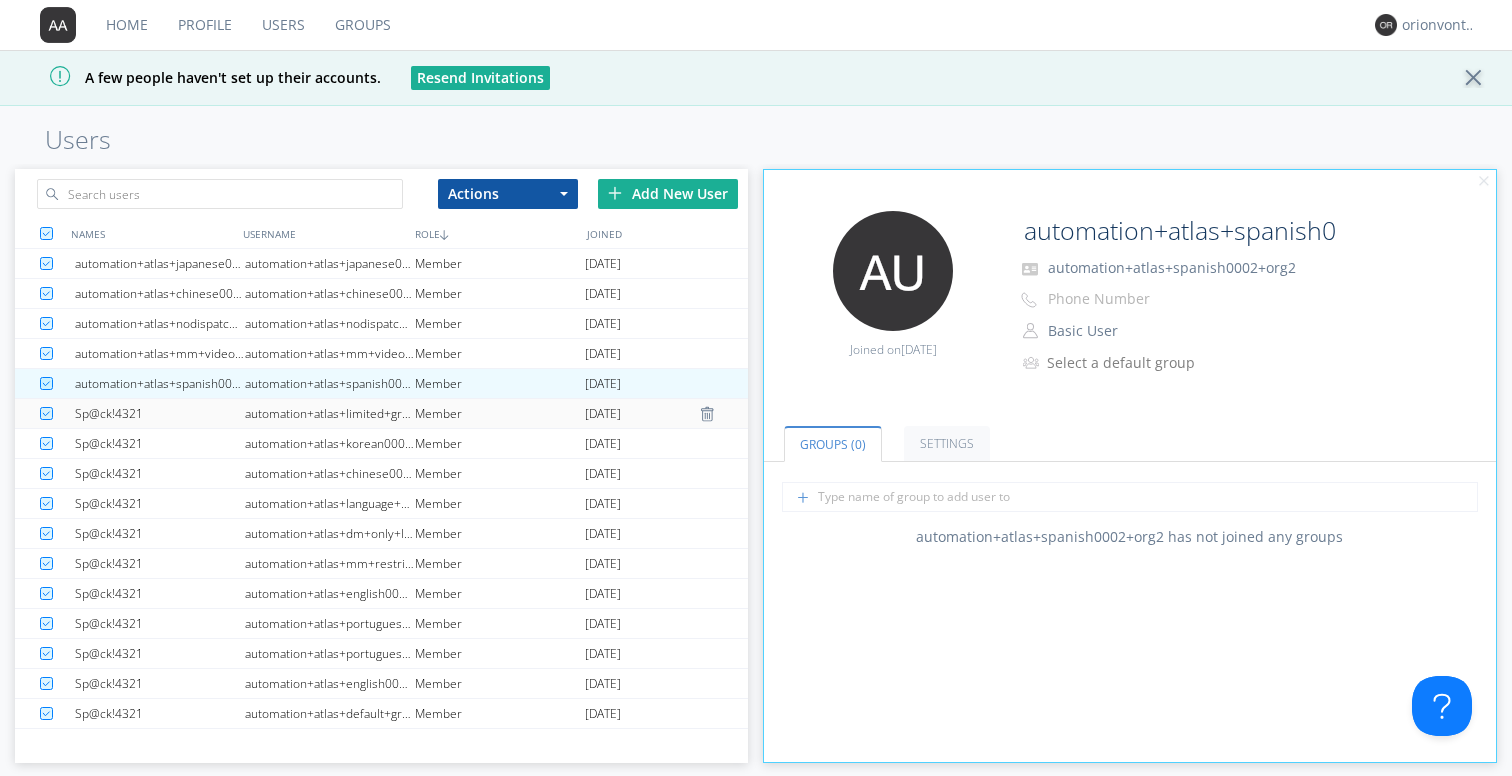 click on "automation+atlas+limited+groups+org2" at bounding box center (330, 413) 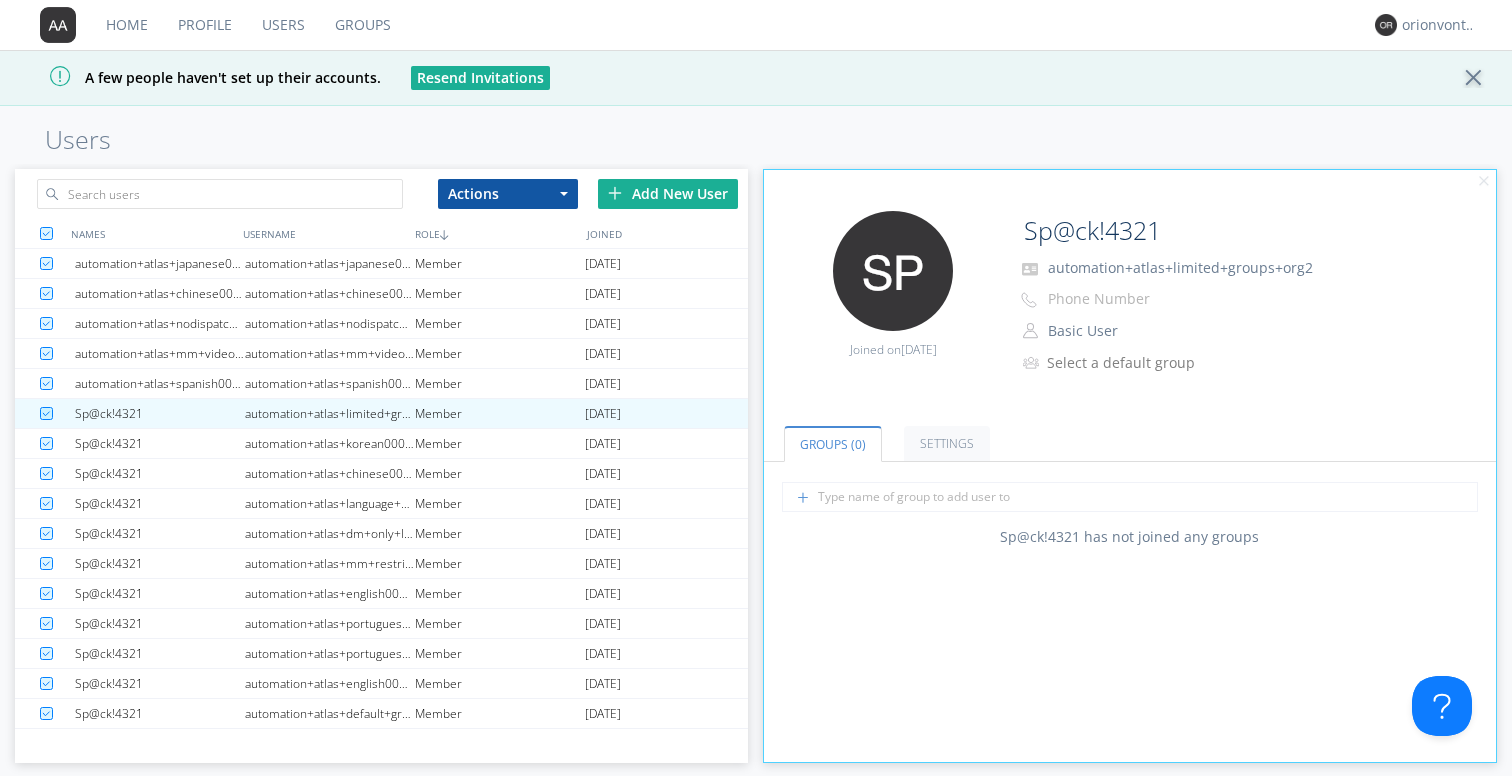 click on "automation+atlas+limited+groups+org2" at bounding box center [1216, 268] 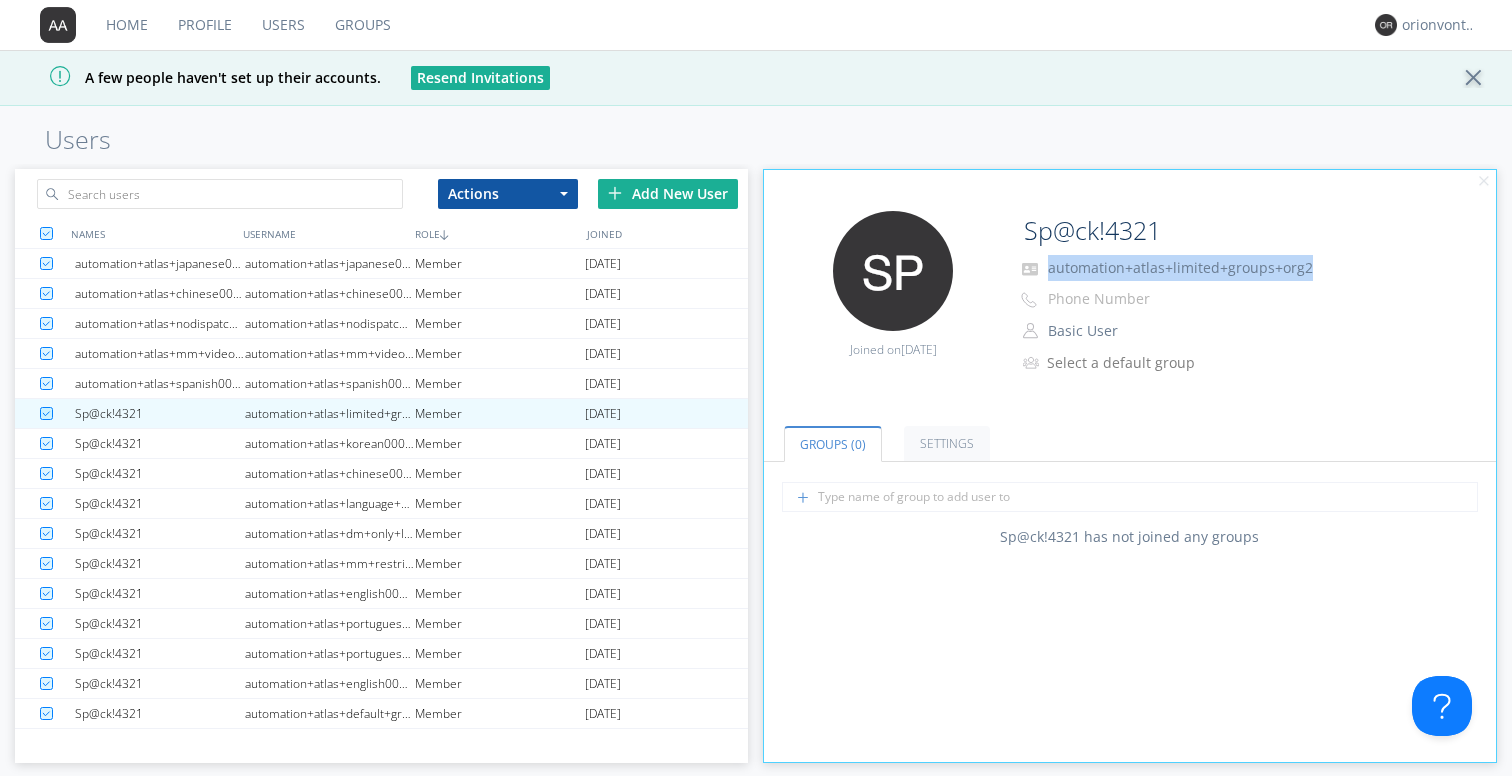 drag, startPoint x: 1307, startPoint y: 266, endPoint x: 1049, endPoint y: 271, distance: 258.04843 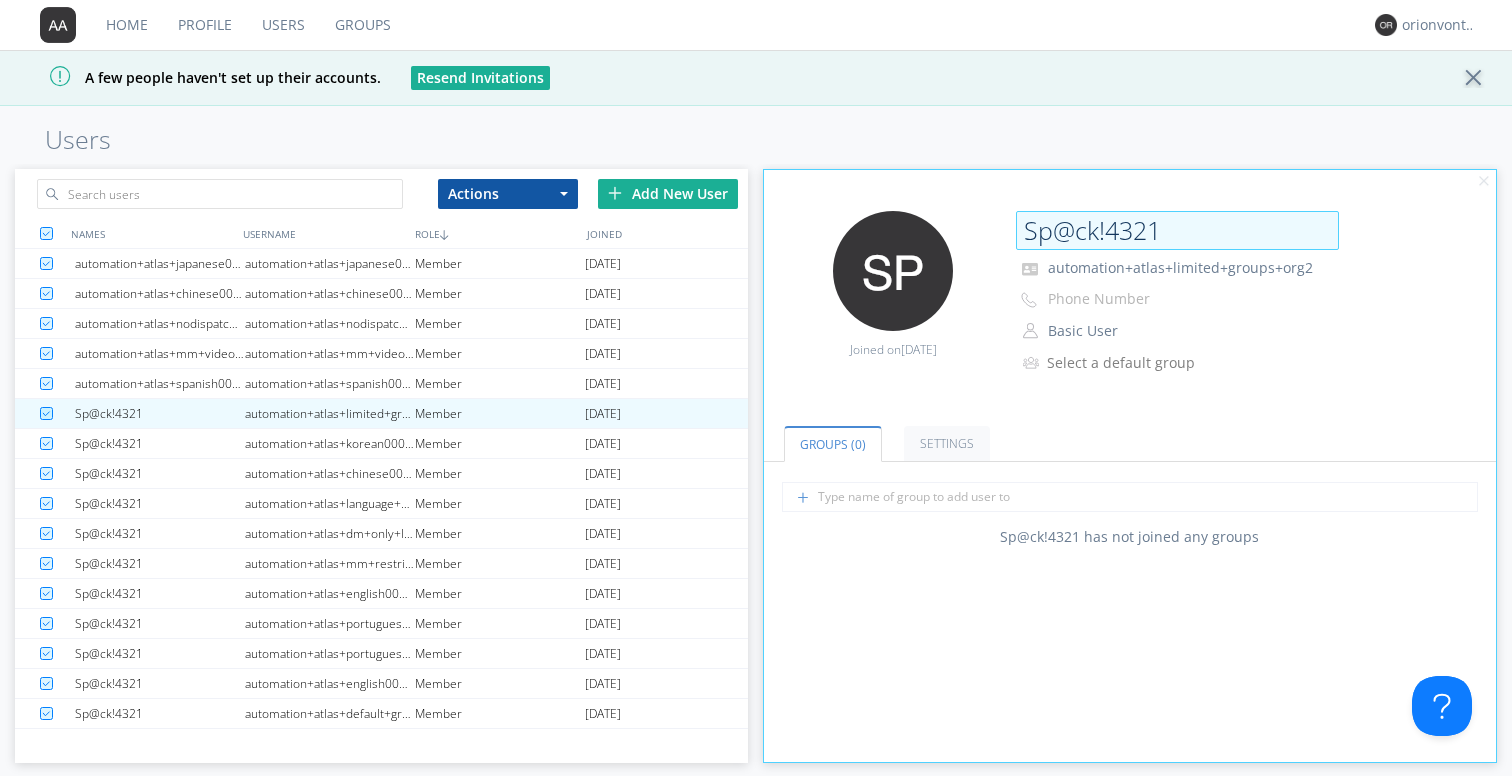 click on "Sp@ck!4321" at bounding box center (1177, 231) 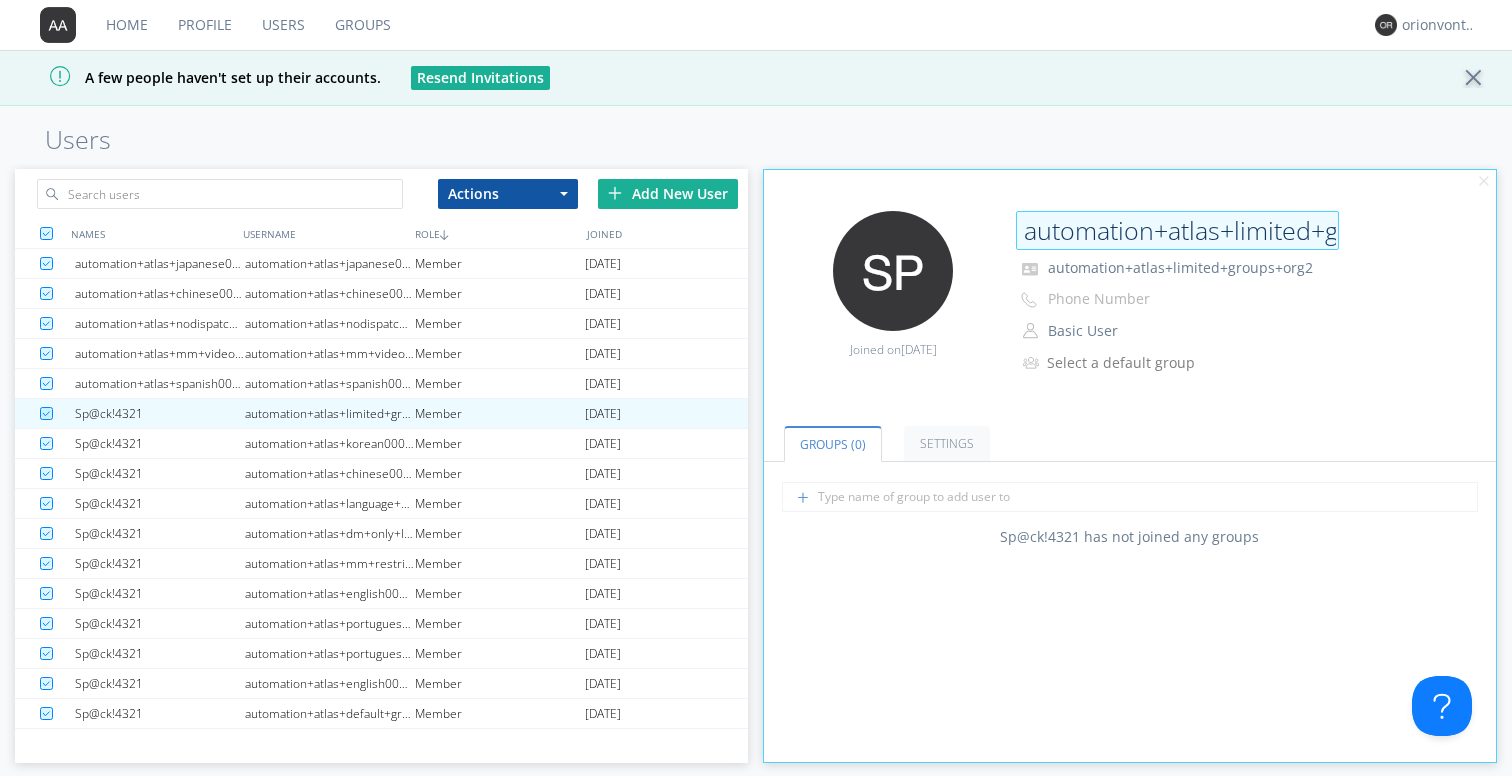 scroll, scrollTop: 0, scrollLeft: 133, axis: horizontal 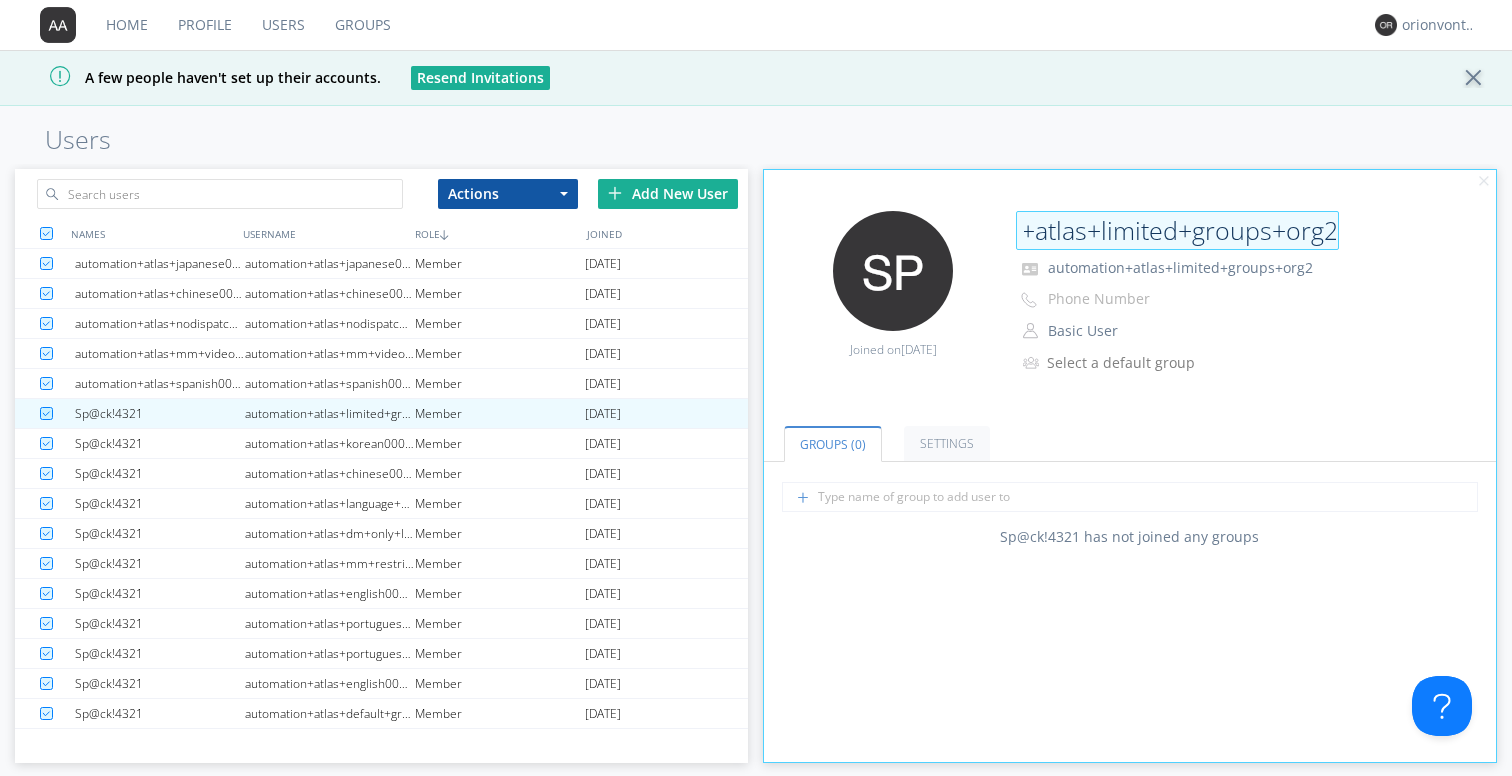 type on "automation+atlas+limited+groups+org2" 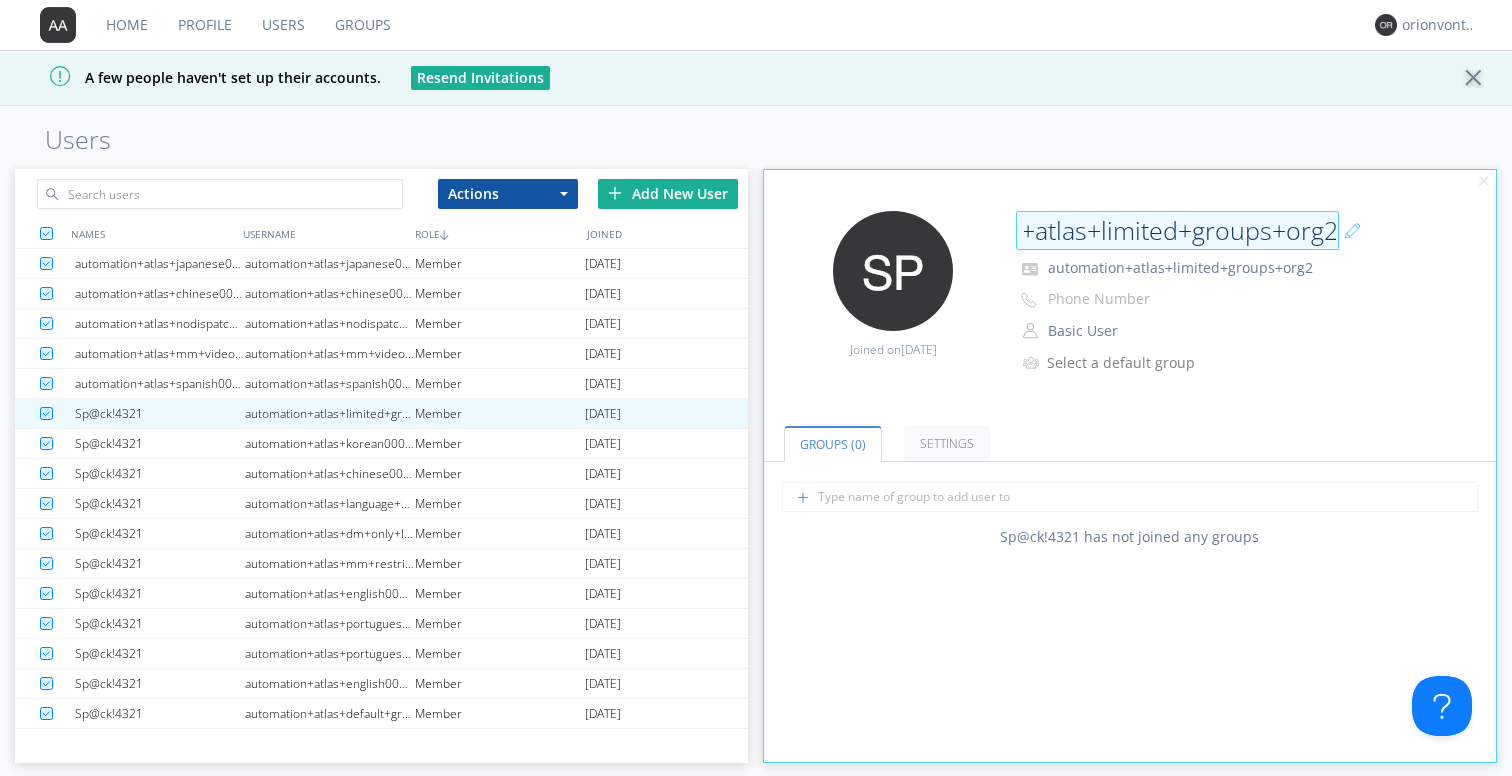 scroll, scrollTop: 0, scrollLeft: 0, axis: both 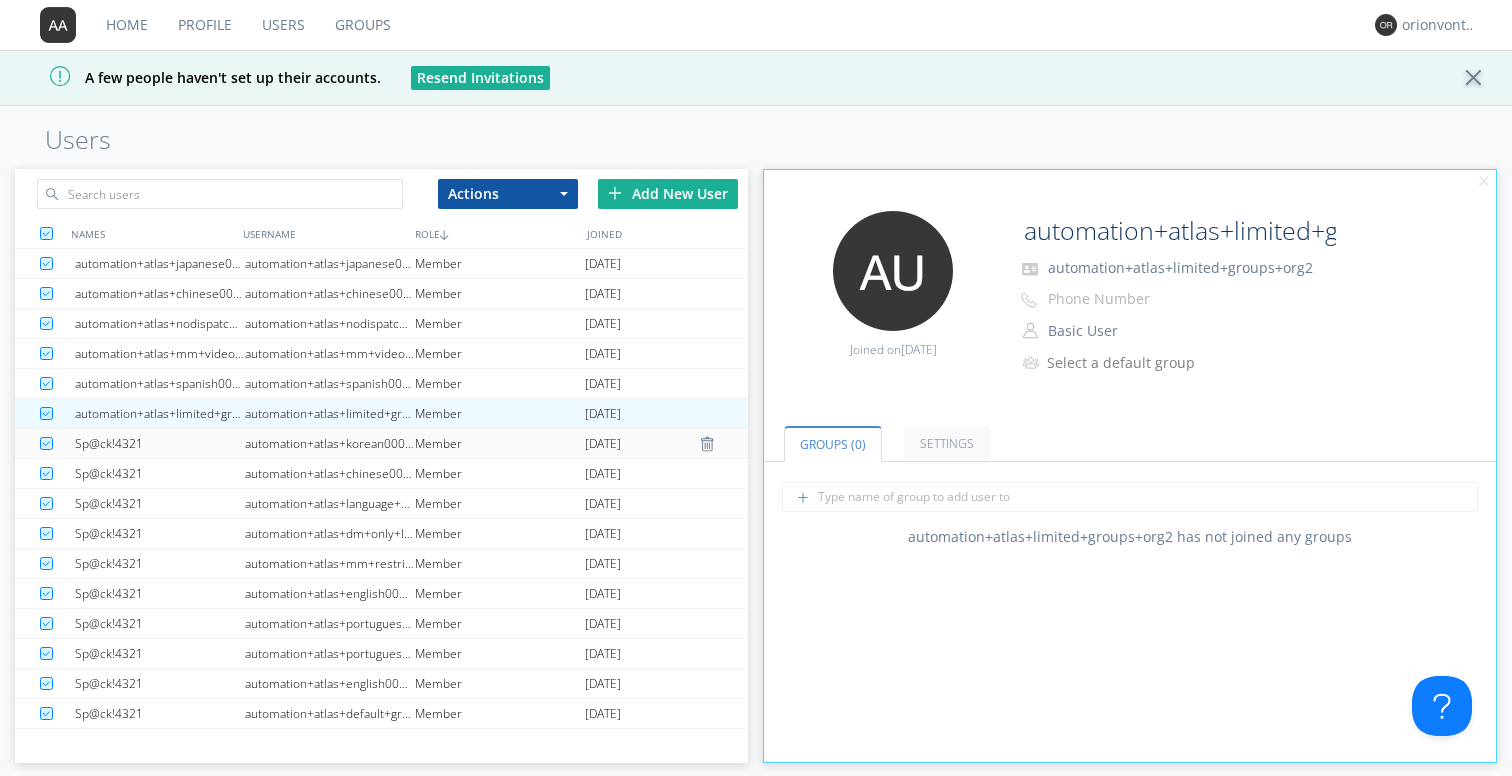 click on "automation+atlas+korean0002+org2" at bounding box center [330, 443] 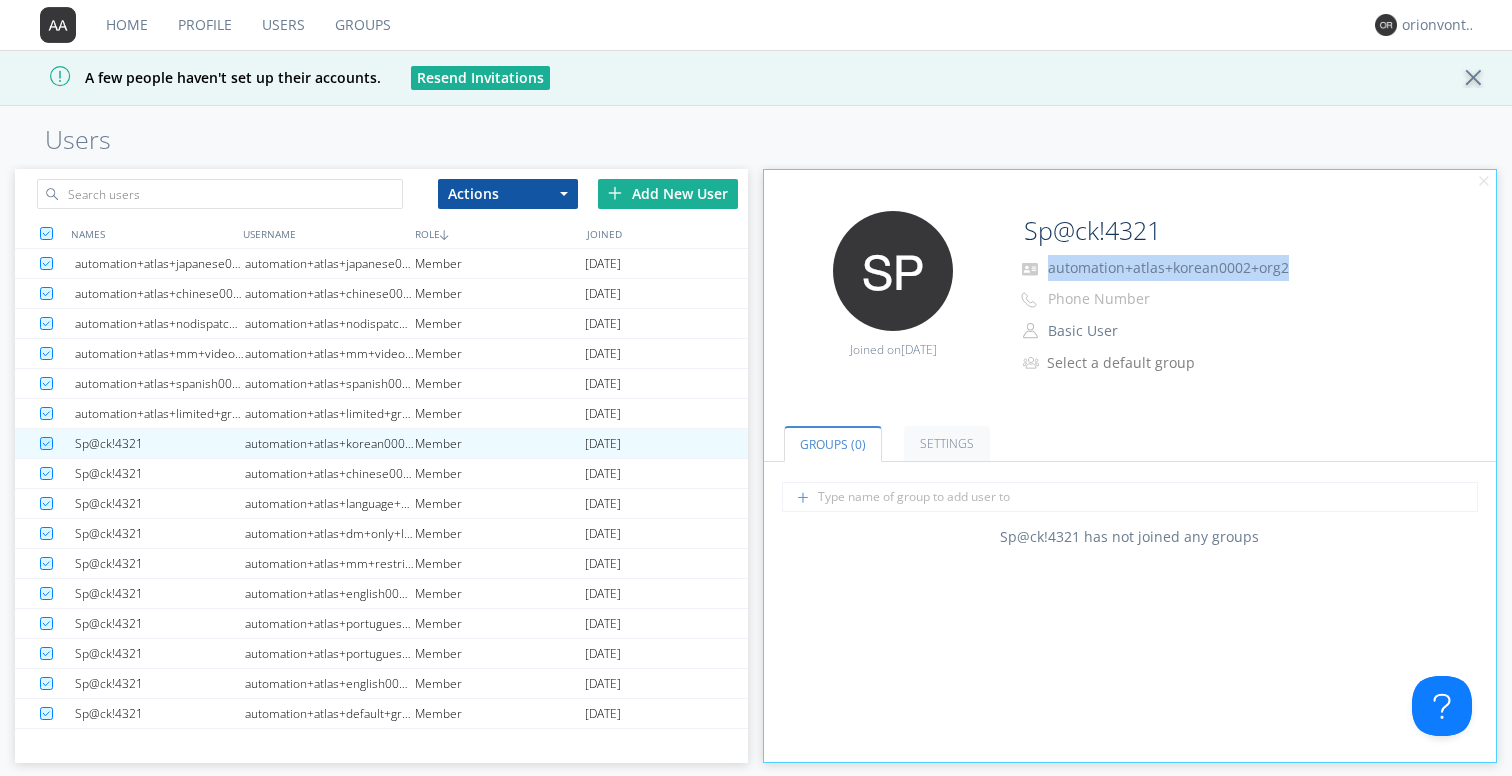 drag, startPoint x: 1290, startPoint y: 266, endPoint x: 1045, endPoint y: 267, distance: 245.00204 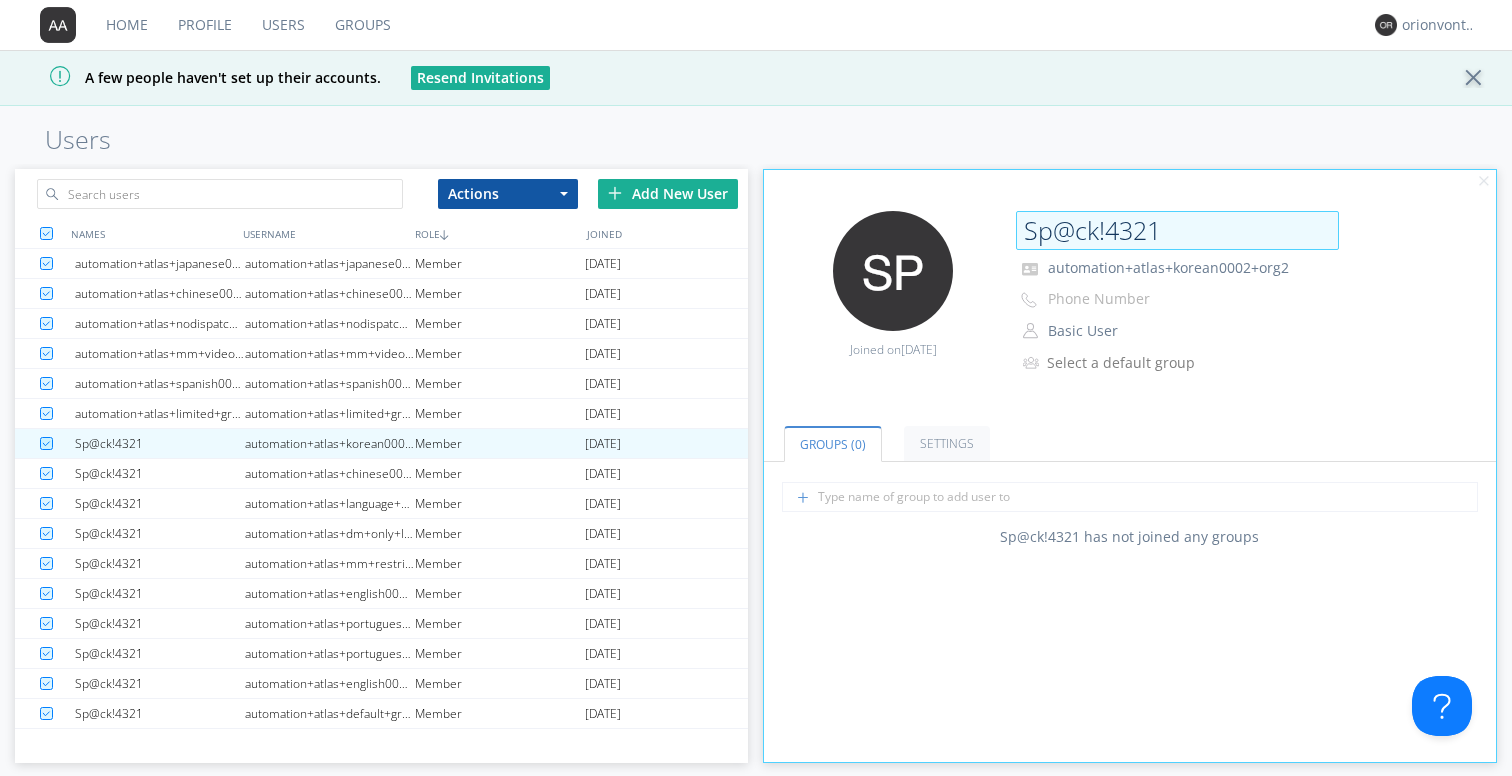 click on "Sp@ck!4321" at bounding box center (1177, 231) 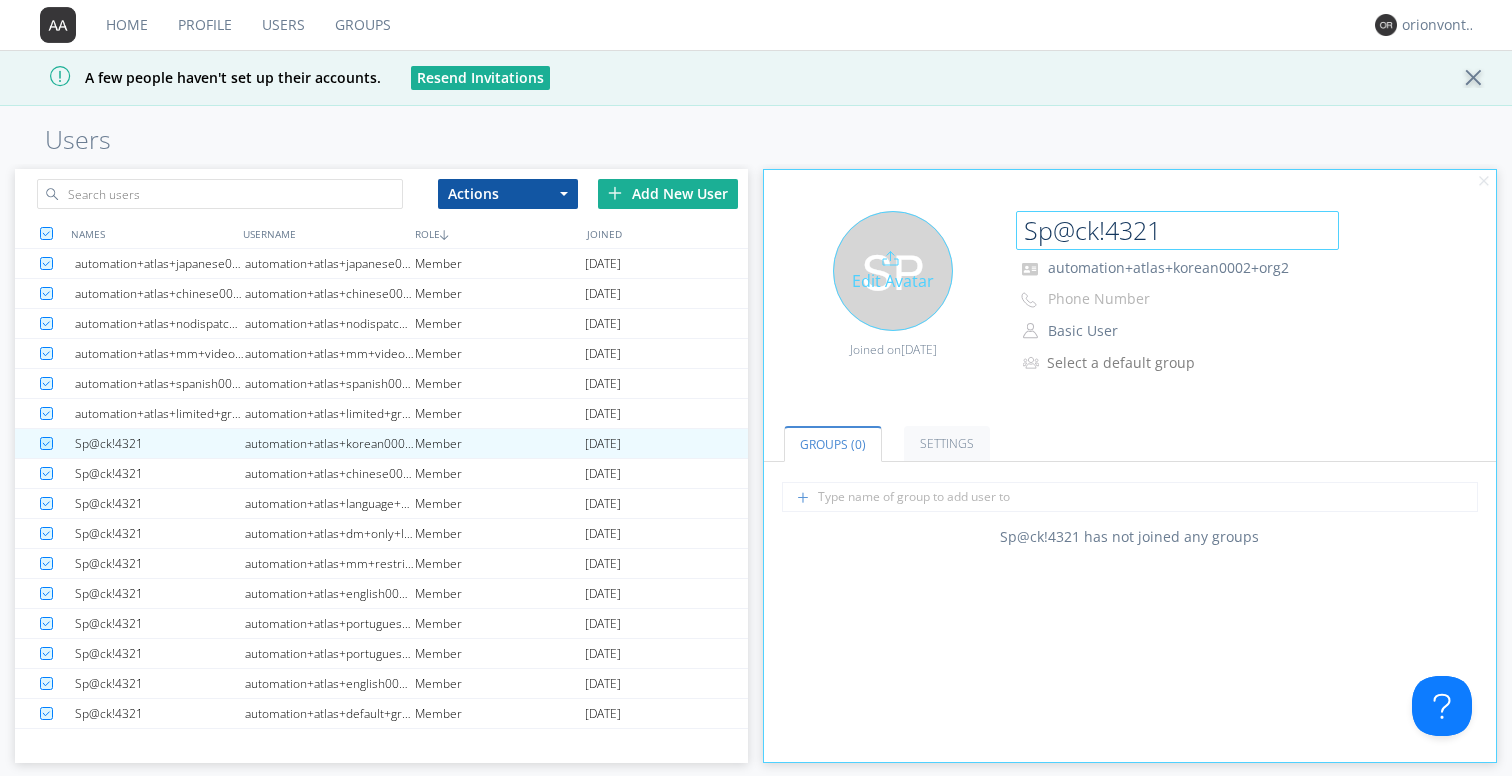 drag, startPoint x: 1179, startPoint y: 227, endPoint x: 990, endPoint y: 228, distance: 189.00264 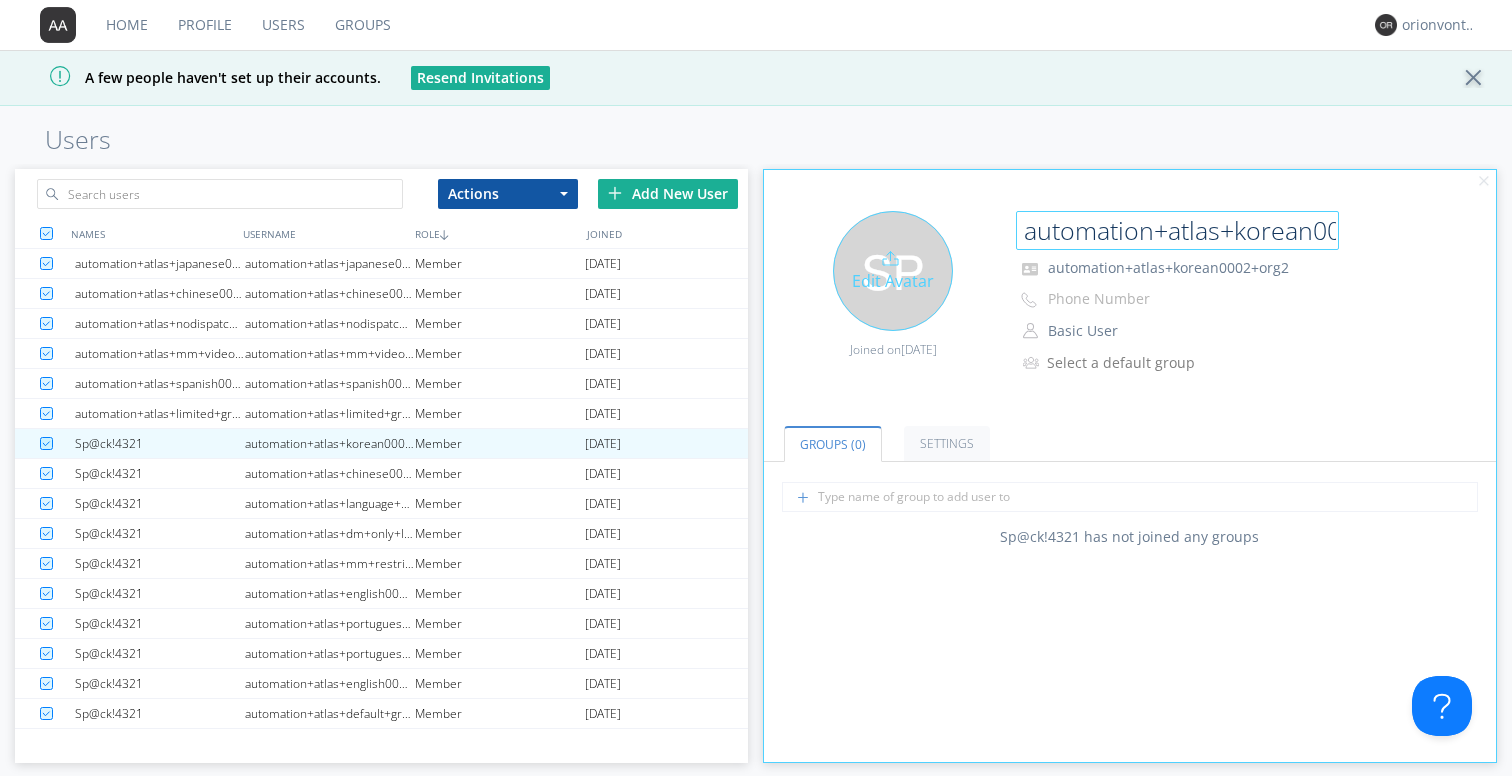 scroll, scrollTop: 0, scrollLeft: 99, axis: horizontal 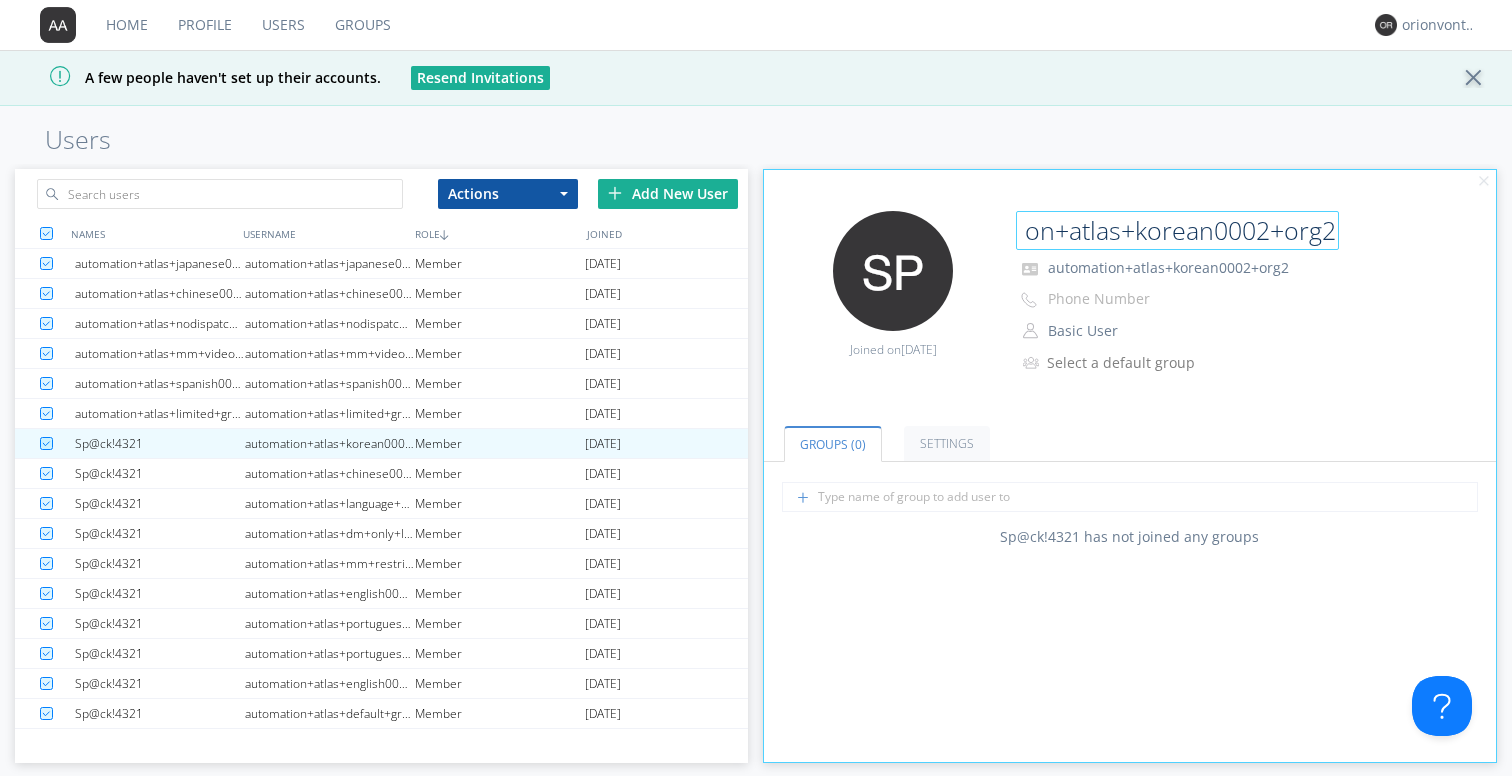 type on "automation+atlas+korean0002+org2" 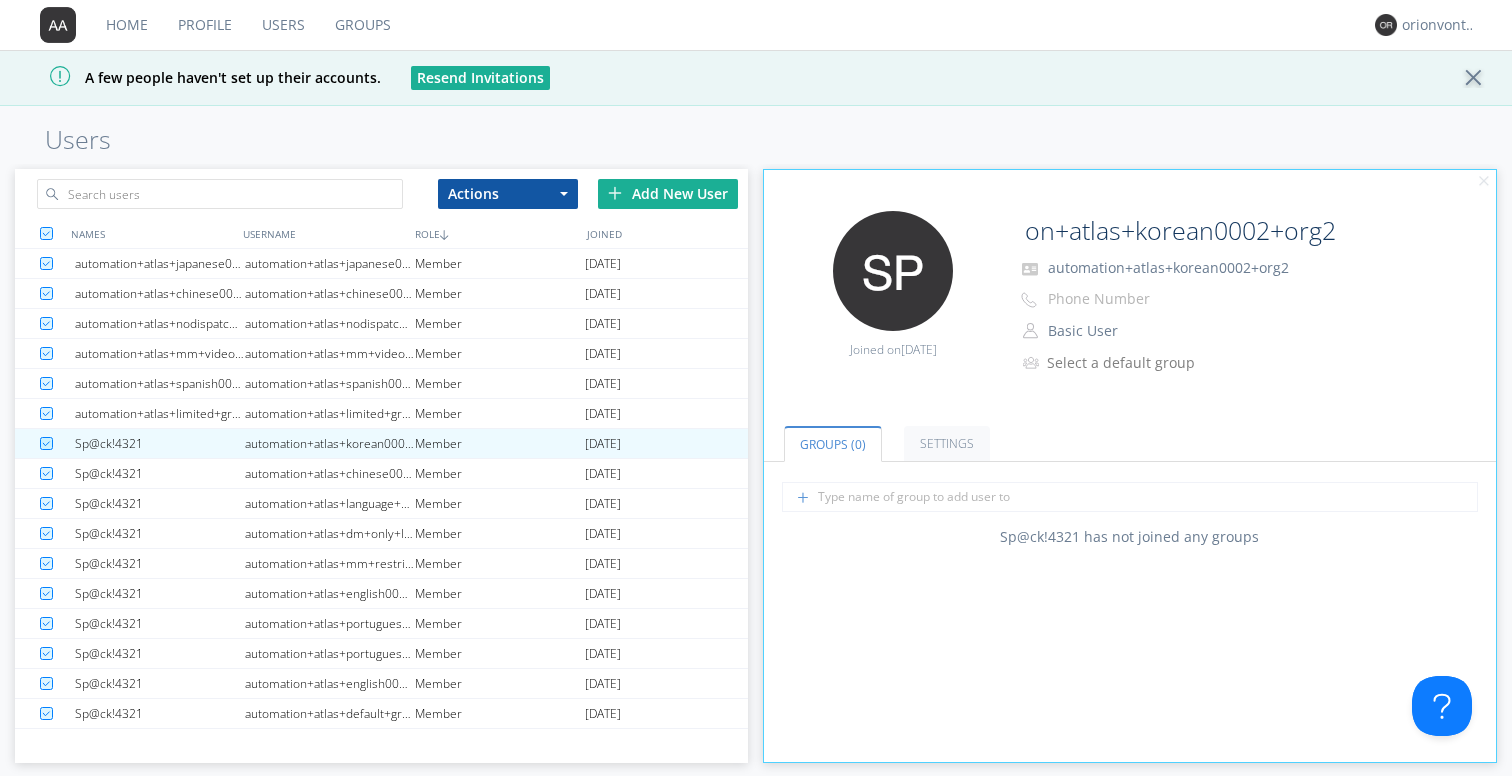 scroll, scrollTop: 0, scrollLeft: 0, axis: both 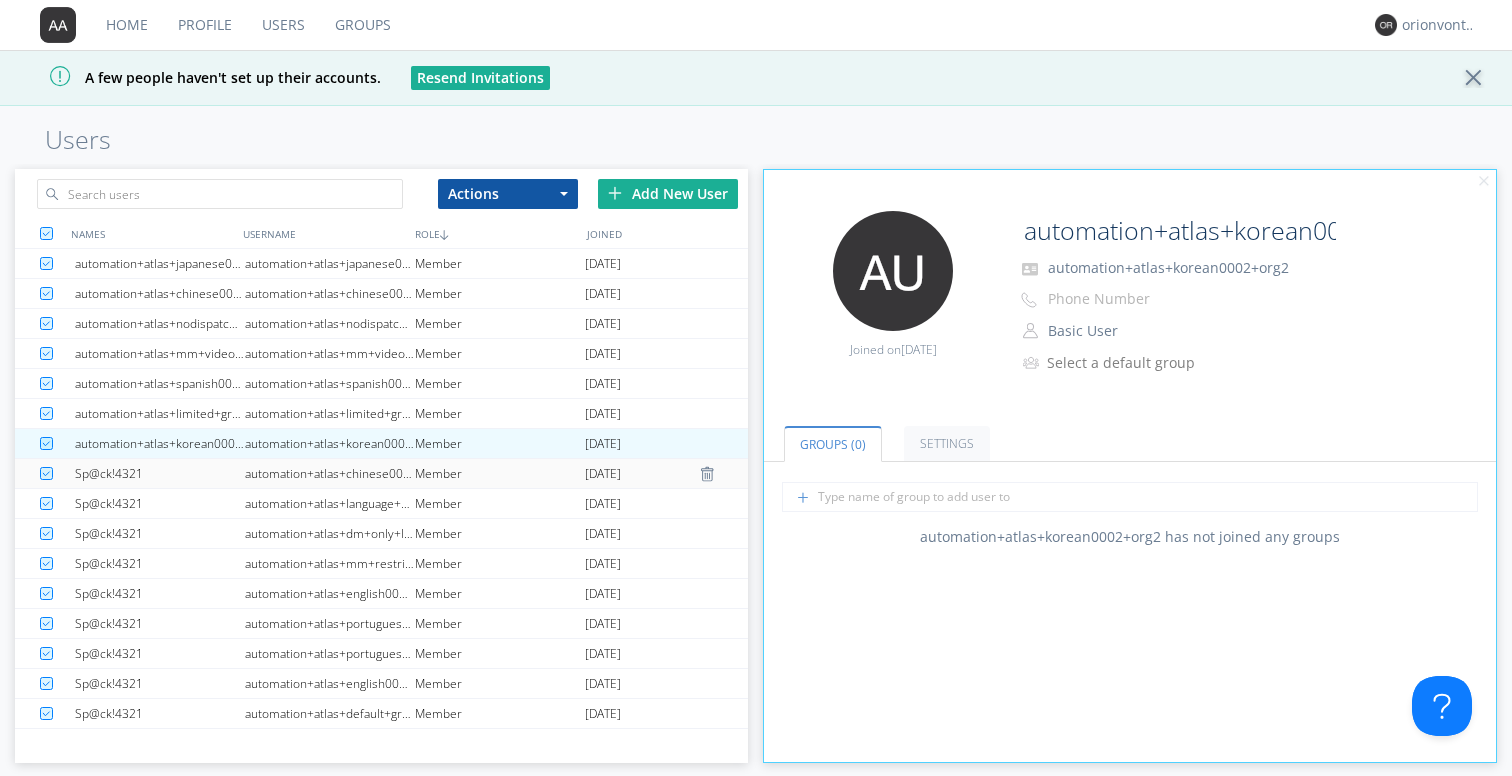click on "Member" at bounding box center (500, 473) 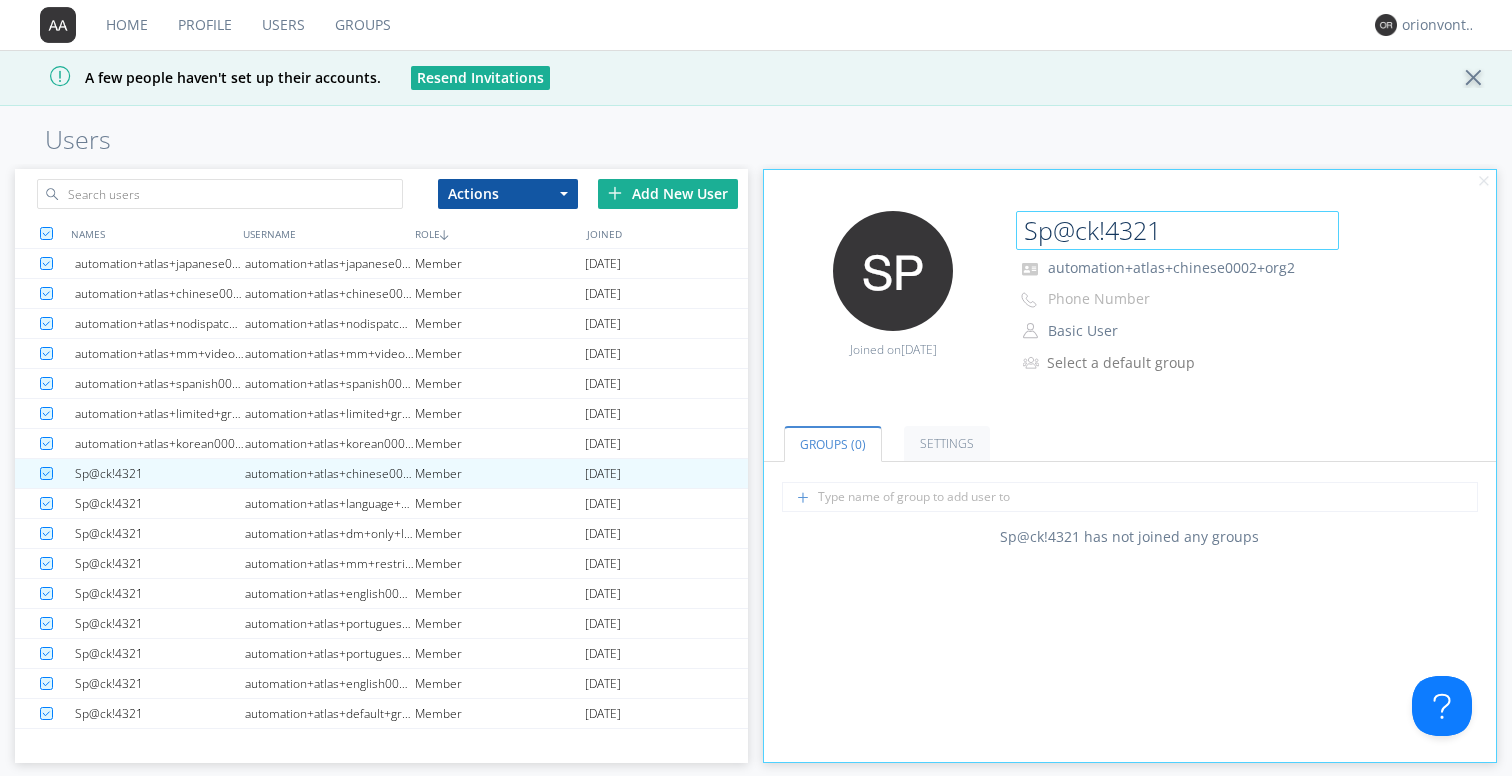 drag, startPoint x: 1183, startPoint y: 226, endPoint x: 1009, endPoint y: 225, distance: 174.00287 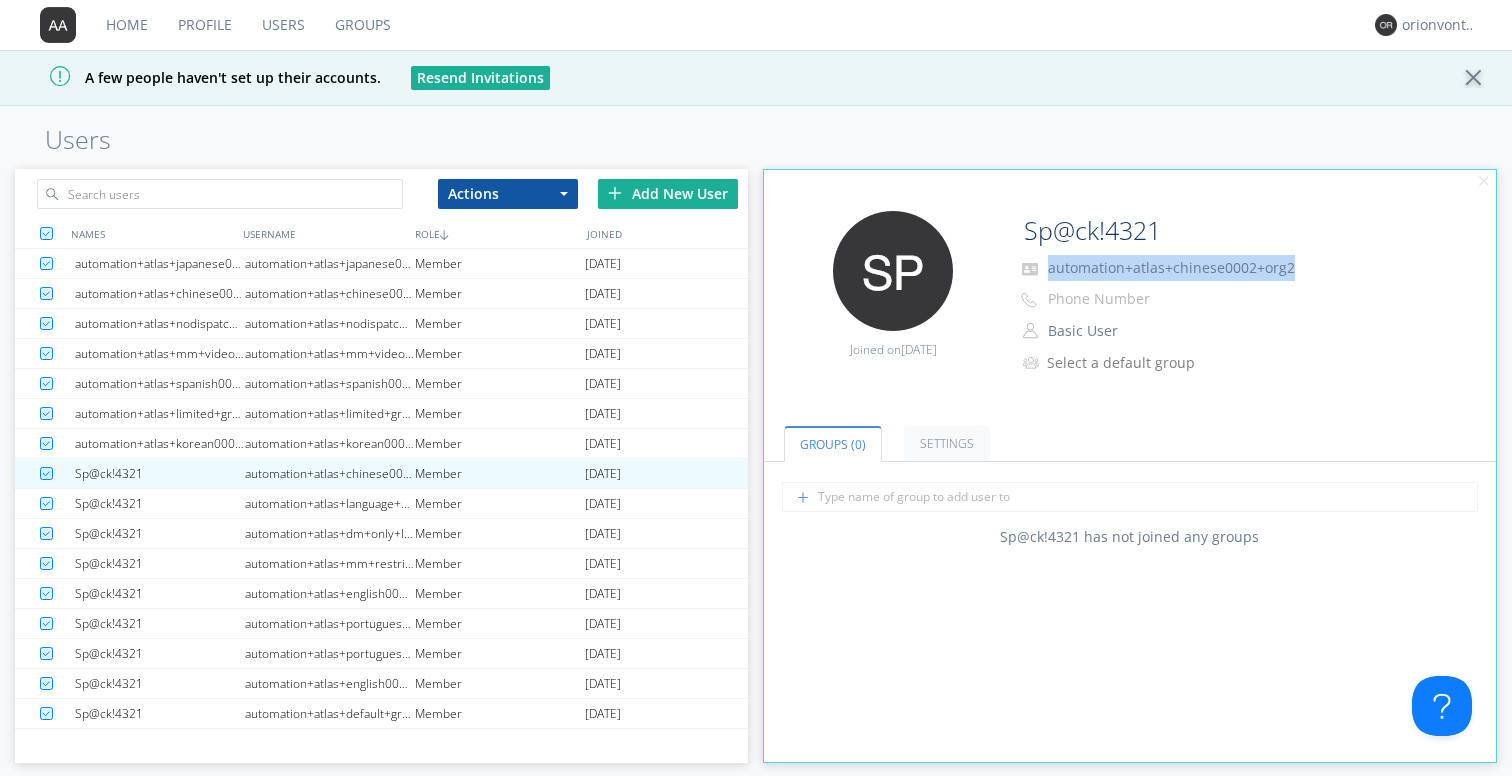 drag, startPoint x: 1290, startPoint y: 270, endPoint x: 1043, endPoint y: 274, distance: 247.03238 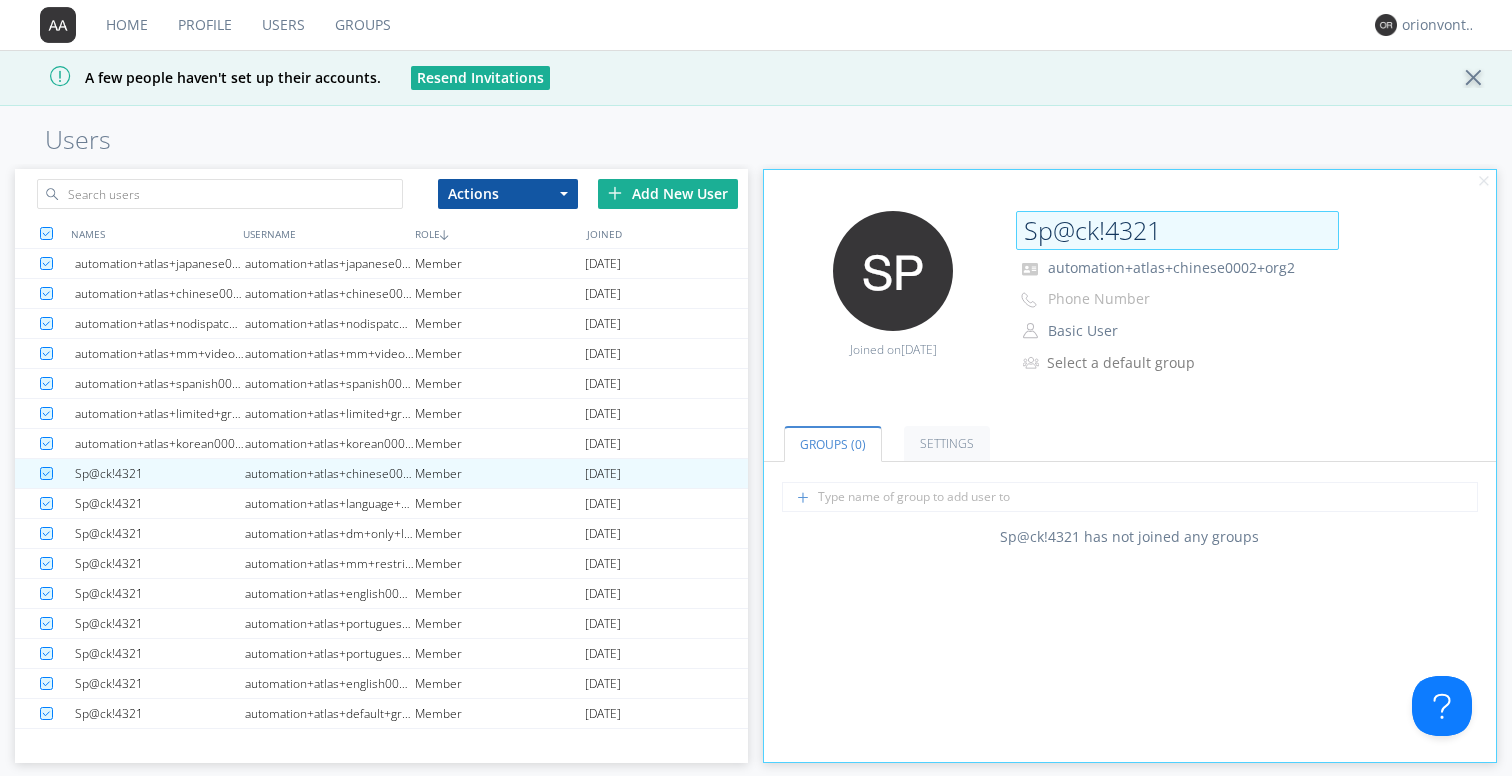 drag, startPoint x: 1162, startPoint y: 232, endPoint x: 1022, endPoint y: 226, distance: 140.12851 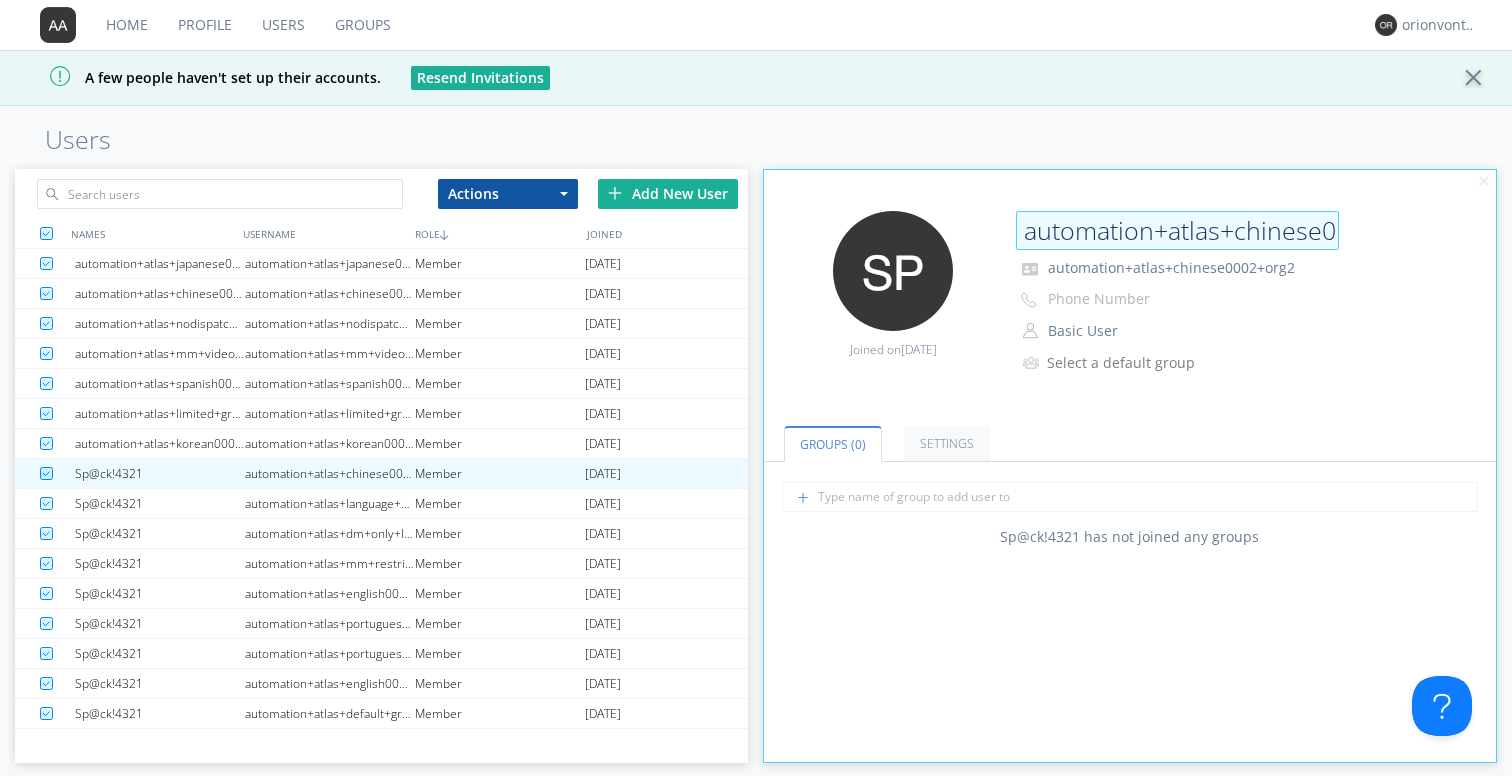 scroll, scrollTop: 0, scrollLeft: 107, axis: horizontal 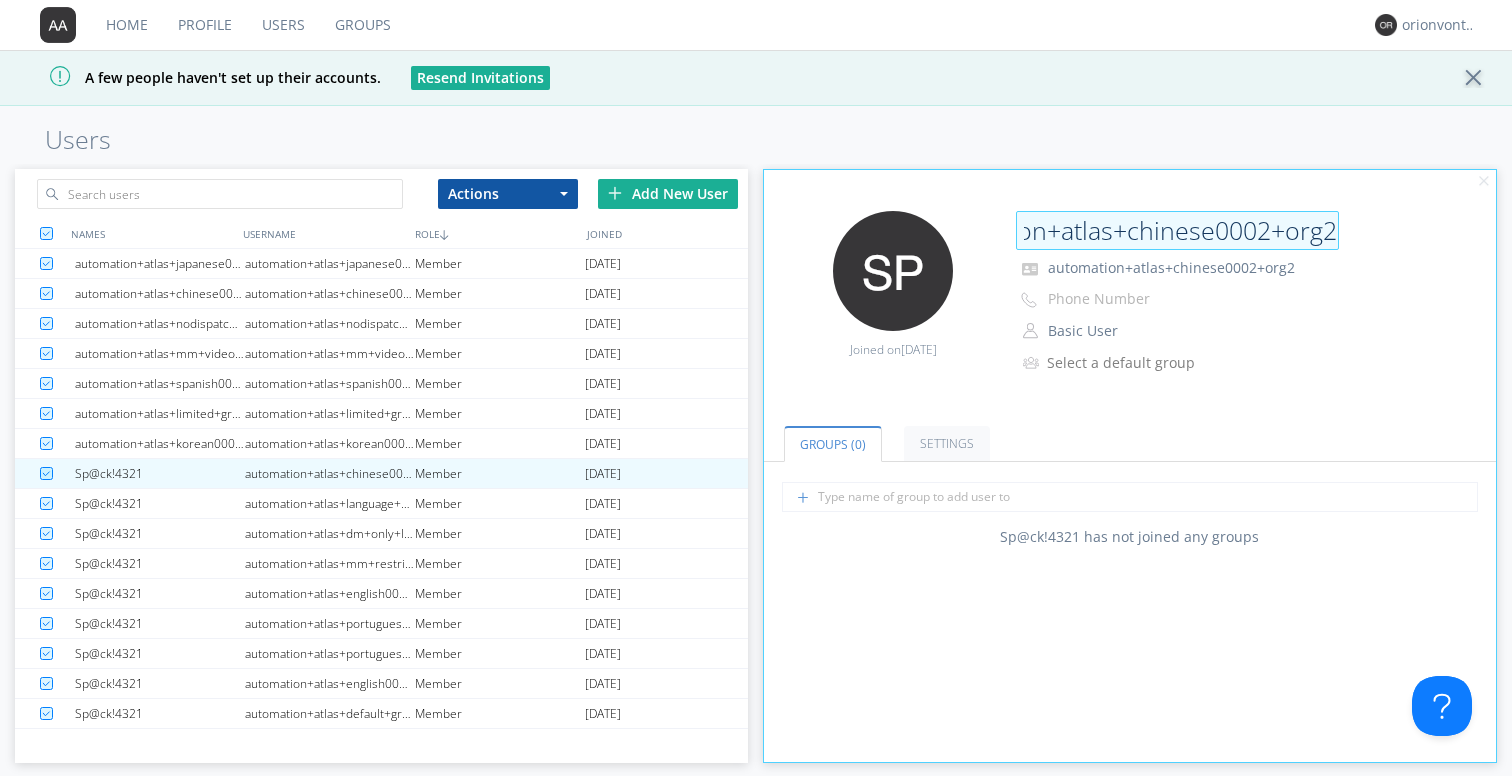 type on "automation+atlas+chinese0002+org2" 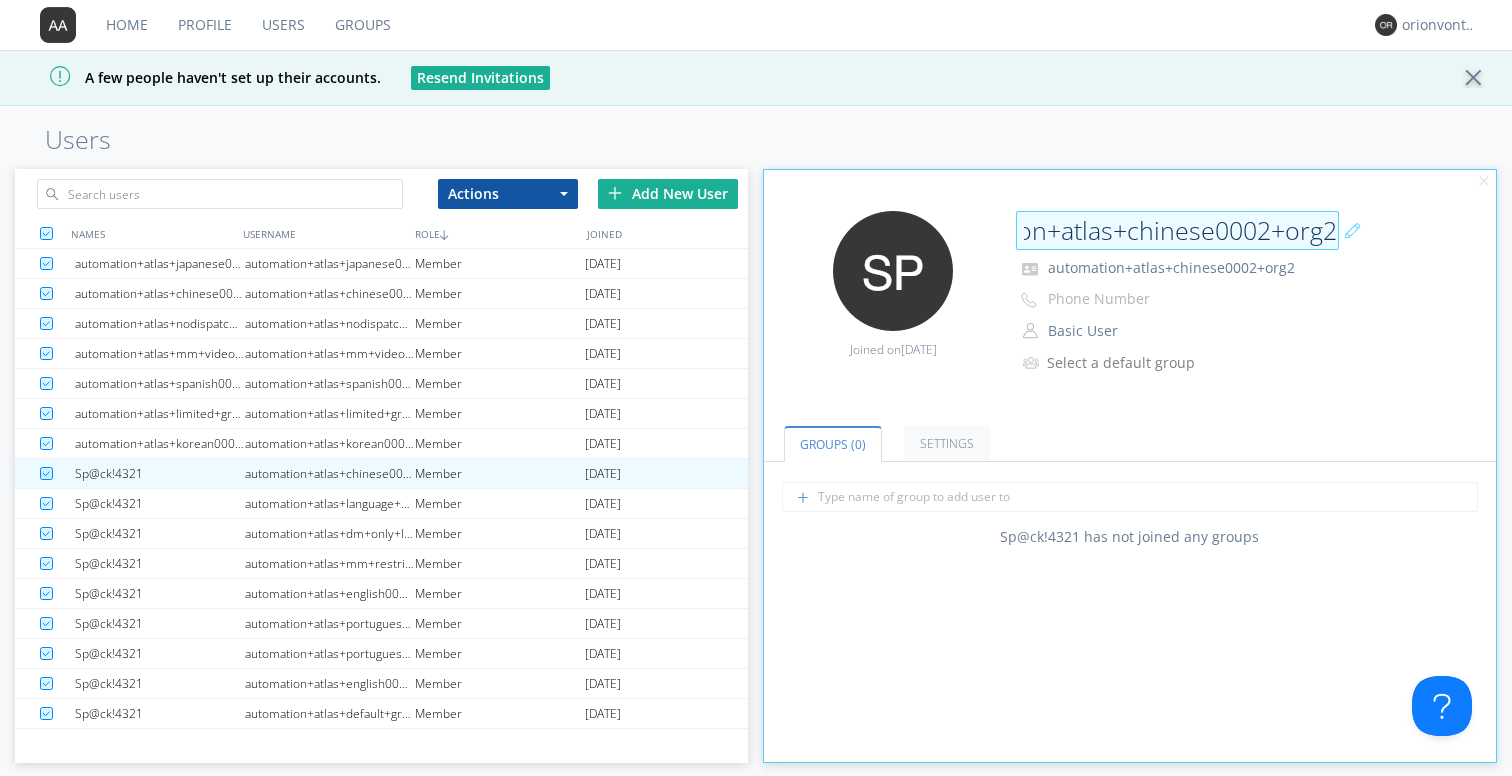scroll, scrollTop: 0, scrollLeft: 0, axis: both 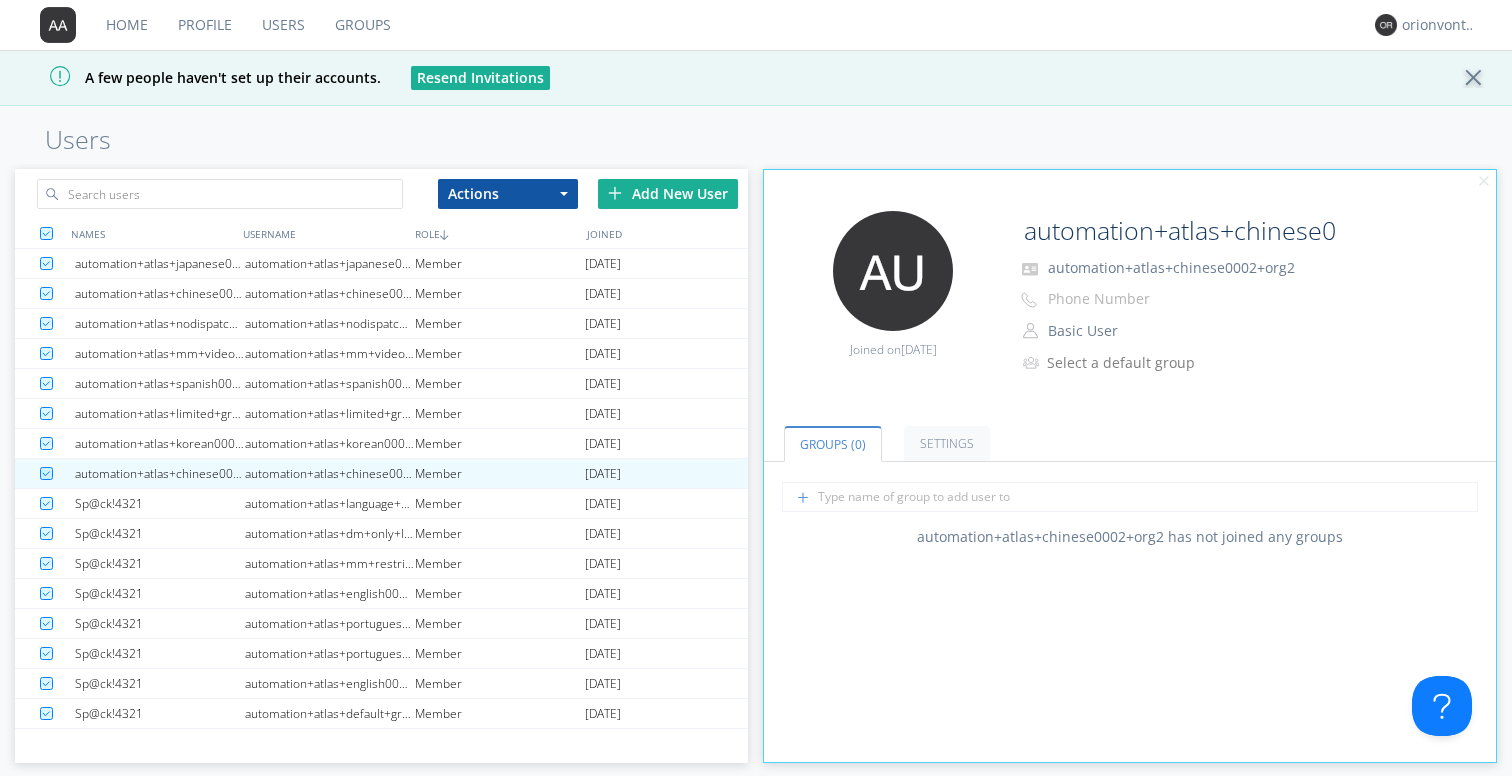 click on "Edit Avatar Joined on  2025-07-25 automation+atlas+chinese0002+org2   automation+atlas+chinese0002+org2 Phone Number Basic User   Manager Basic User Select a default group" at bounding box center (1130, 306) 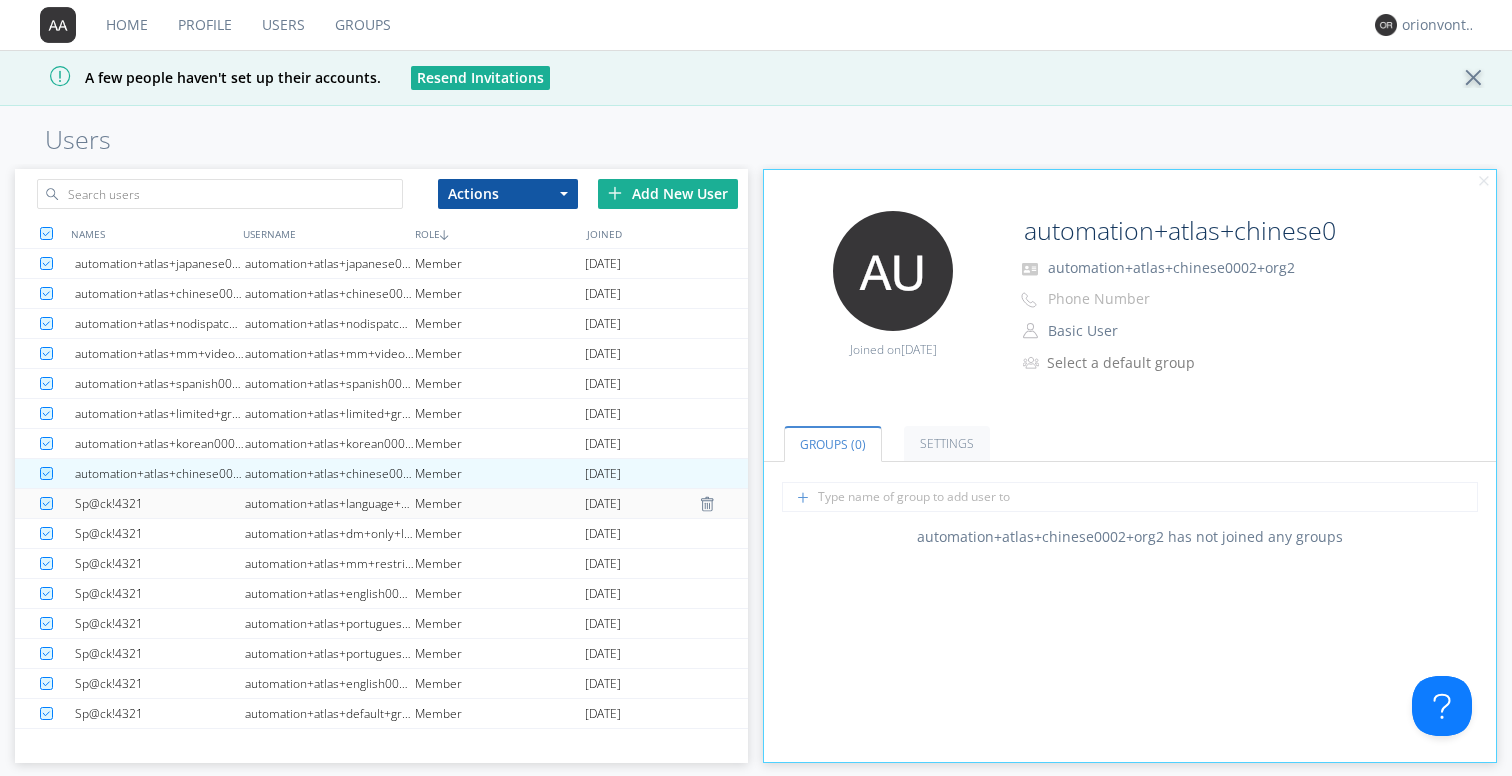 click on "automation+atlas+language+check+org2" at bounding box center (330, 503) 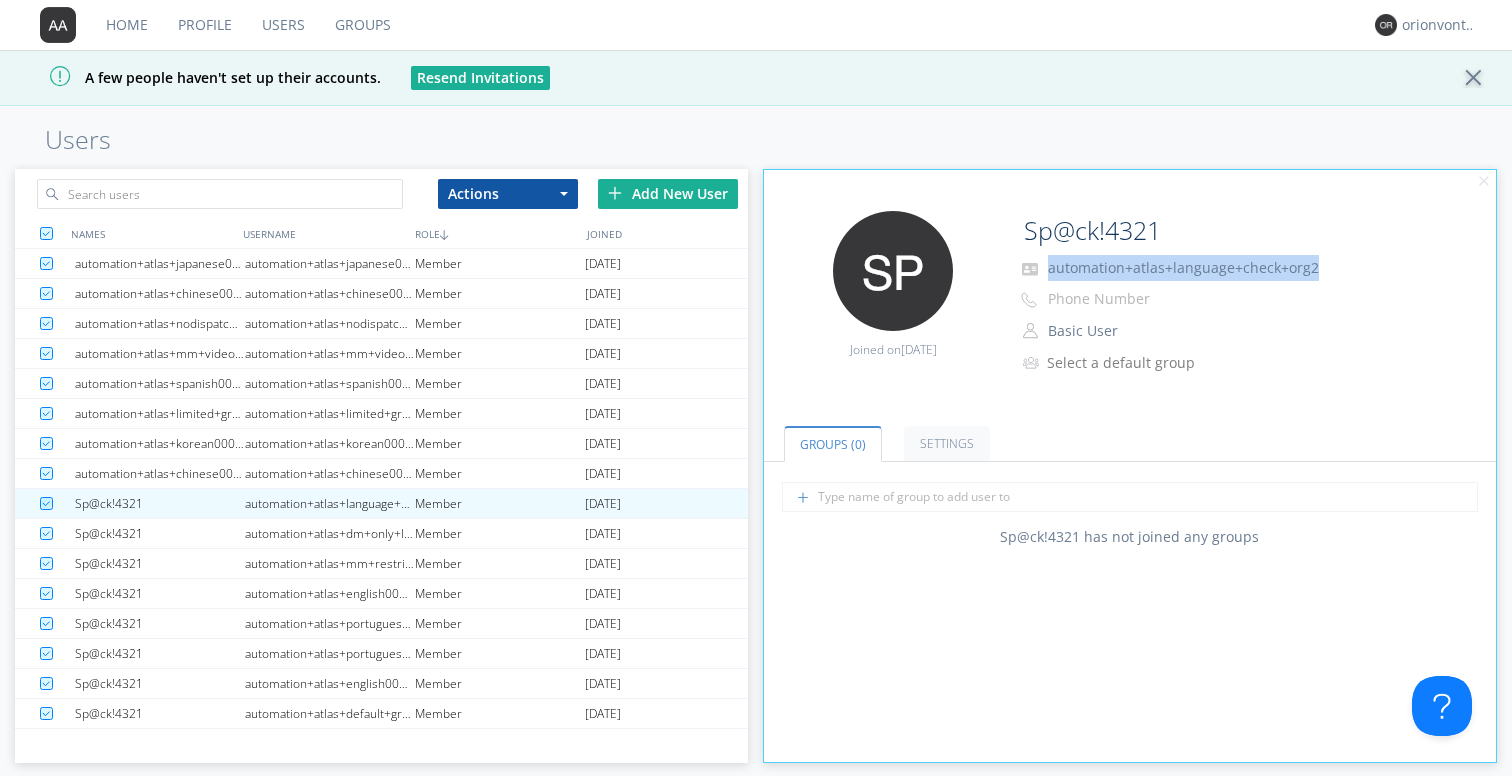 drag, startPoint x: 1311, startPoint y: 268, endPoint x: 1050, endPoint y: 266, distance: 261.00766 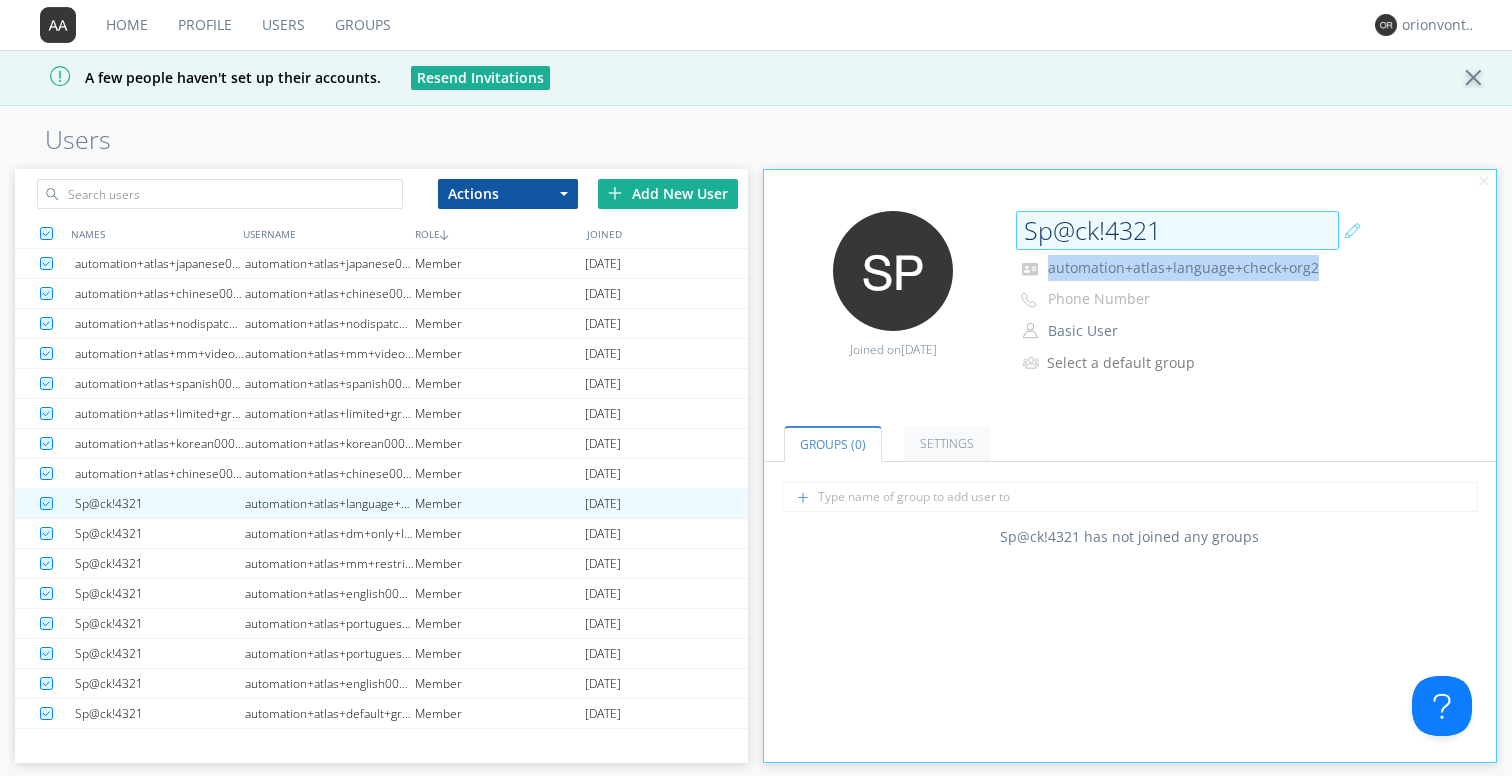 copy on "automation+atlas+language+check+org2" 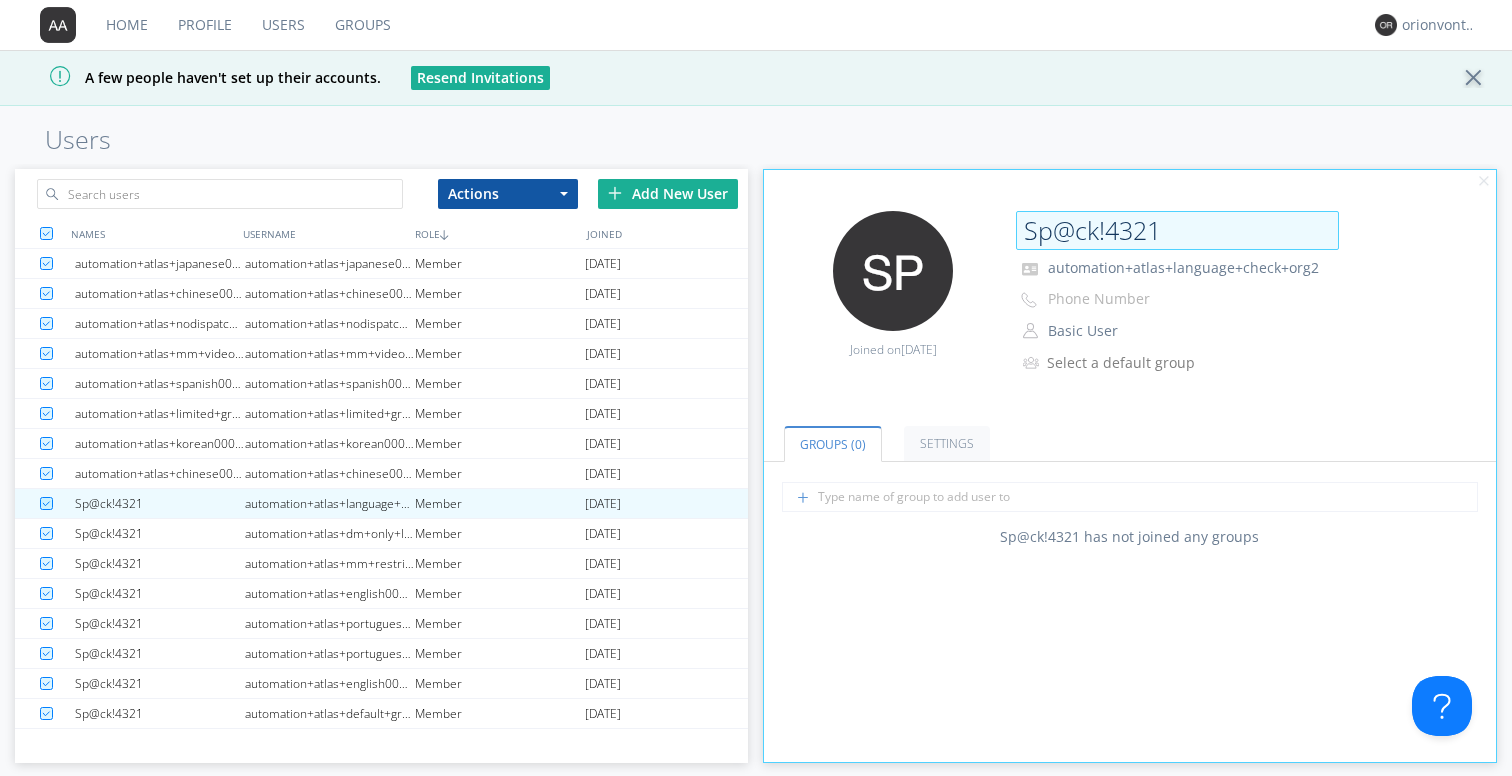 drag, startPoint x: 1166, startPoint y: 231, endPoint x: 1016, endPoint y: 217, distance: 150.65192 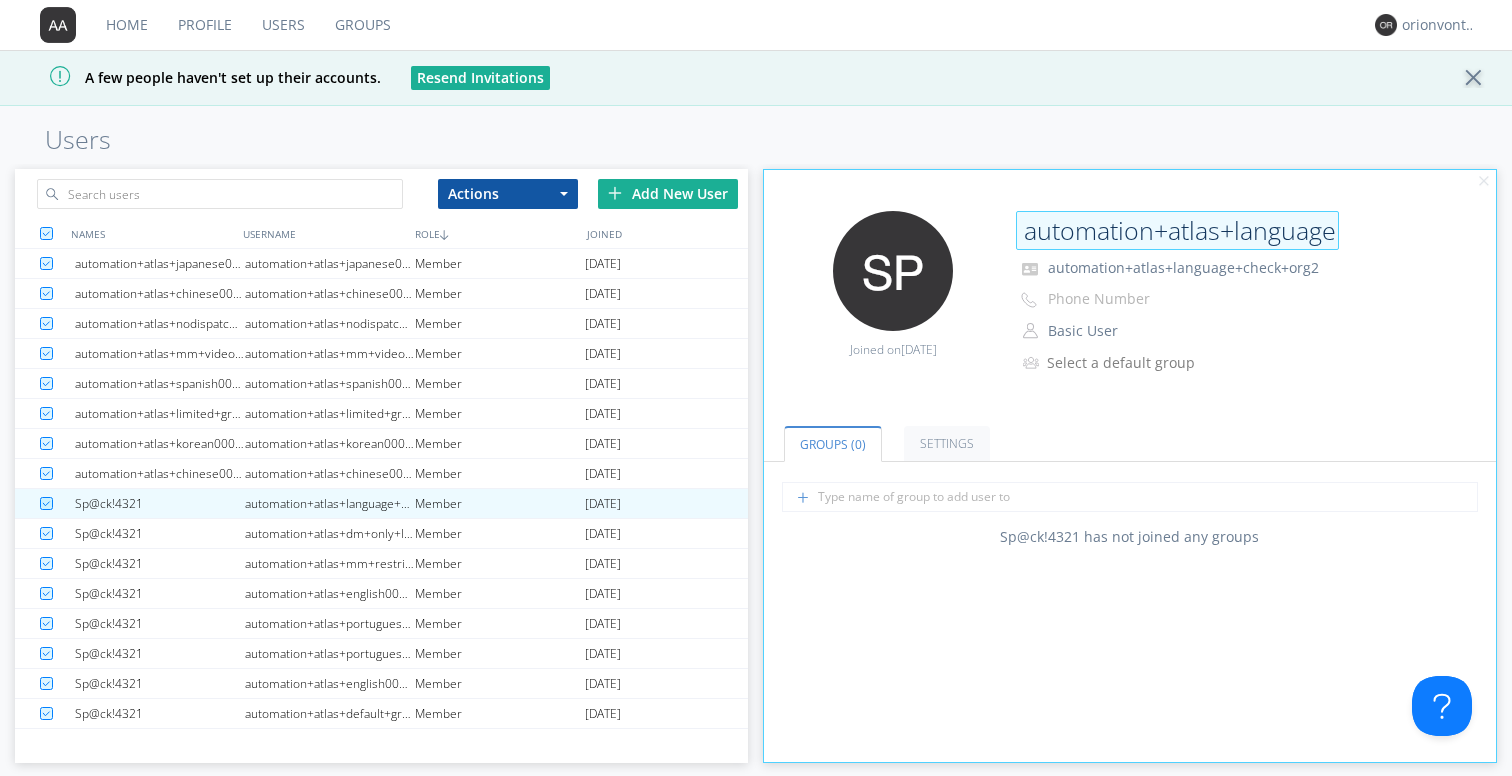 scroll, scrollTop: 0, scrollLeft: 144, axis: horizontal 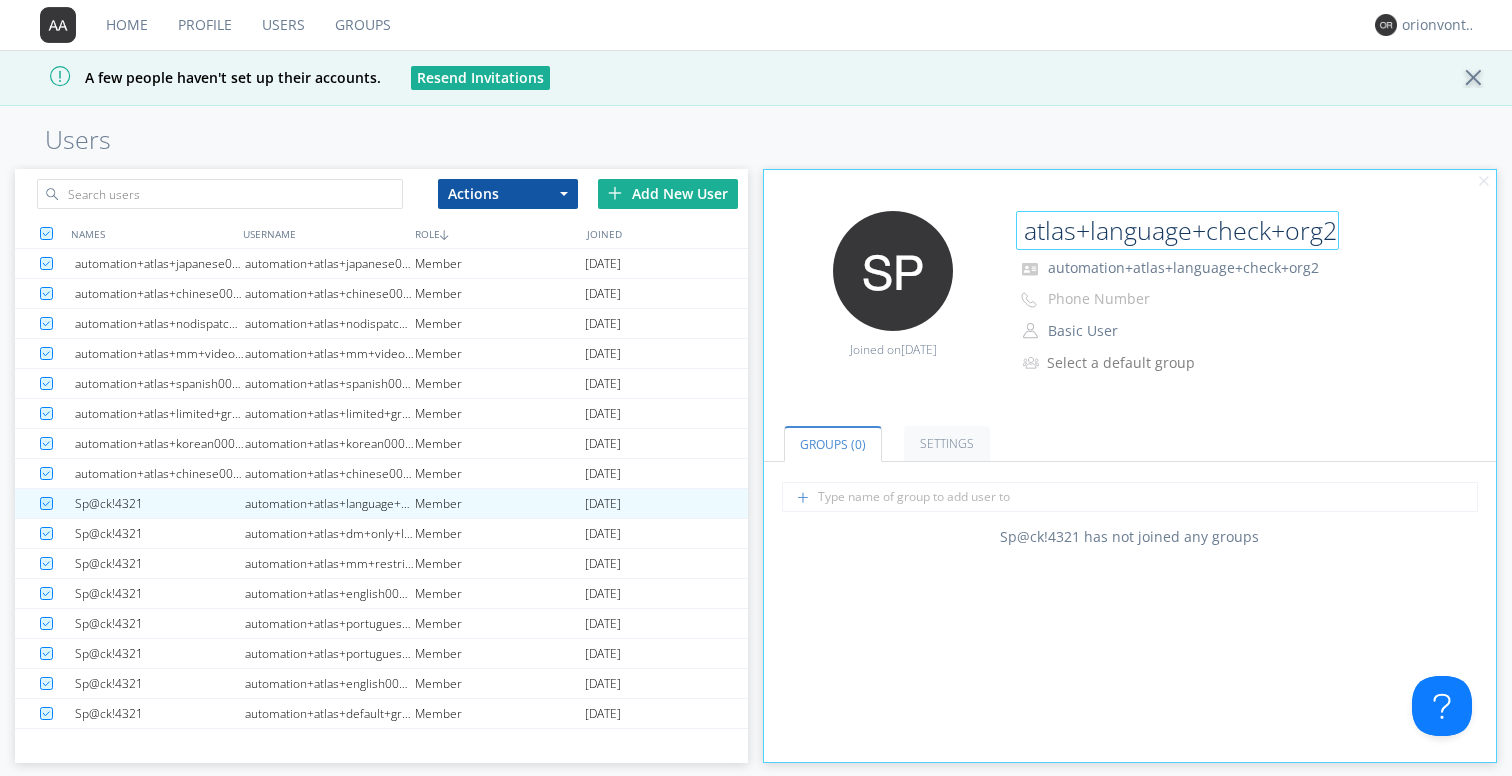 type on "automation+atlas+language+check+org2" 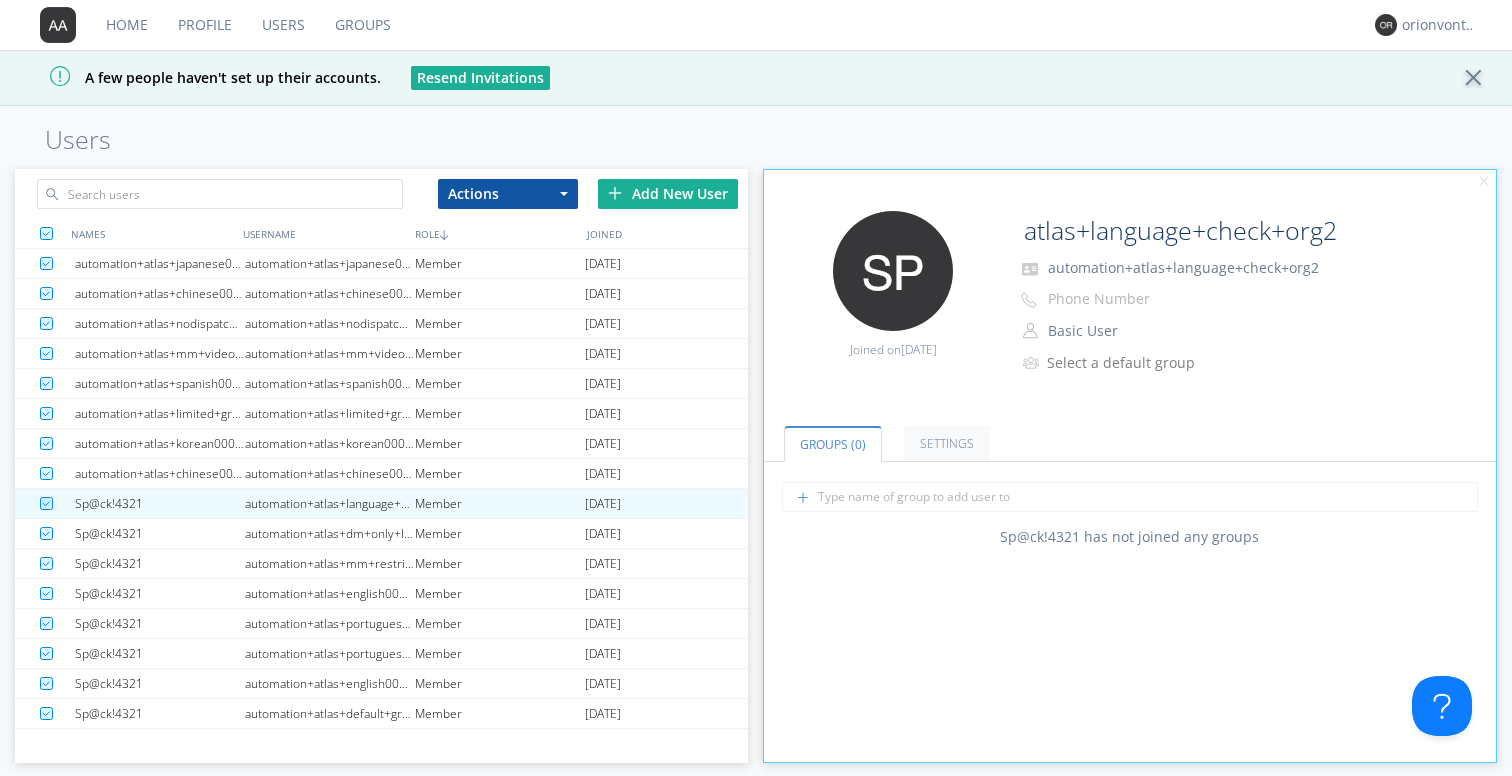 scroll, scrollTop: 0, scrollLeft: 0, axis: both 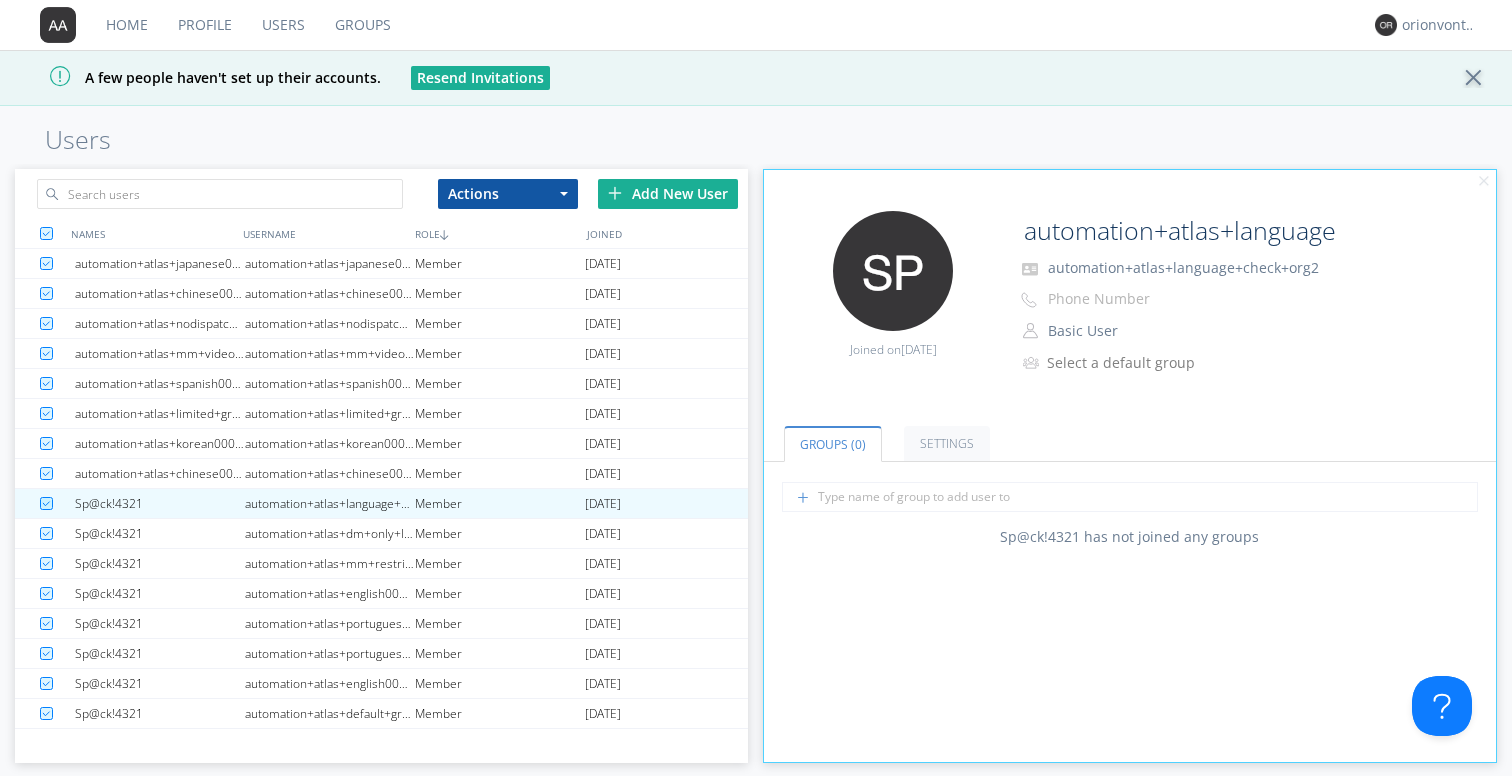 click on "Groups (0) Settings" at bounding box center [1130, 431] 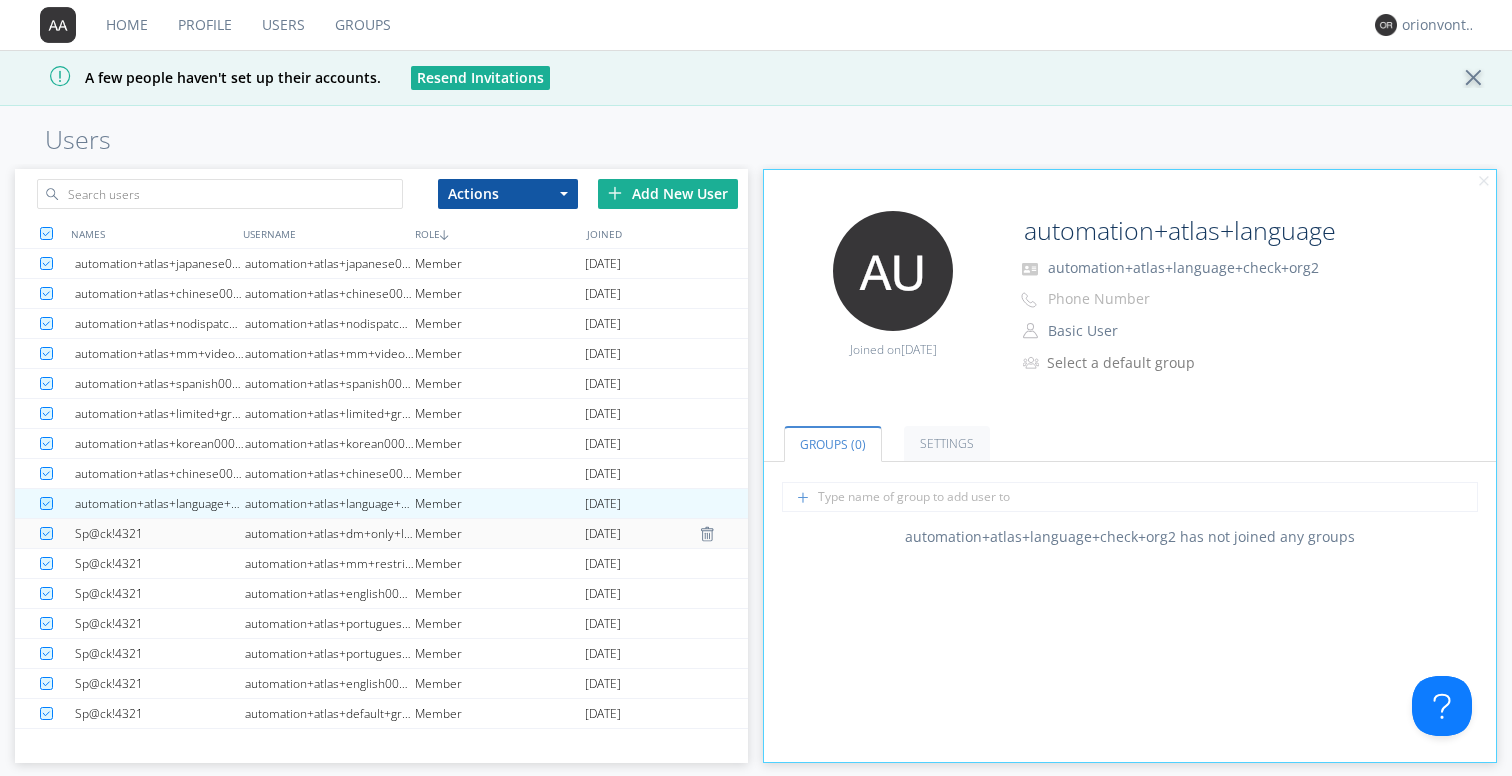 click on "automation+atlas+dm+only+lead+org2" at bounding box center [330, 533] 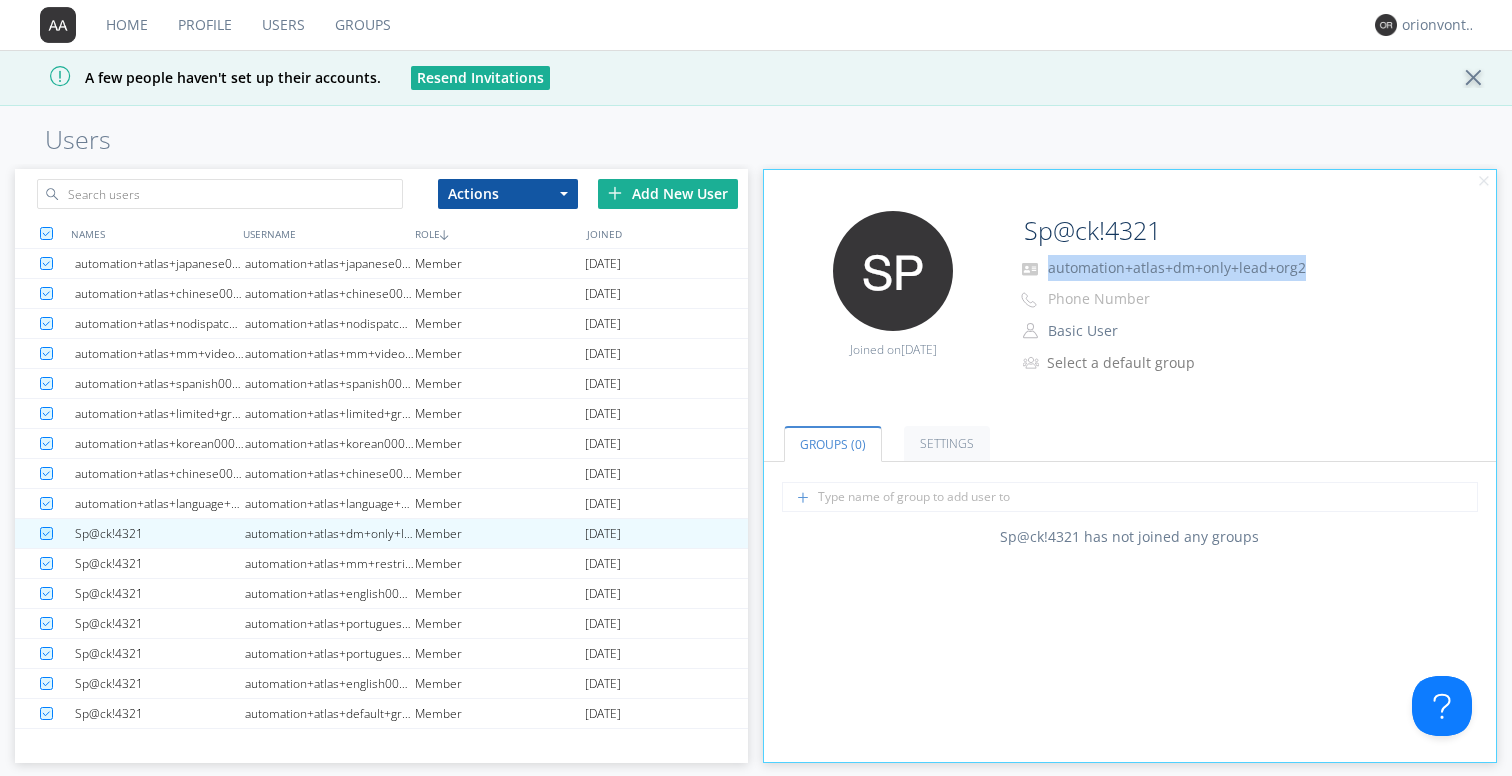 drag, startPoint x: 1309, startPoint y: 269, endPoint x: 1041, endPoint y: 269, distance: 268 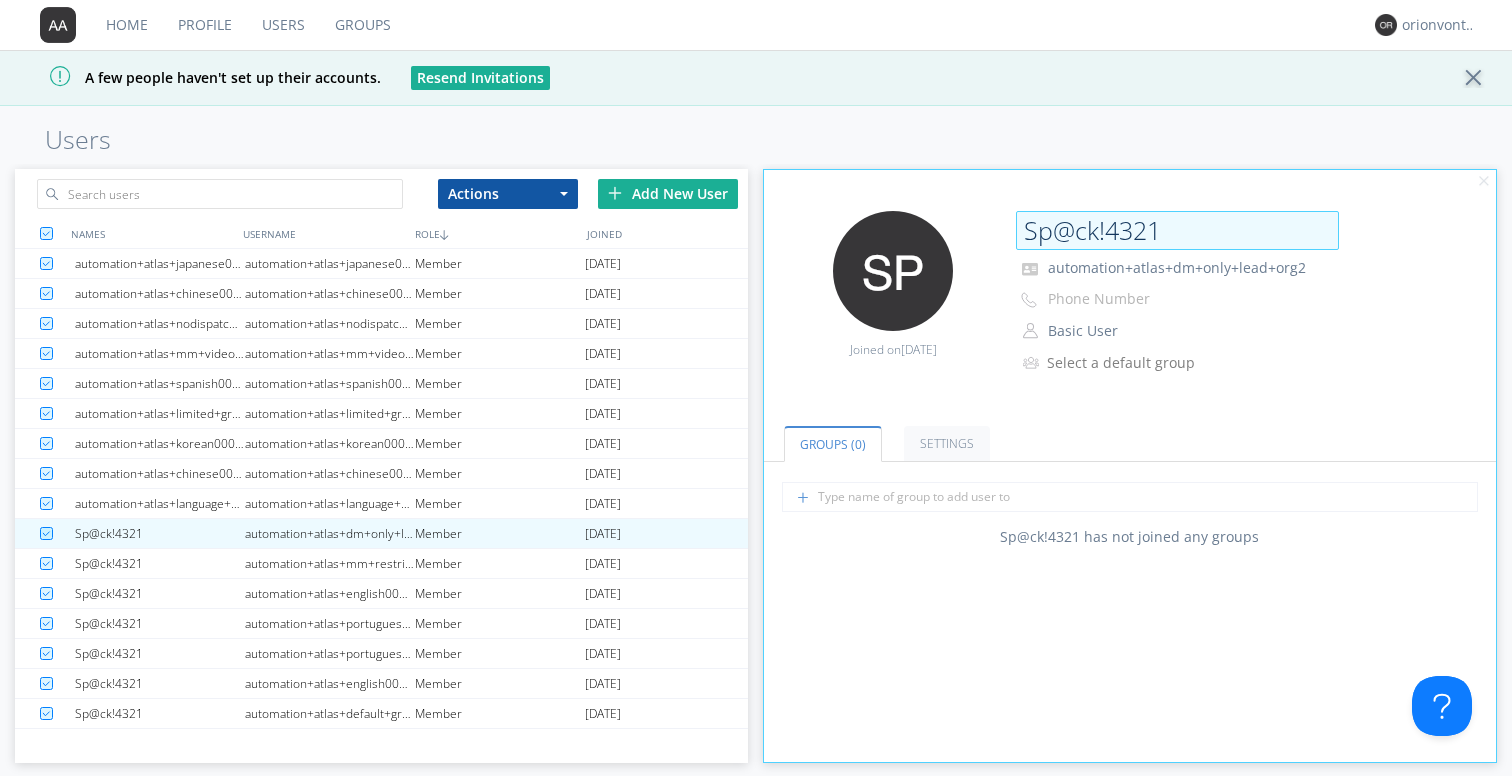 drag, startPoint x: 1174, startPoint y: 232, endPoint x: 1017, endPoint y: 232, distance: 157 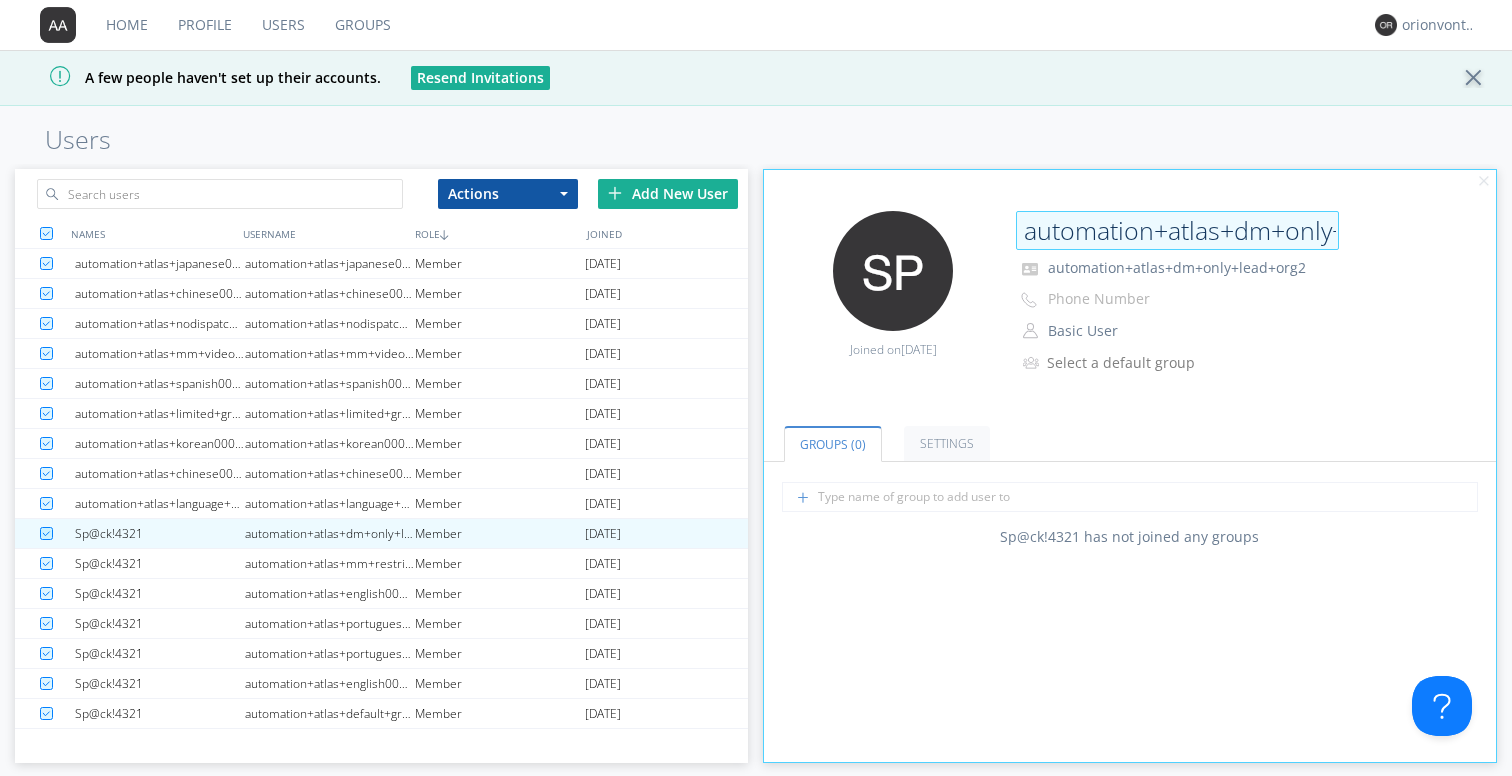 scroll, scrollTop: 0, scrollLeft: 124, axis: horizontal 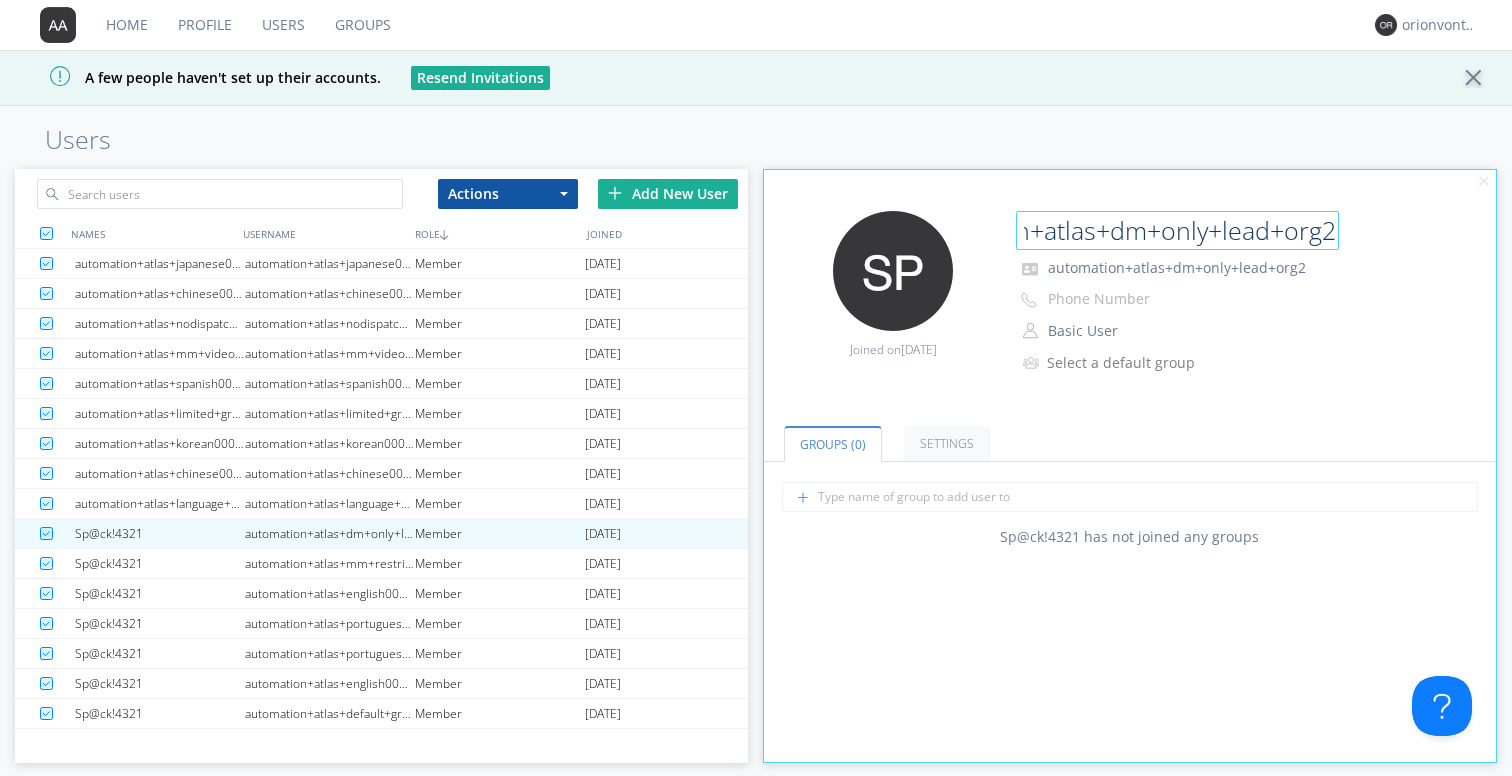 type on "automation+atlas+dm+only+lead+org2" 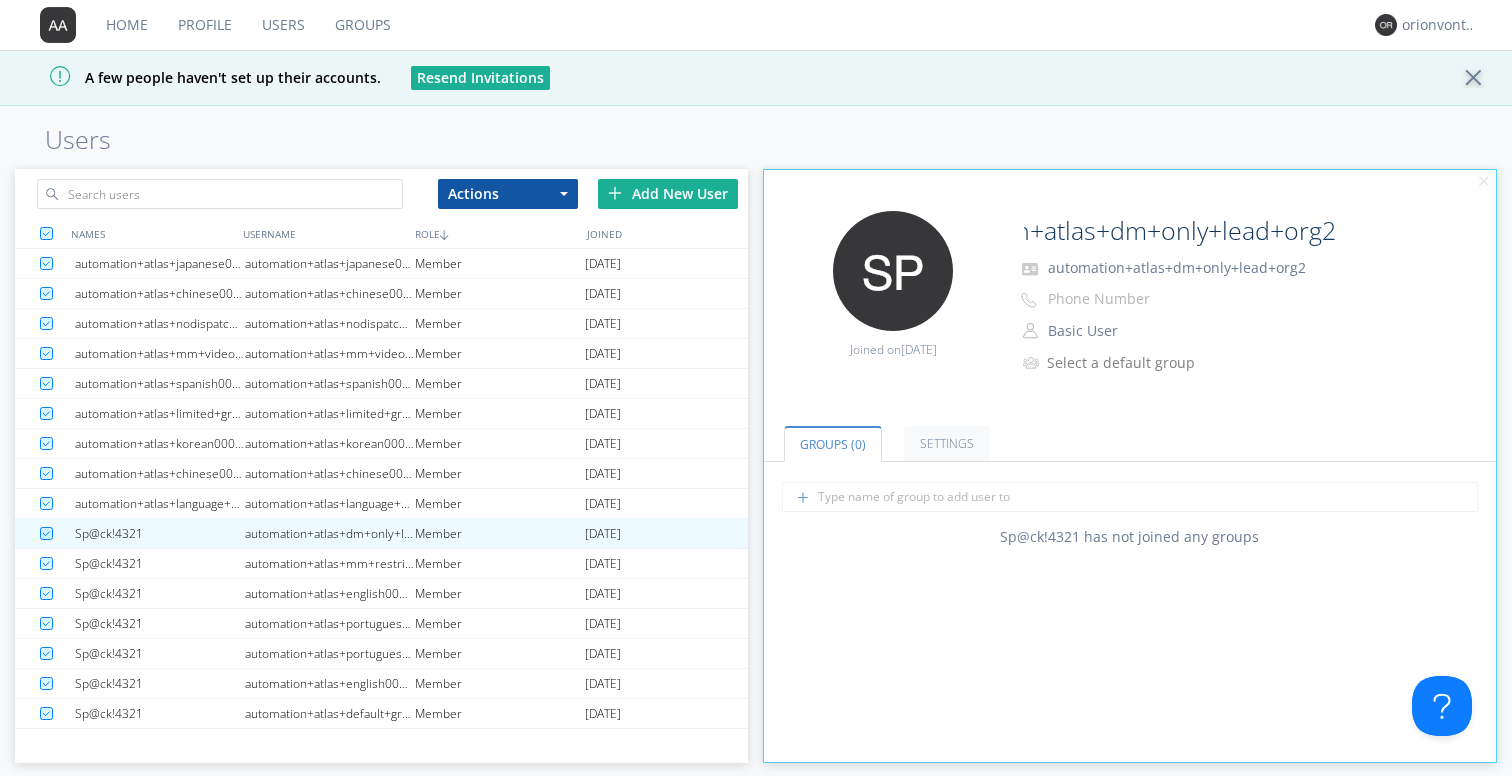 scroll, scrollTop: 0, scrollLeft: 0, axis: both 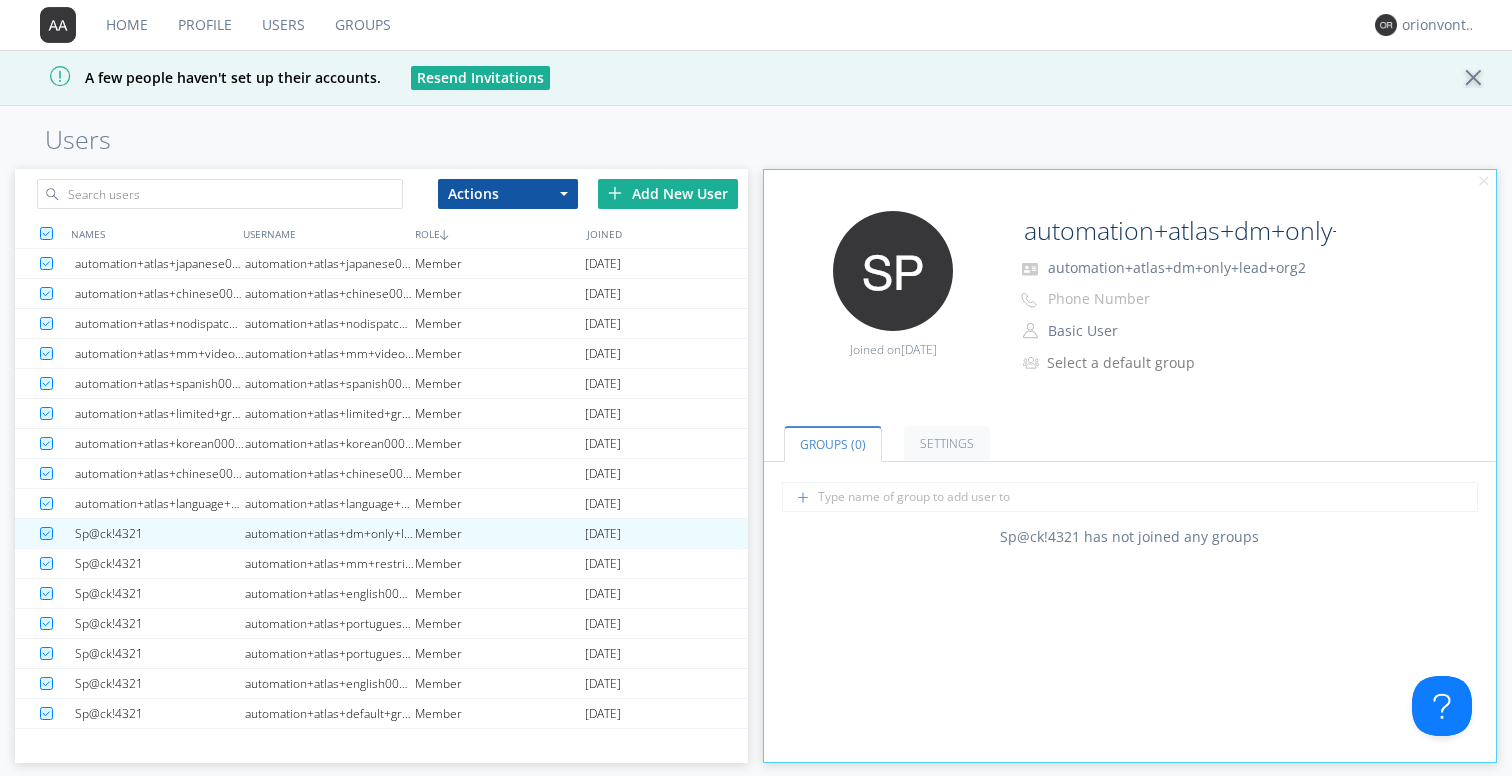click on "Groups (0) Settings" at bounding box center (1130, 431) 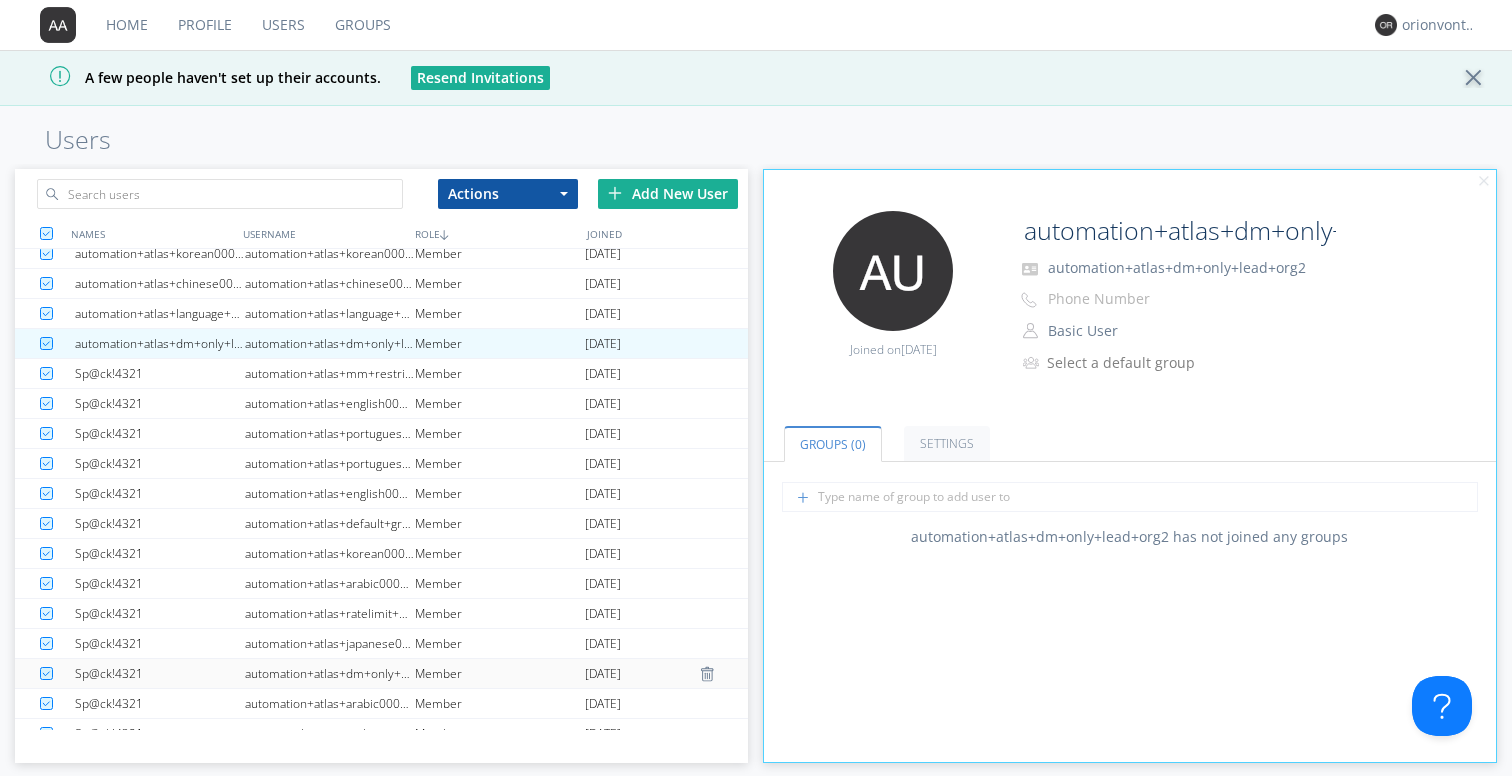 scroll, scrollTop: 183, scrollLeft: 0, axis: vertical 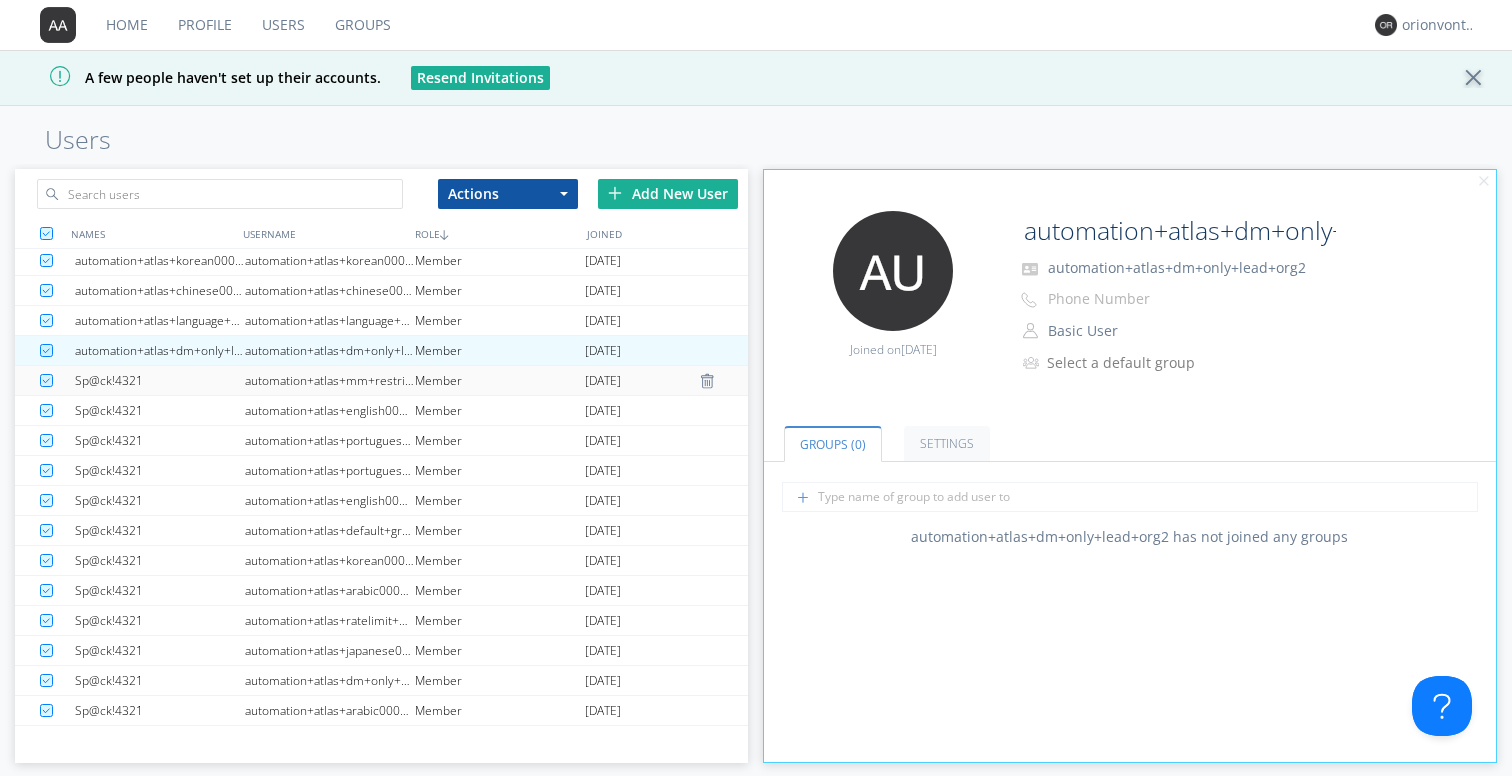 click on "automation+atlas+mm+restricted+org2" at bounding box center (330, 380) 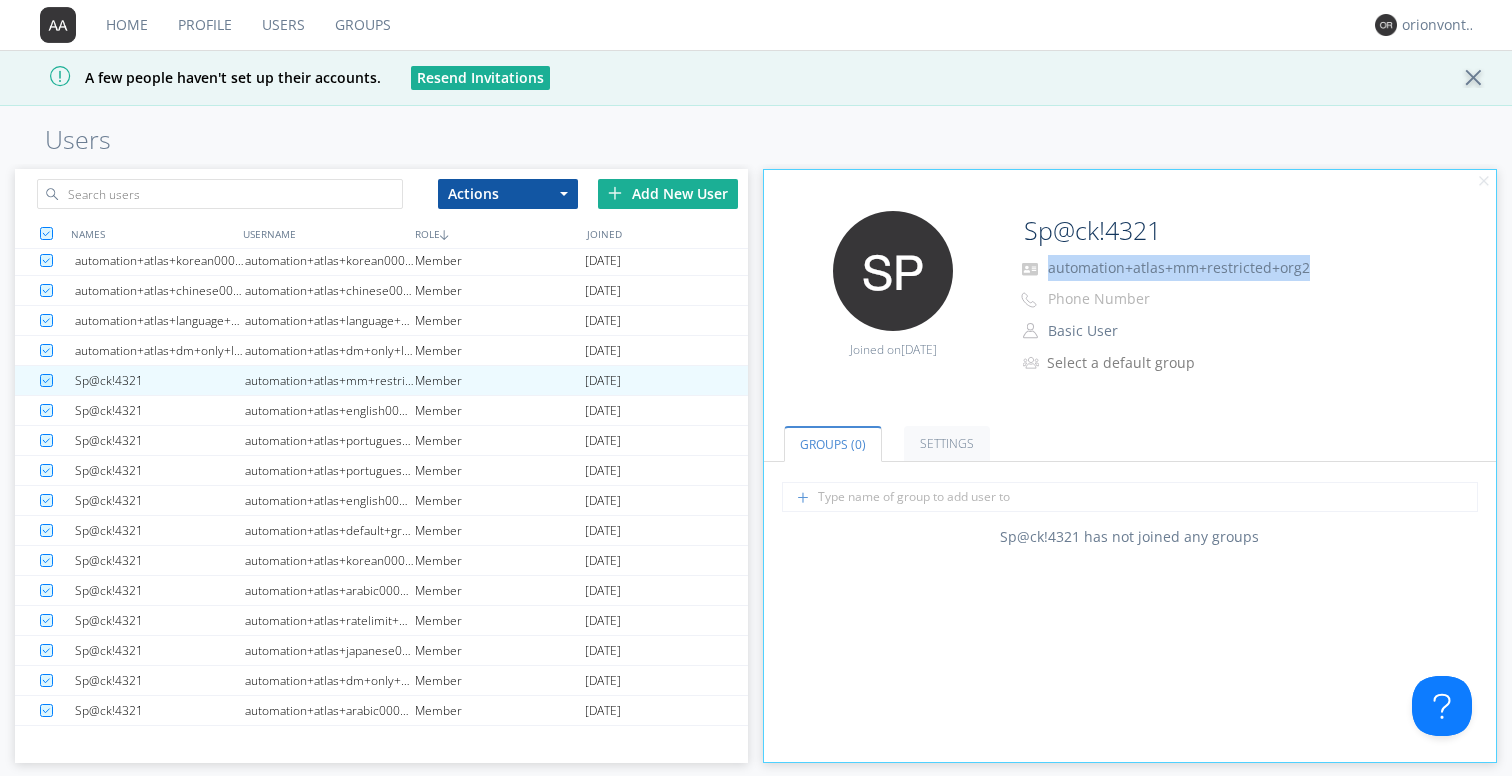 drag, startPoint x: 1305, startPoint y: 270, endPoint x: 1044, endPoint y: 272, distance: 261.00766 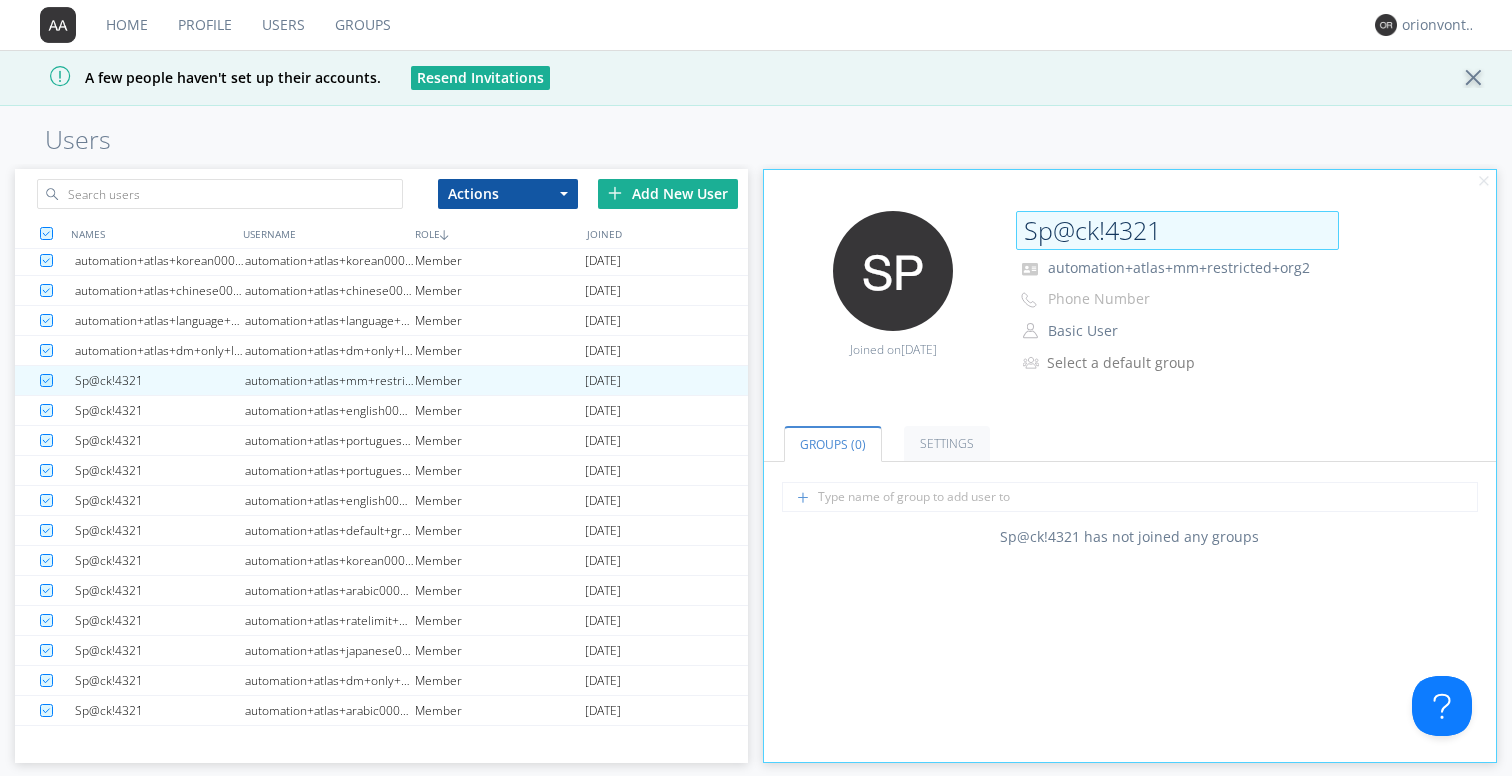 drag, startPoint x: 1178, startPoint y: 234, endPoint x: 1025, endPoint y: 230, distance: 153.05228 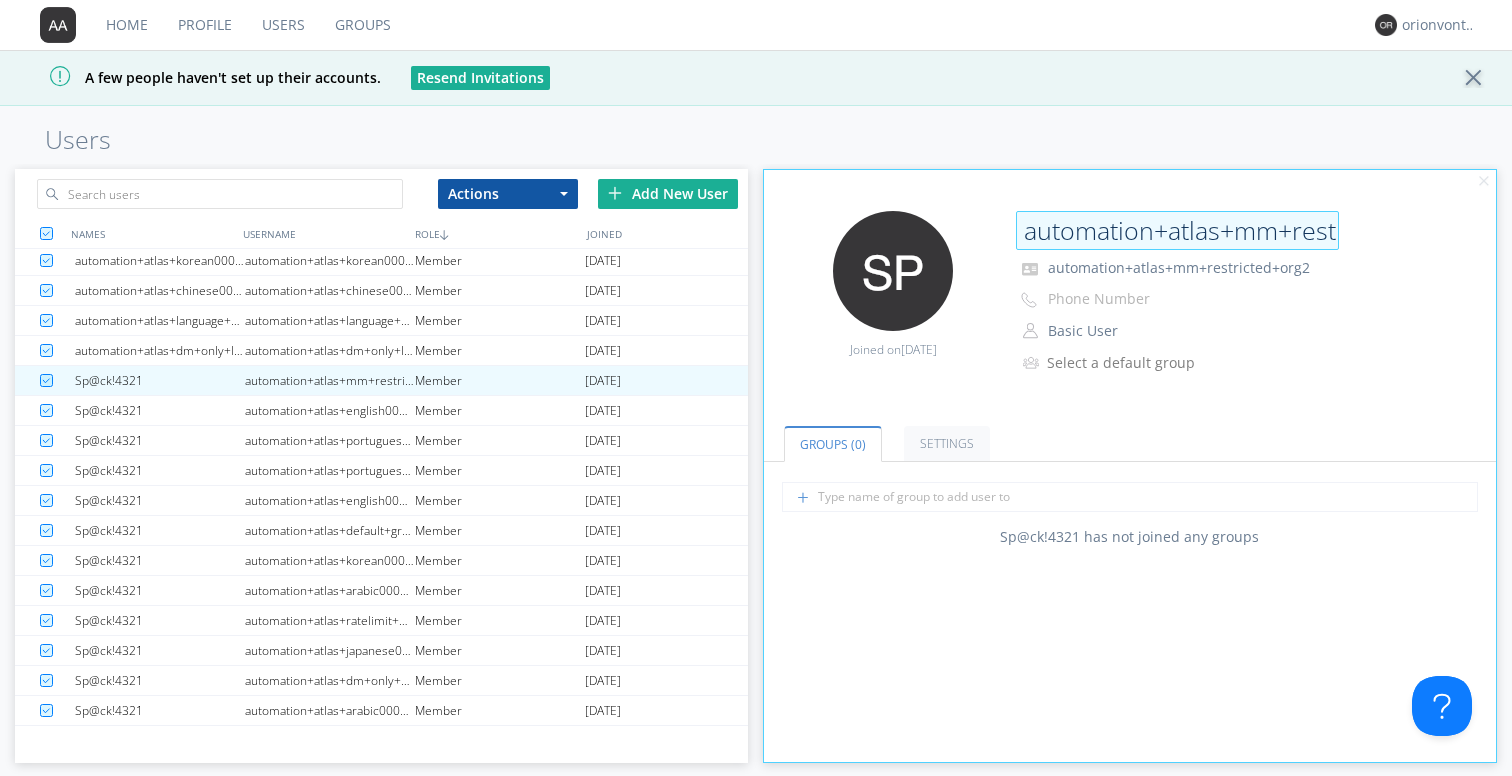scroll, scrollTop: 0, scrollLeft: 130, axis: horizontal 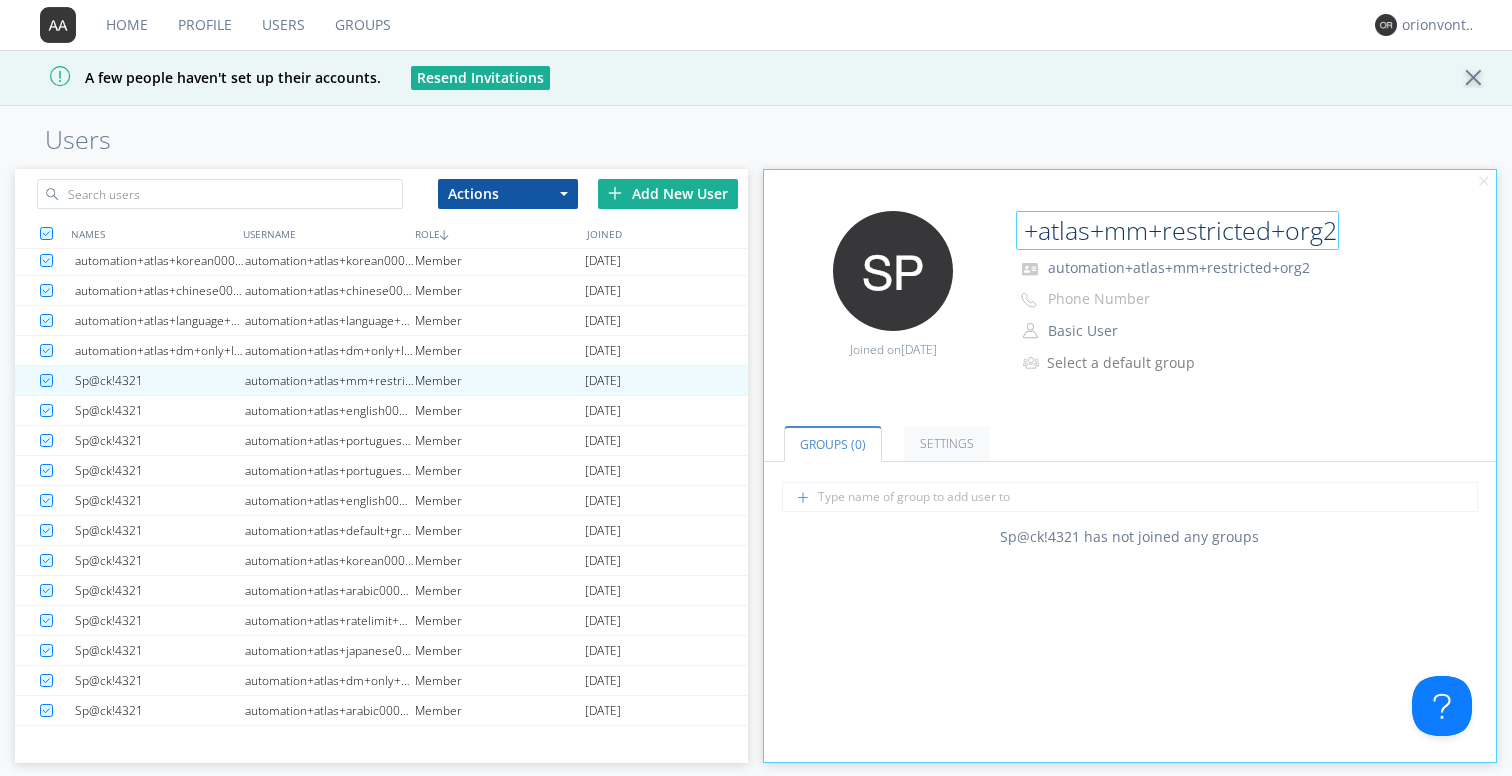 type on "automation+atlas+mm+restricted+org2" 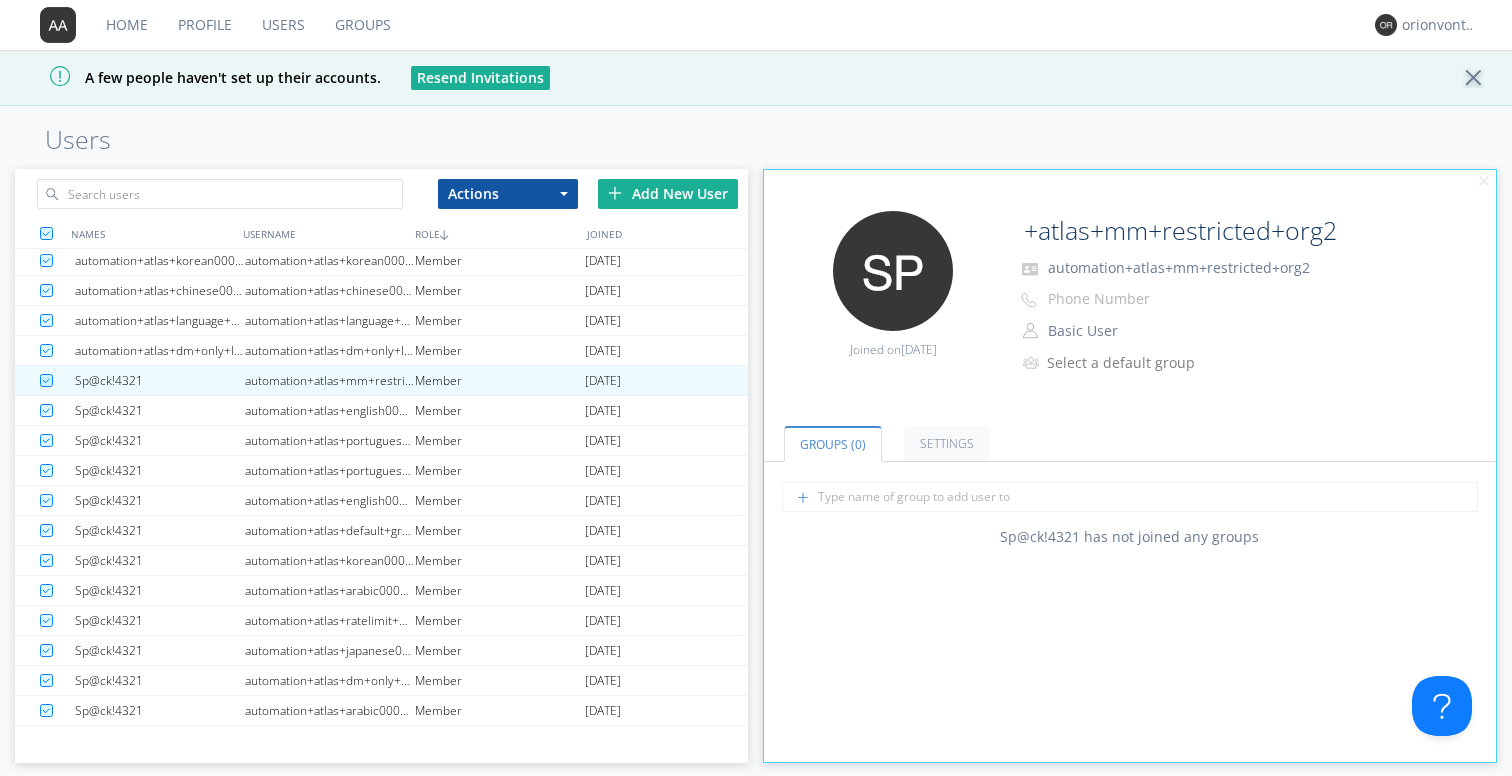 scroll, scrollTop: 0, scrollLeft: 0, axis: both 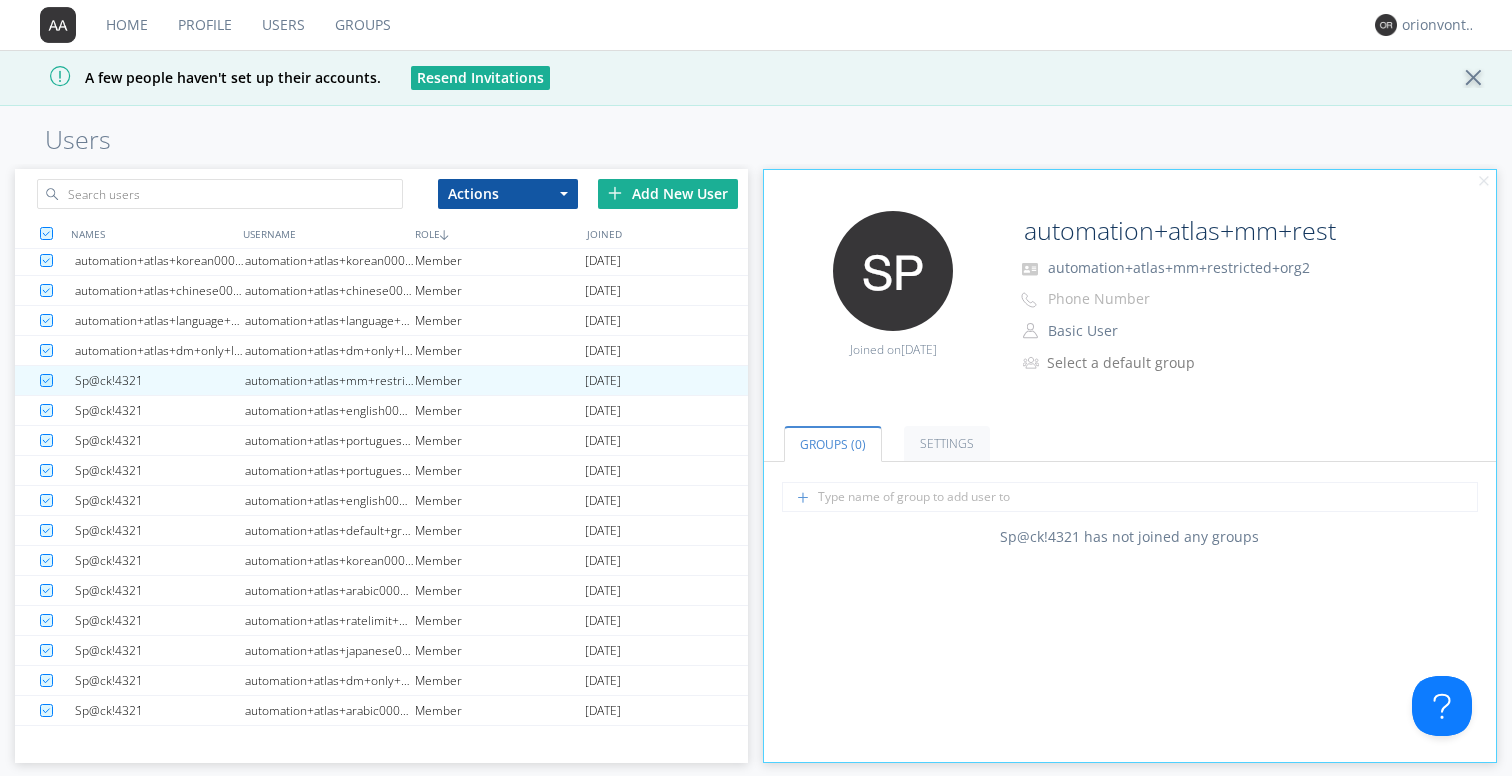 click on "Groups (0) Settings" at bounding box center [1130, 431] 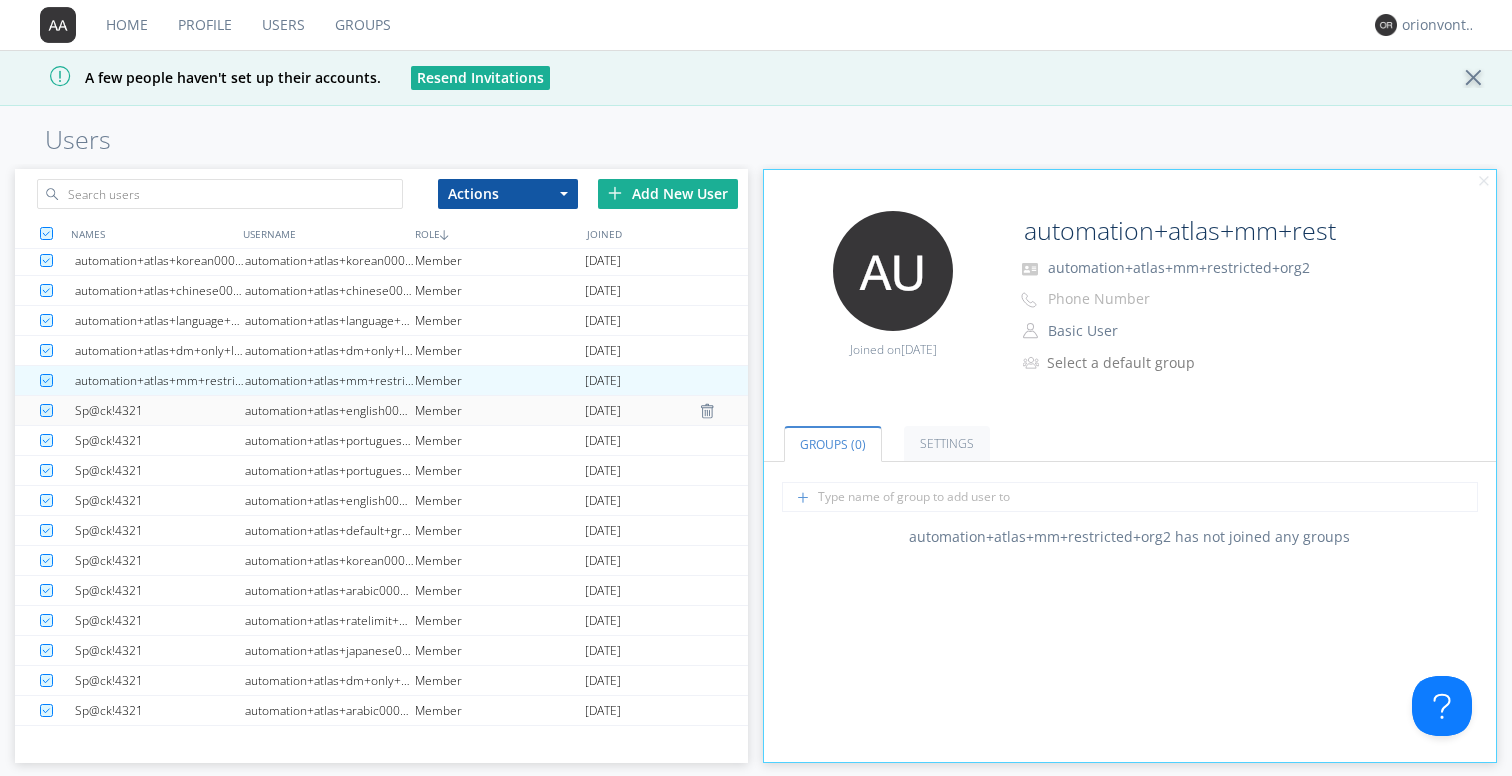 click on "Member" at bounding box center (500, 410) 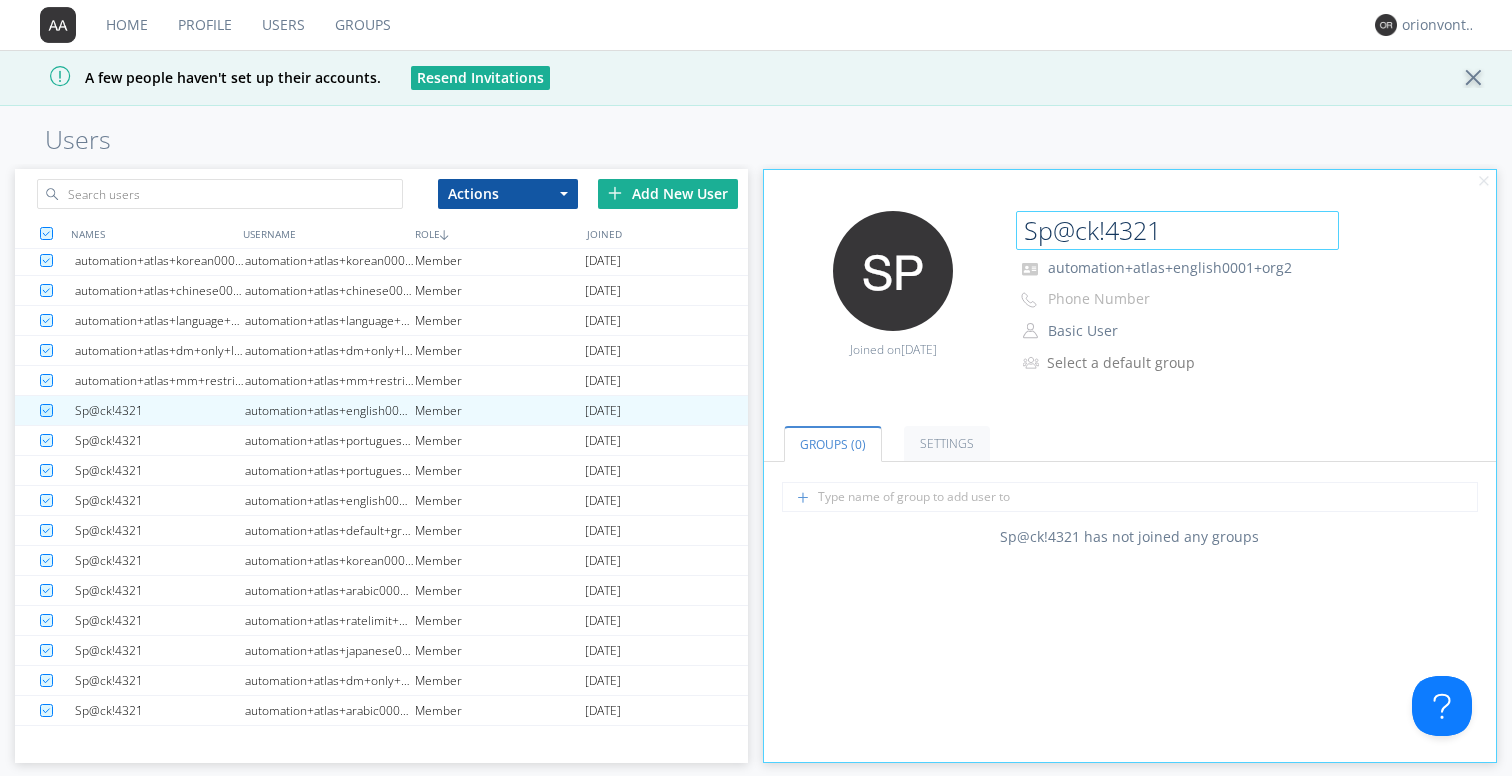 drag, startPoint x: 1171, startPoint y: 239, endPoint x: 1007, endPoint y: 229, distance: 164.3046 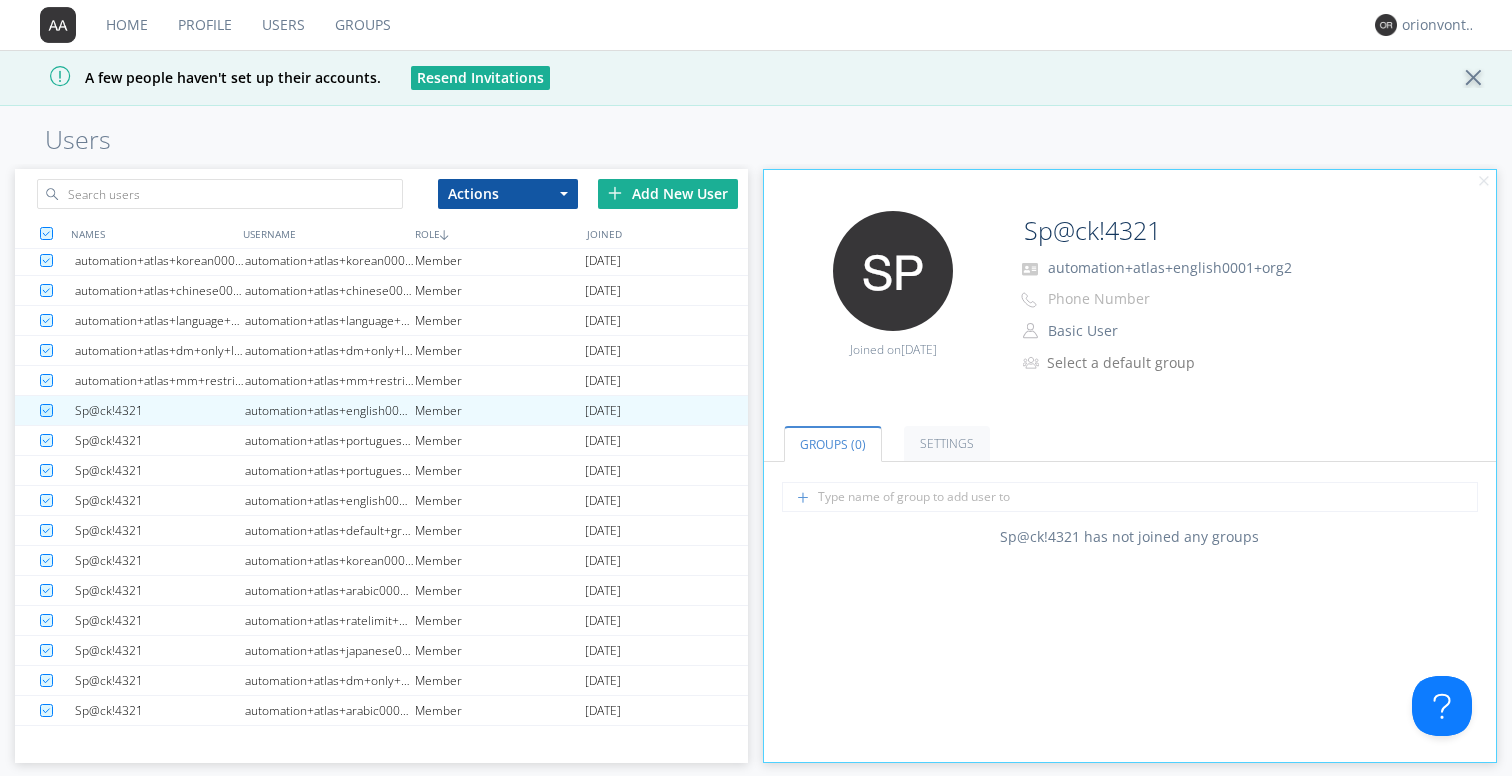 click on "automation+atlas+english0001+org2" at bounding box center [1170, 267] 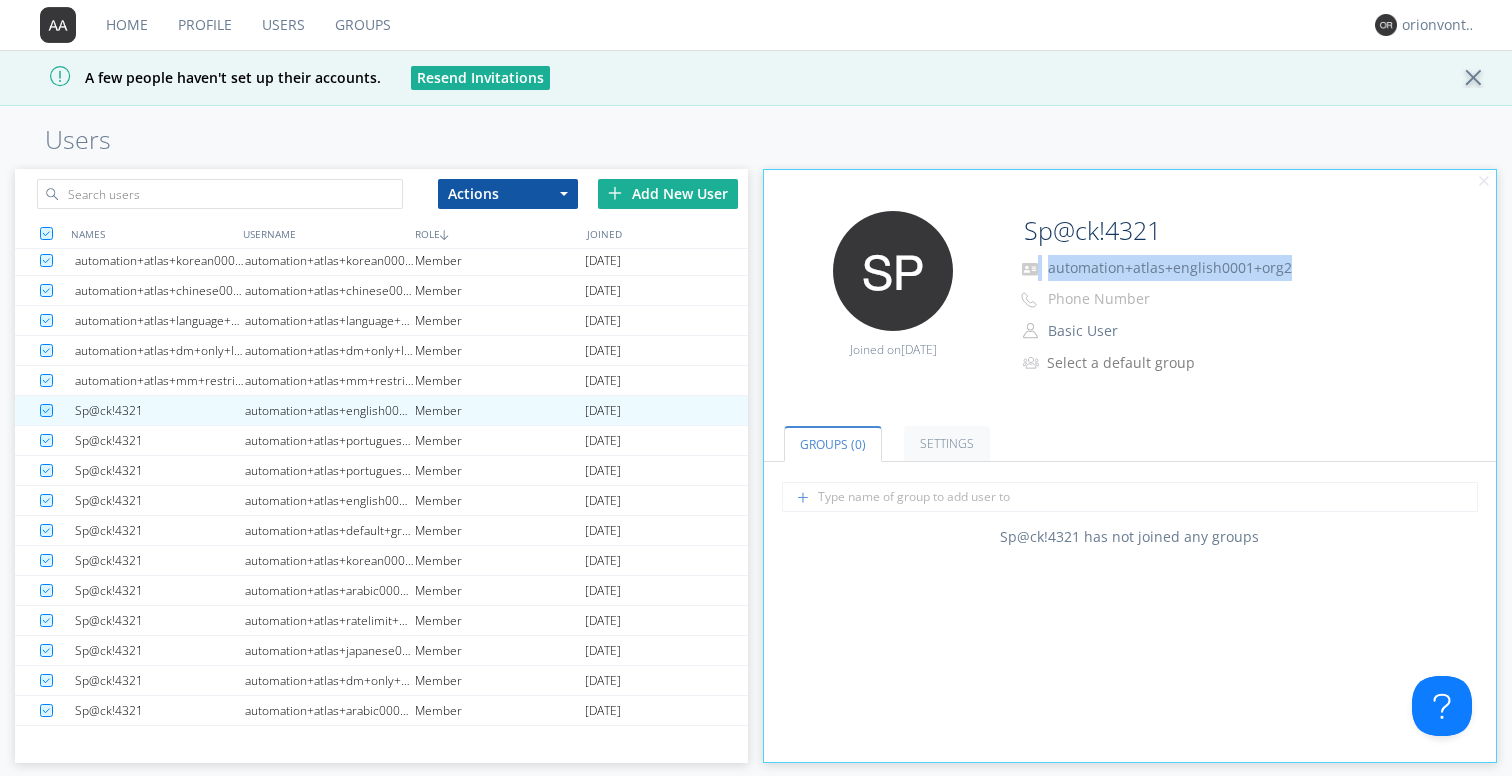 drag, startPoint x: 1289, startPoint y: 266, endPoint x: 1037, endPoint y: 272, distance: 252.07141 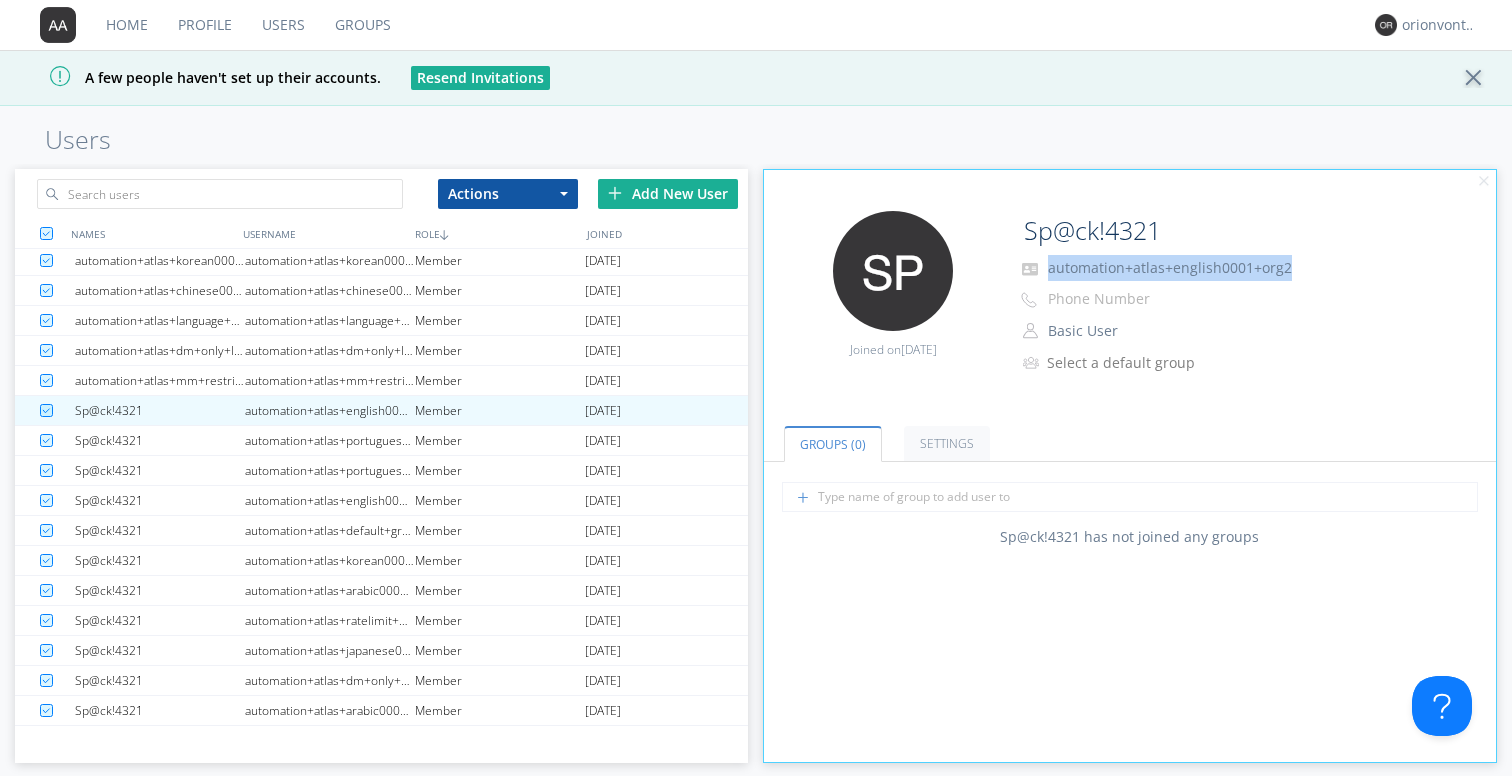 drag, startPoint x: 1296, startPoint y: 270, endPoint x: 1048, endPoint y: 276, distance: 248.07257 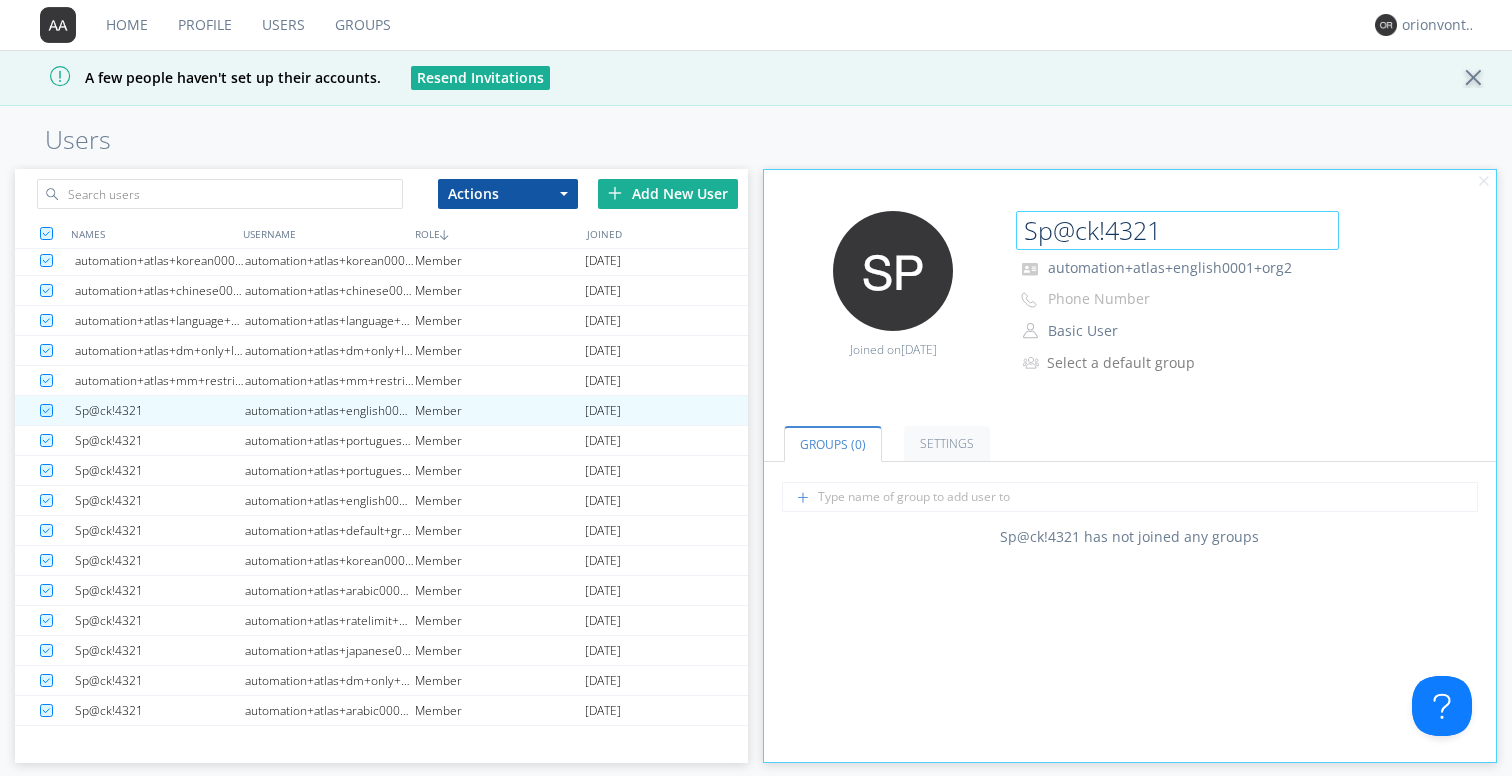 drag, startPoint x: 1176, startPoint y: 236, endPoint x: 1011, endPoint y: 235, distance: 165.00304 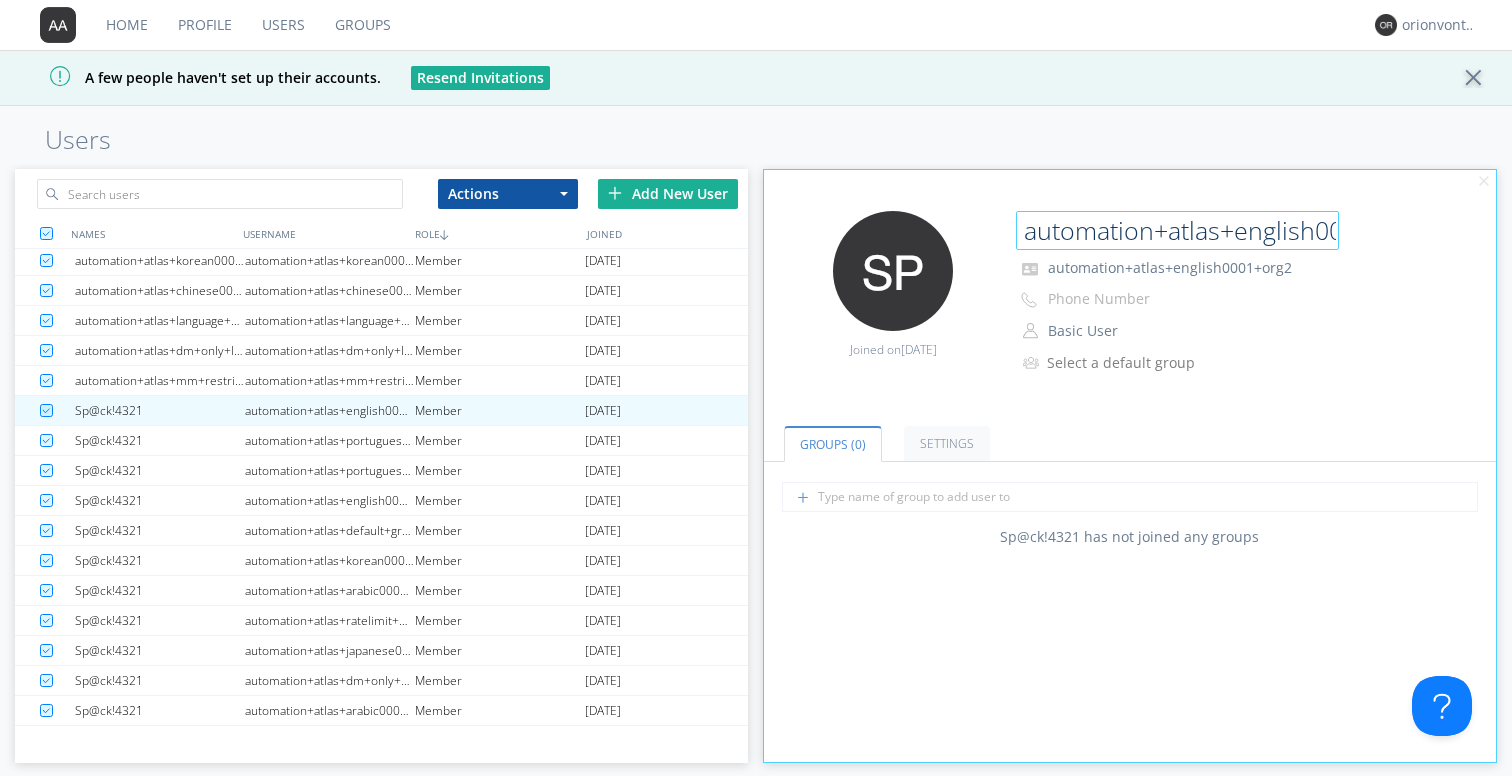scroll, scrollTop: 0, scrollLeft: 100, axis: horizontal 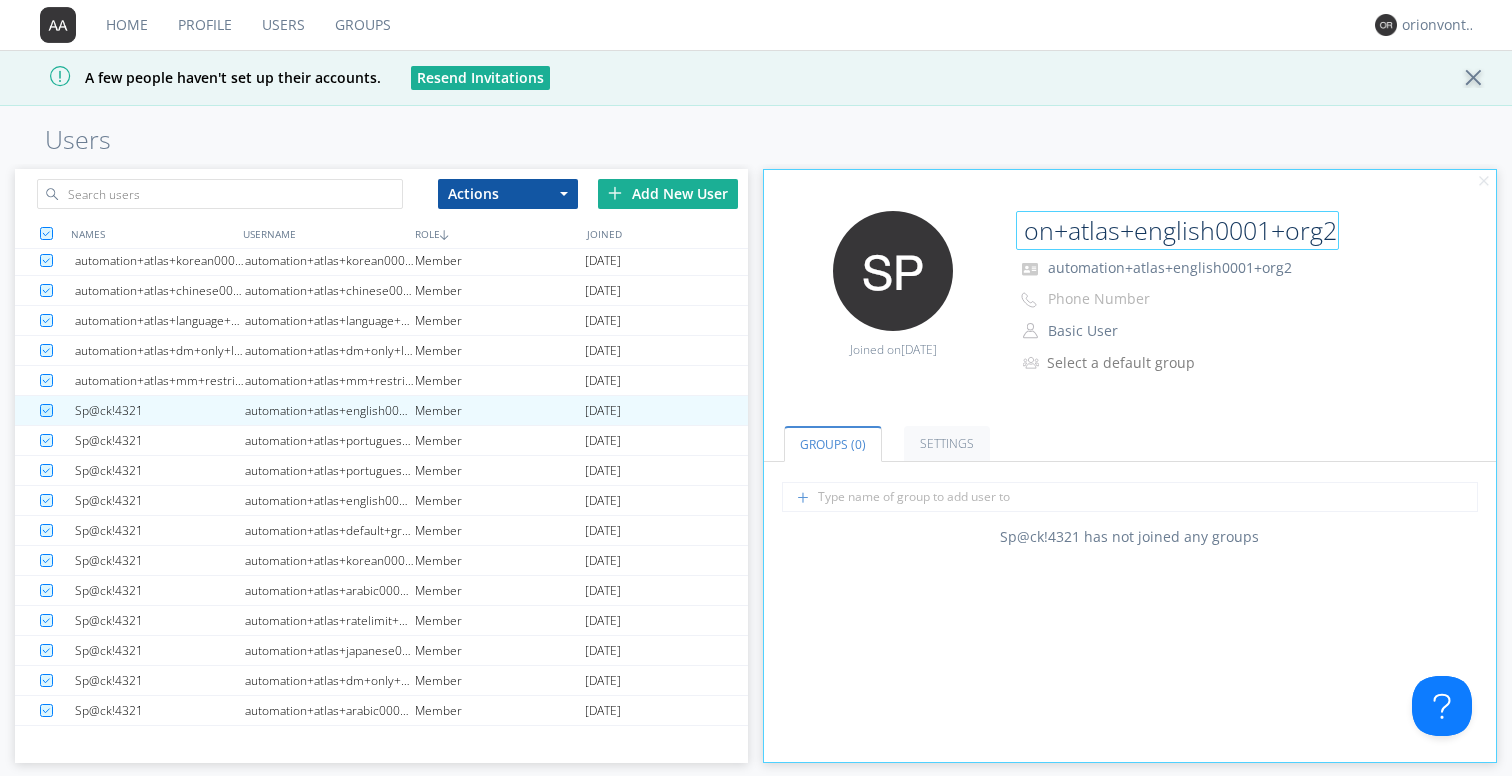 type on "automation+atlas+english0001+org2" 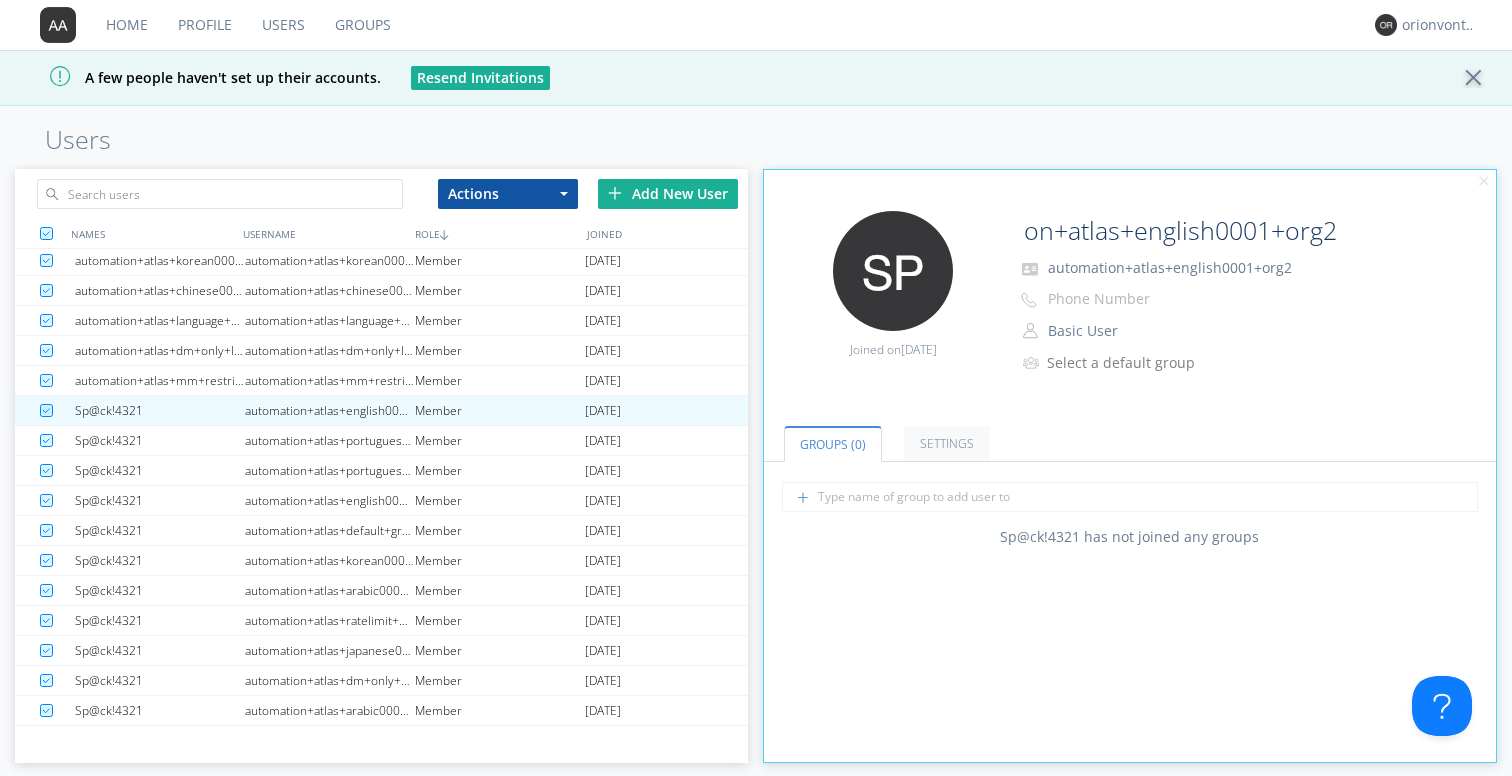 scroll, scrollTop: 0, scrollLeft: 0, axis: both 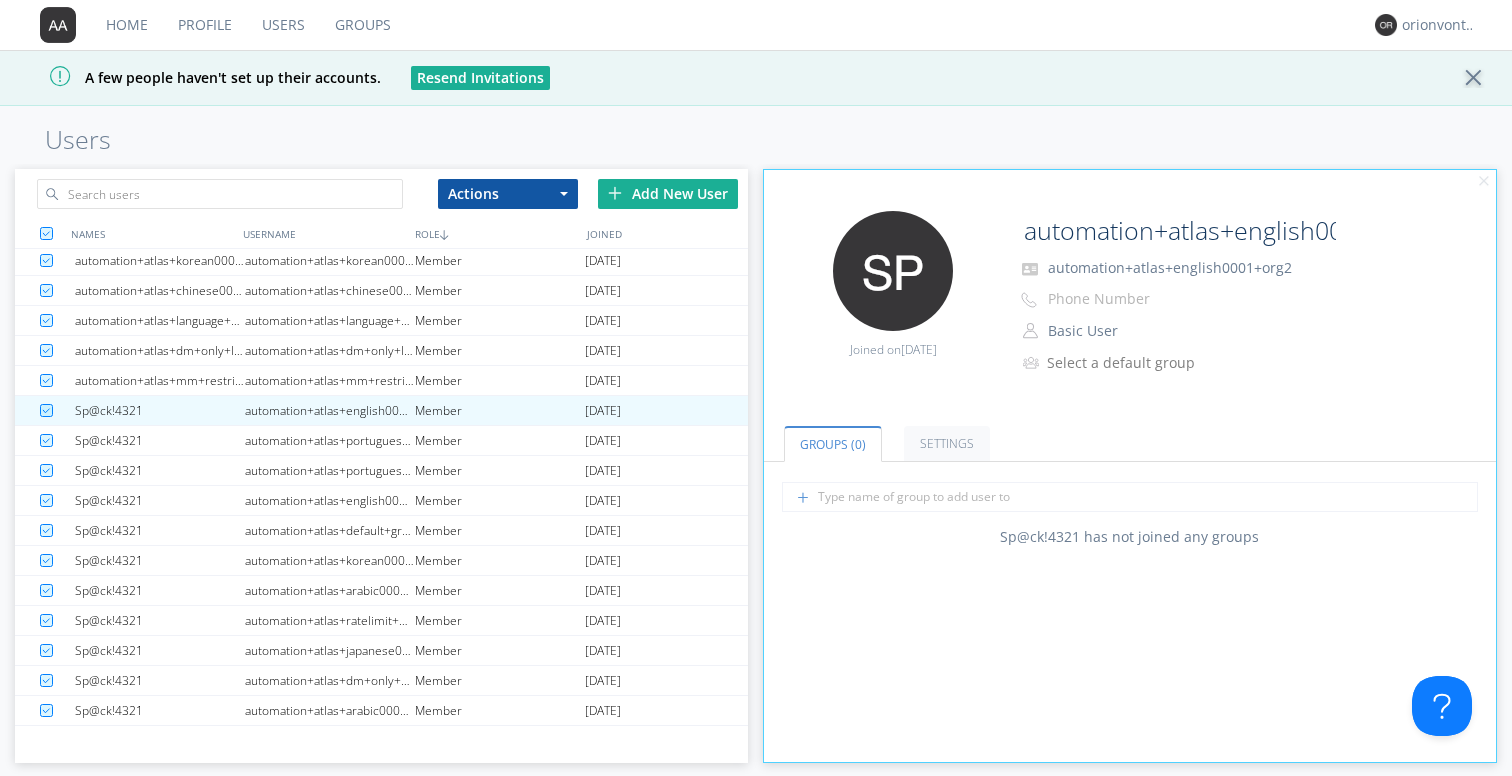 click on "Groups (0) Settings" at bounding box center [1130, 431] 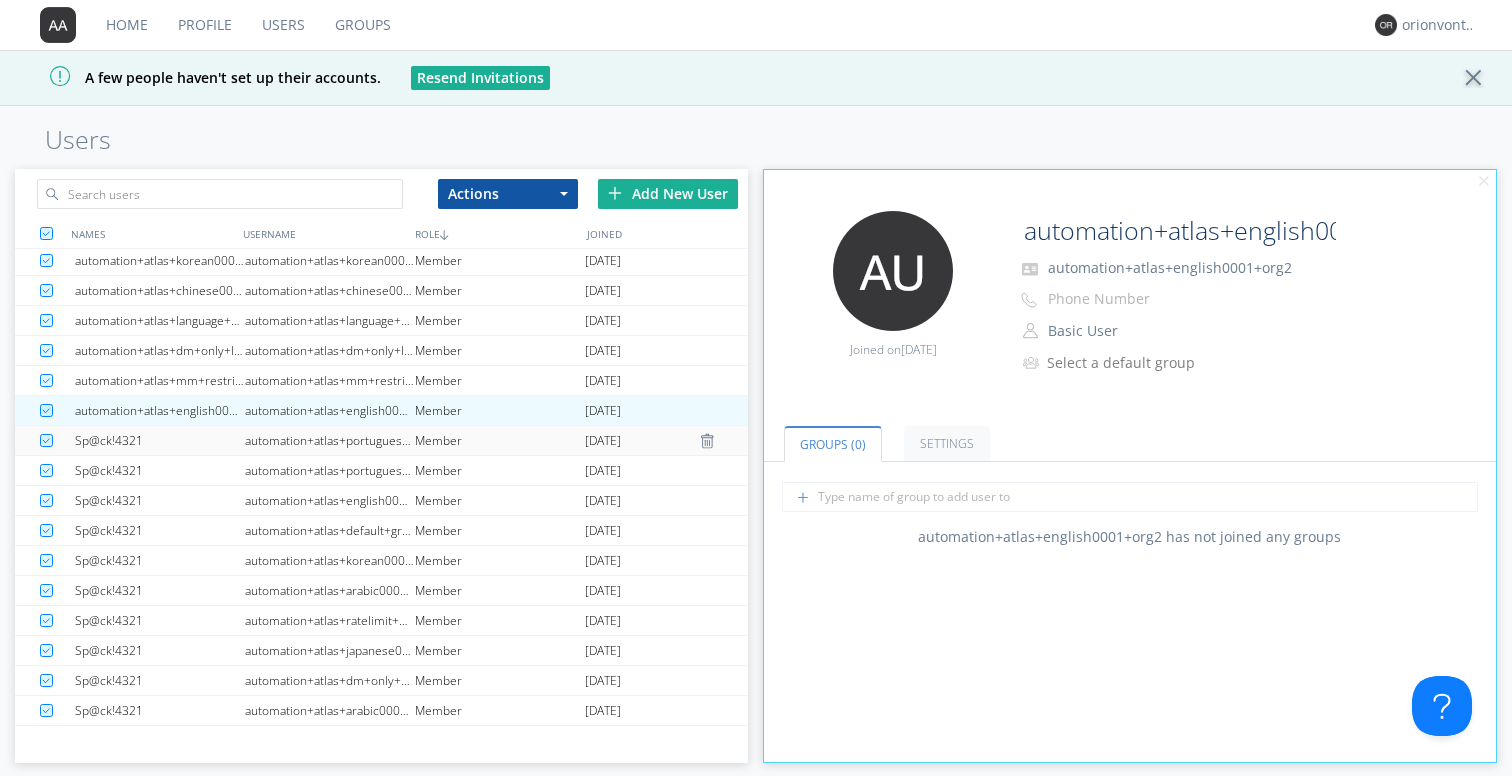 click on "Member" at bounding box center [500, 440] 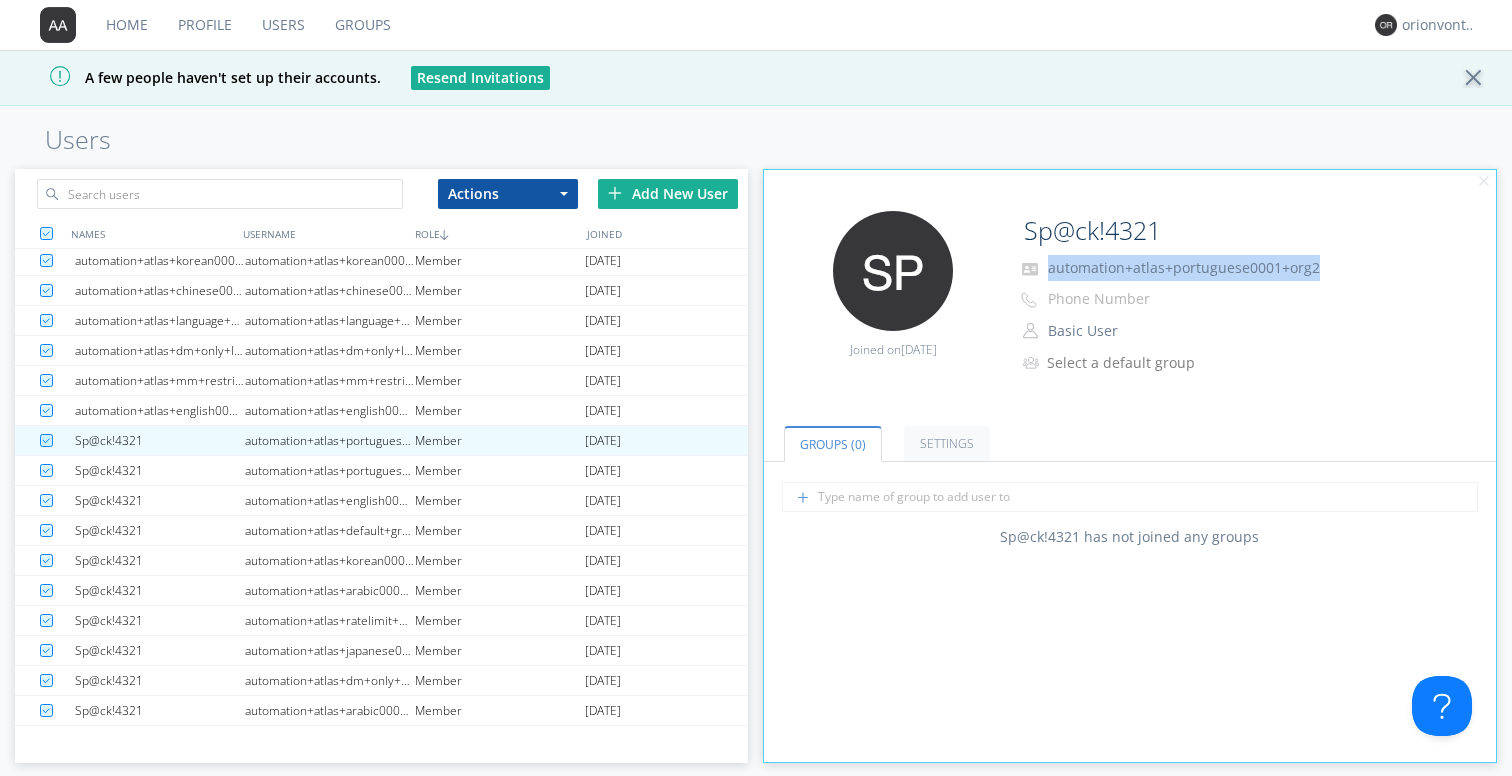 drag, startPoint x: 1319, startPoint y: 270, endPoint x: 1044, endPoint y: 280, distance: 275.18176 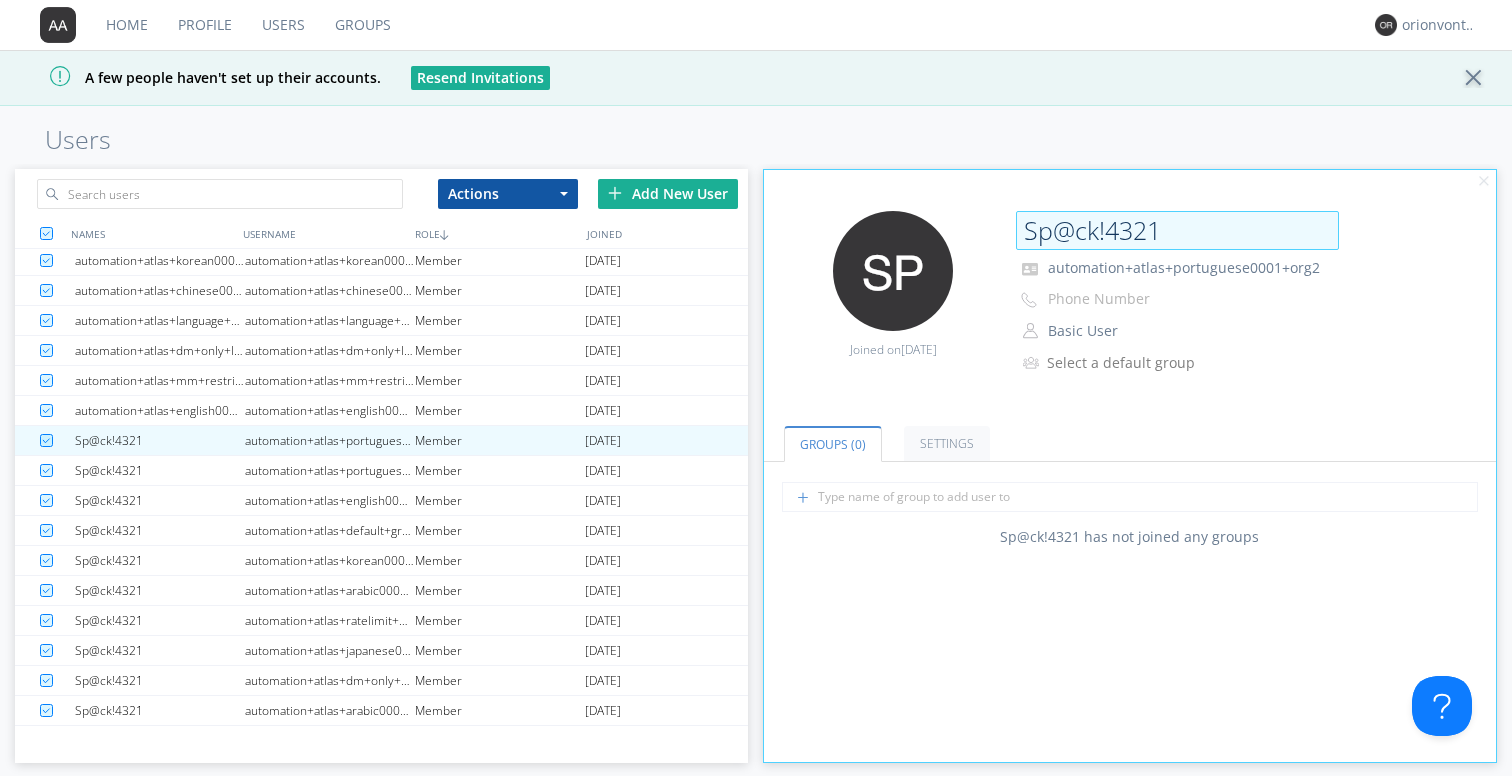 drag, startPoint x: 1164, startPoint y: 232, endPoint x: 1021, endPoint y: 230, distance: 143.01399 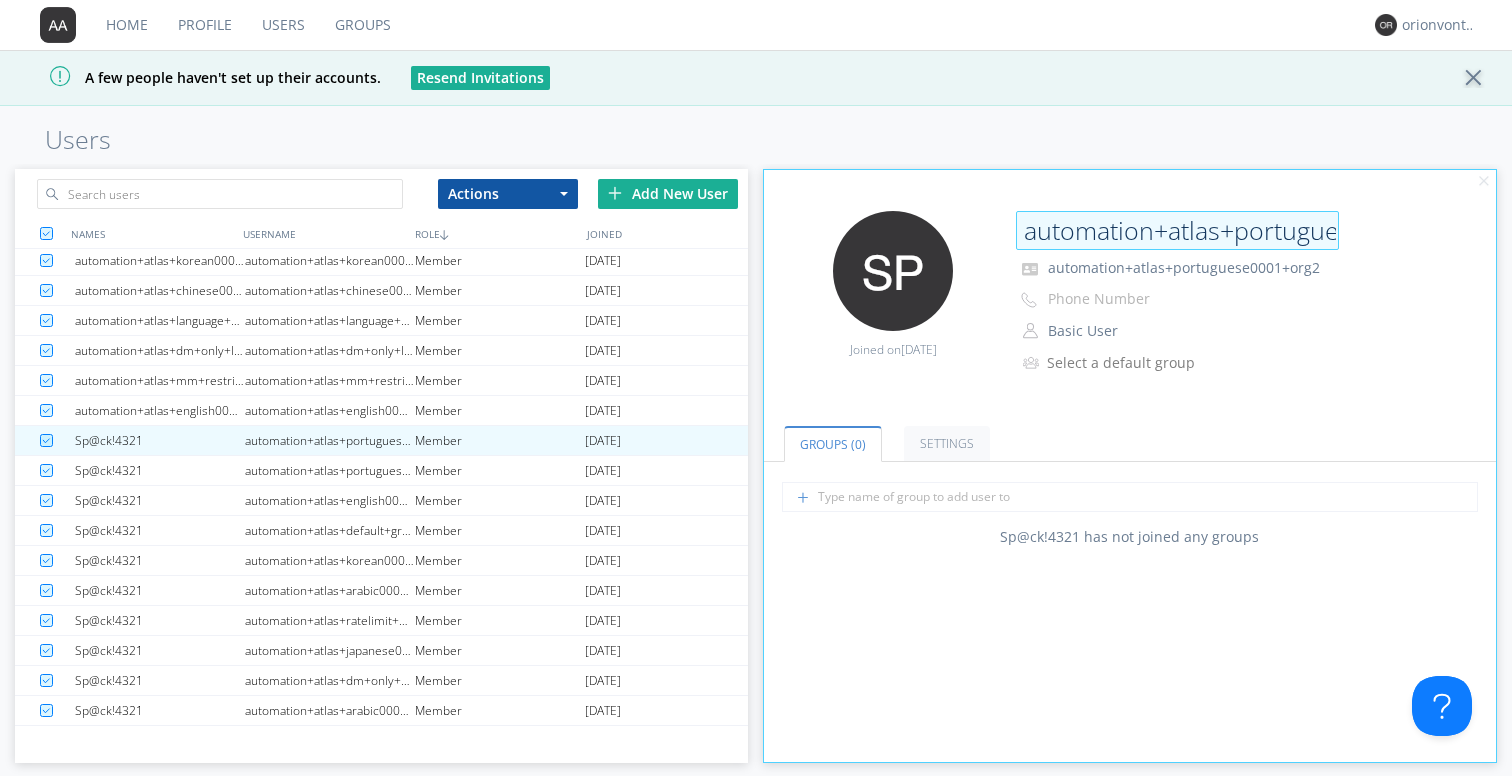 scroll, scrollTop: 0, scrollLeft: 150, axis: horizontal 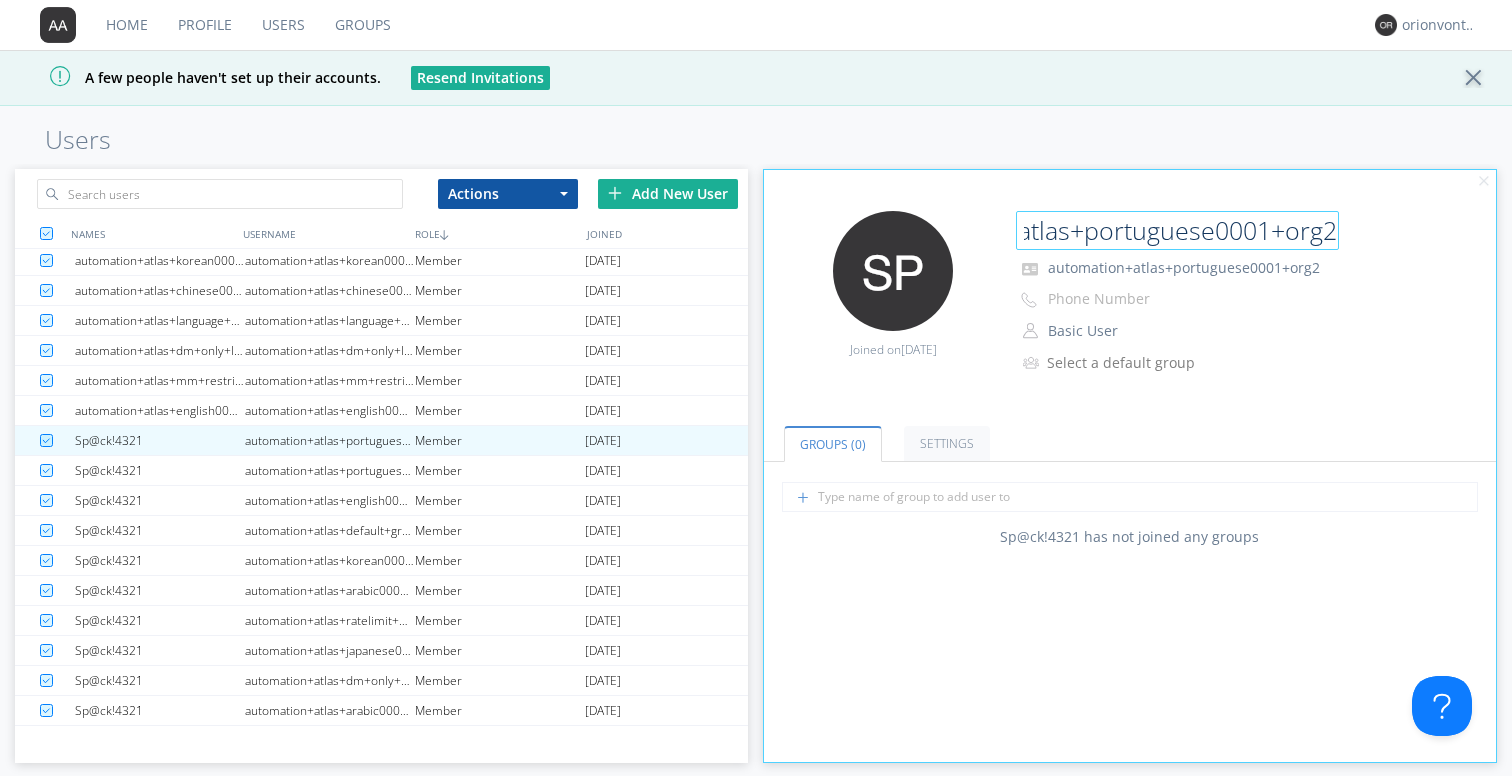type on "automation+atlas+portuguese0001+org2" 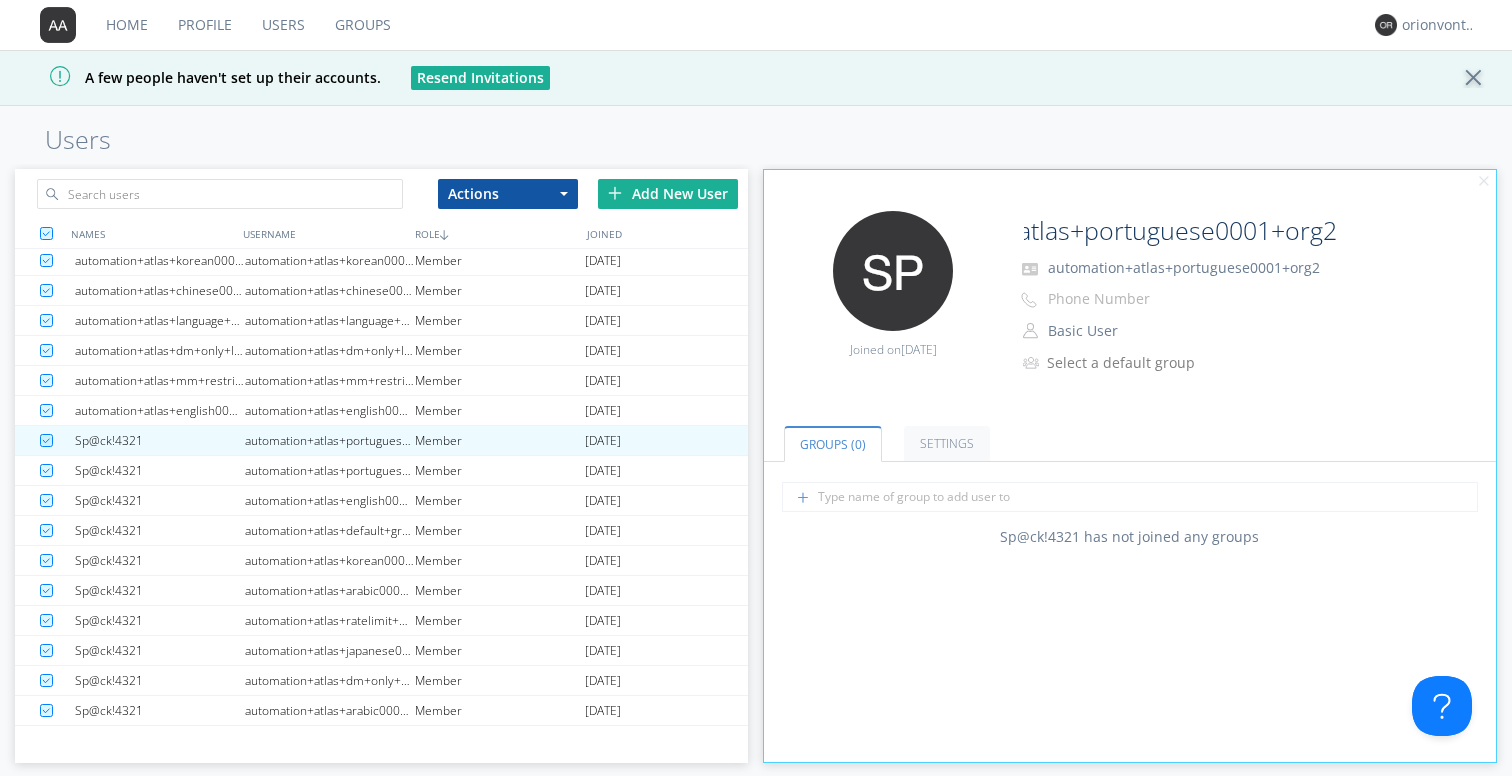 scroll, scrollTop: 0, scrollLeft: 0, axis: both 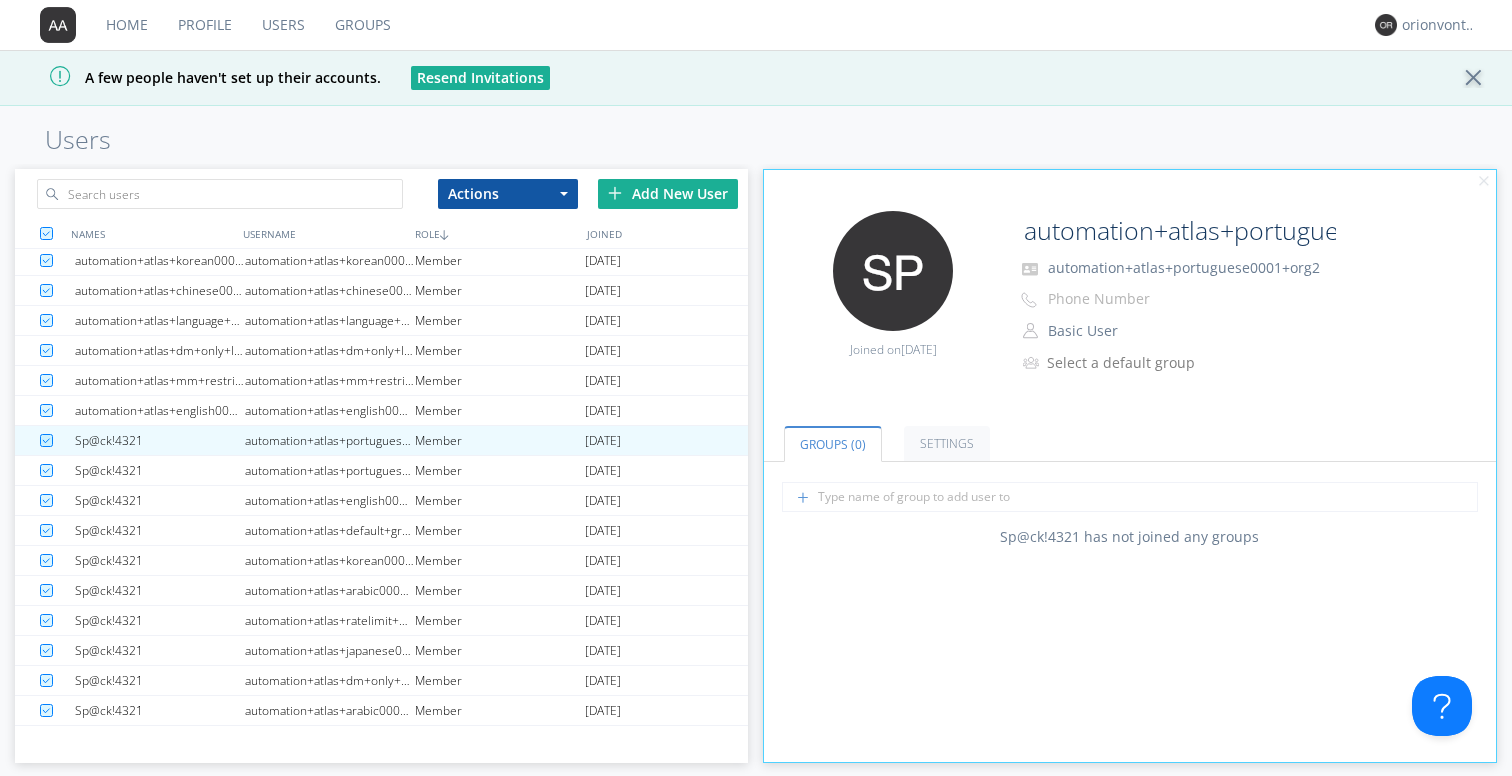 click on "Groups (0) Settings" at bounding box center [1130, 431] 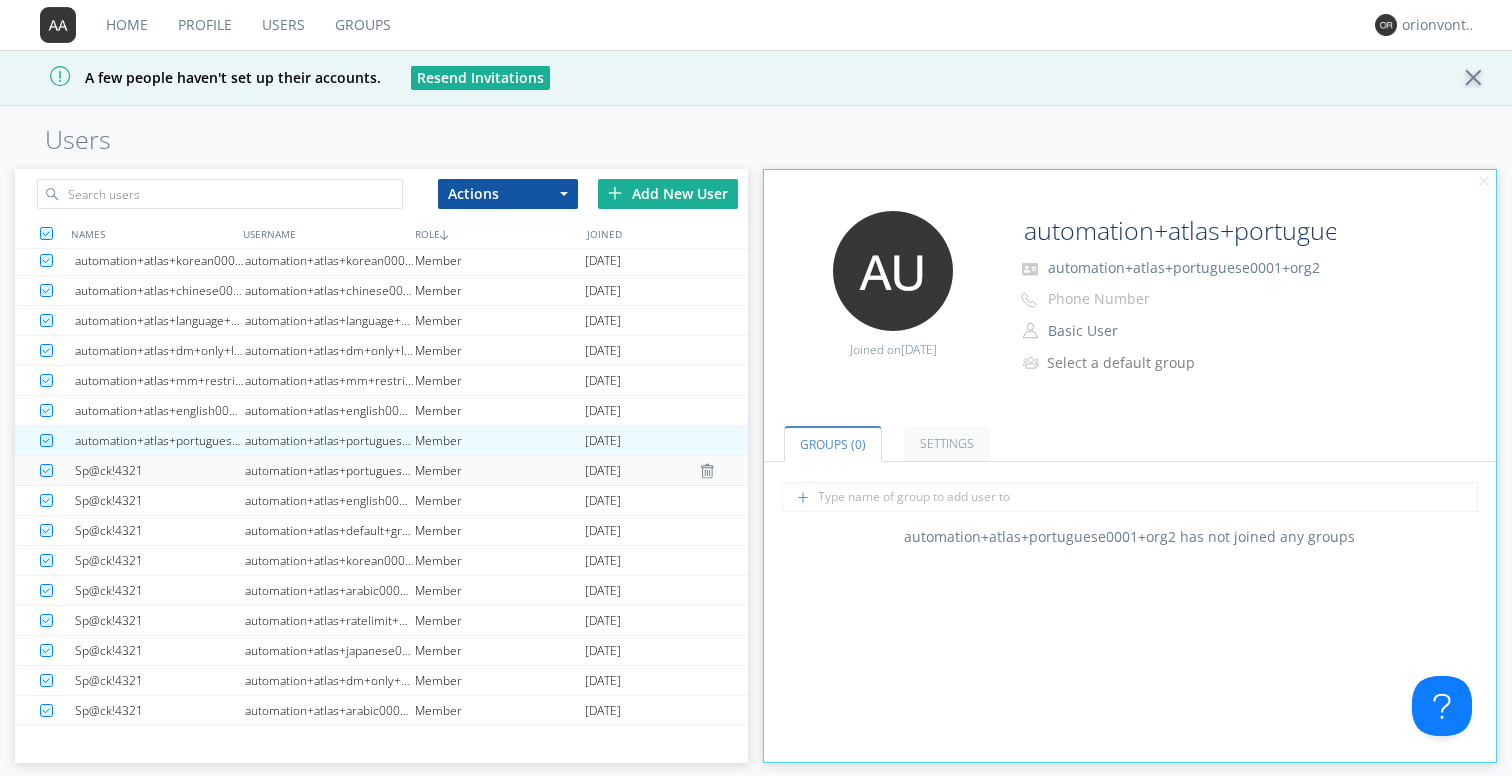 click on "automation+atlas+portuguese0002+org2" at bounding box center [330, 470] 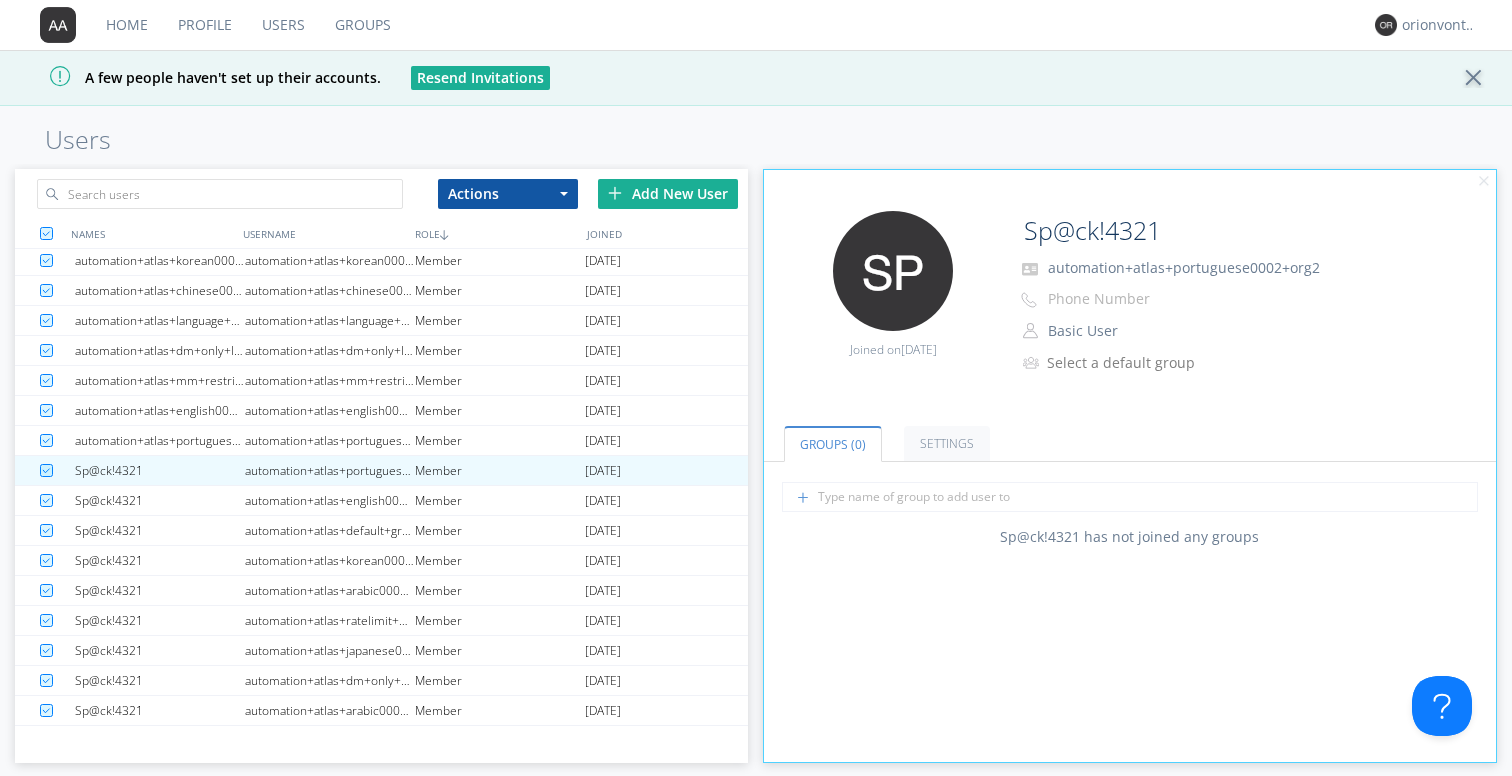 click on "automation+atlas+portuguese0002+org2" at bounding box center [1216, 268] 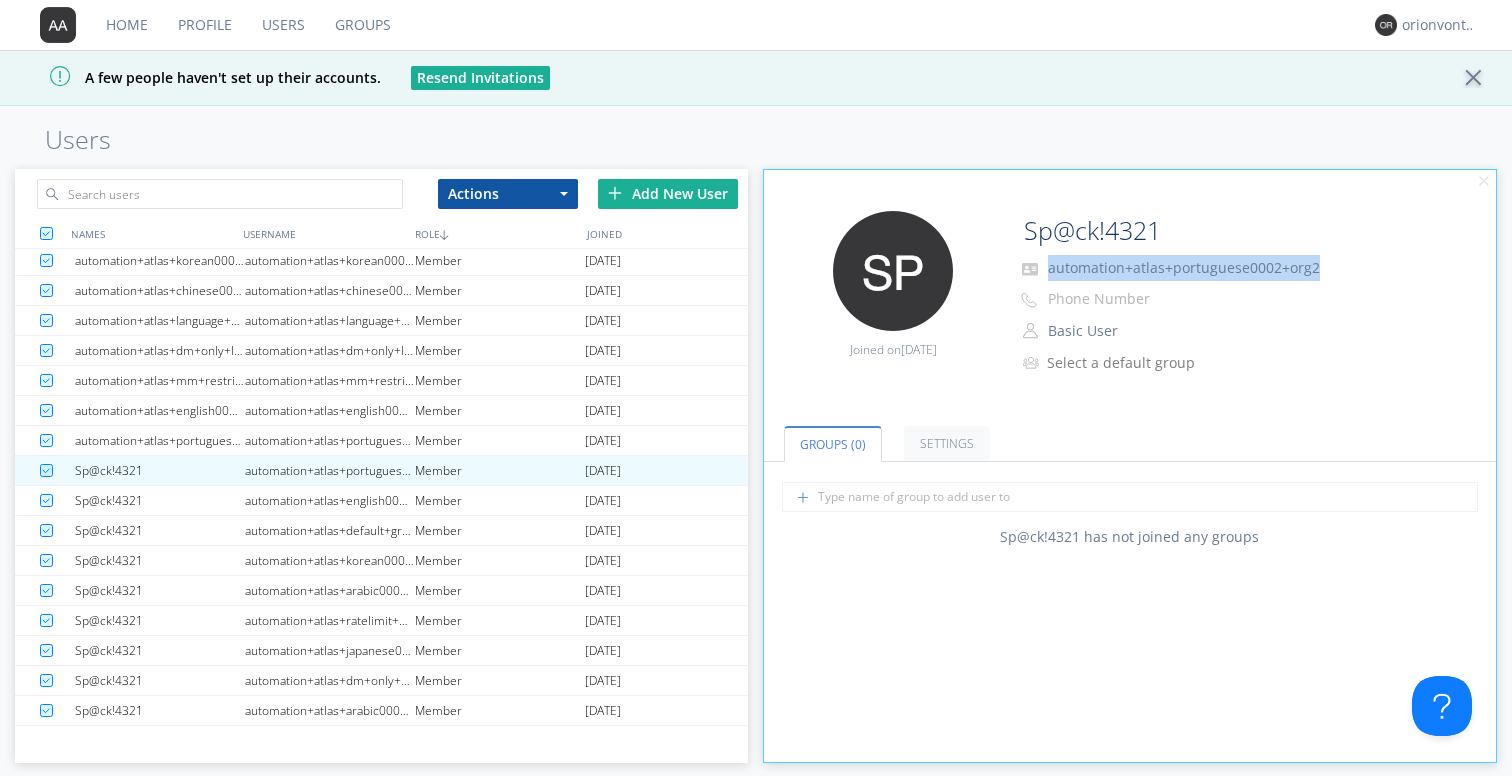 drag, startPoint x: 1314, startPoint y: 267, endPoint x: 1046, endPoint y: 274, distance: 268.0914 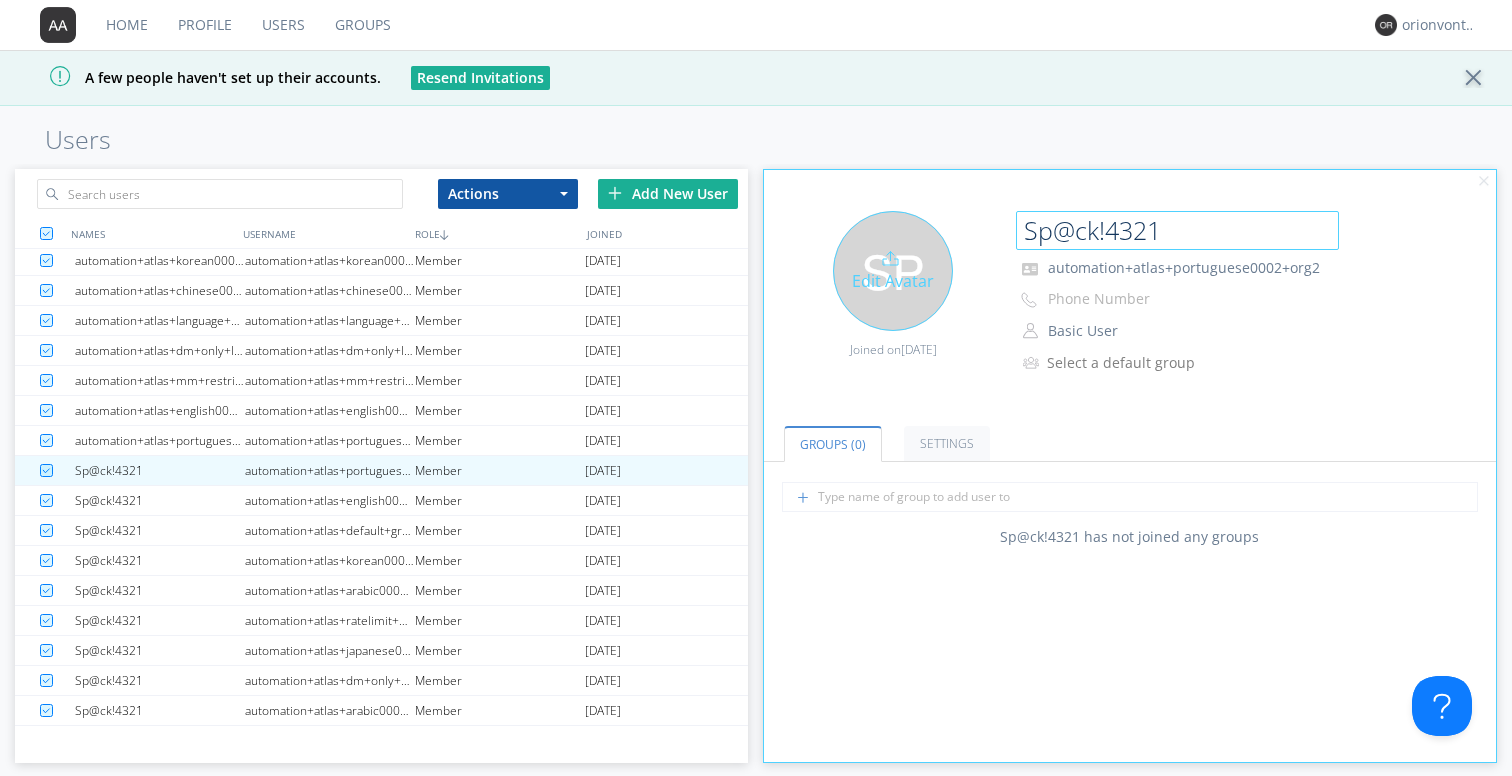 drag, startPoint x: 1165, startPoint y: 231, endPoint x: 1006, endPoint y: 229, distance: 159.01257 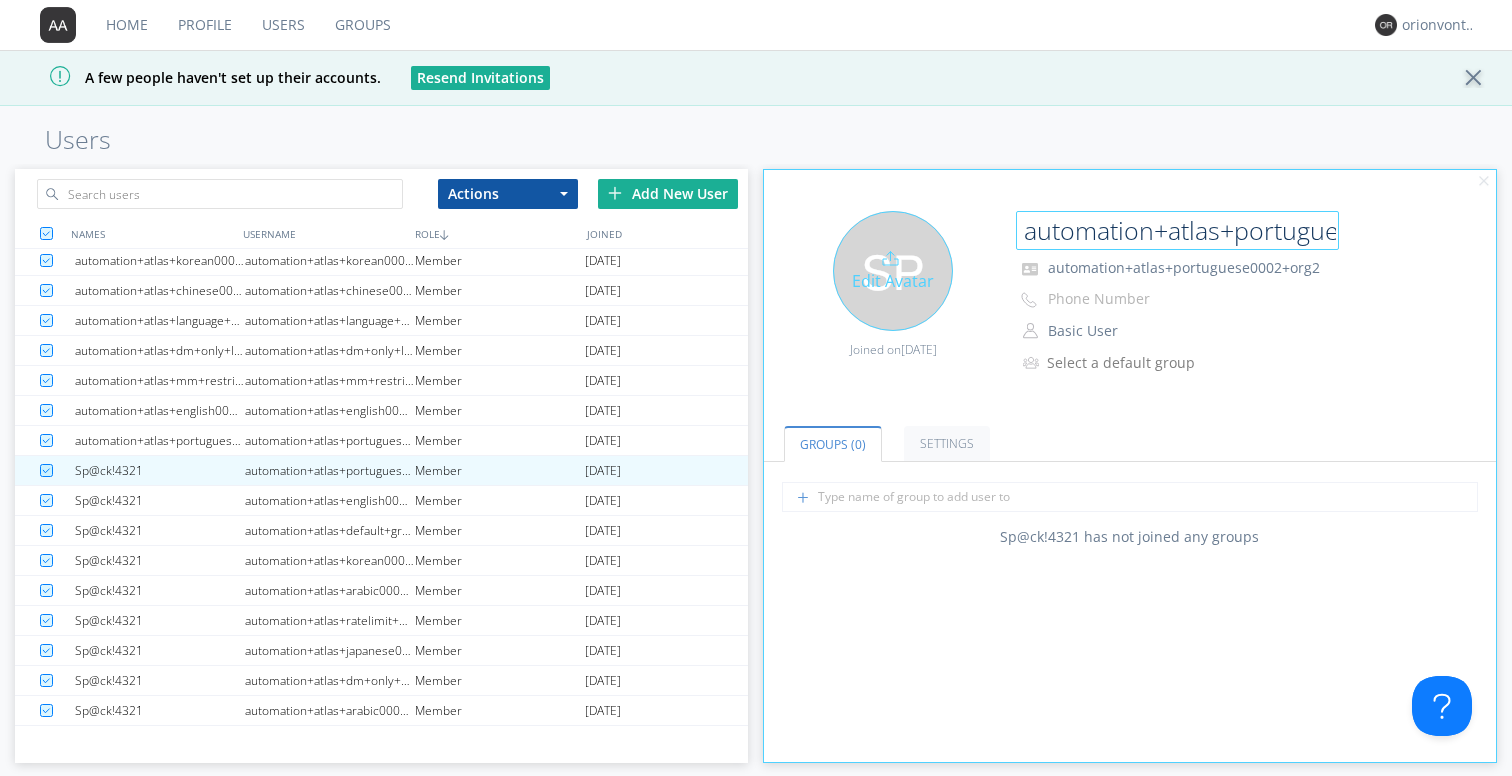 scroll, scrollTop: 0, scrollLeft: 150, axis: horizontal 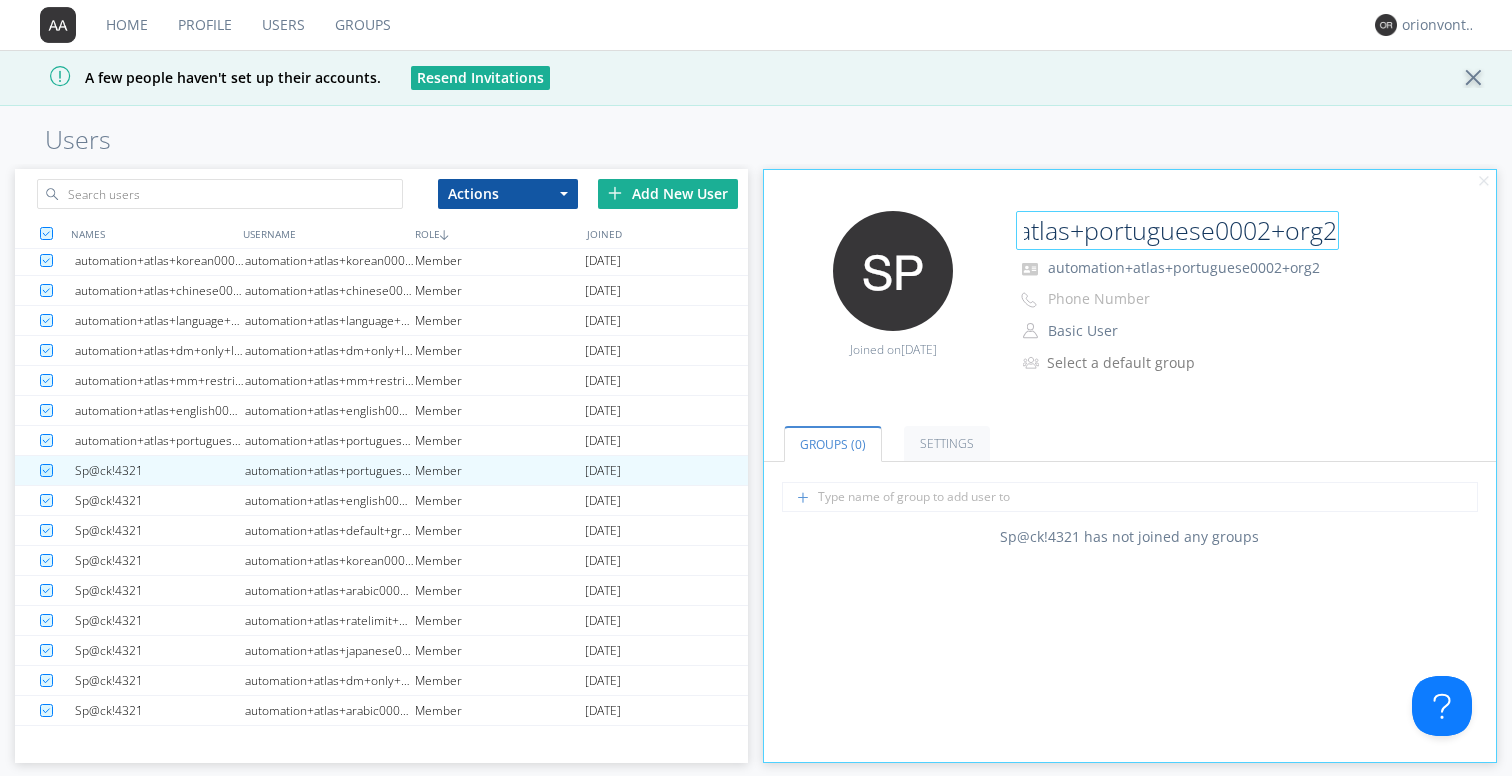 type on "automation+atlas+portuguese0002+org2" 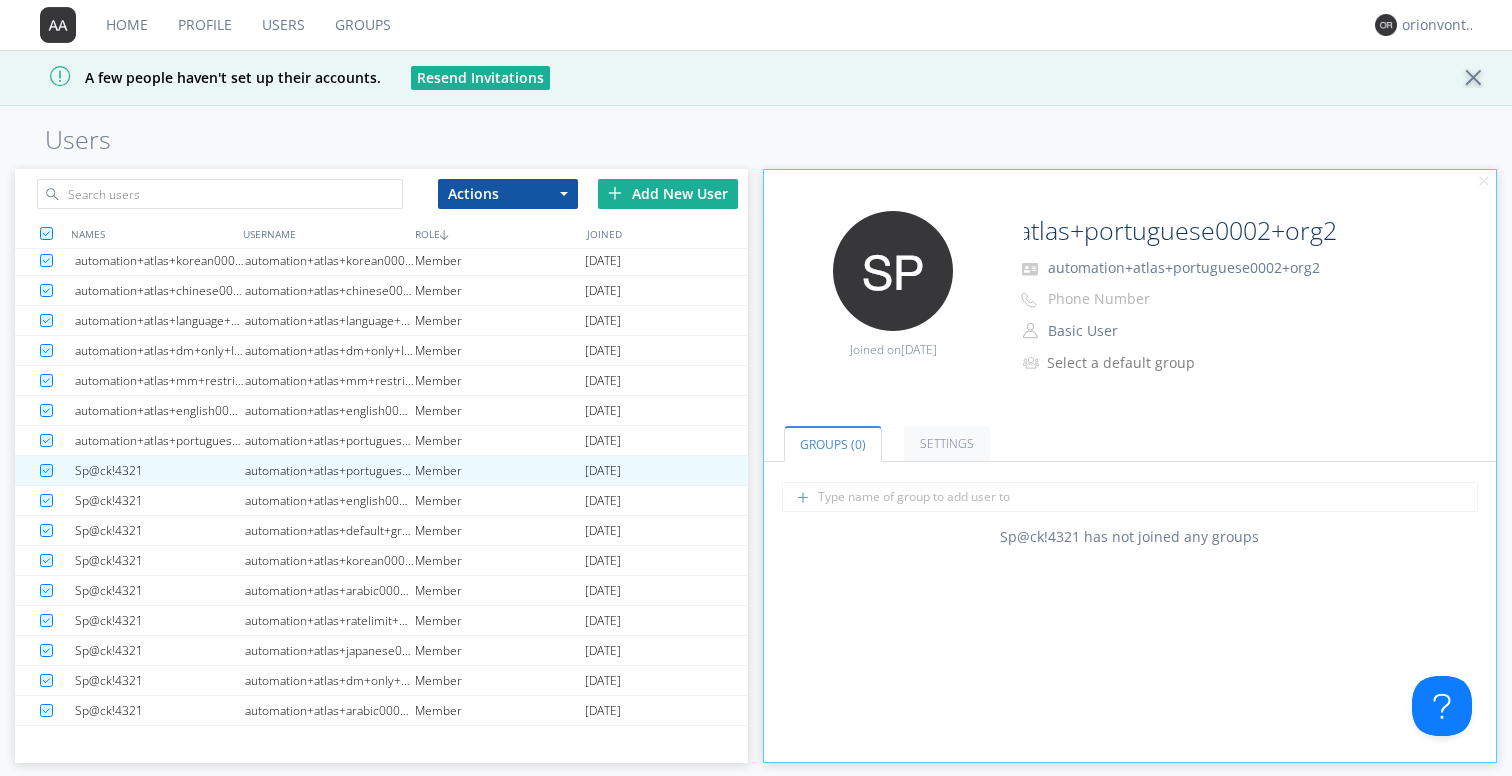 scroll, scrollTop: 0, scrollLeft: 0, axis: both 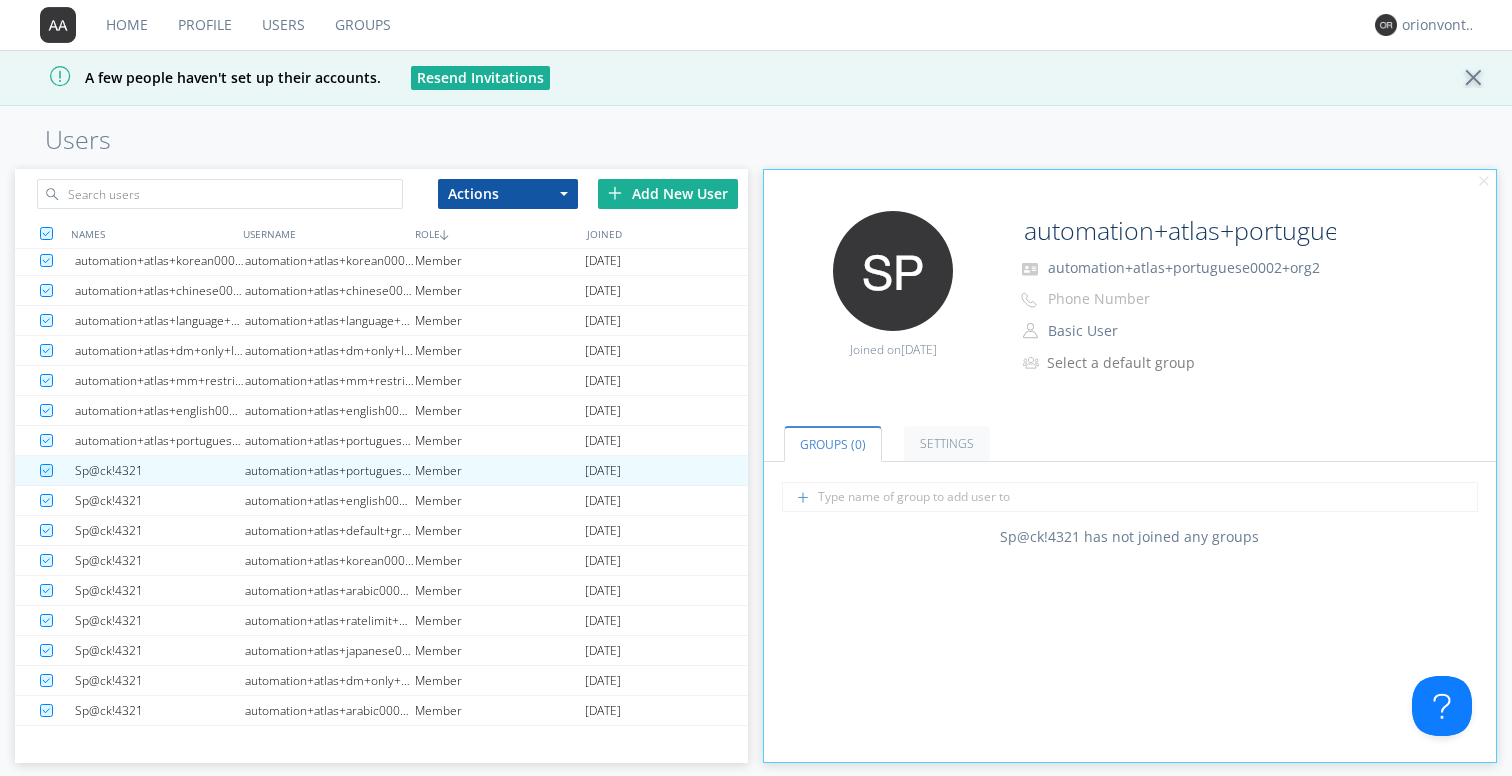click on "Groups (0) Settings" at bounding box center [1130, 431] 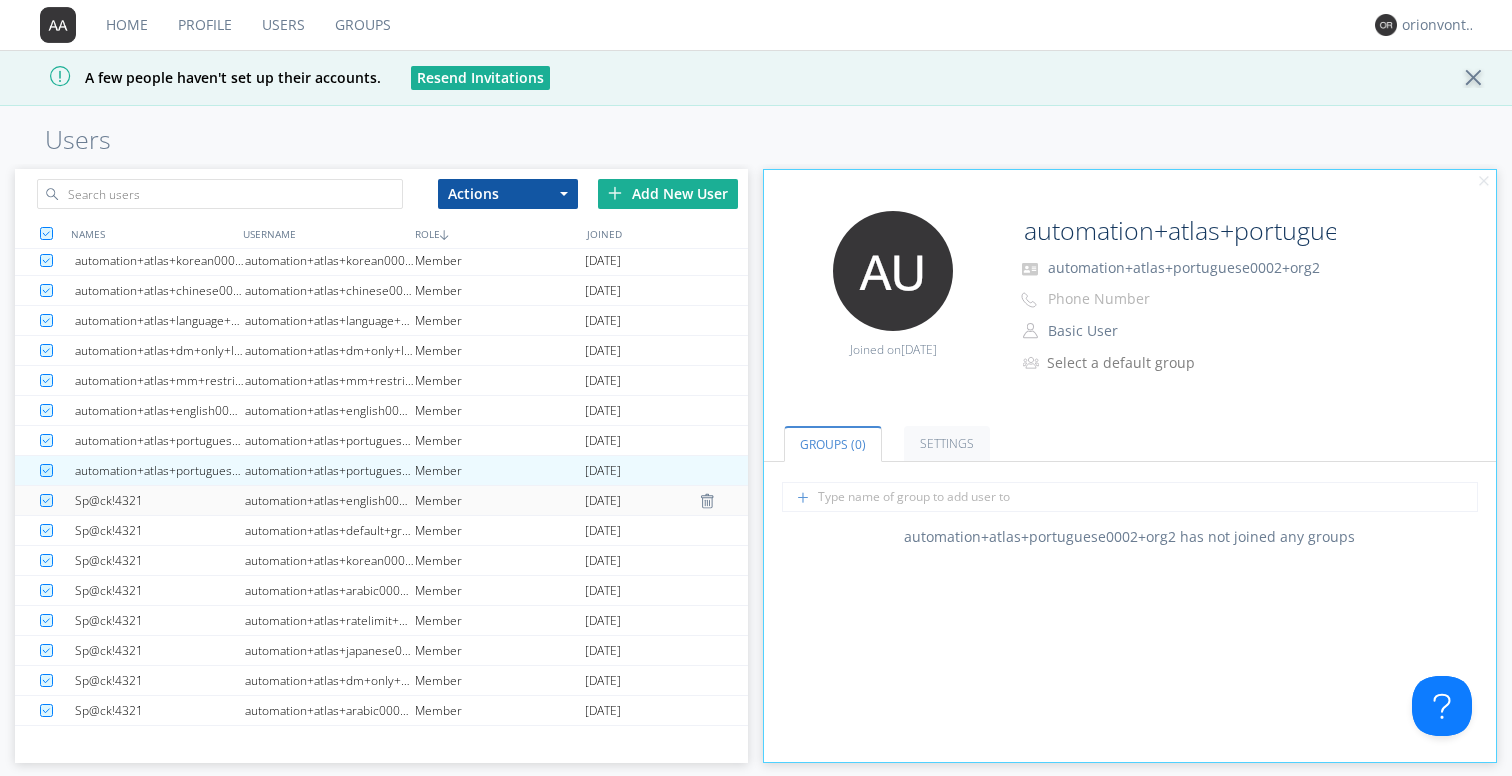 click on "automation+atlas+english0002+org2" at bounding box center (330, 500) 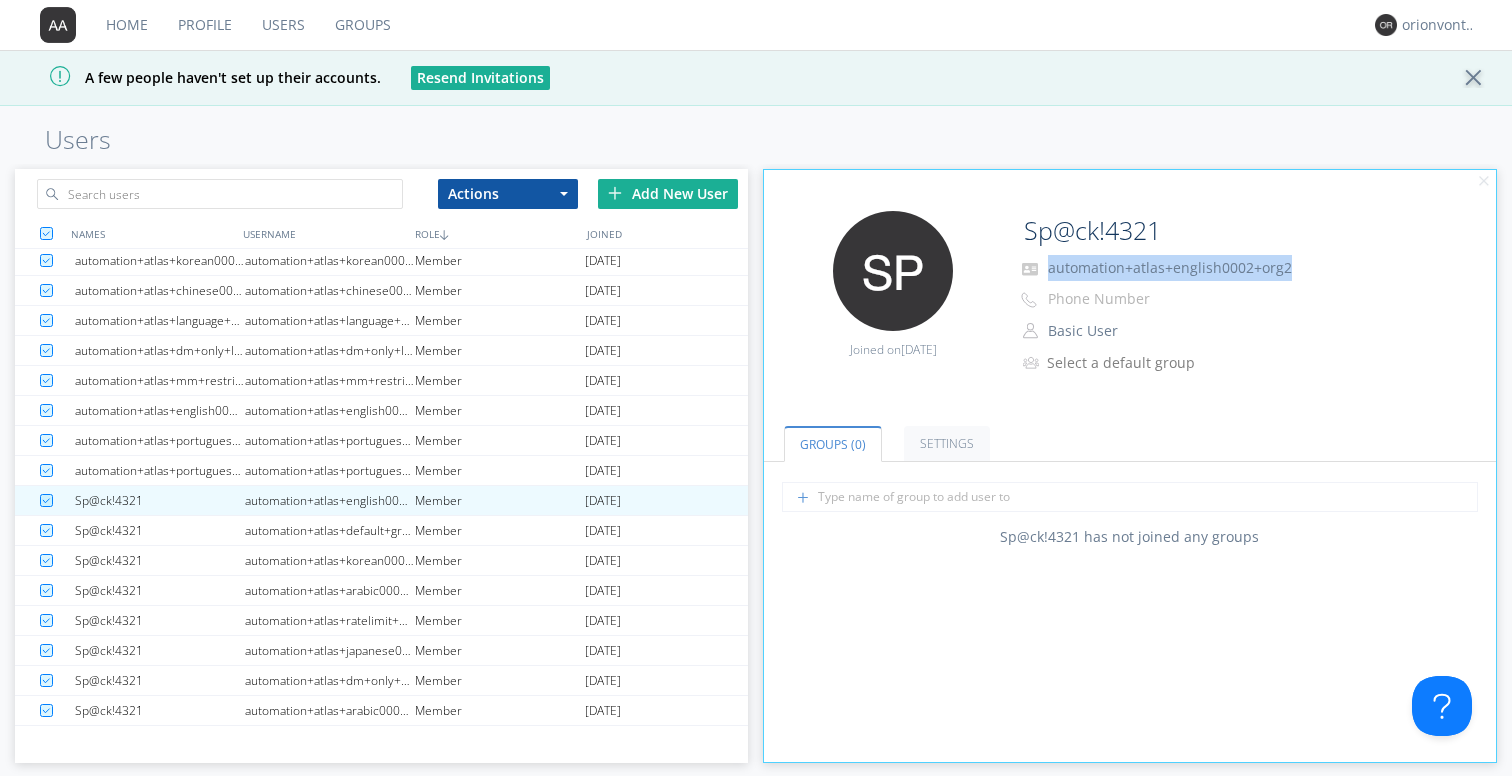 drag, startPoint x: 1288, startPoint y: 273, endPoint x: 1045, endPoint y: 276, distance: 243.01852 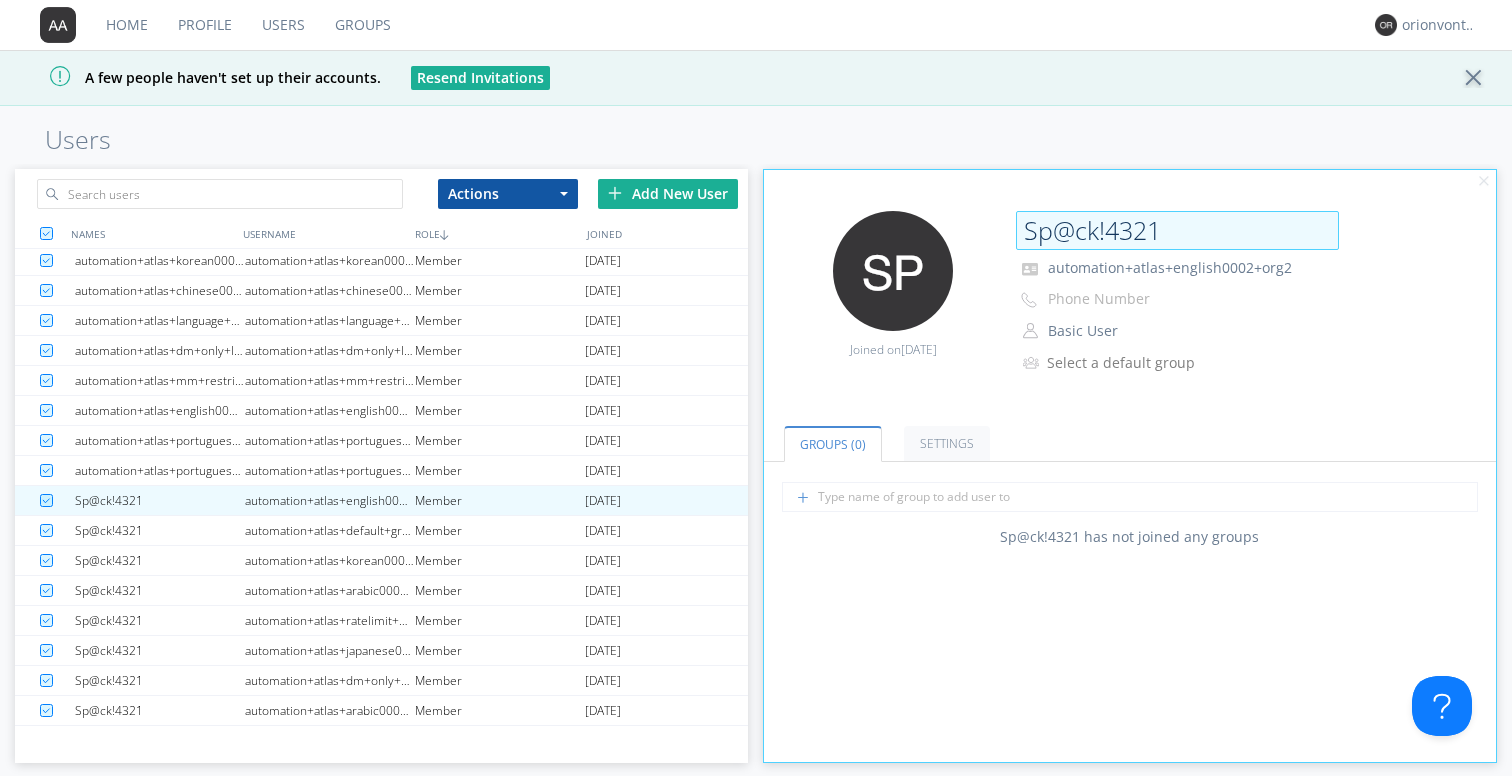 drag, startPoint x: 1177, startPoint y: 235, endPoint x: 1016, endPoint y: 234, distance: 161.00311 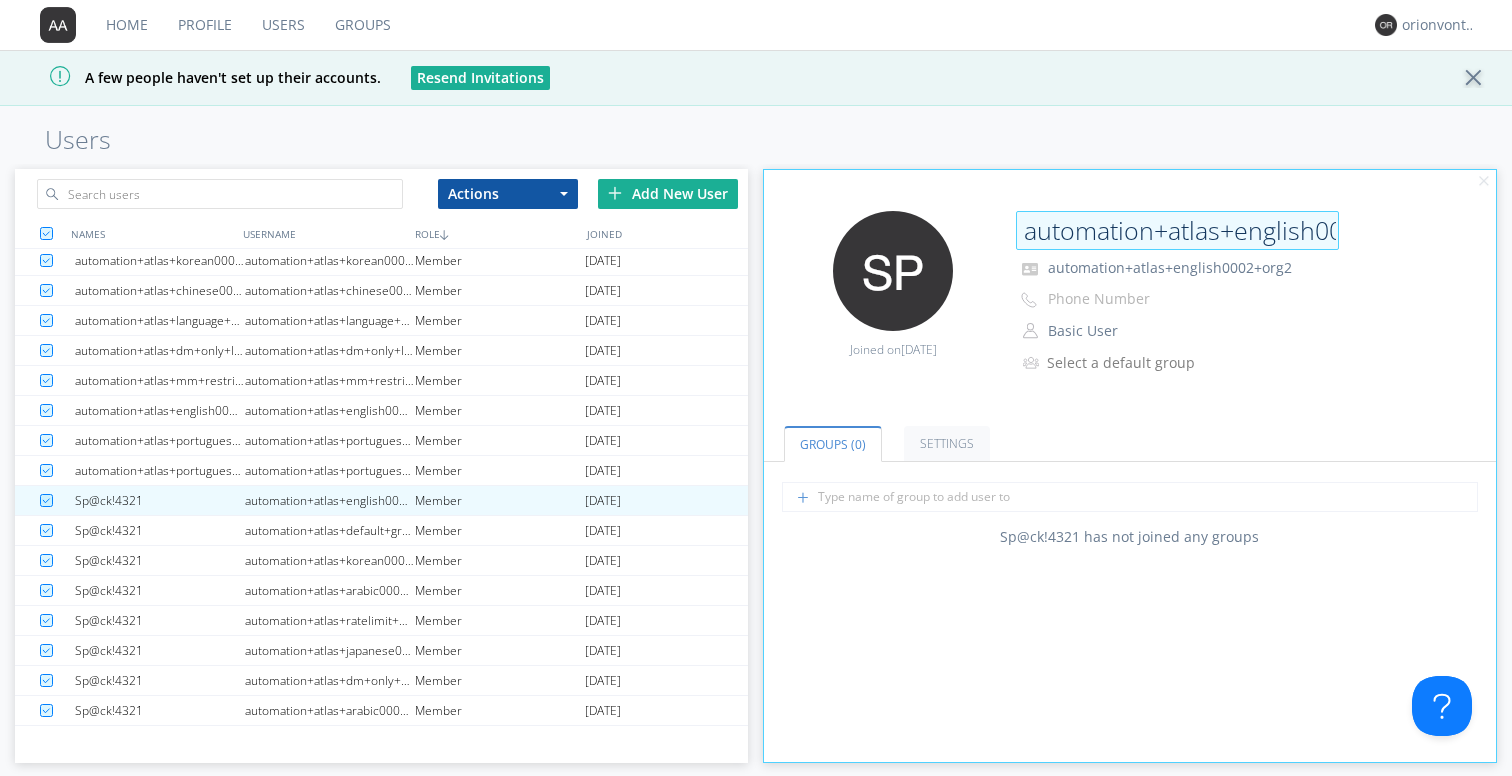 scroll, scrollTop: 0, scrollLeft: 100, axis: horizontal 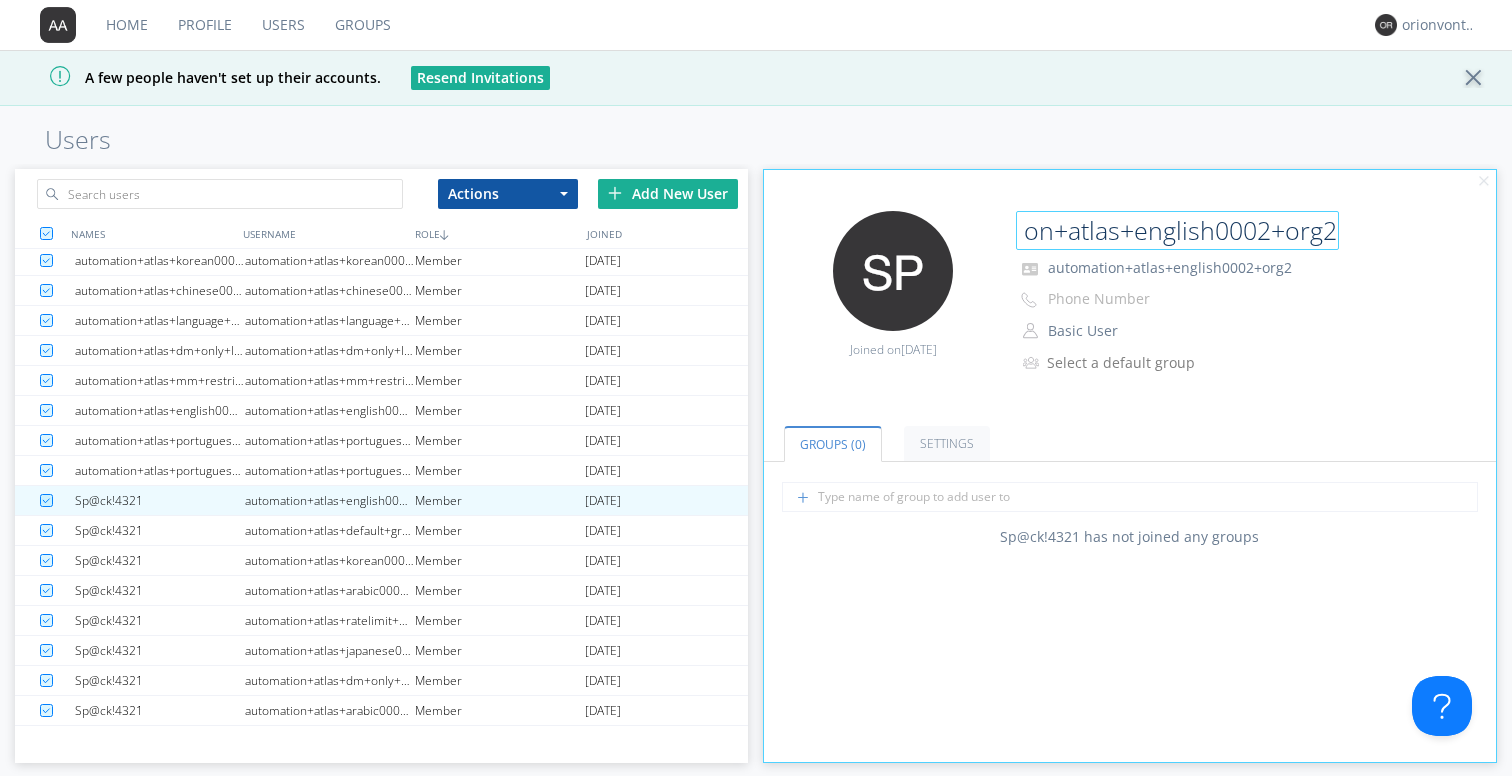 type on "automation+atlas+english0002+org2" 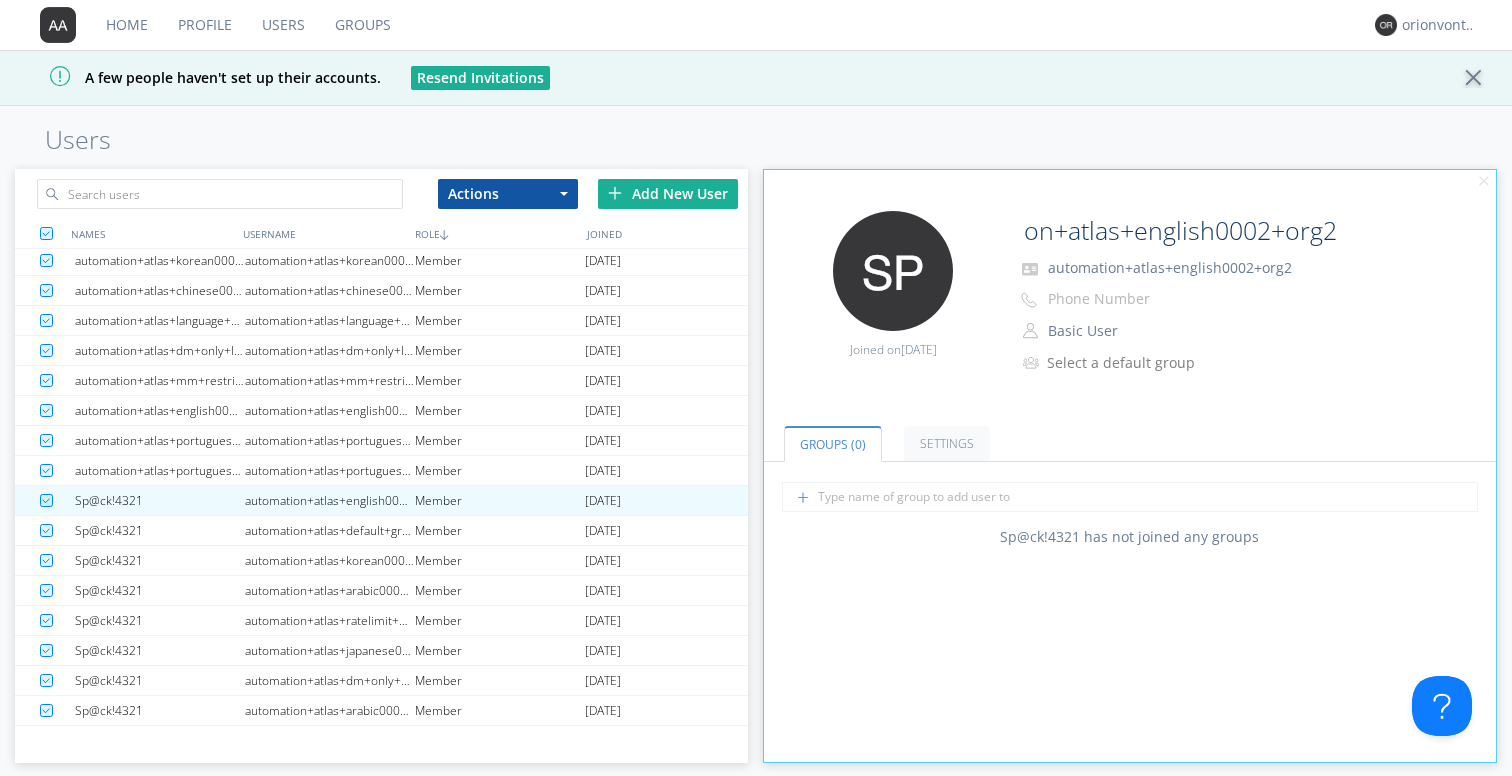 scroll, scrollTop: 0, scrollLeft: 0, axis: both 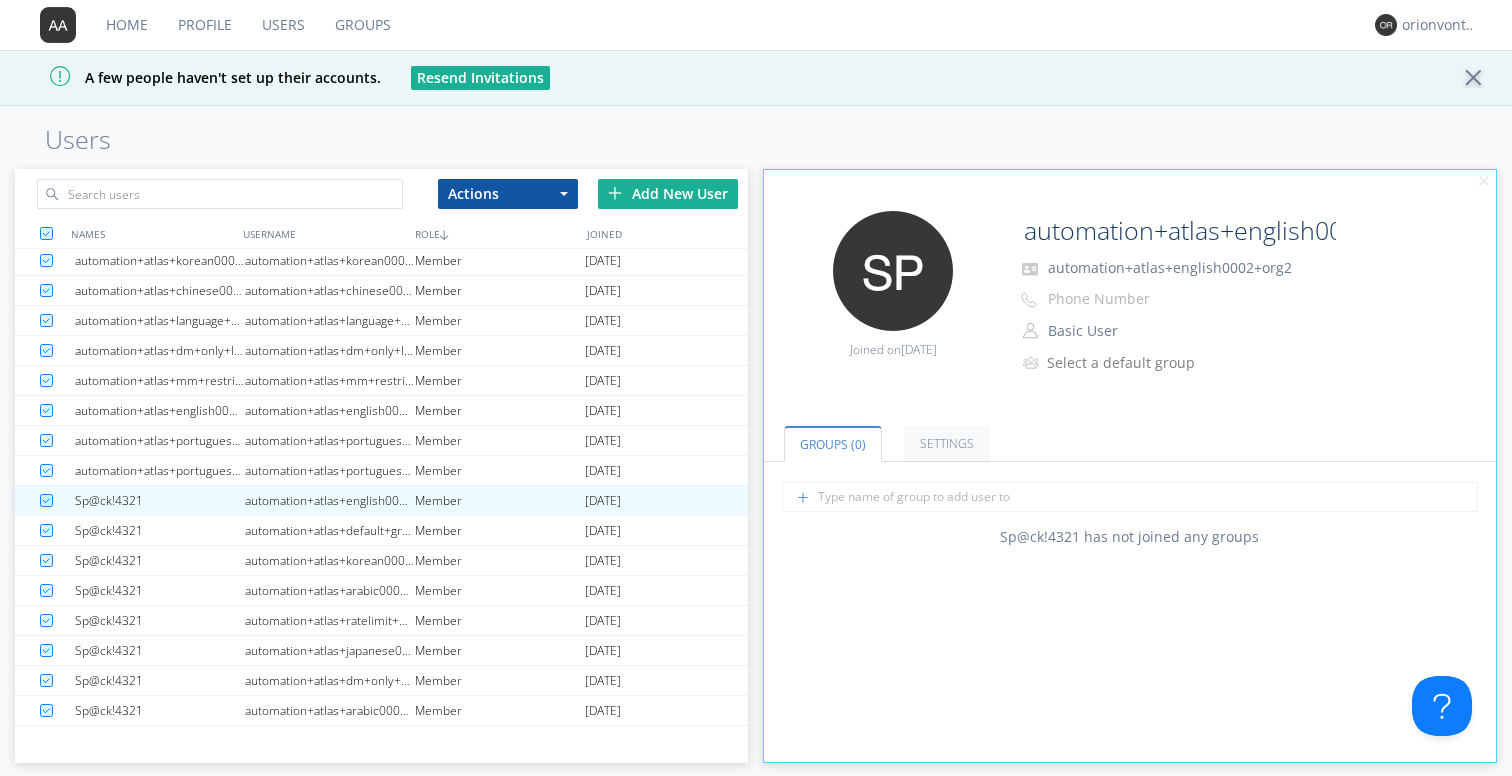 click on "Groups (0) Settings" at bounding box center [1130, 431] 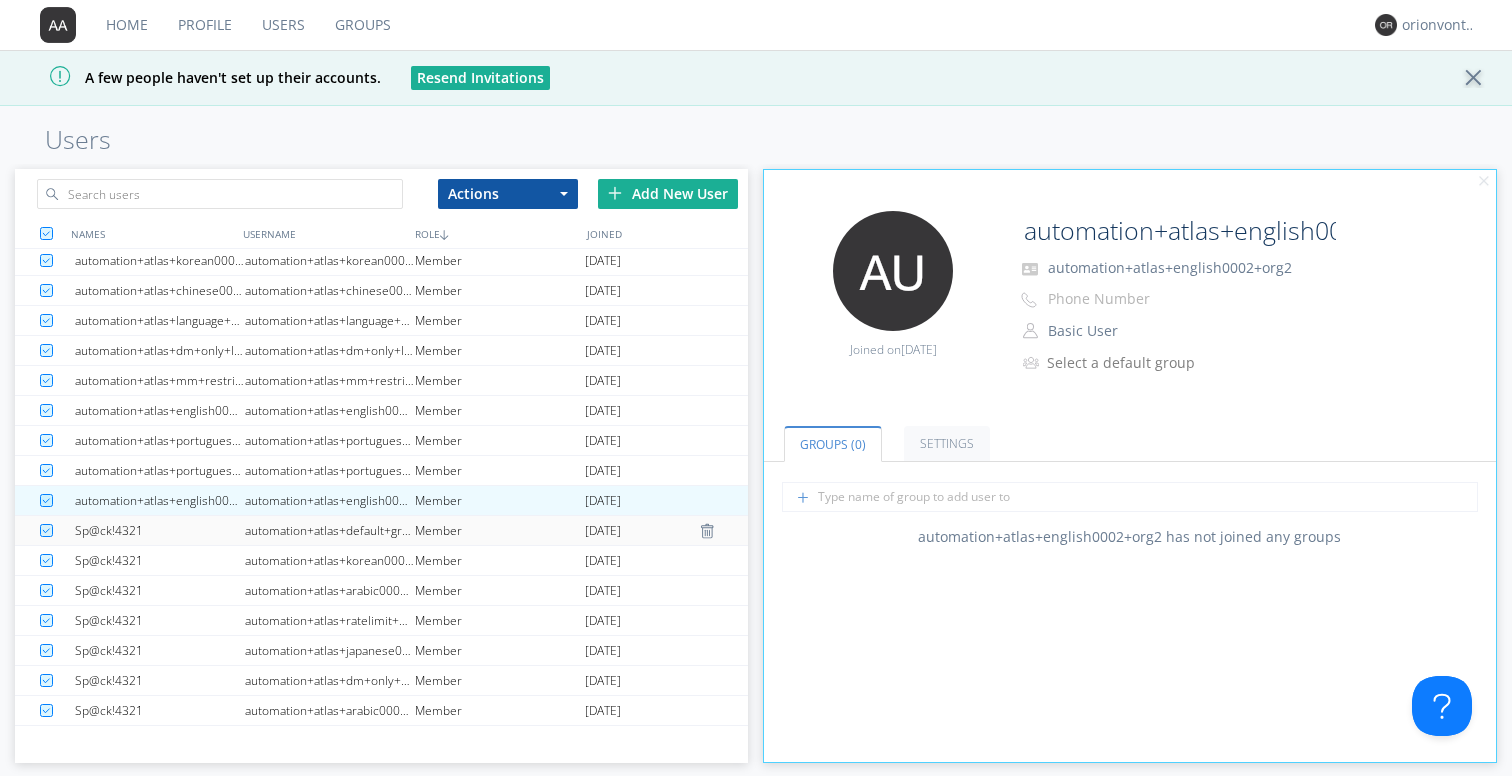 click on "automation+atlas+default+group+org2" at bounding box center [330, 530] 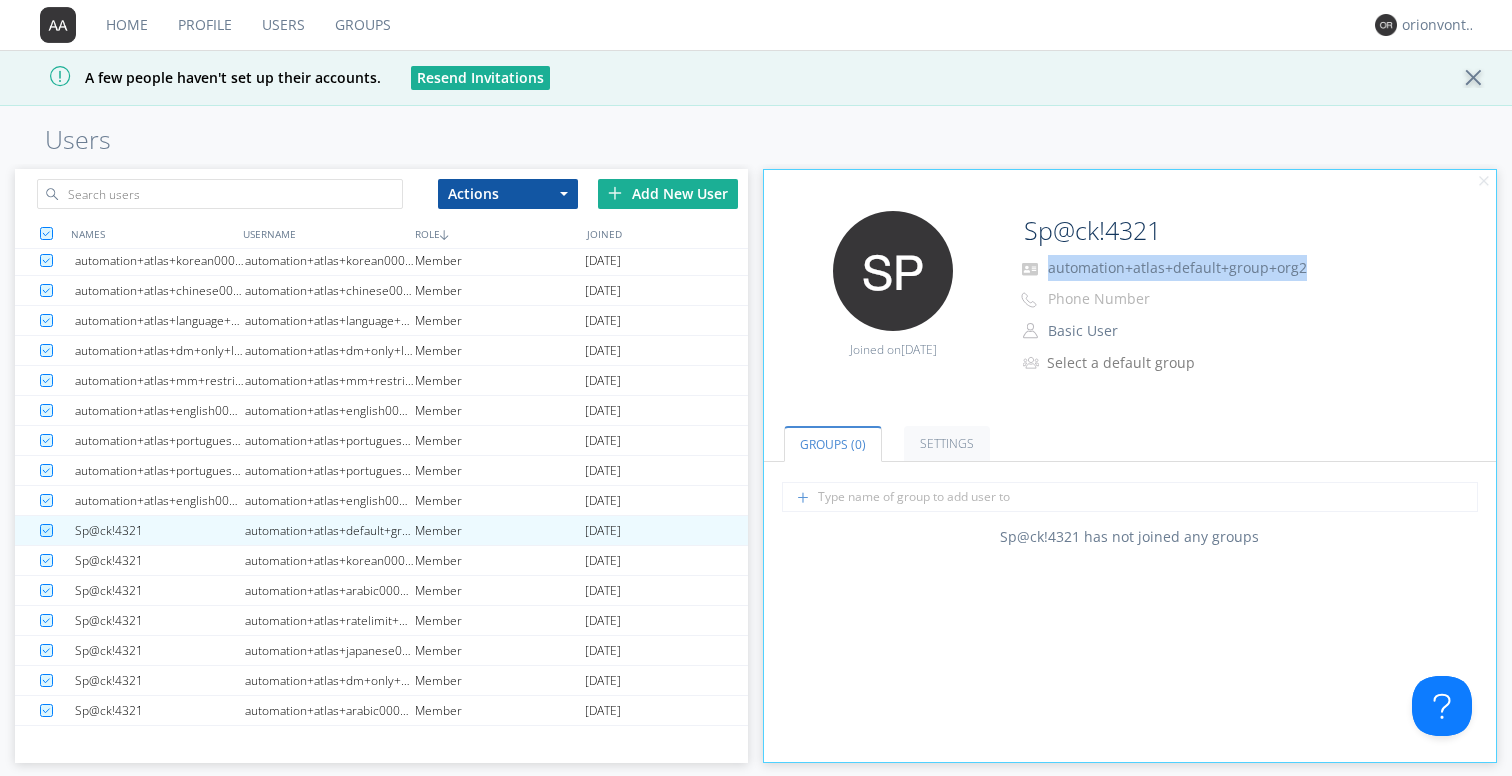 drag, startPoint x: 1303, startPoint y: 272, endPoint x: 1046, endPoint y: 277, distance: 257.04865 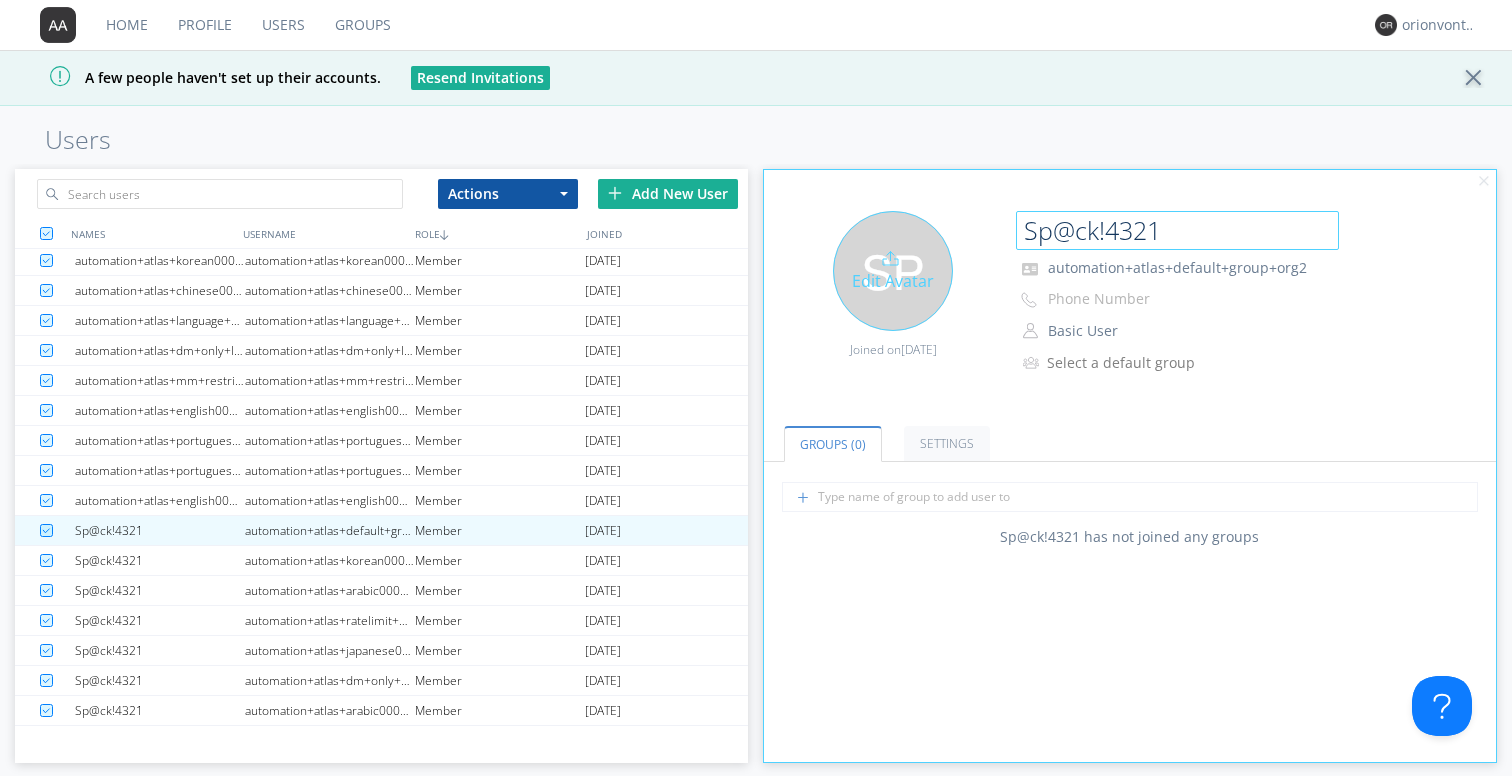 drag, startPoint x: 1162, startPoint y: 233, endPoint x: 1003, endPoint y: 231, distance: 159.01257 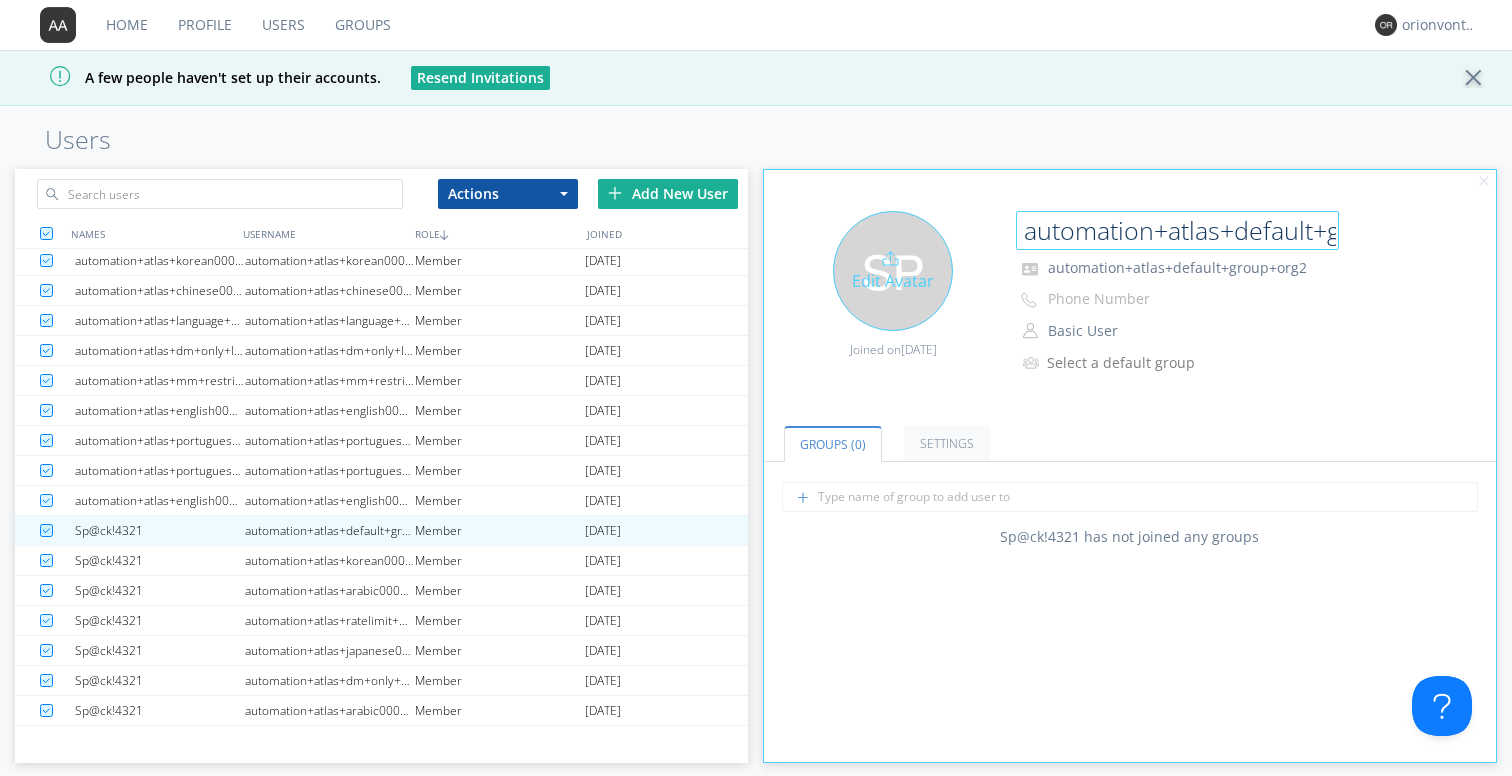 scroll, scrollTop: 0, scrollLeft: 124, axis: horizontal 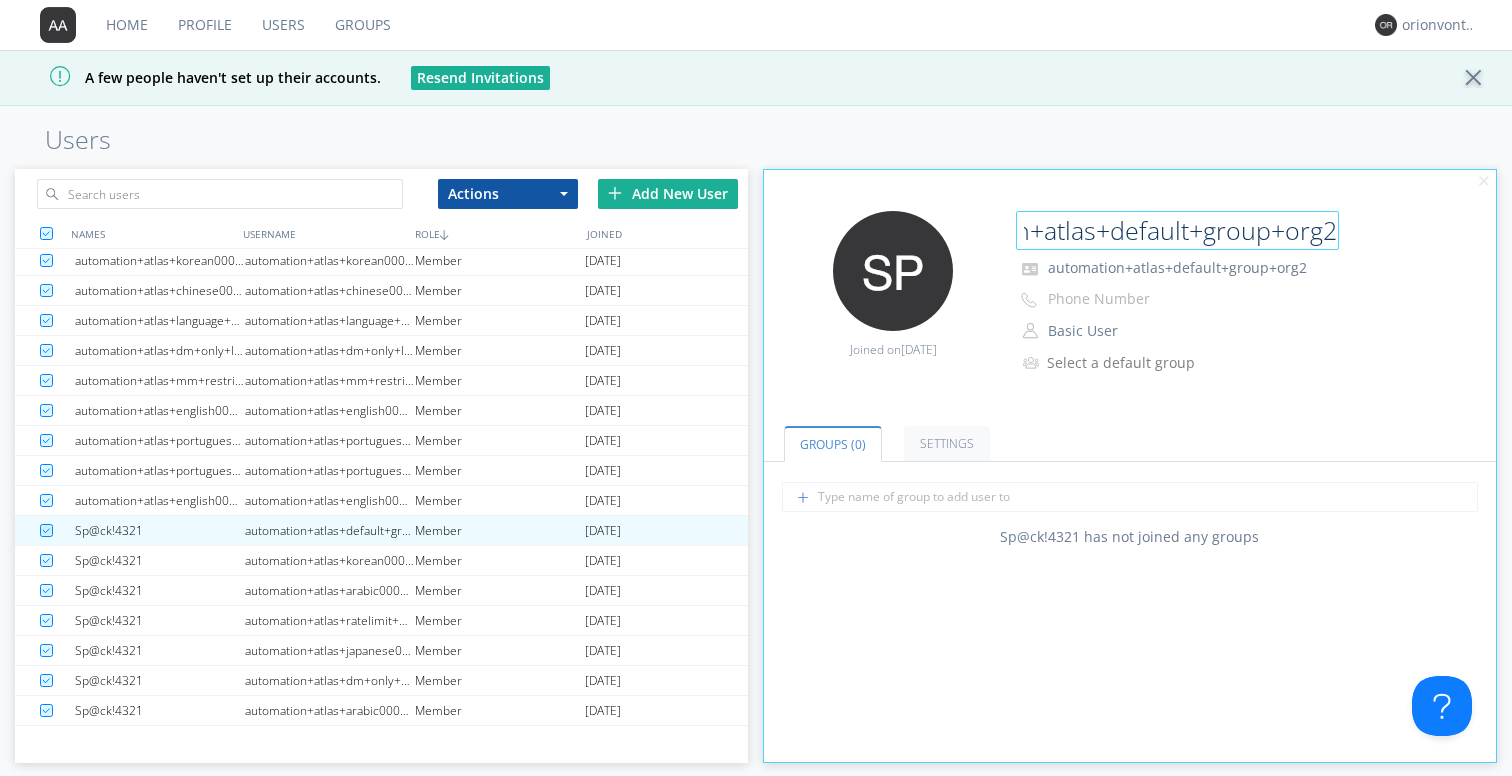 type on "automation+atlas+default+group+org2" 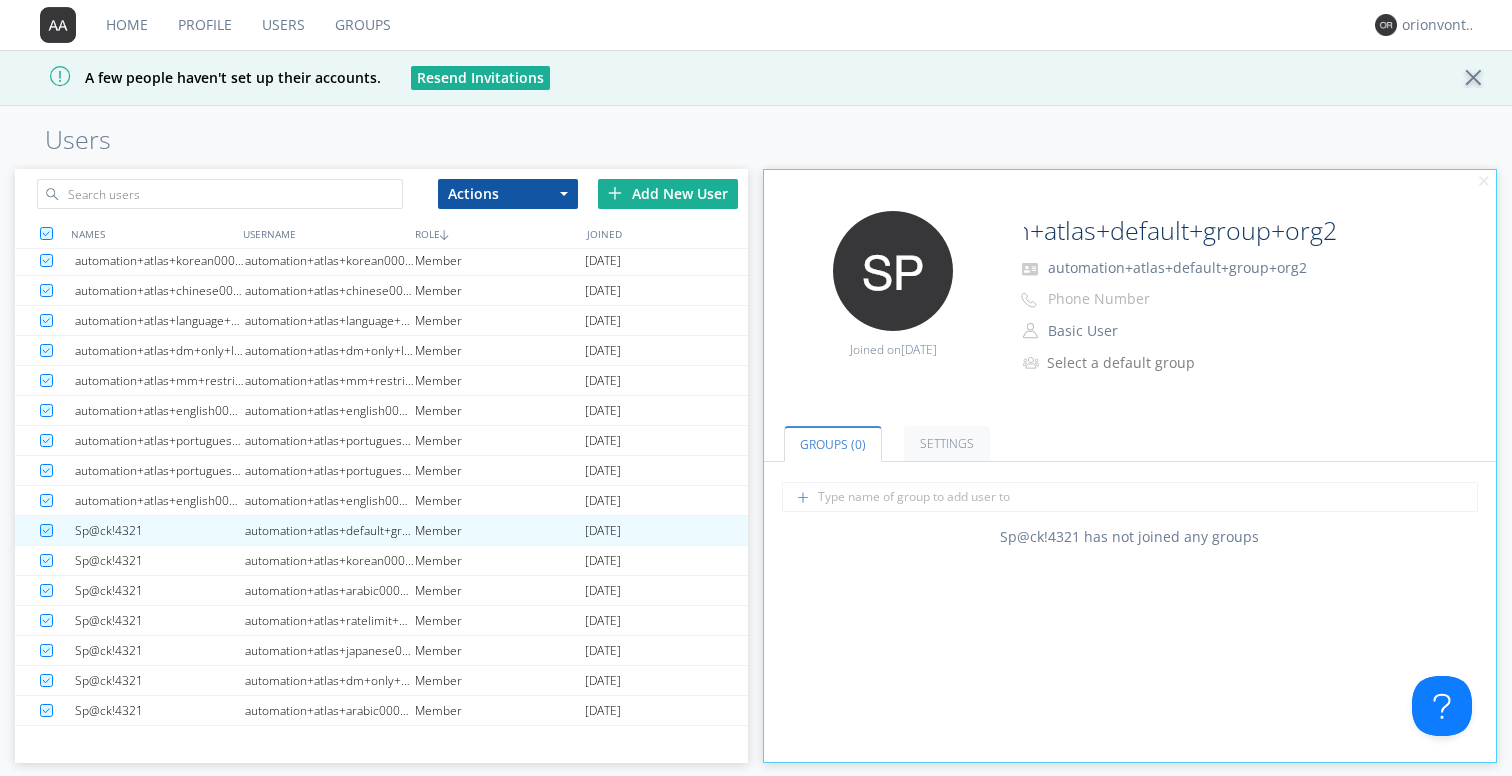 scroll, scrollTop: 0, scrollLeft: 0, axis: both 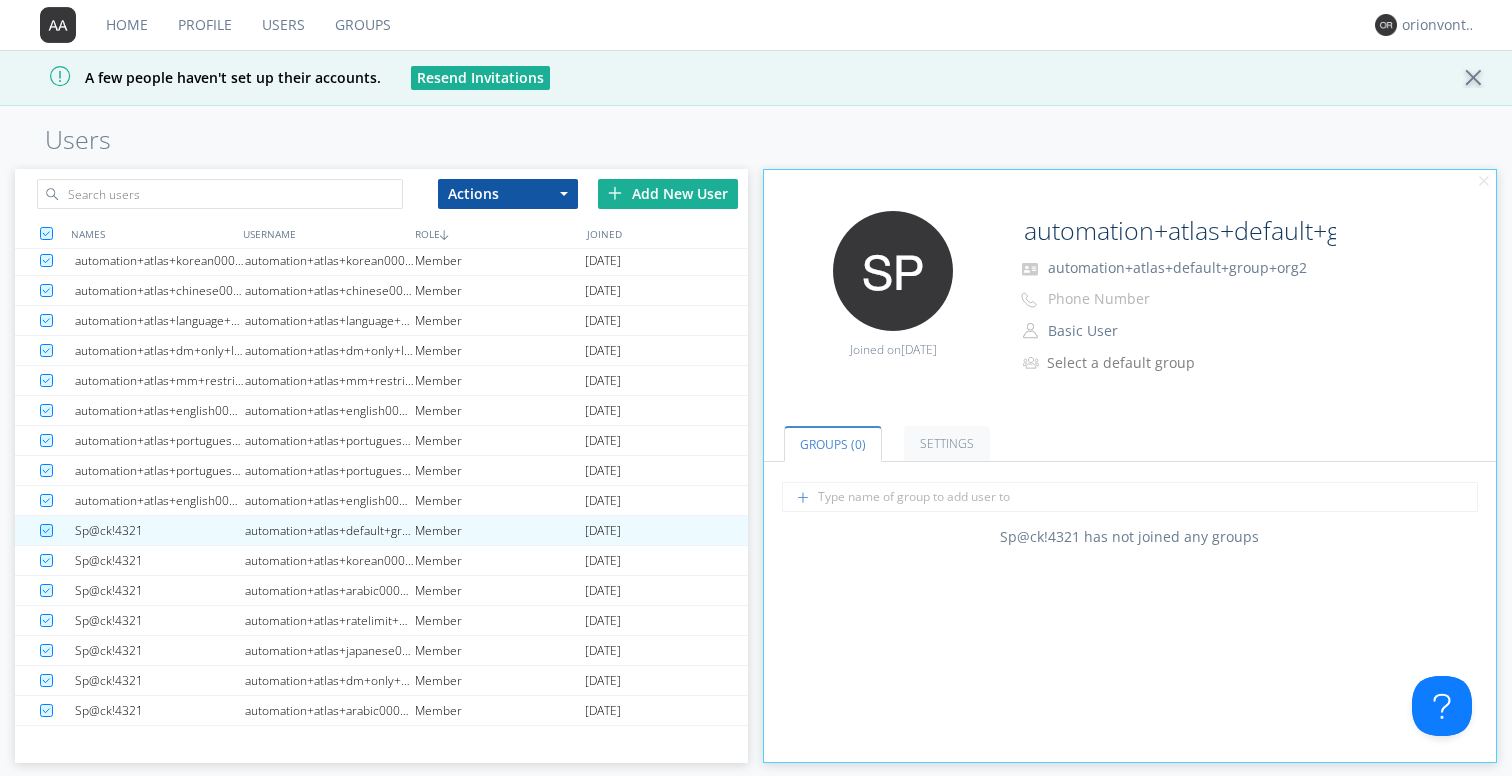 click on "Groups (0) Settings" at bounding box center (1130, 431) 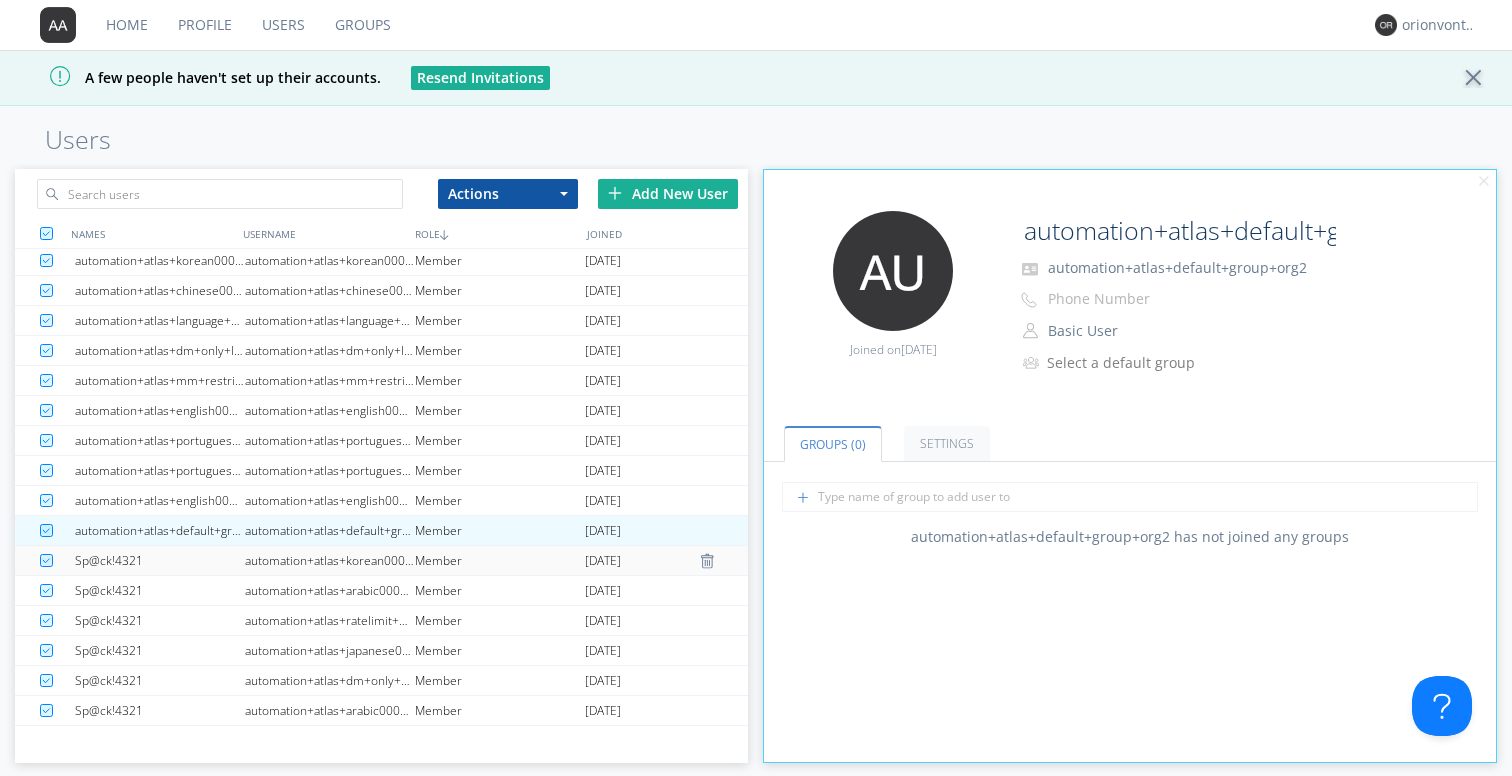 click on "automation+atlas+korean0001+org2" at bounding box center [330, 560] 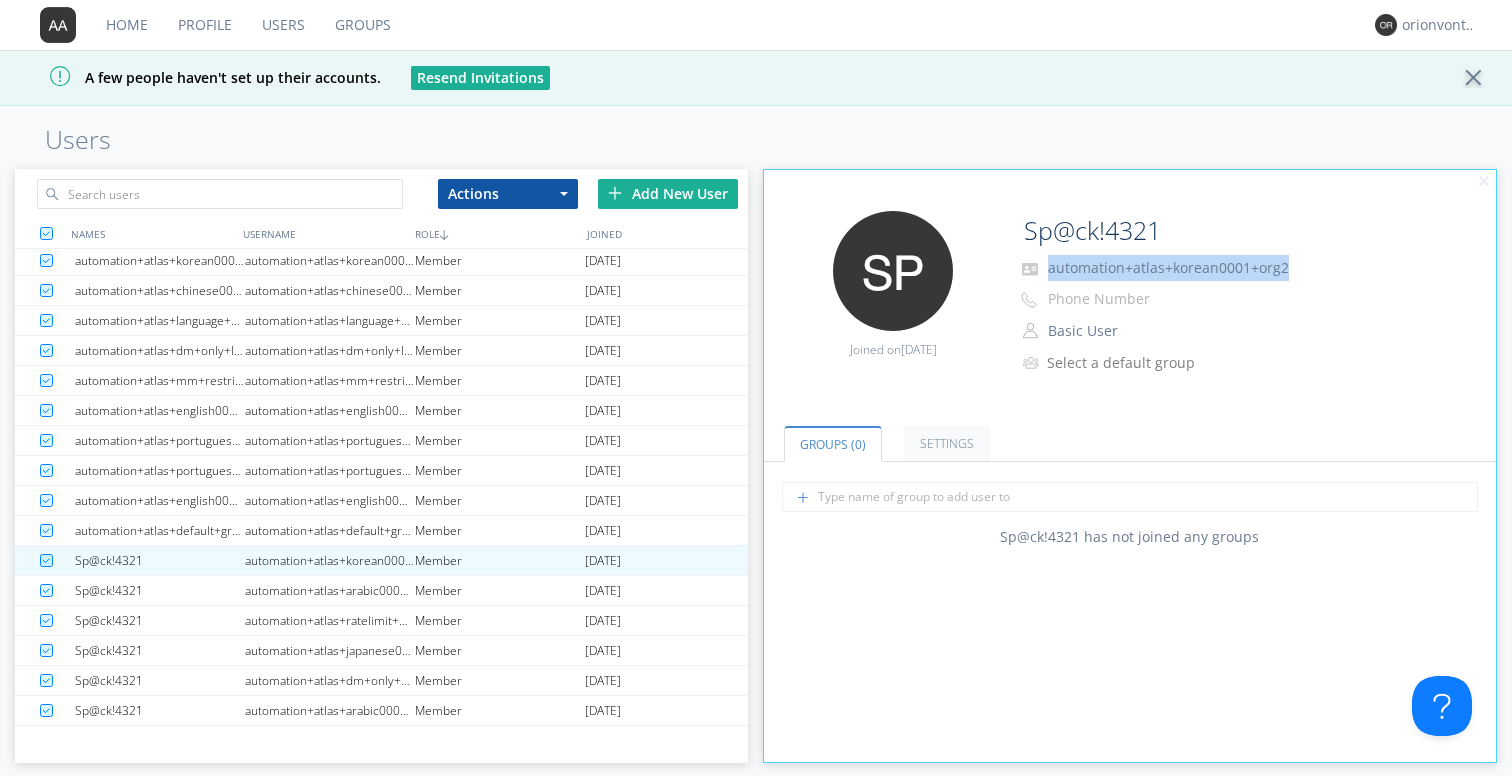 drag, startPoint x: 1289, startPoint y: 266, endPoint x: 1048, endPoint y: 277, distance: 241.2509 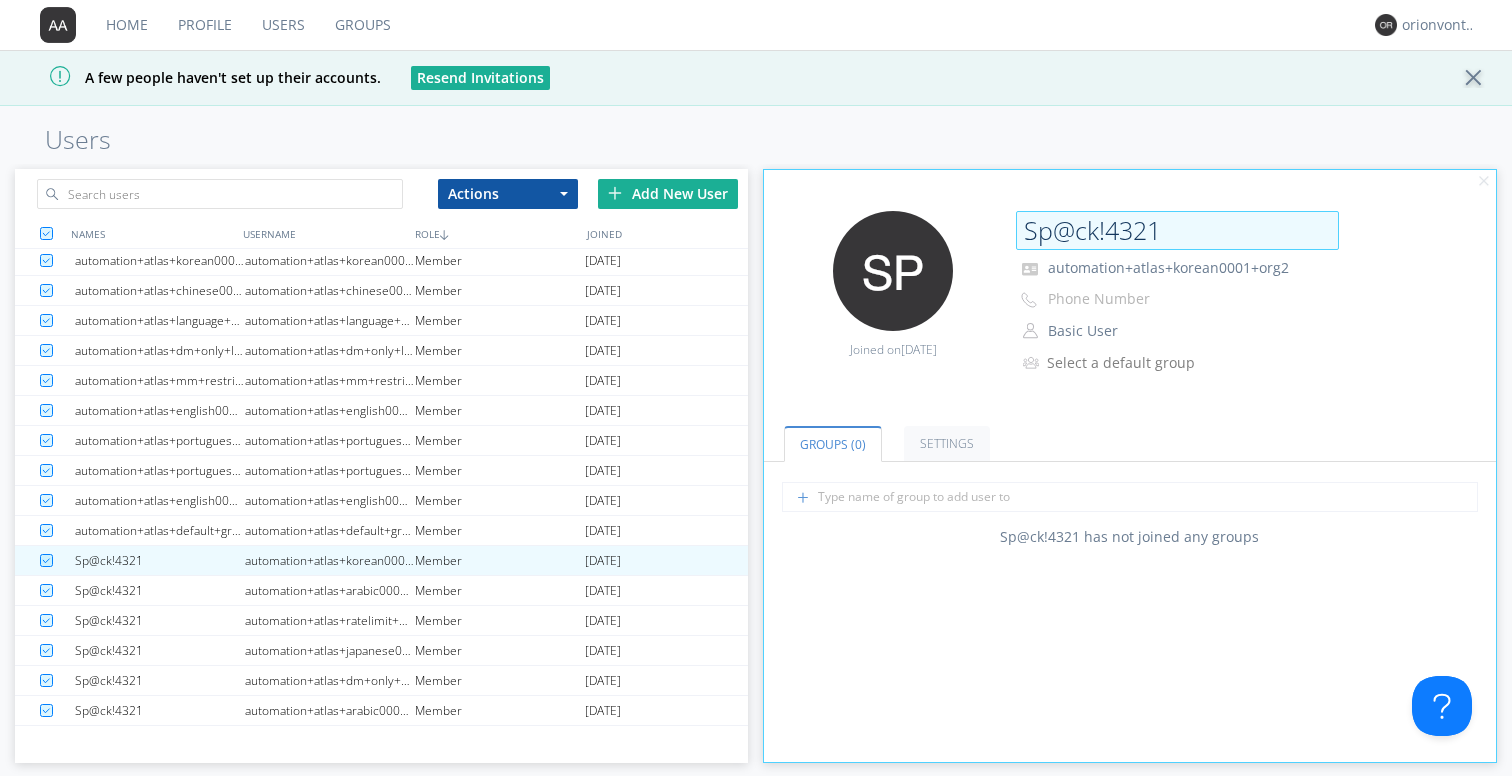 drag, startPoint x: 1173, startPoint y: 232, endPoint x: 1024, endPoint y: 229, distance: 149.0302 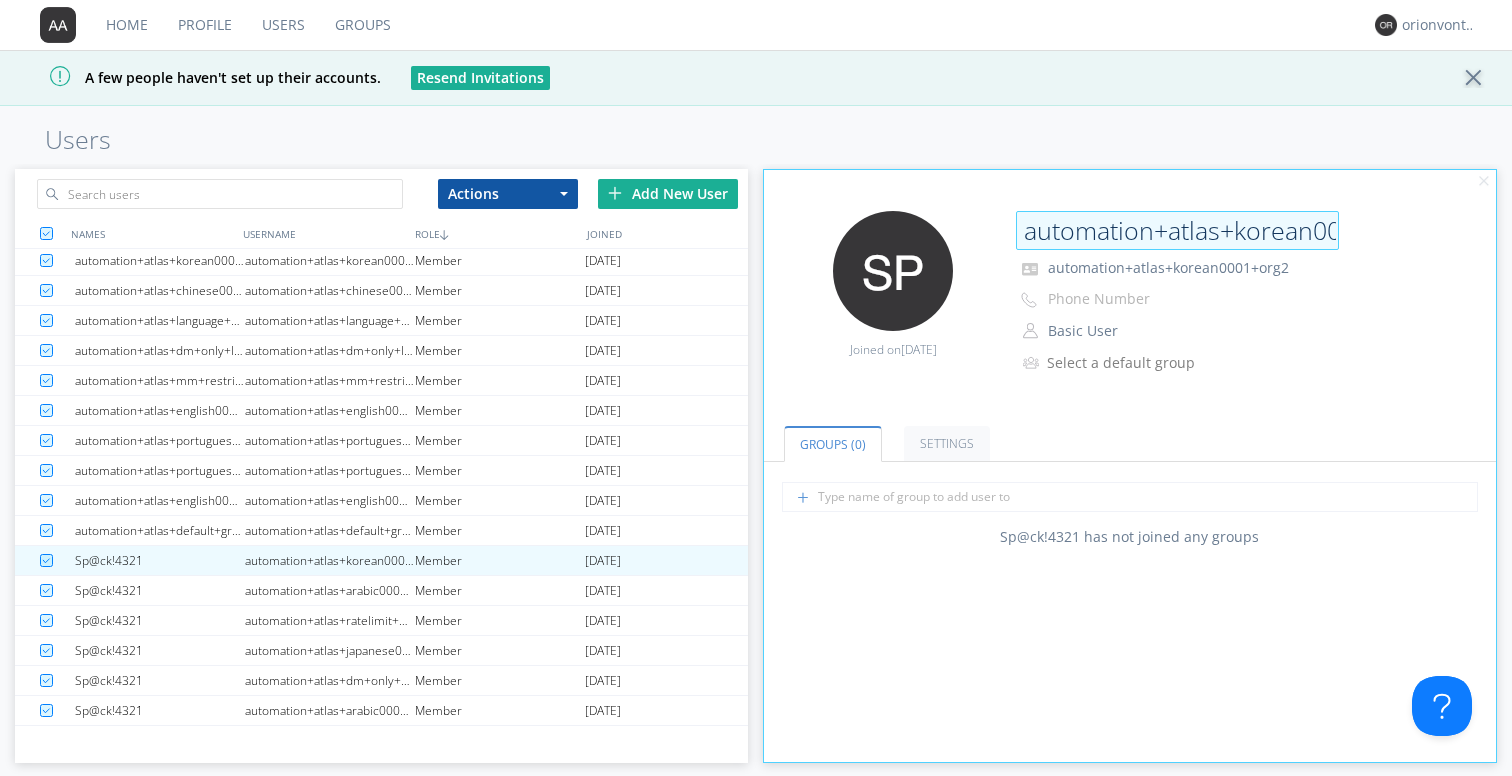 scroll, scrollTop: 0, scrollLeft: 99, axis: horizontal 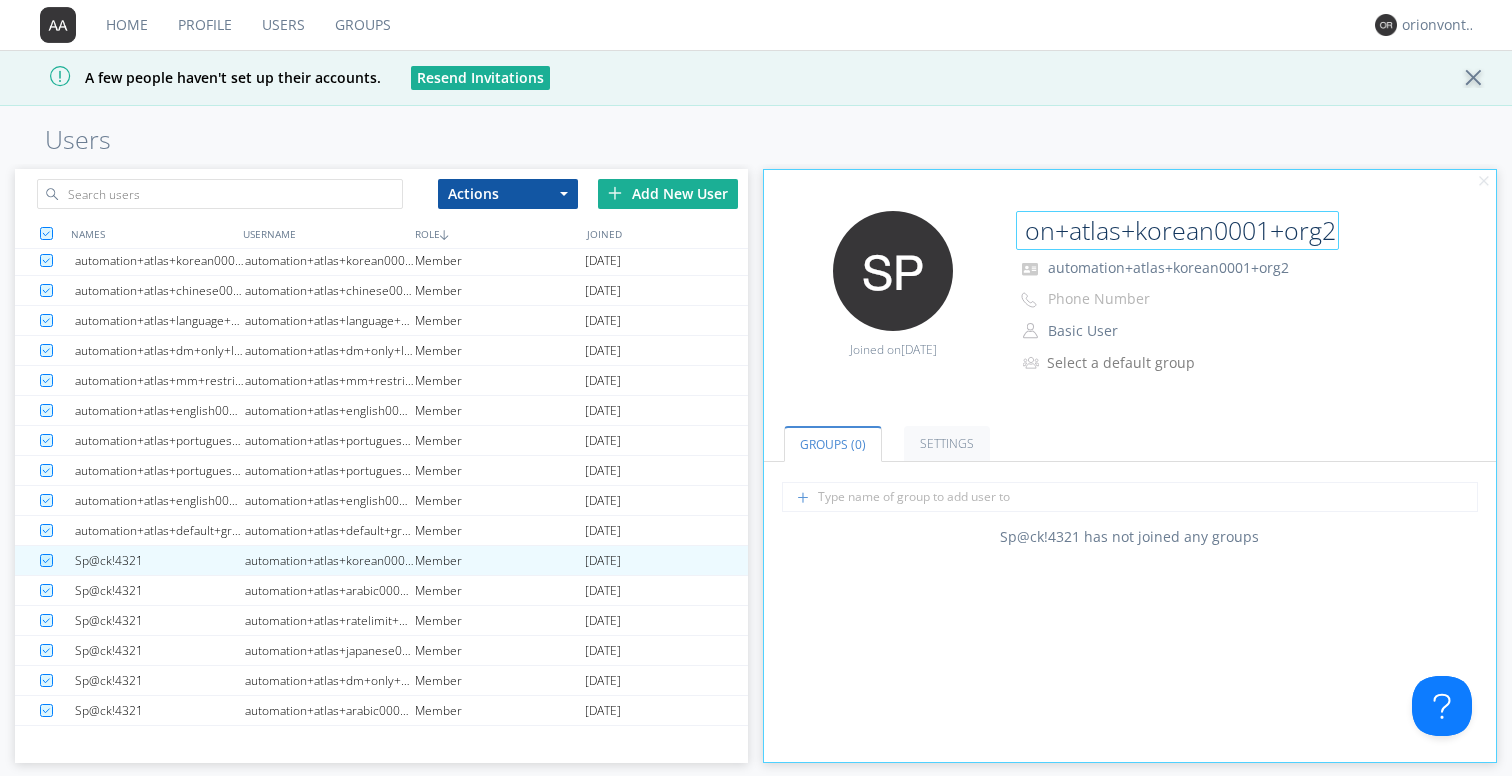 type on "automation+atlas+korean0001+org2" 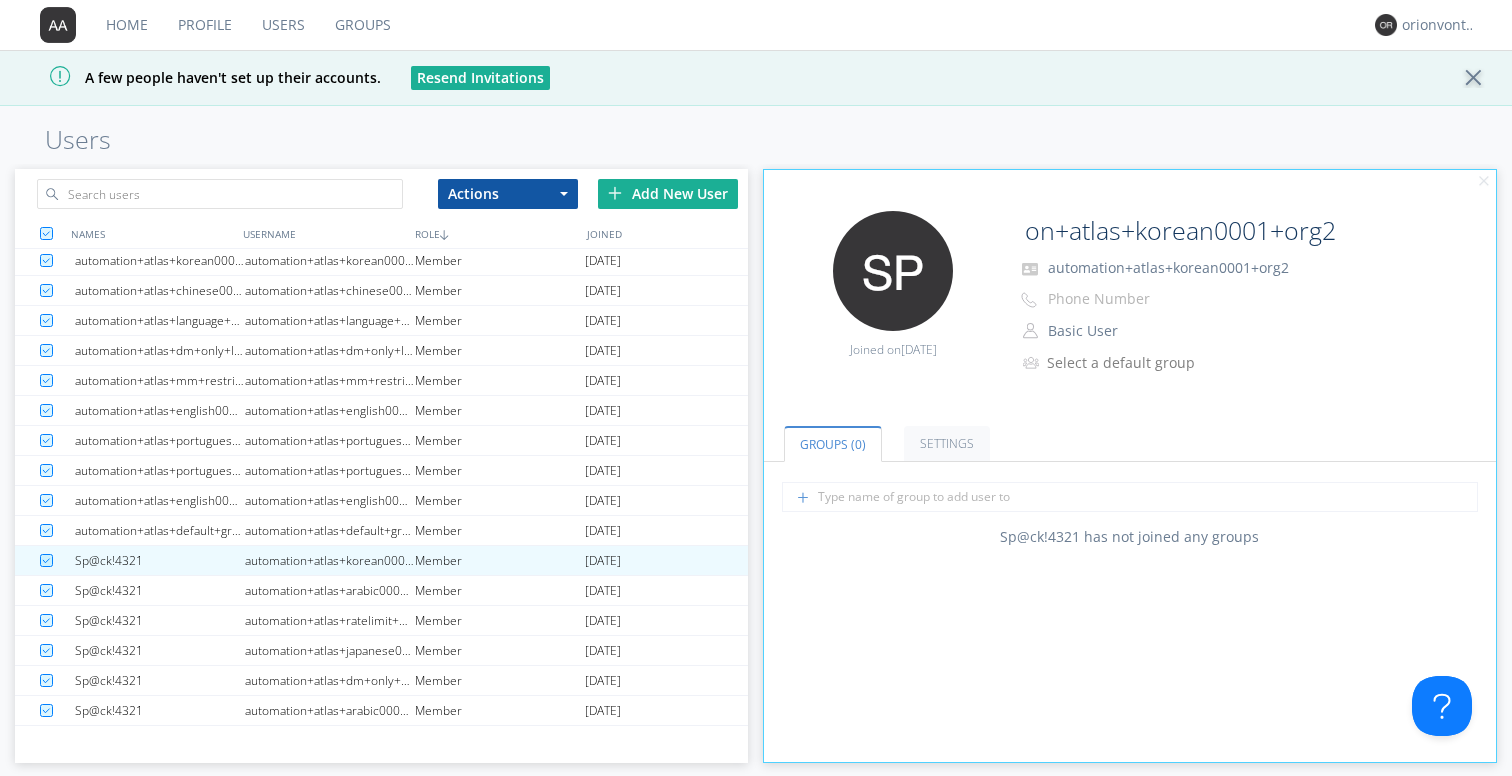 scroll, scrollTop: 0, scrollLeft: 0, axis: both 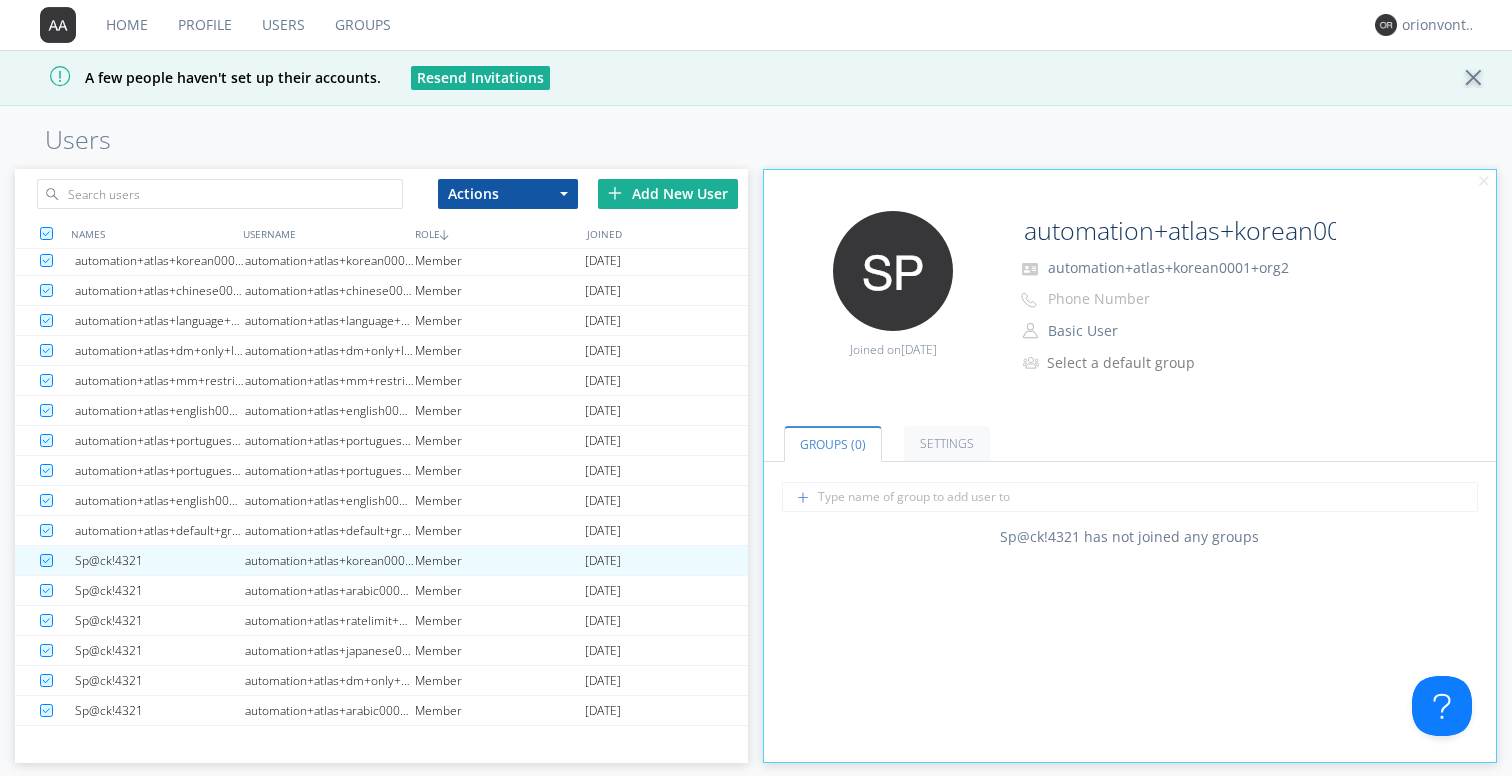 click on "Groups (0) Settings" at bounding box center (1130, 431) 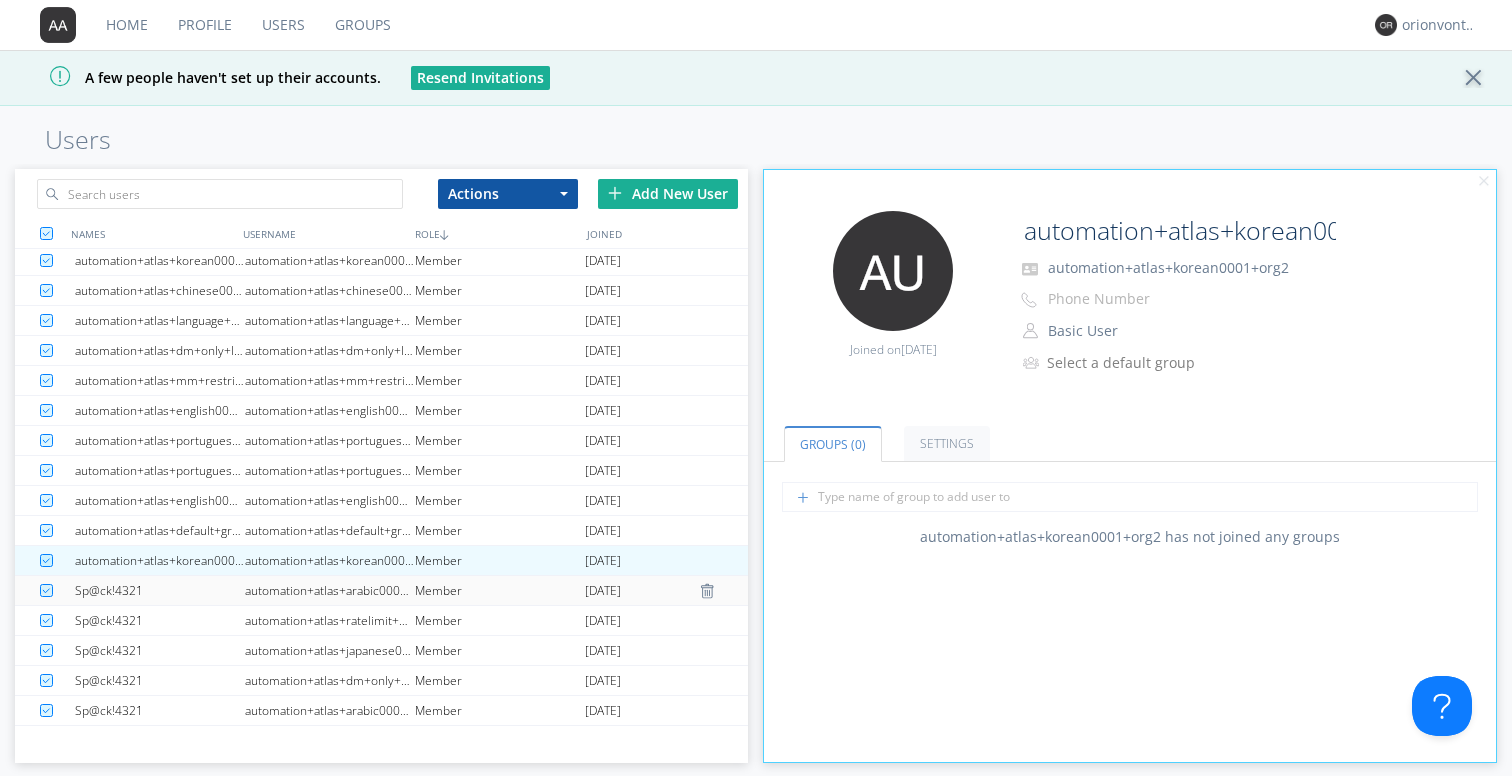 click on "automation+atlas+arabic0002+org2" at bounding box center [330, 590] 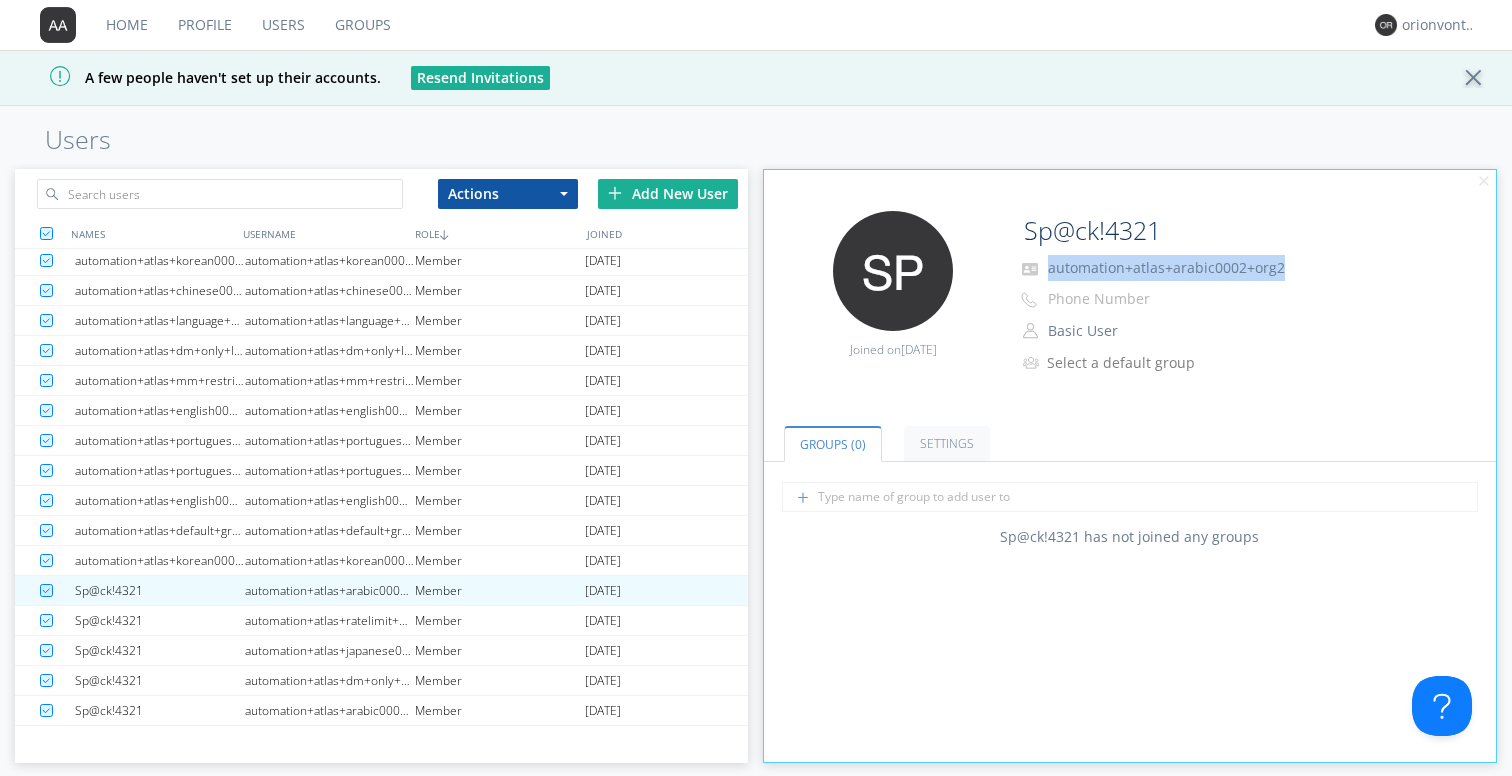 drag, startPoint x: 1288, startPoint y: 270, endPoint x: 1049, endPoint y: 269, distance: 239.00209 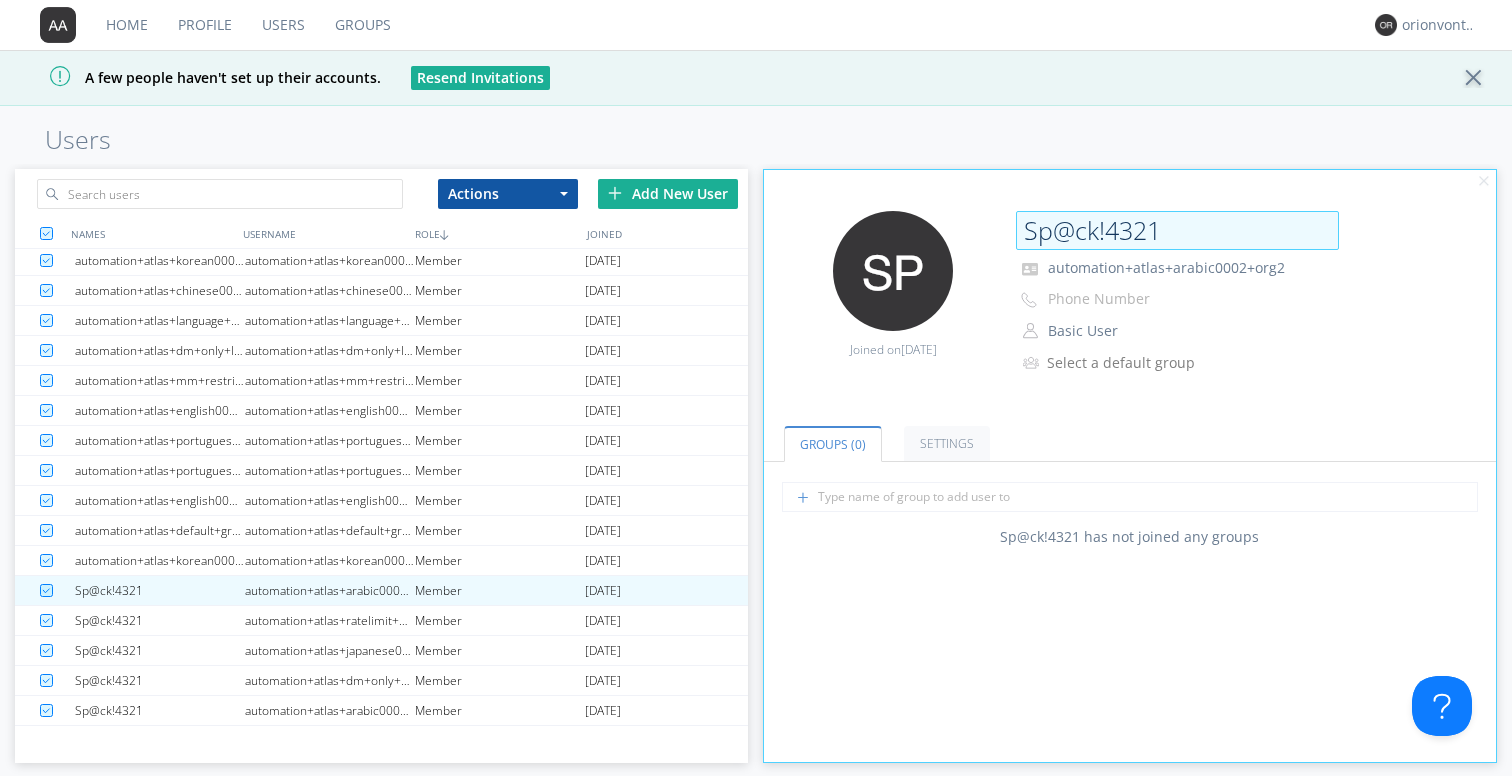 drag, startPoint x: 1184, startPoint y: 233, endPoint x: 1015, endPoint y: 229, distance: 169.04733 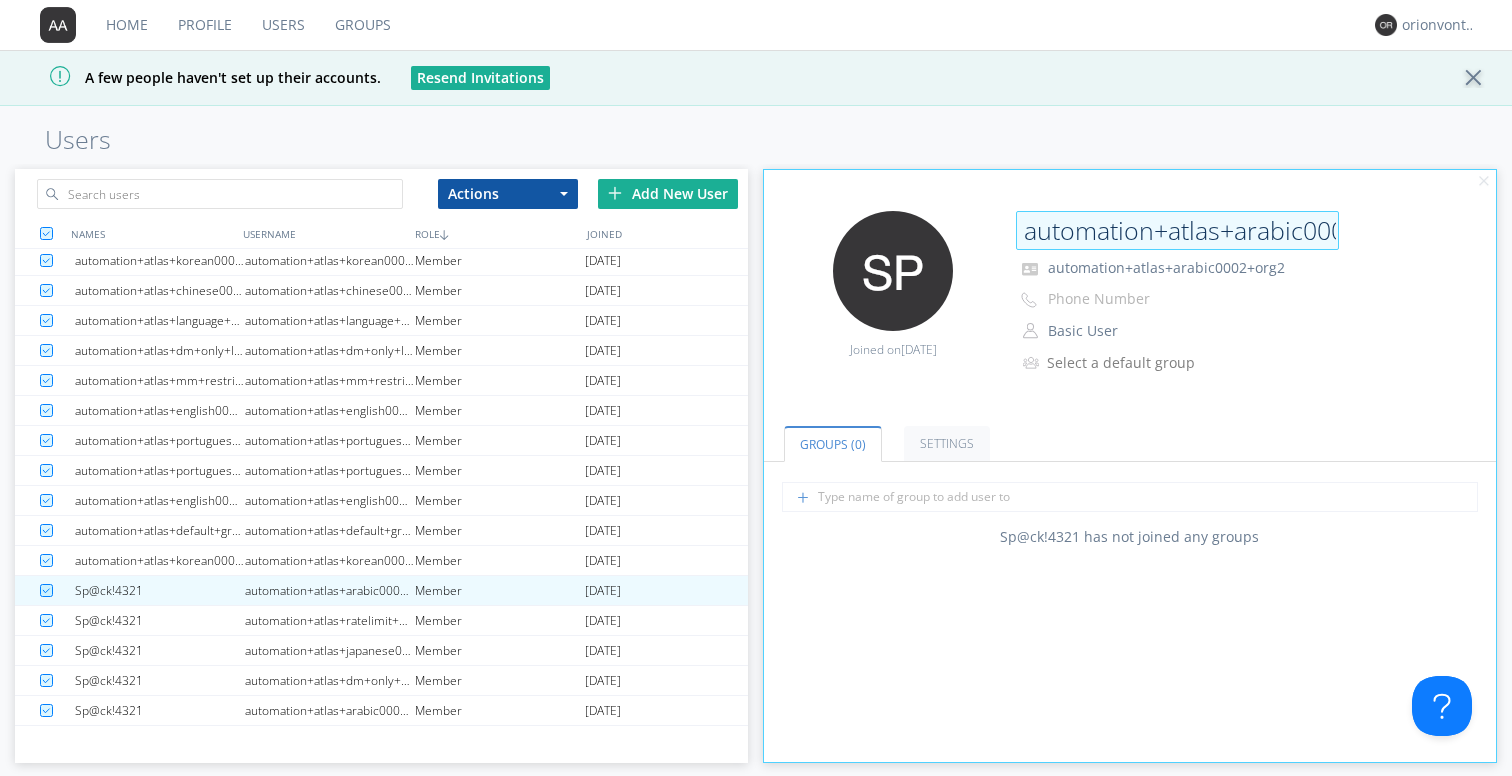 scroll, scrollTop: 0, scrollLeft: 90, axis: horizontal 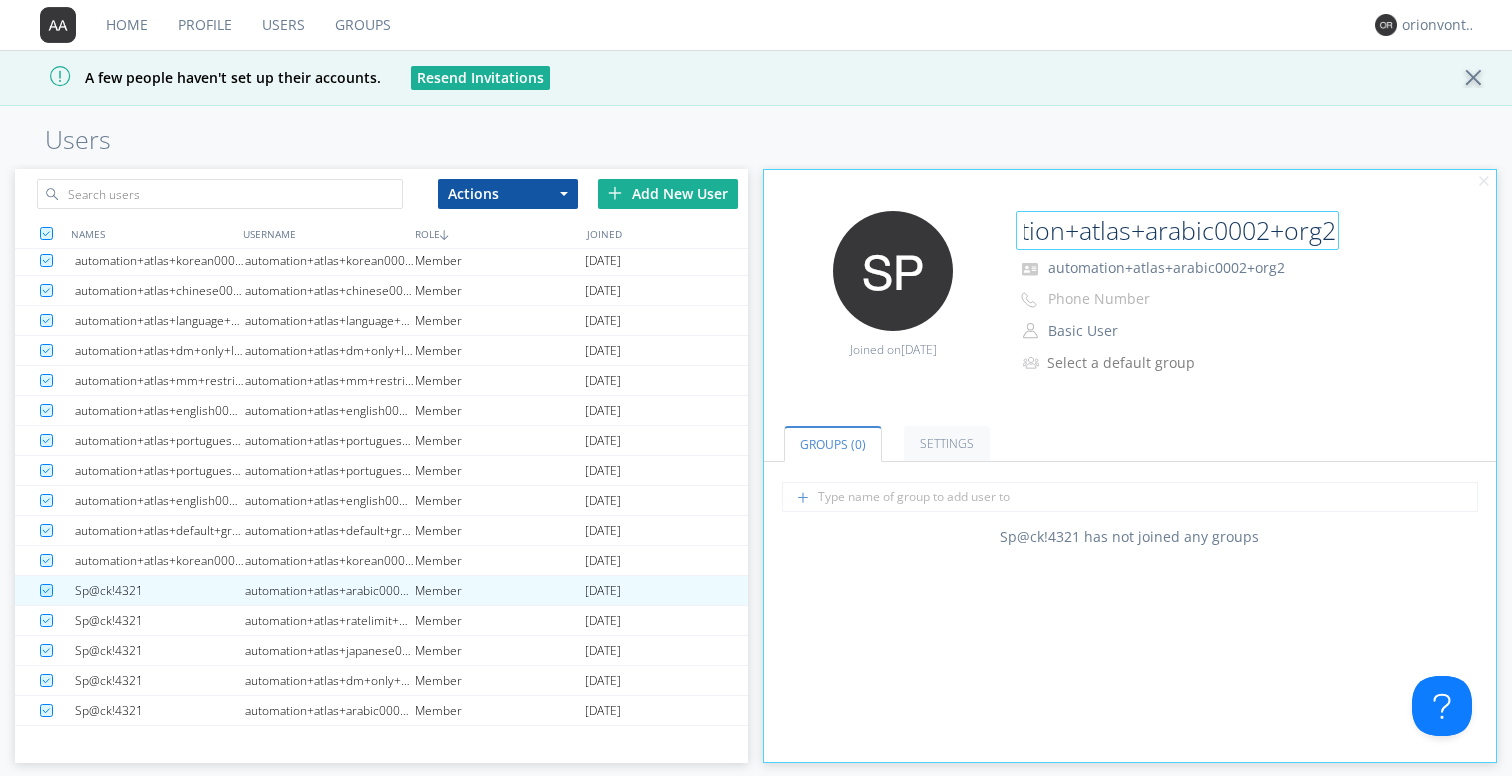 type on "automation+atlas+arabic0002+org2" 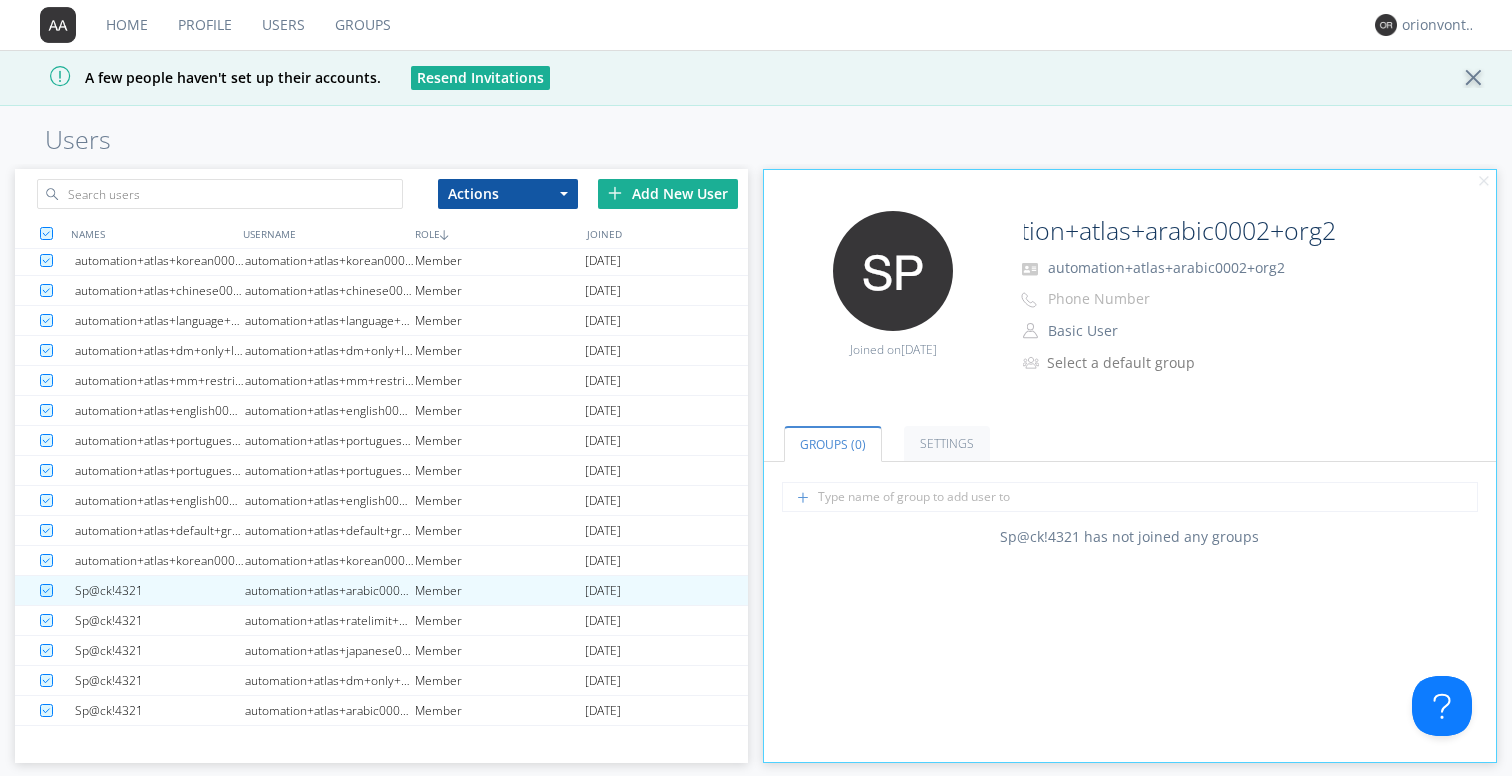 scroll, scrollTop: 0, scrollLeft: 0, axis: both 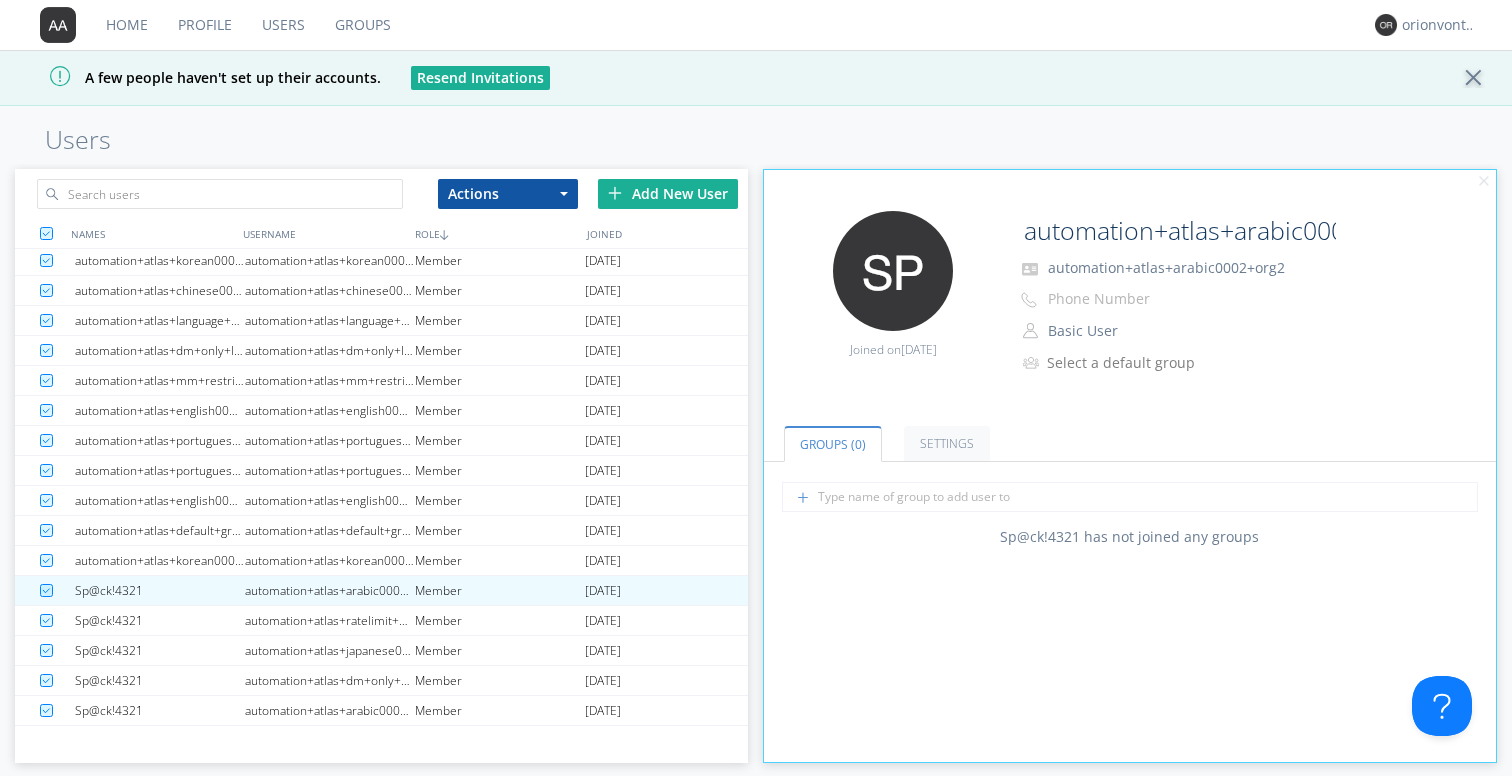 click on "Edit Avatar Joined on  2025-07-25 automation+atlas+arabic0002+org2   automation+atlas+arabic0002+org2 Phone Number Basic User   Manager Basic User Select a default group" at bounding box center (1130, 306) 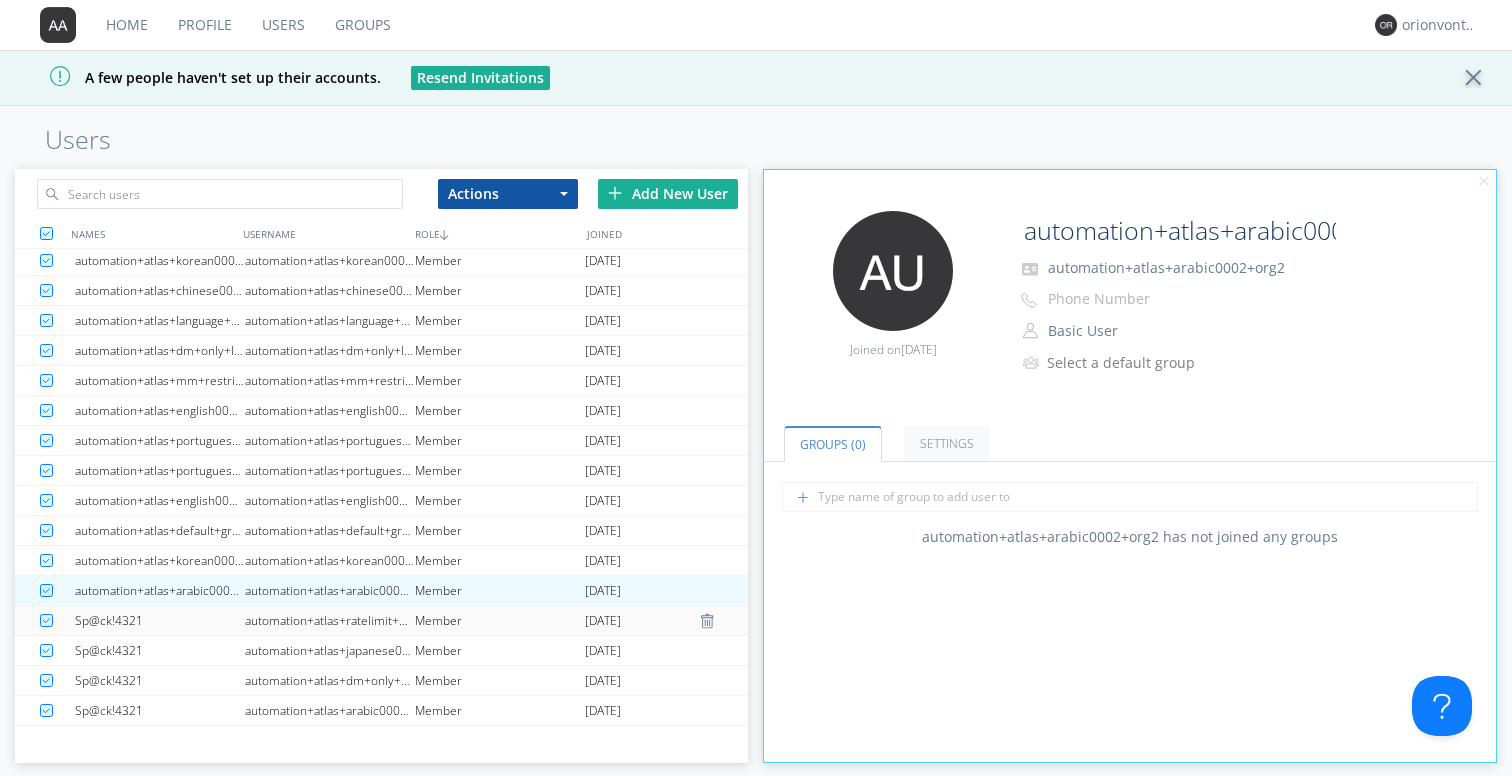 click on "automation+atlas+ratelimit+org2" at bounding box center (330, 620) 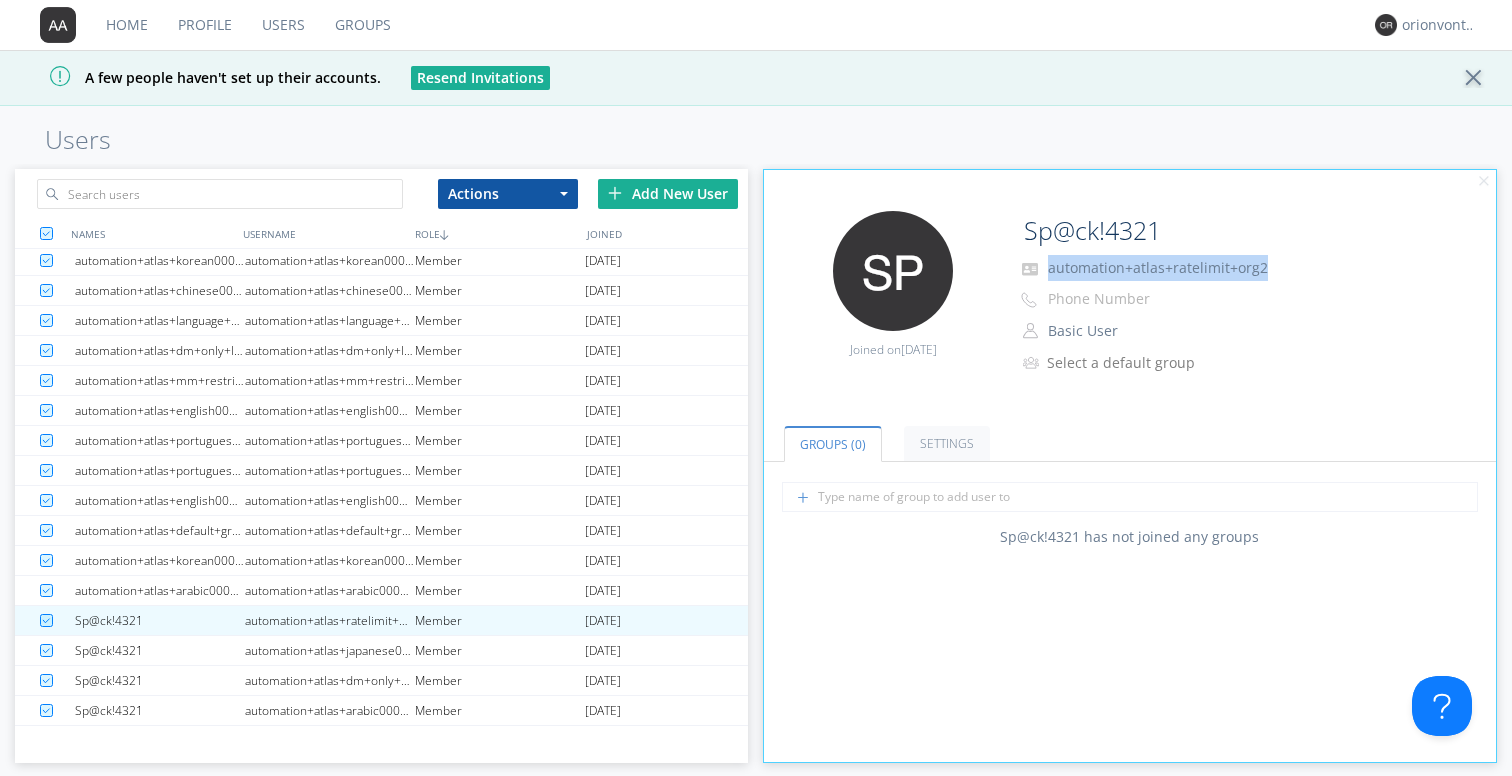 drag, startPoint x: 1264, startPoint y: 275, endPoint x: 1042, endPoint y: 272, distance: 222.02026 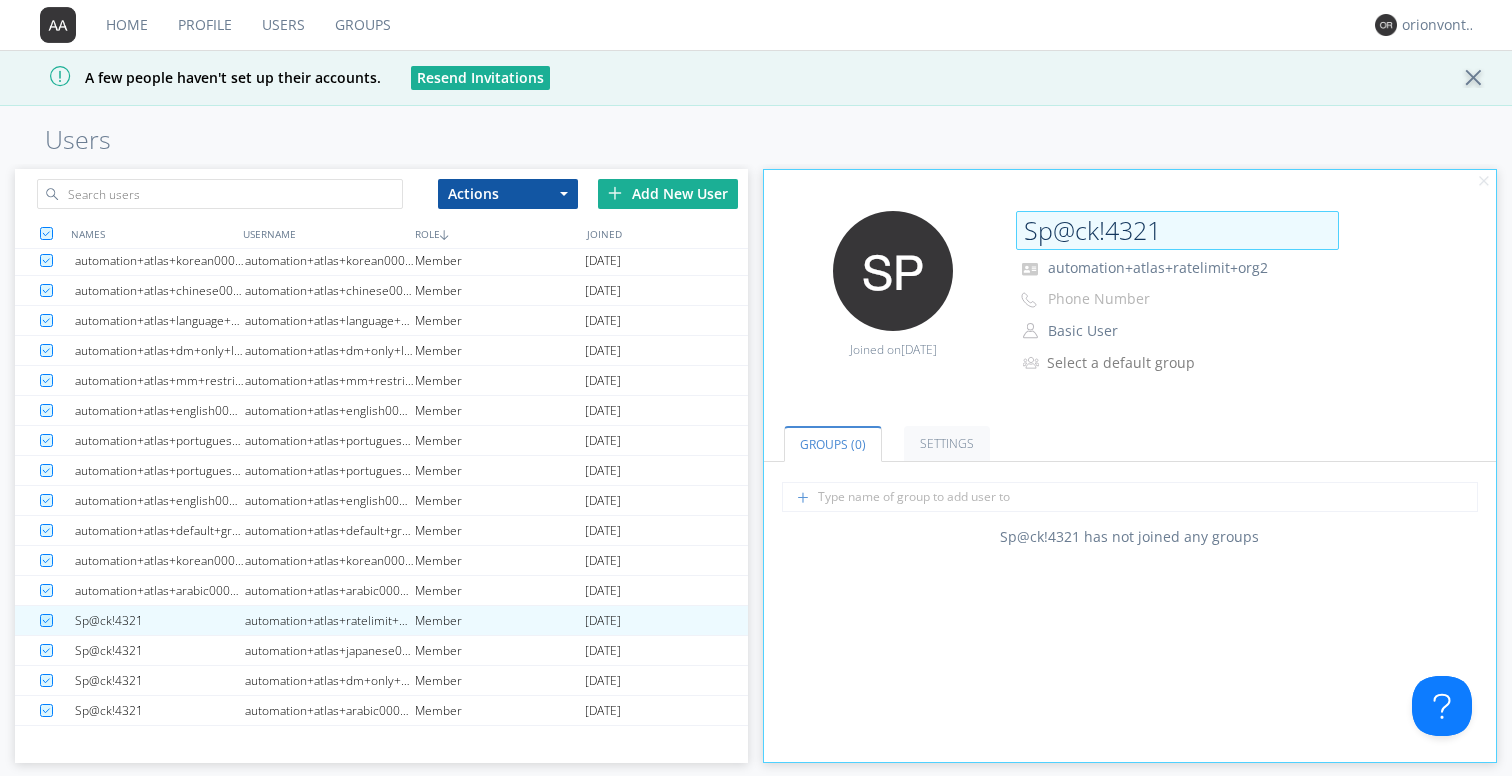 drag, startPoint x: 1184, startPoint y: 228, endPoint x: 1021, endPoint y: 228, distance: 163 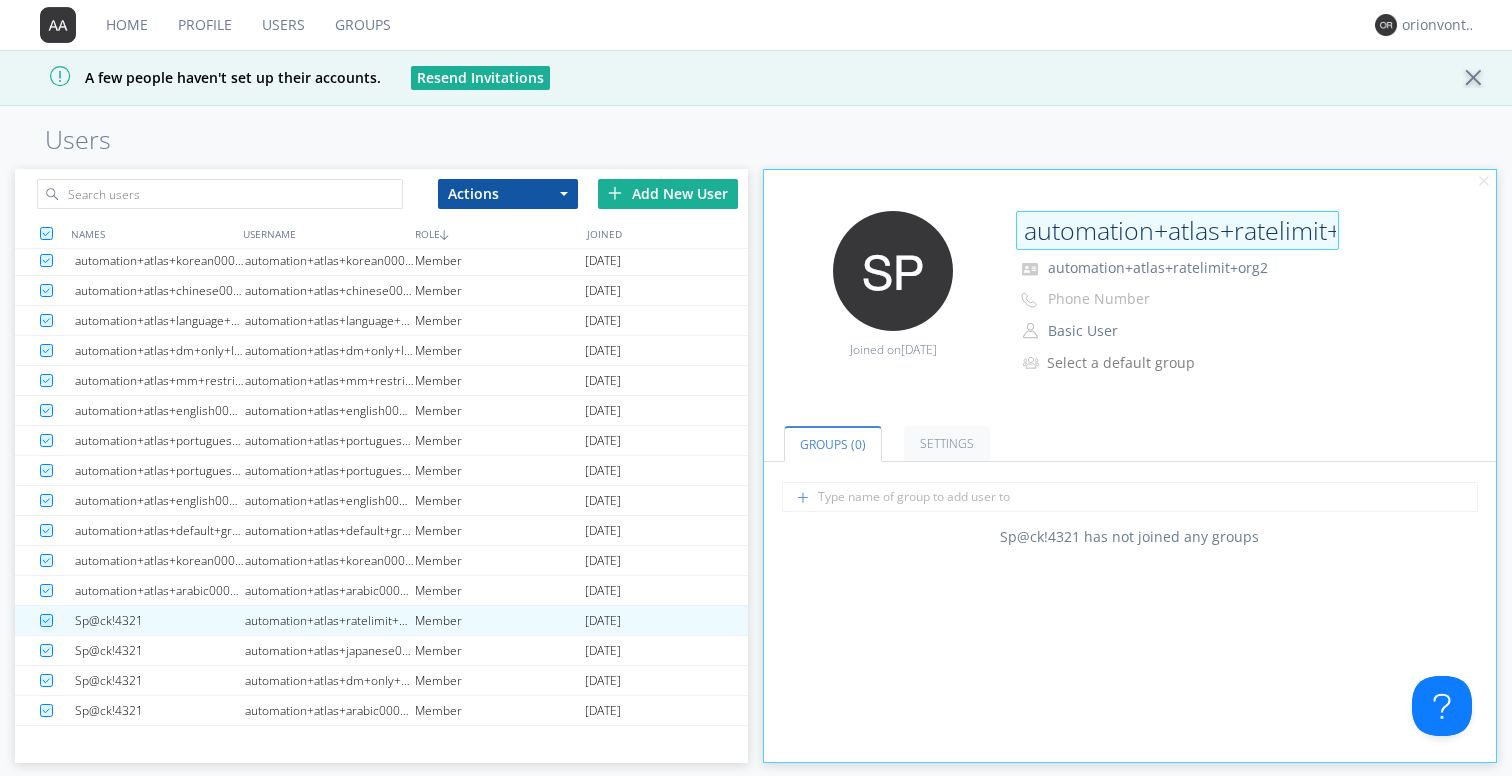 scroll, scrollTop: 0, scrollLeft: 57, axis: horizontal 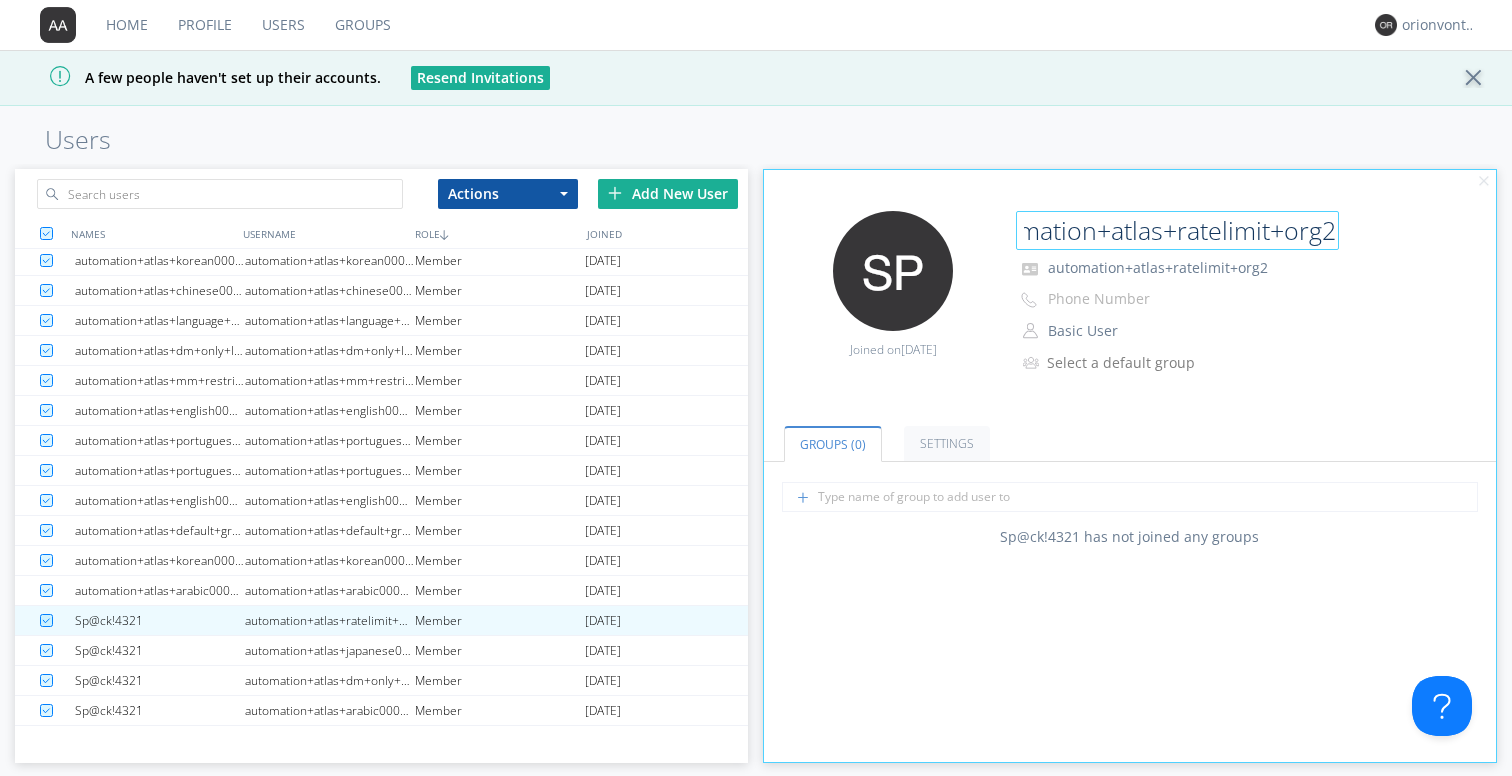 type on "automation+atlas+ratelimit+org2" 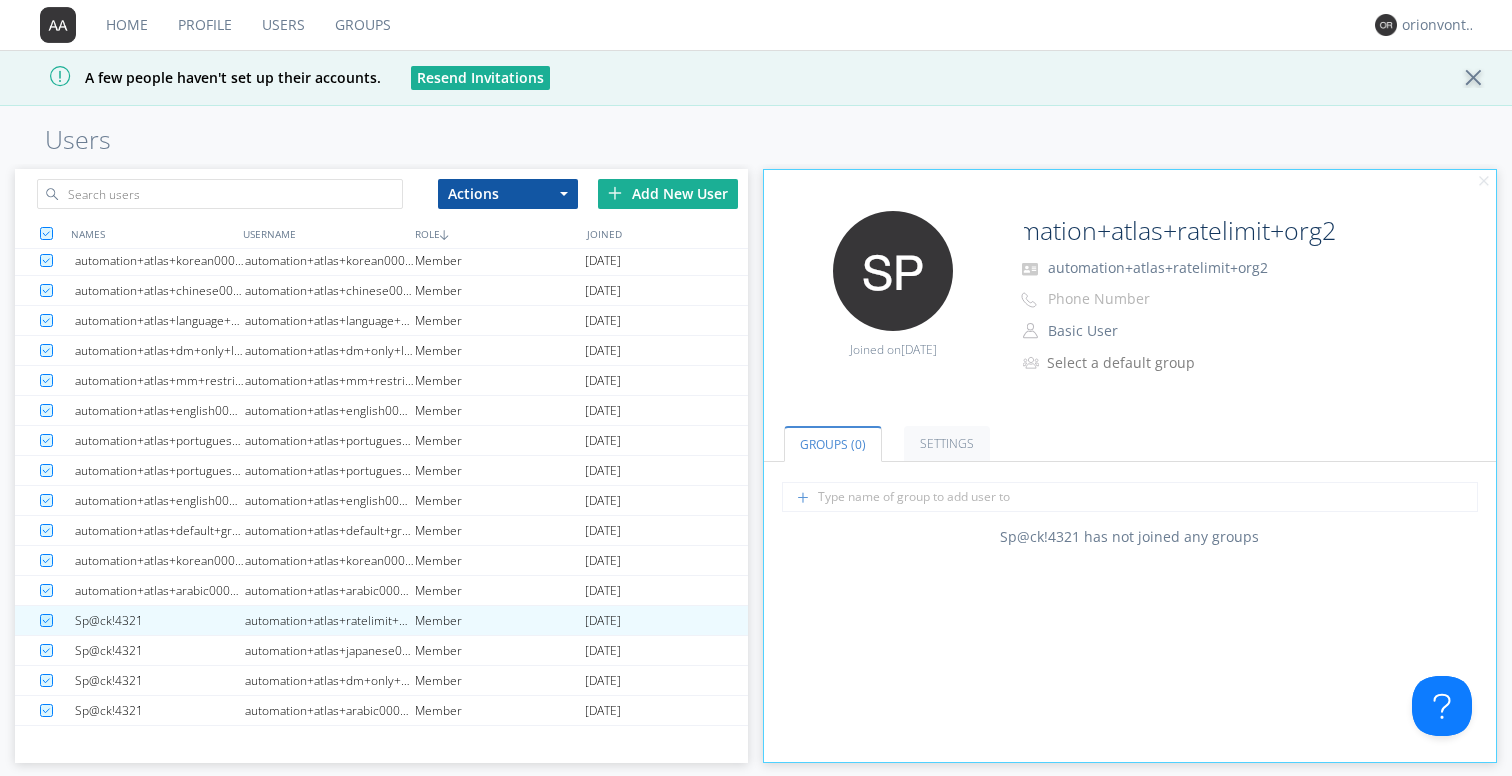 scroll, scrollTop: 0, scrollLeft: 0, axis: both 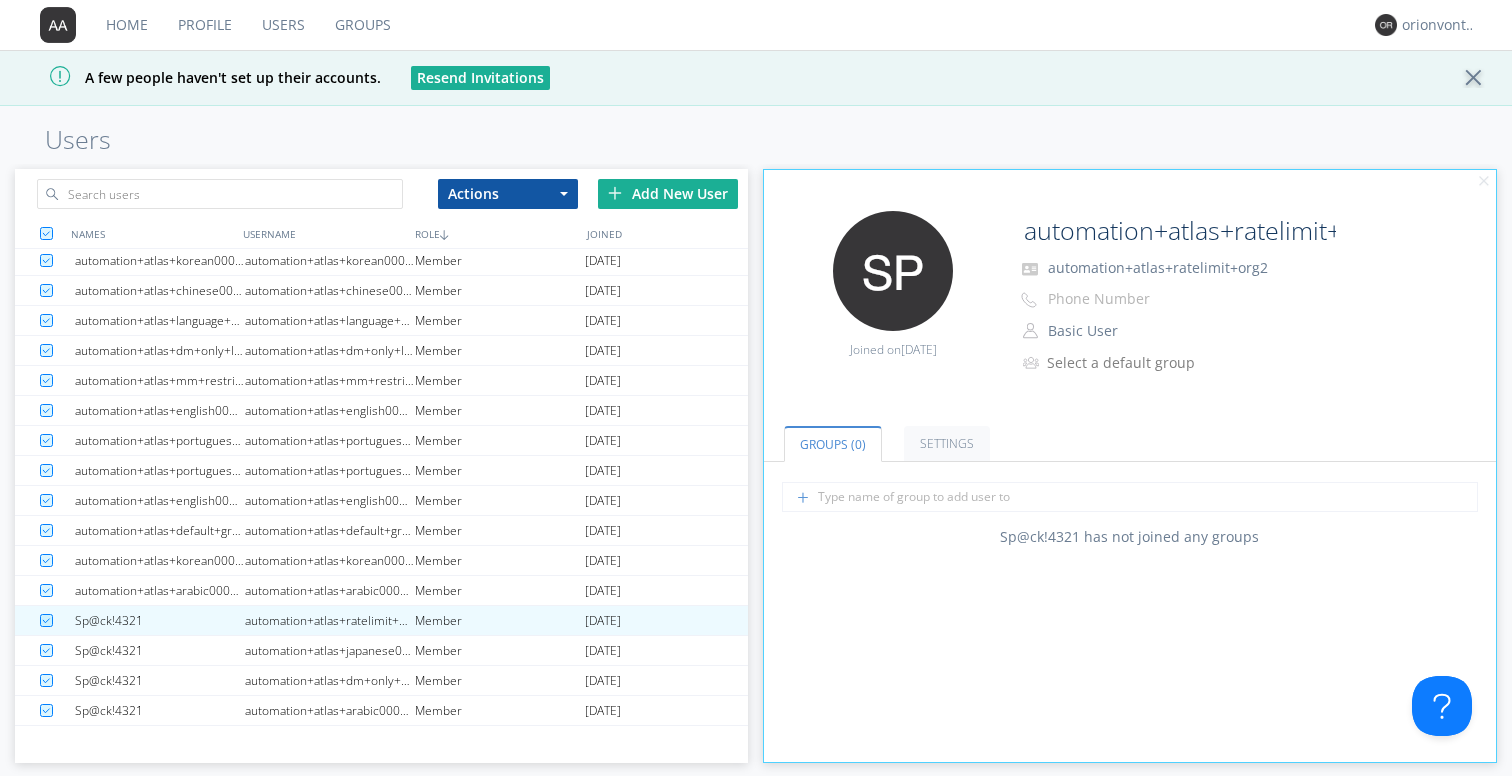 click on "Groups (0) Settings" at bounding box center [1130, 431] 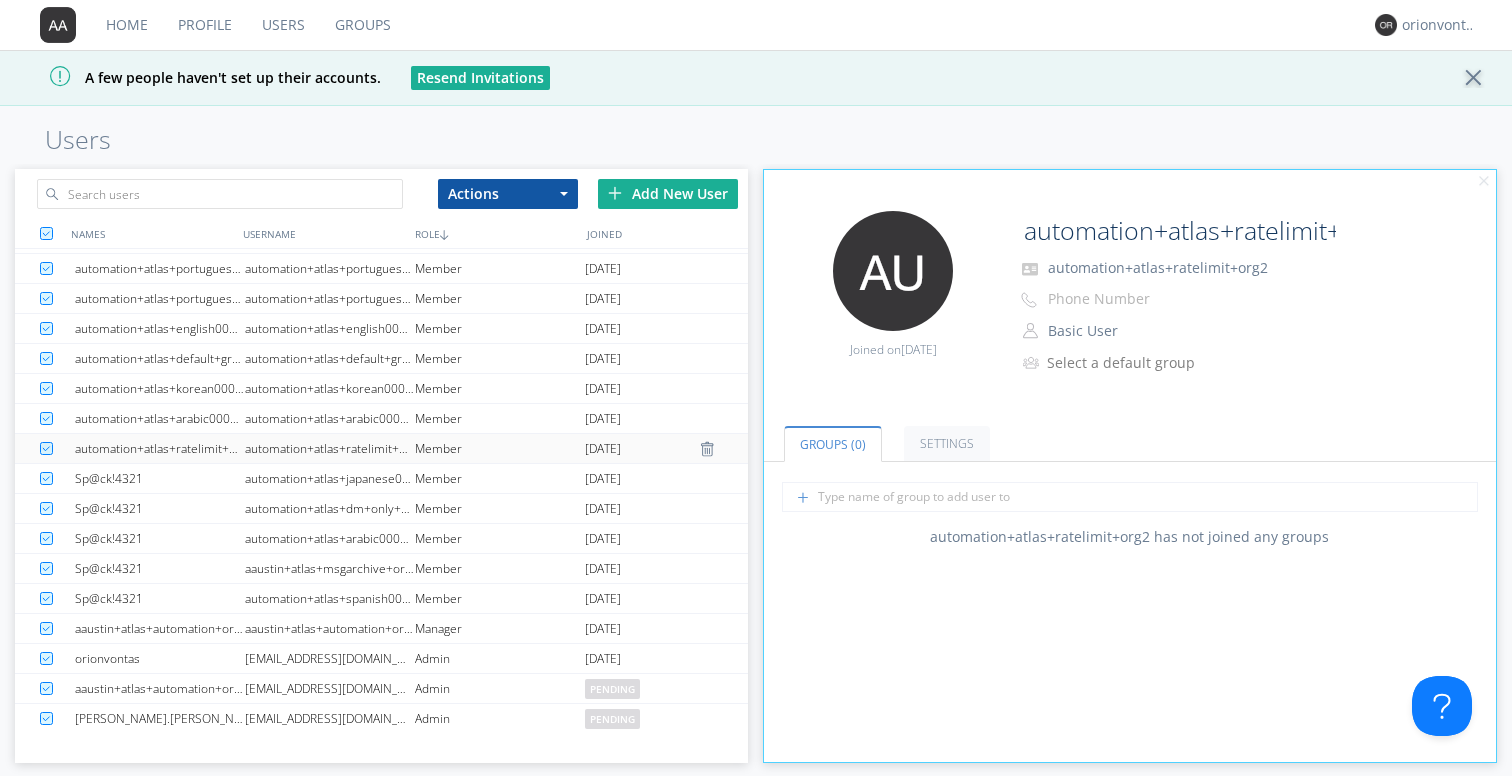 scroll, scrollTop: 389, scrollLeft: 0, axis: vertical 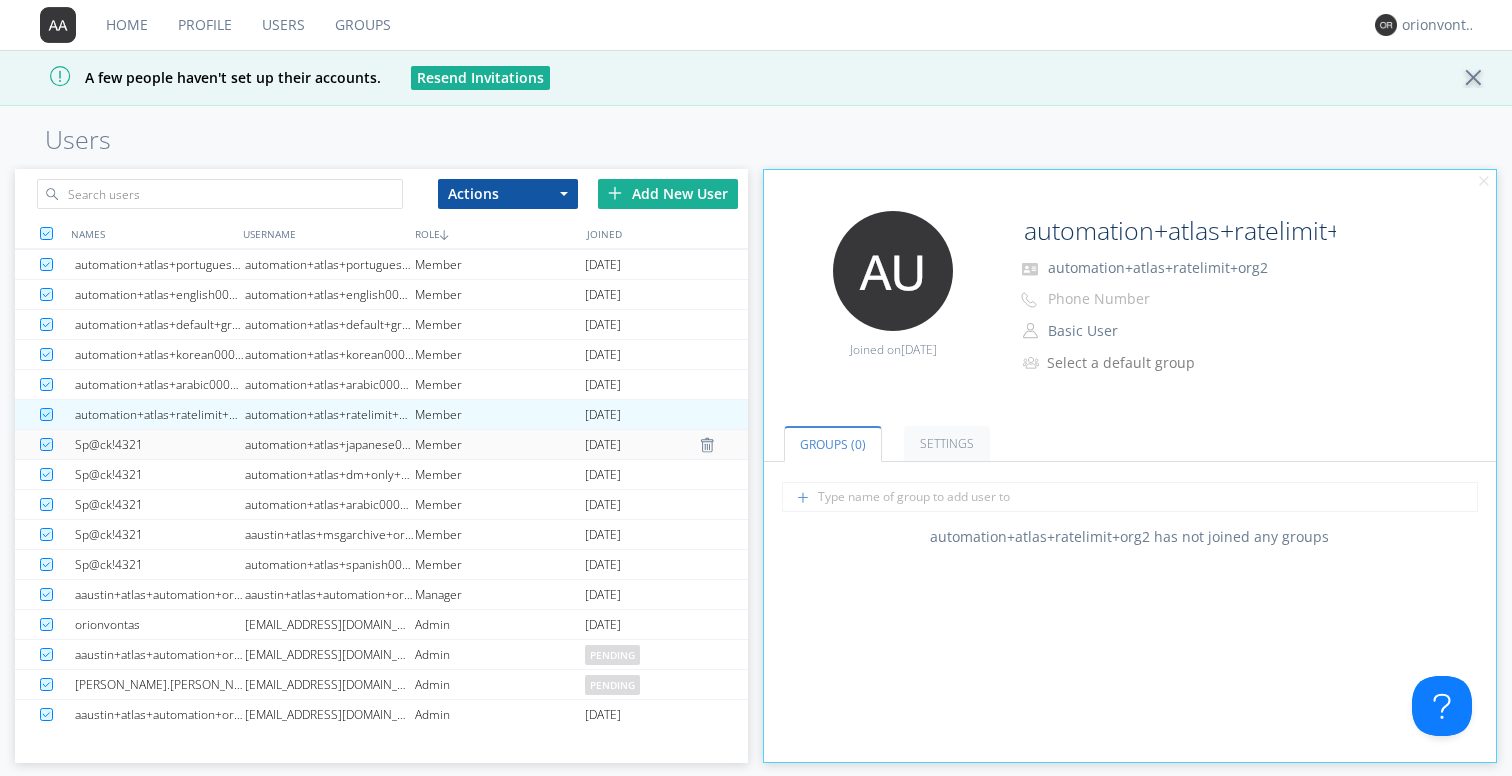 click on "automation+atlas+japanese0001+org2" at bounding box center [330, 444] 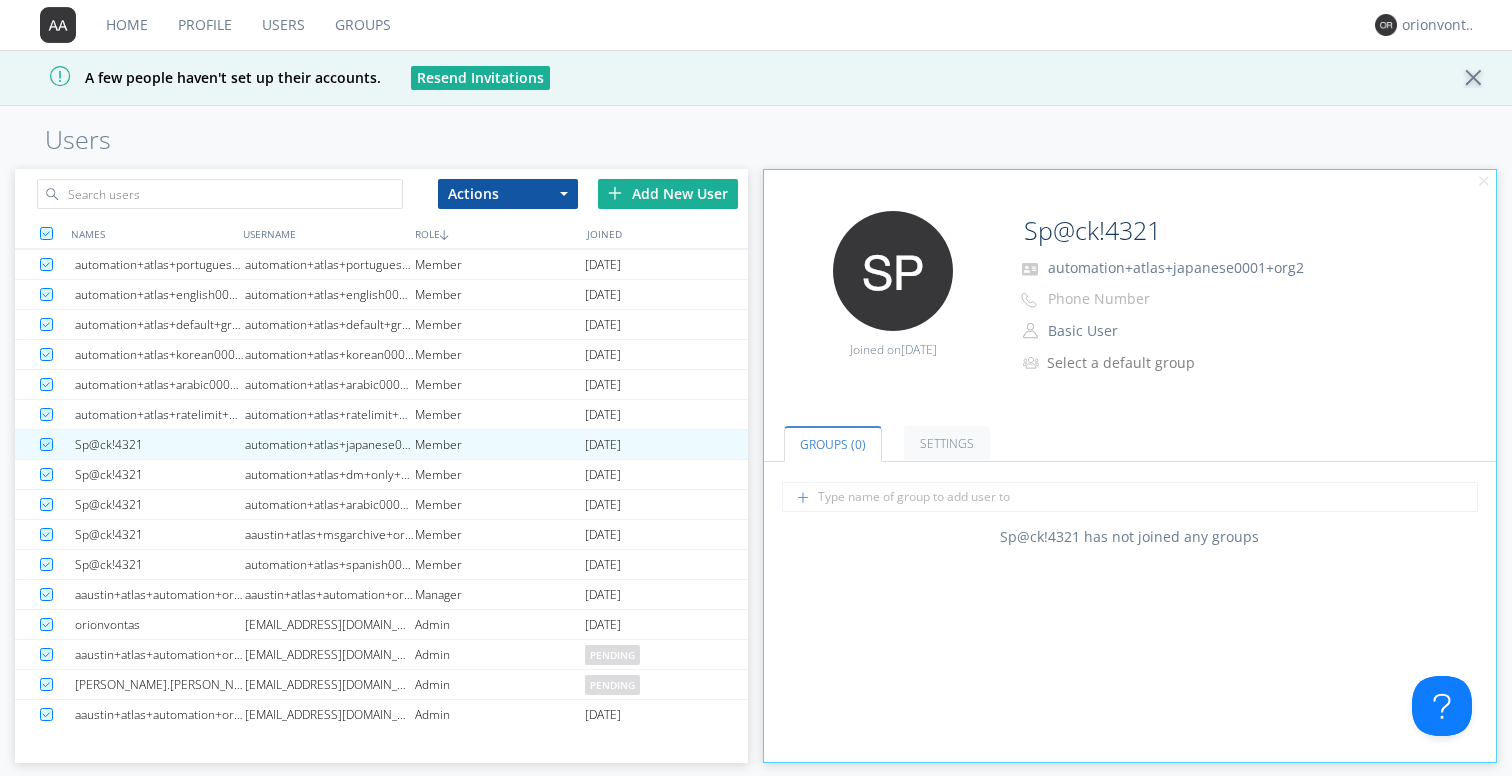 click on "automation+atlas+japanese0001+org2" at bounding box center [1176, 267] 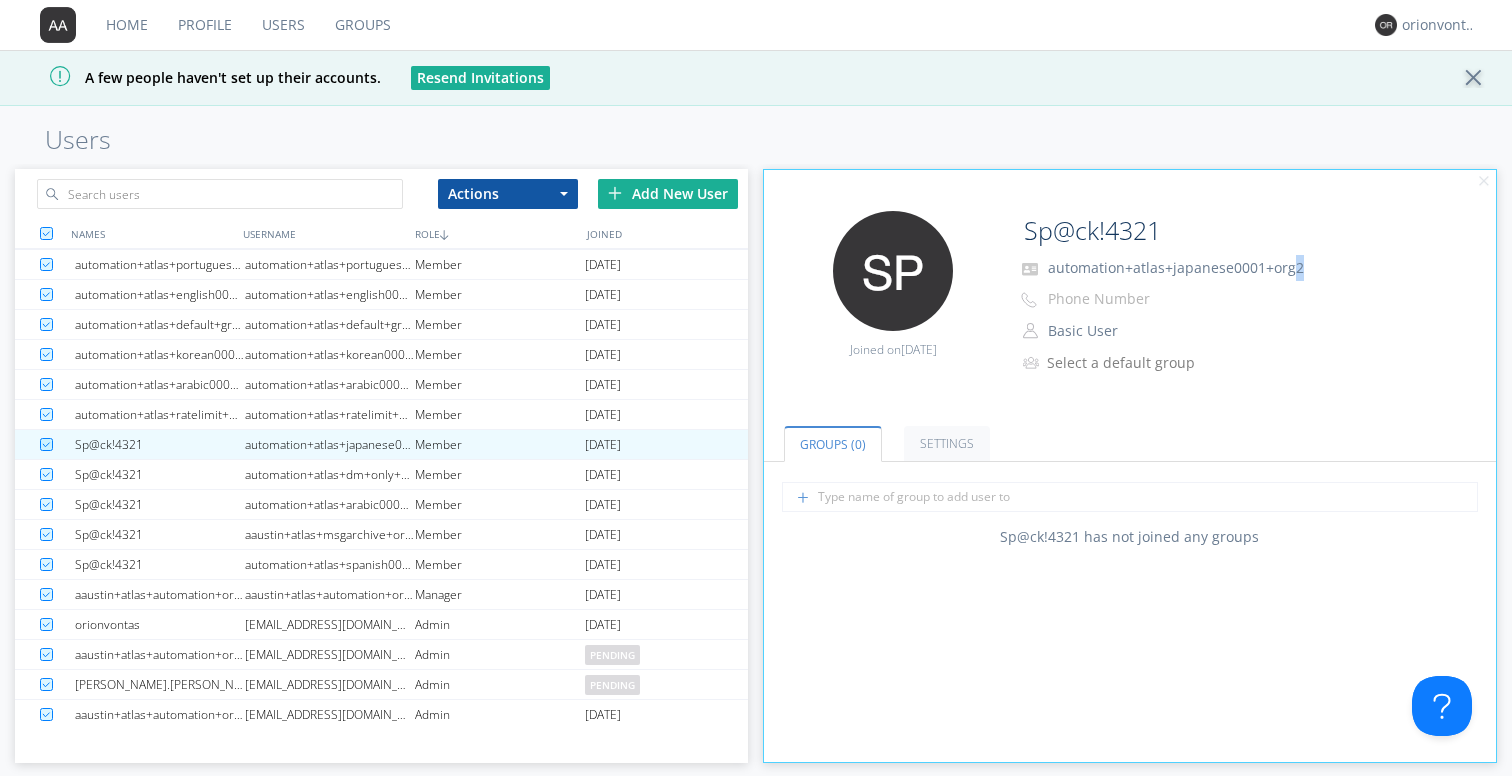 click on "automation+atlas+japanese0001+org2" at bounding box center [1216, 268] 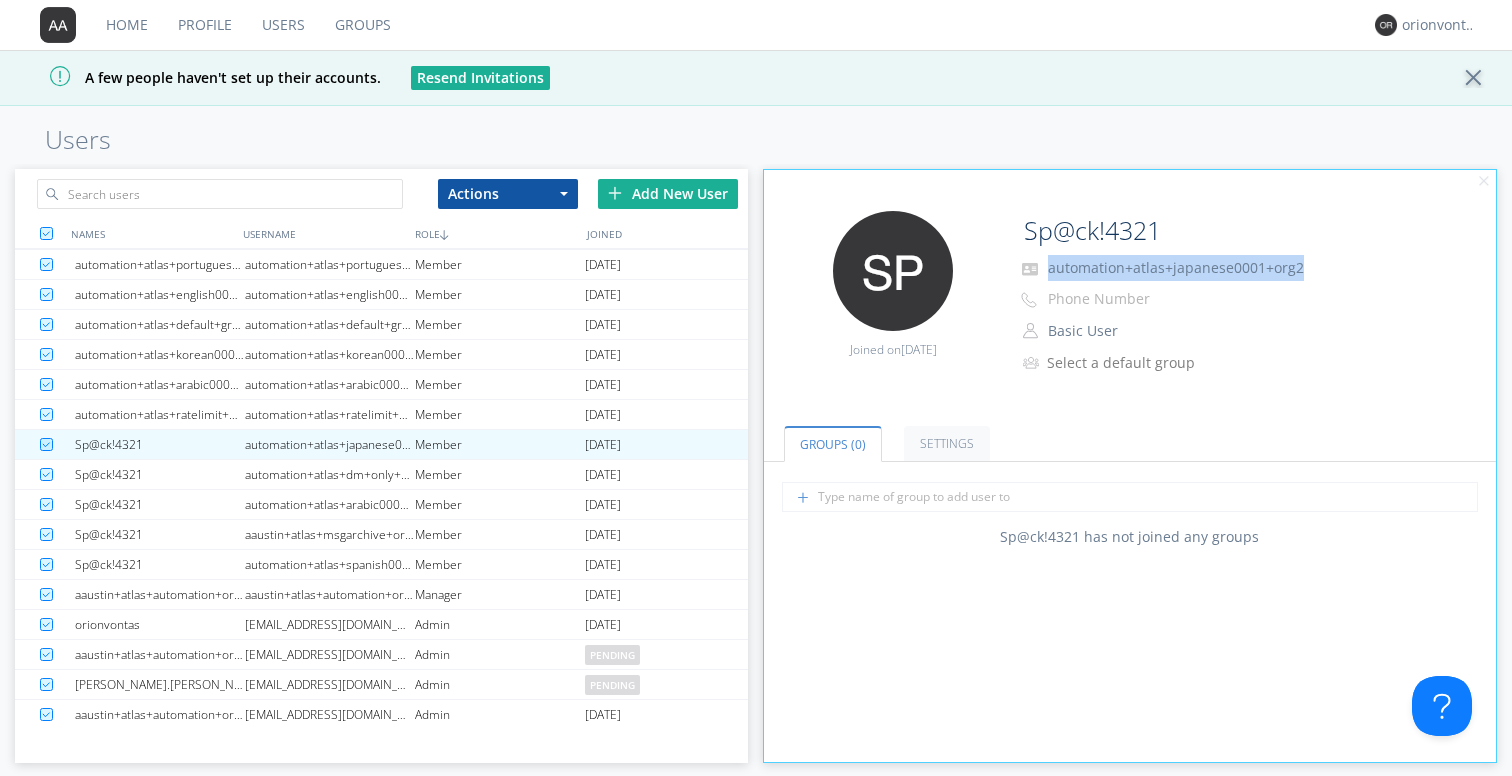 drag, startPoint x: 1302, startPoint y: 269, endPoint x: 1050, endPoint y: 271, distance: 252.00793 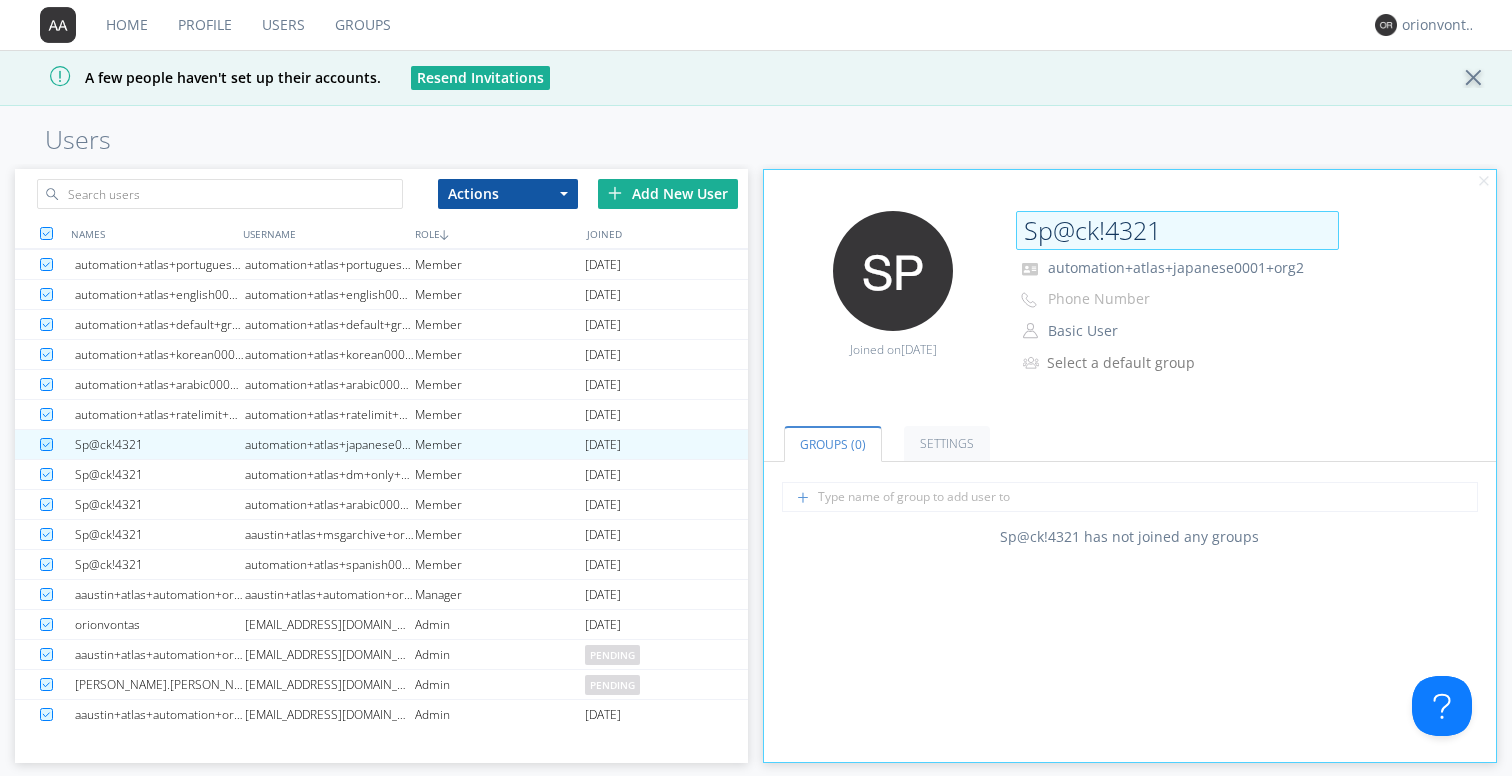 drag, startPoint x: 1166, startPoint y: 234, endPoint x: 1023, endPoint y: 235, distance: 143.0035 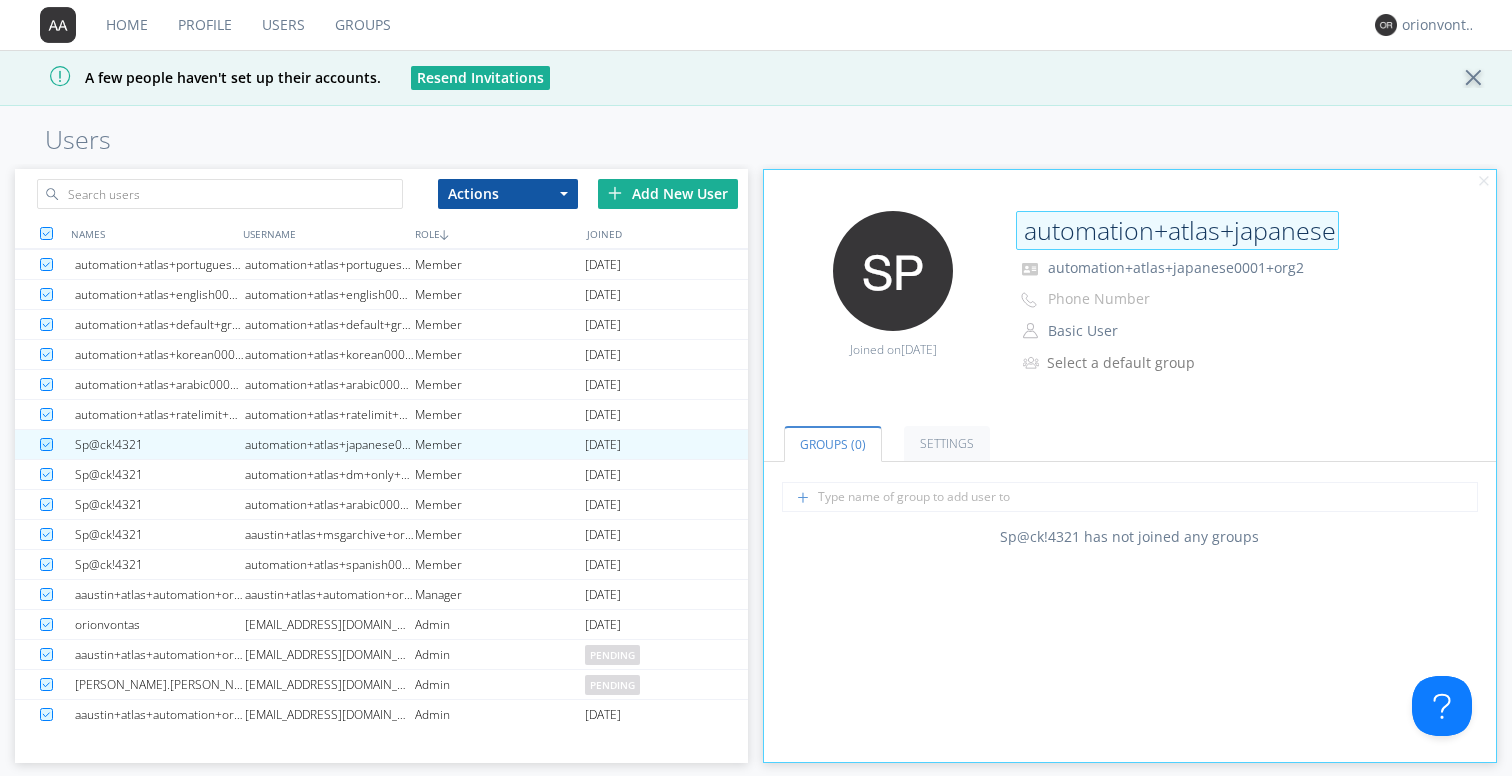 scroll, scrollTop: 0, scrollLeft: 122, axis: horizontal 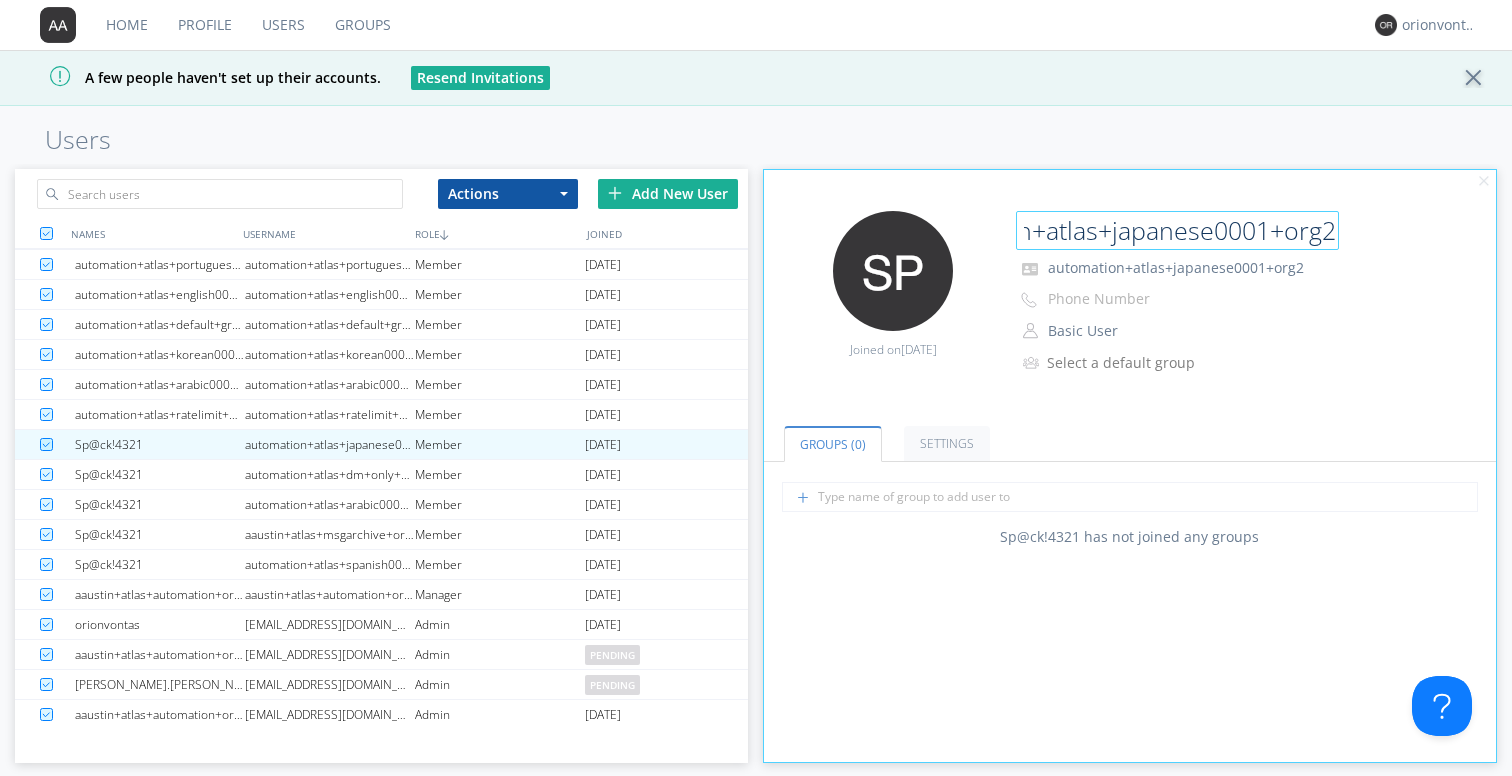 type on "automation+atlas+japanese0001+org2" 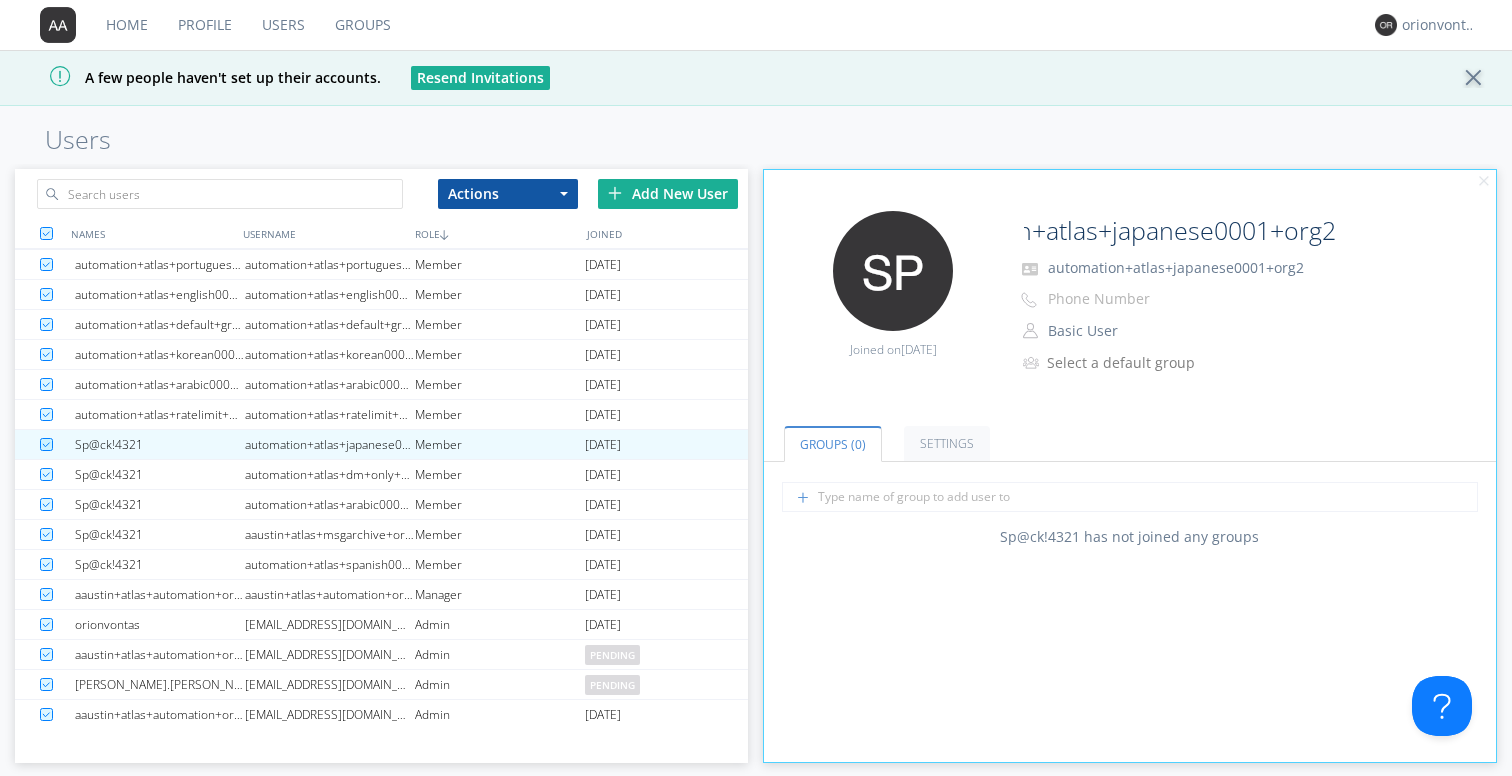 scroll, scrollTop: 0, scrollLeft: 0, axis: both 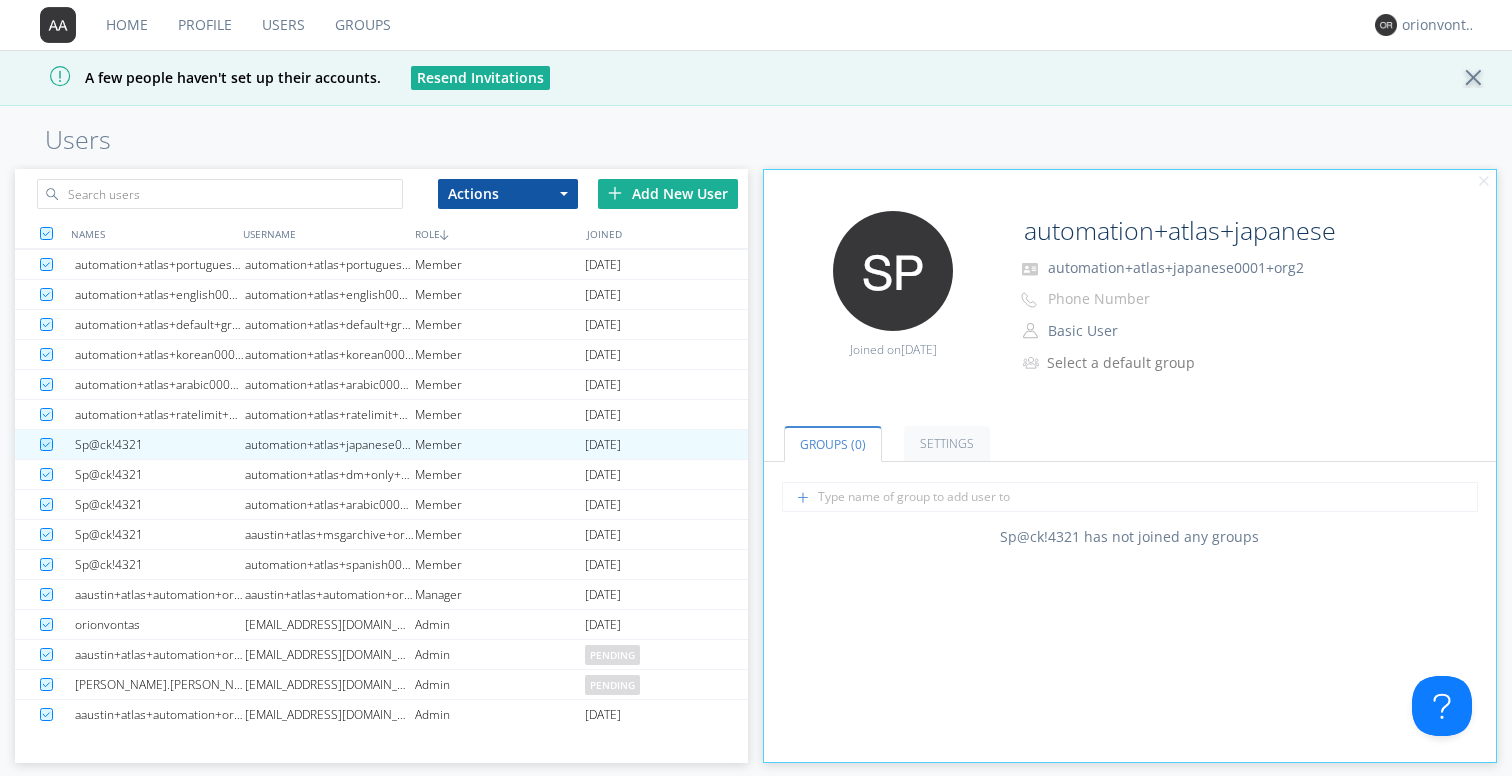 click on "Groups (0) Settings" at bounding box center (1130, 431) 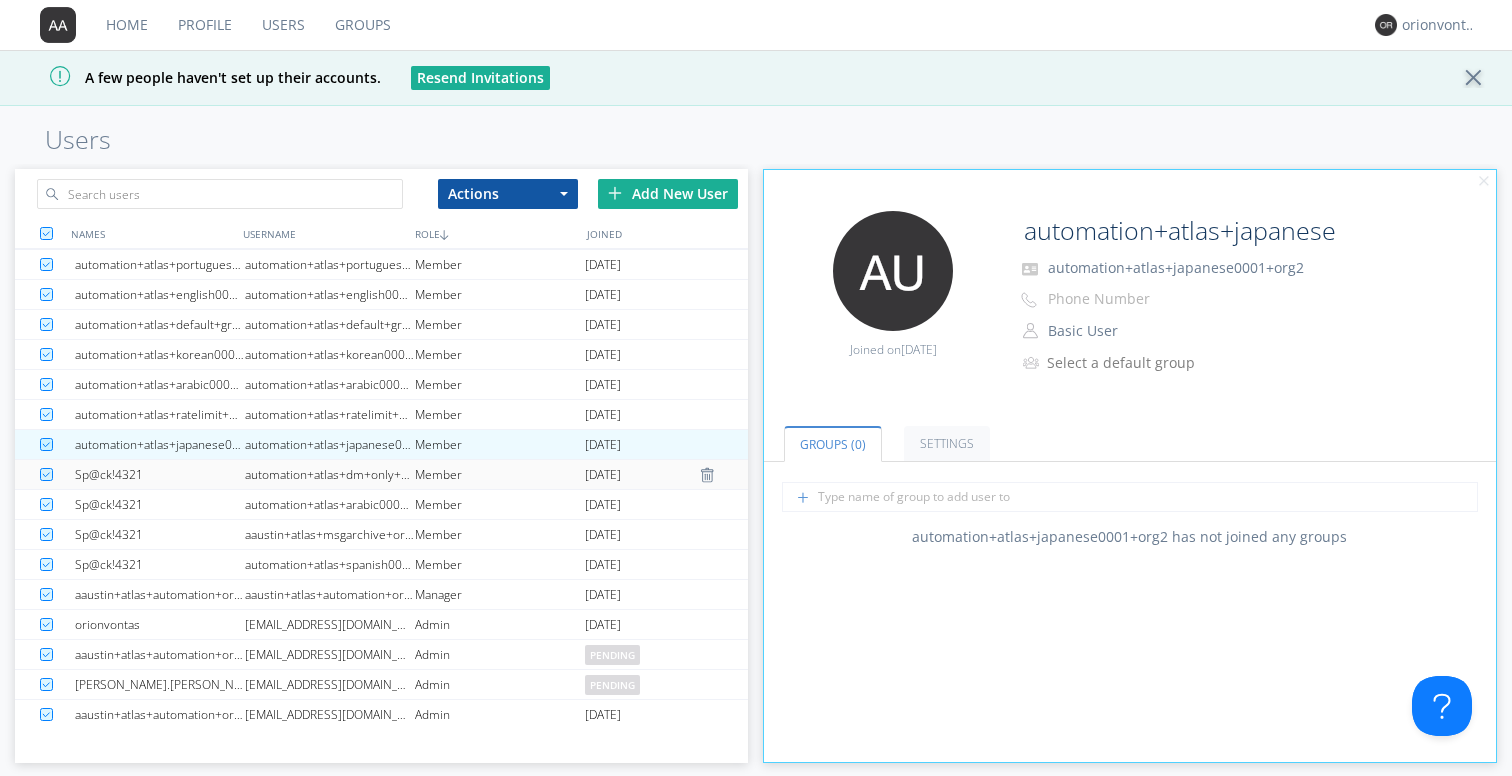 click on "automation+atlas+dm+only+basic+org2" at bounding box center (330, 474) 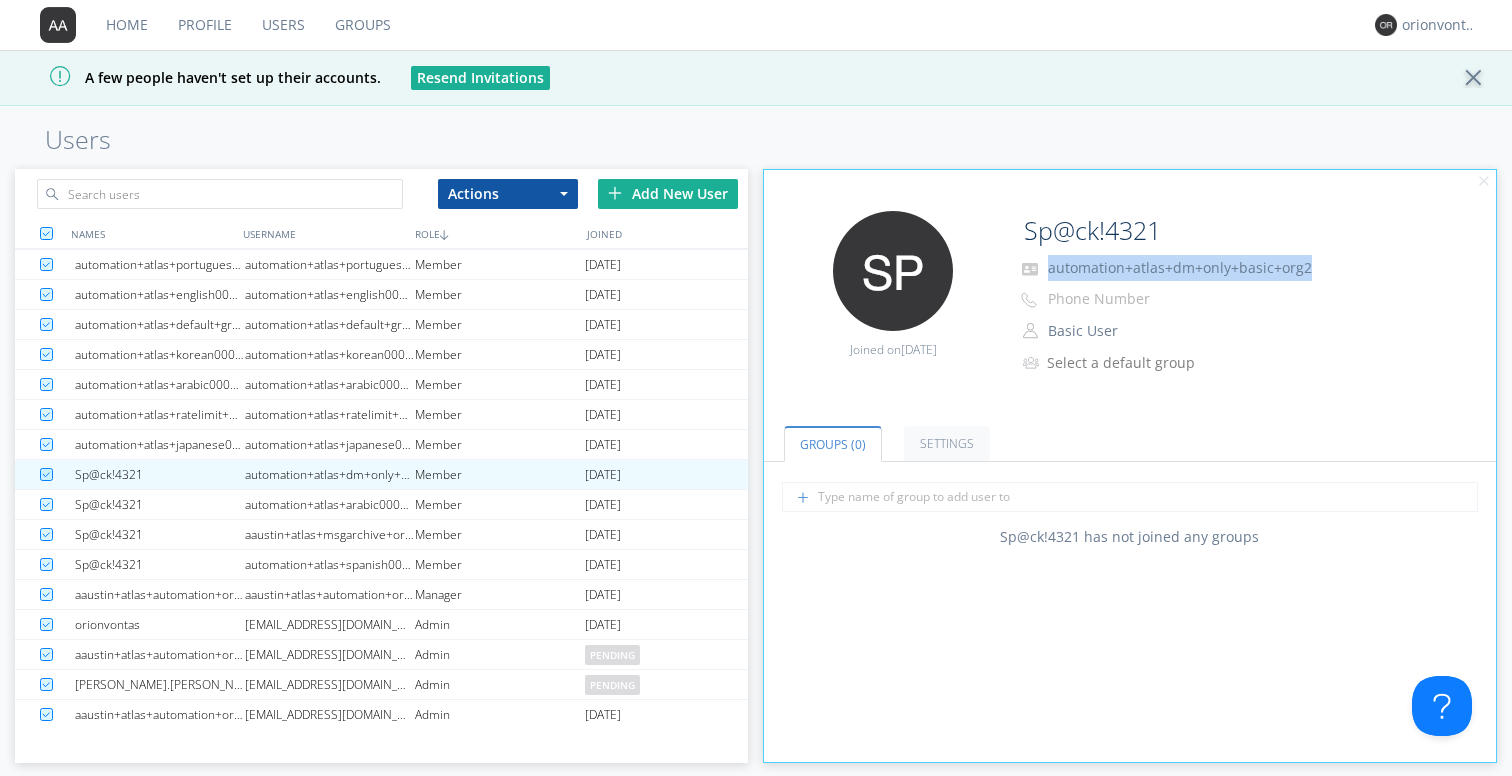 drag, startPoint x: 1310, startPoint y: 269, endPoint x: 1048, endPoint y: 270, distance: 262.00192 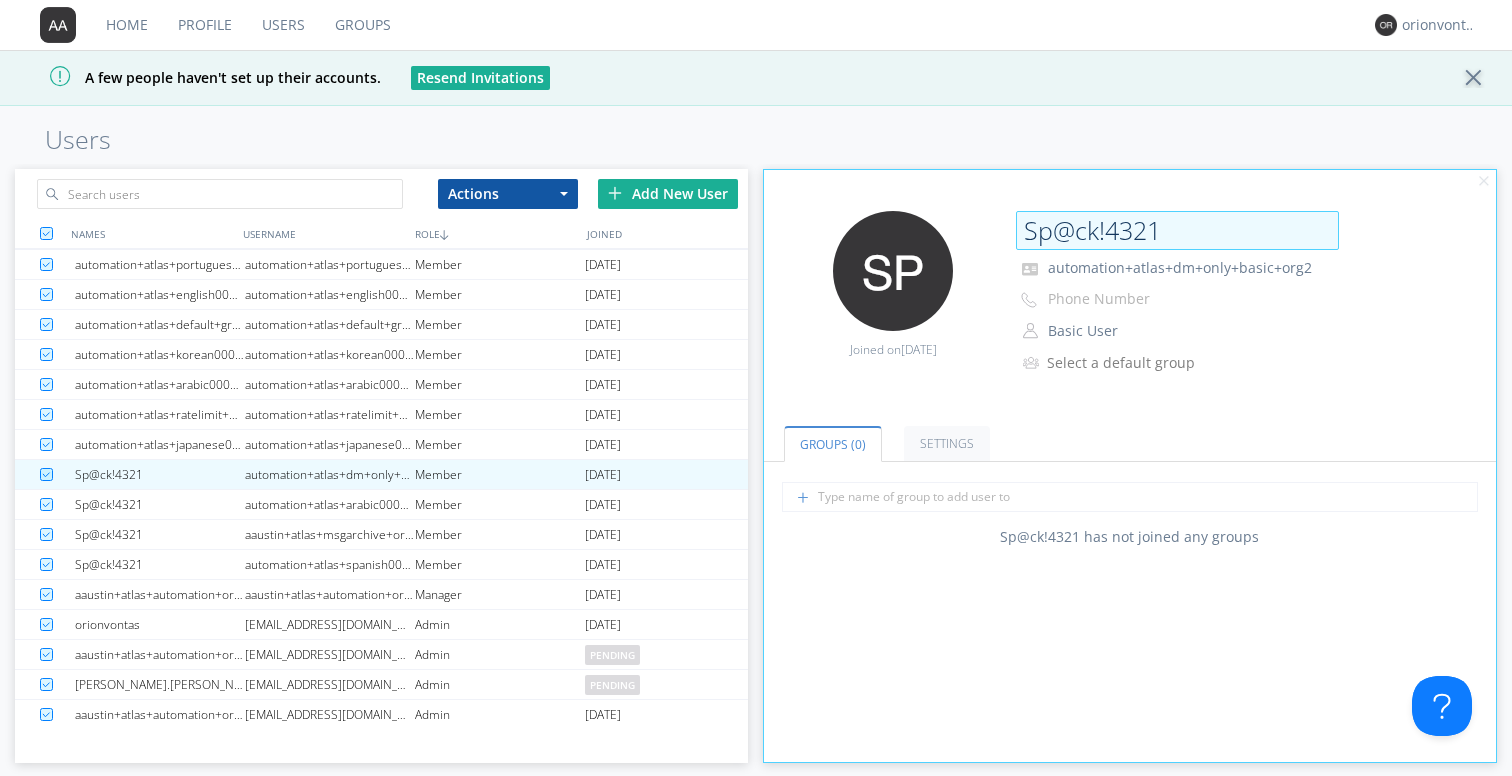 drag, startPoint x: 1164, startPoint y: 232, endPoint x: 1017, endPoint y: 226, distance: 147.12239 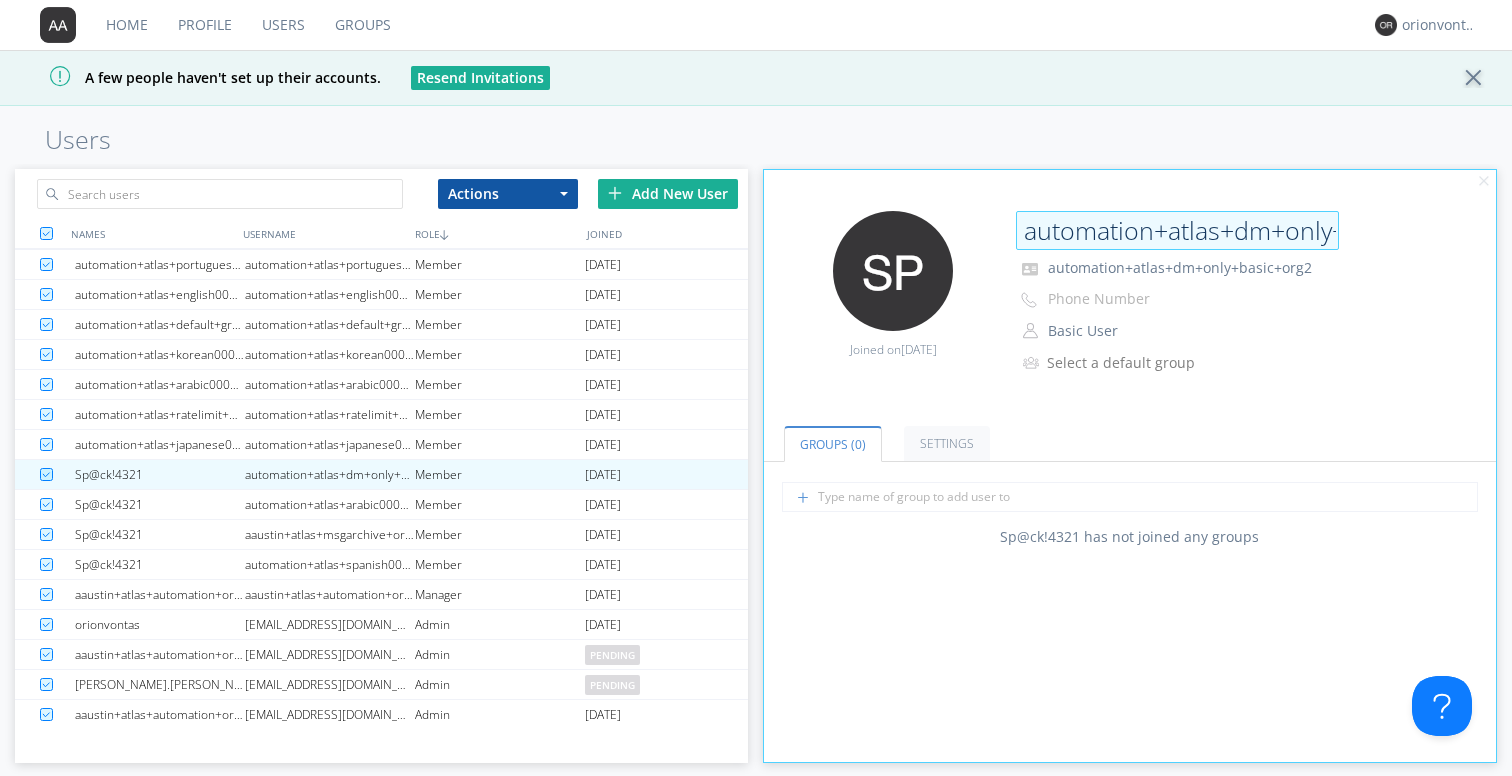 scroll, scrollTop: 0, scrollLeft: 133, axis: horizontal 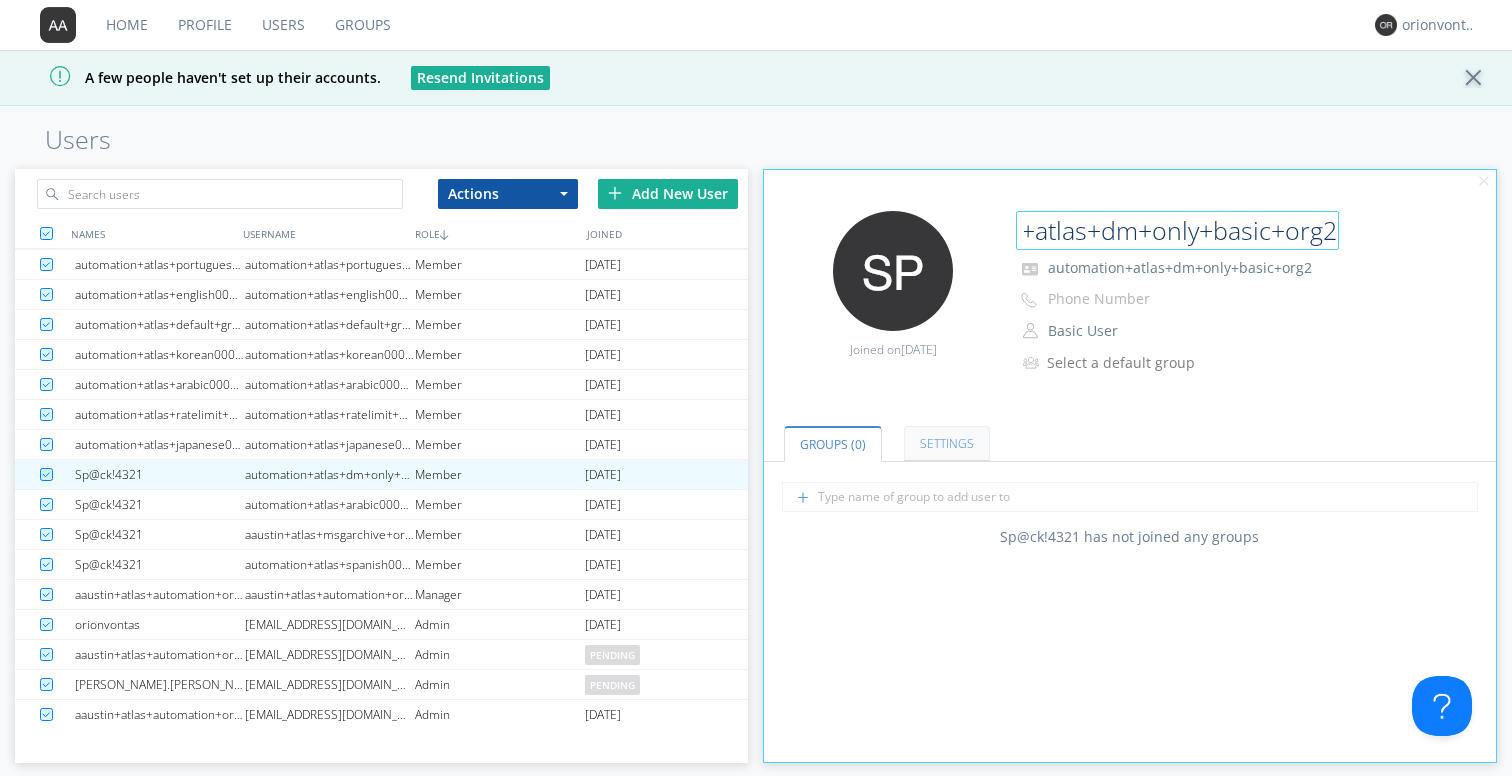 type on "automation+atlas+dm+only+basic+org2" 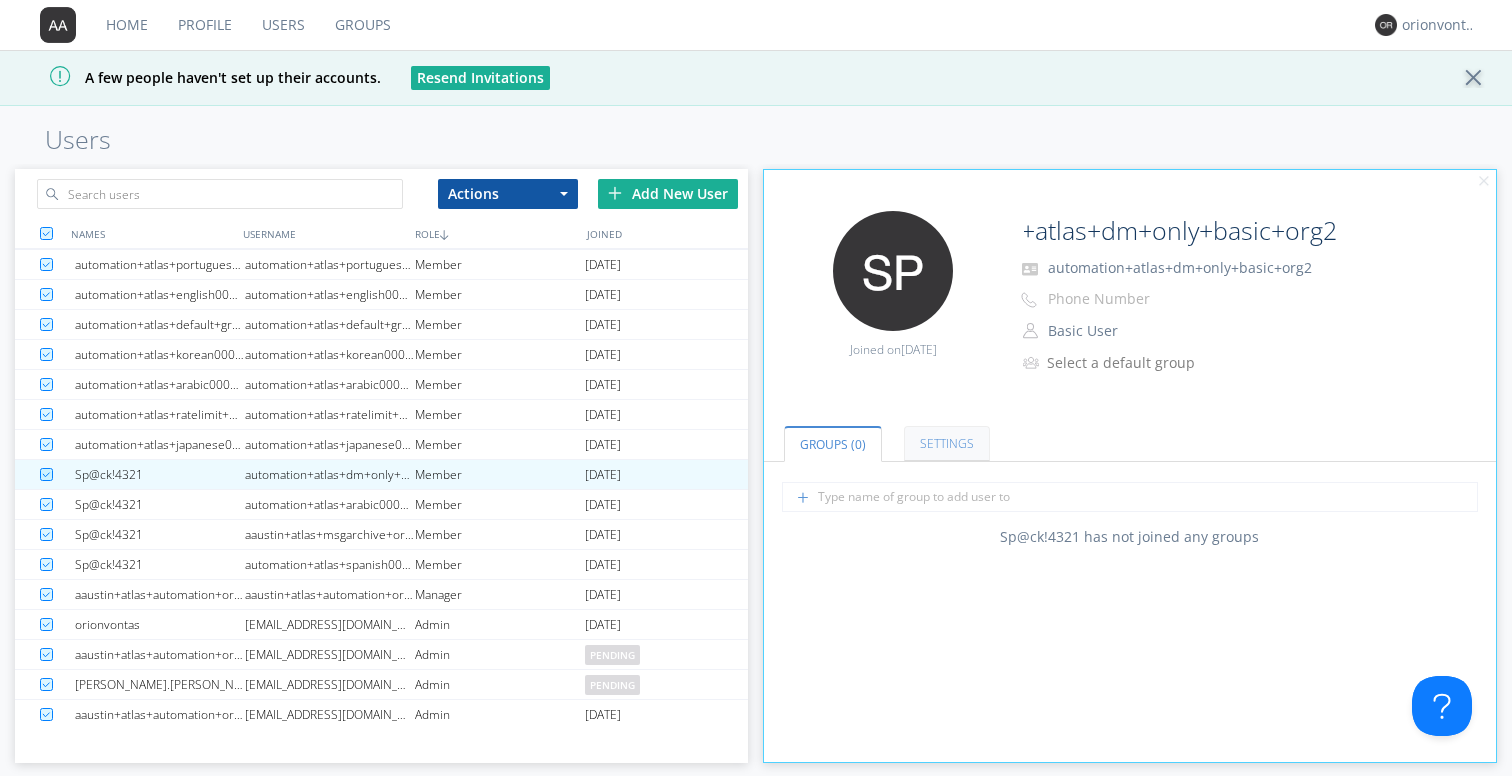 scroll, scrollTop: 0, scrollLeft: 0, axis: both 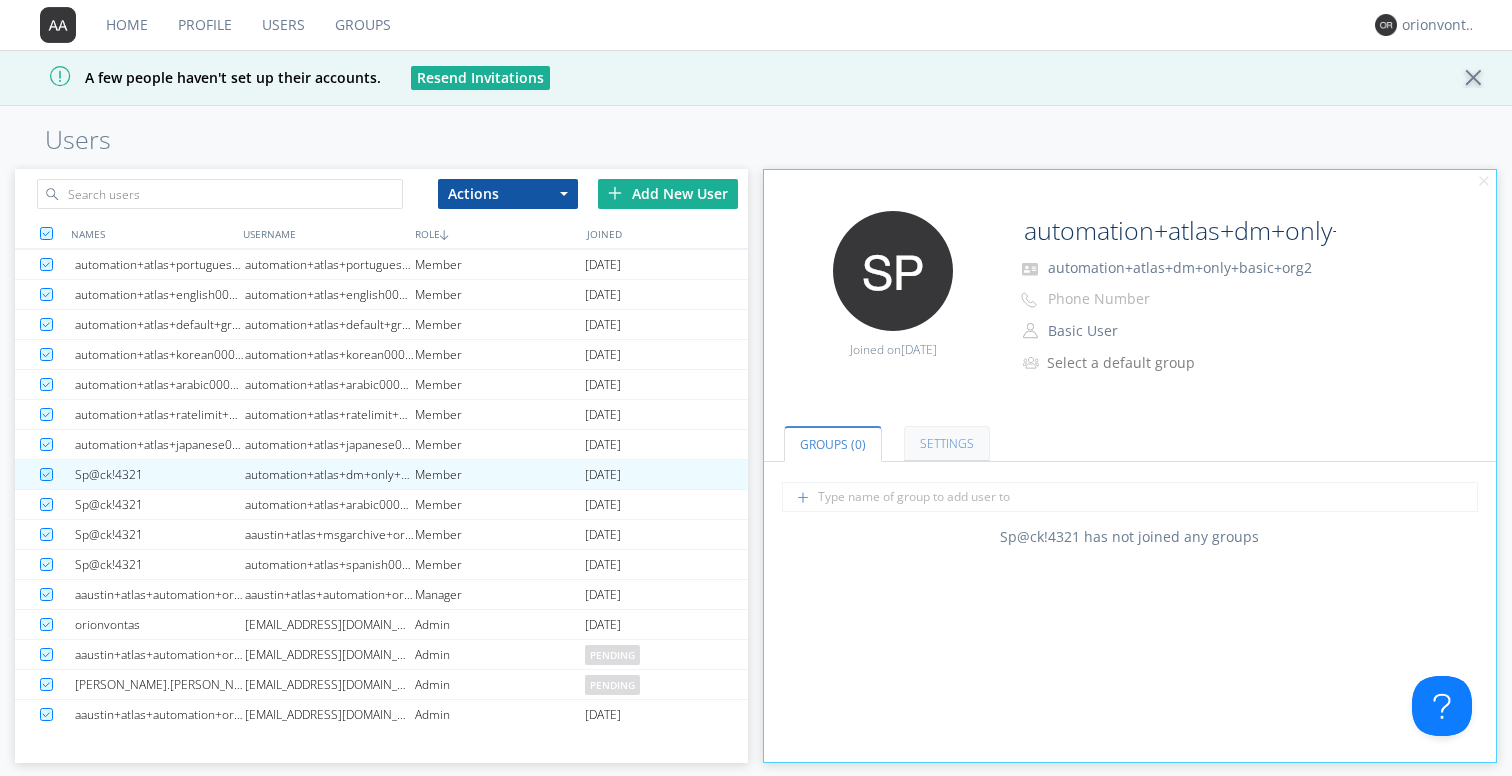 click on "Settings" at bounding box center (947, 443) 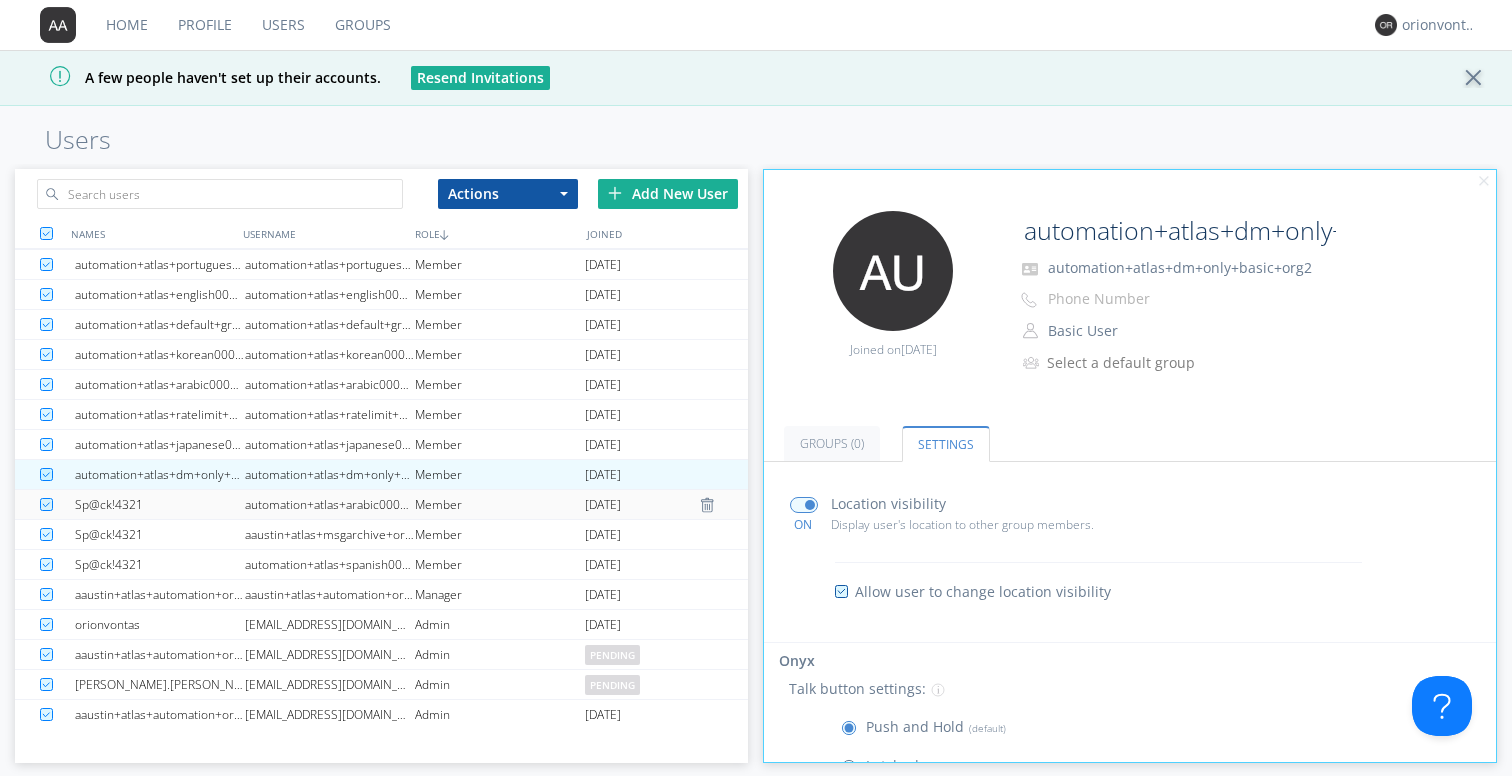 click on "automation+atlas+arabic0001+org2" at bounding box center (330, 504) 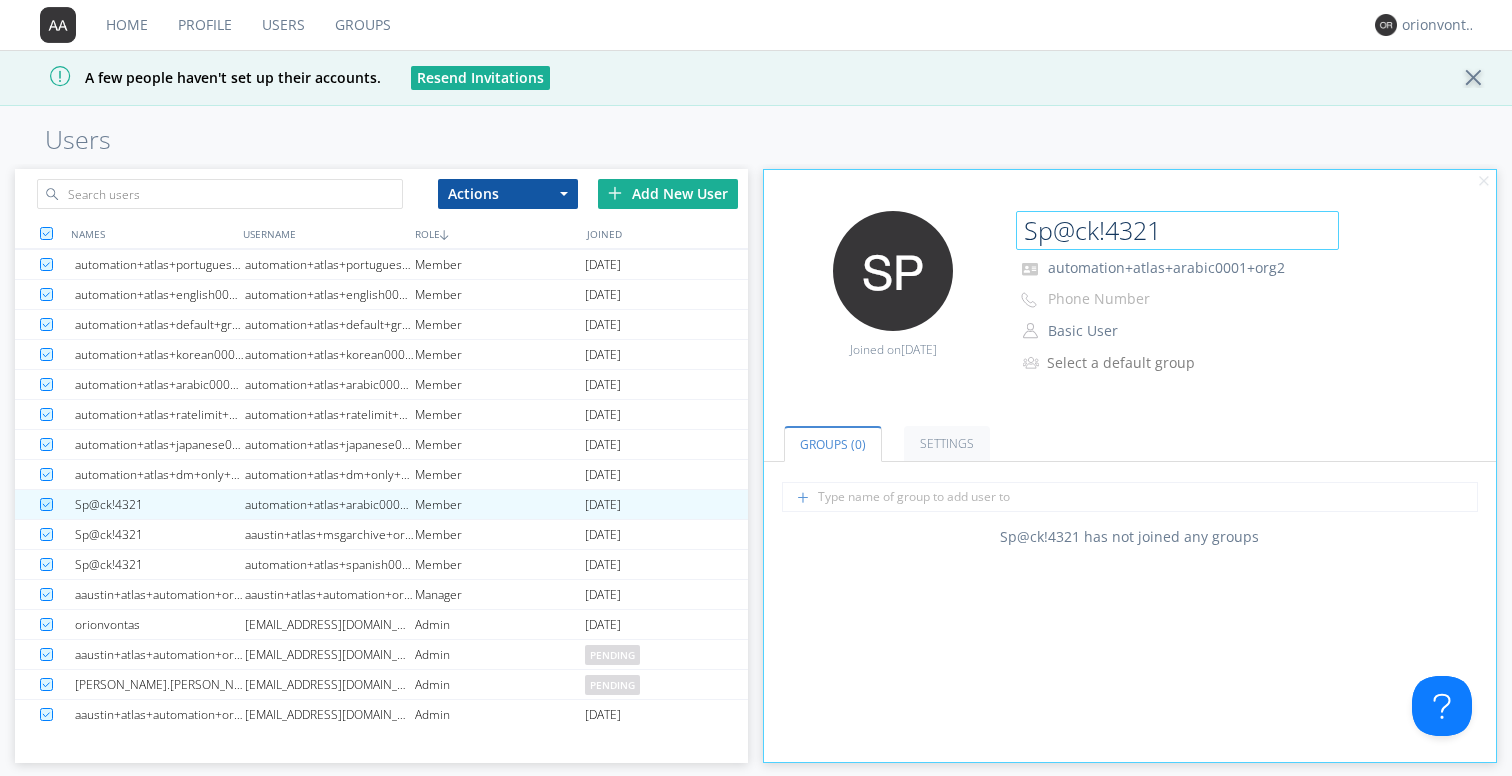 drag, startPoint x: 1167, startPoint y: 238, endPoint x: 1013, endPoint y: 238, distance: 154 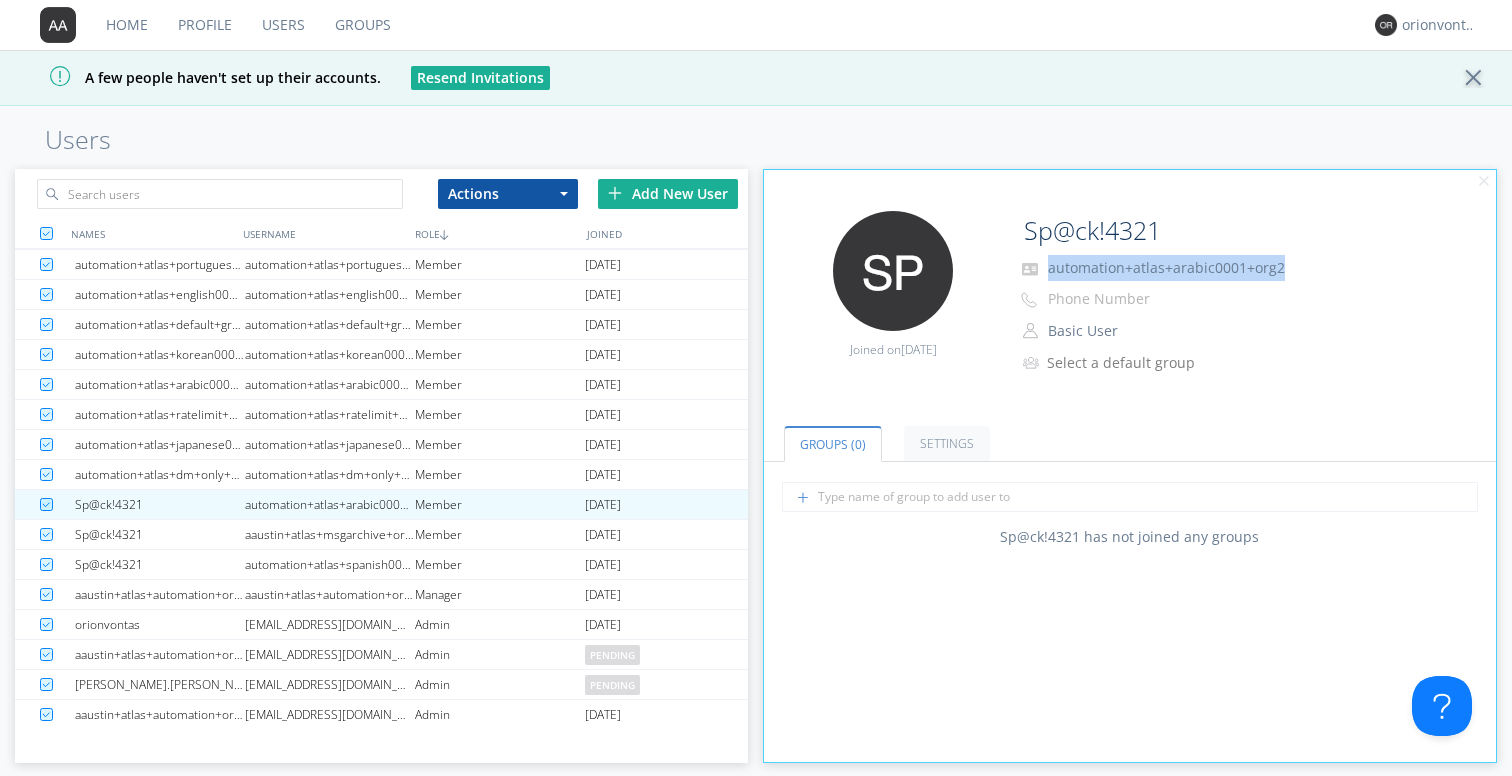 drag, startPoint x: 1291, startPoint y: 269, endPoint x: 1044, endPoint y: 273, distance: 247.03238 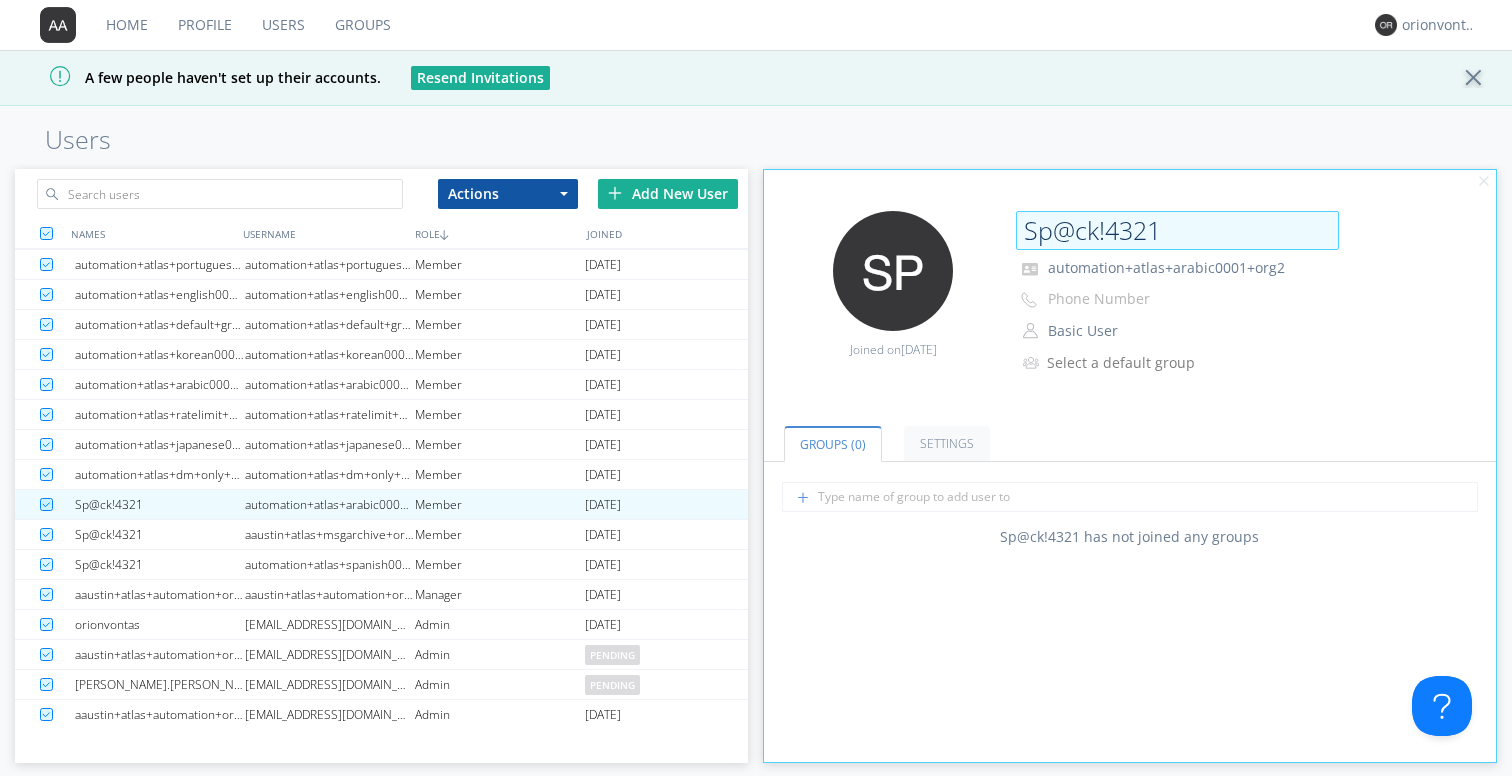 drag, startPoint x: 1174, startPoint y: 234, endPoint x: 1022, endPoint y: 223, distance: 152.3975 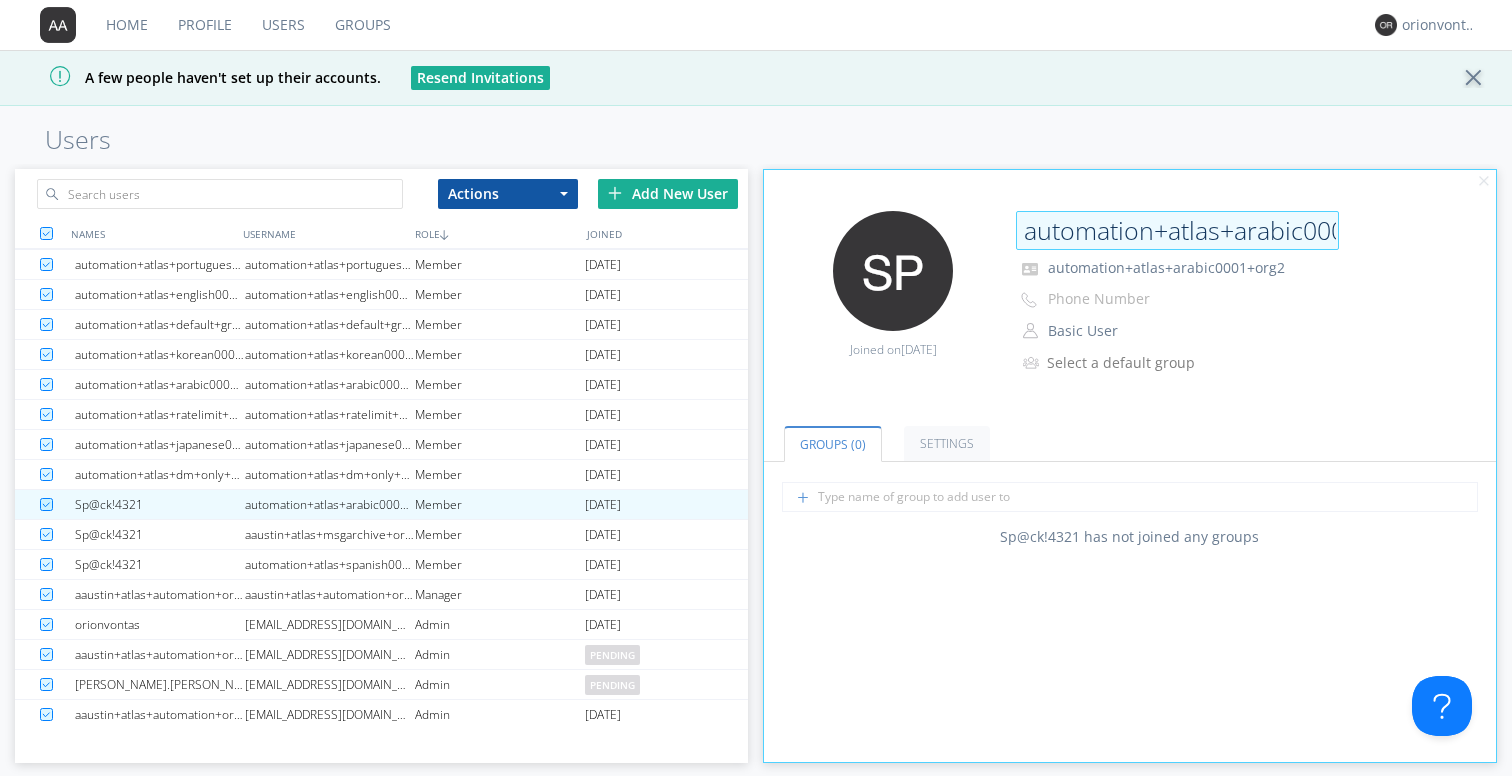 scroll, scrollTop: 0, scrollLeft: 90, axis: horizontal 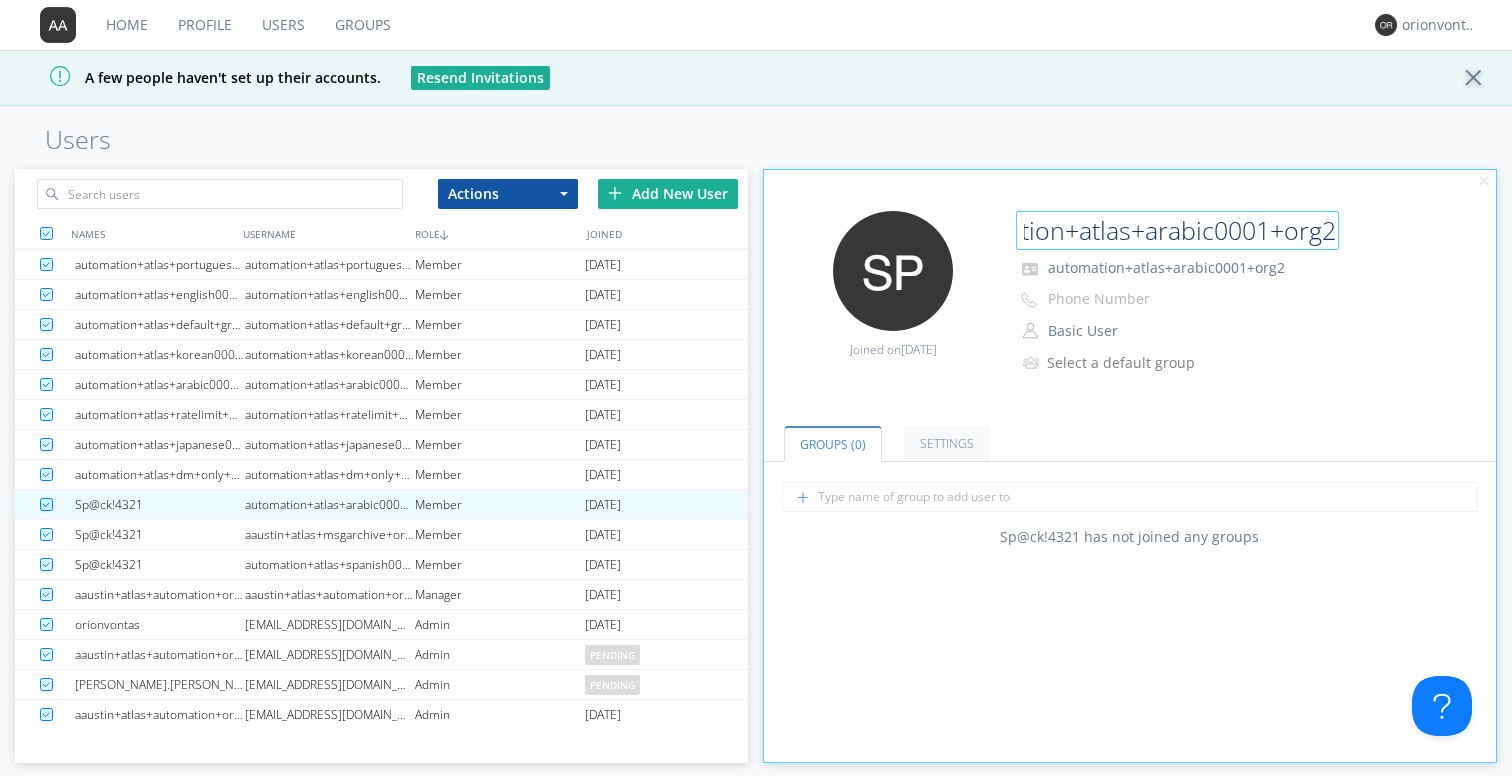 type on "automation+atlas+arabic0001+org2" 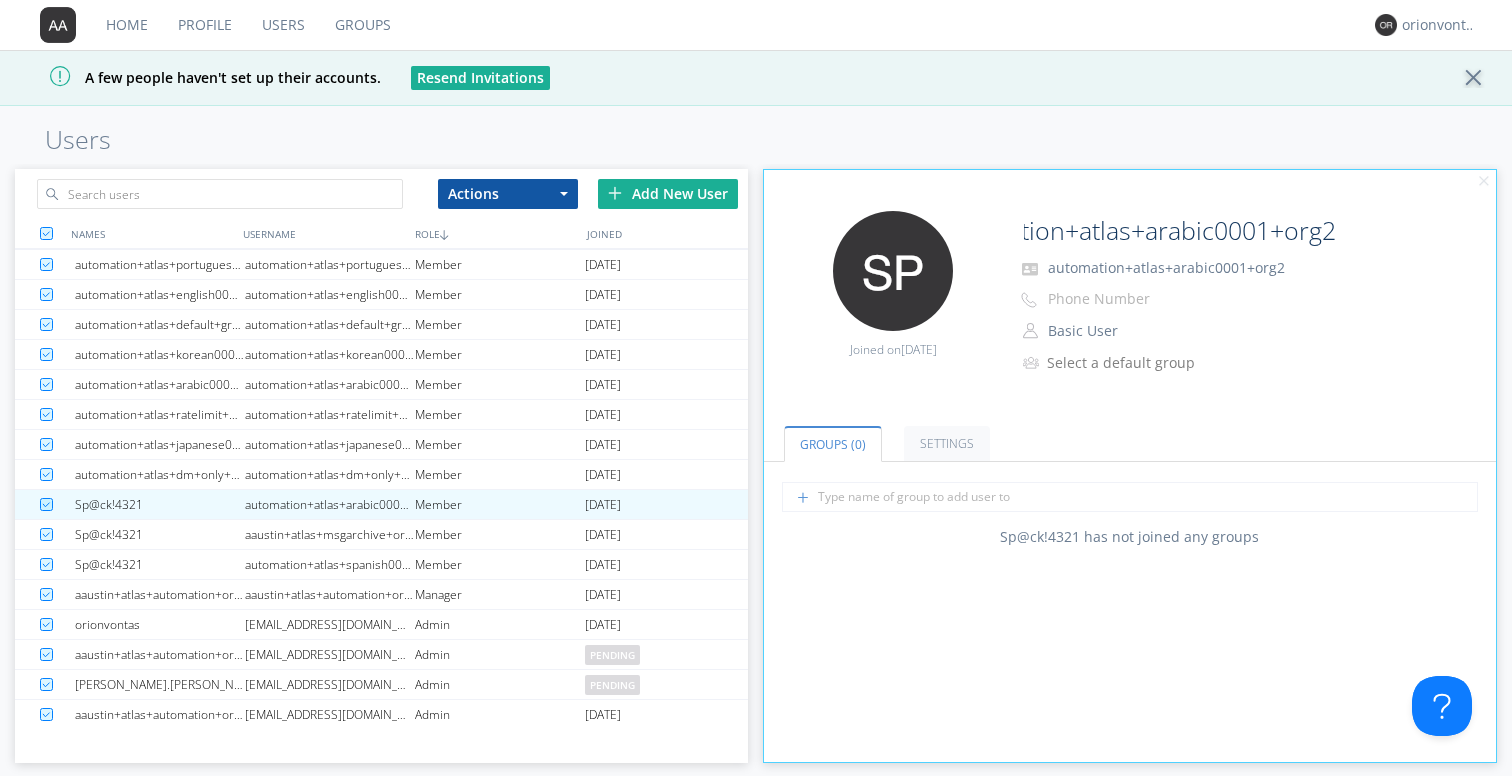 scroll, scrollTop: 0, scrollLeft: 0, axis: both 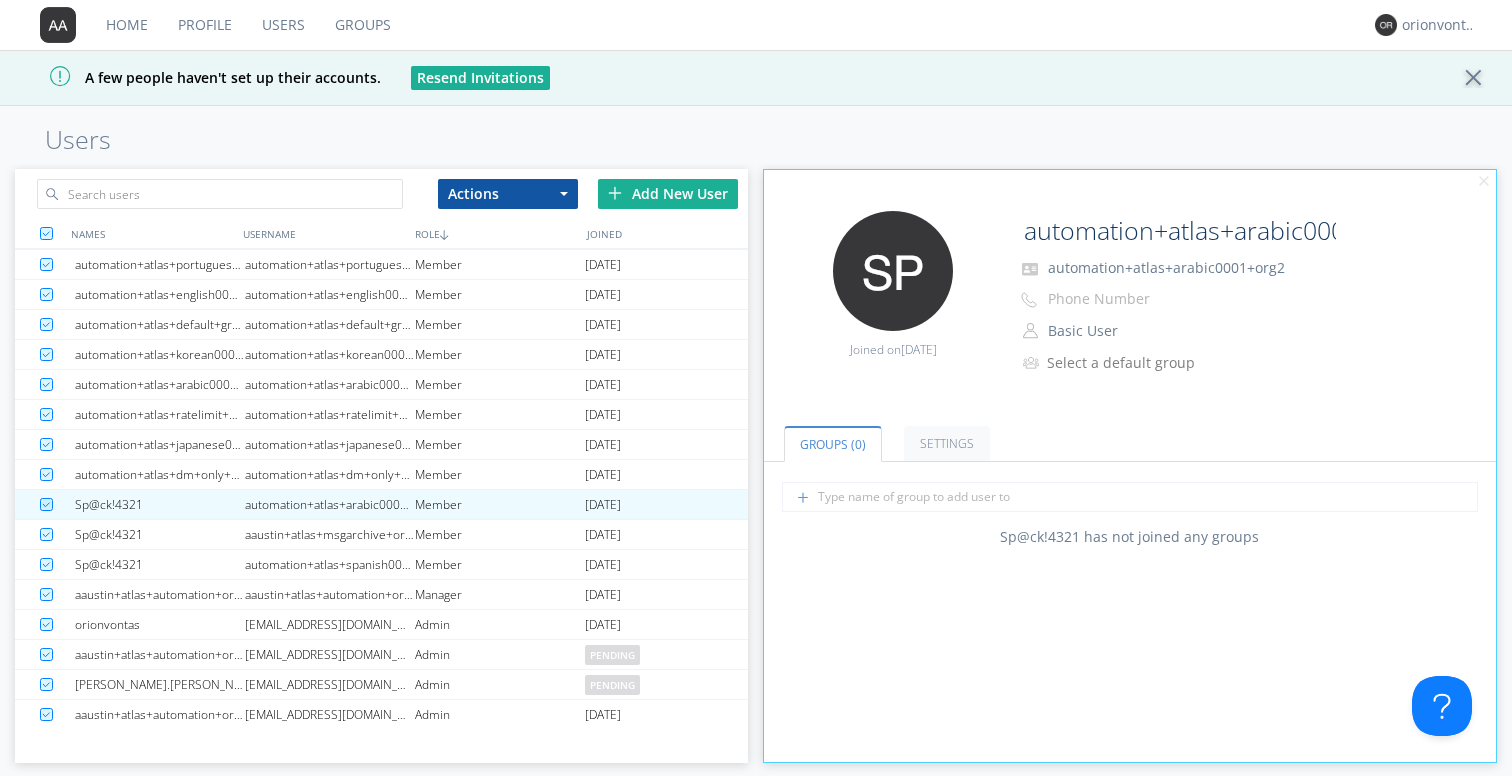 click on "Groups (0) Settings" at bounding box center [1130, 431] 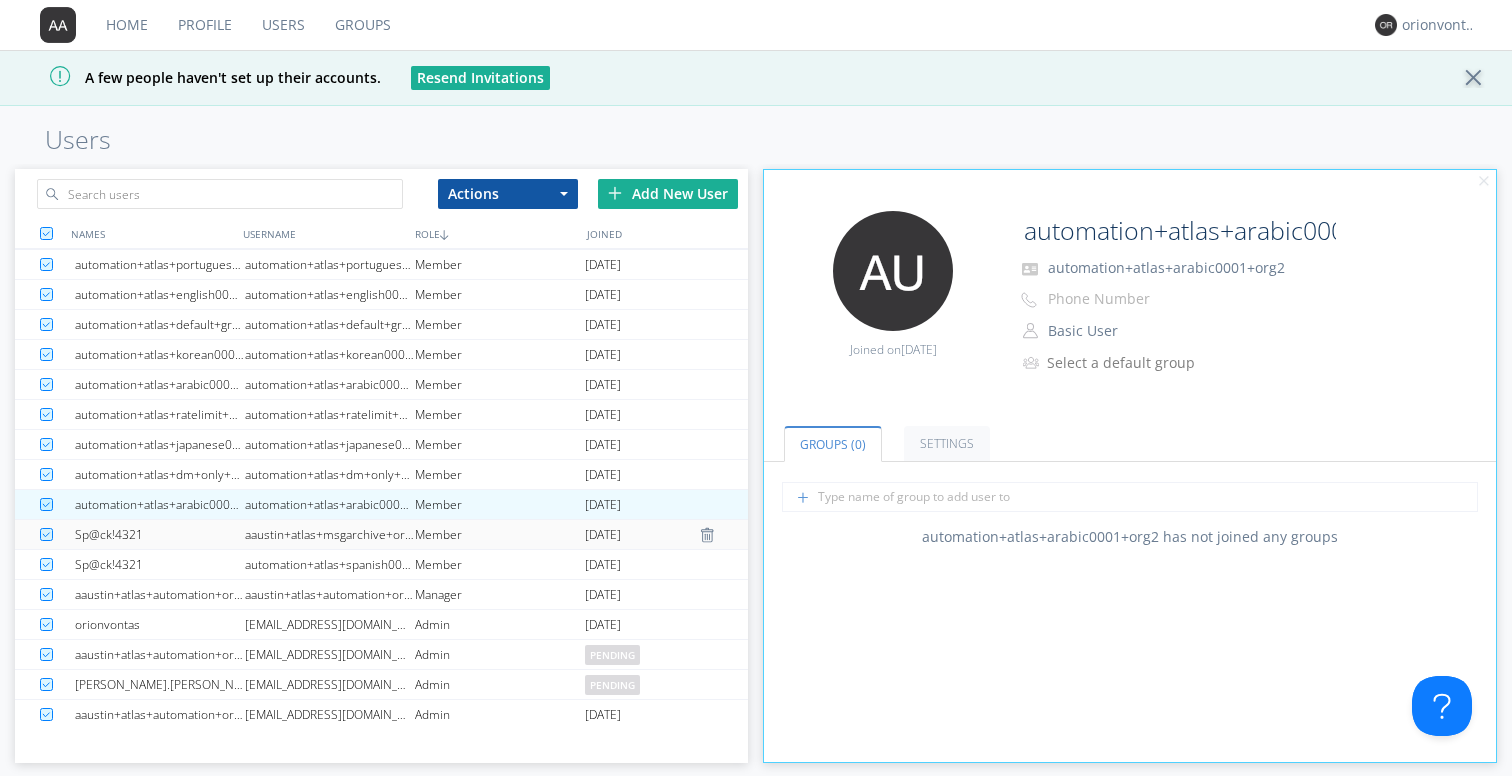 click on "aaustin+atlas+msgarchive+org2" at bounding box center (330, 534) 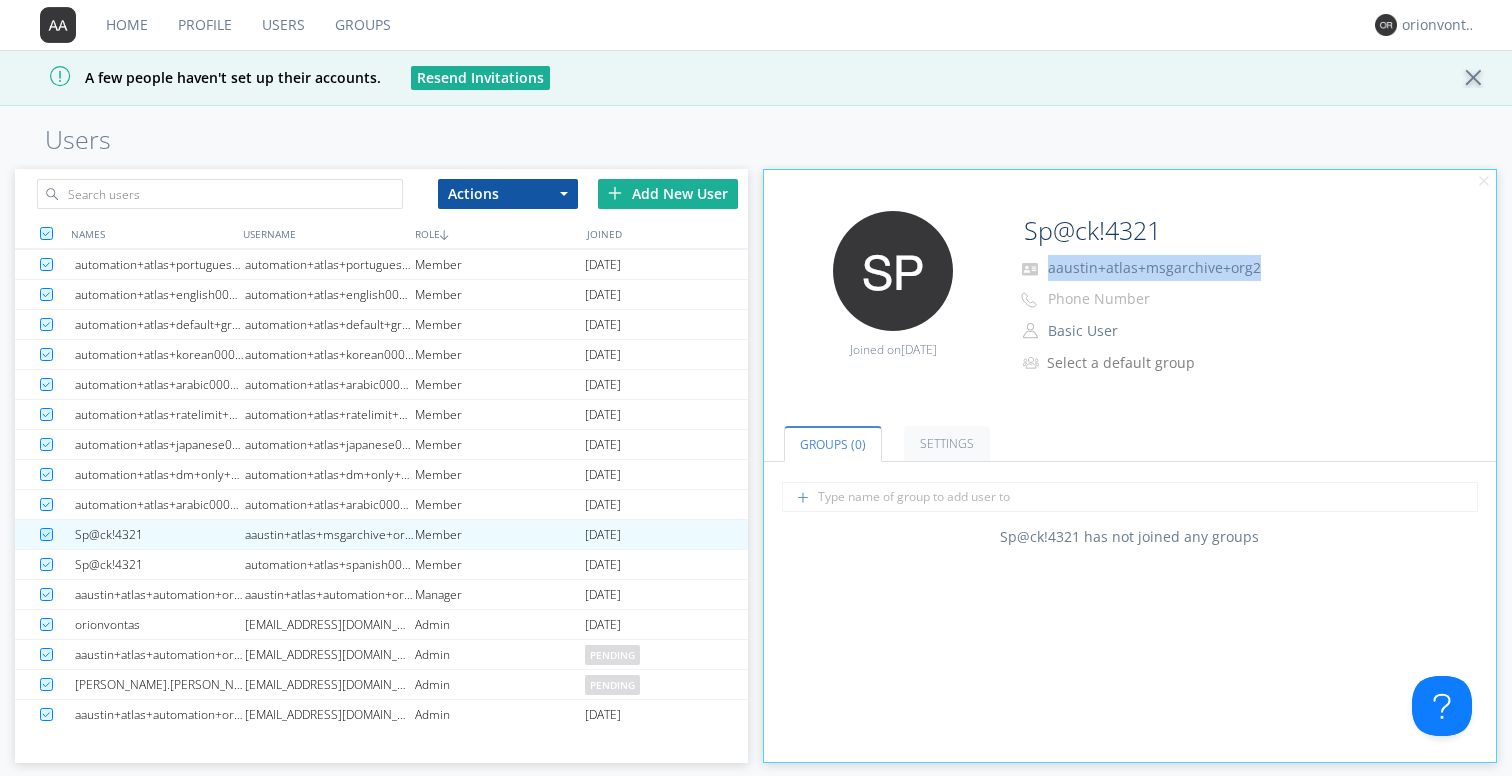 drag, startPoint x: 1256, startPoint y: 272, endPoint x: 1048, endPoint y: 274, distance: 208.00961 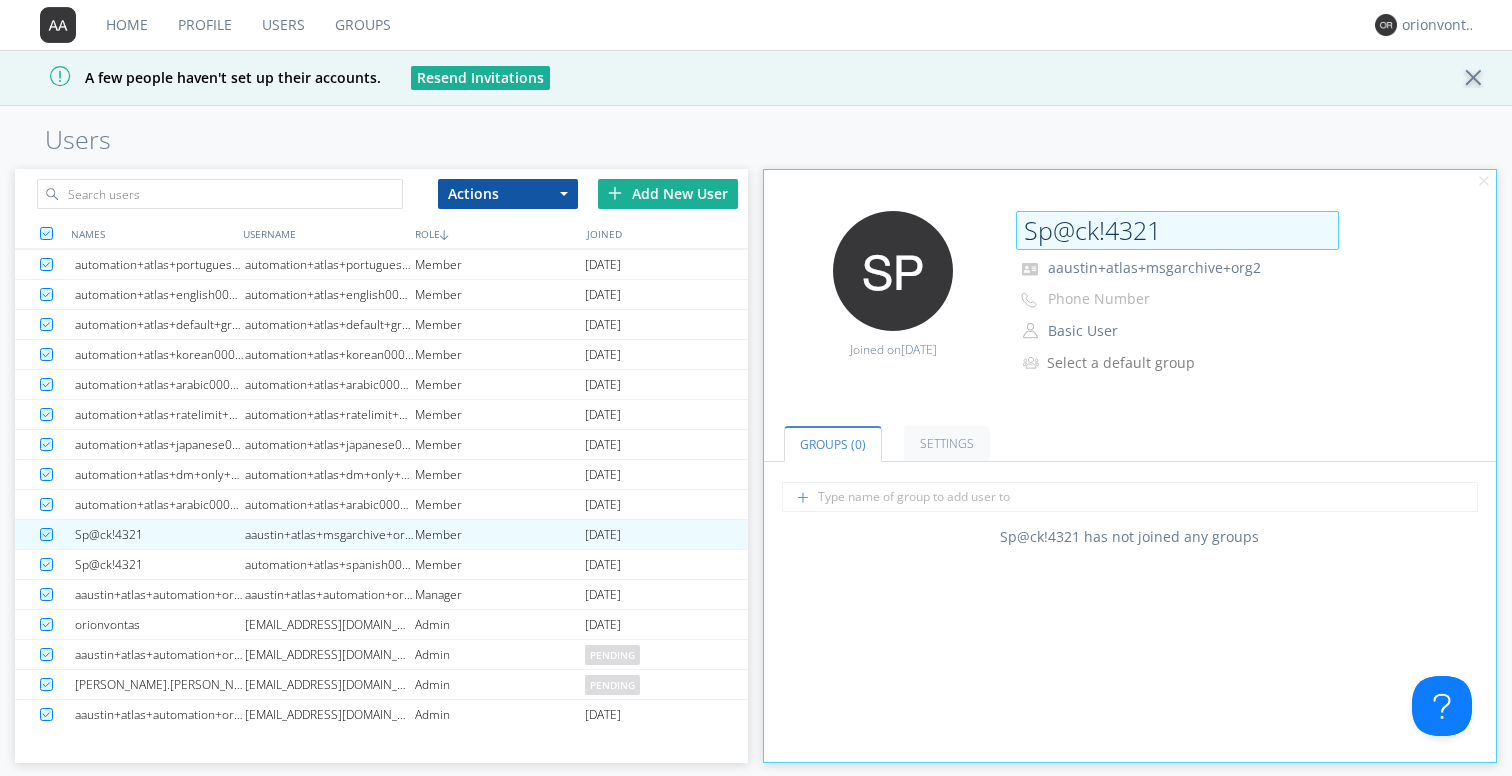 drag, startPoint x: 1176, startPoint y: 233, endPoint x: 1025, endPoint y: 228, distance: 151.08276 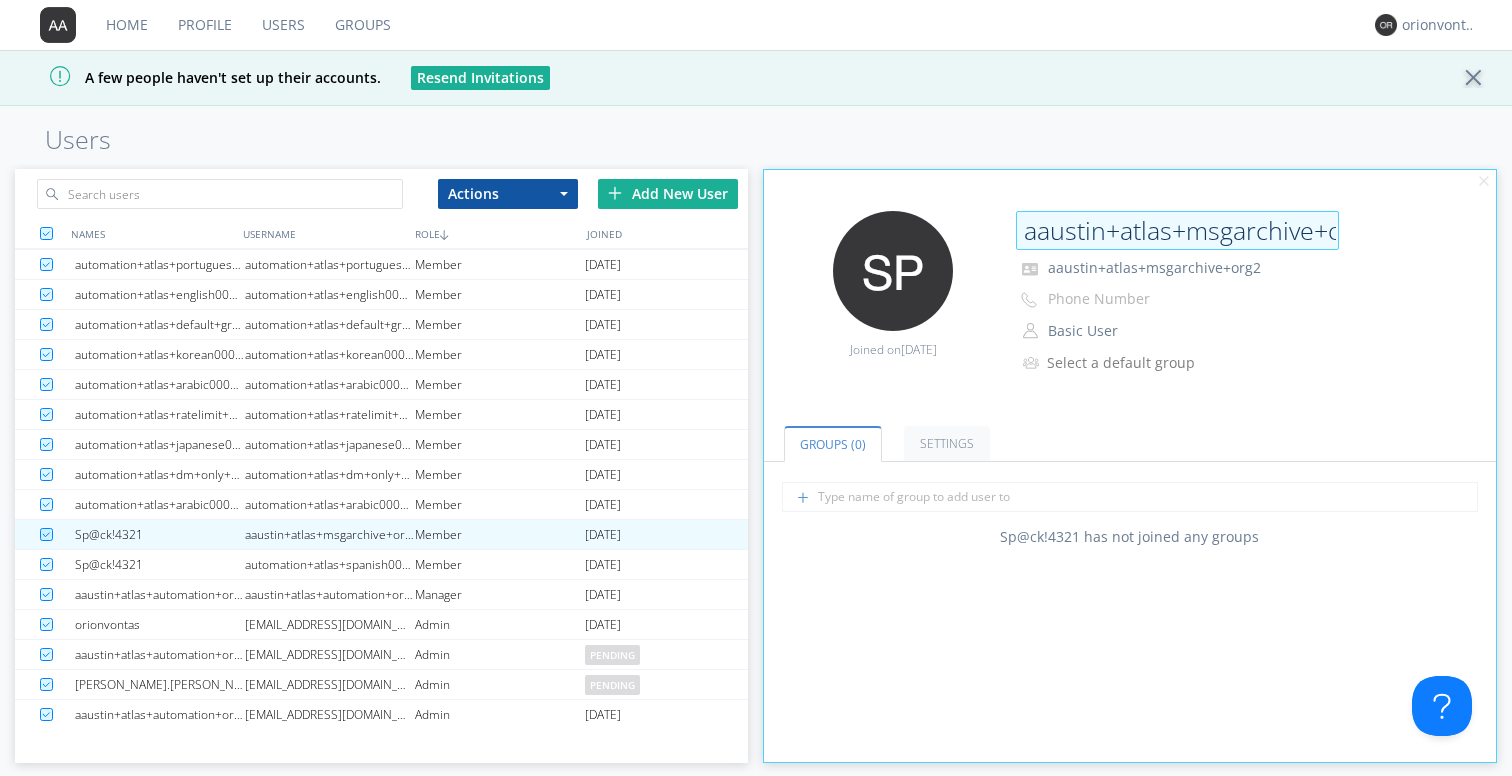 scroll, scrollTop: 0, scrollLeft: 43, axis: horizontal 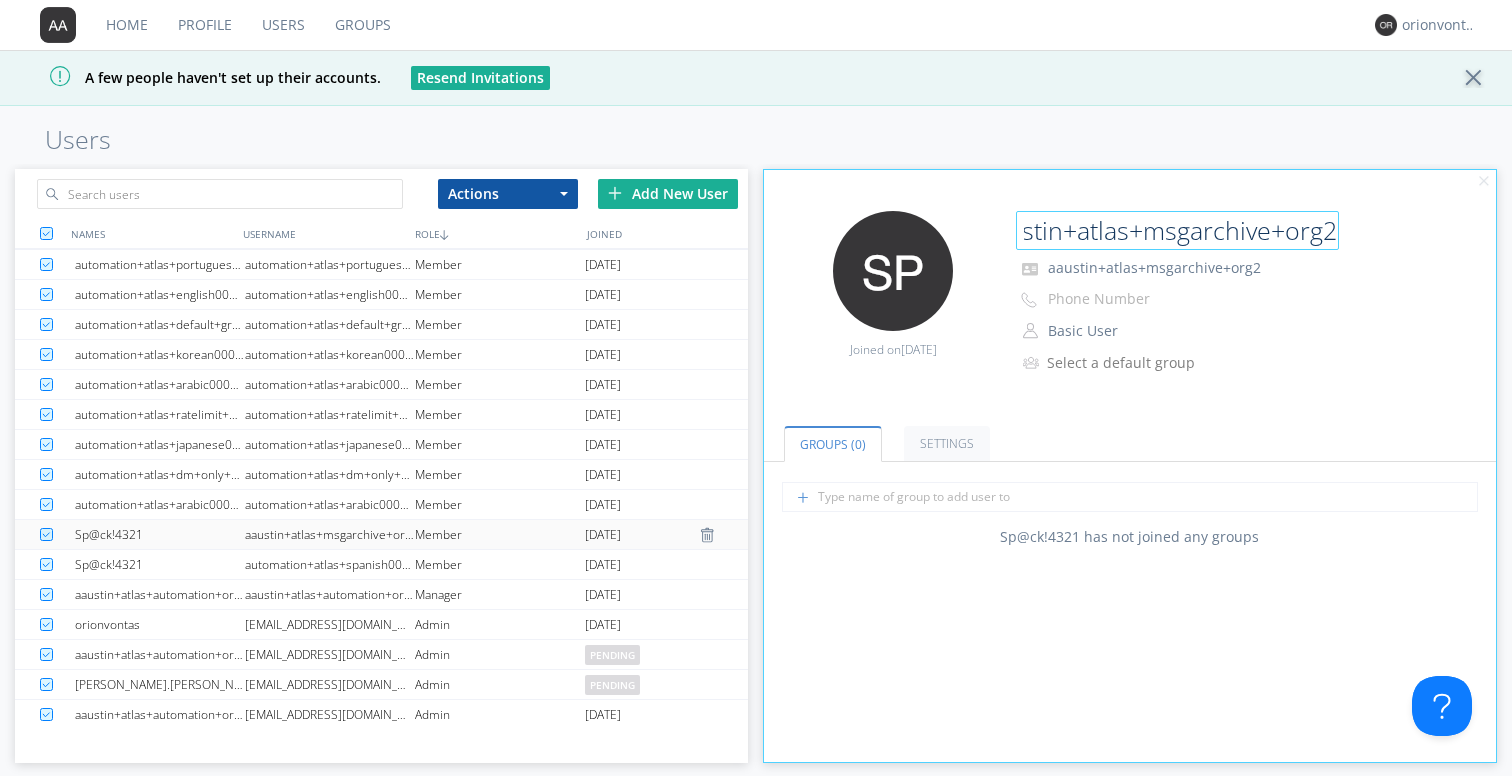 type on "aaustin+atlas+msgarchive+org2" 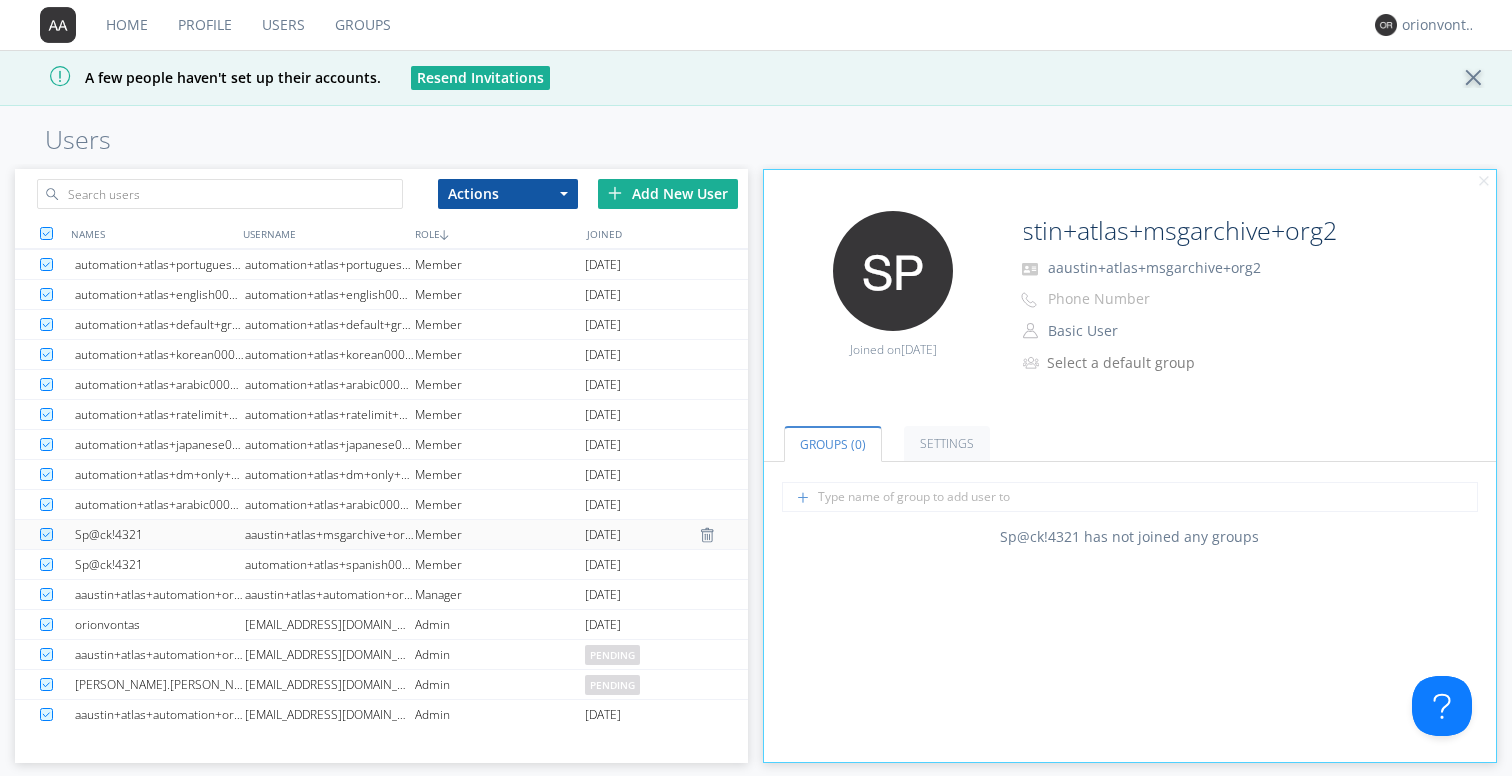 scroll, scrollTop: 0, scrollLeft: 0, axis: both 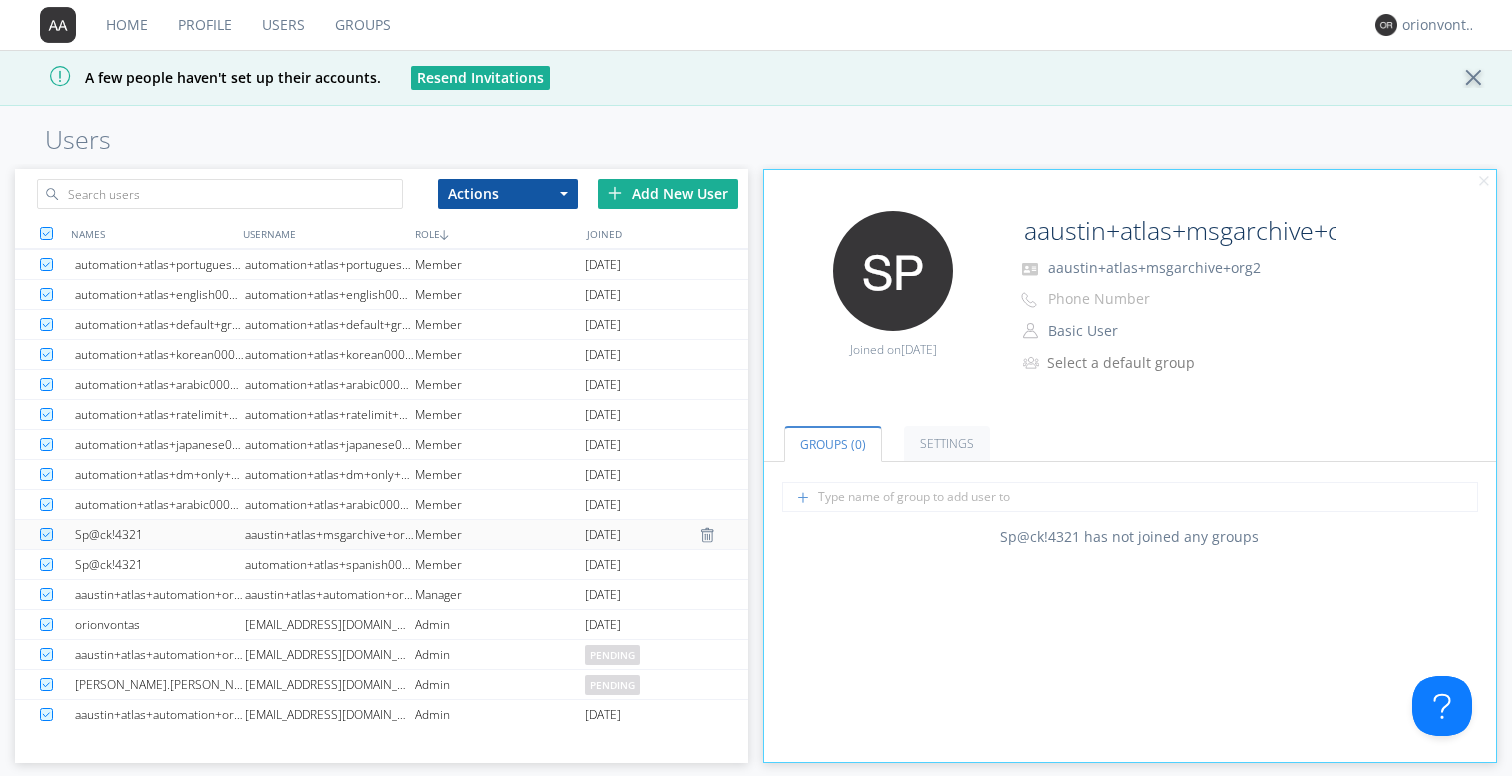 click on "aaustin+atlas+msgarchive+org2" at bounding box center [330, 534] 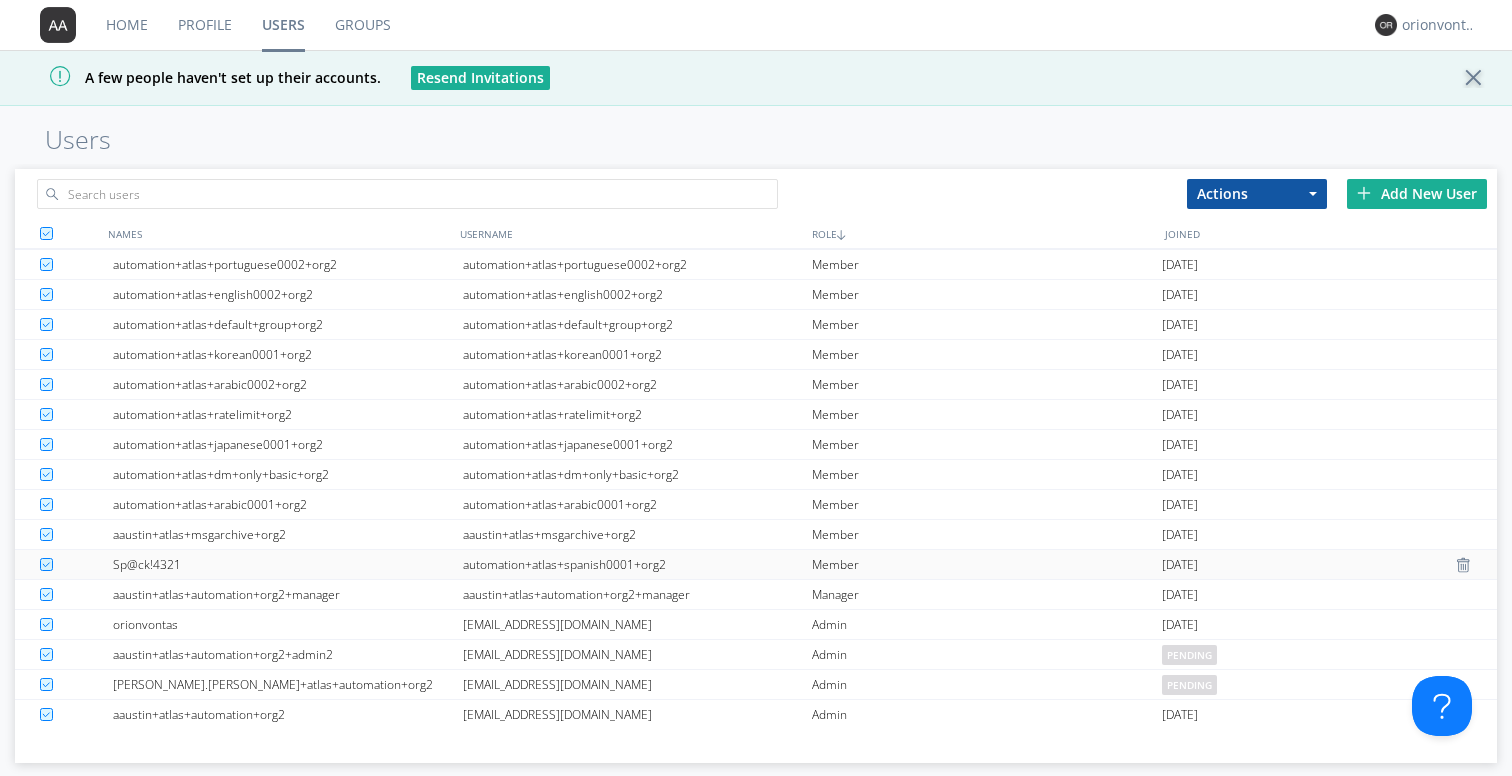 click on "Sp@ck!4321" at bounding box center (288, 564) 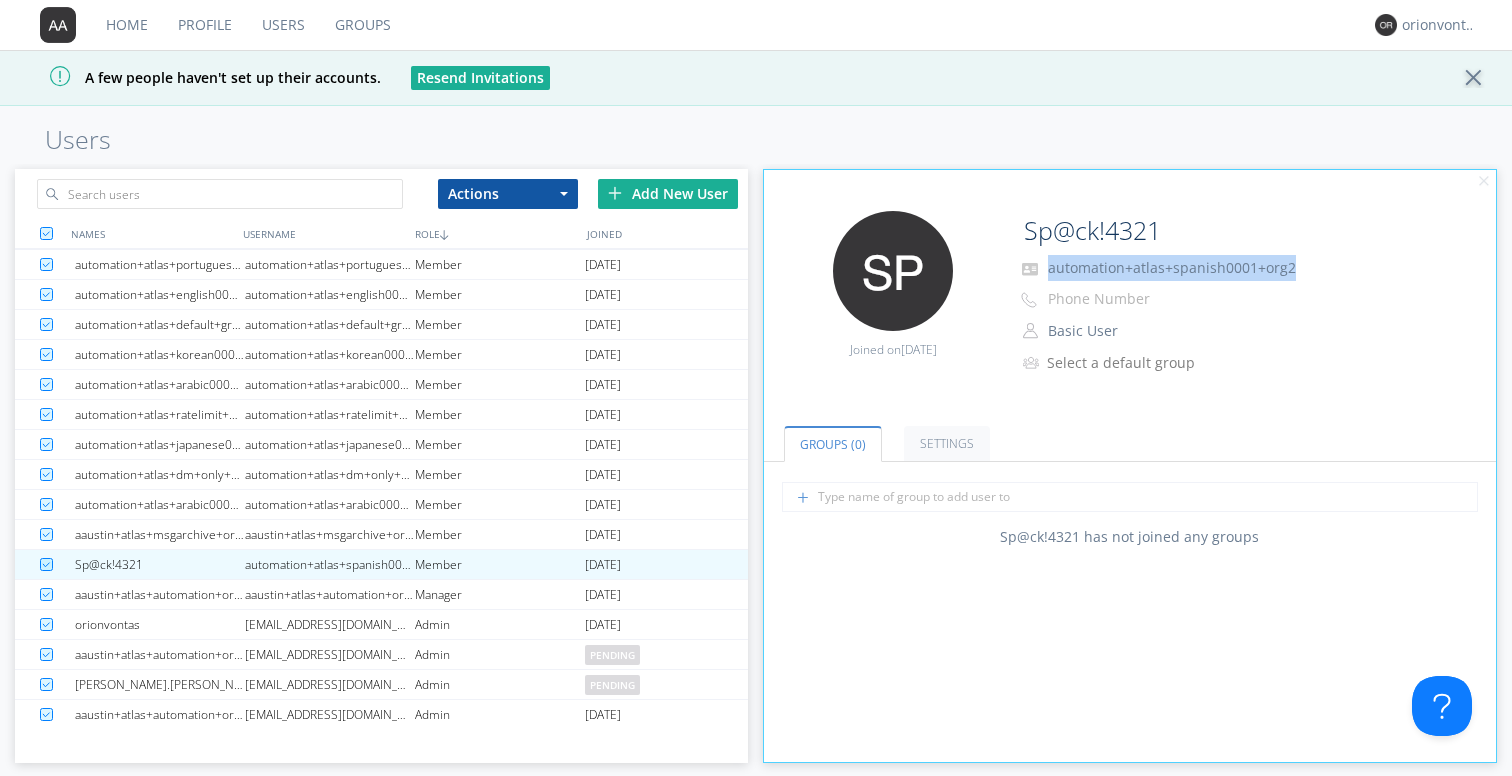 drag, startPoint x: 1301, startPoint y: 268, endPoint x: 1043, endPoint y: 258, distance: 258.19373 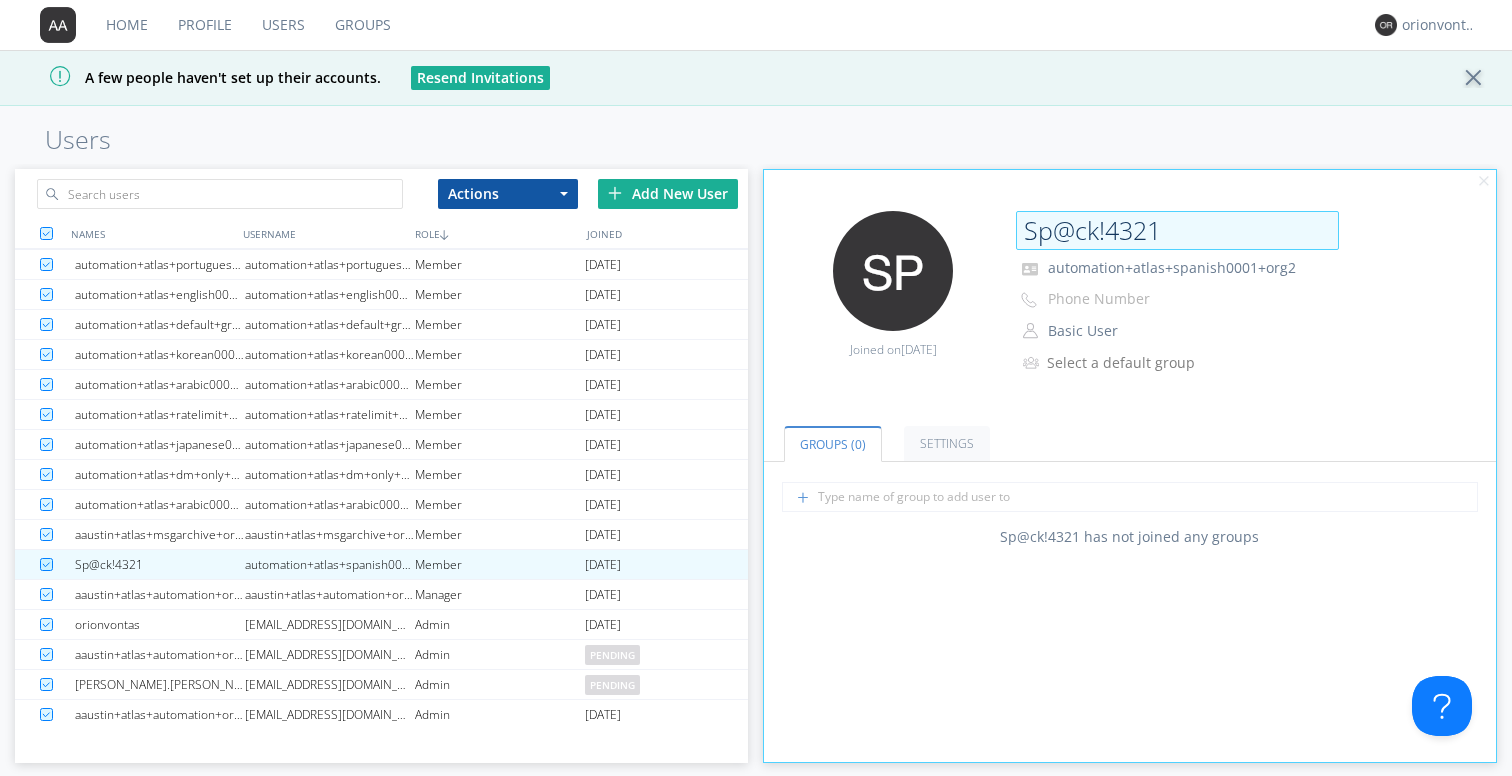 drag, startPoint x: 1185, startPoint y: 226, endPoint x: 1020, endPoint y: 224, distance: 165.01212 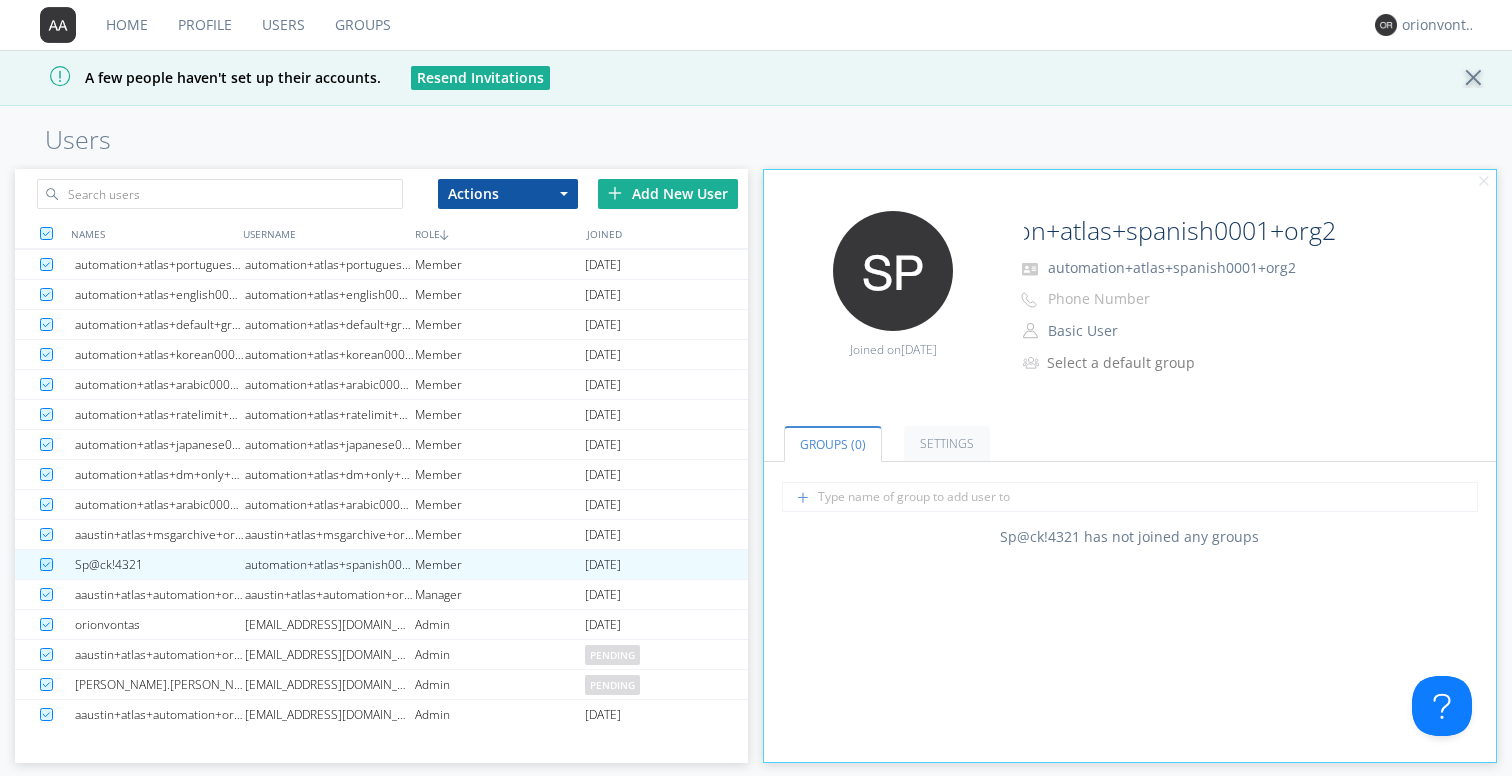 scroll, scrollTop: 0, scrollLeft: 0, axis: both 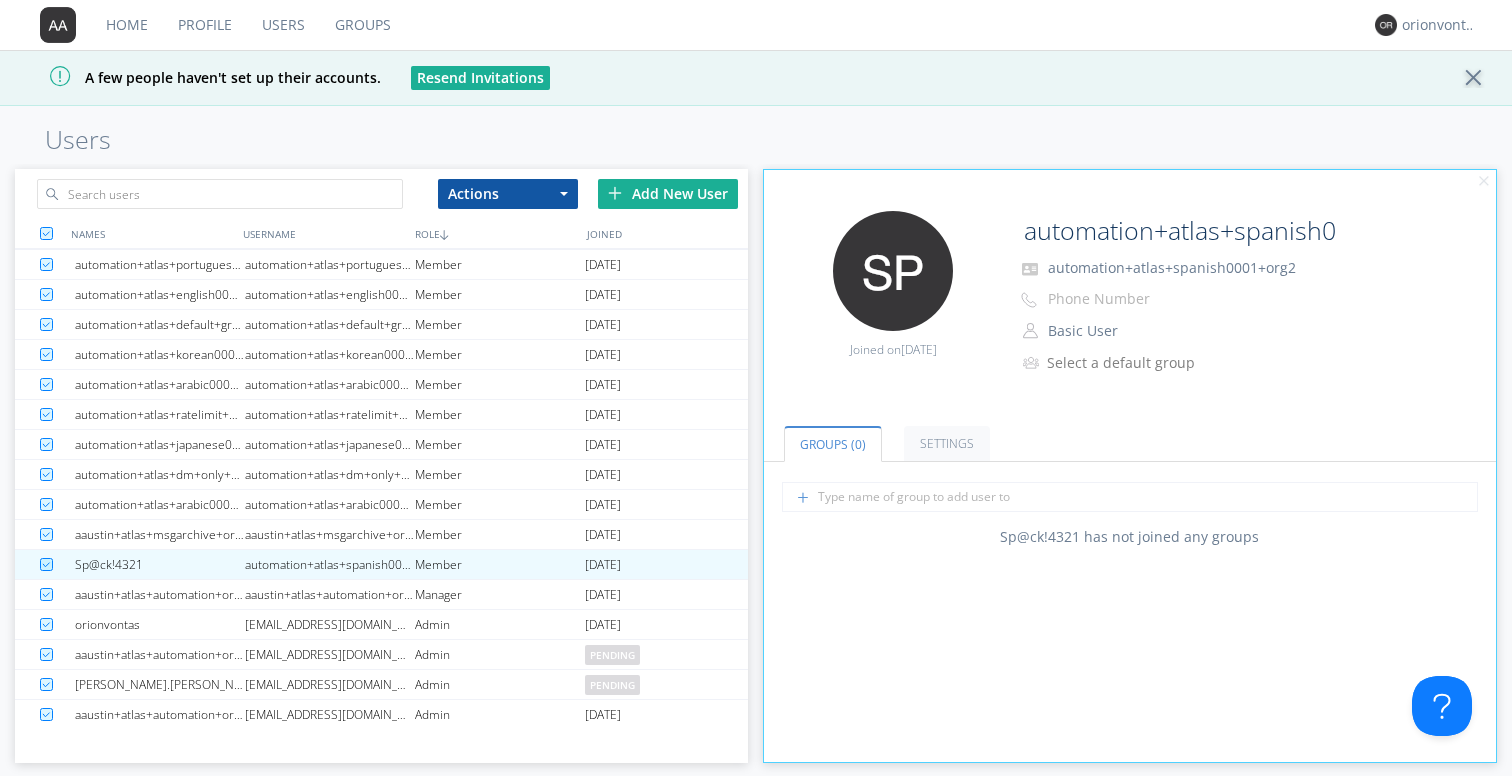 click on "Groups (0) Settings" at bounding box center [1130, 431] 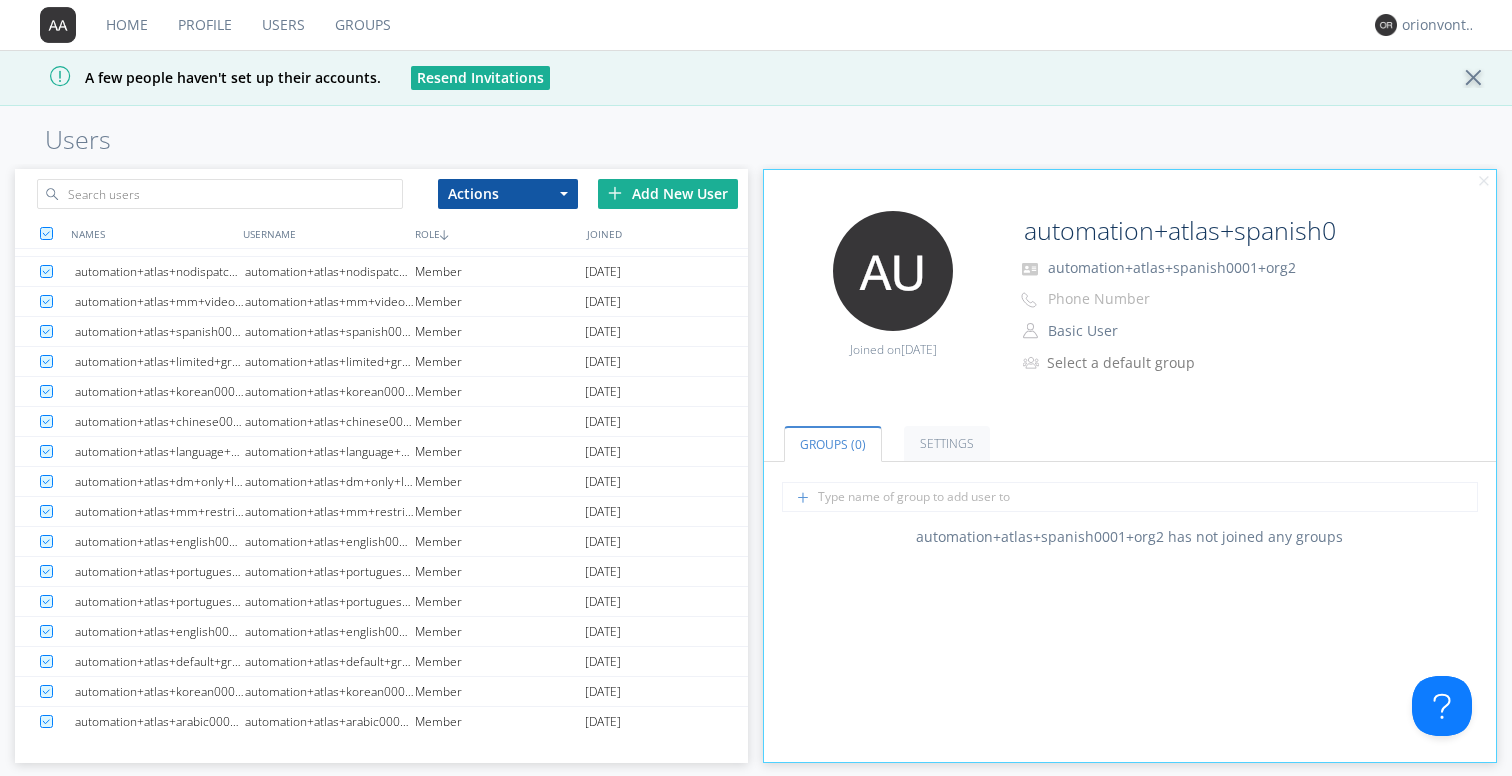 scroll, scrollTop: 0, scrollLeft: 0, axis: both 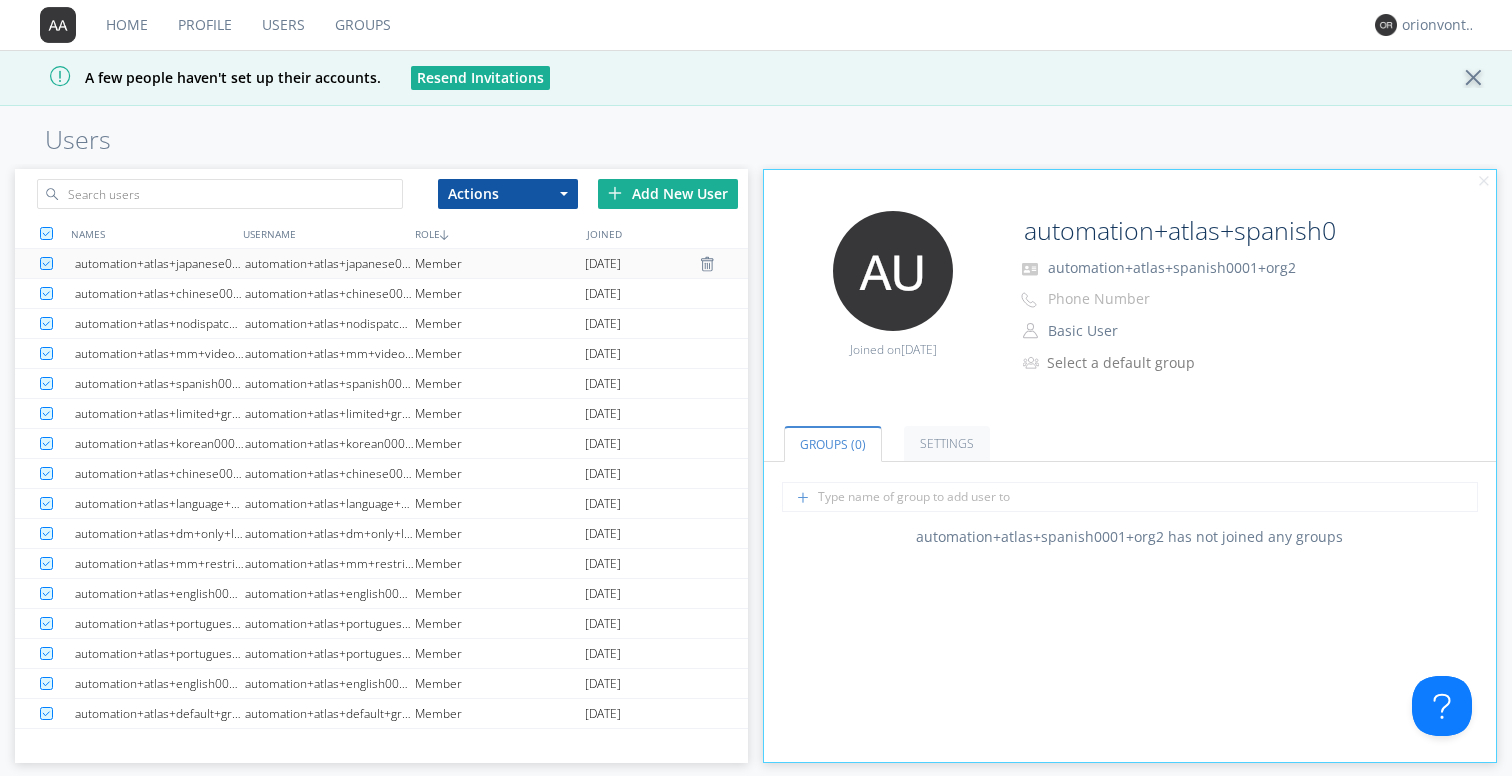 click on "automation+atlas+japanese0002+org2" at bounding box center [330, 263] 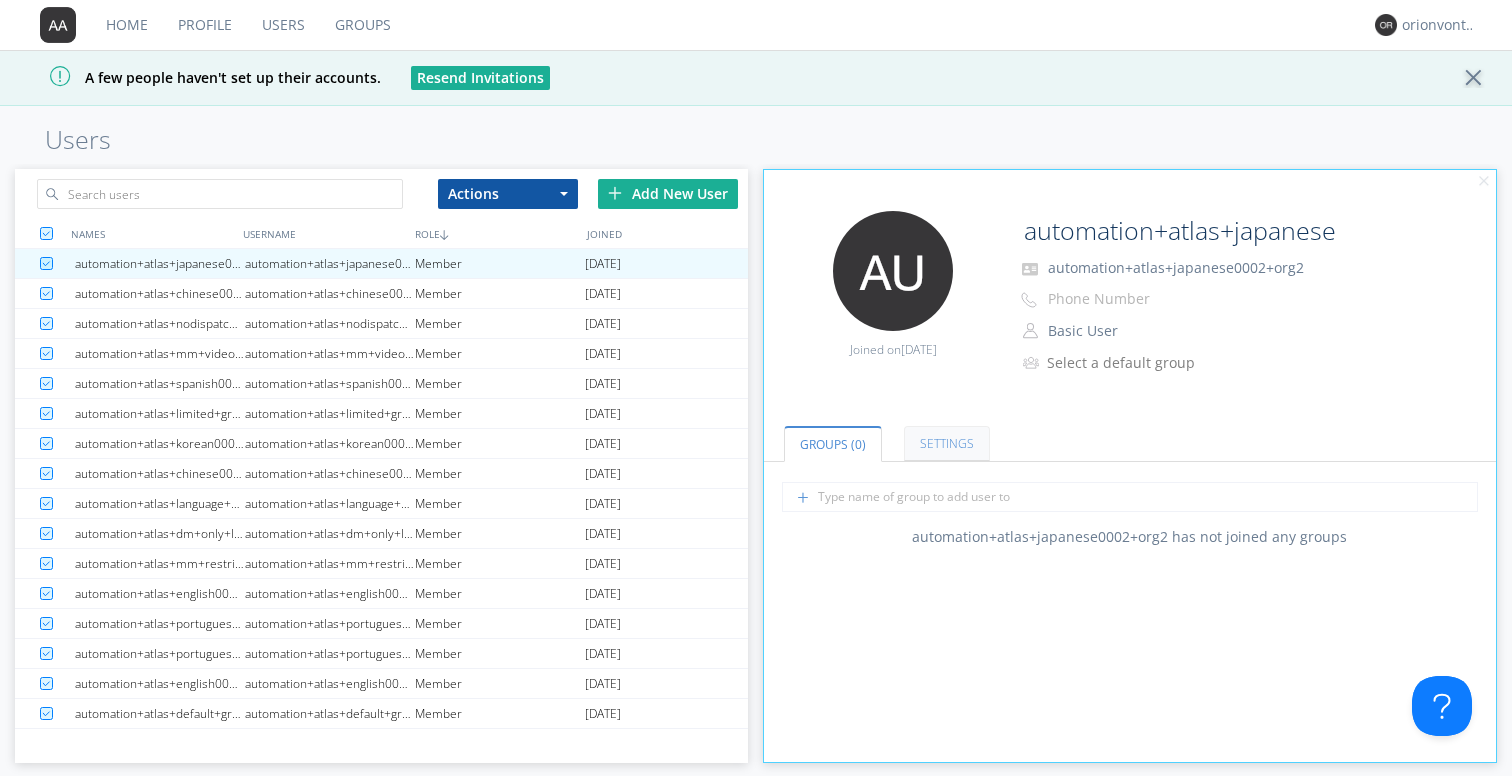 click on "Settings" at bounding box center (947, 443) 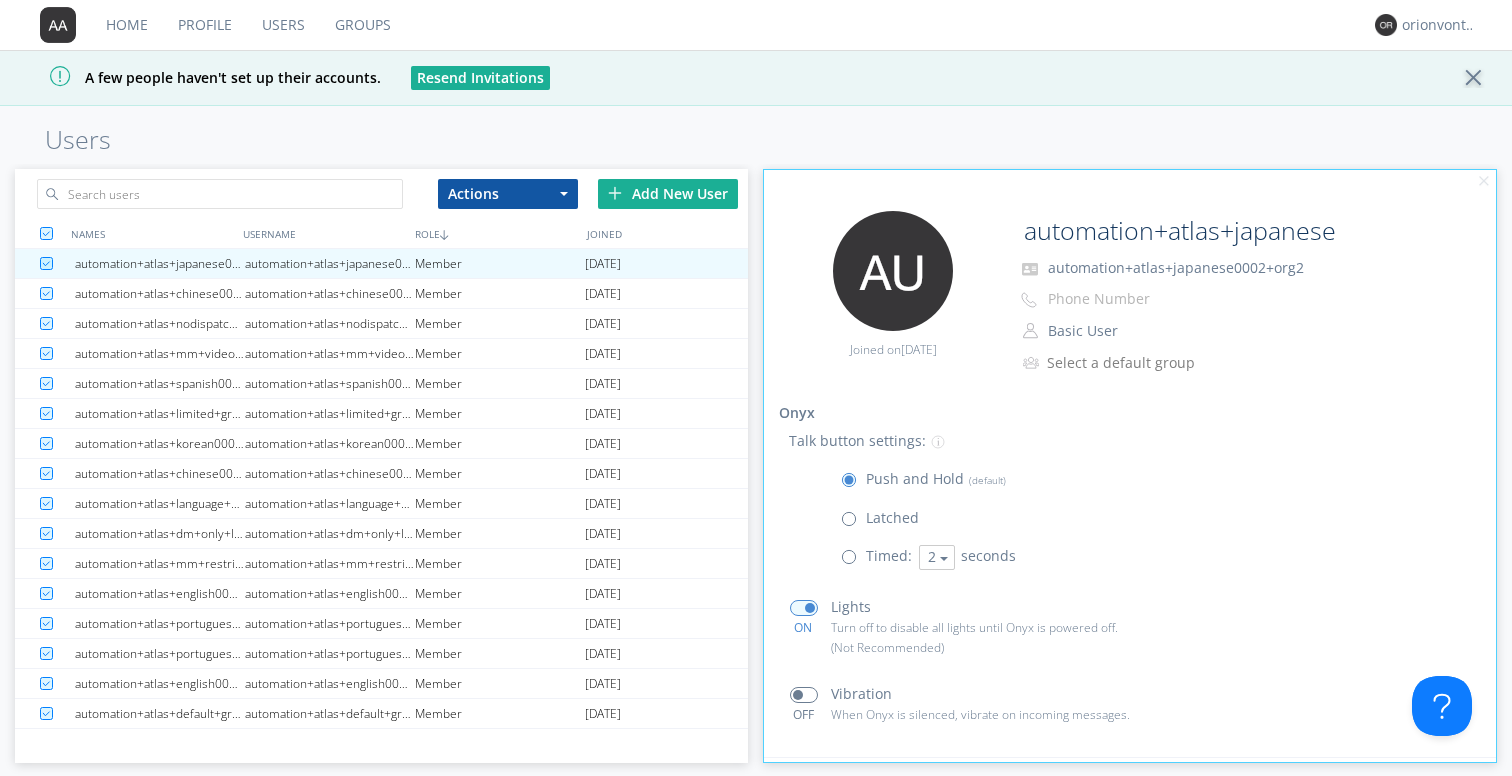 scroll, scrollTop: 358, scrollLeft: 0, axis: vertical 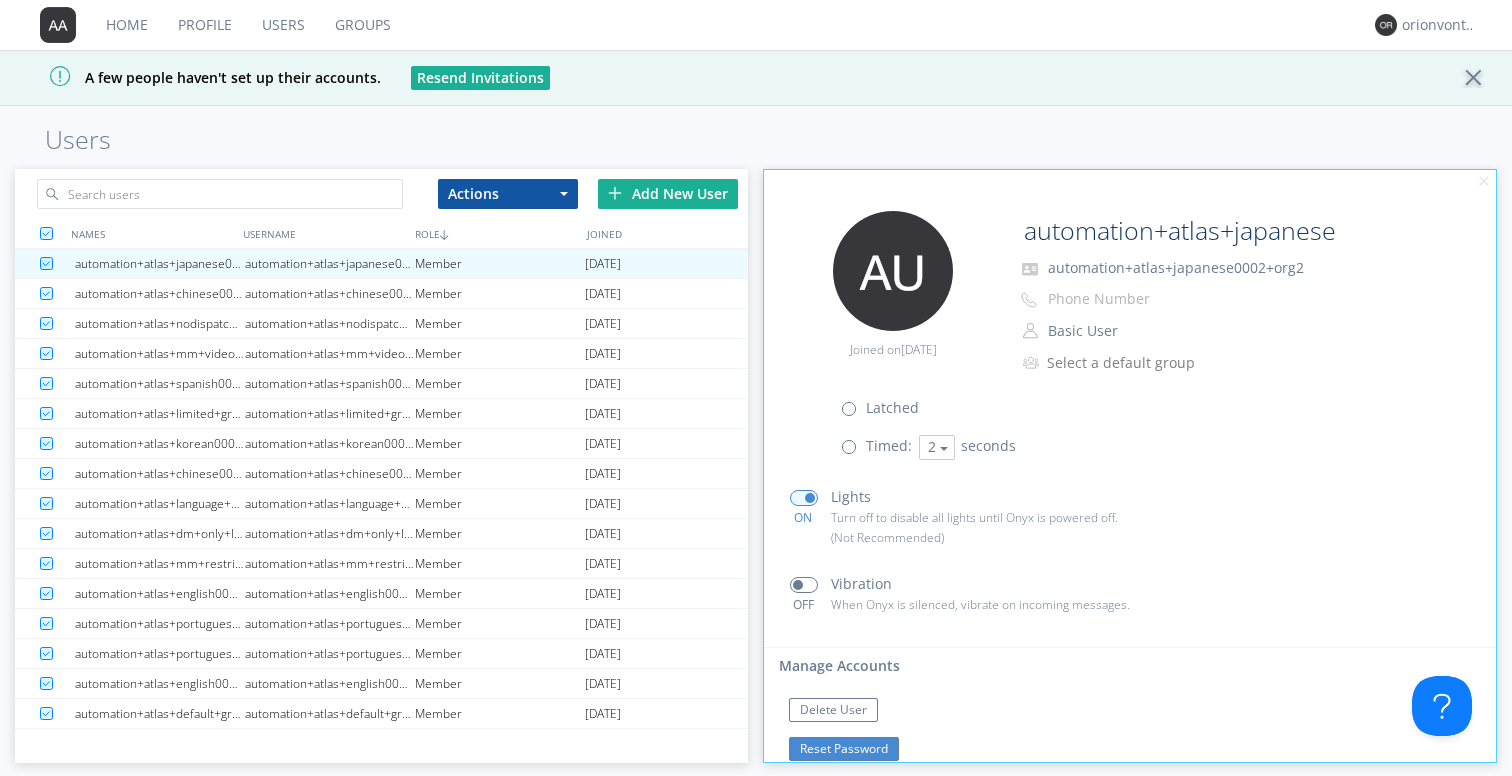 click on "Reset Password" at bounding box center [844, 749] 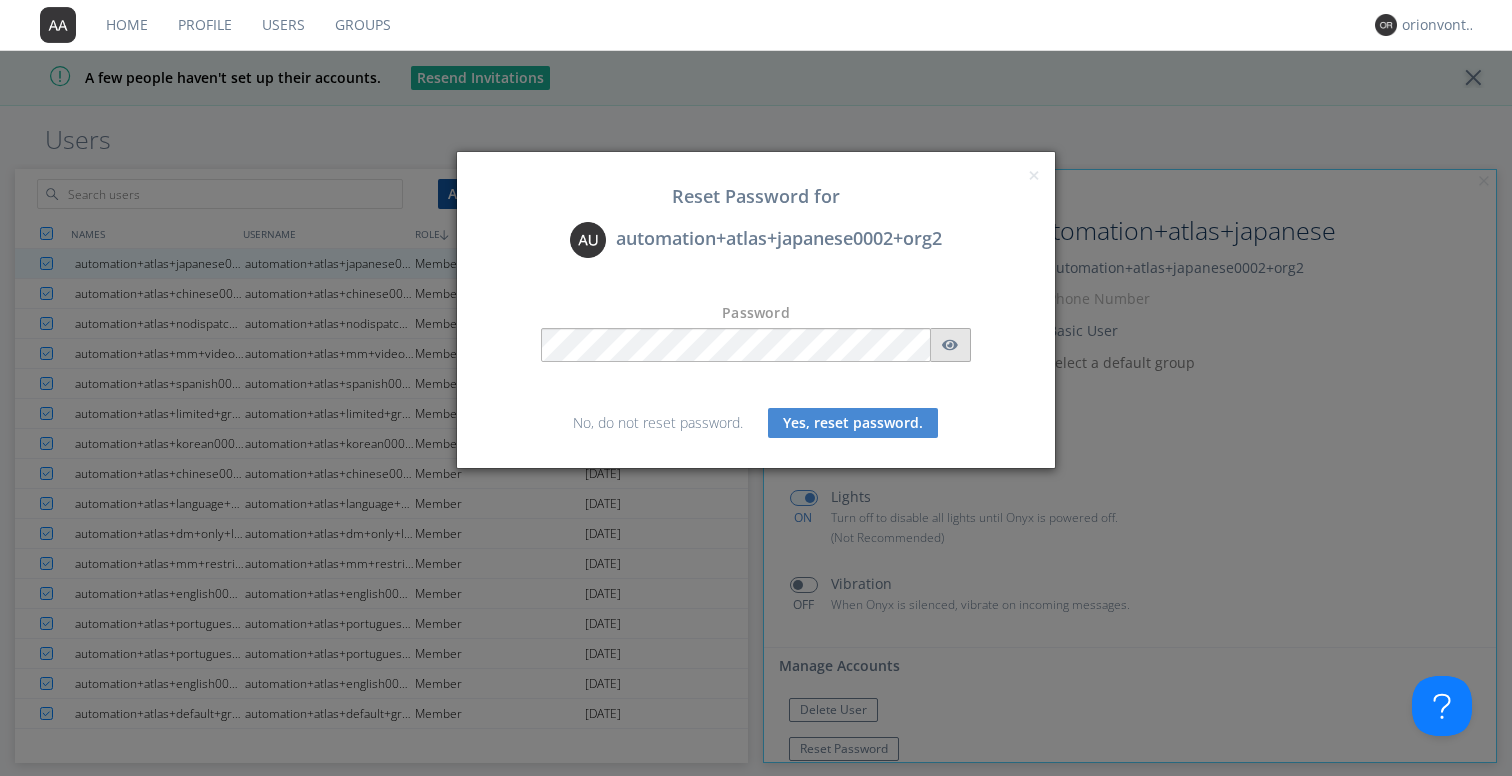 click 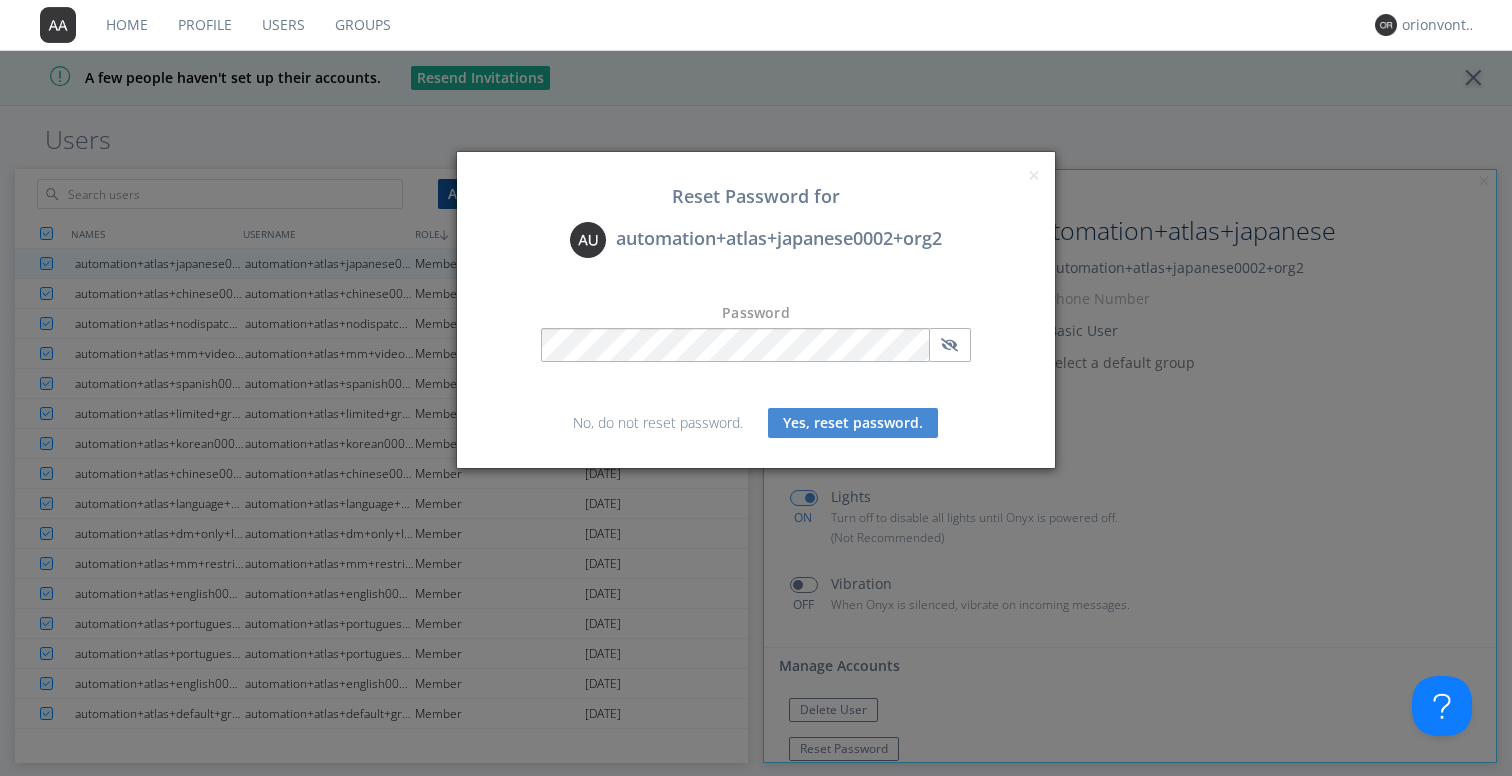 click on "Yes, reset password." at bounding box center [853, 423] 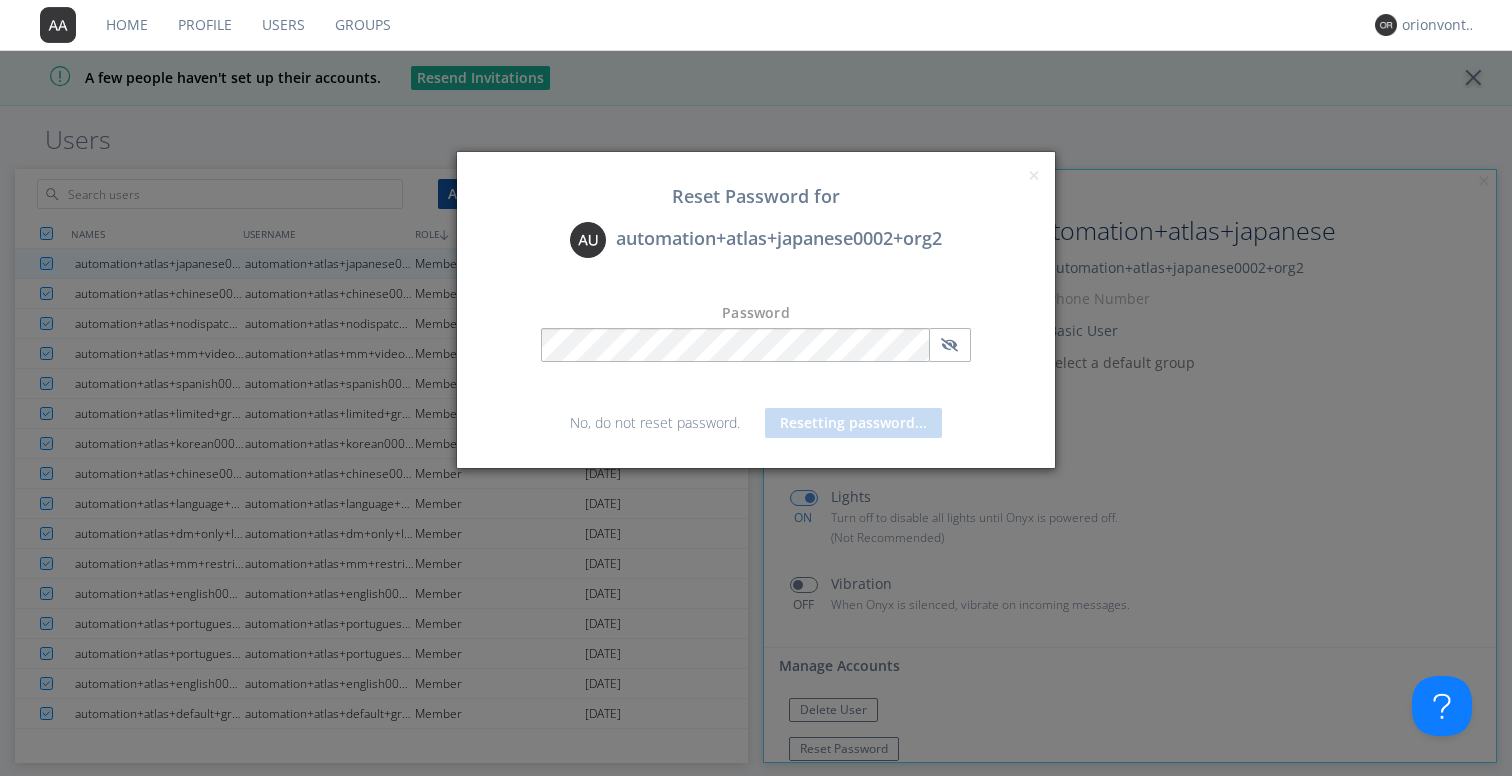scroll, scrollTop: 409, scrollLeft: 0, axis: vertical 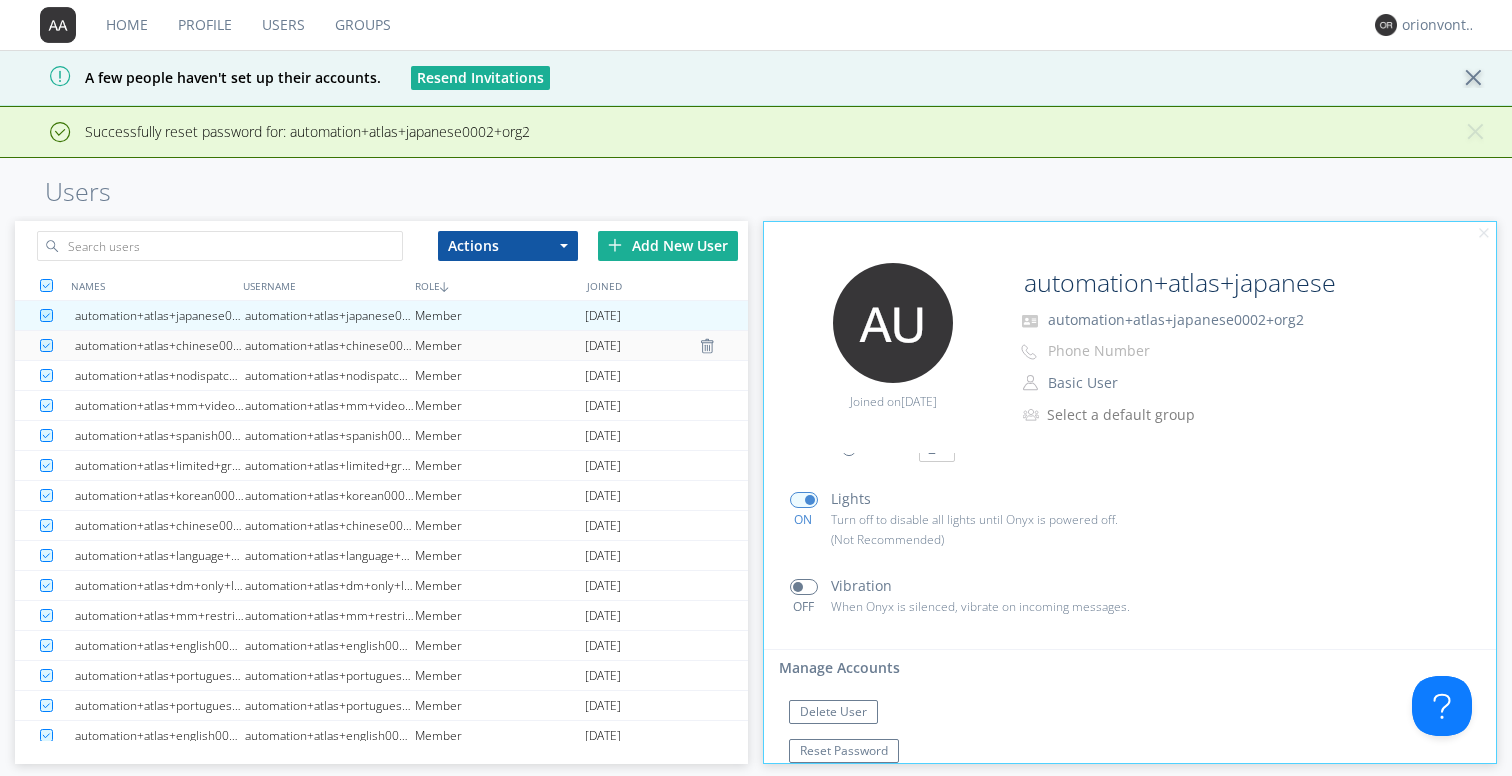 click on "automation+atlas+chinese0001+org2" at bounding box center [330, 345] 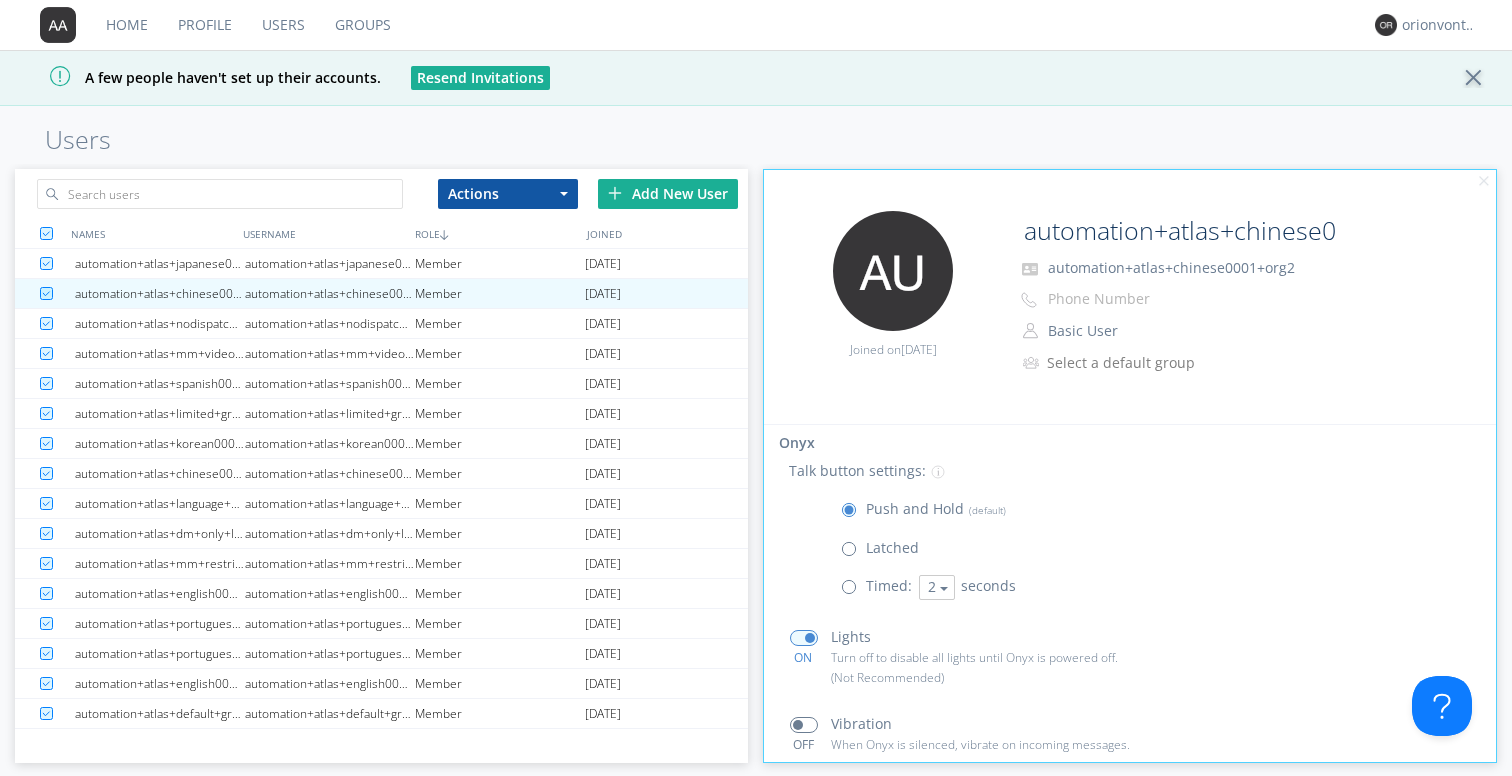 scroll, scrollTop: 358, scrollLeft: 0, axis: vertical 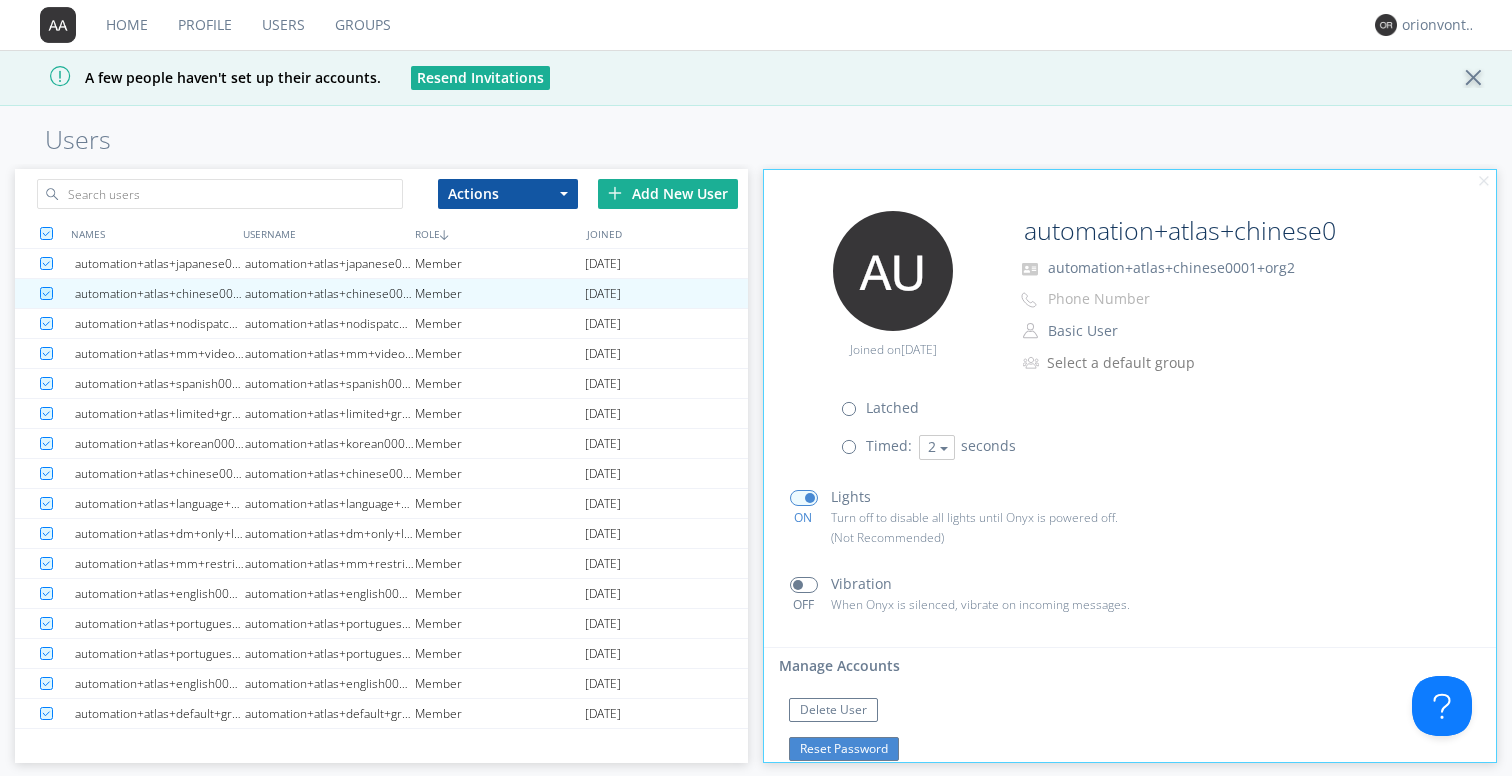 click on "Reset Password" at bounding box center (844, 749) 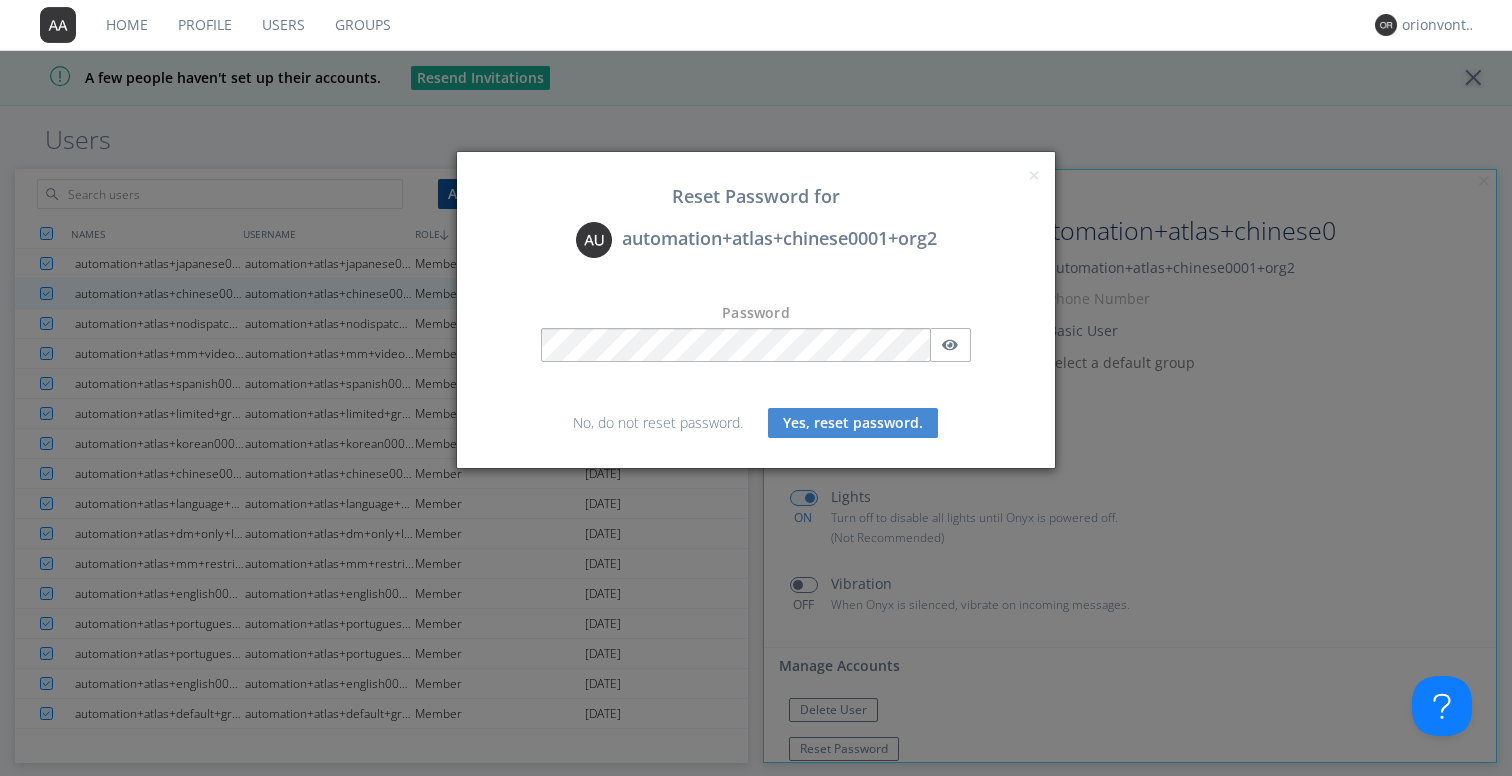 click on "Yes, reset password." at bounding box center [853, 423] 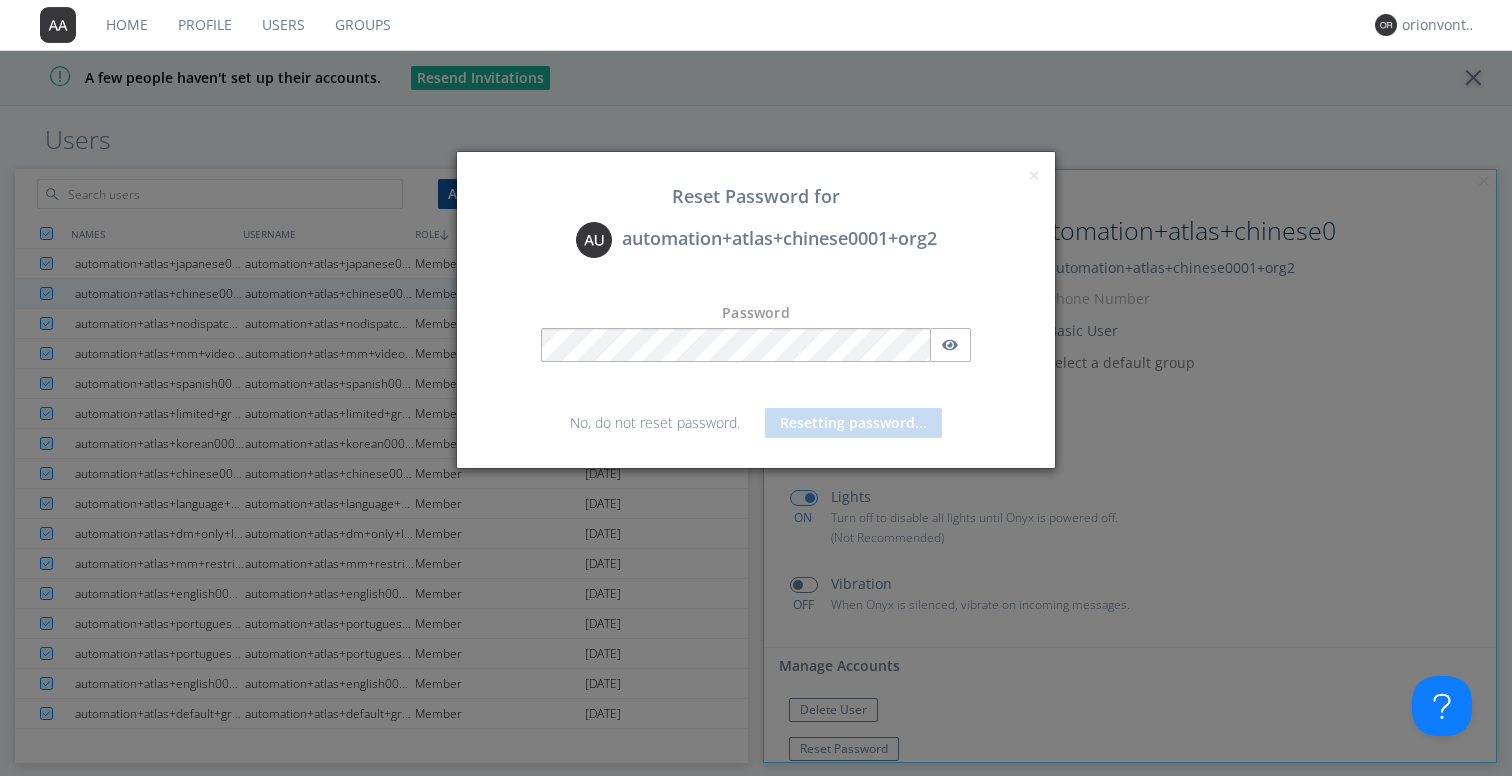 scroll, scrollTop: 409, scrollLeft: 0, axis: vertical 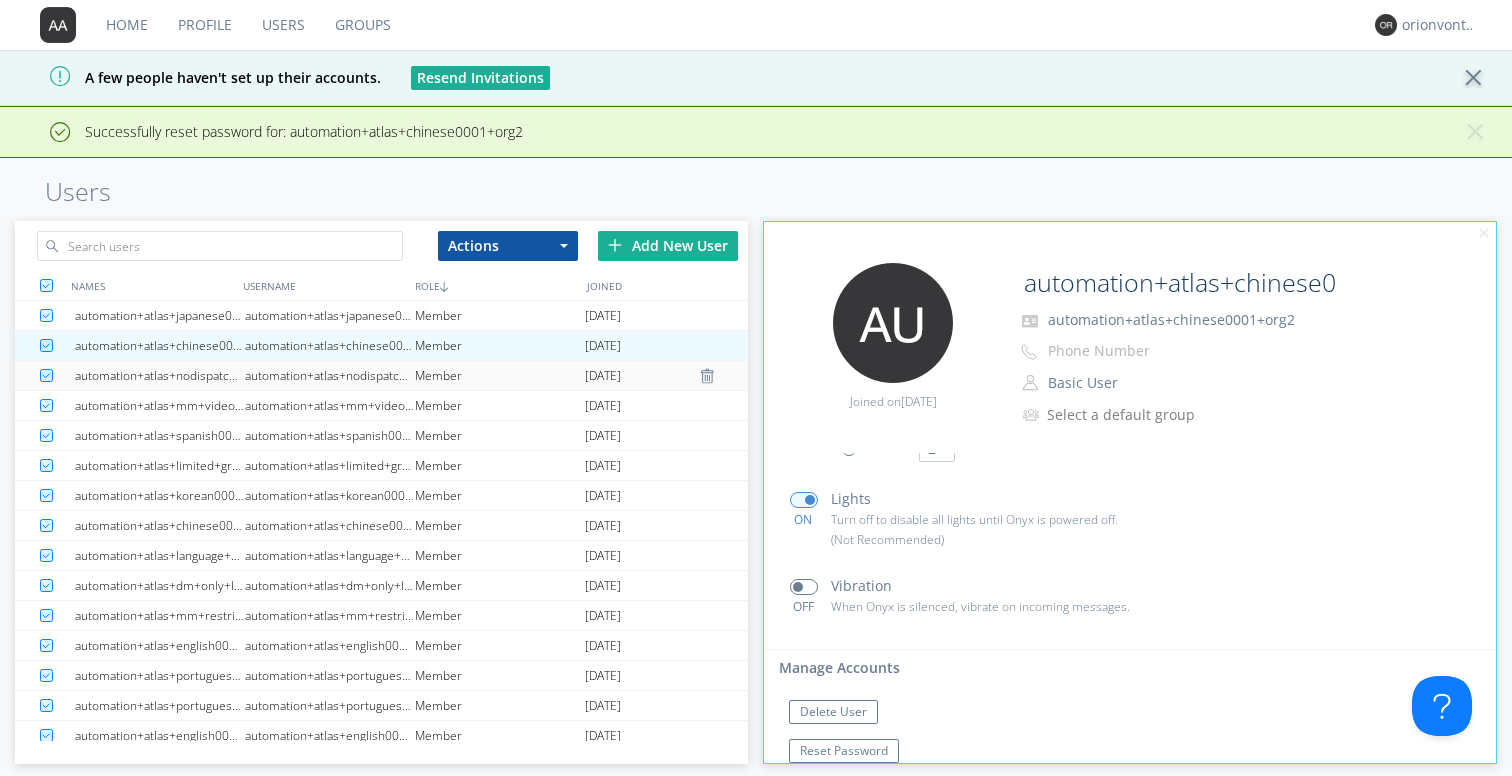 click on "automation+atlas+nodispatch+org2" at bounding box center [330, 375] 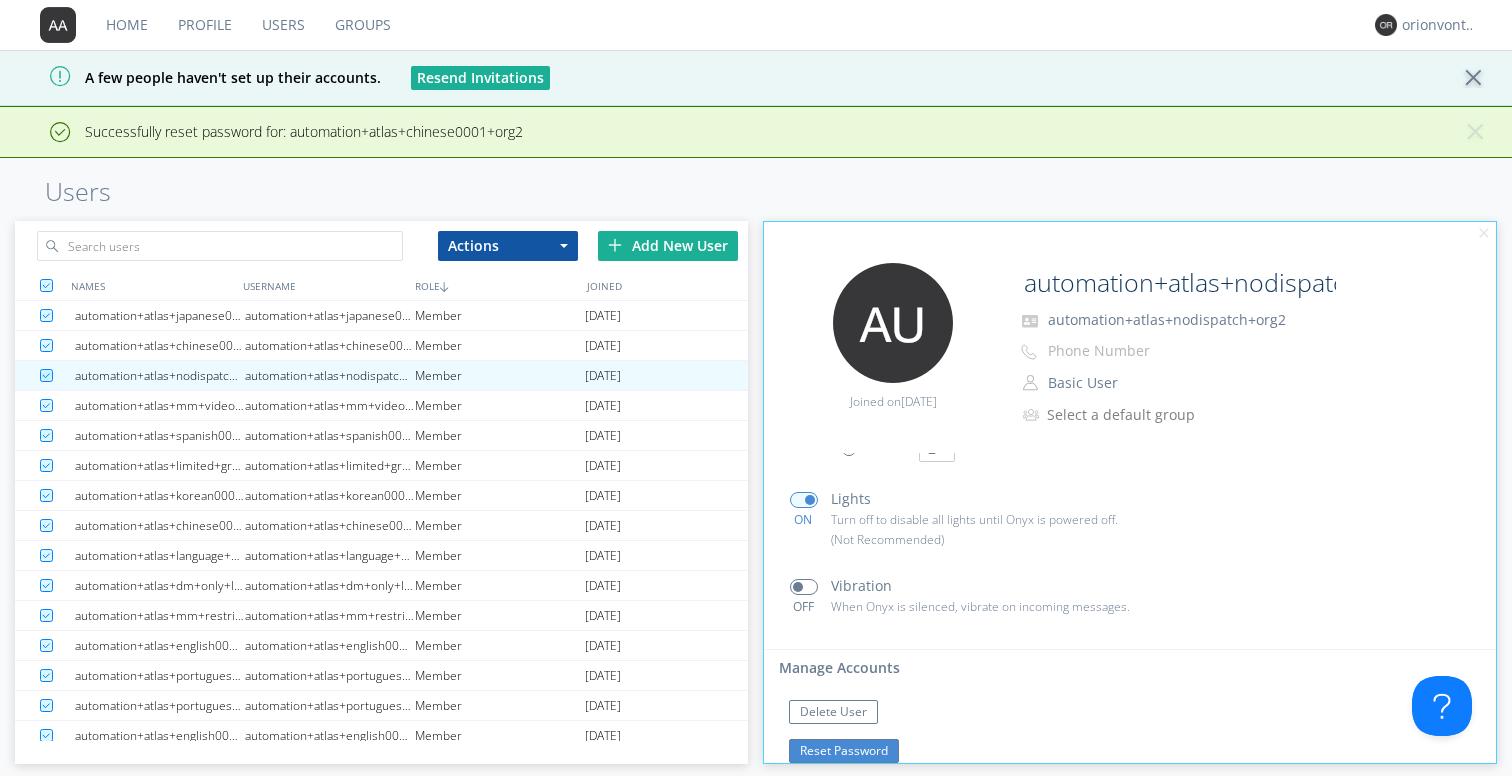 click on "Reset Password" at bounding box center [844, 751] 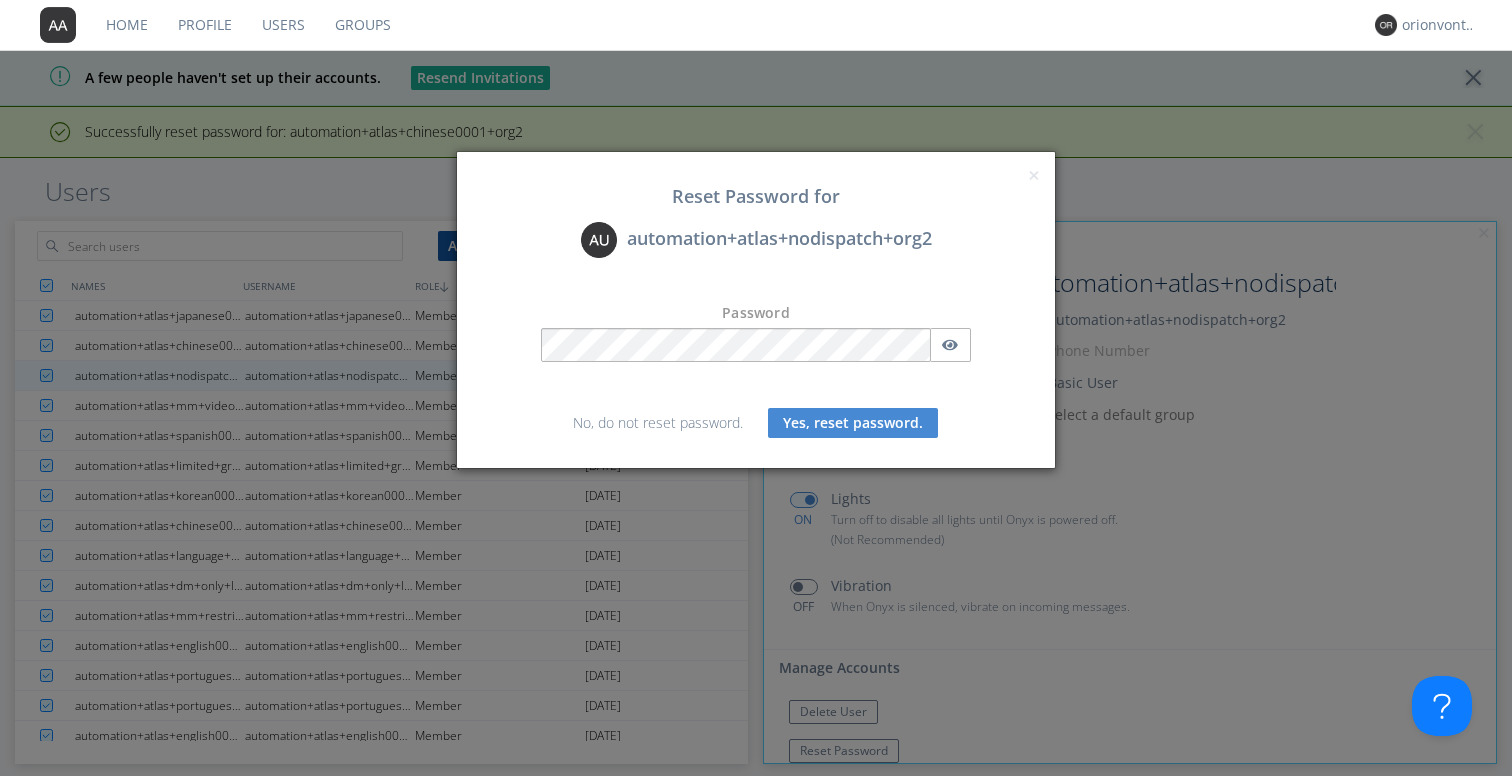 scroll, scrollTop: 358, scrollLeft: 0, axis: vertical 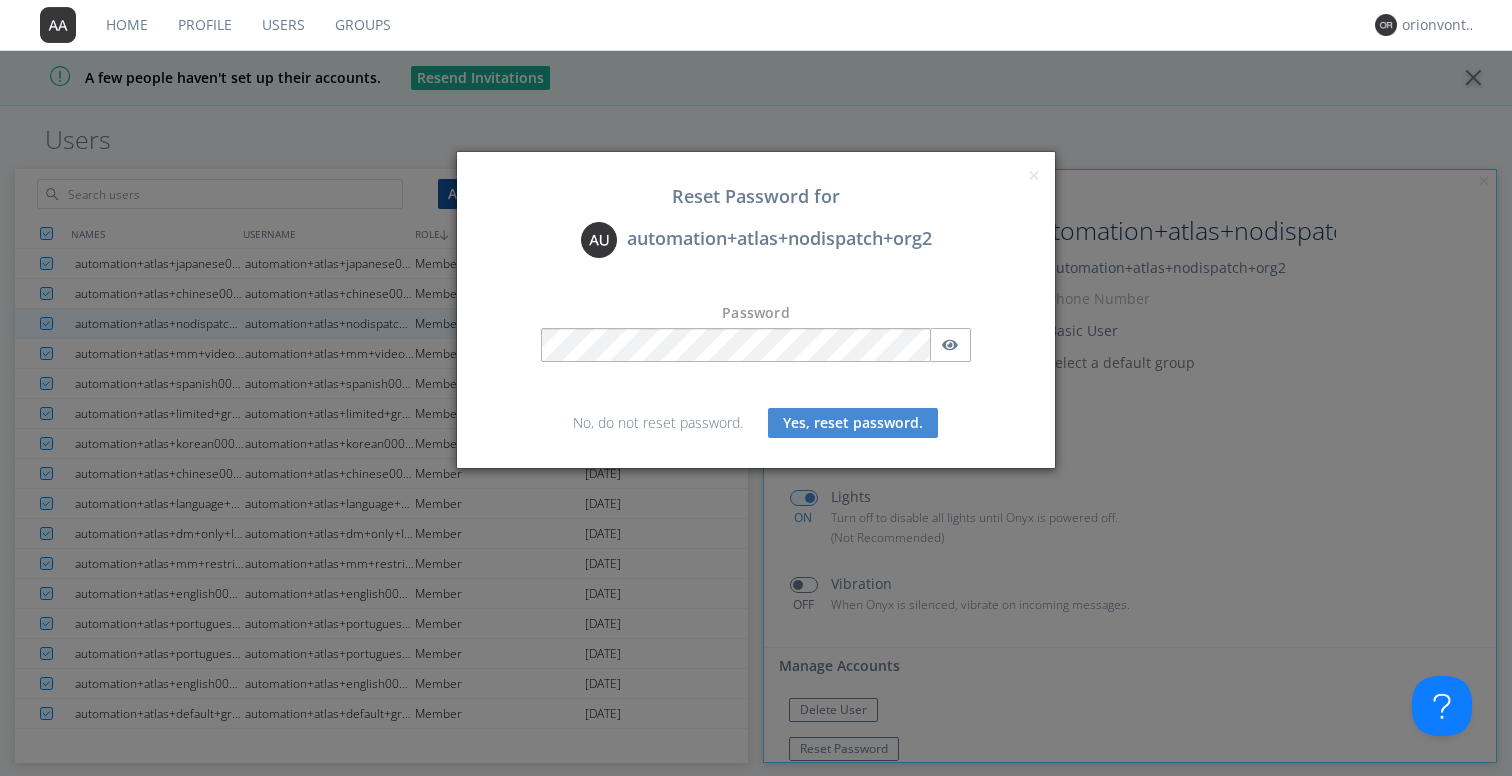 click on "Yes, reset password." at bounding box center (853, 423) 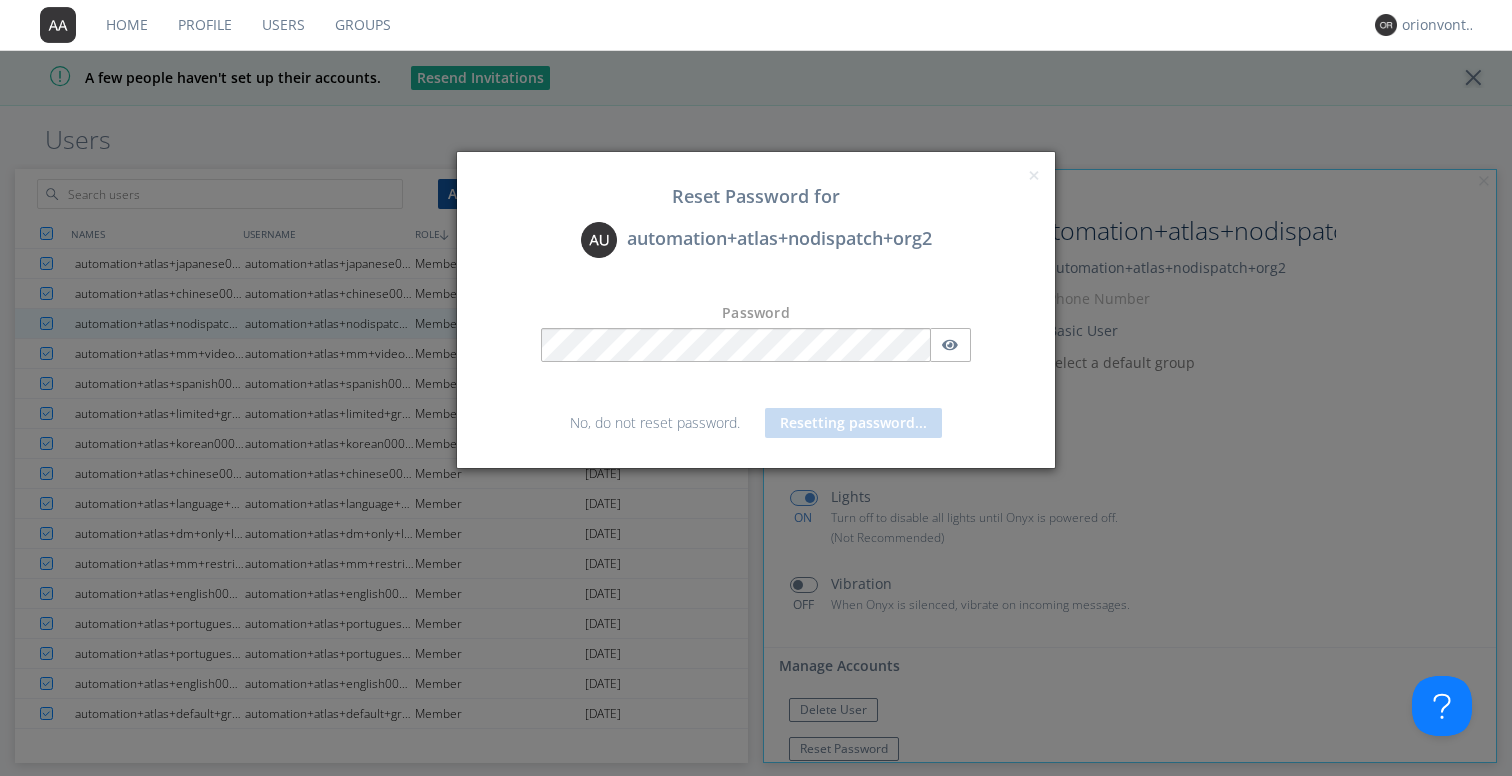 scroll, scrollTop: 409, scrollLeft: 0, axis: vertical 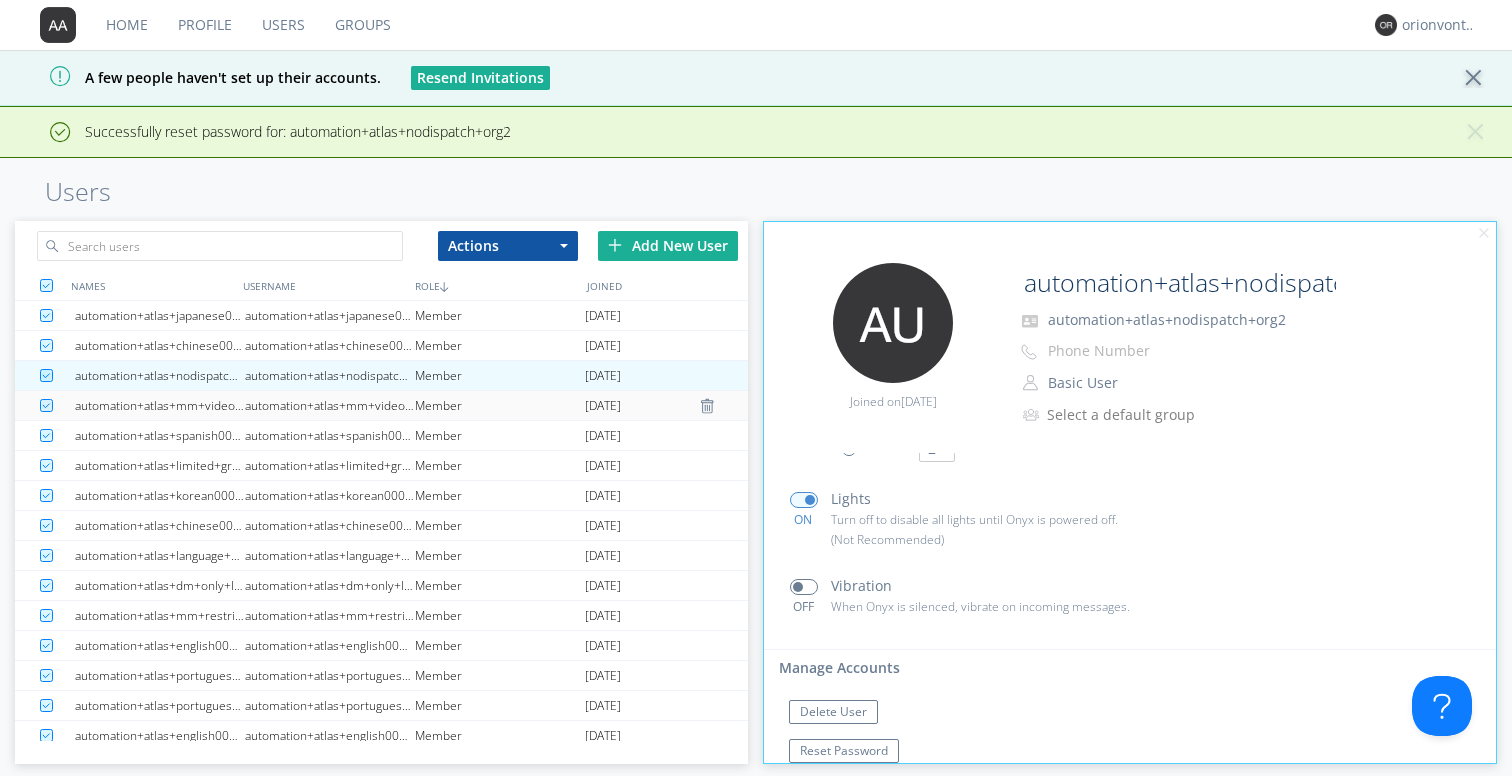 click on "automation+atlas+mm+video+restricted+org2" at bounding box center (330, 405) 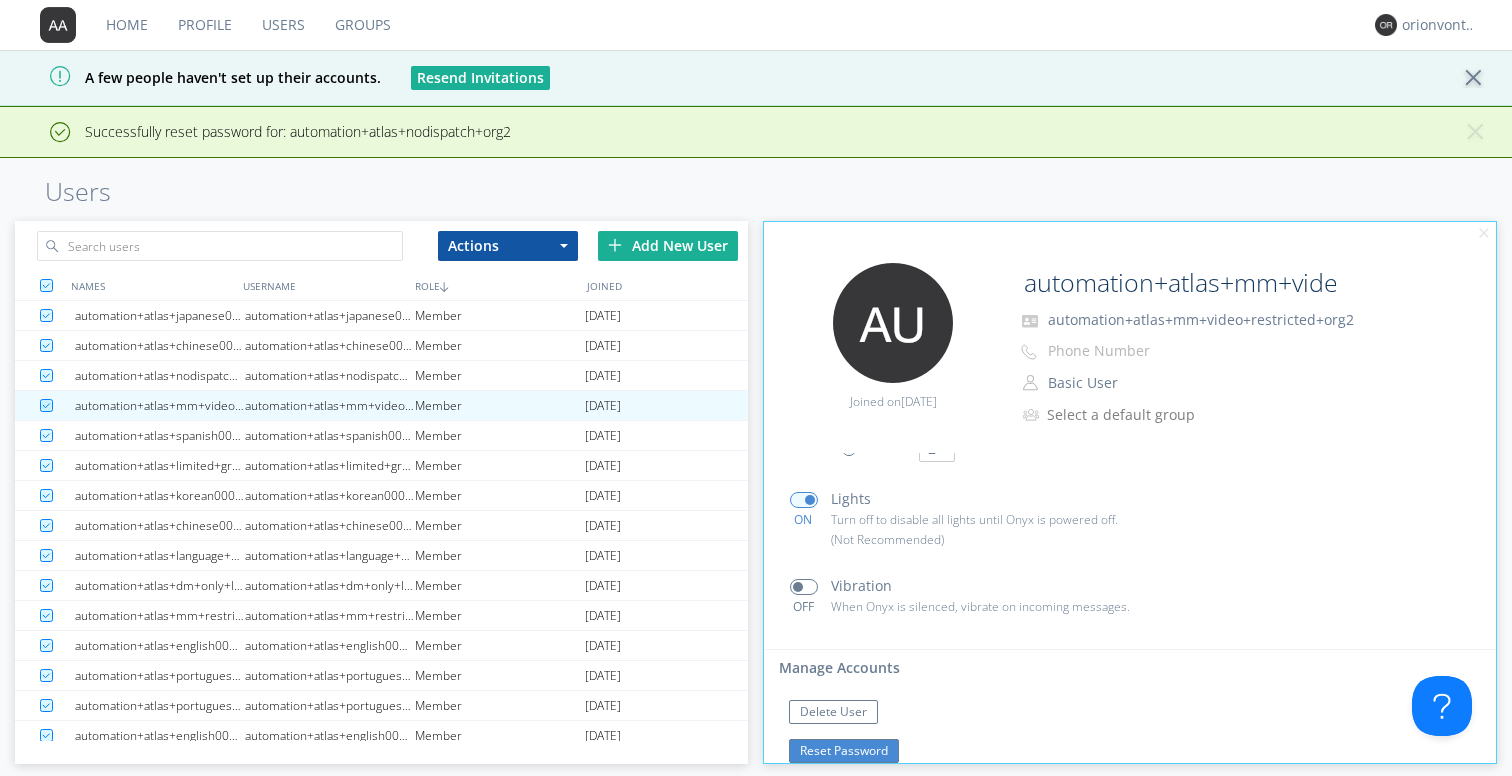 scroll, scrollTop: 358, scrollLeft: 0, axis: vertical 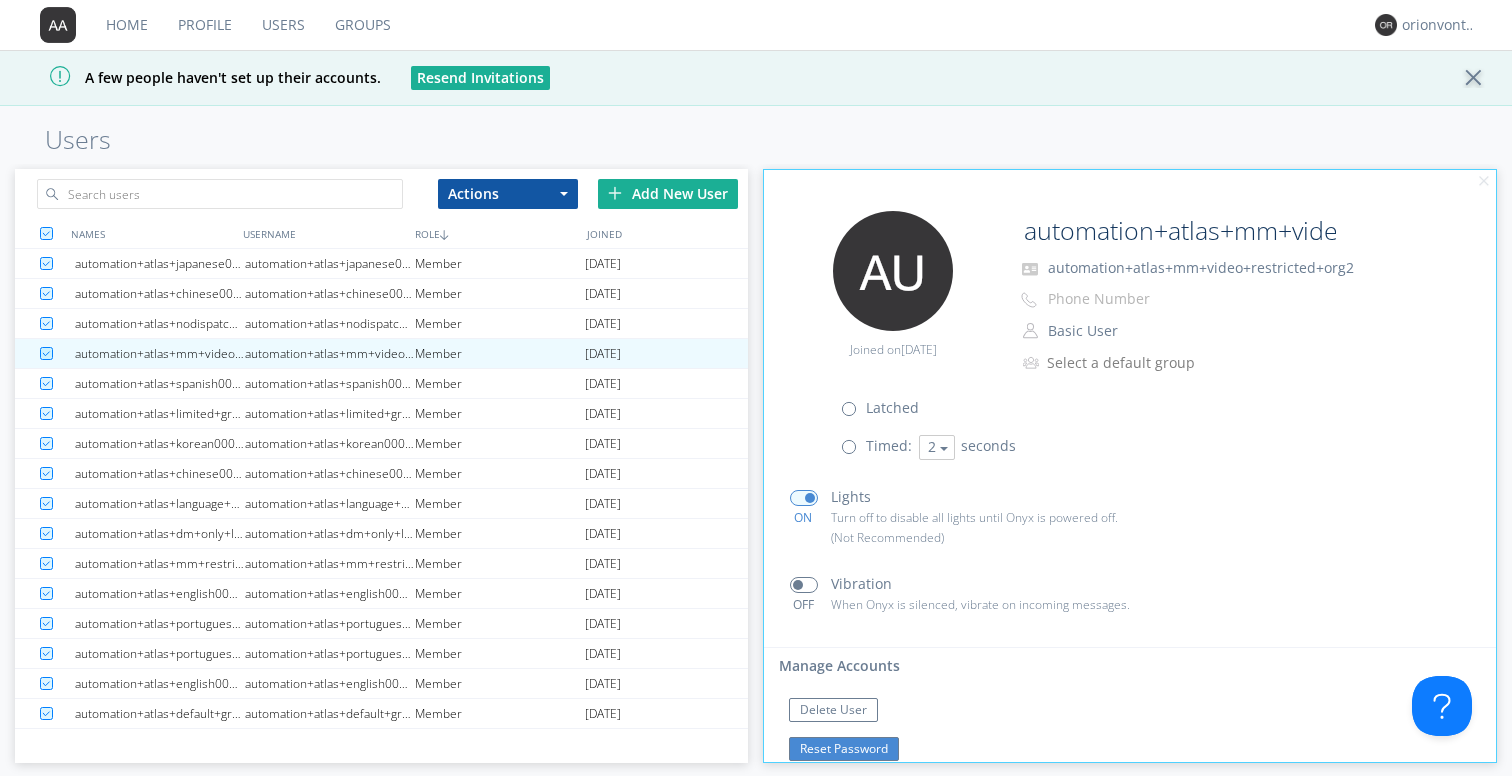 click on "Reset Password" at bounding box center [844, 749] 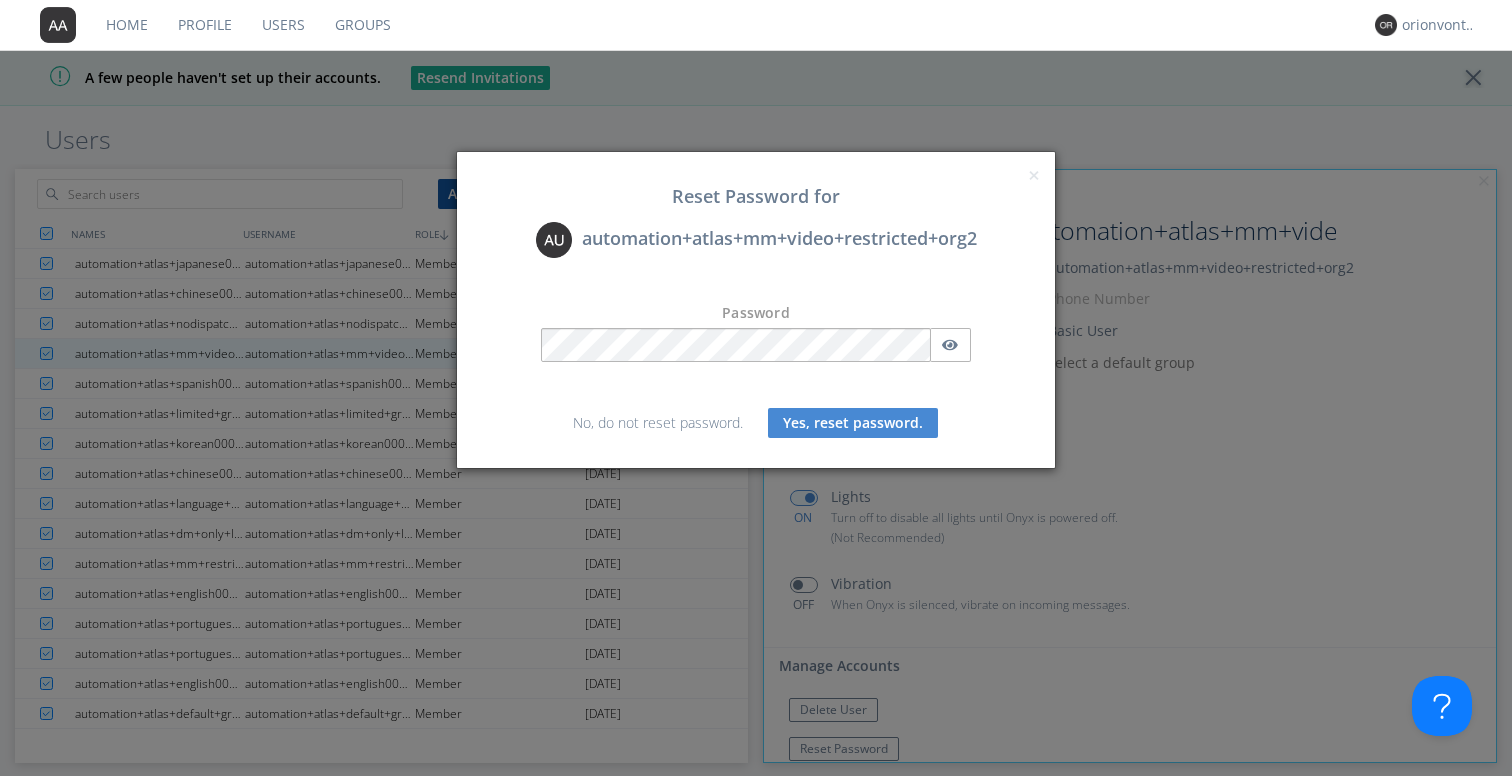click on "Yes, reset password." at bounding box center (853, 423) 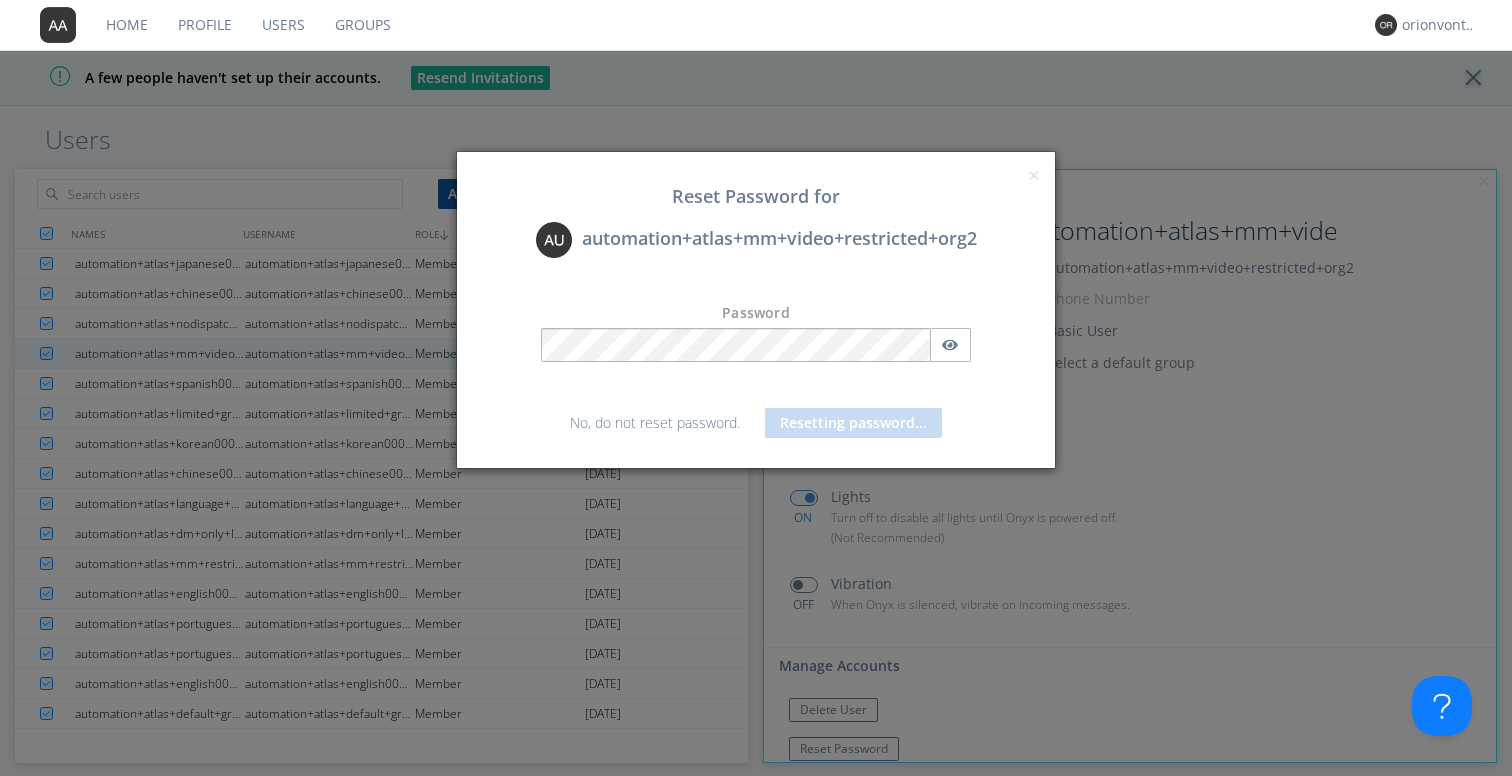 scroll, scrollTop: 409, scrollLeft: 0, axis: vertical 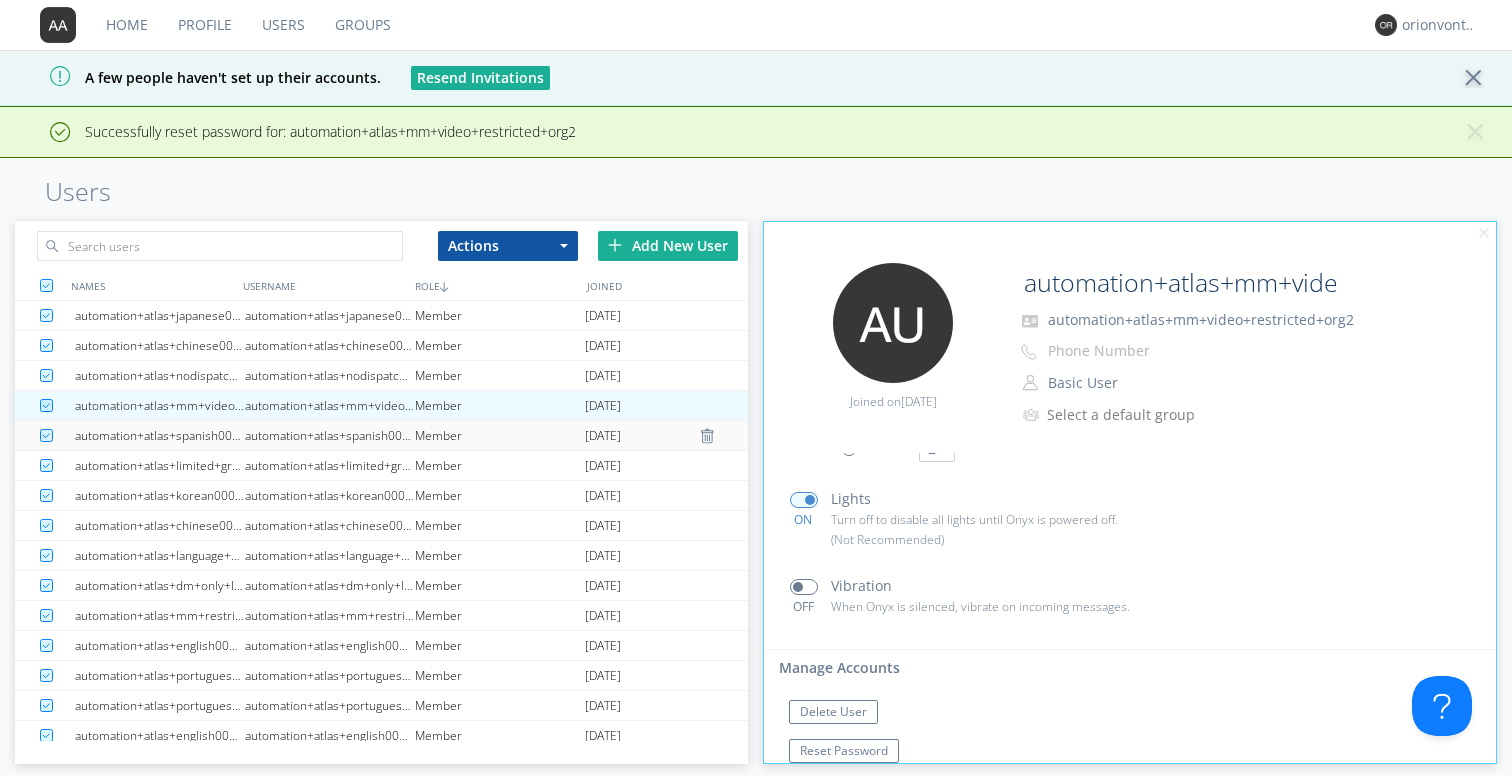 click on "Member" at bounding box center [500, 435] 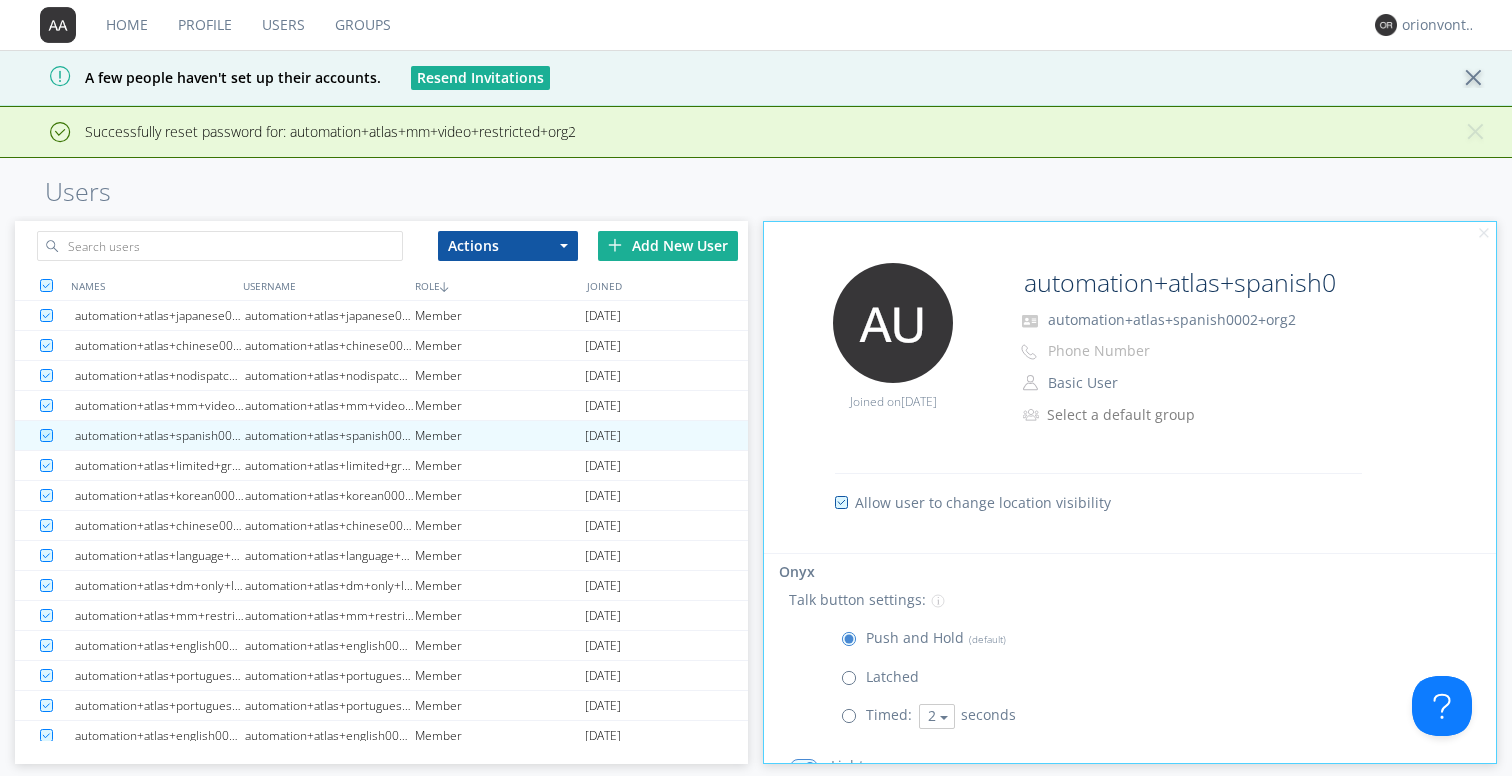 scroll, scrollTop: 358, scrollLeft: 0, axis: vertical 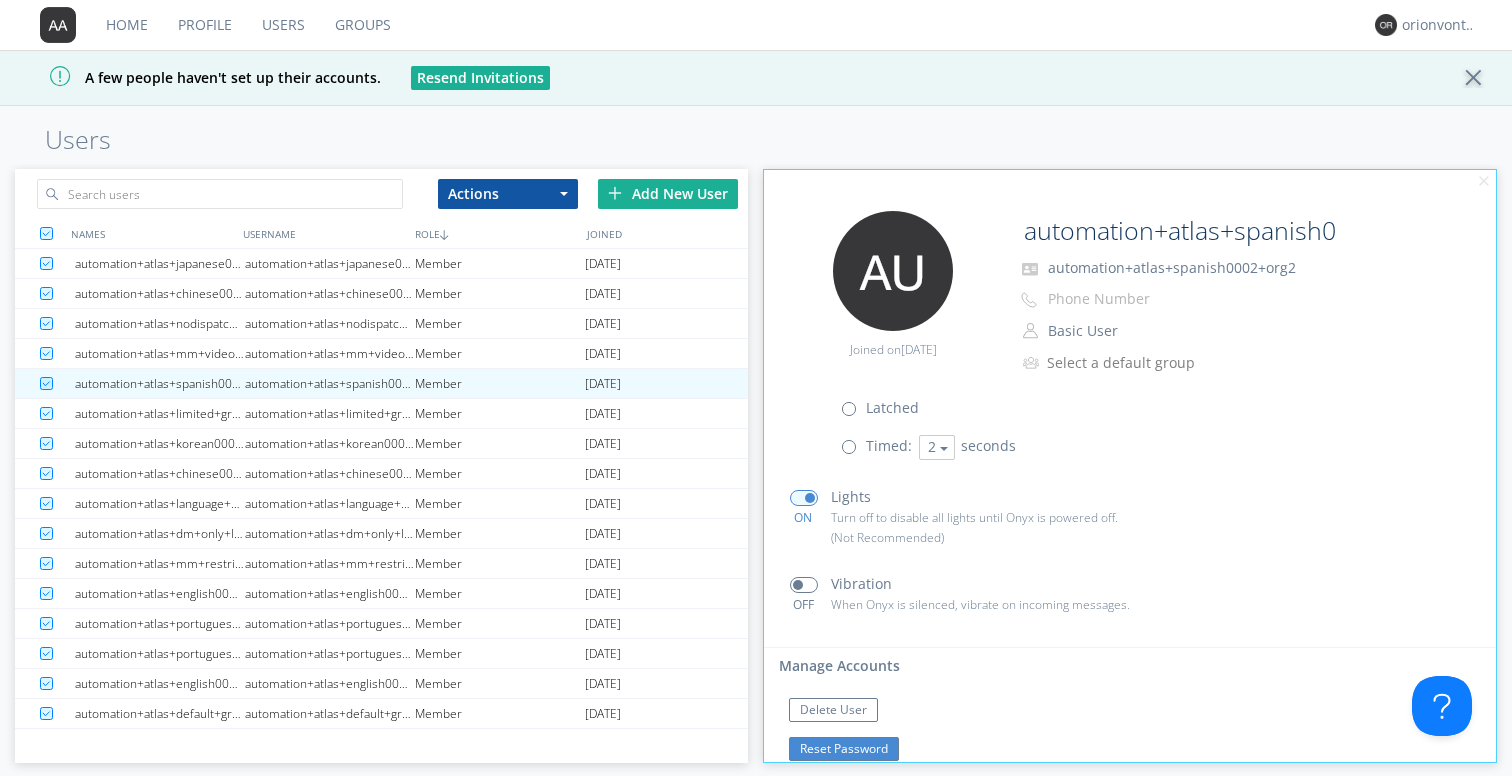 click on "Reset Password" at bounding box center [844, 749] 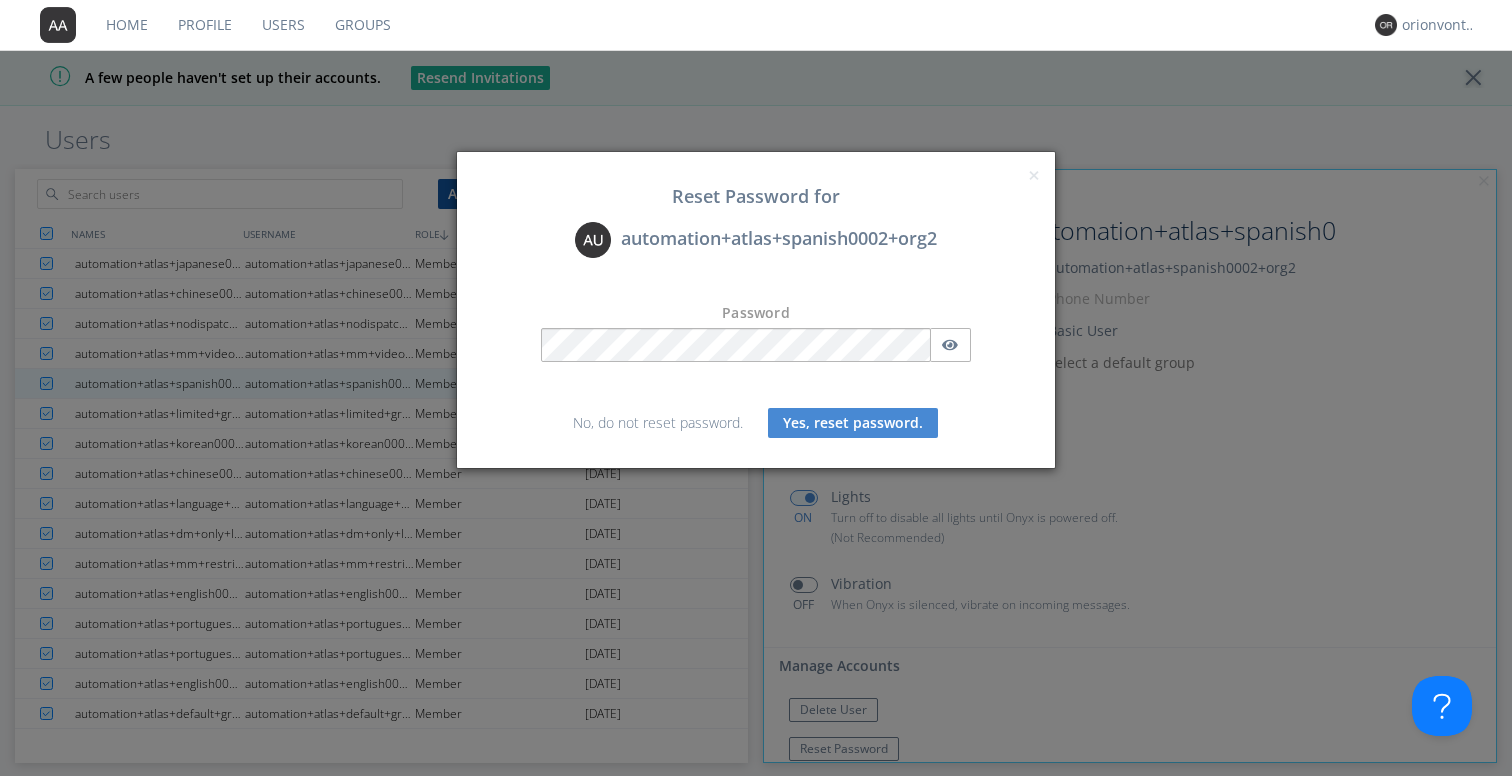 click on "Yes, reset password." at bounding box center [853, 423] 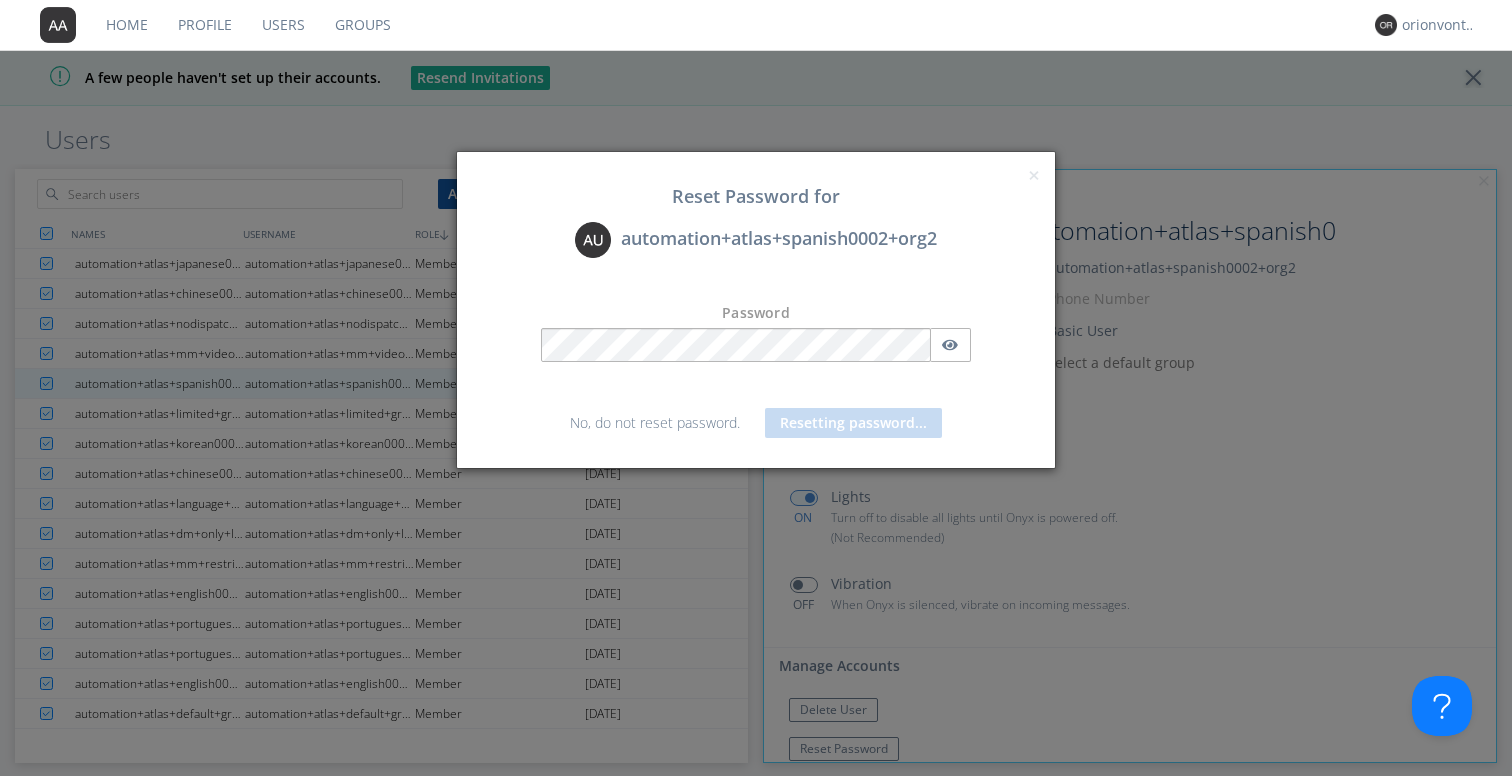 scroll, scrollTop: 409, scrollLeft: 0, axis: vertical 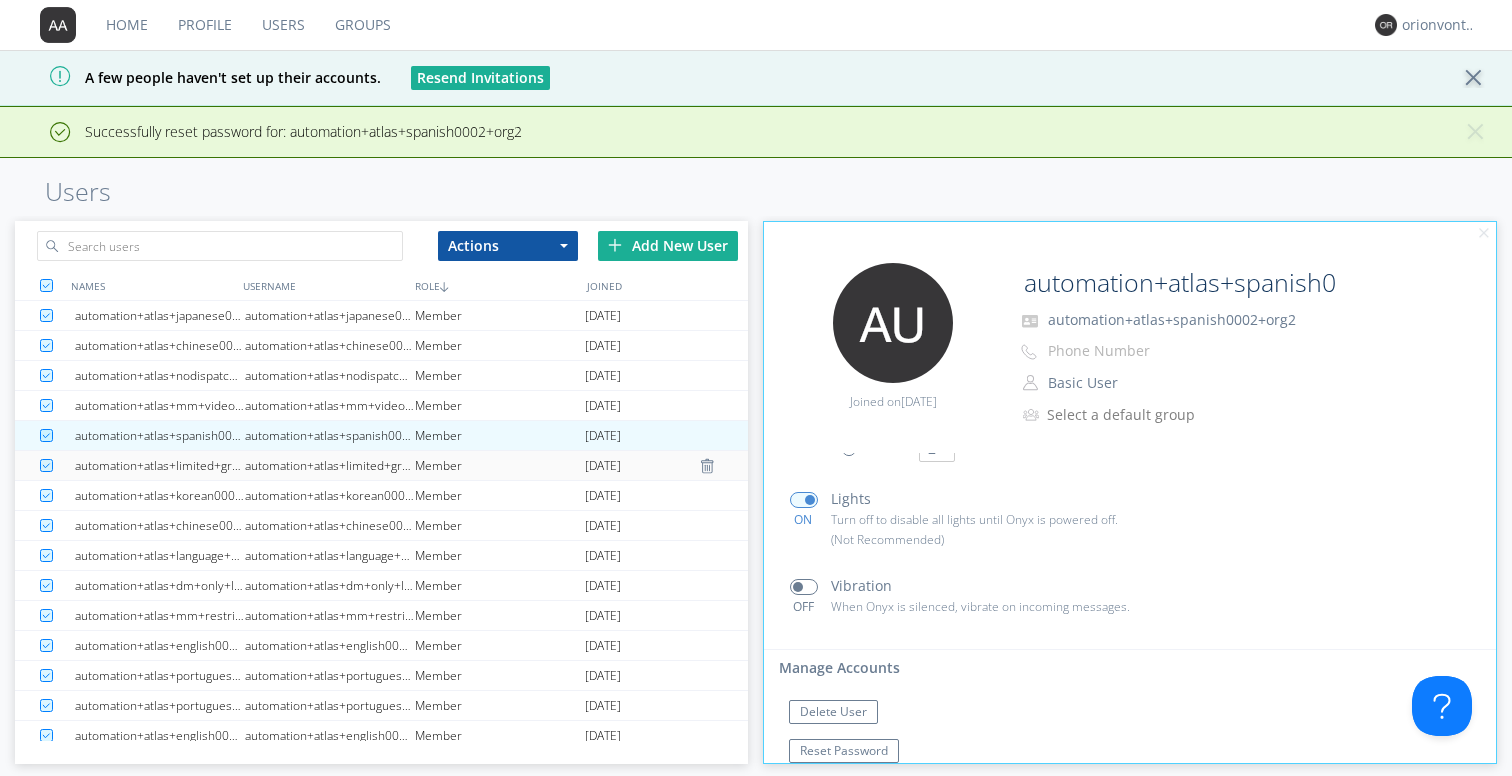 click on "Member" at bounding box center (500, 465) 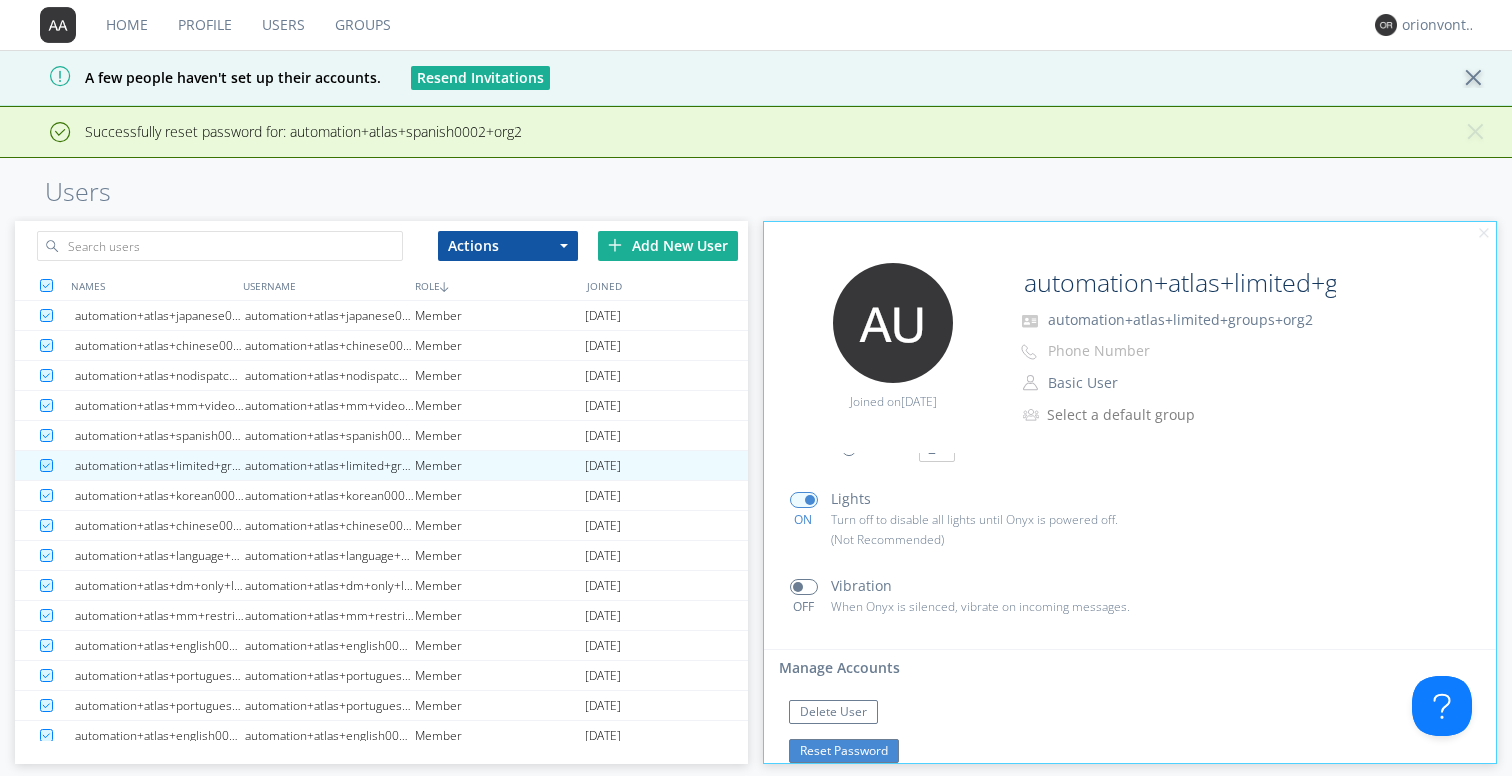click on "Reset Password" at bounding box center [844, 751] 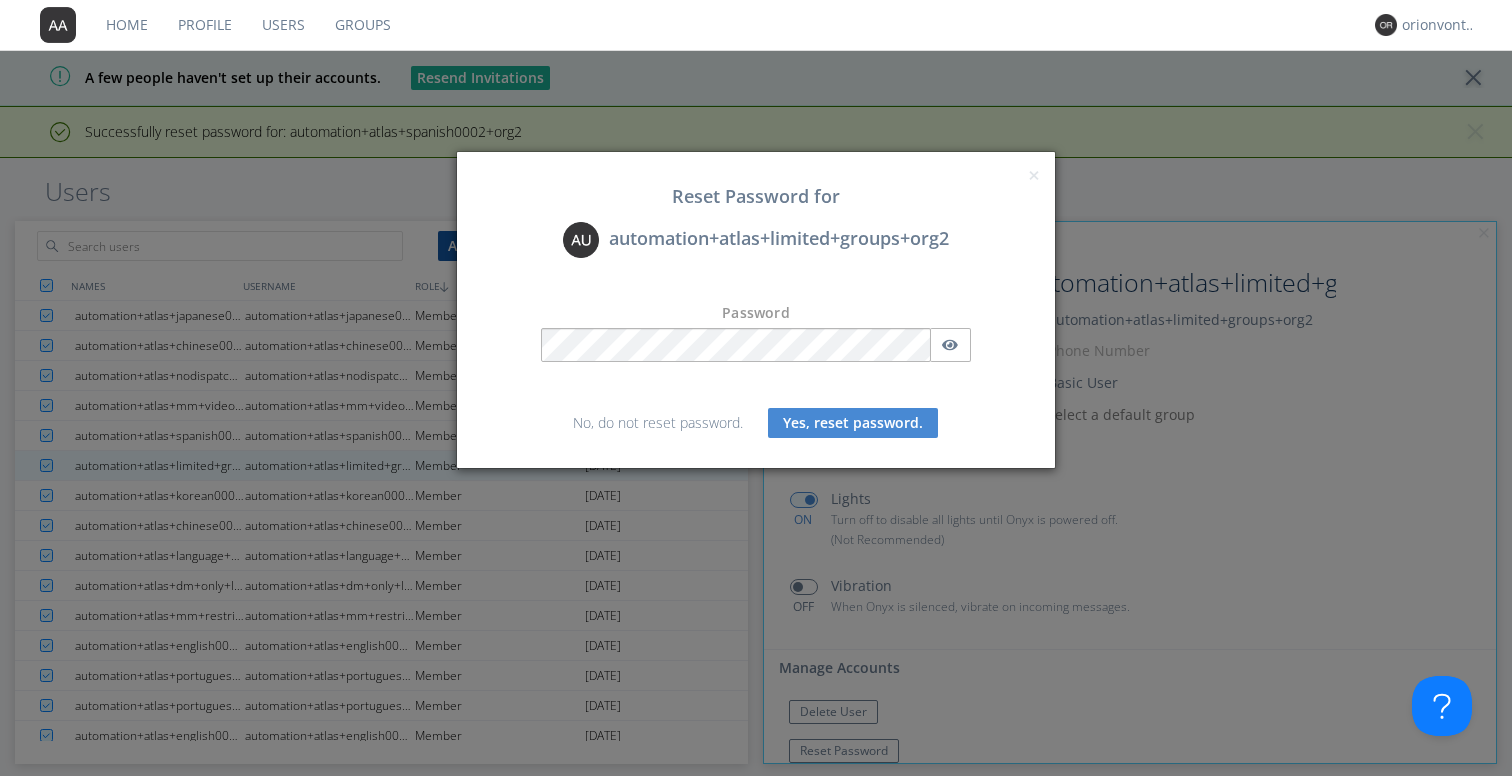 scroll, scrollTop: 358, scrollLeft: 0, axis: vertical 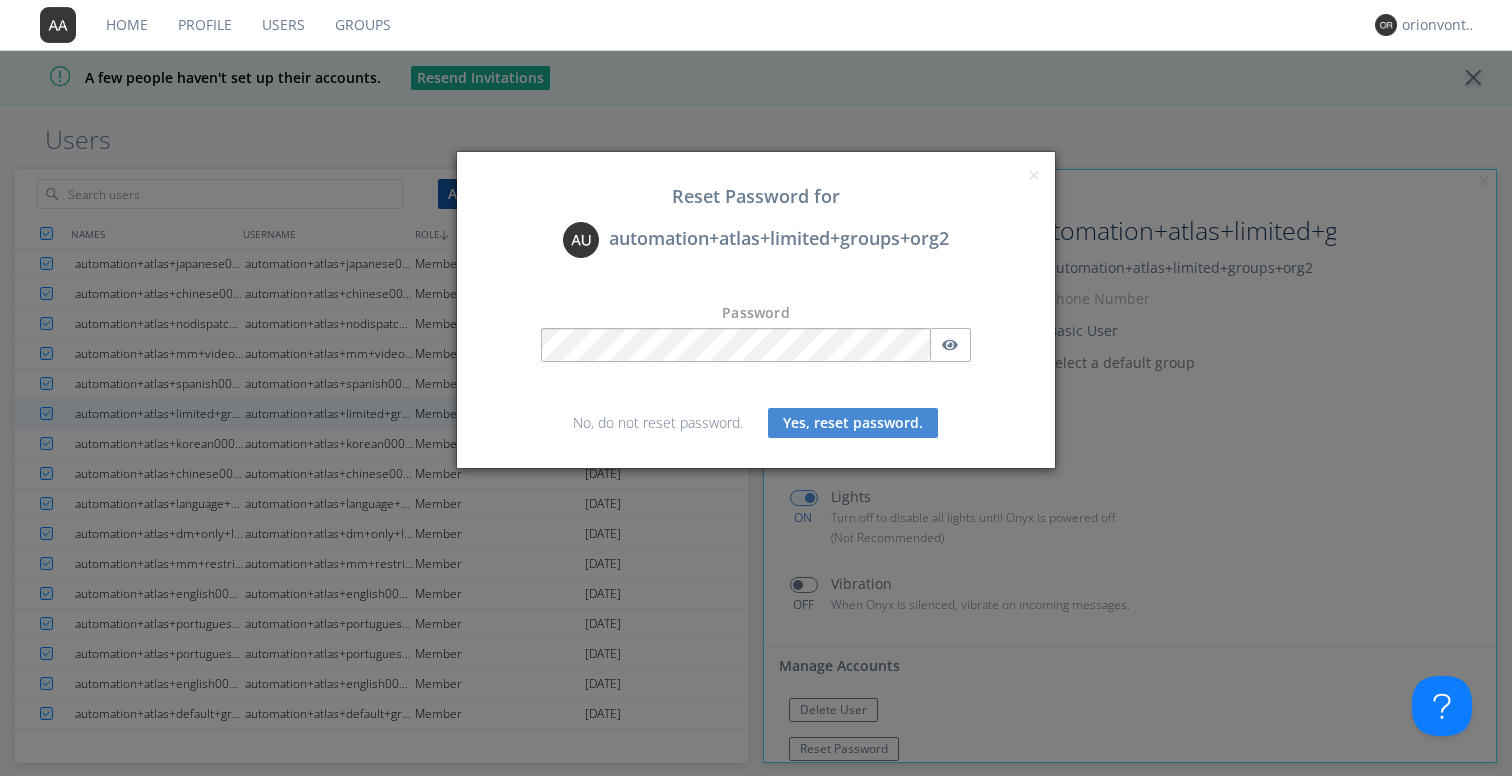 click on "Yes, reset password." at bounding box center (853, 423) 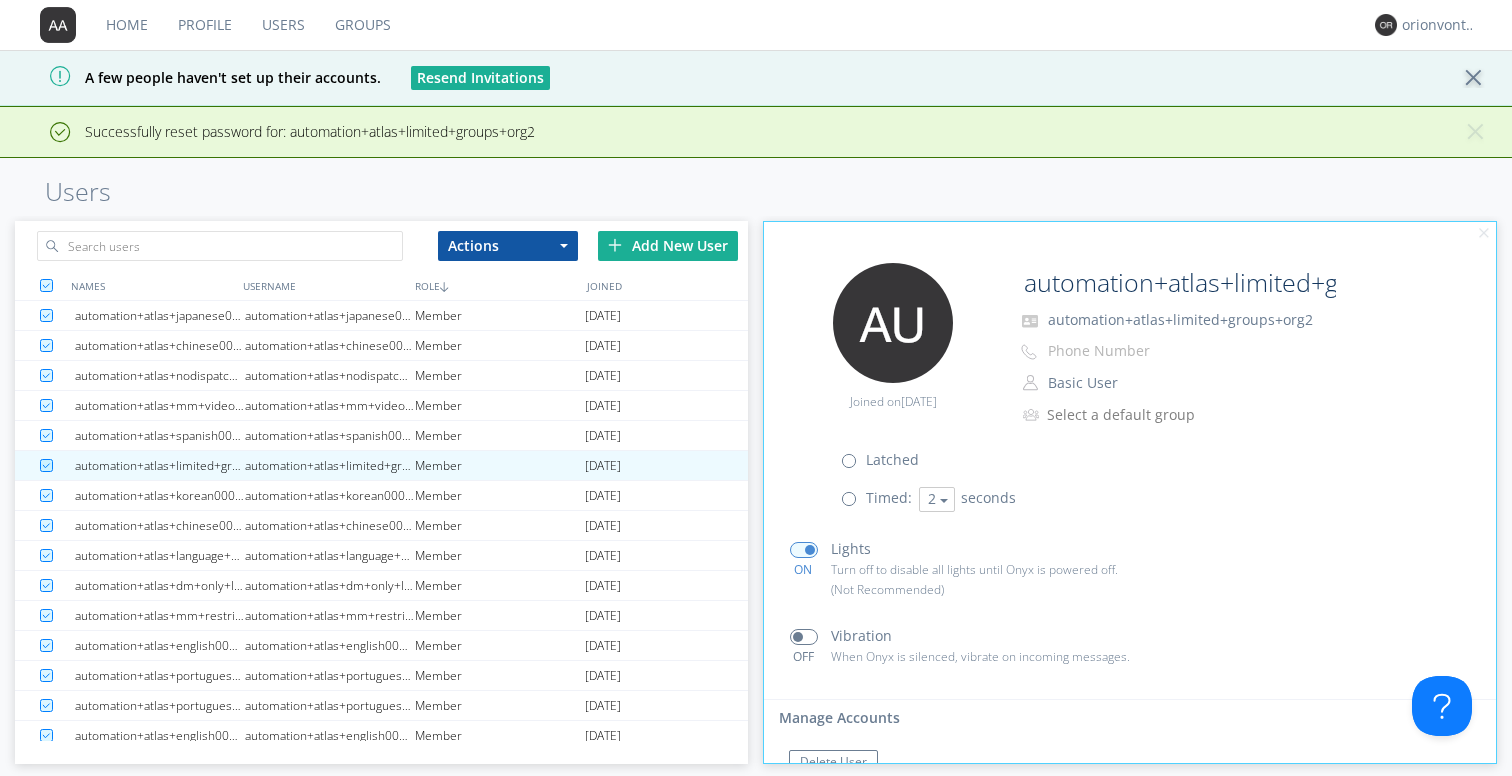 scroll, scrollTop: 409, scrollLeft: 0, axis: vertical 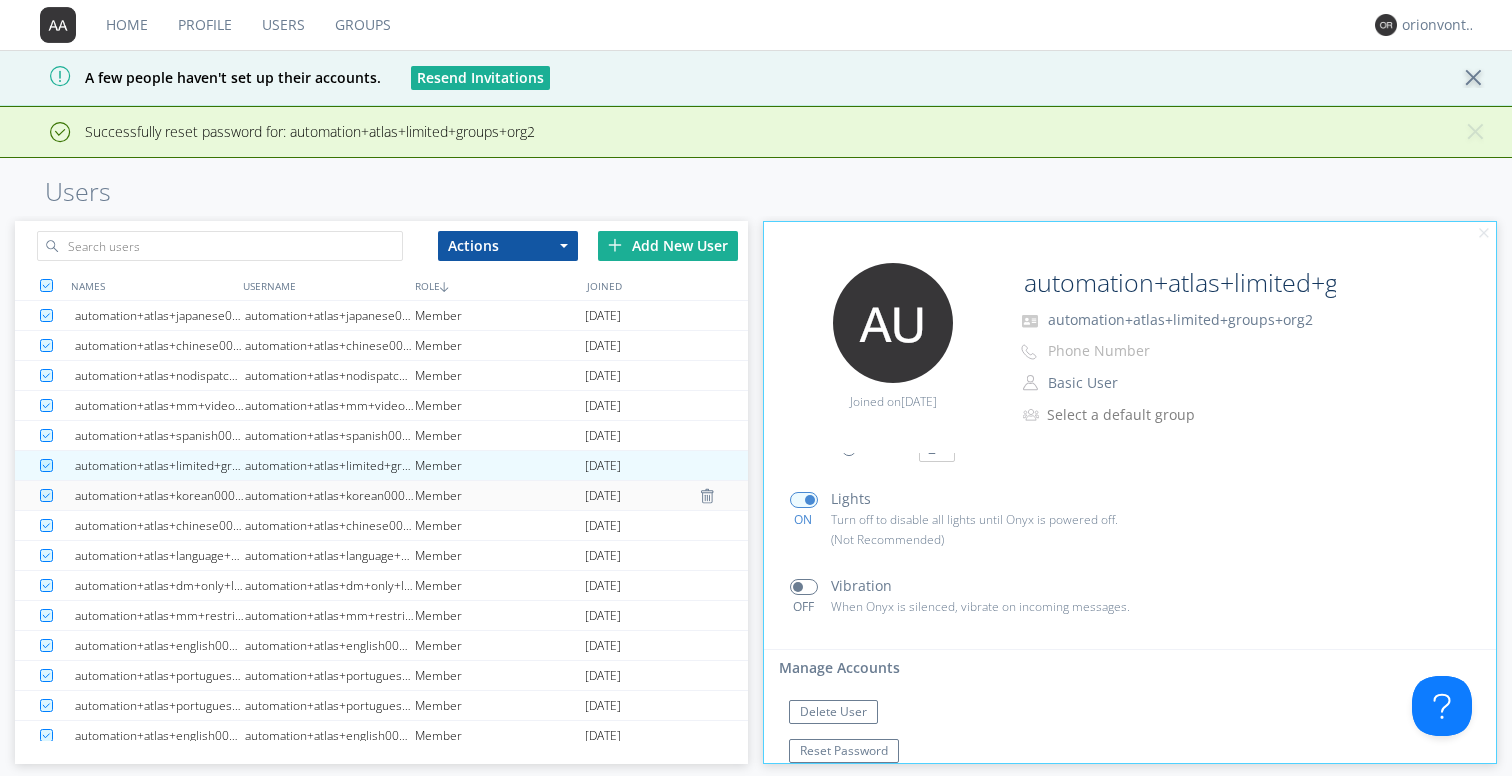 click on "Member" at bounding box center [500, 495] 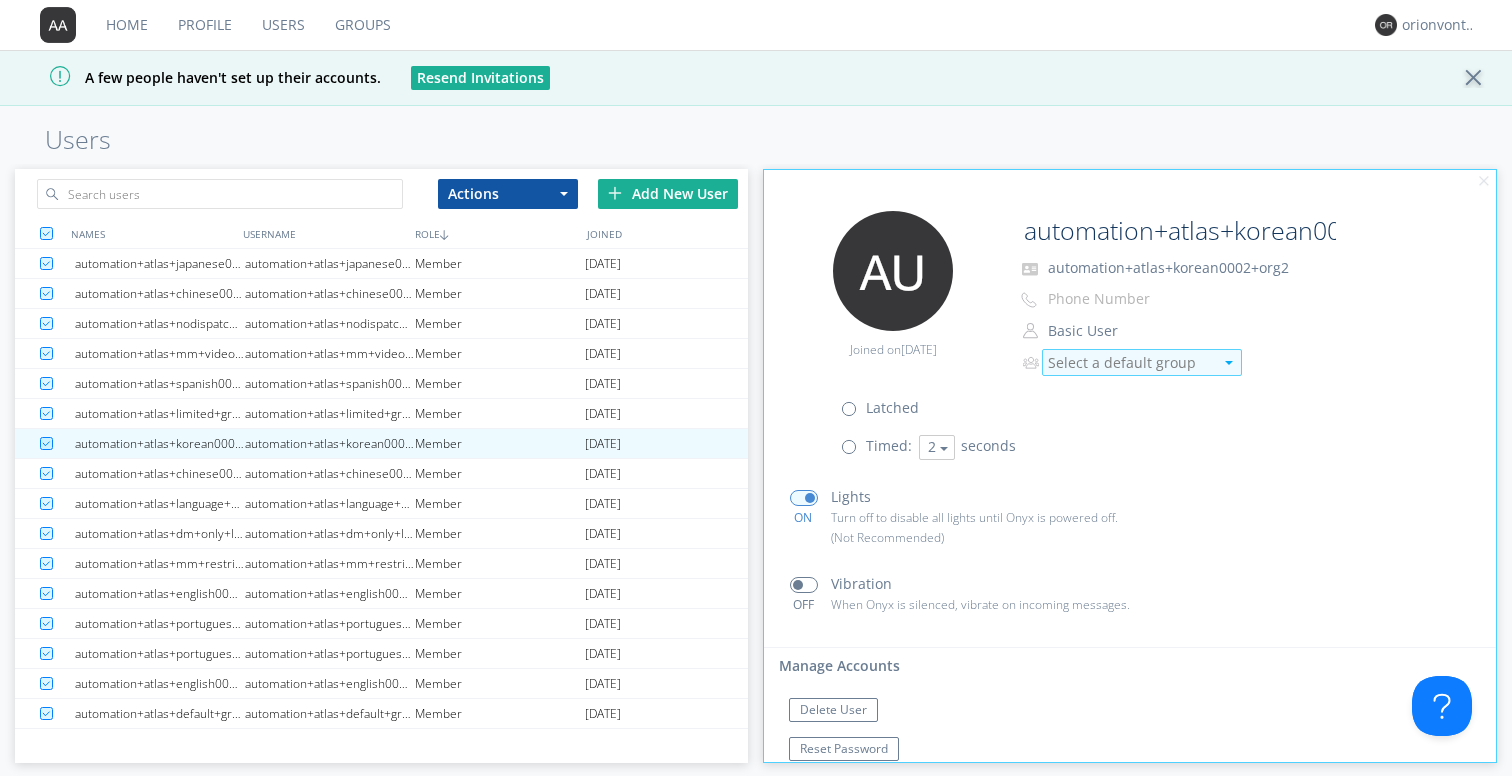 scroll, scrollTop: 358, scrollLeft: 0, axis: vertical 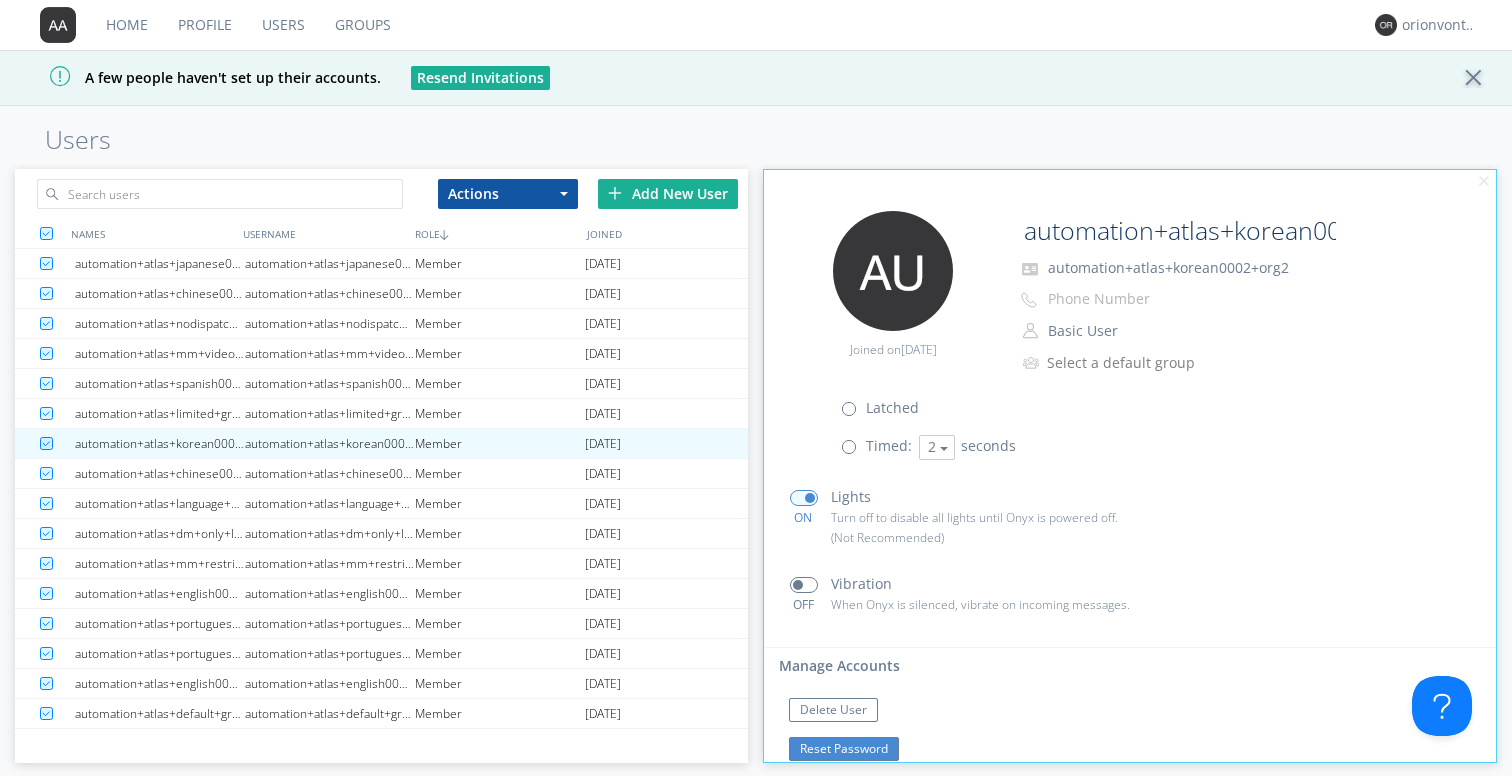 click on "Reset Password" at bounding box center (844, 749) 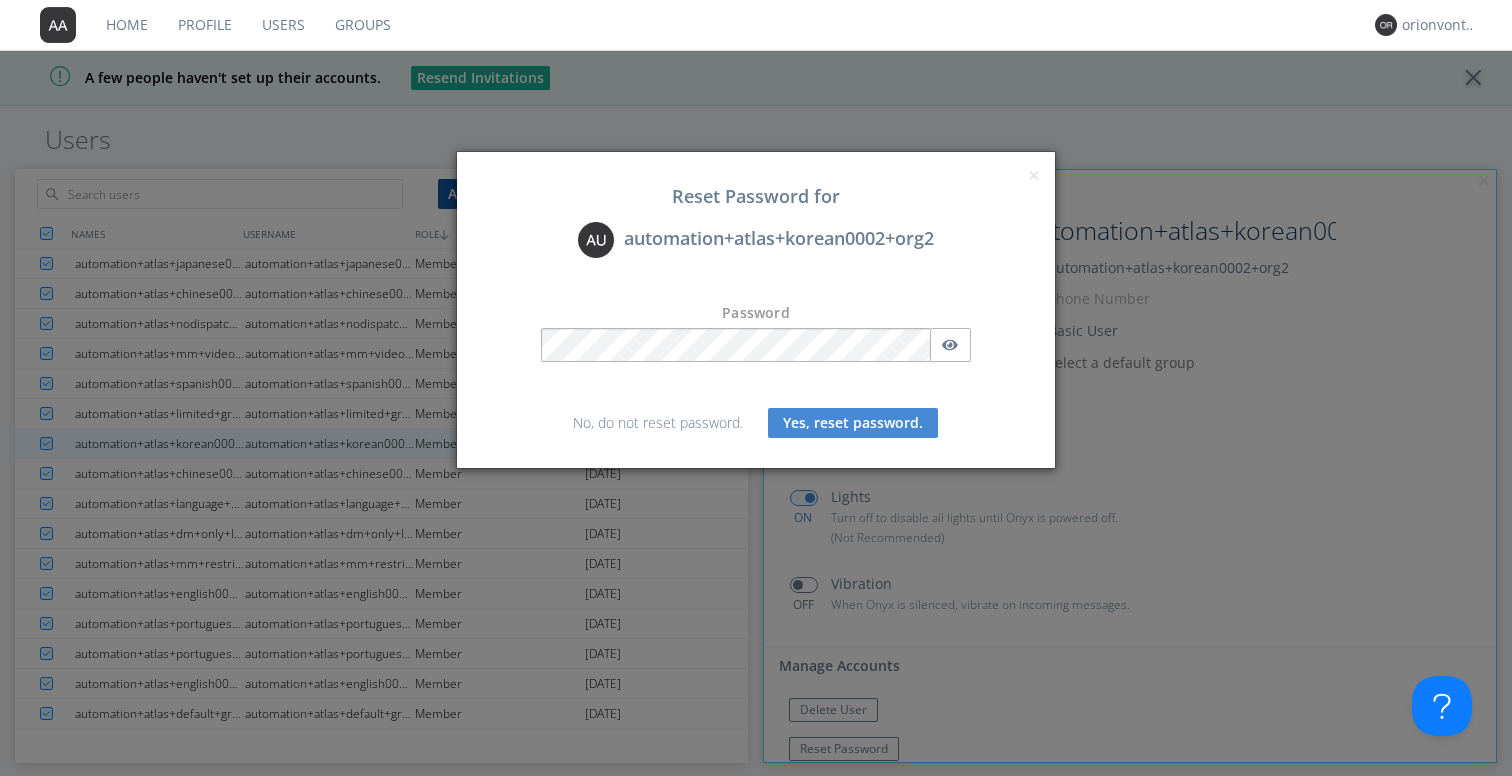 click on "Yes, reset password." at bounding box center (853, 423) 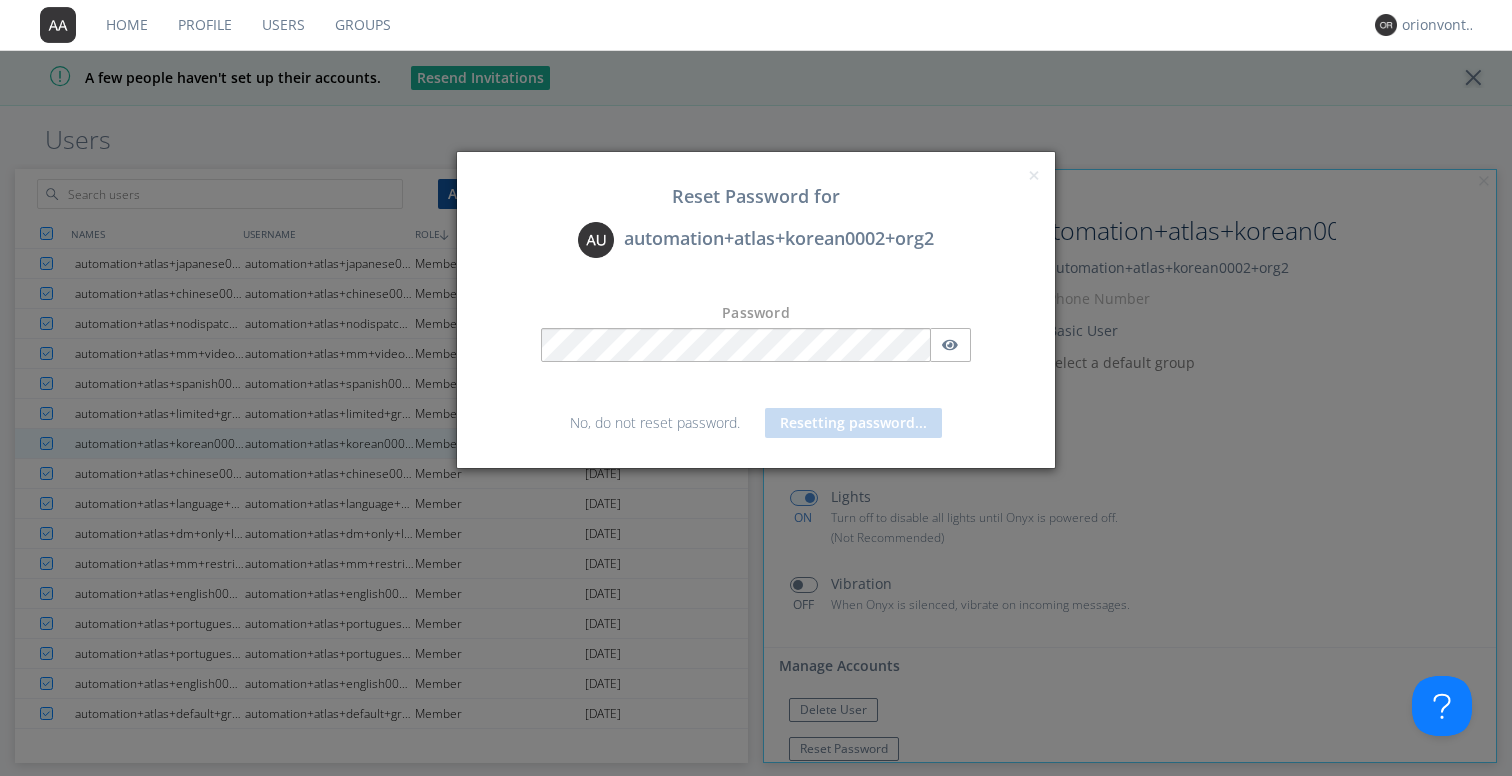 scroll, scrollTop: 409, scrollLeft: 0, axis: vertical 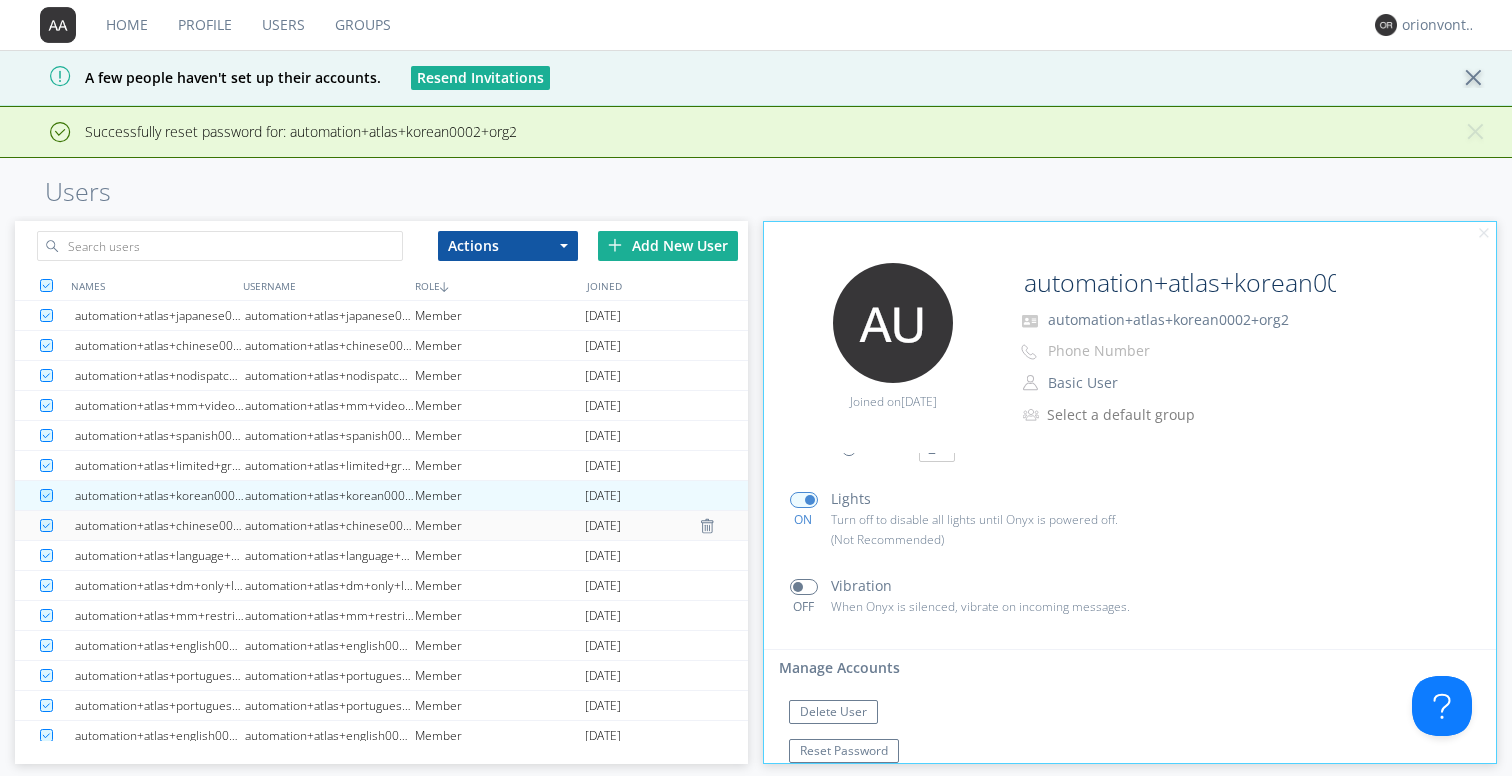 click on "Member" at bounding box center (500, 525) 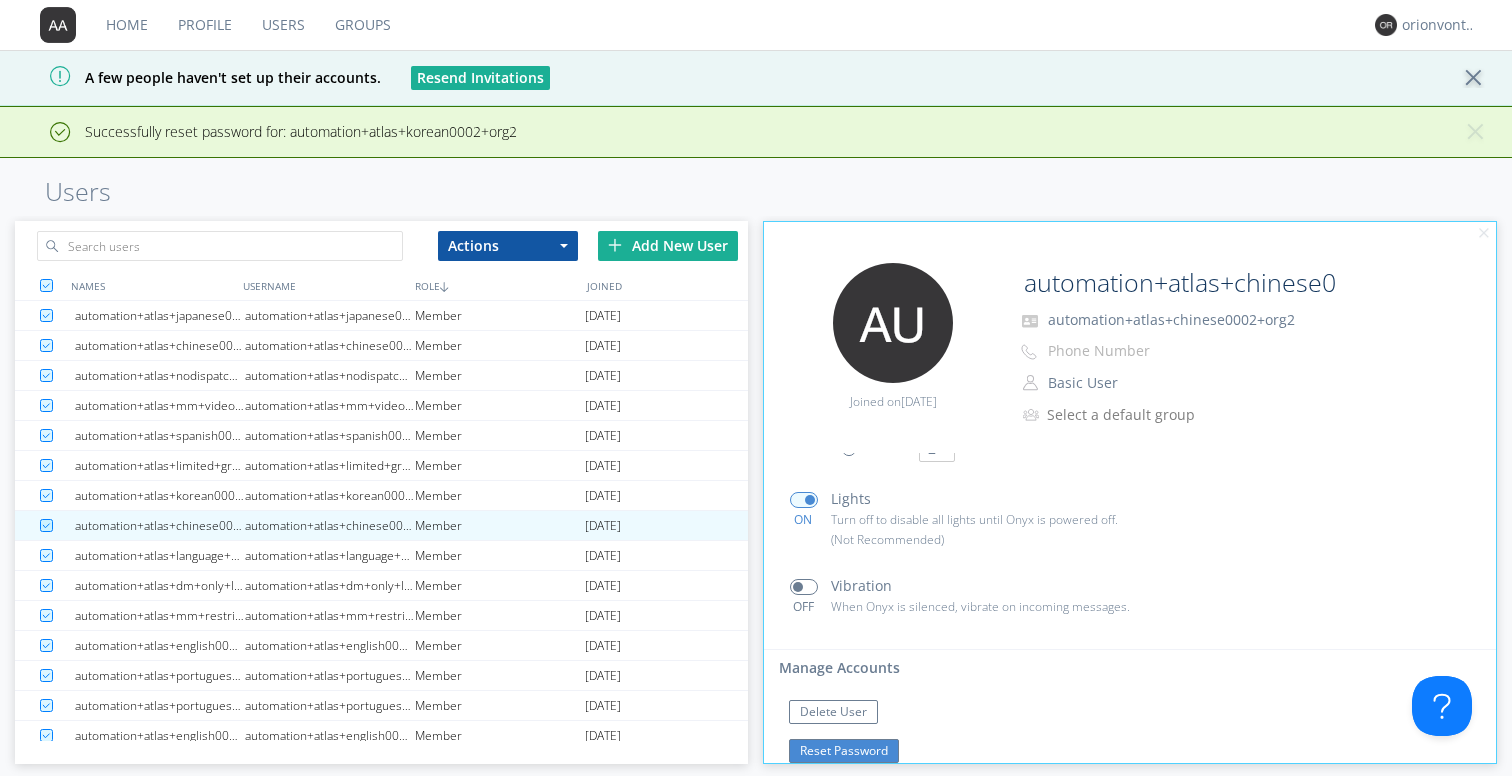 click on "Reset Password" at bounding box center [844, 751] 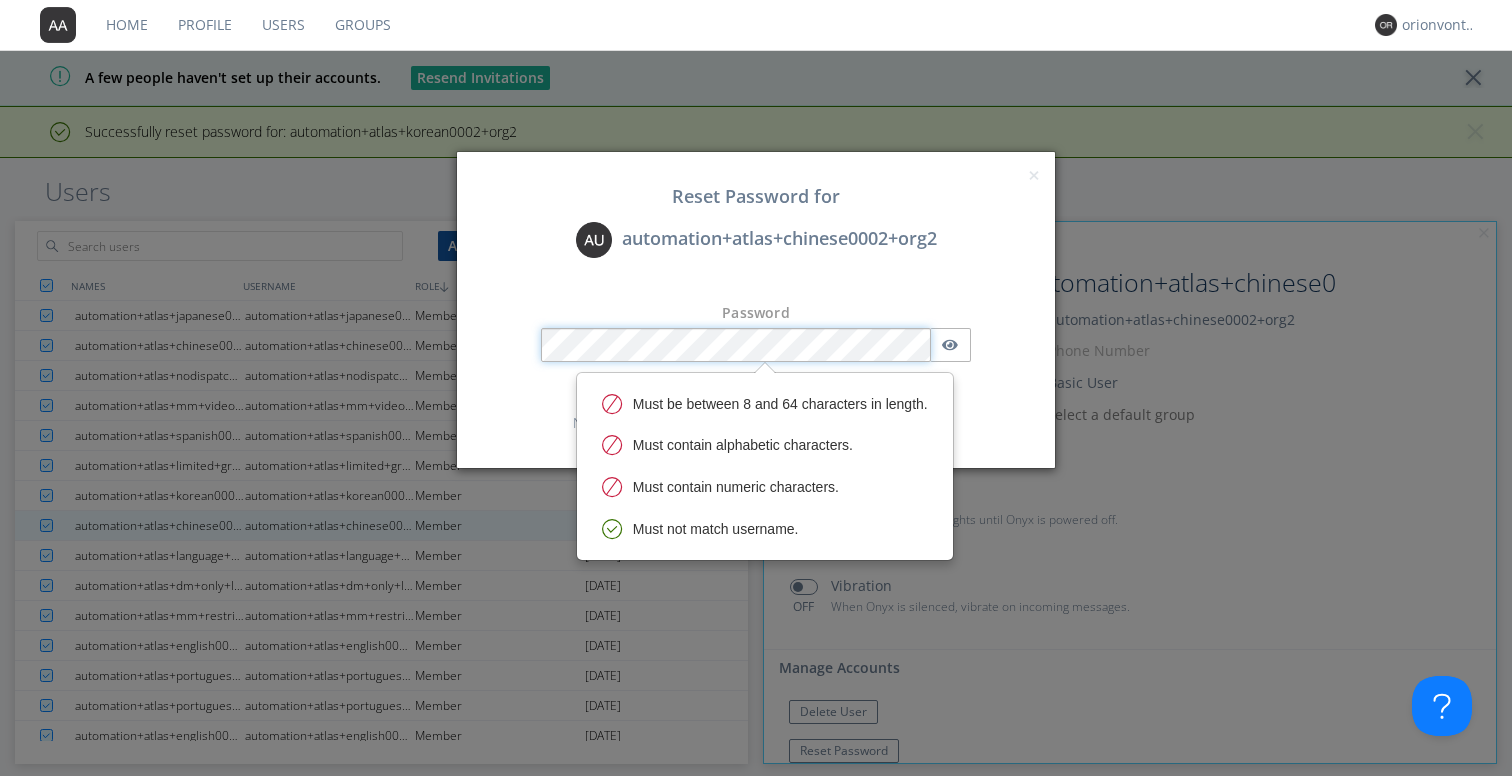 scroll, scrollTop: 358, scrollLeft: 0, axis: vertical 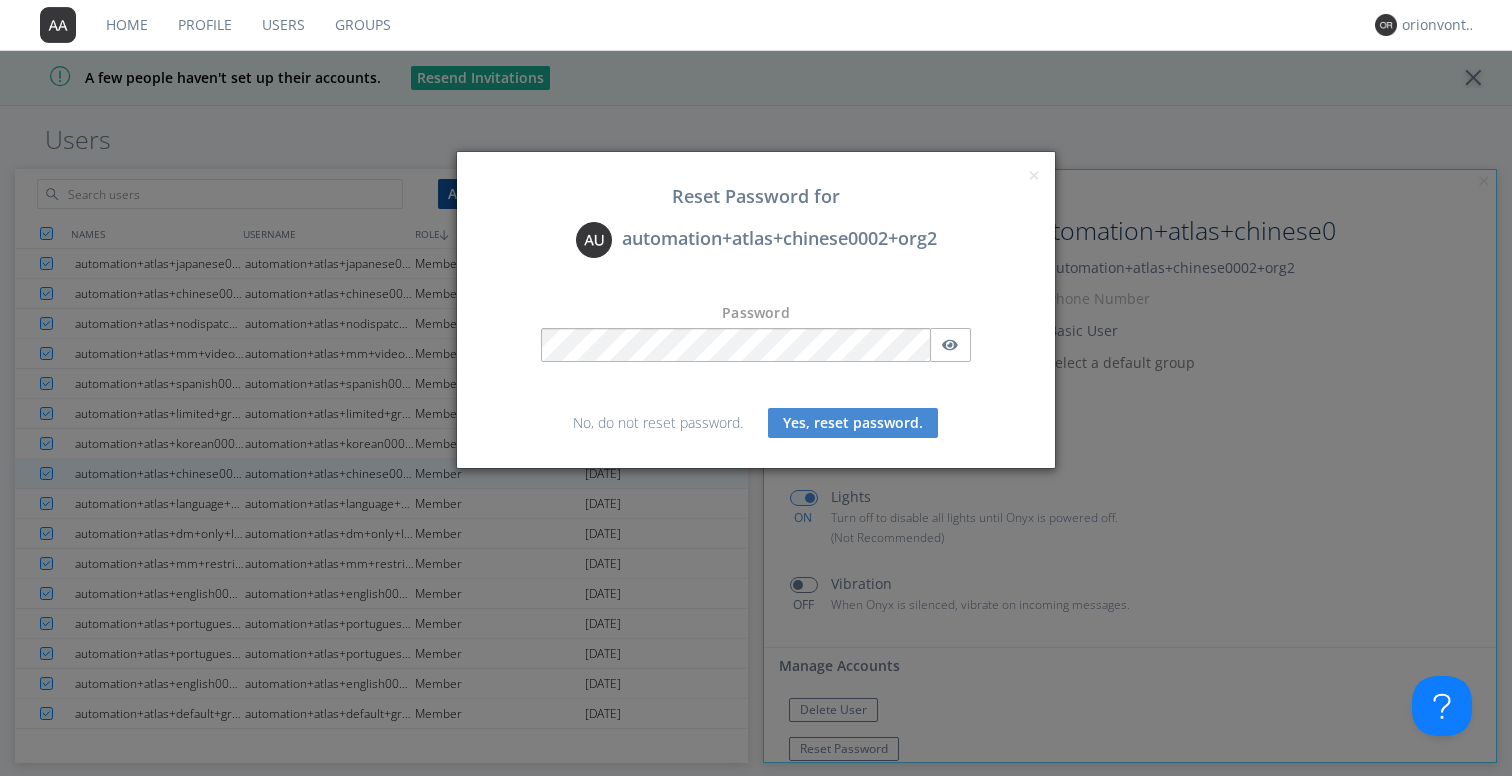 click on "Yes, reset password." at bounding box center (853, 423) 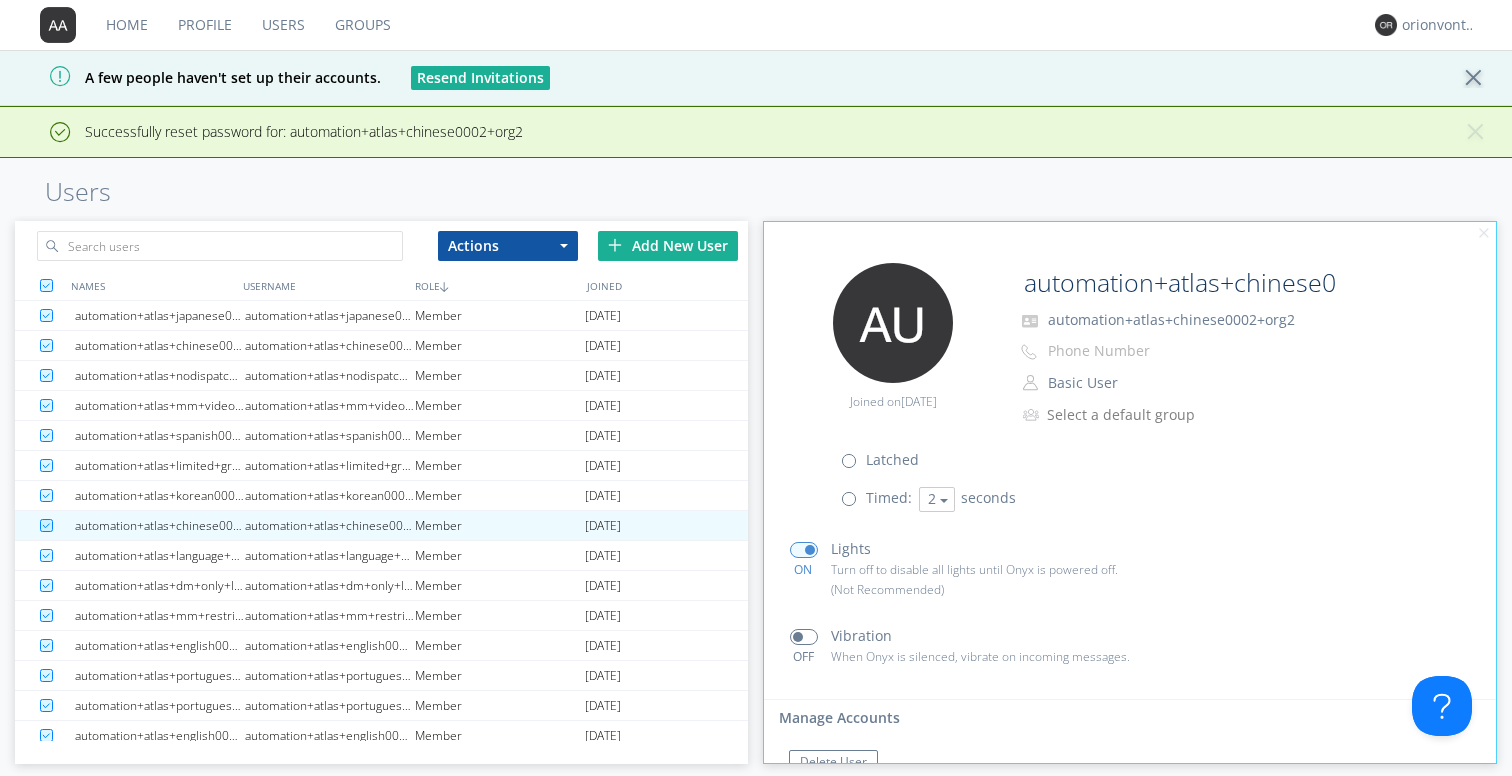 scroll, scrollTop: 409, scrollLeft: 0, axis: vertical 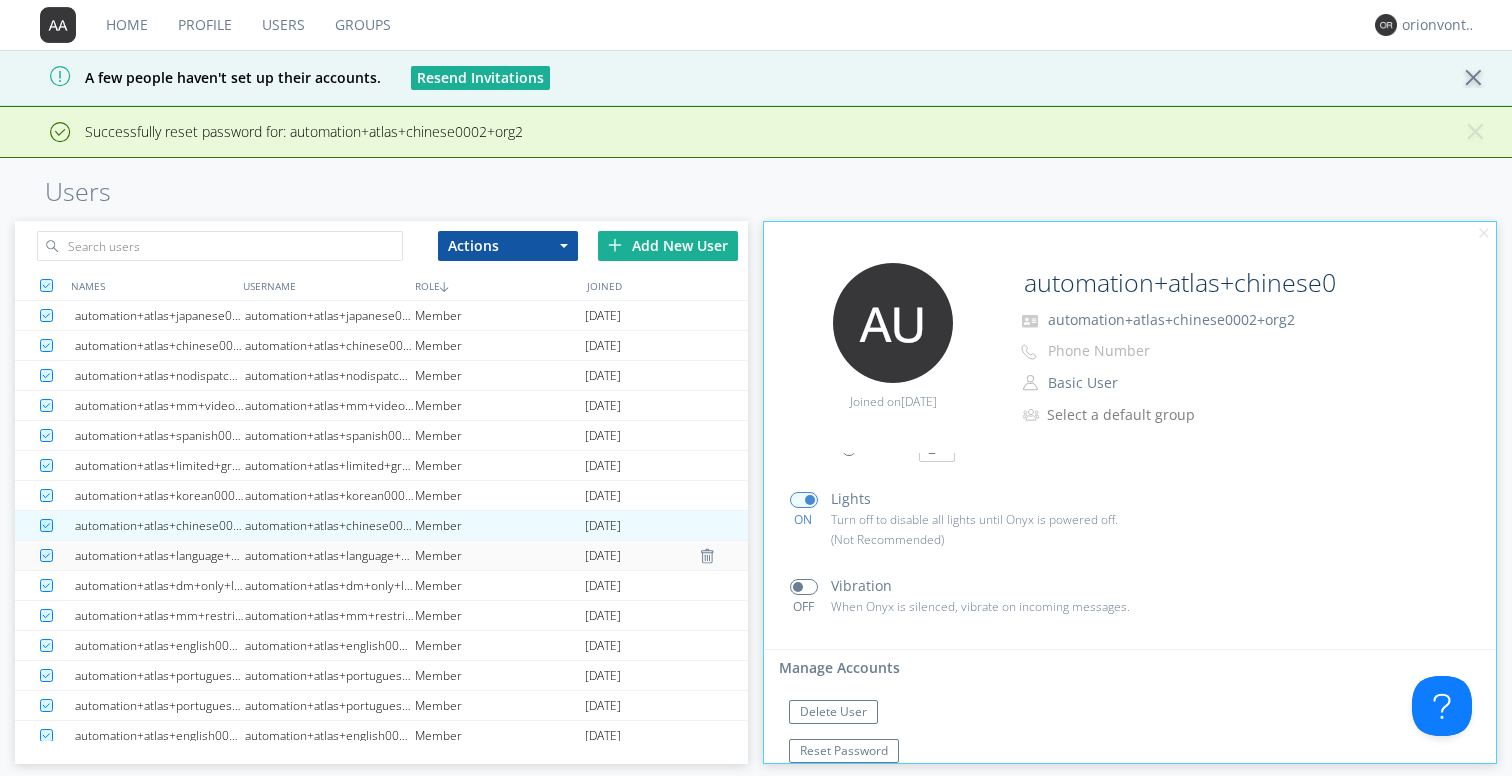 click on "automation+atlas+language+check+org2" at bounding box center (330, 555) 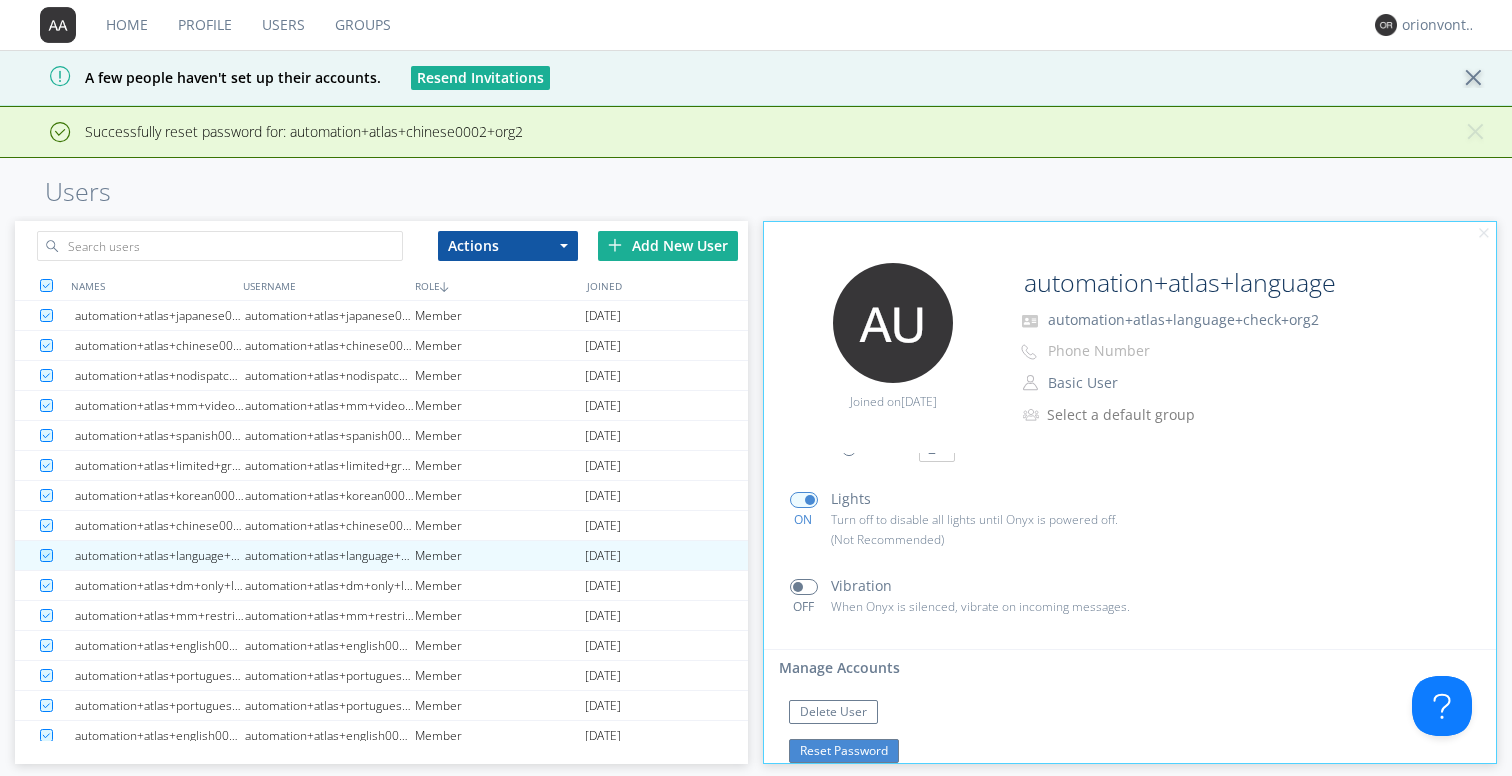 click on "Reset Password" at bounding box center [844, 751] 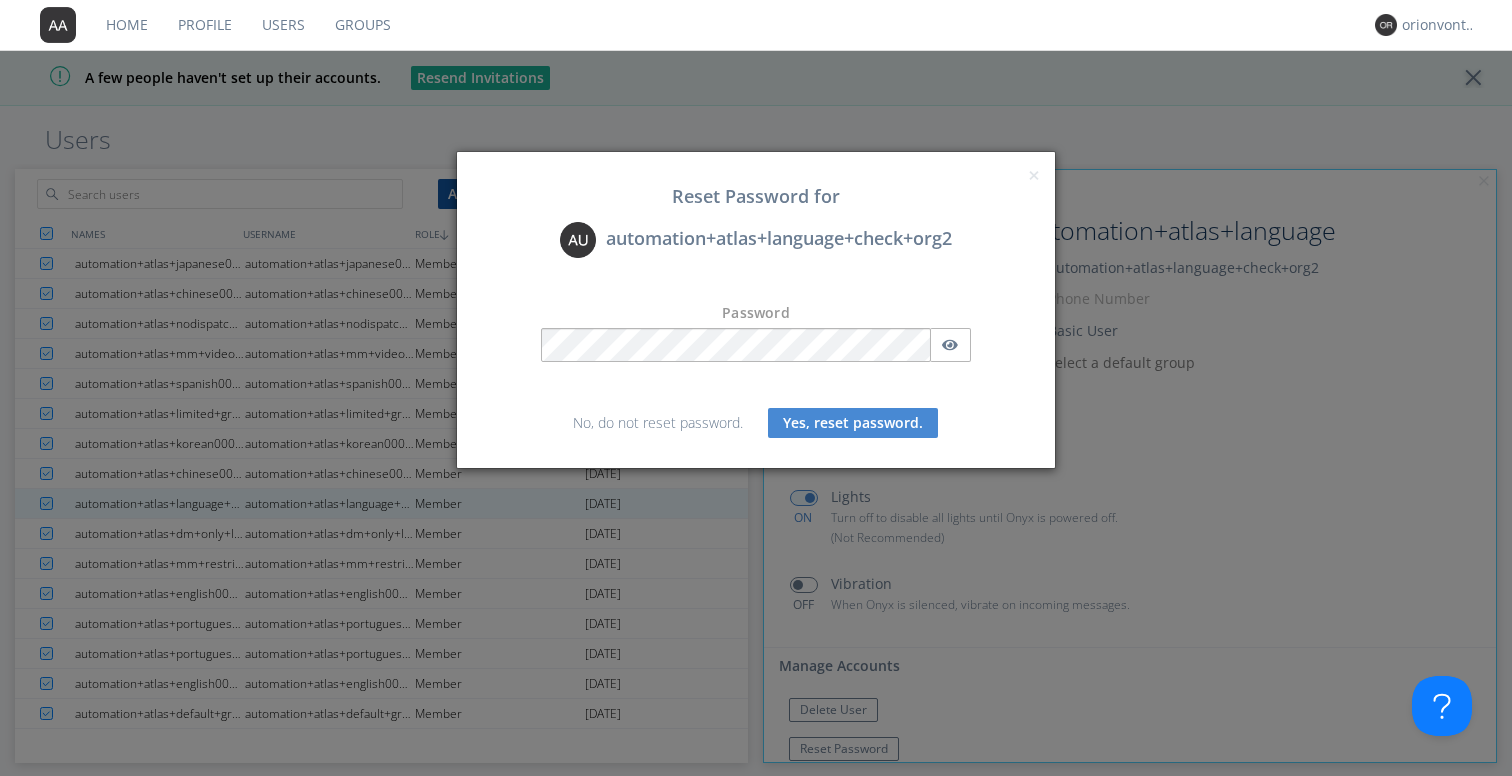 scroll, scrollTop: 358, scrollLeft: 0, axis: vertical 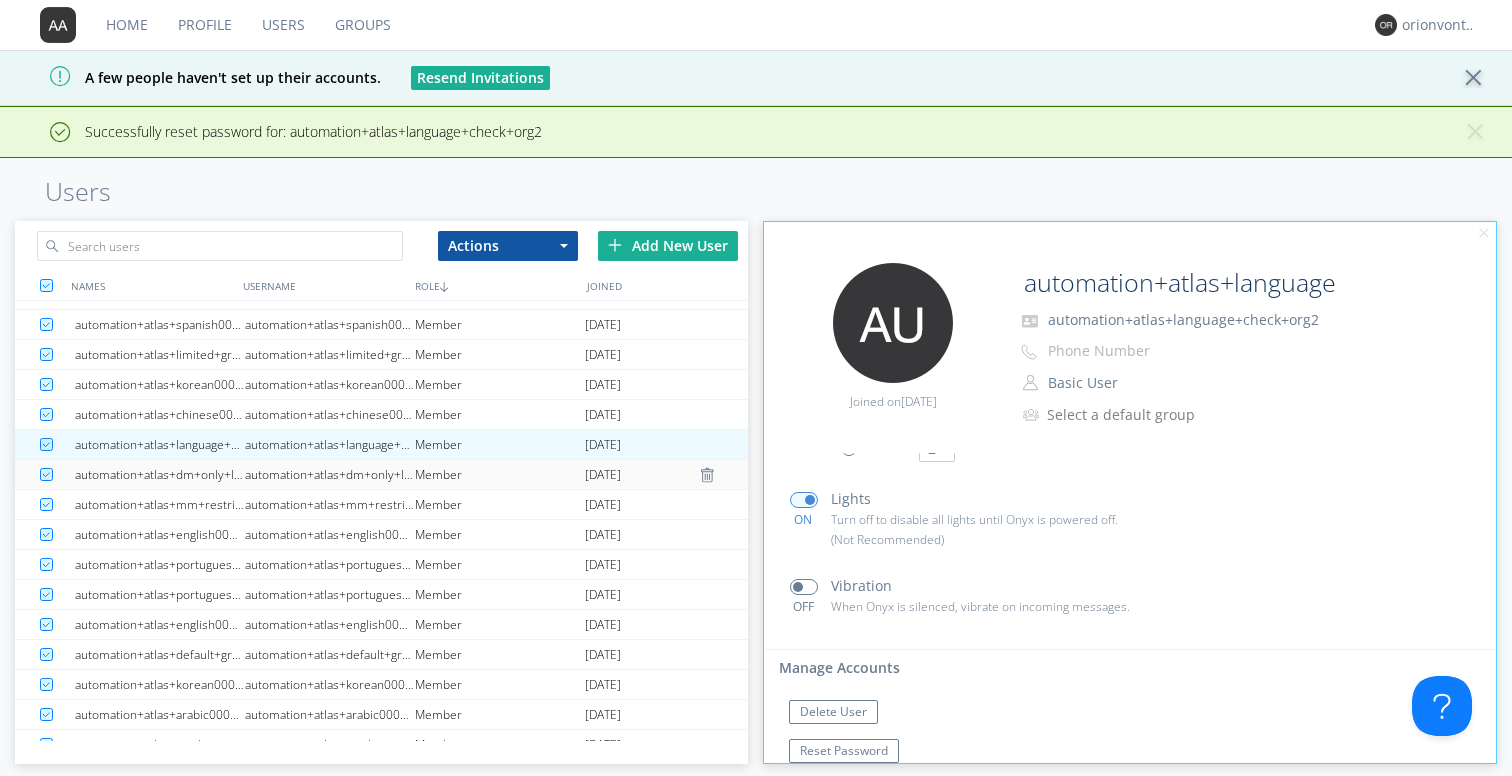 click on "automation+atlas+dm+only+lead+org2" at bounding box center (330, 474) 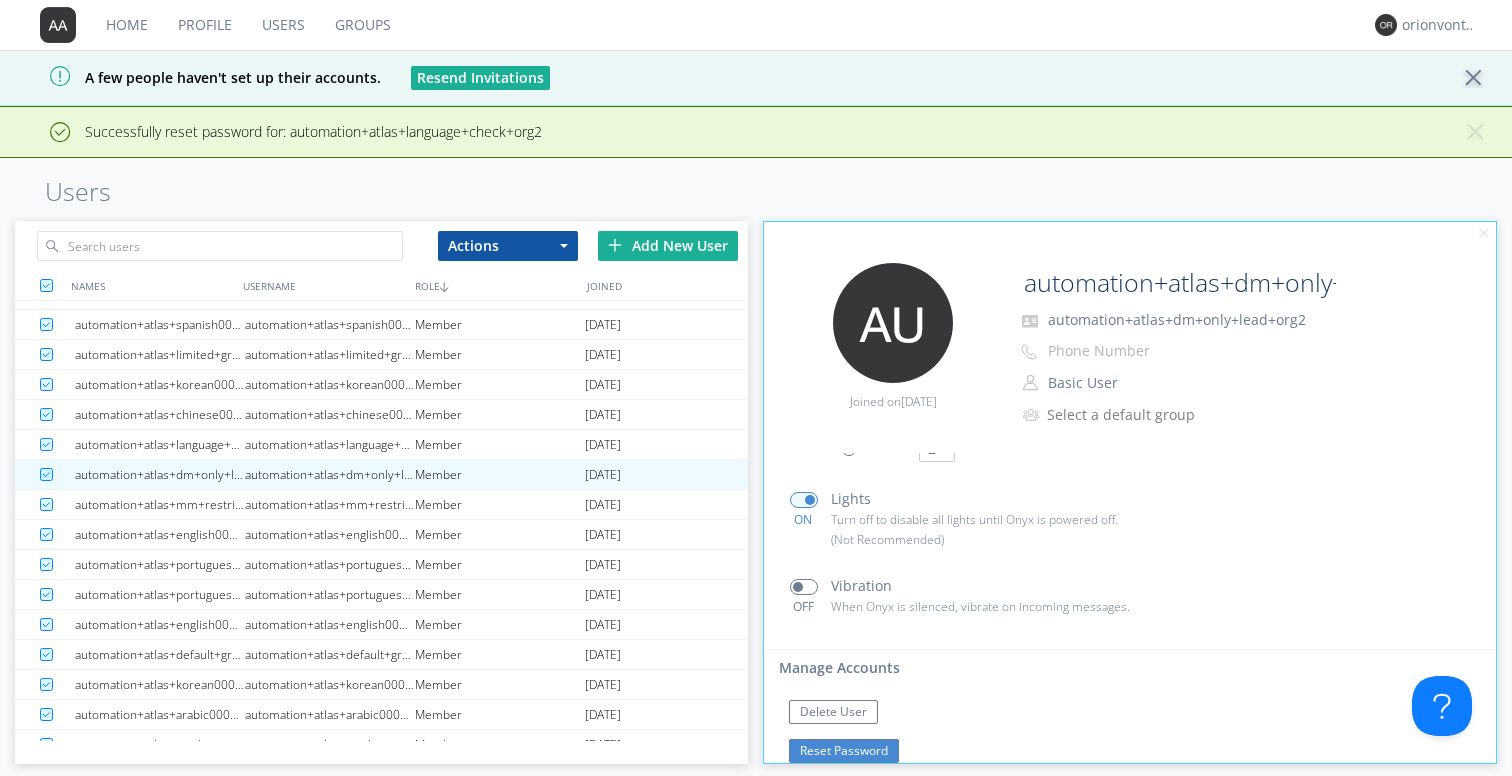 click on "Reset Password" at bounding box center [844, 751] 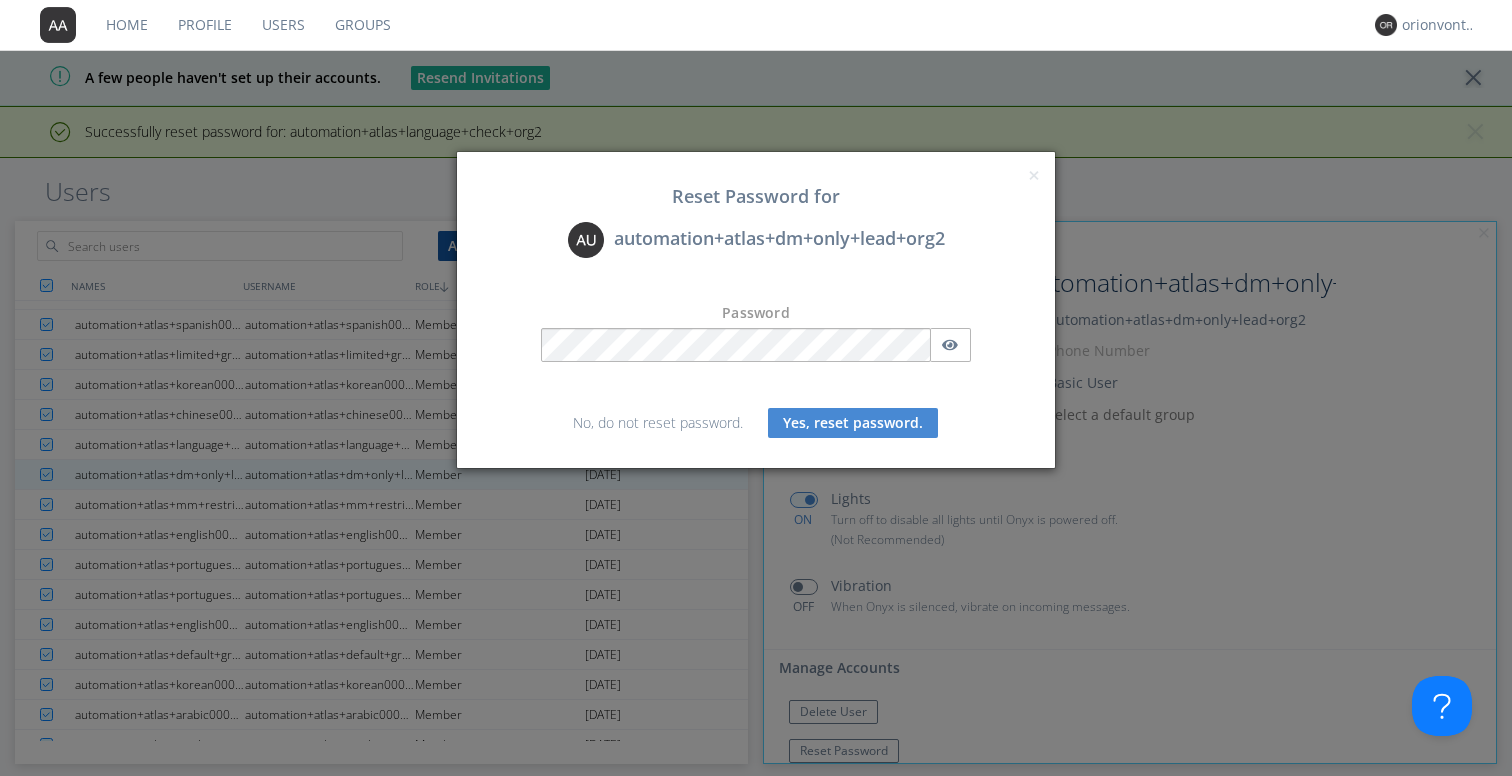 scroll, scrollTop: 358, scrollLeft: 0, axis: vertical 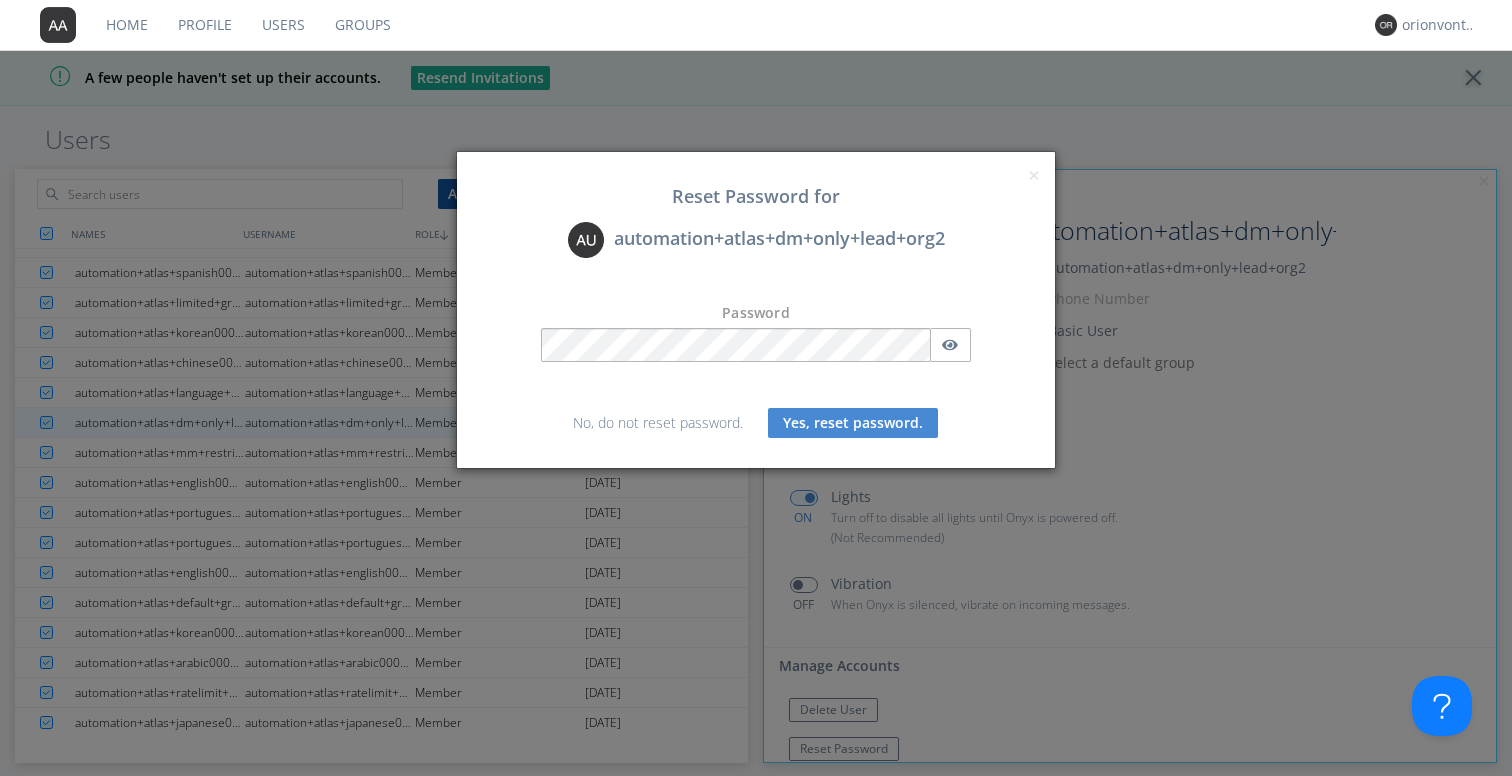 click on "Yes, reset password." at bounding box center [853, 423] 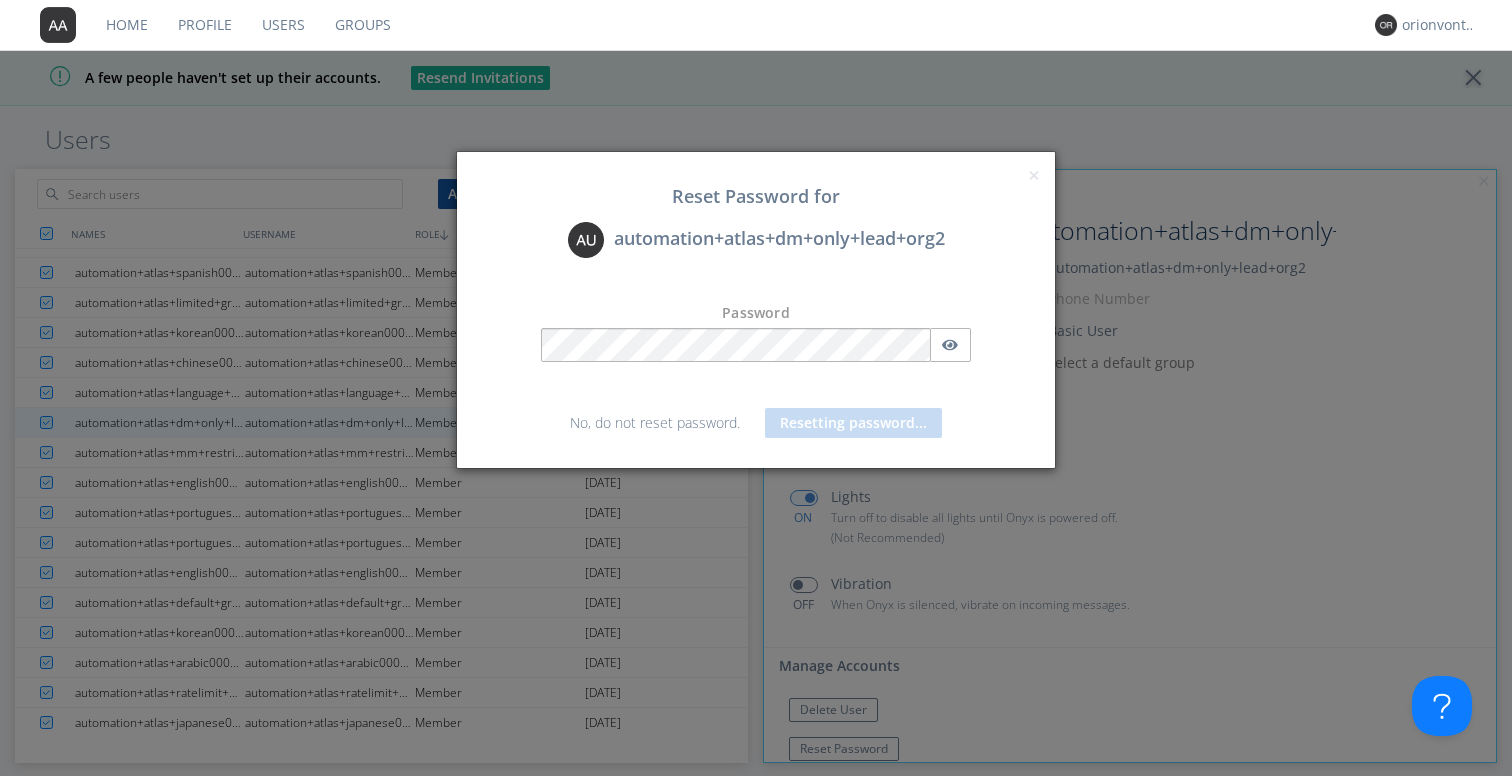 scroll, scrollTop: 409, scrollLeft: 0, axis: vertical 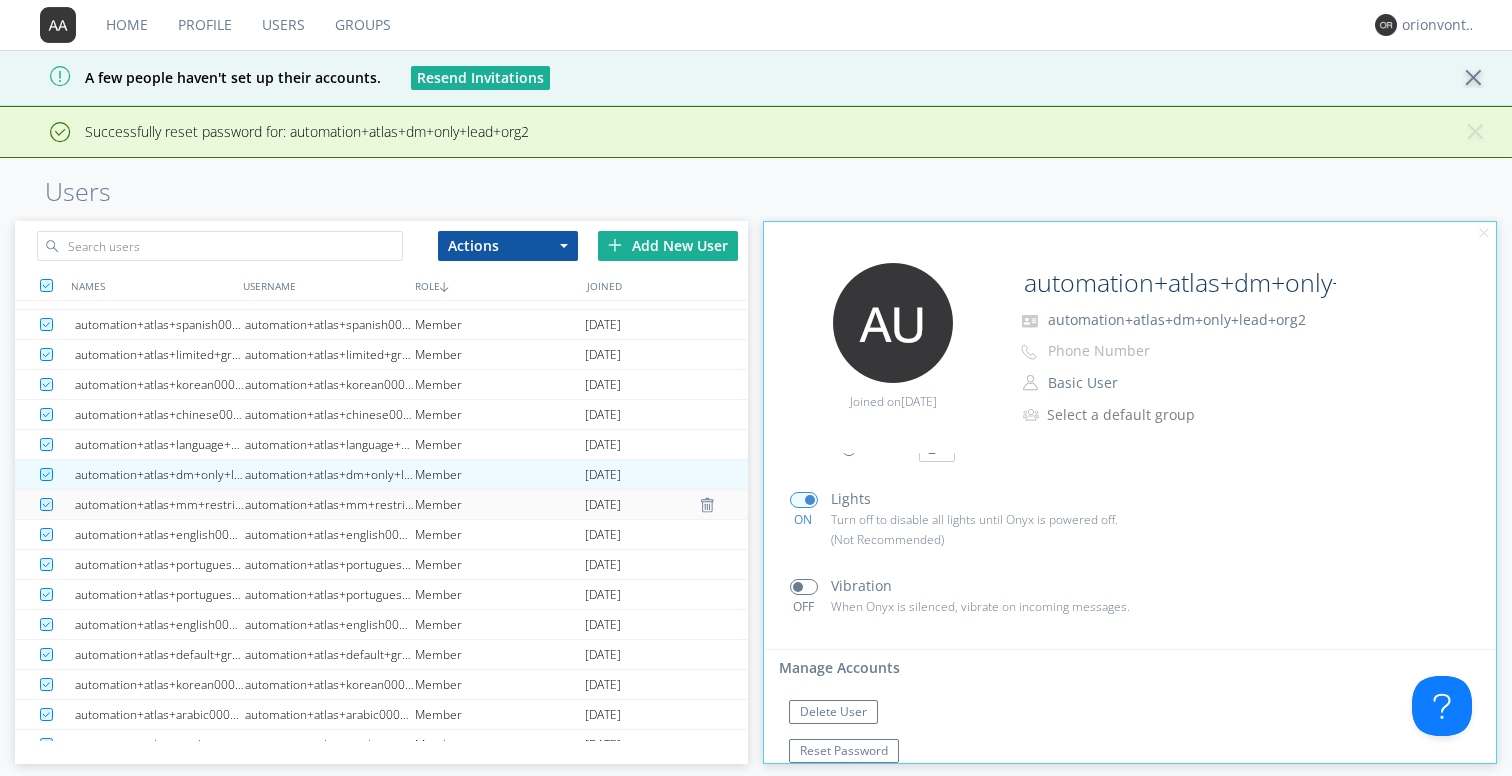 click on "Member" at bounding box center [500, 504] 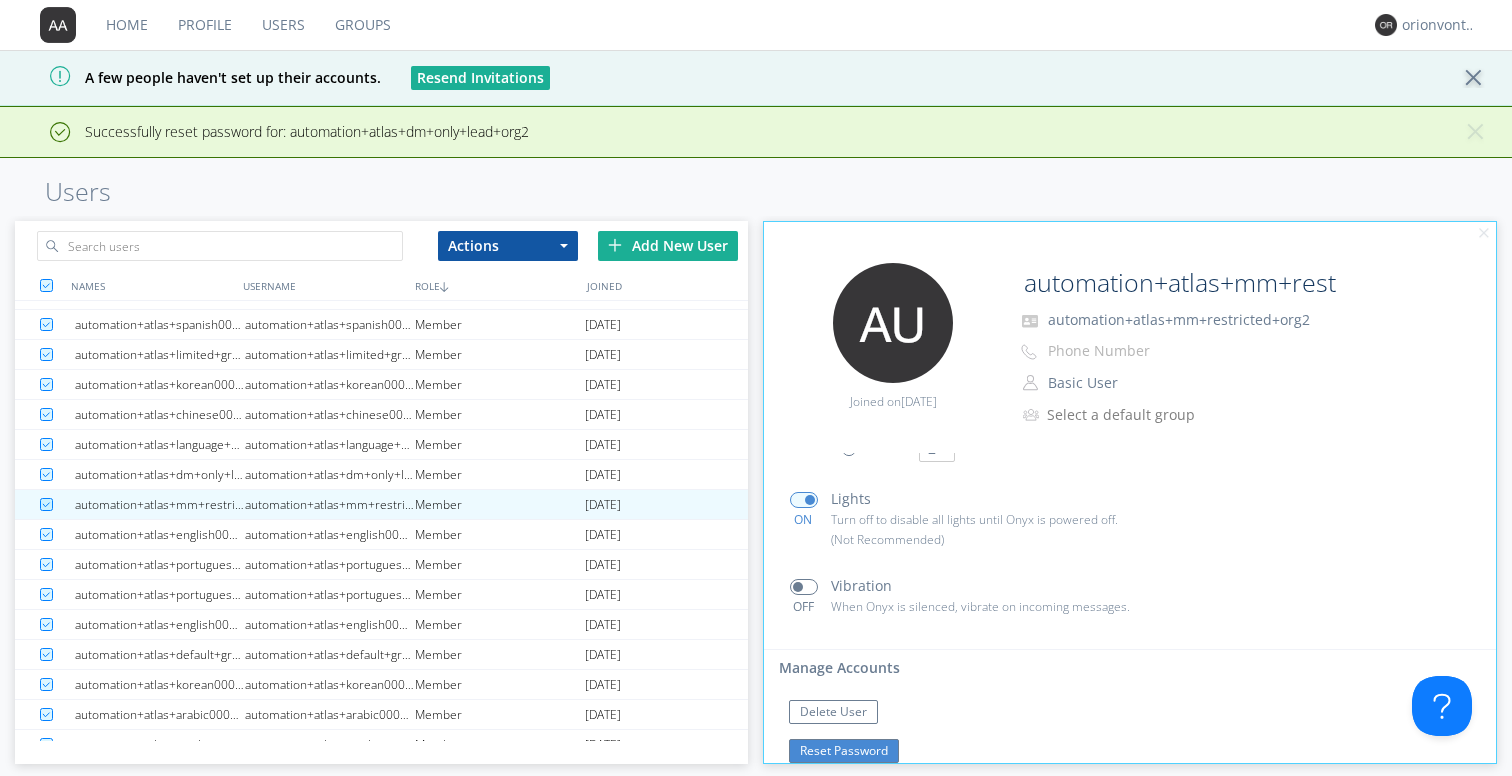 click on "Reset Password" at bounding box center [844, 751] 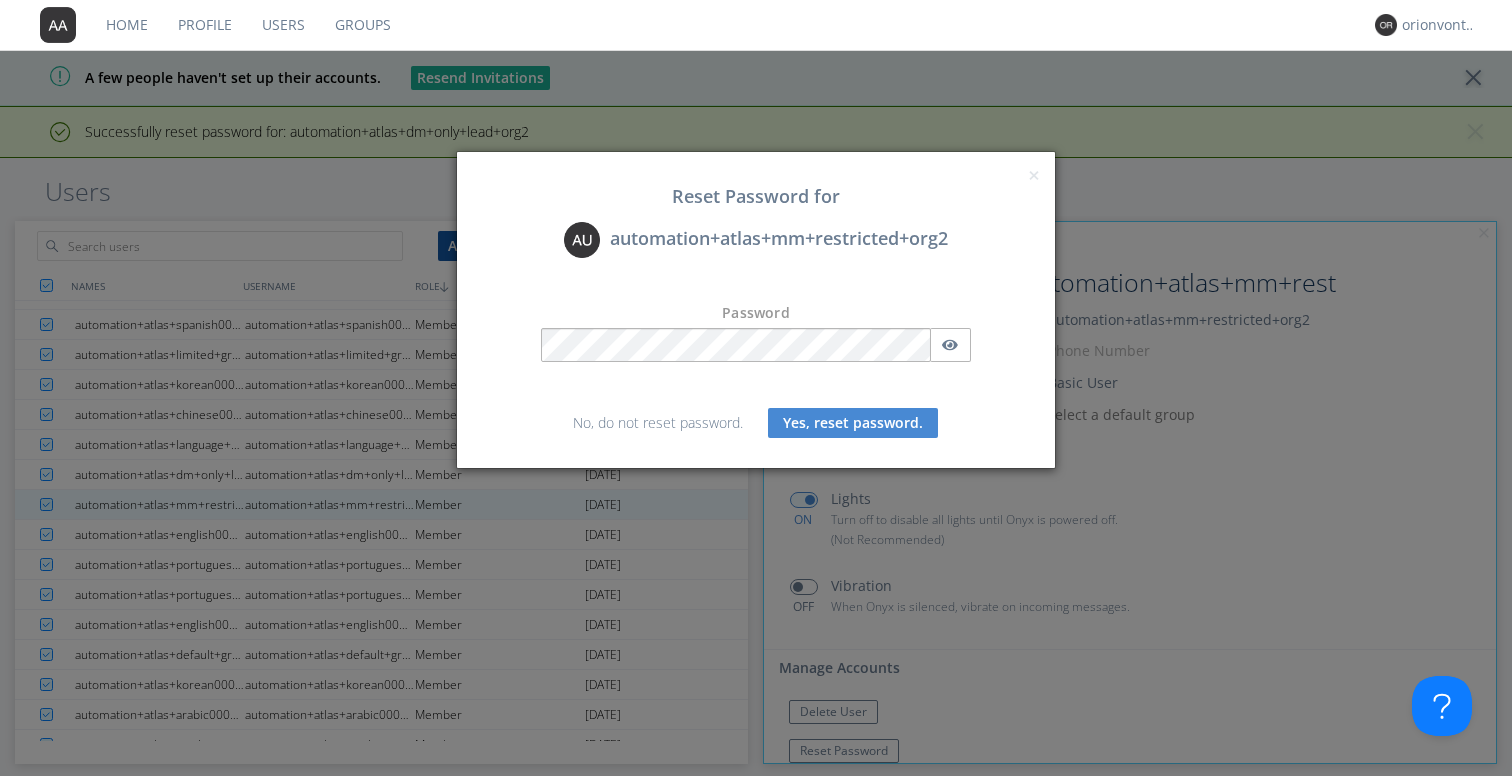 scroll, scrollTop: 358, scrollLeft: 0, axis: vertical 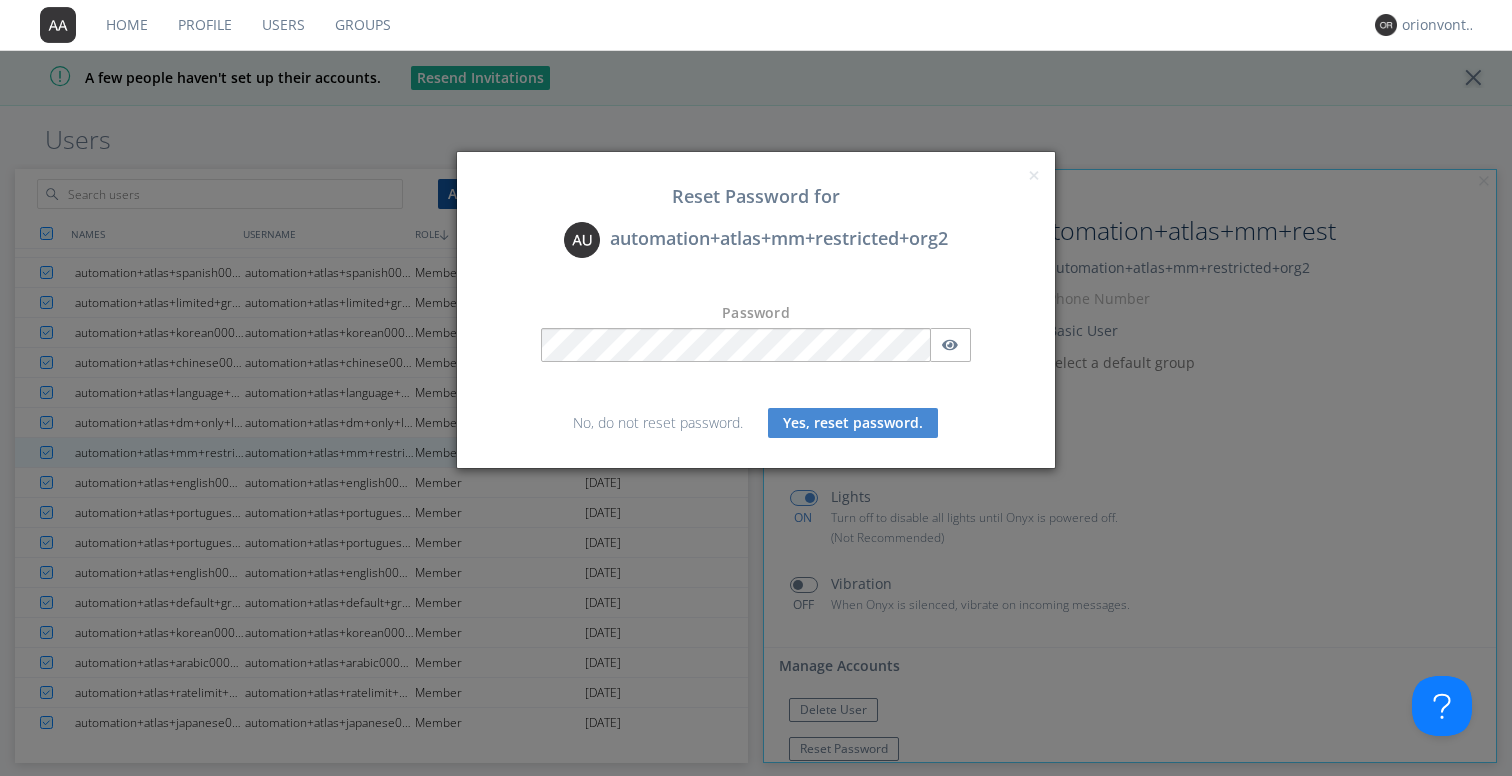 click on "Yes, reset password." at bounding box center [853, 423] 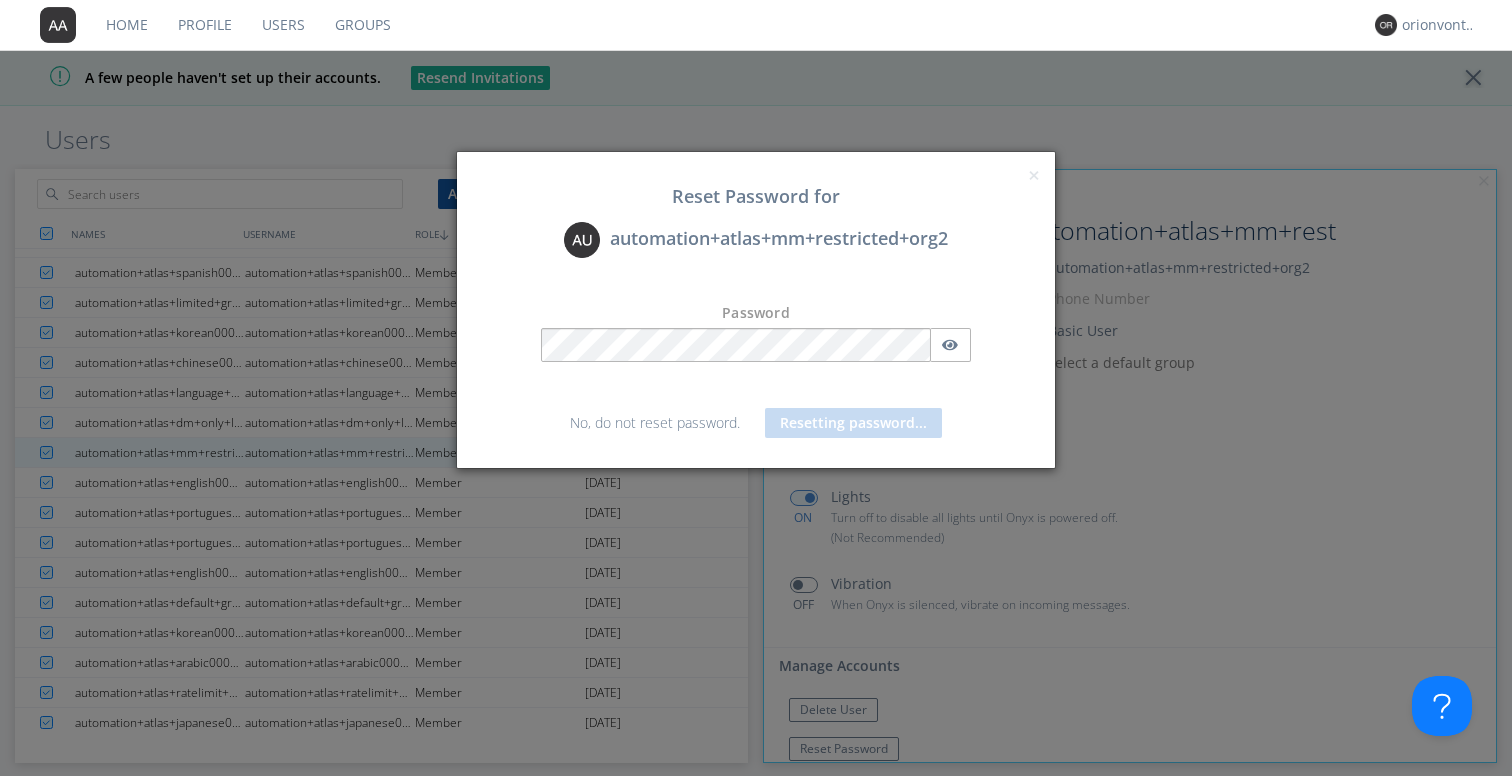 scroll, scrollTop: 409, scrollLeft: 0, axis: vertical 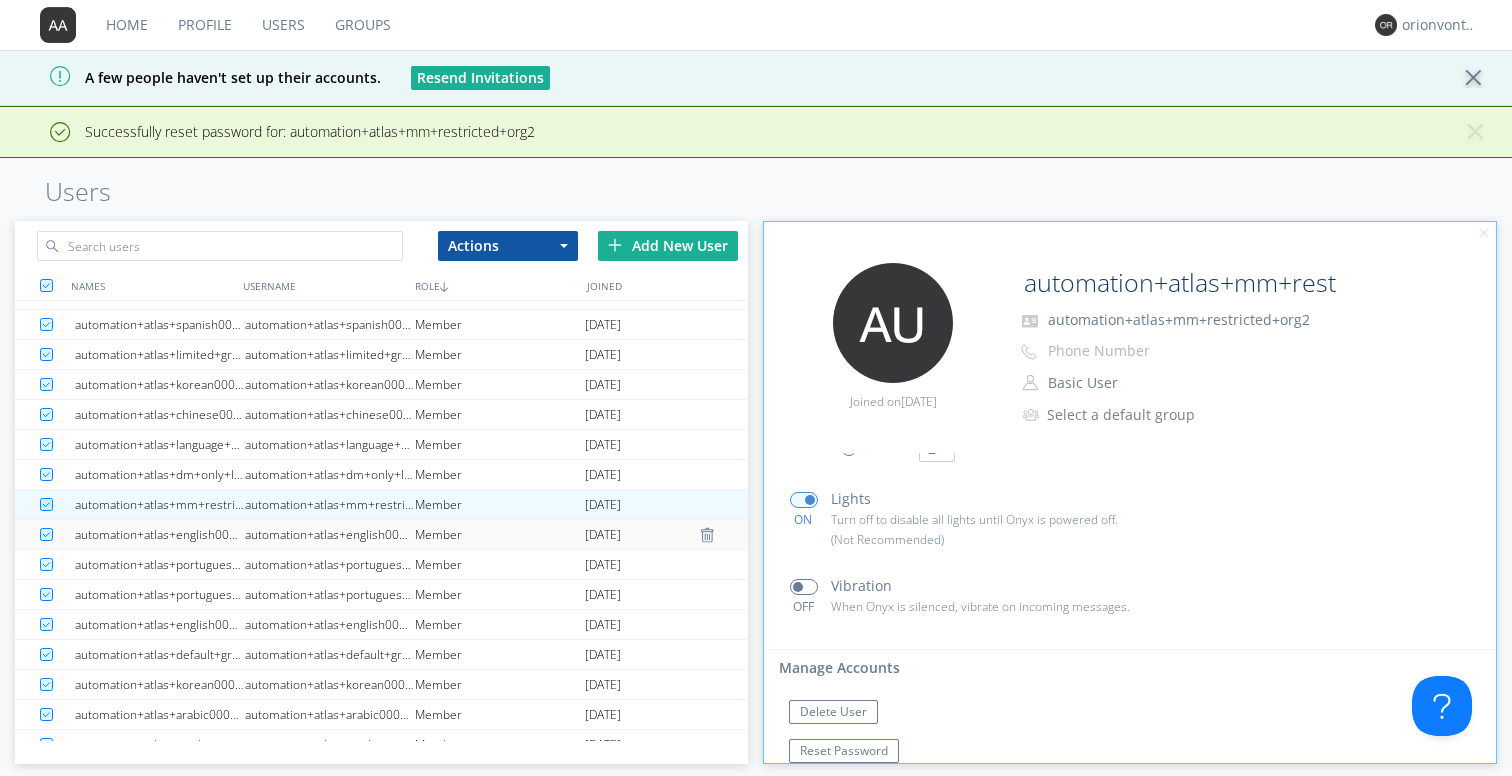 click on "Member" at bounding box center (500, 534) 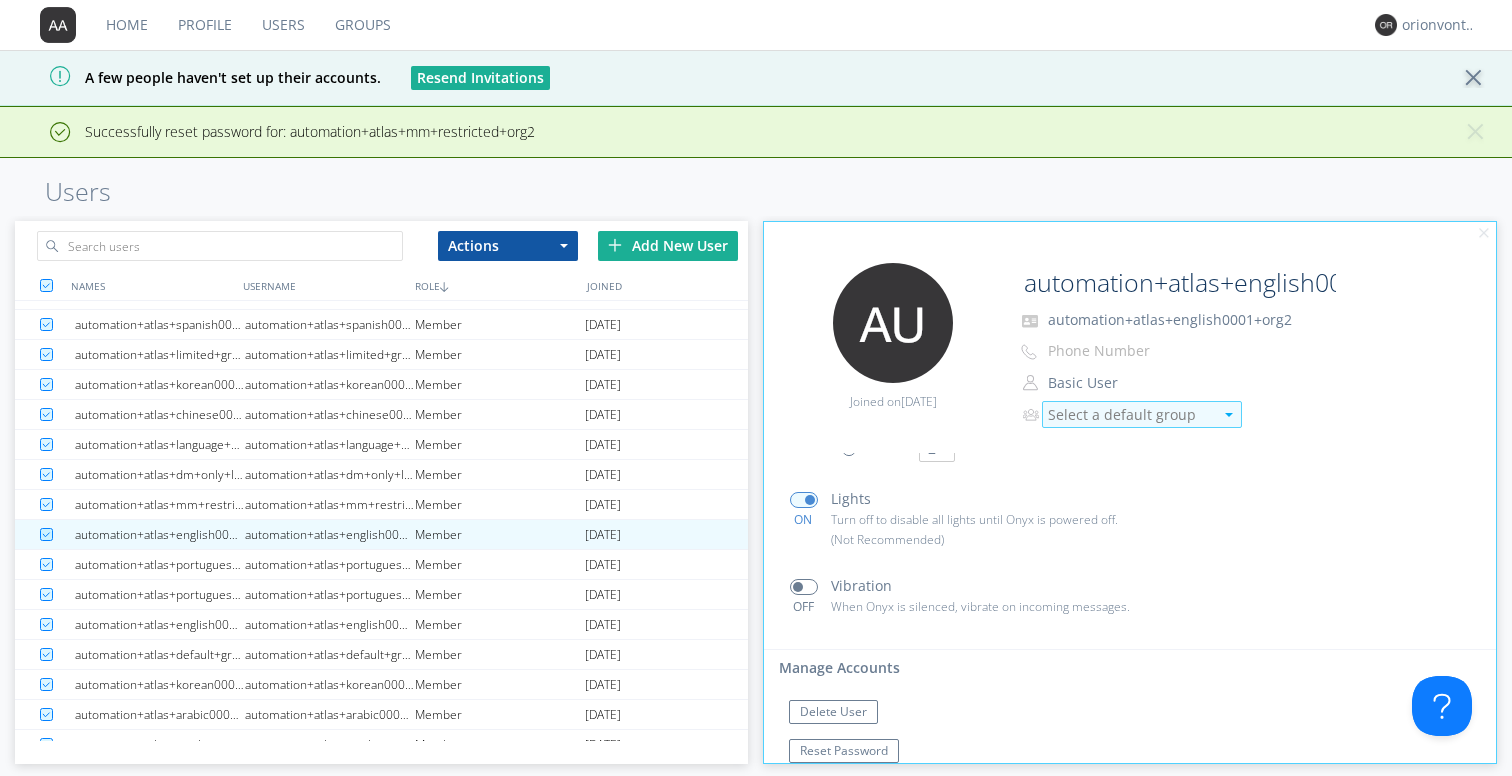 click on "Select a default group" at bounding box center [1130, 415] 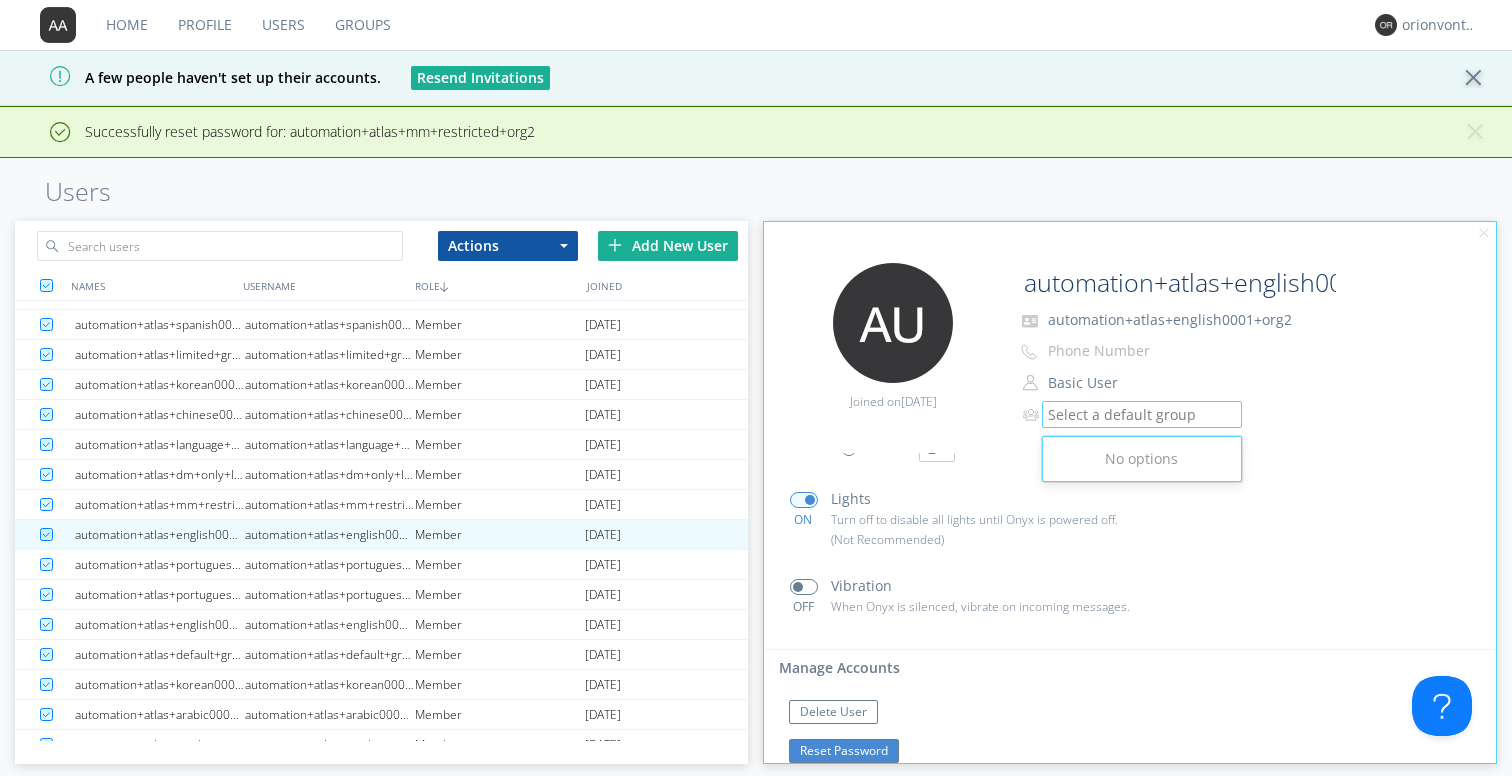 scroll, scrollTop: 358, scrollLeft: 0, axis: vertical 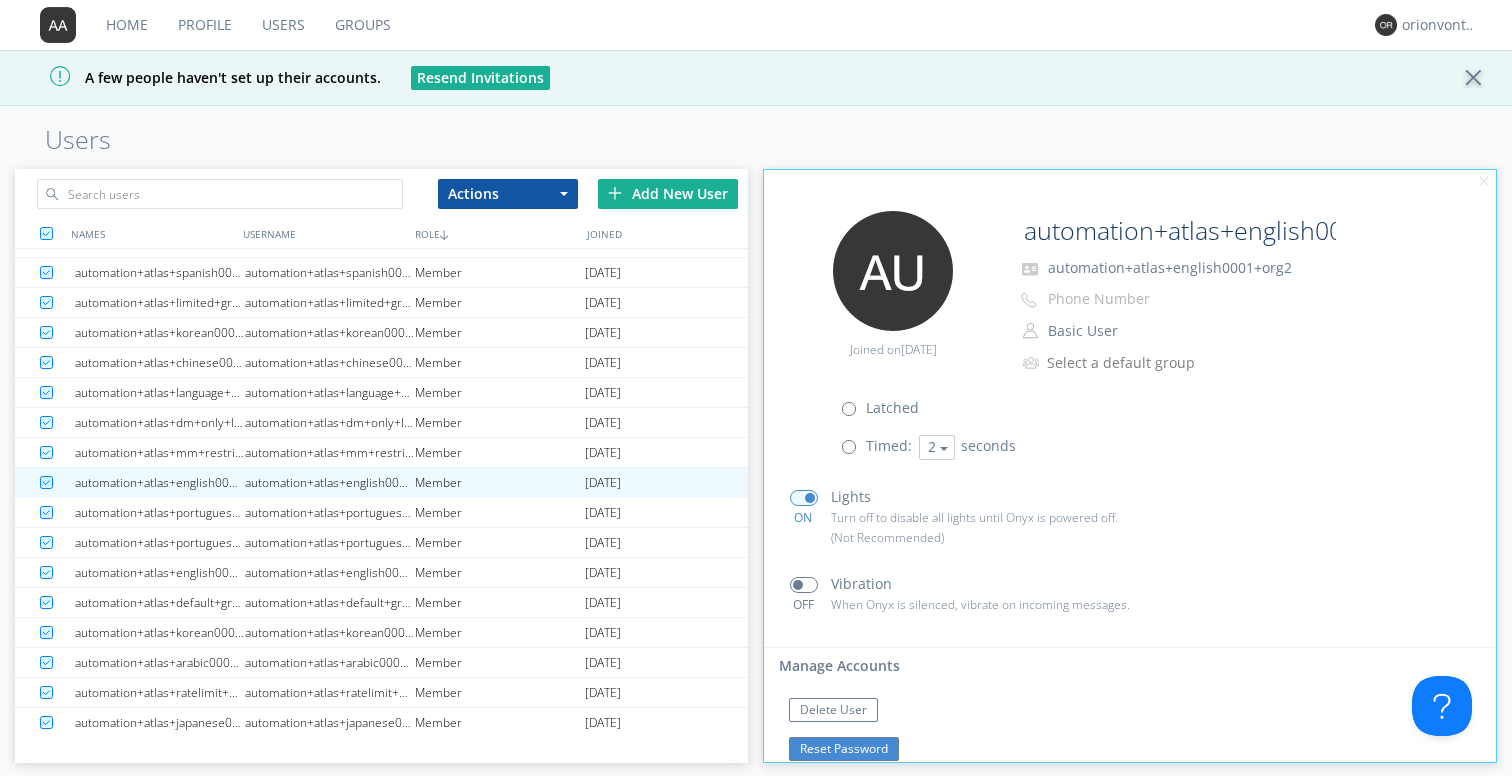 click on "Reset Password" at bounding box center [844, 749] 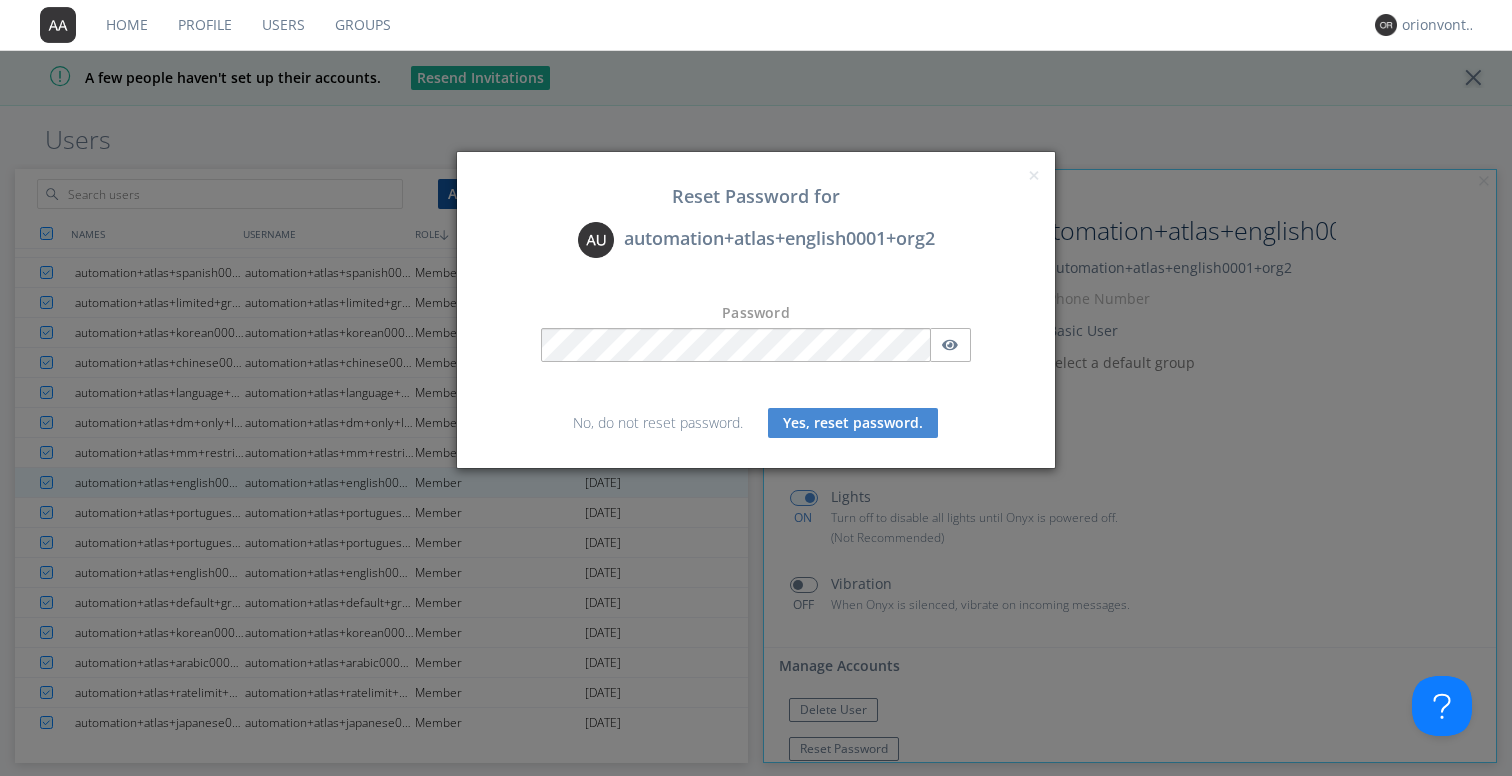 click on "Yes, reset password." at bounding box center (853, 423) 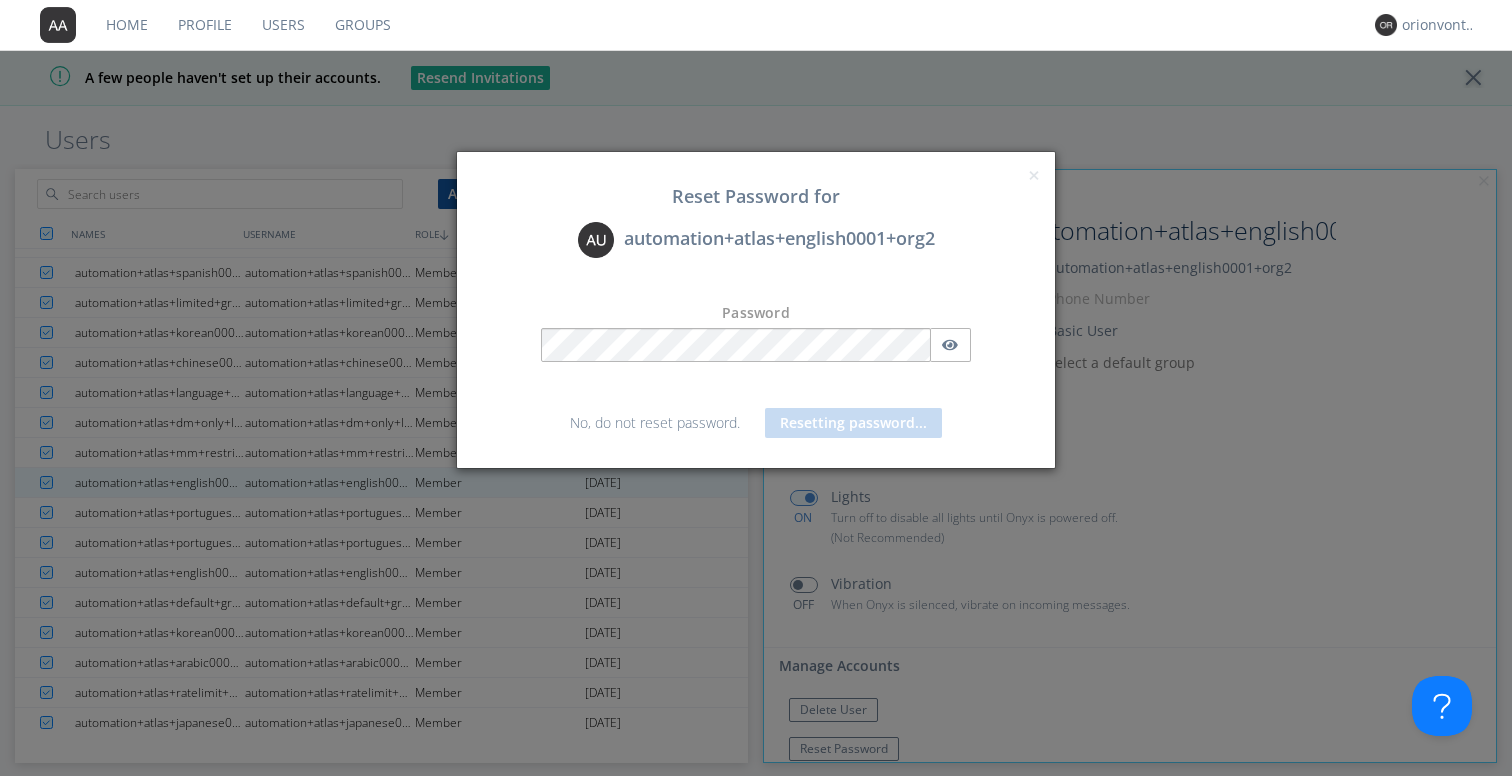 scroll, scrollTop: 409, scrollLeft: 0, axis: vertical 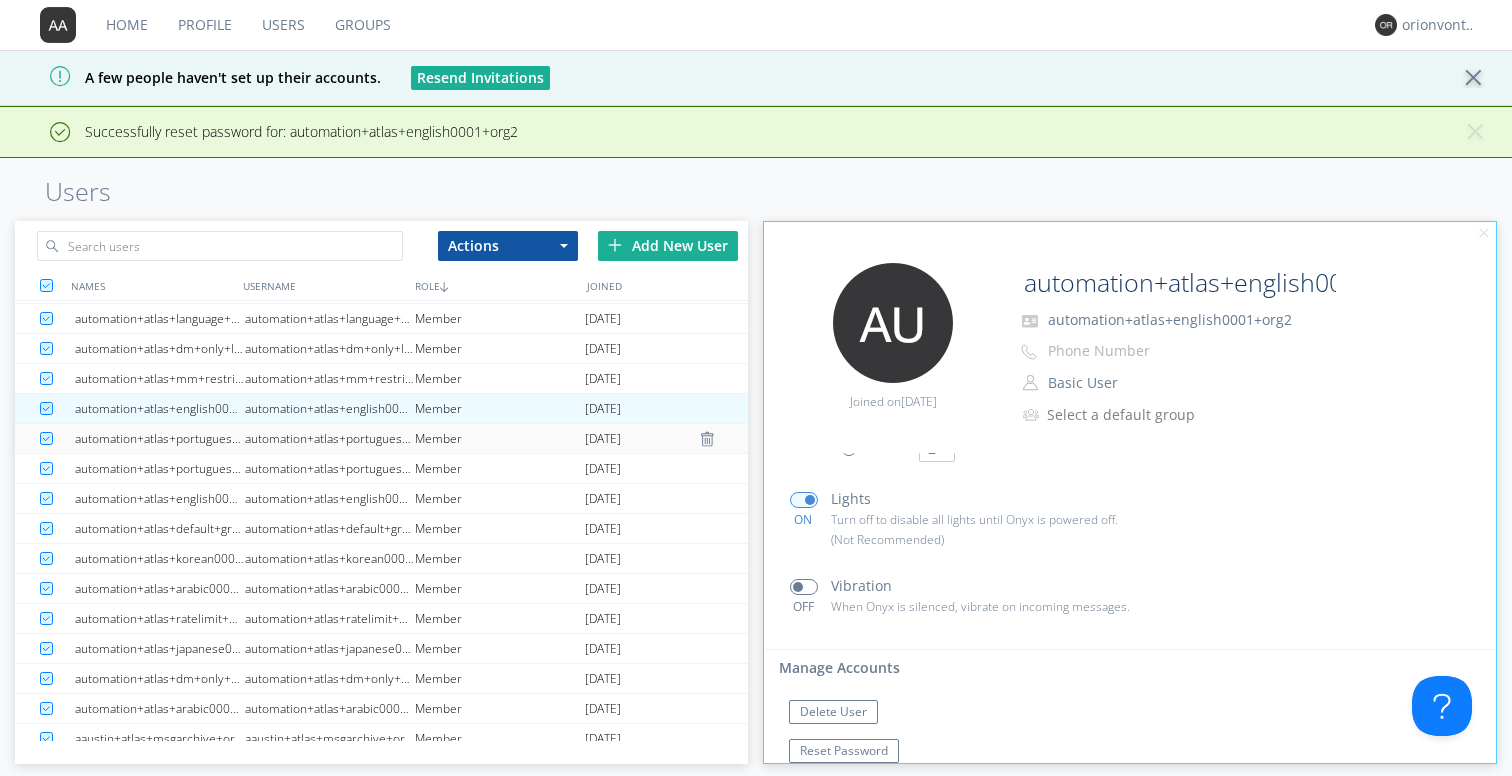 click on "automation+atlas+portuguese0001+org2" at bounding box center (330, 438) 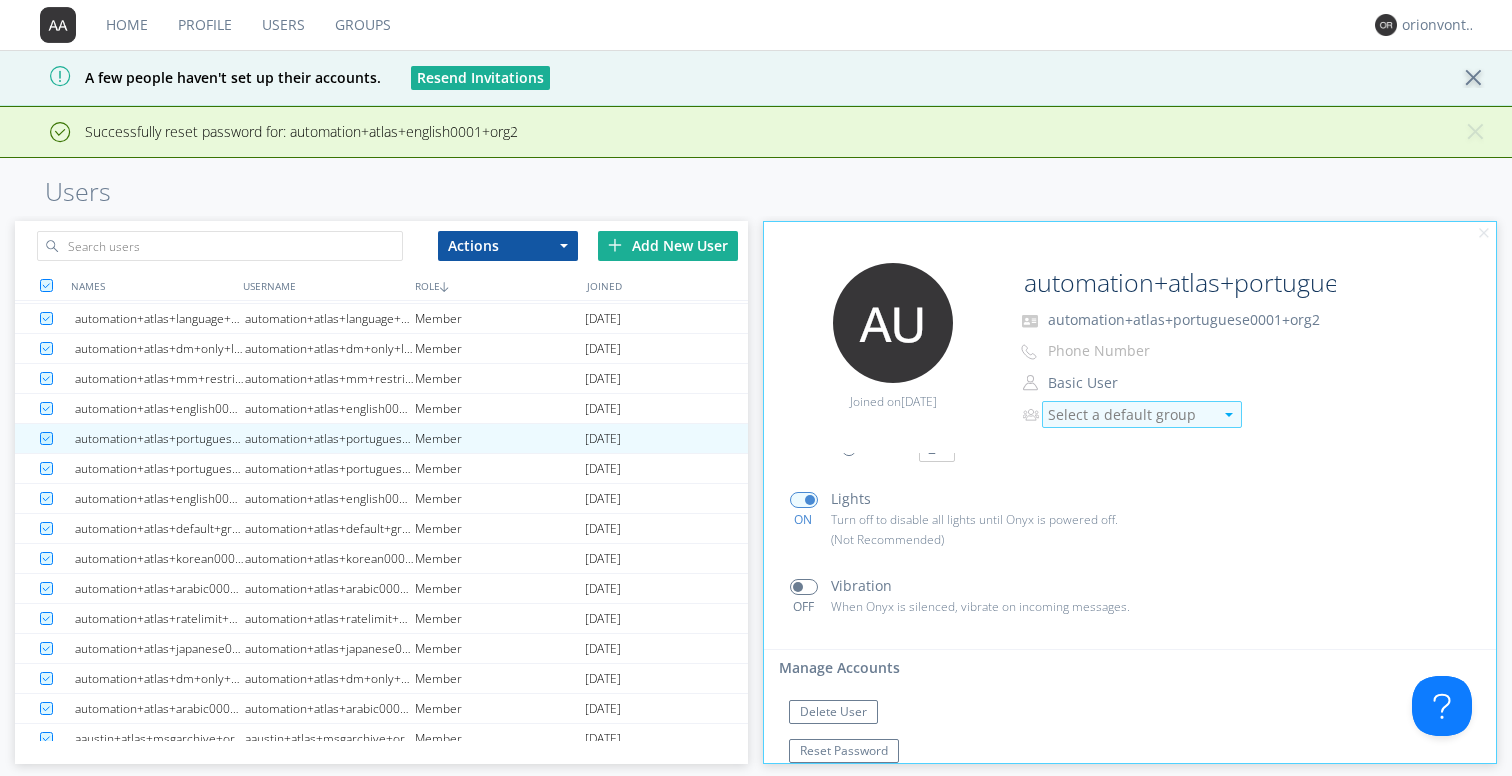 scroll, scrollTop: 358, scrollLeft: 0, axis: vertical 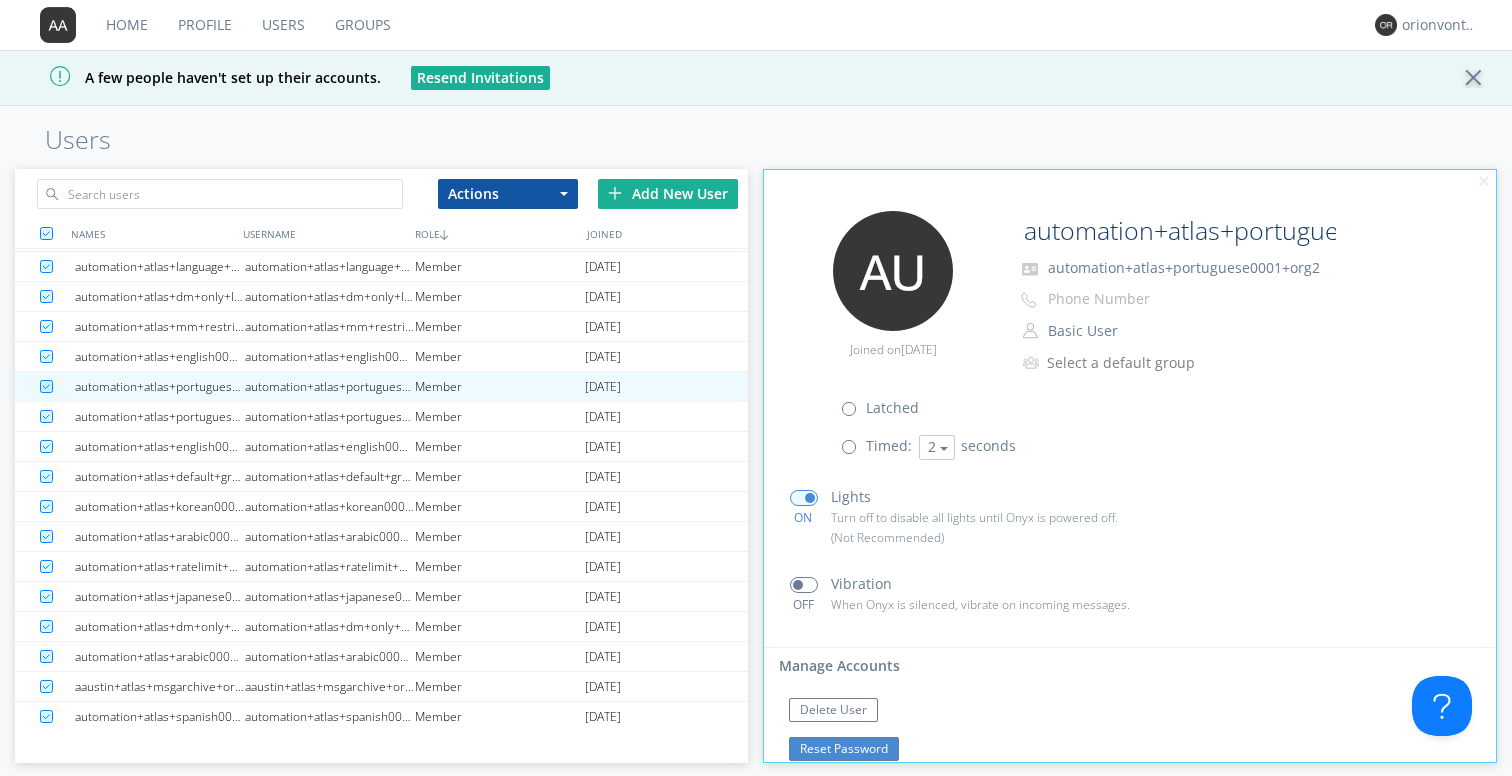 click on "Reset Password" at bounding box center (844, 749) 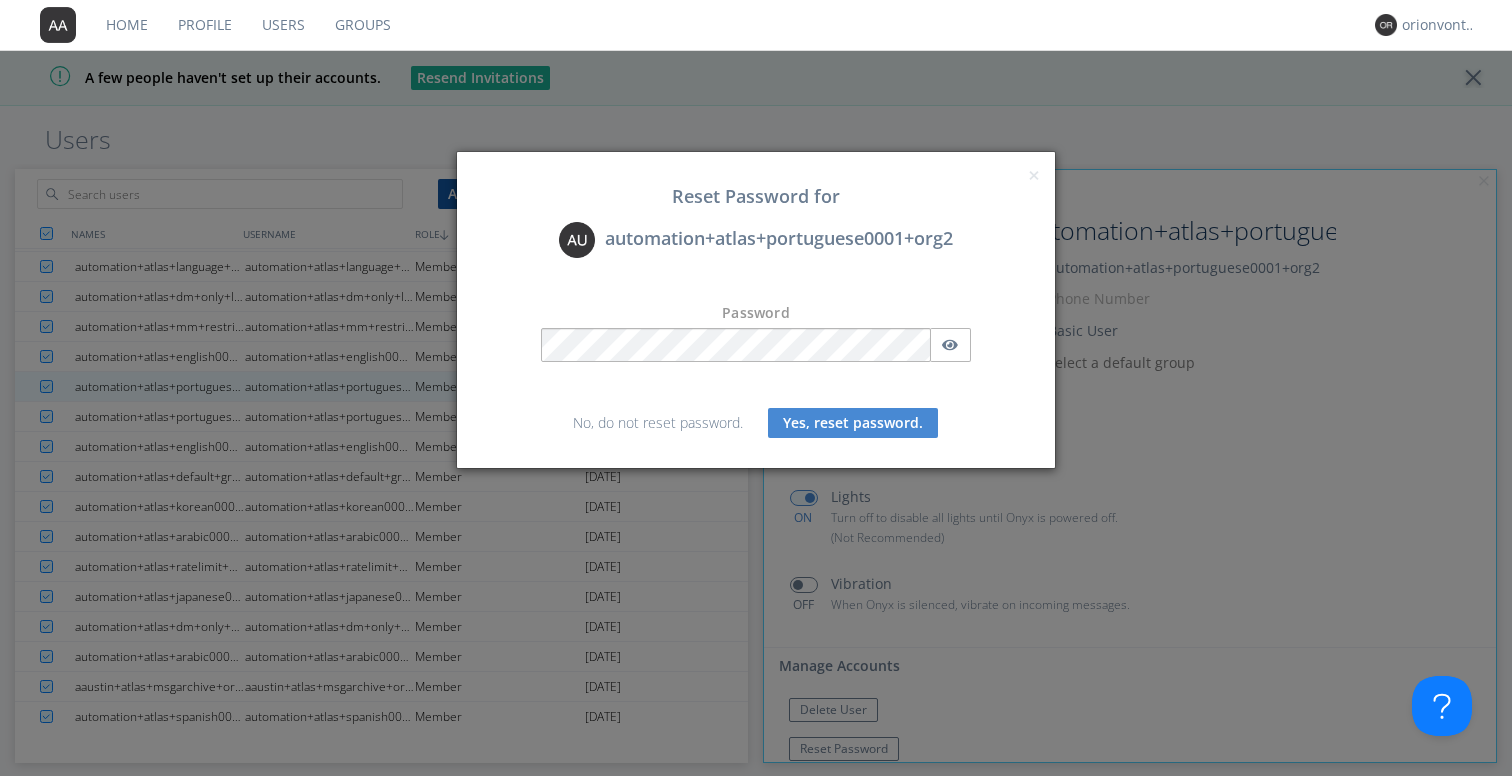 click on "Yes, reset password." at bounding box center [853, 423] 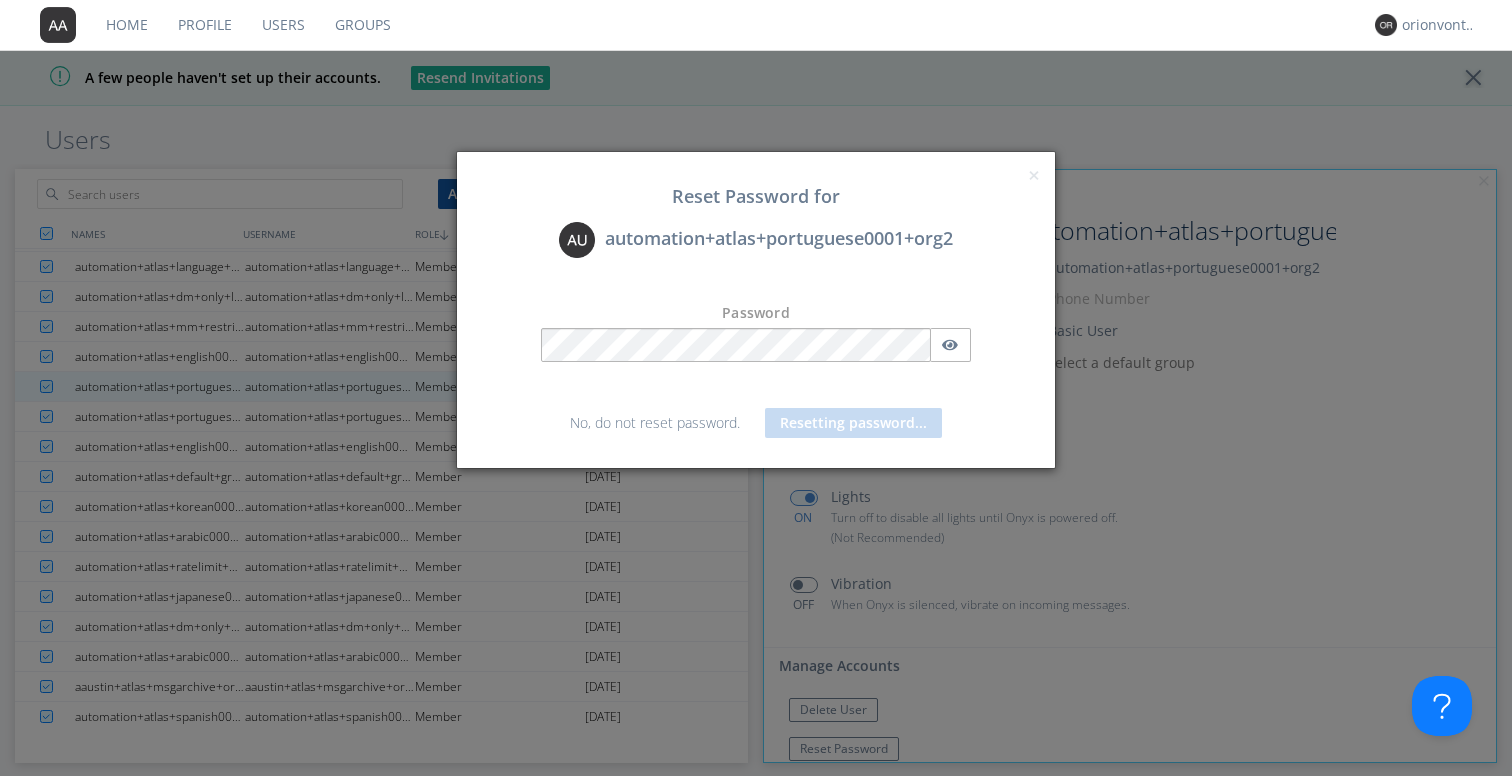 scroll, scrollTop: 409, scrollLeft: 0, axis: vertical 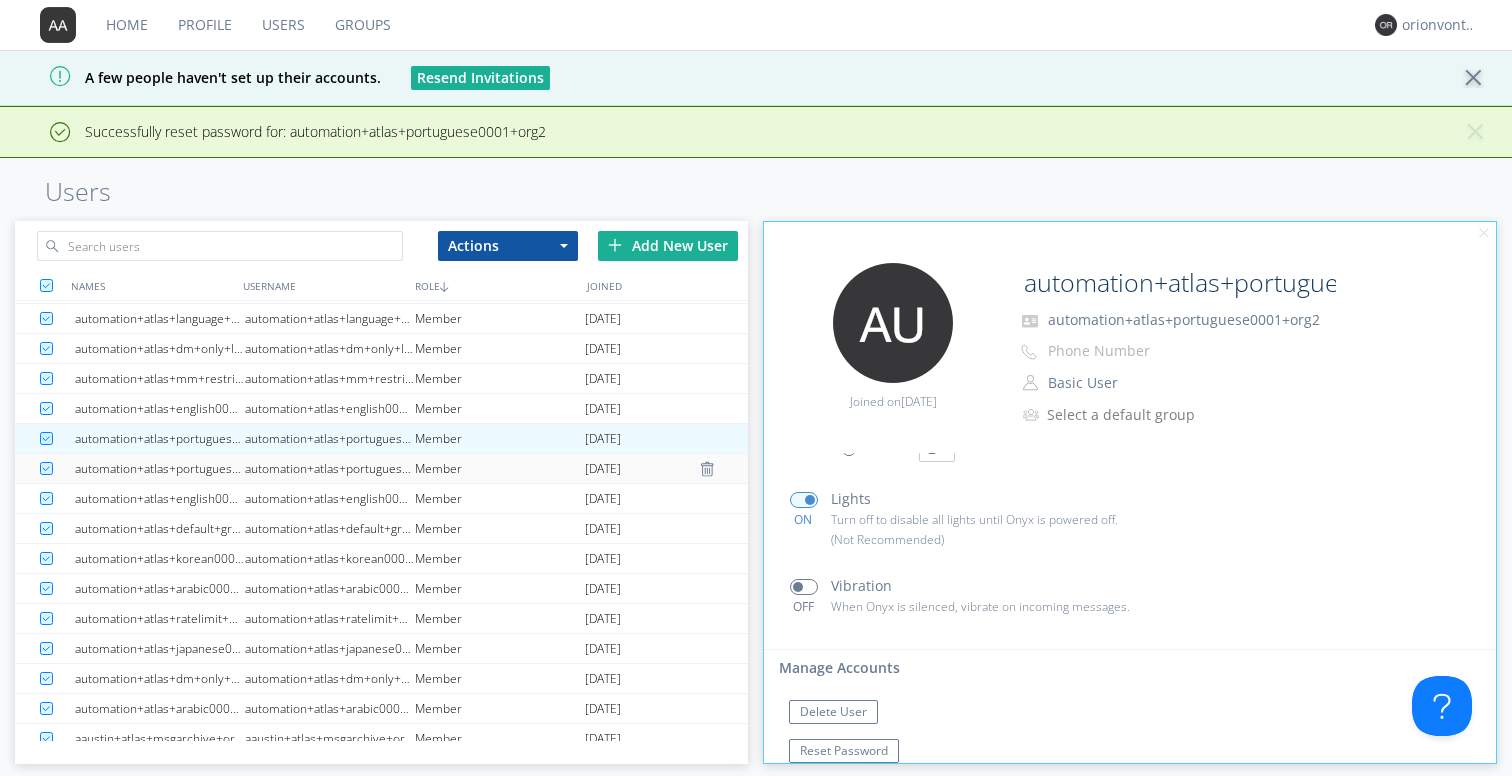 click on "Member" at bounding box center [500, 468] 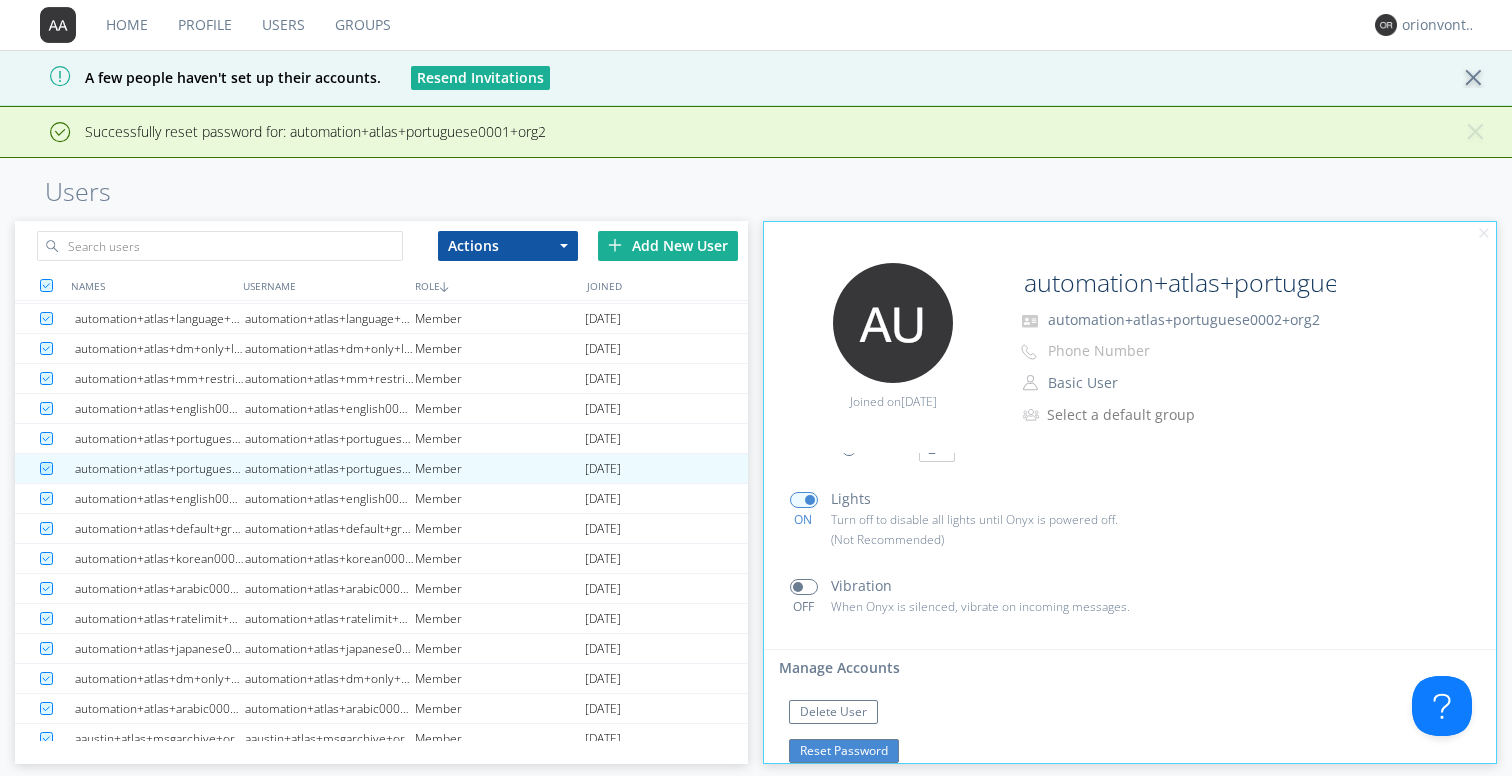 click on "Reset Password" at bounding box center [844, 751] 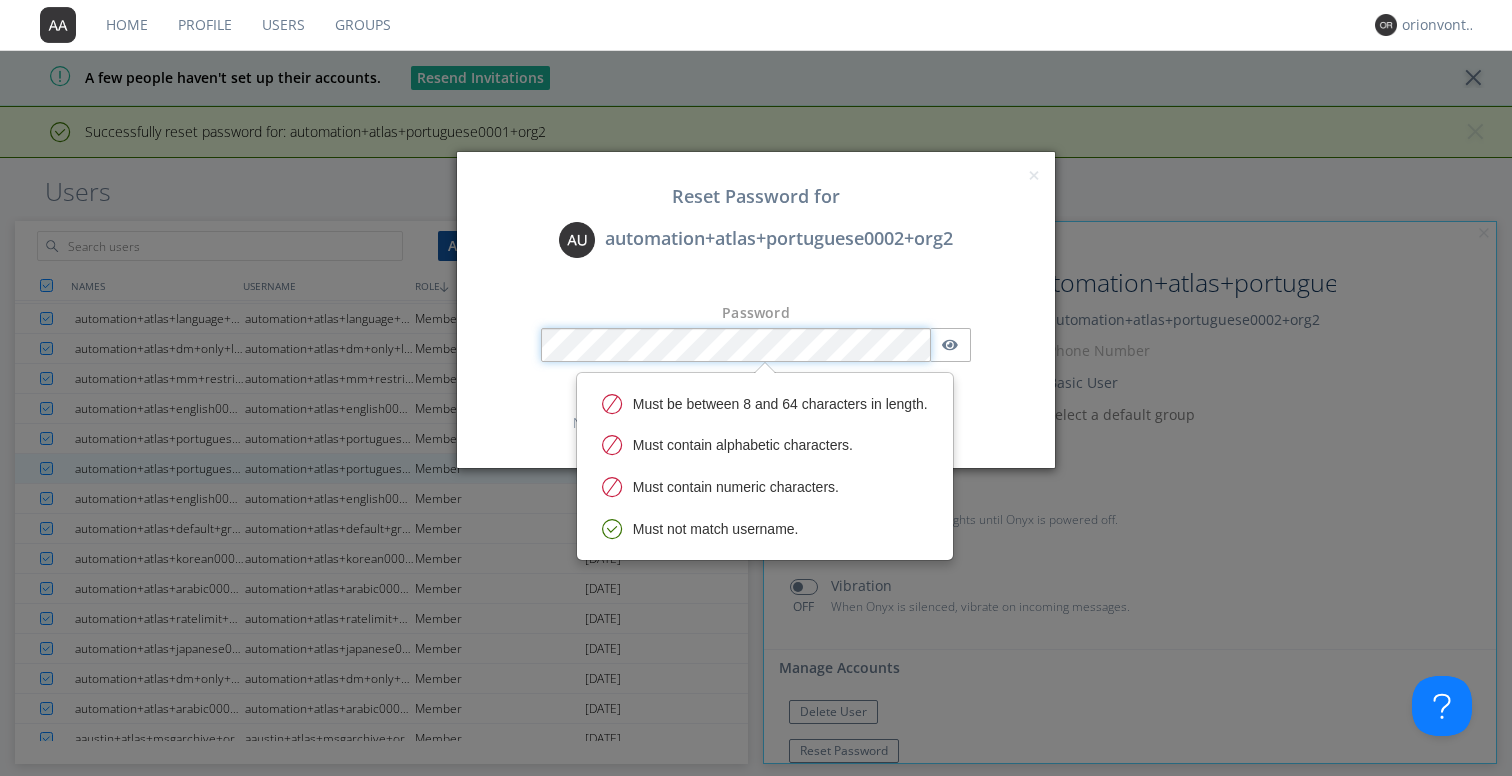 scroll, scrollTop: 358, scrollLeft: 0, axis: vertical 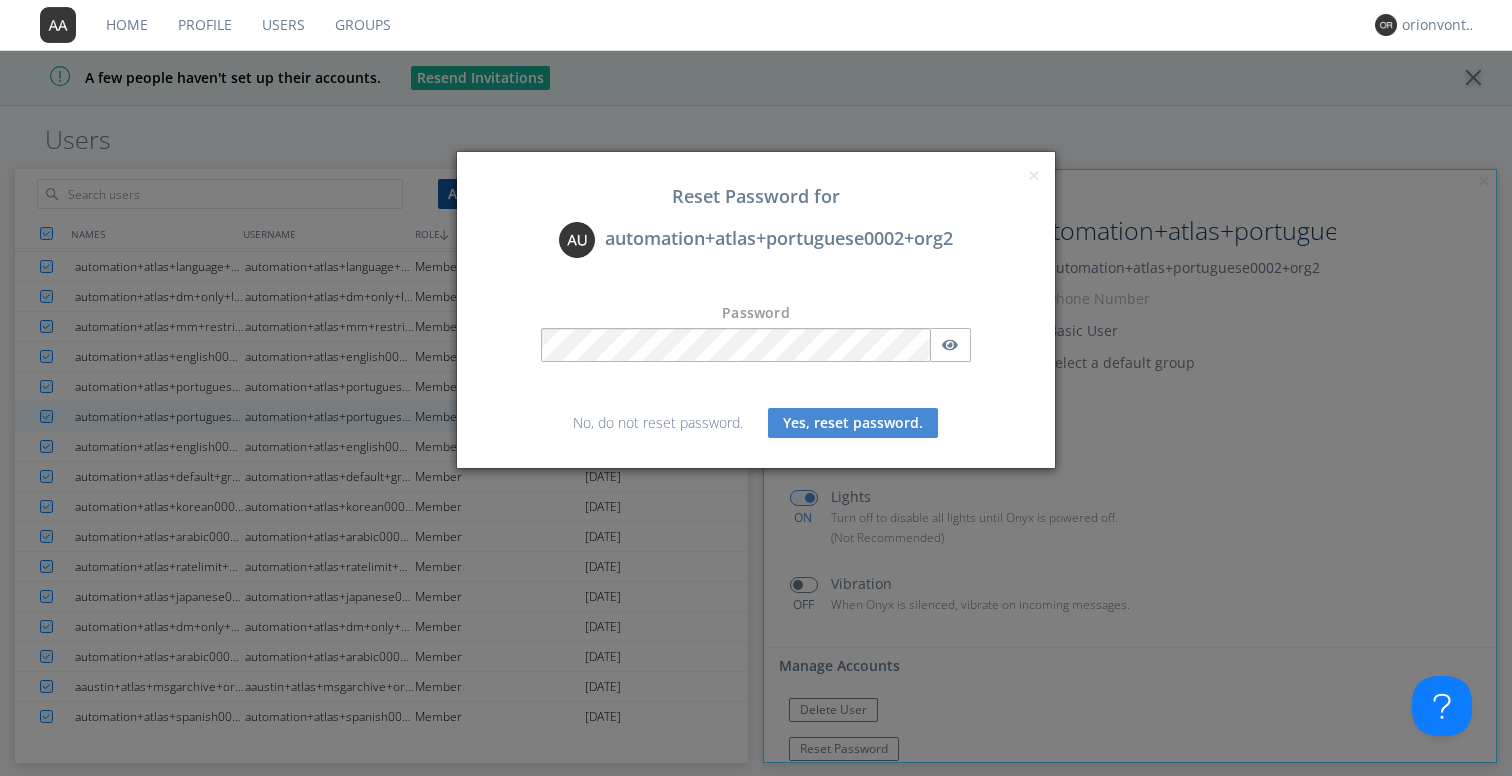 click on "Yes, reset password." at bounding box center (853, 423) 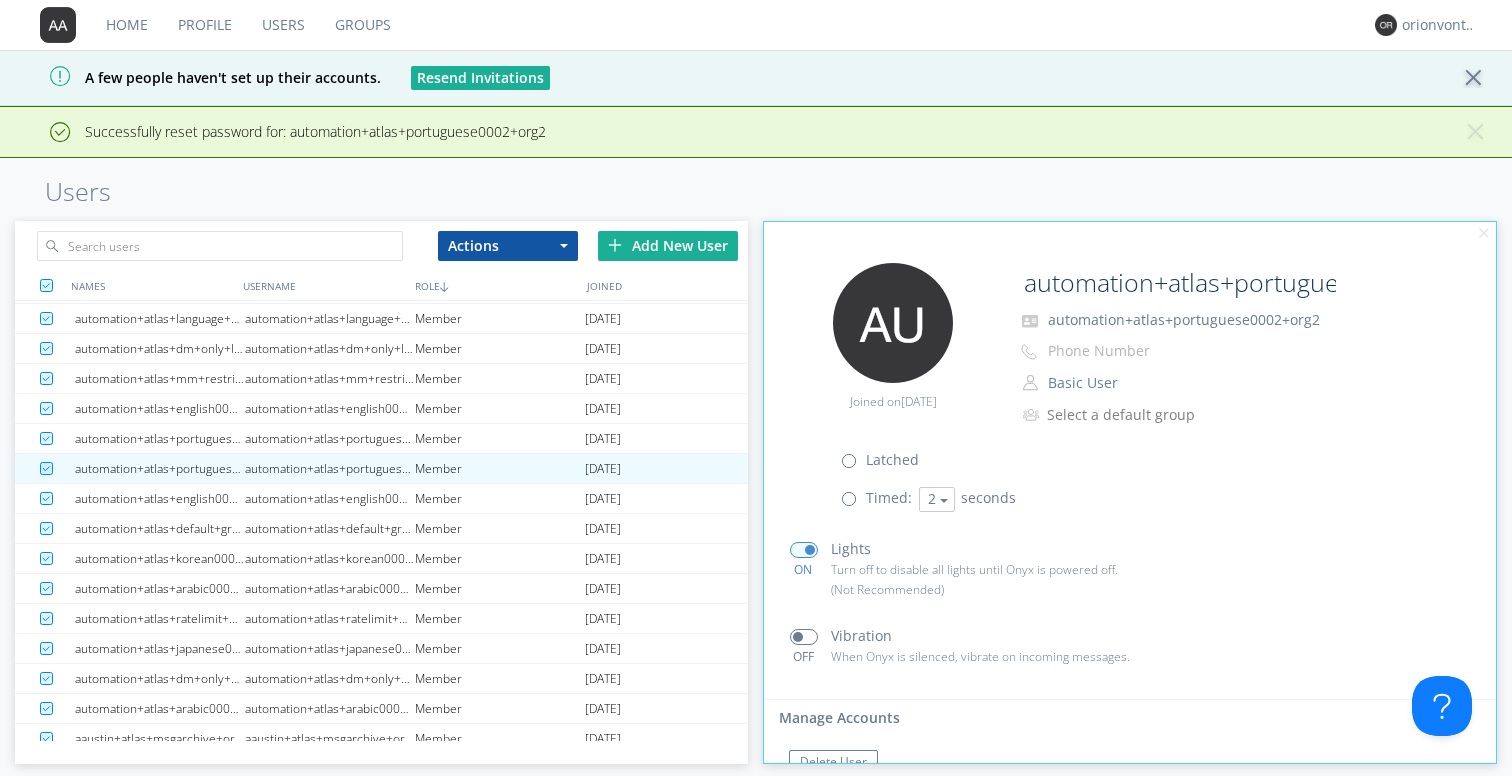 scroll, scrollTop: 409, scrollLeft: 0, axis: vertical 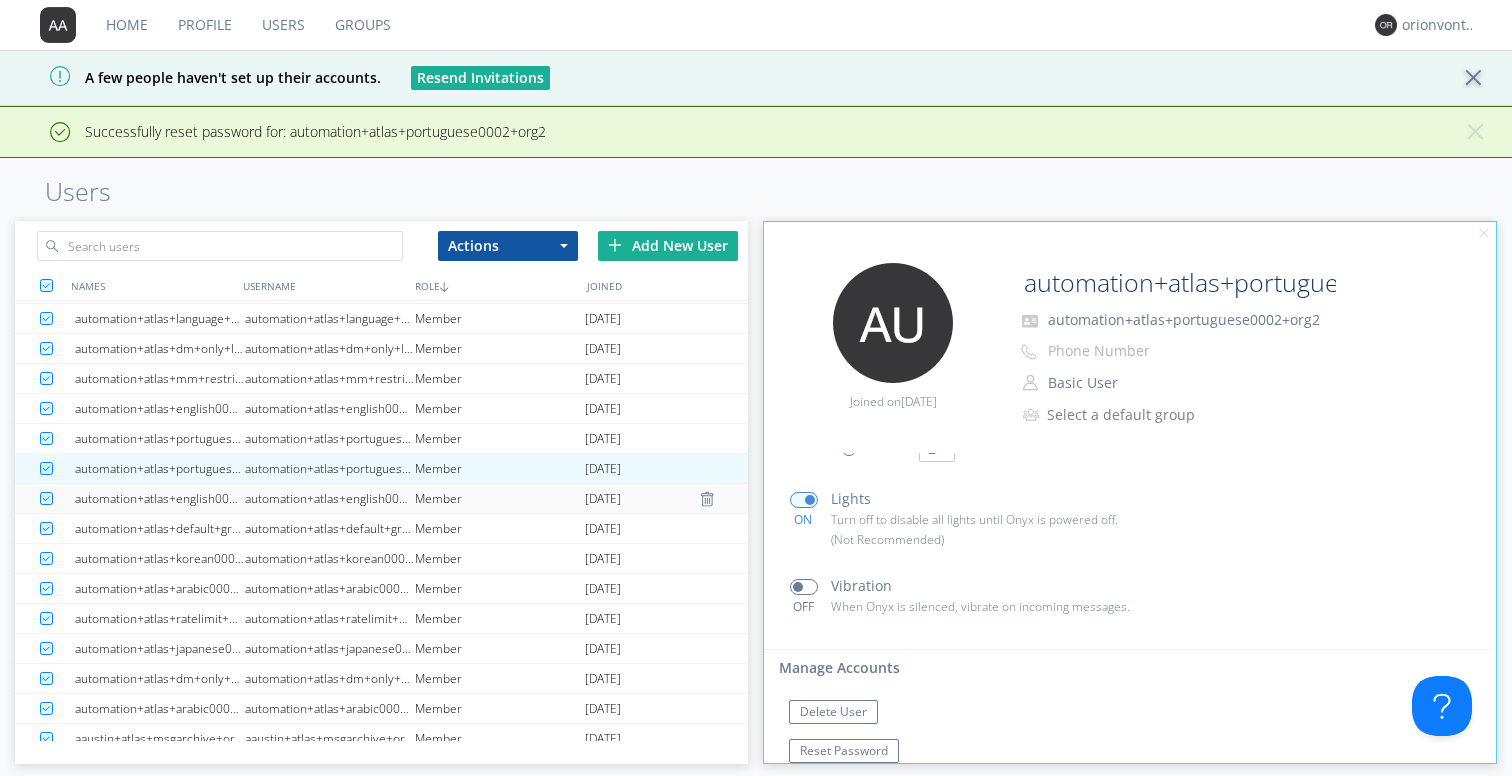 click on "automation+atlas+english0002+org2" at bounding box center [330, 498] 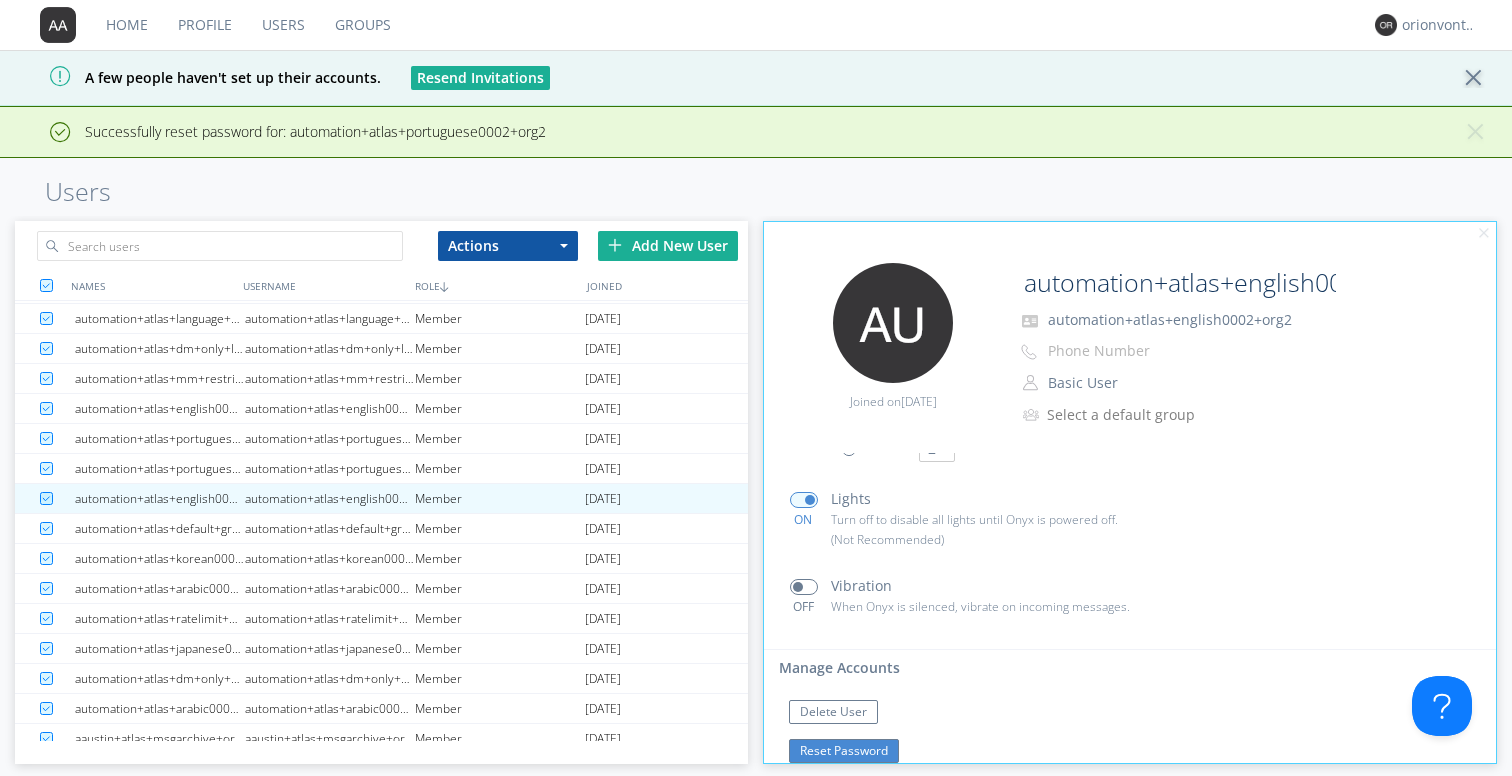click on "Reset Password" at bounding box center [844, 751] 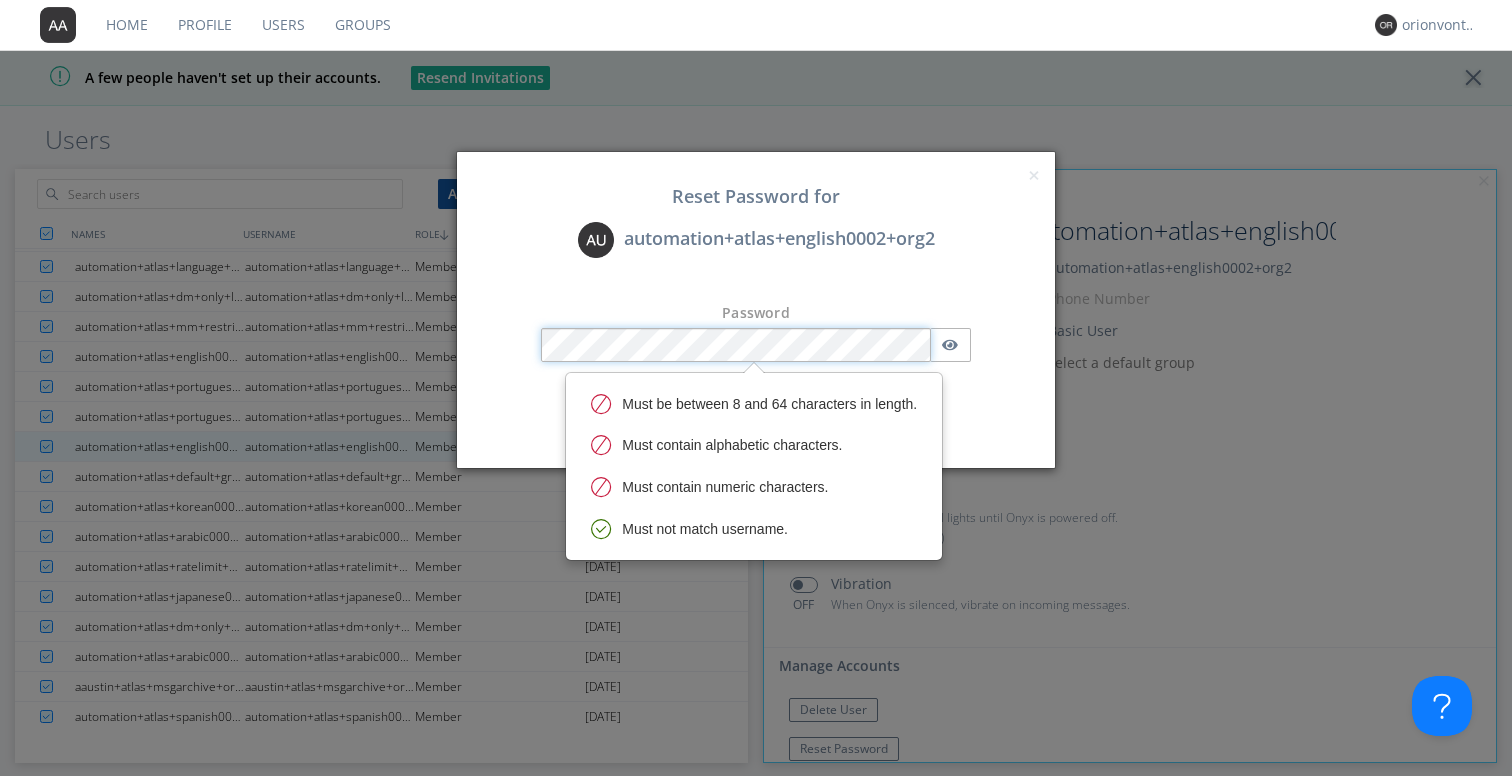 scroll, scrollTop: 358, scrollLeft: 0, axis: vertical 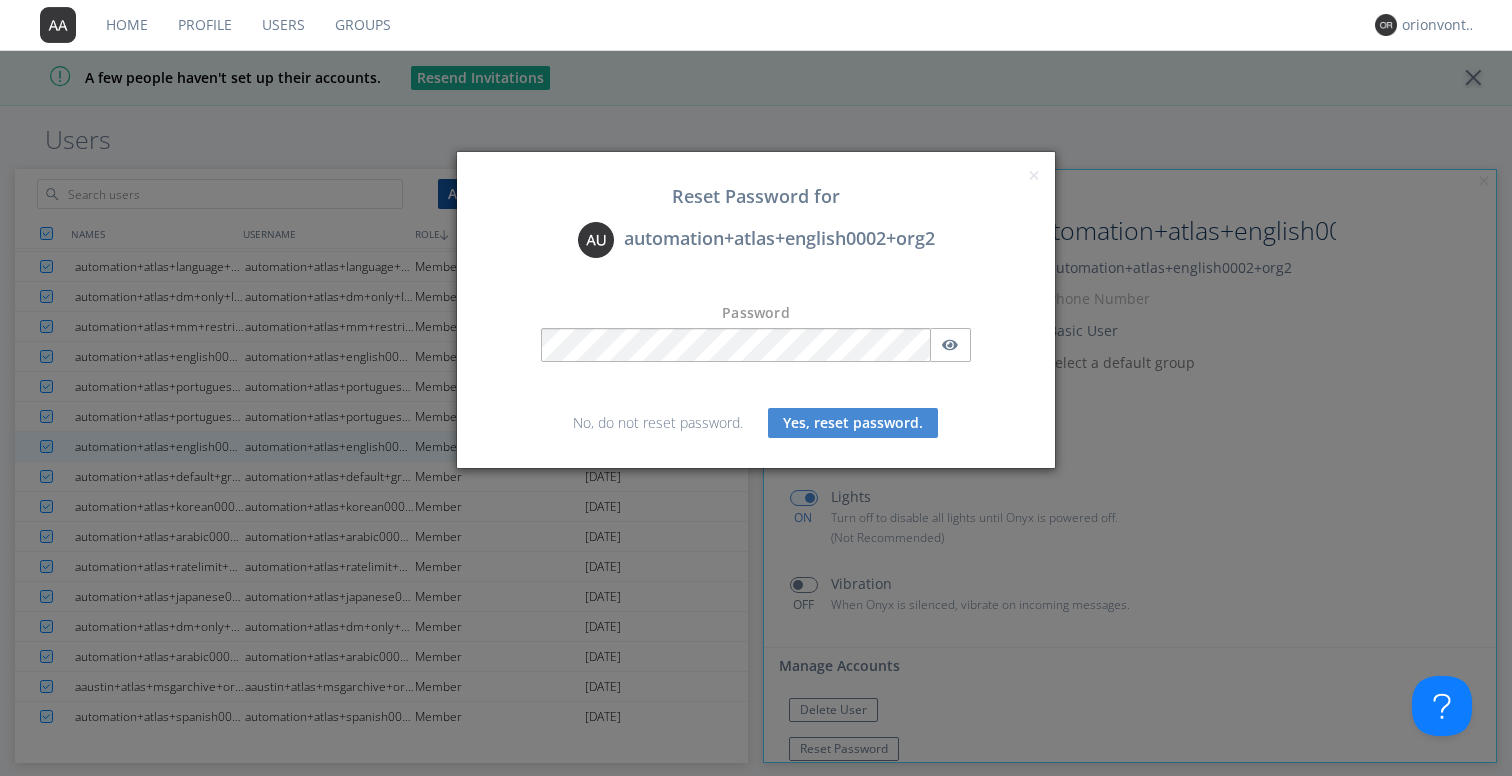 click on "Yes, reset password." at bounding box center (853, 423) 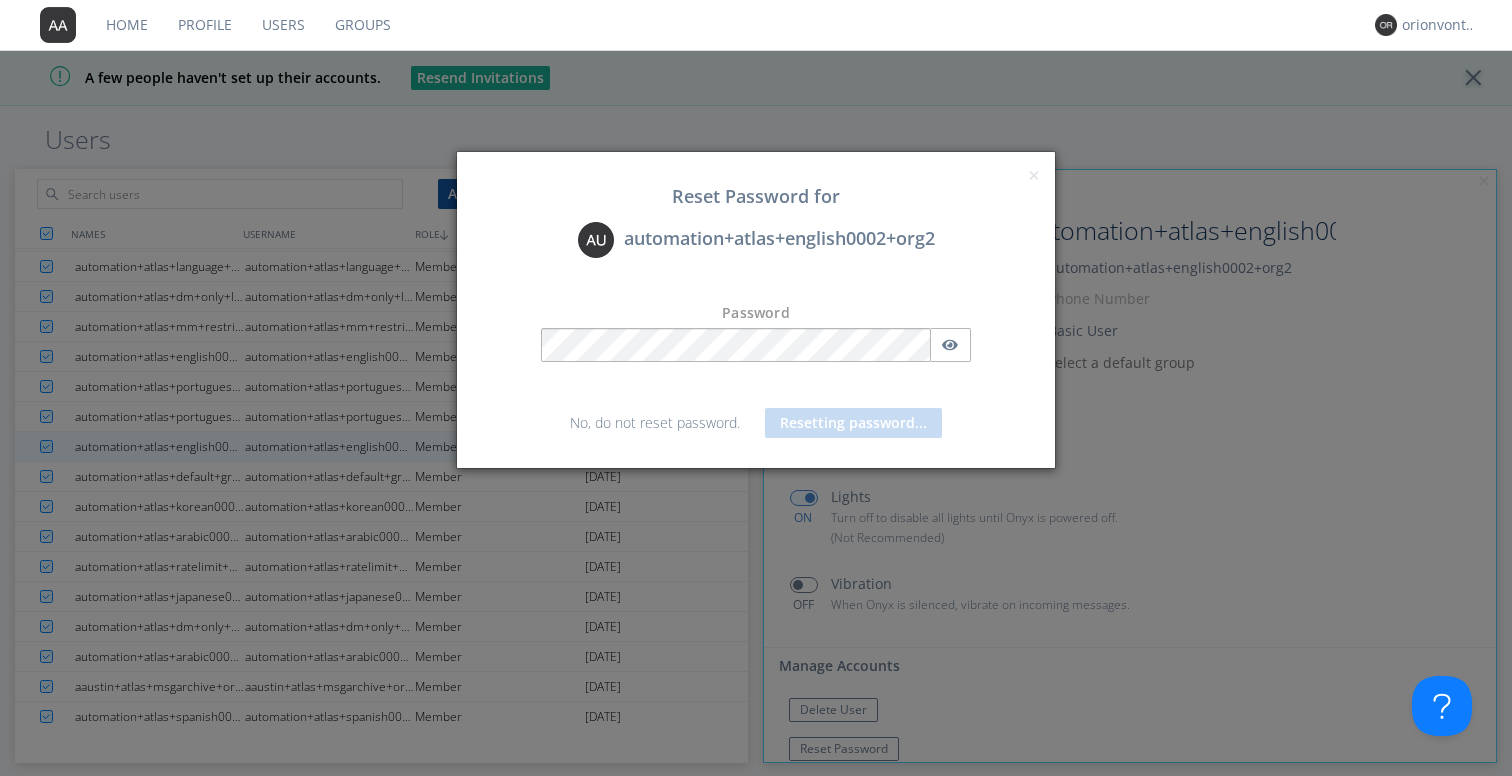 scroll, scrollTop: 409, scrollLeft: 0, axis: vertical 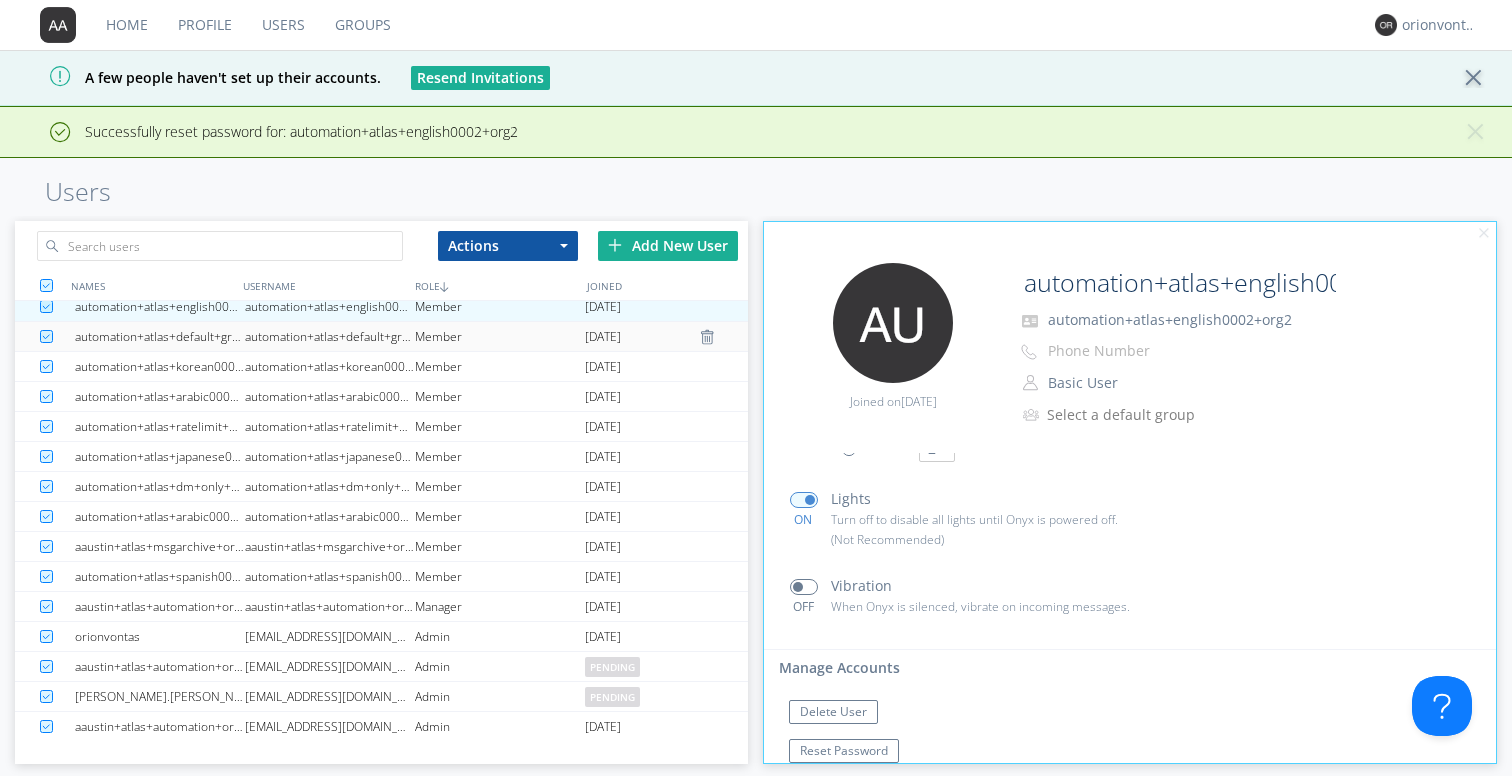 click on "automation+atlas+default+group+org2" at bounding box center [330, 336] 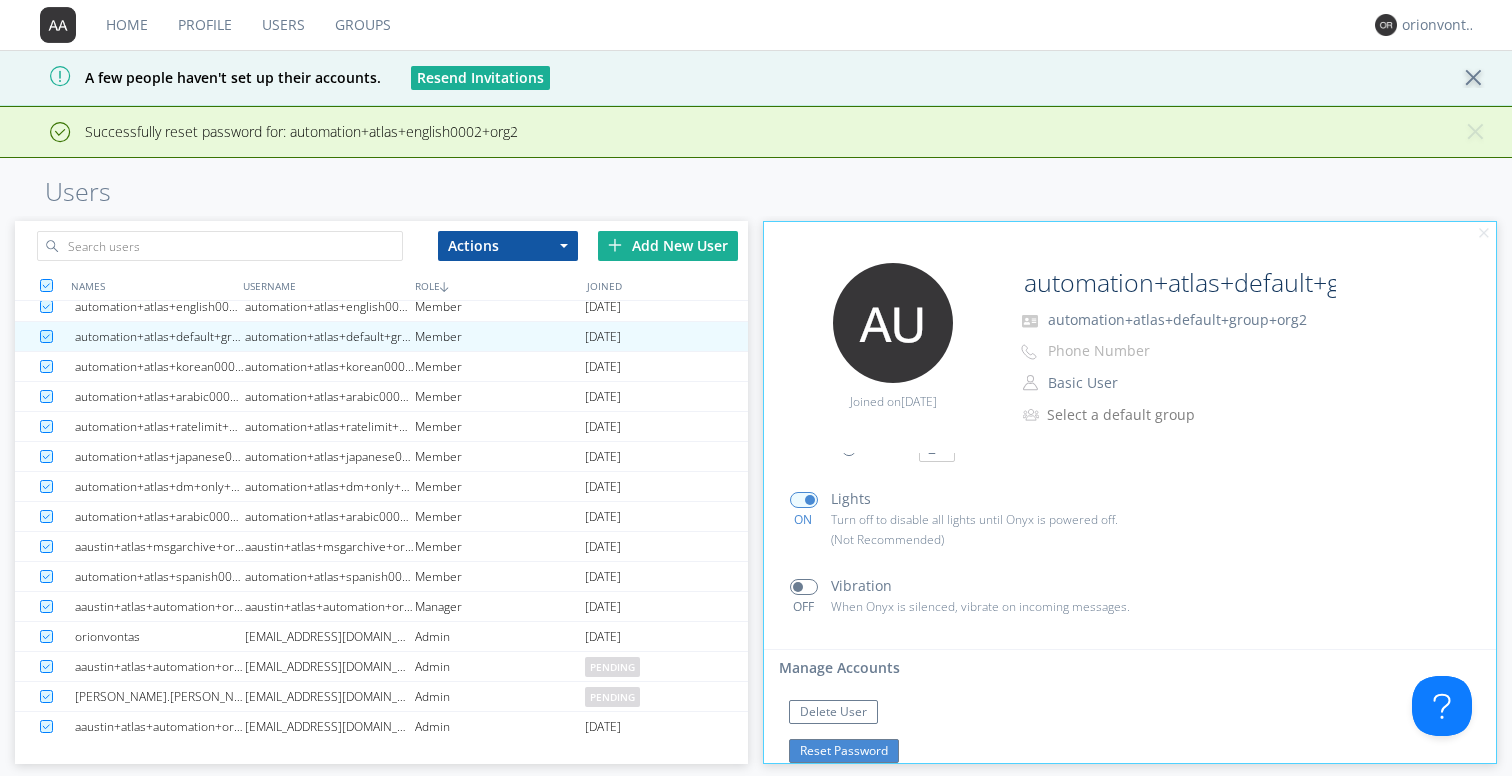 click on "Reset Password" at bounding box center [844, 751] 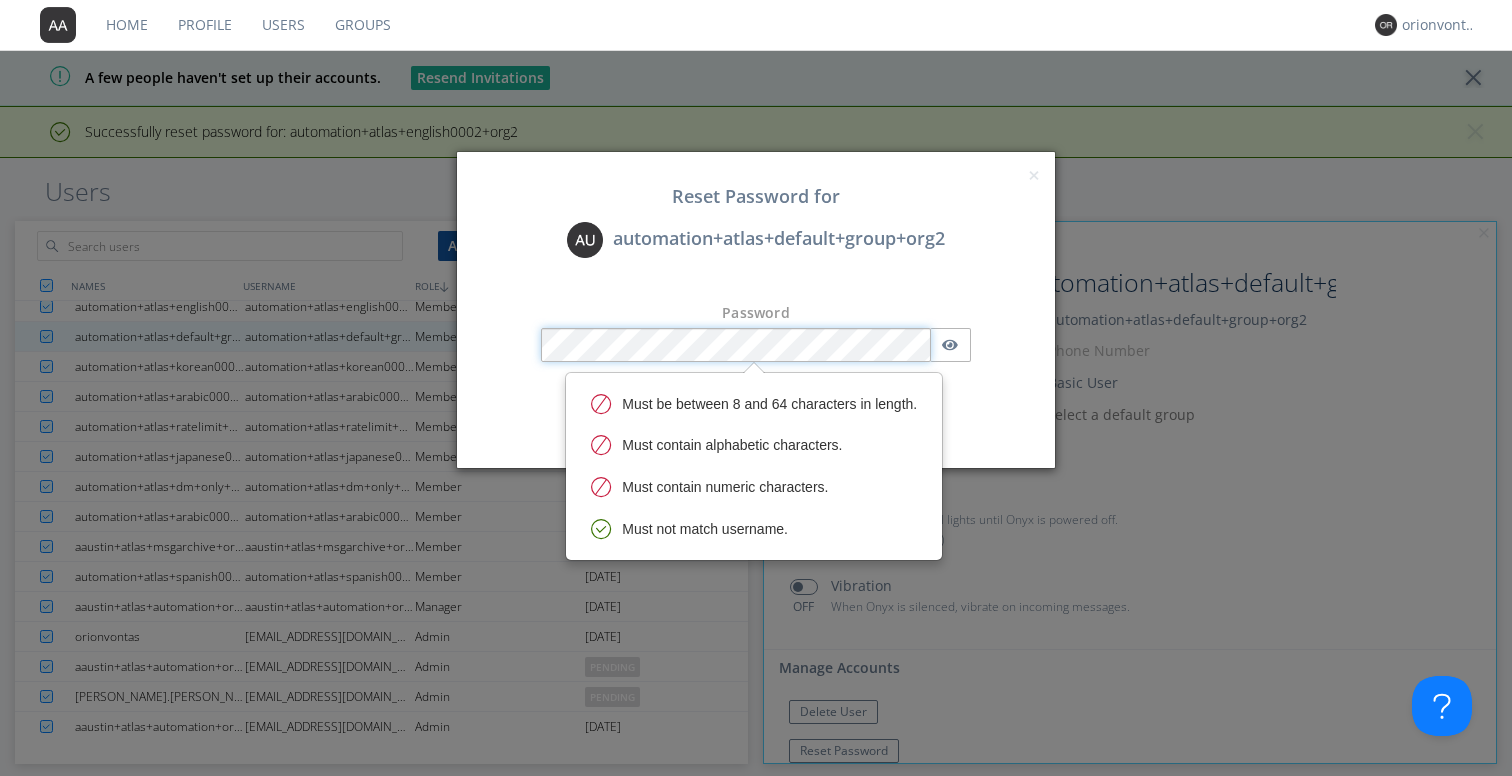 scroll, scrollTop: 389, scrollLeft: 0, axis: vertical 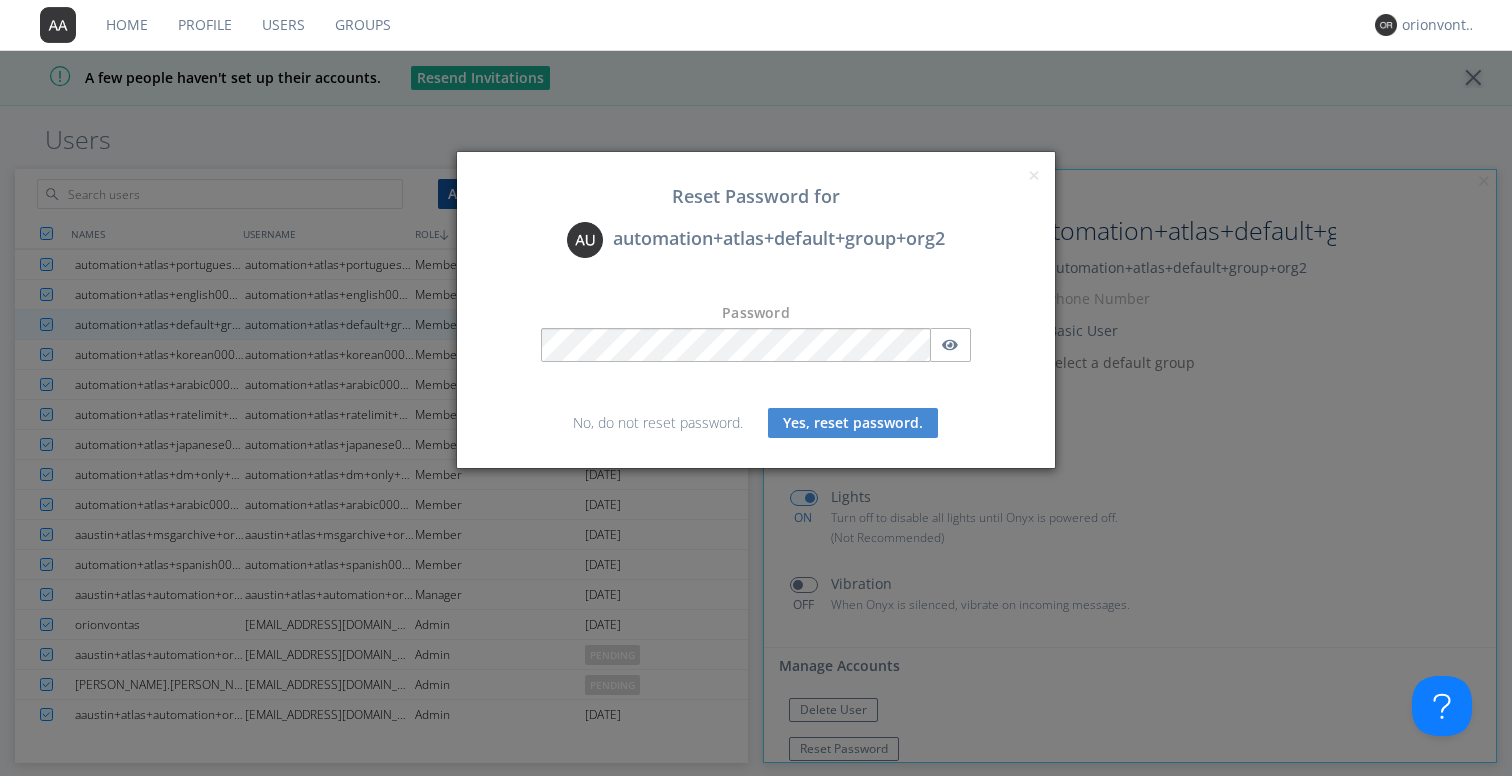 click on "Yes, reset password." at bounding box center (853, 423) 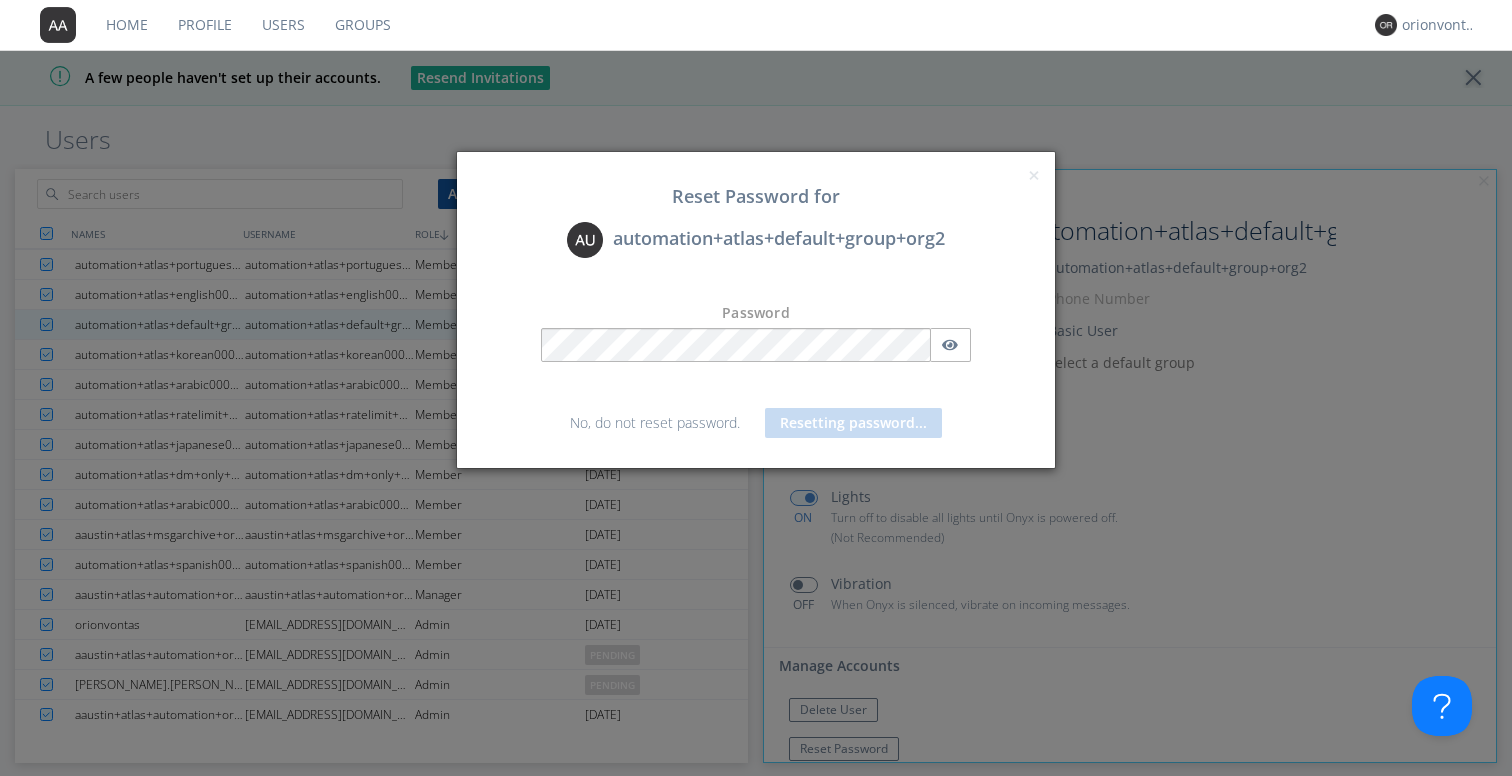 scroll, scrollTop: 429, scrollLeft: 0, axis: vertical 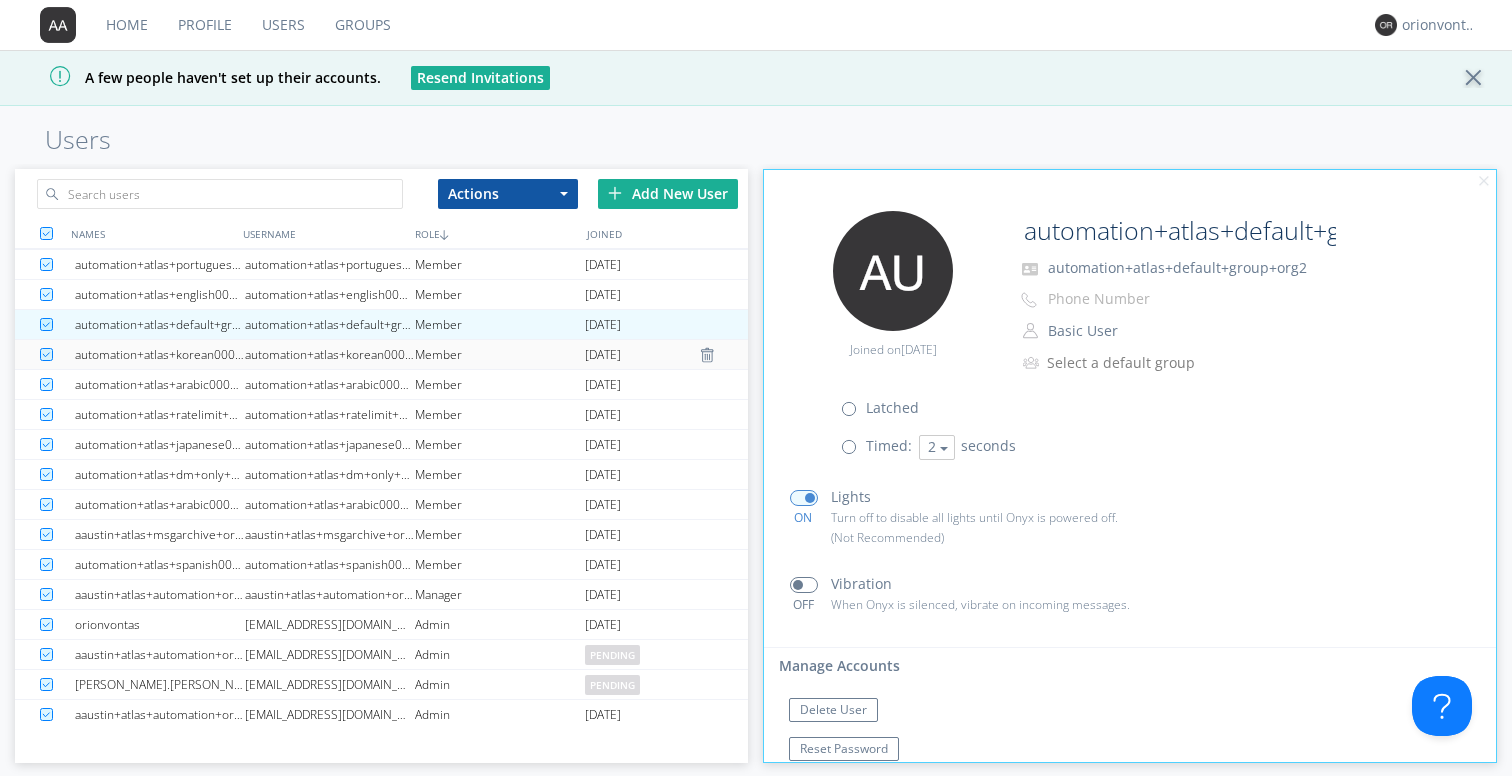 click on "automation+atlas+korean0001+org2" at bounding box center [330, 354] 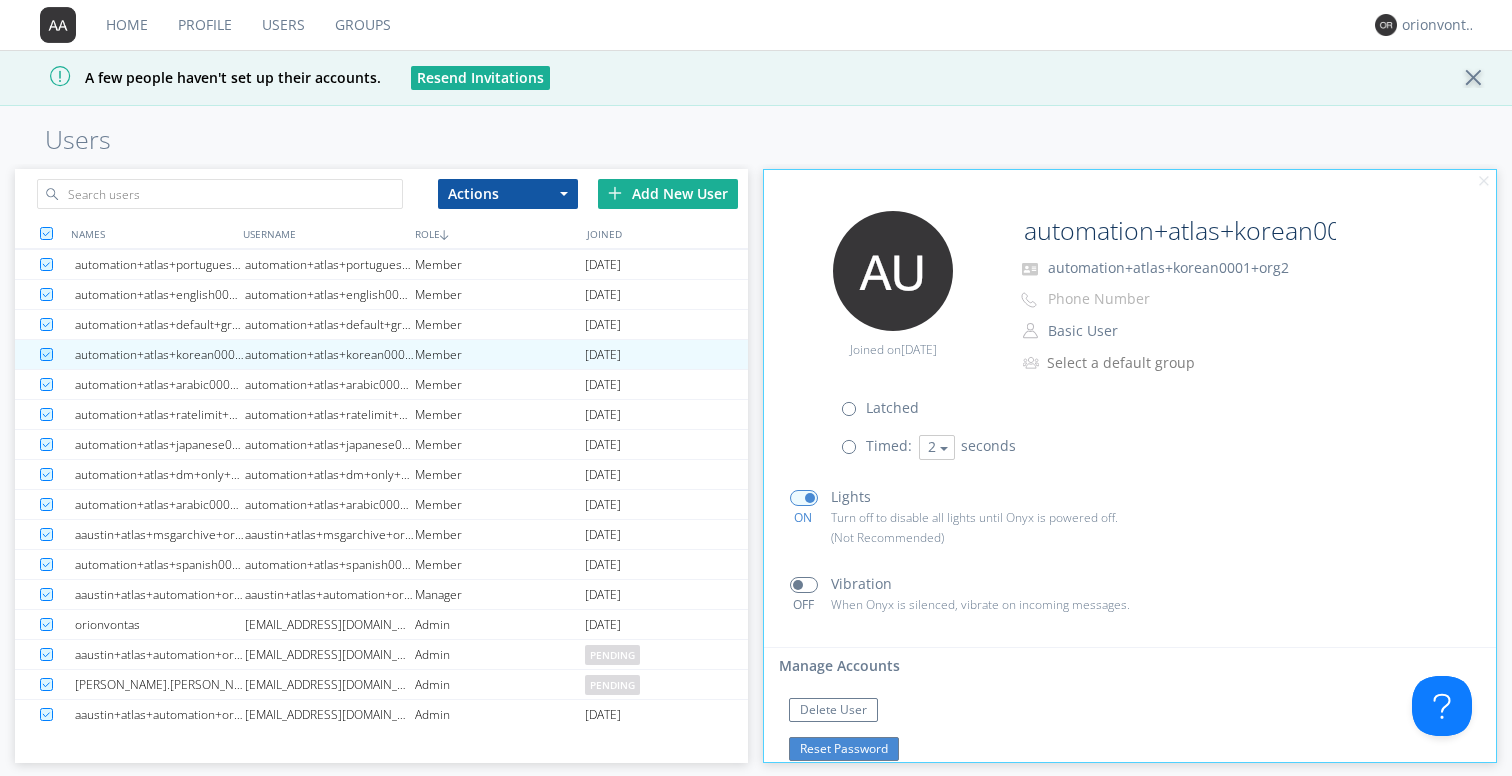 click on "Reset Password" at bounding box center [844, 749] 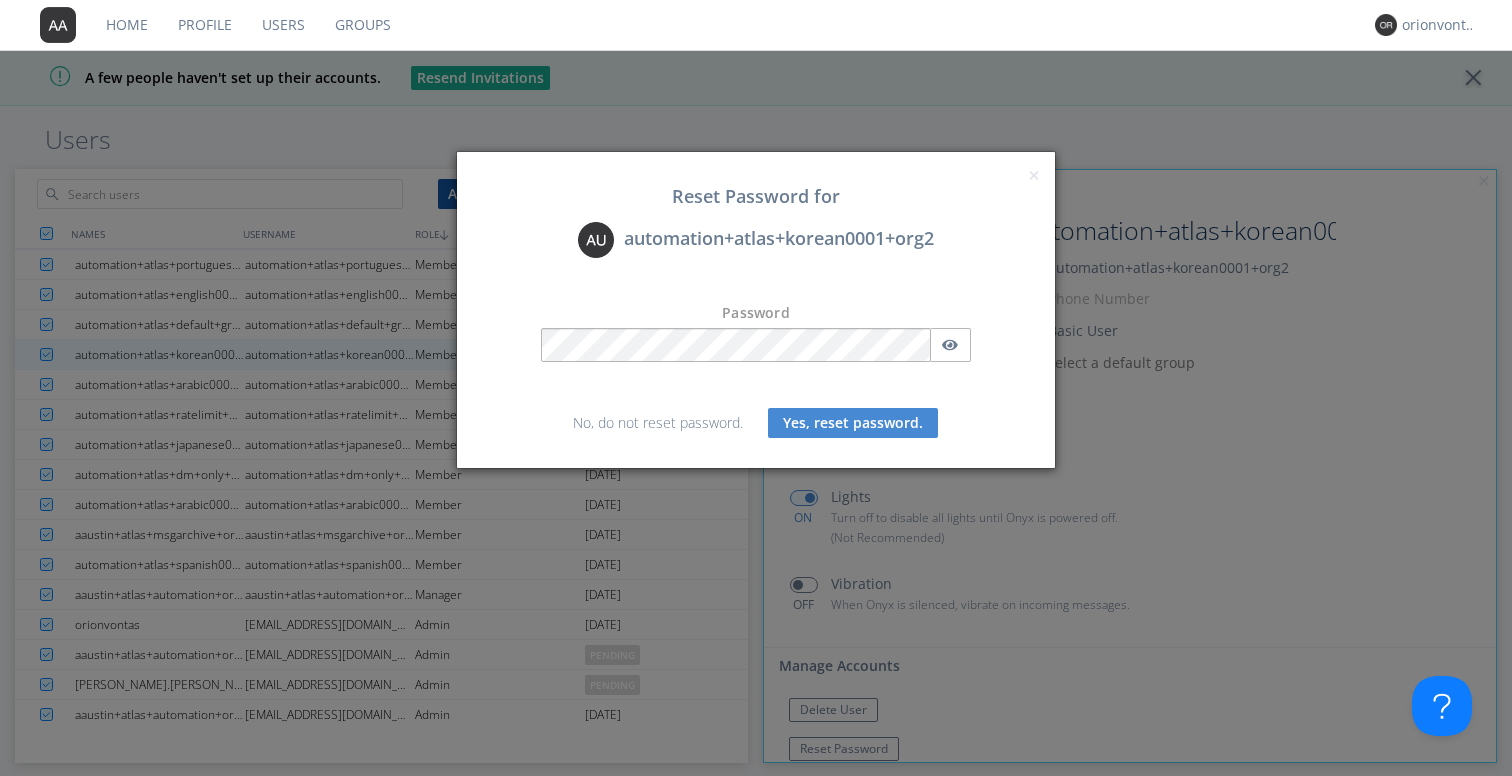 click on "Yes, reset password." at bounding box center [853, 423] 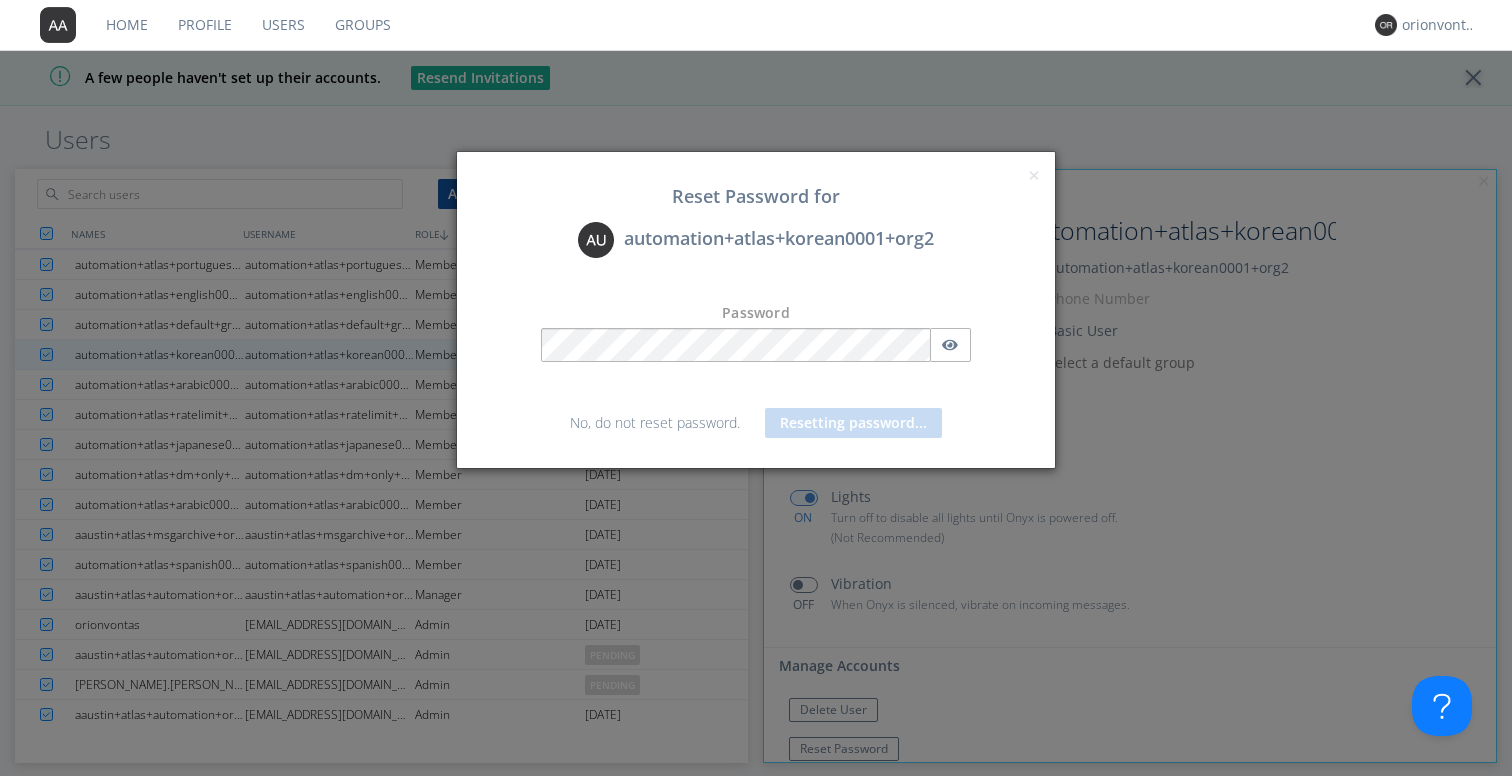 scroll, scrollTop: 409, scrollLeft: 0, axis: vertical 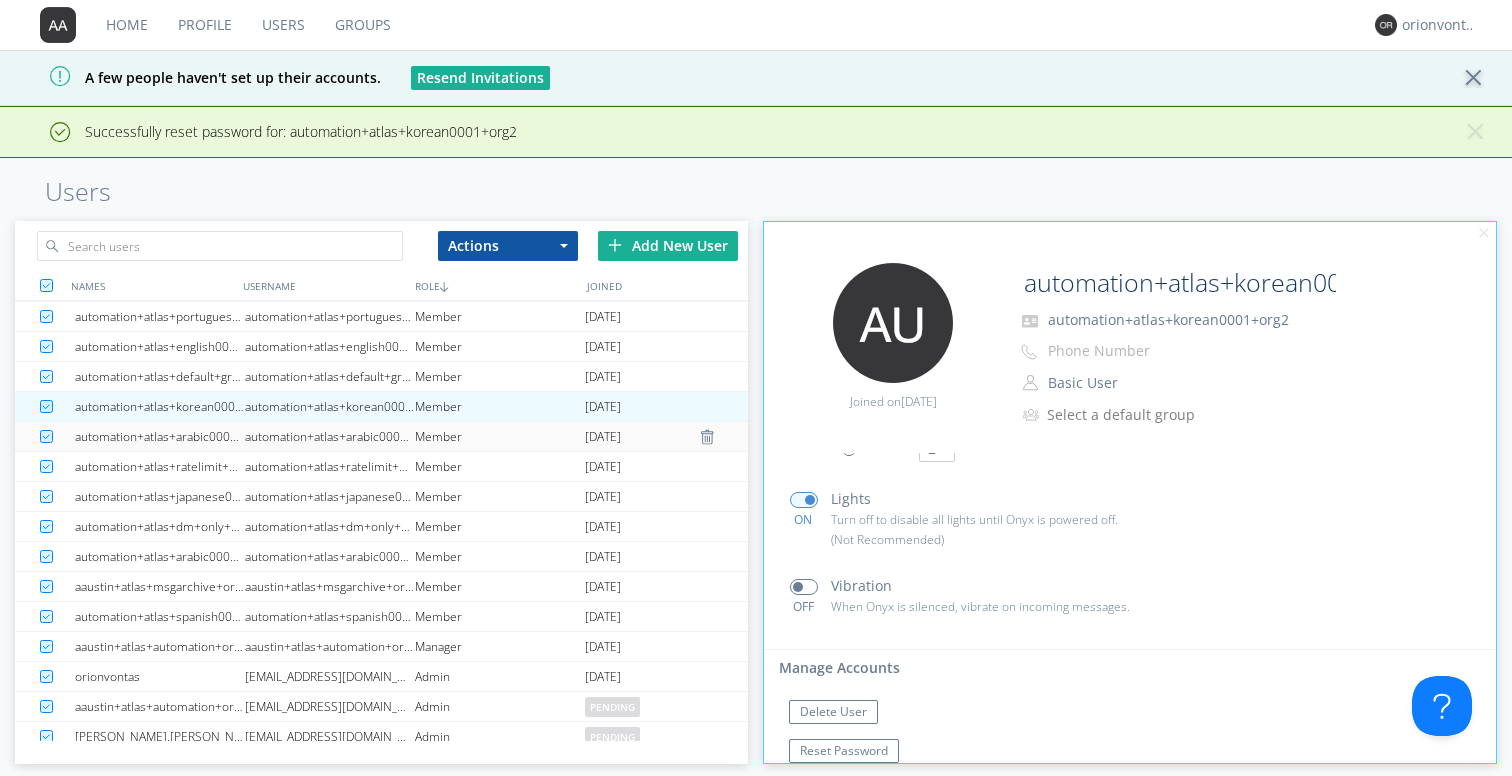 click on "automation+atlas+arabic0002+org2" at bounding box center (330, 436) 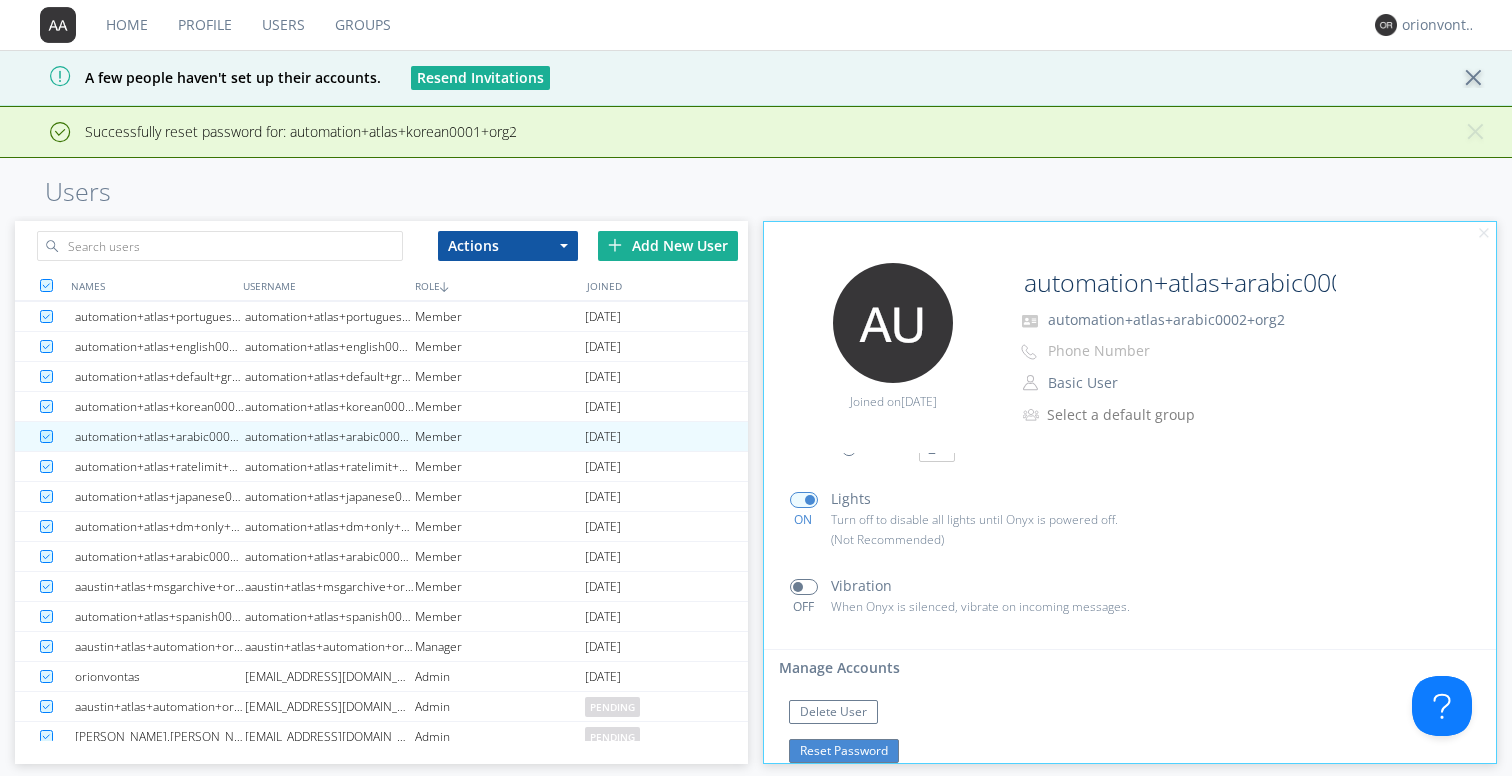 click on "Reset Password" at bounding box center [844, 751] 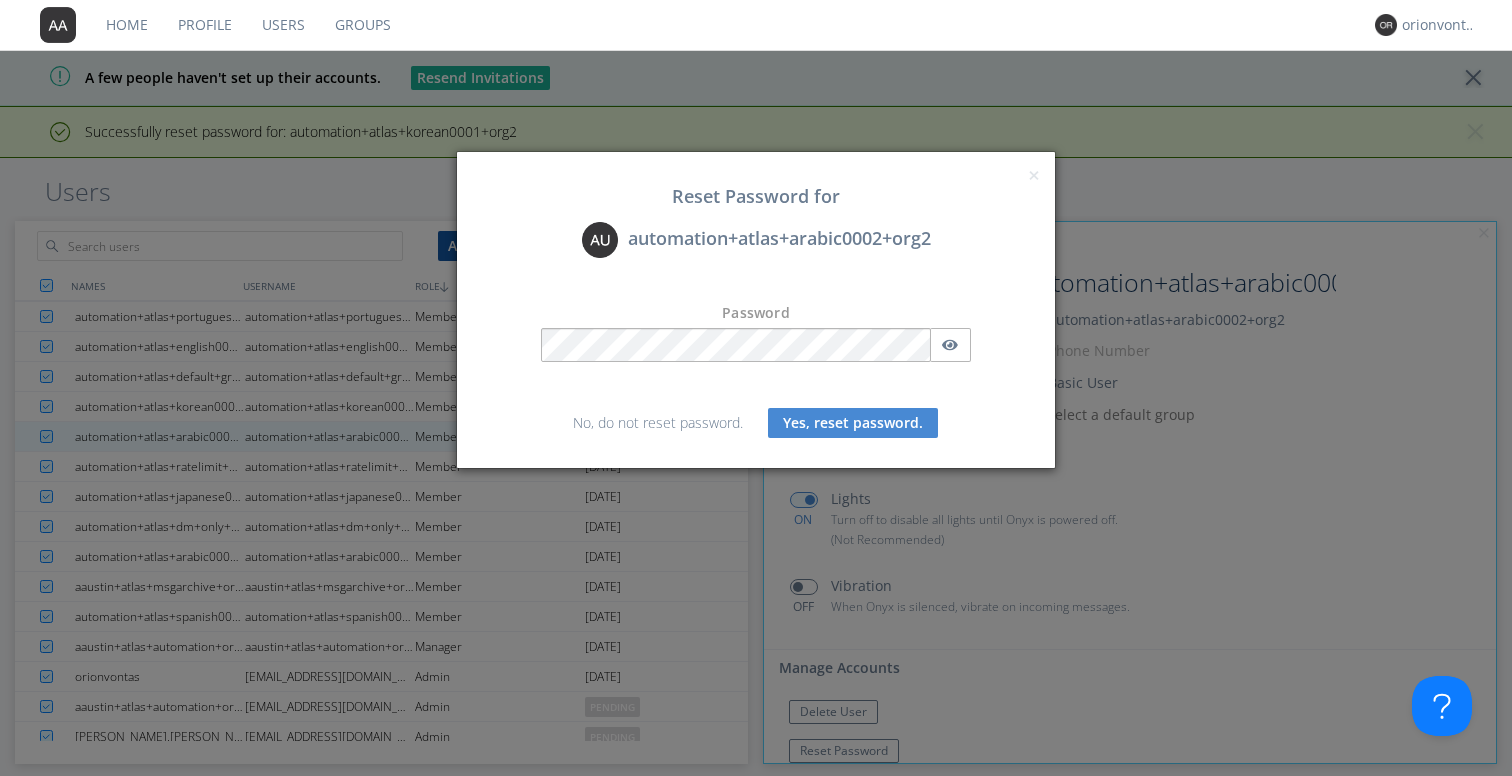 scroll, scrollTop: 358, scrollLeft: 0, axis: vertical 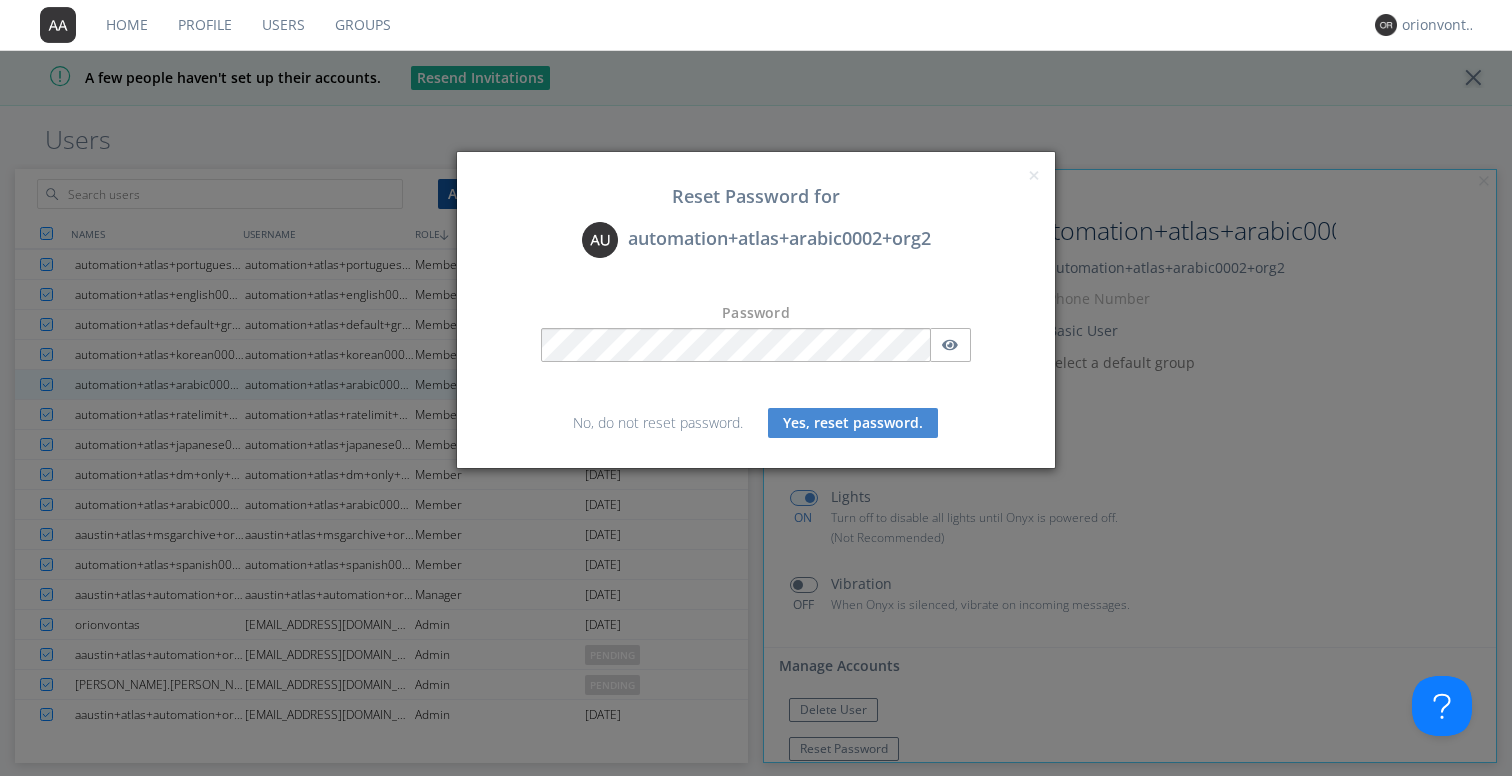 click on "Yes, reset password." at bounding box center [853, 423] 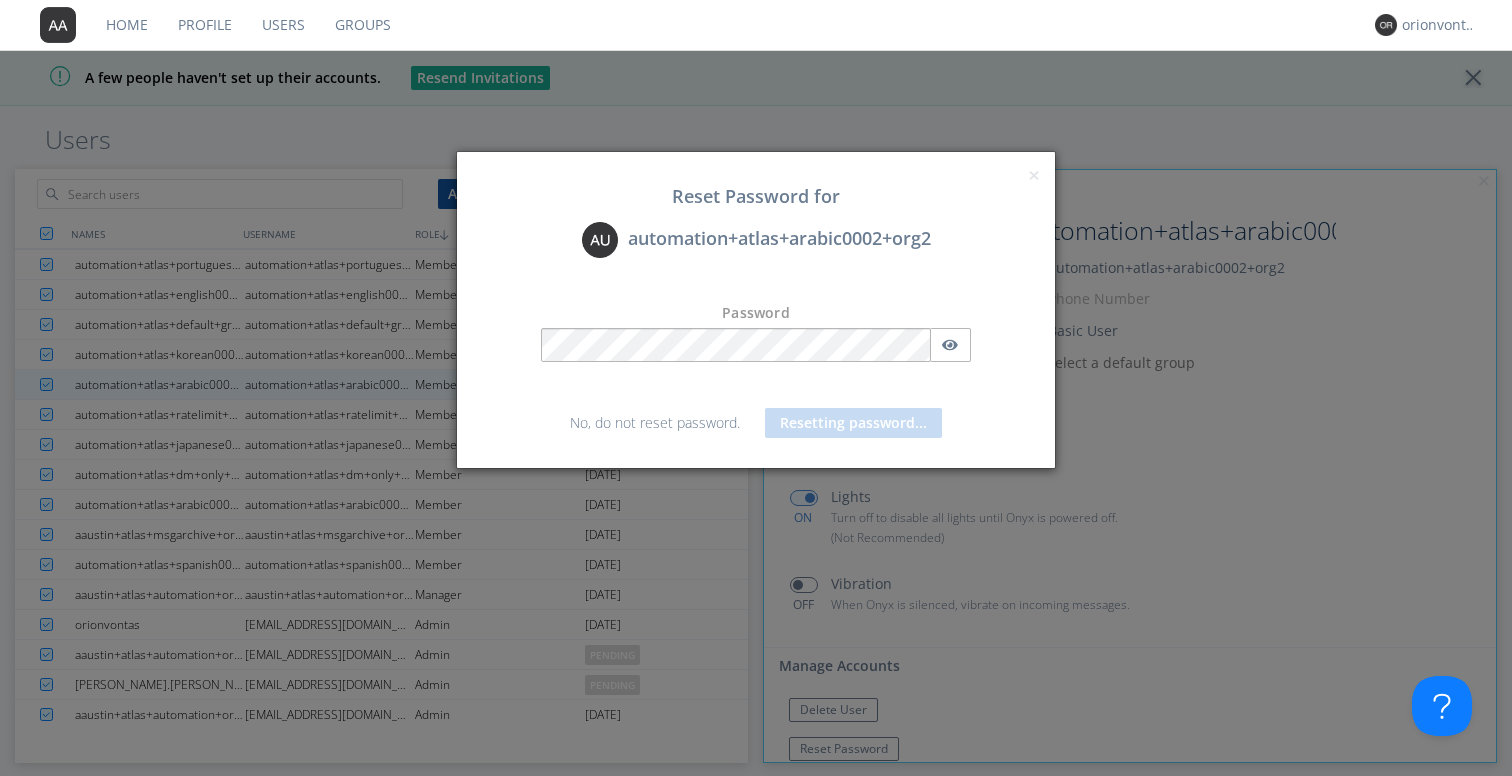 scroll, scrollTop: 409, scrollLeft: 0, axis: vertical 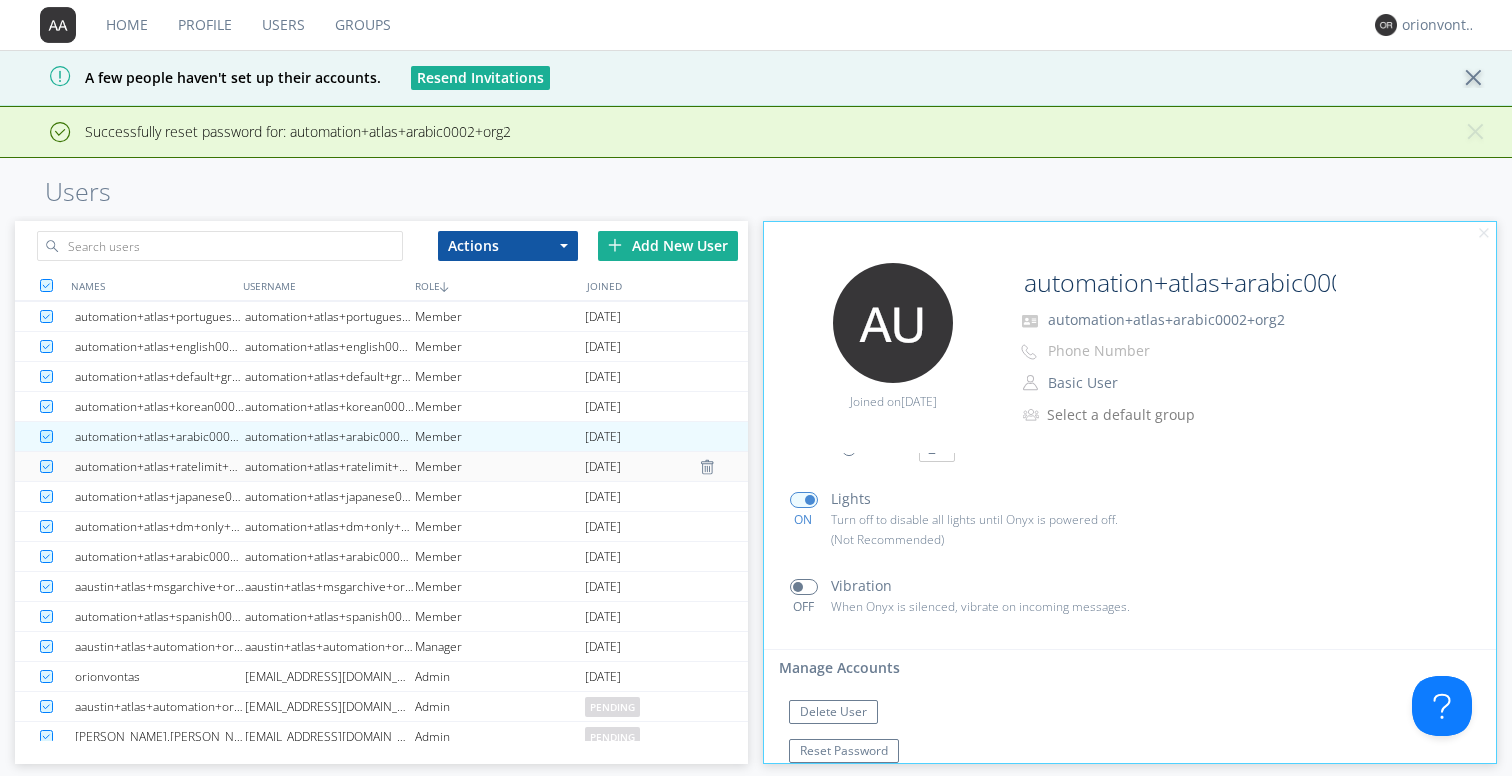 click on "automation+atlas+ratelimit+org2" at bounding box center [330, 466] 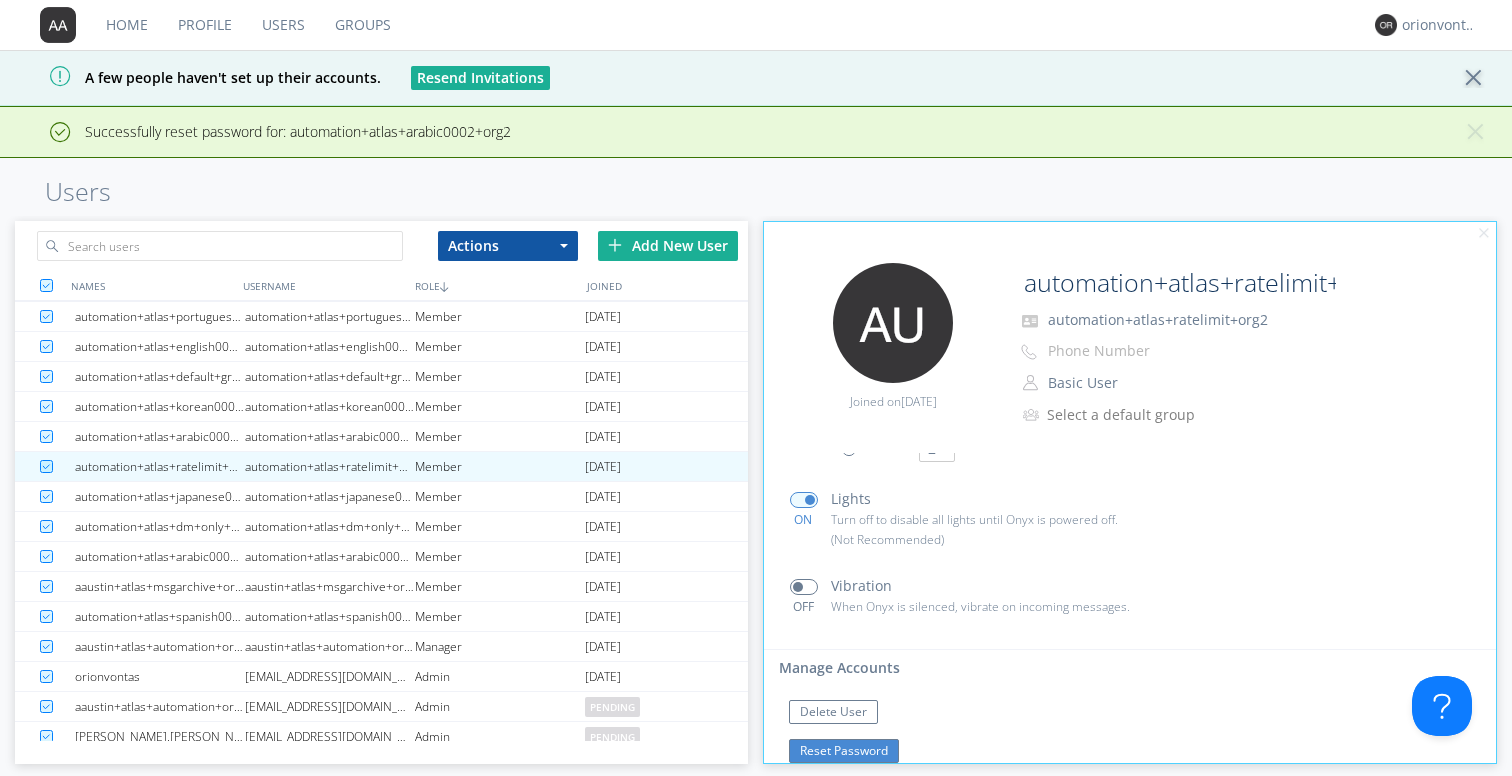 click on "Reset Password" at bounding box center [844, 751] 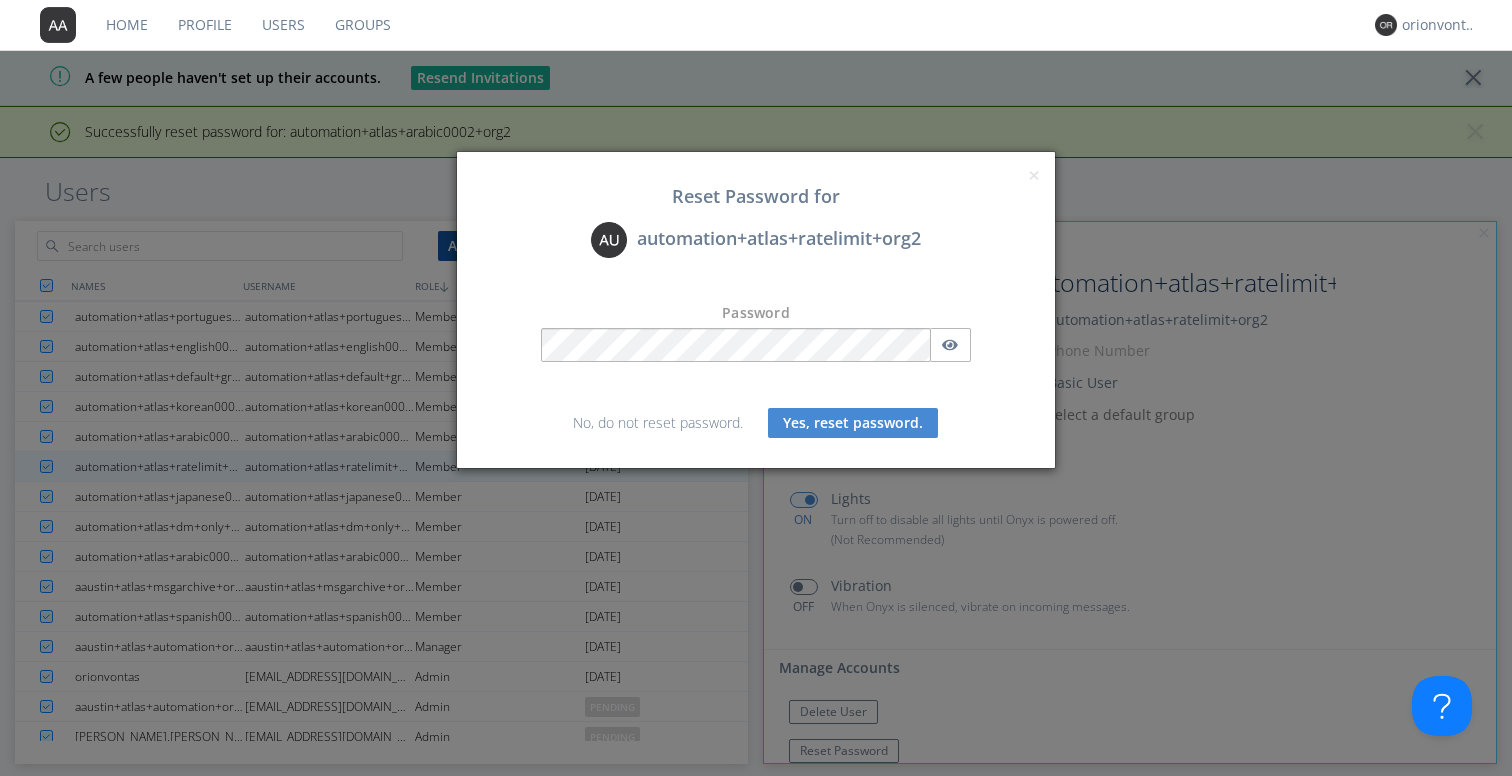scroll, scrollTop: 358, scrollLeft: 0, axis: vertical 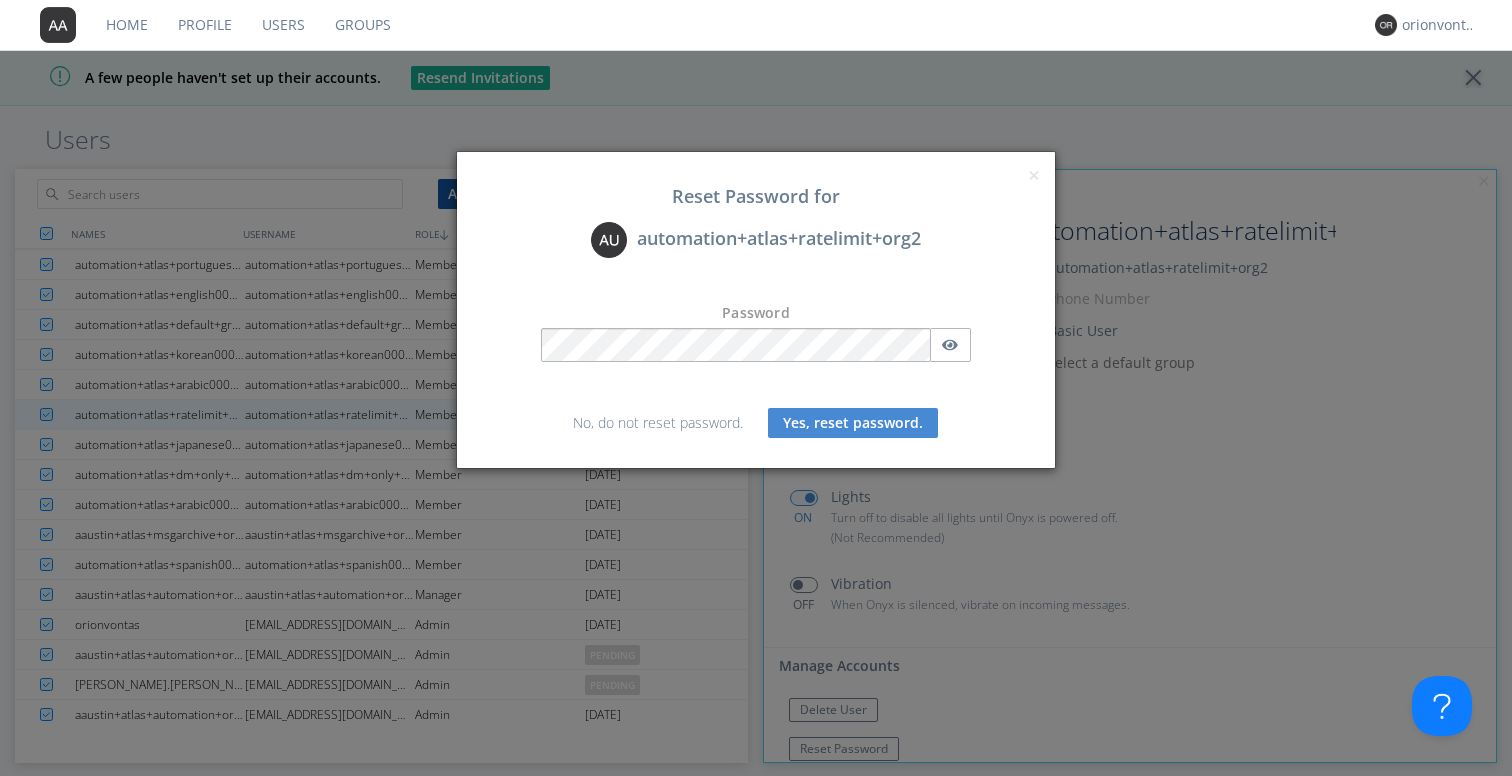 click on "Yes, reset password." at bounding box center (853, 423) 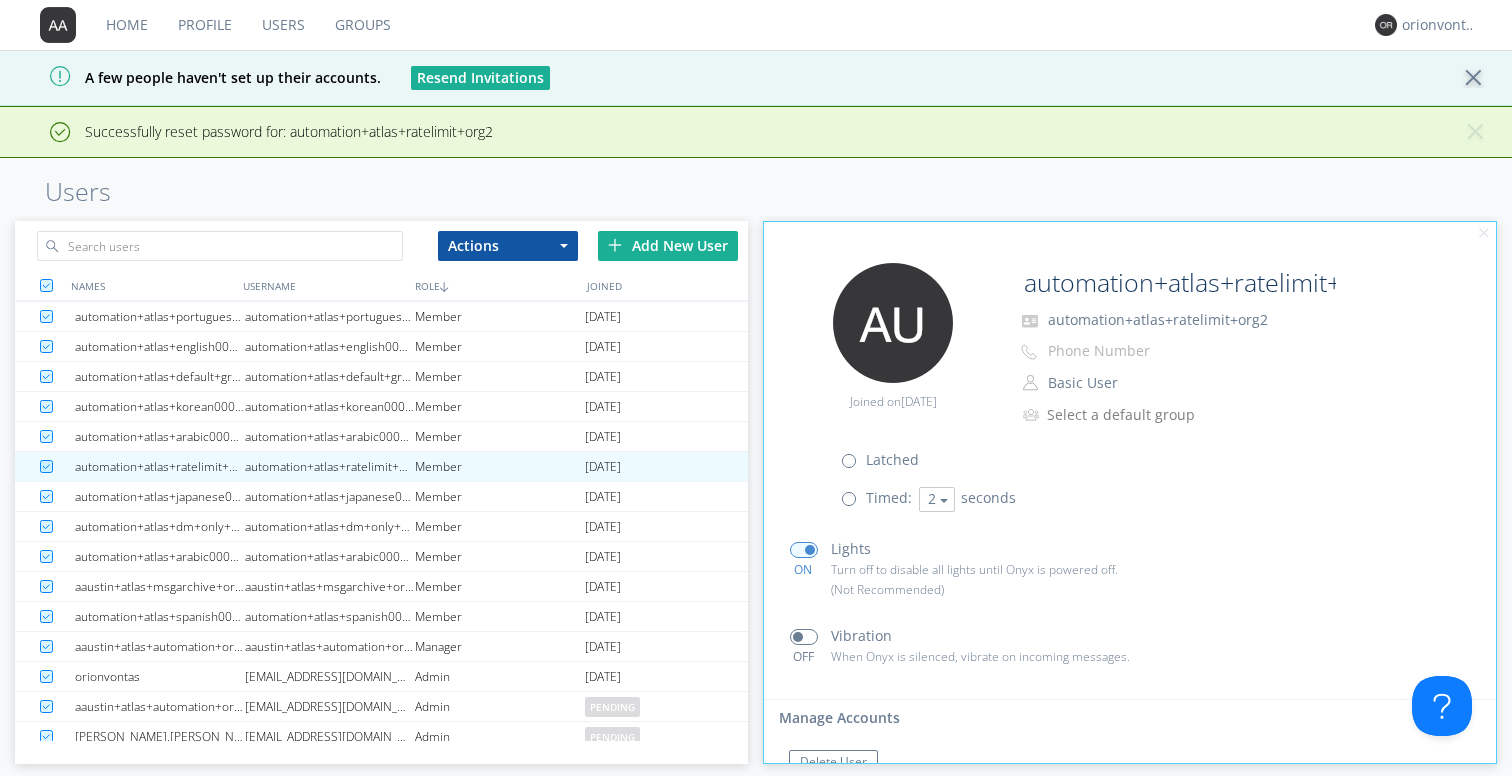 scroll, scrollTop: 409, scrollLeft: 0, axis: vertical 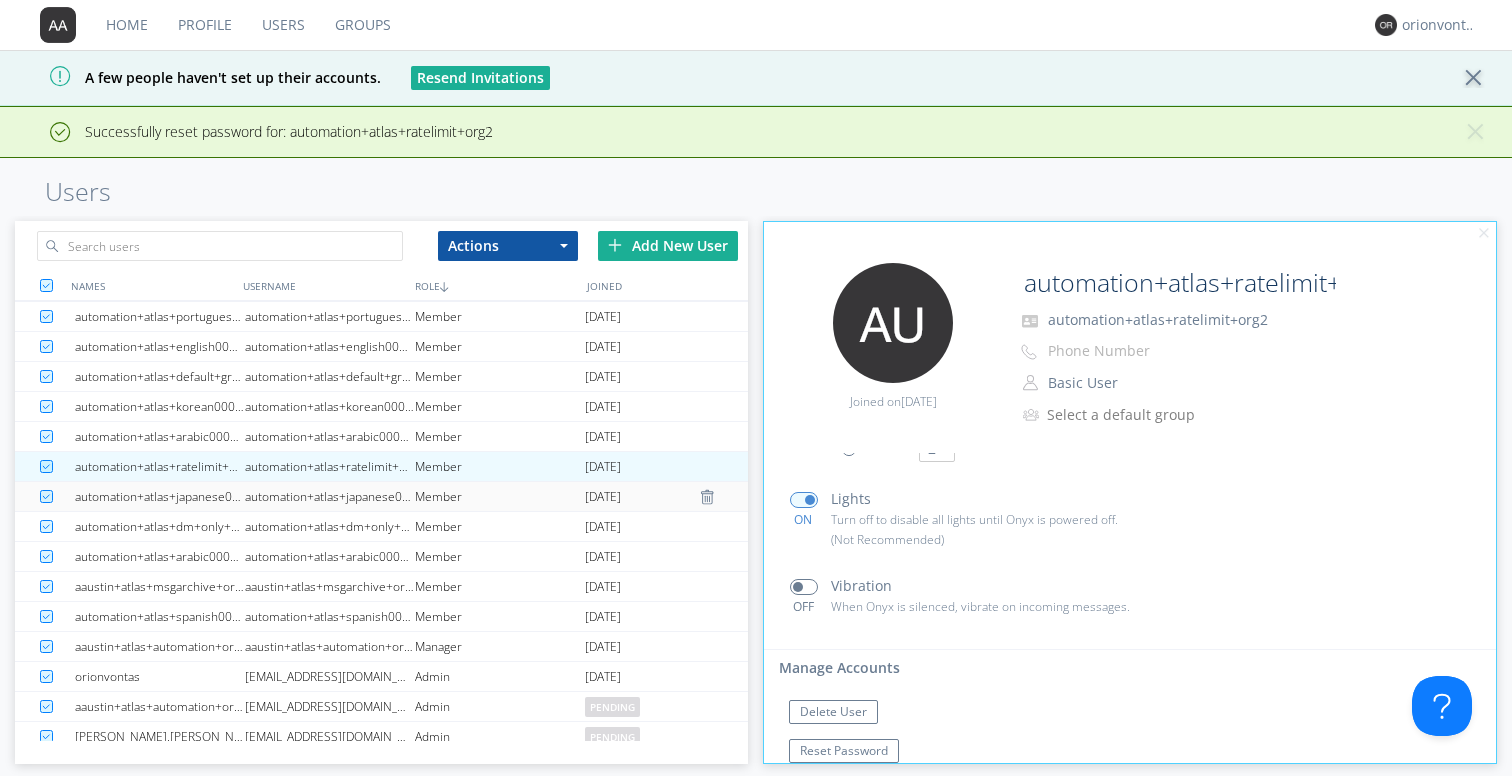 click on "automation+atlas+japanese0001+org2" at bounding box center [330, 496] 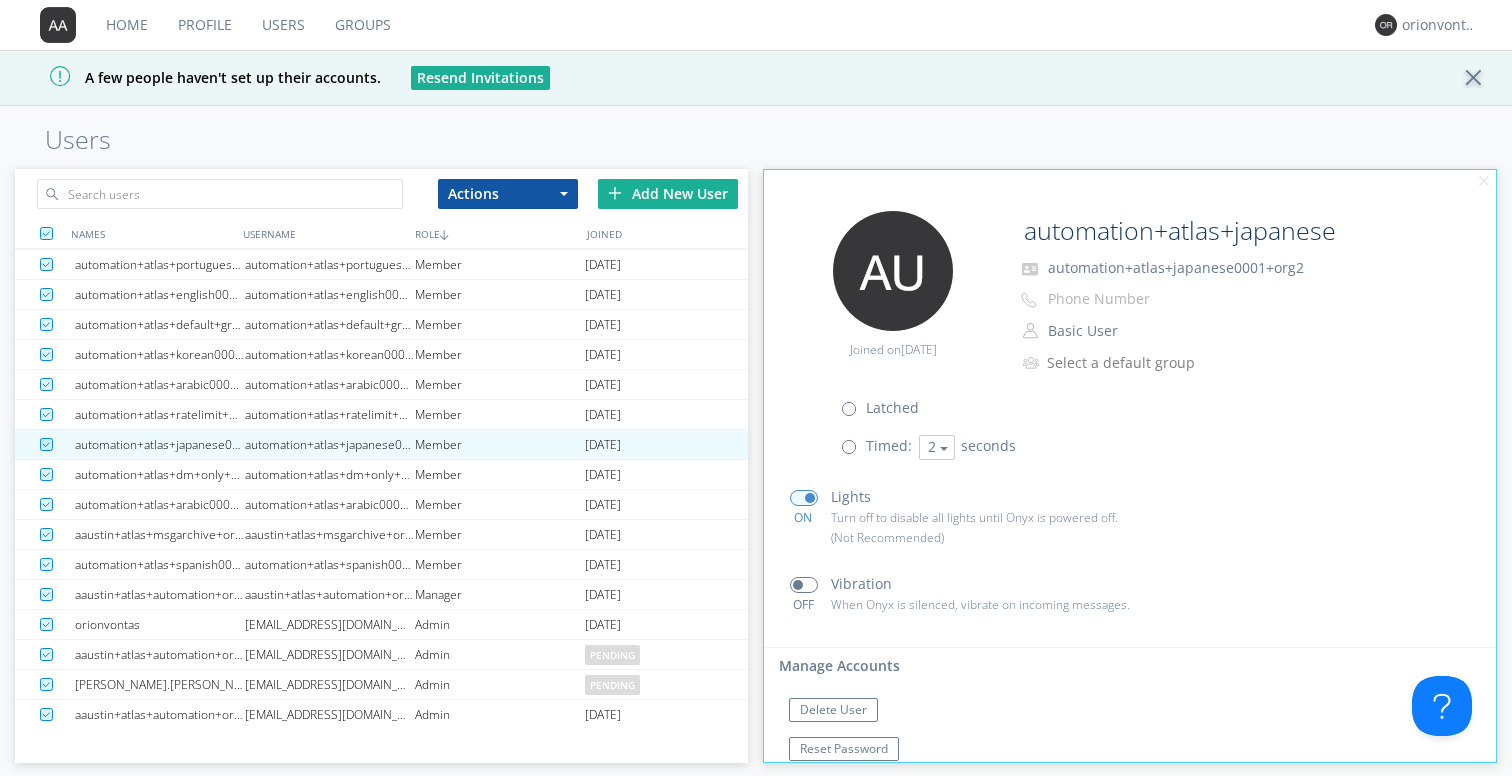 scroll, scrollTop: 358, scrollLeft: 0, axis: vertical 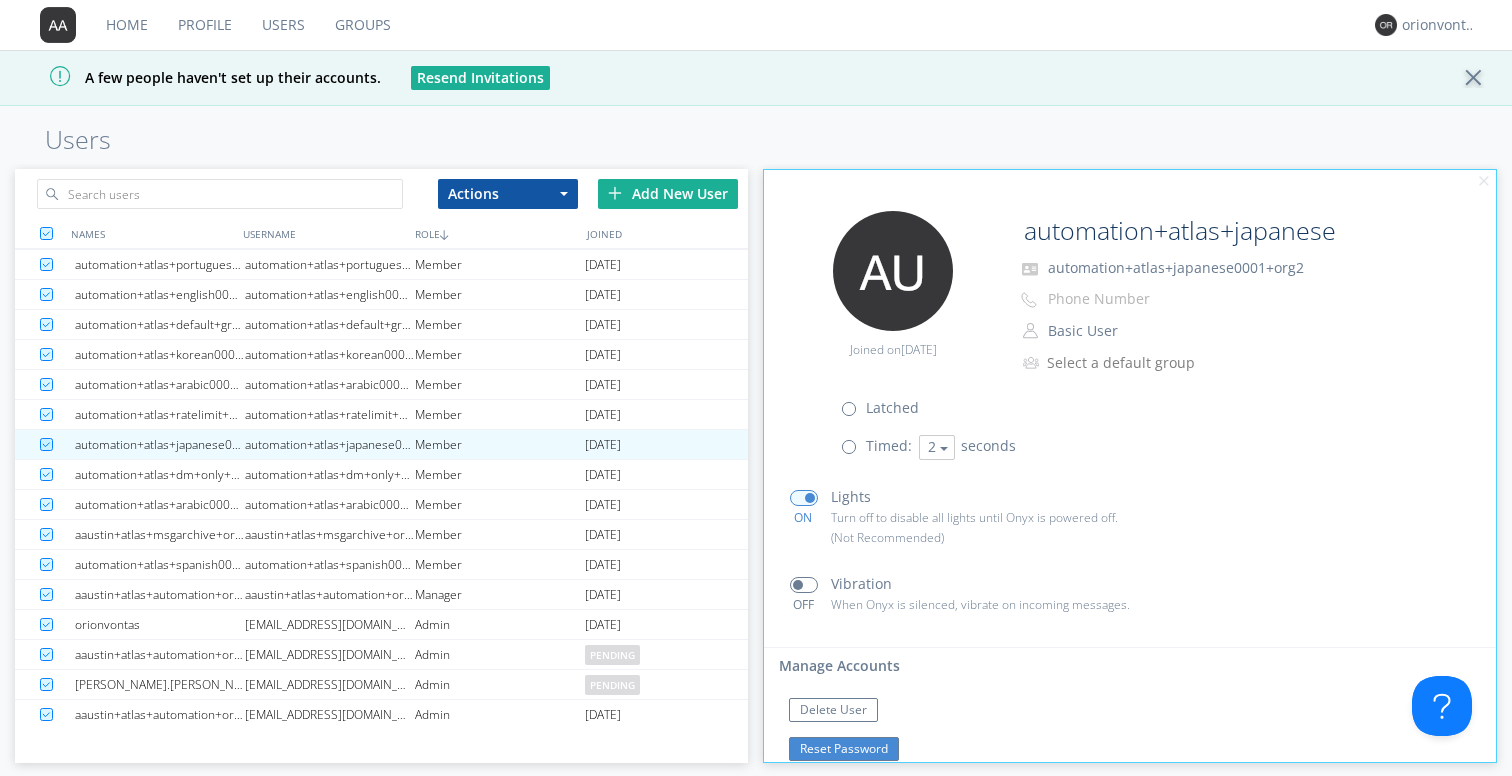 click on "Reset Password" at bounding box center (844, 749) 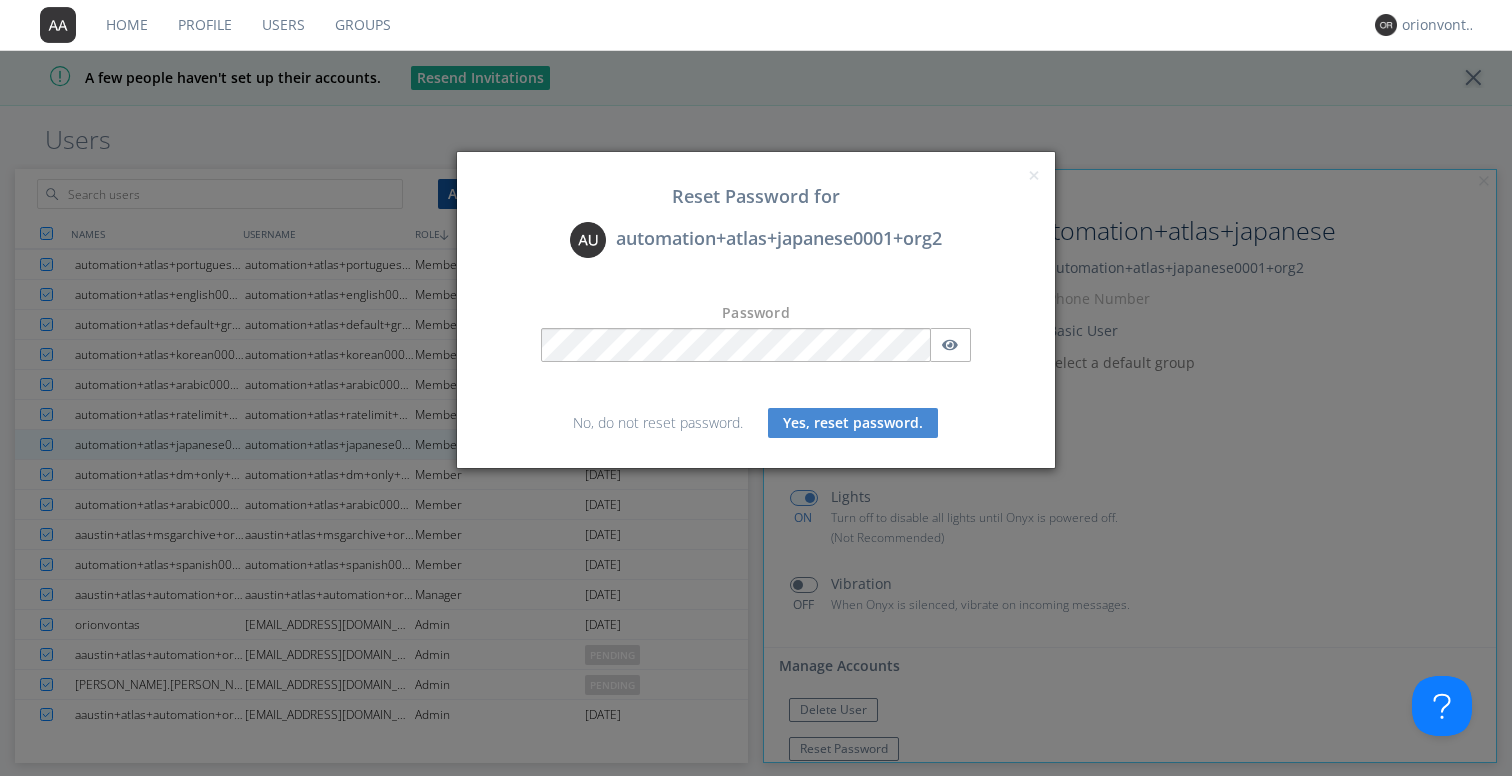 click on "Yes, reset password." at bounding box center [853, 423] 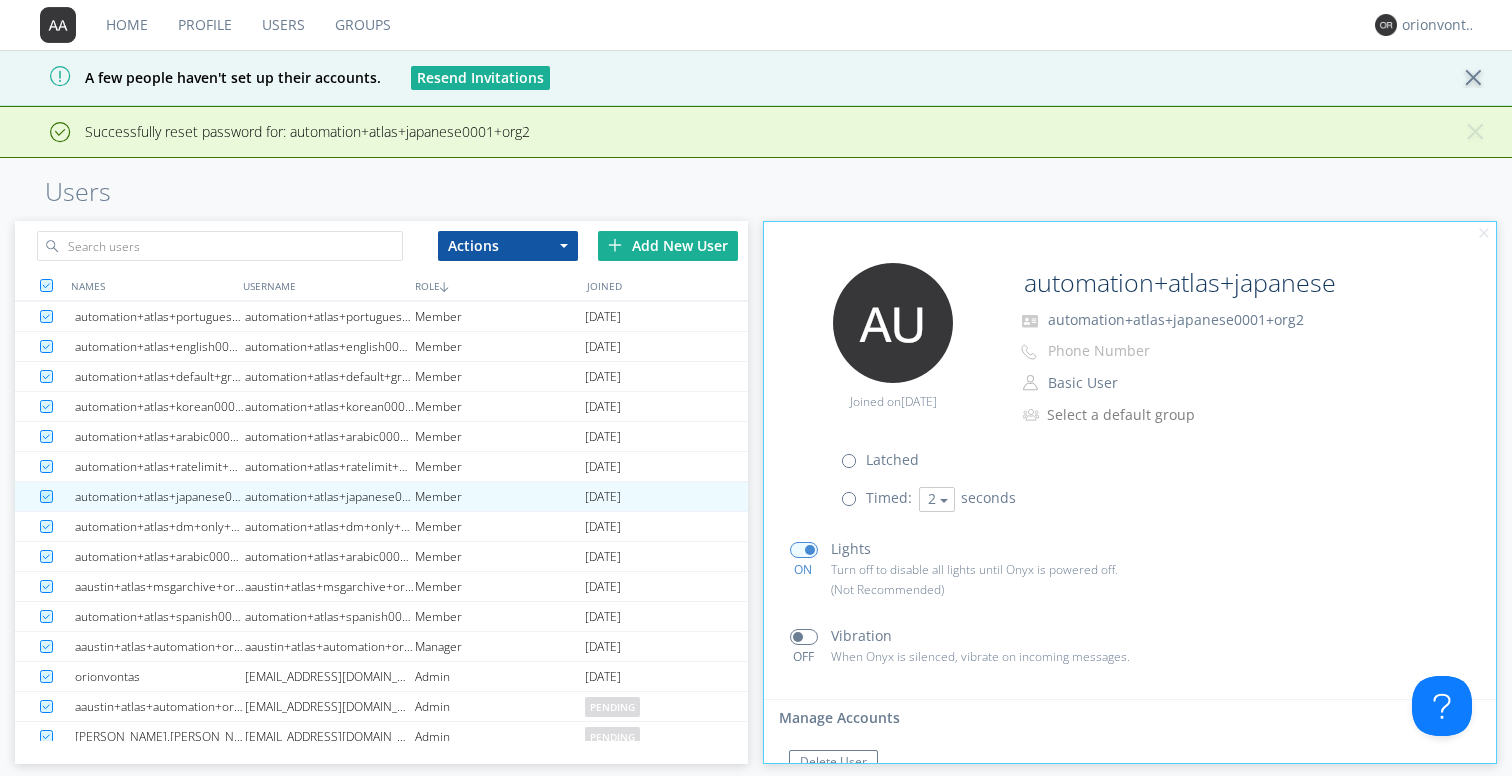 scroll, scrollTop: 409, scrollLeft: 0, axis: vertical 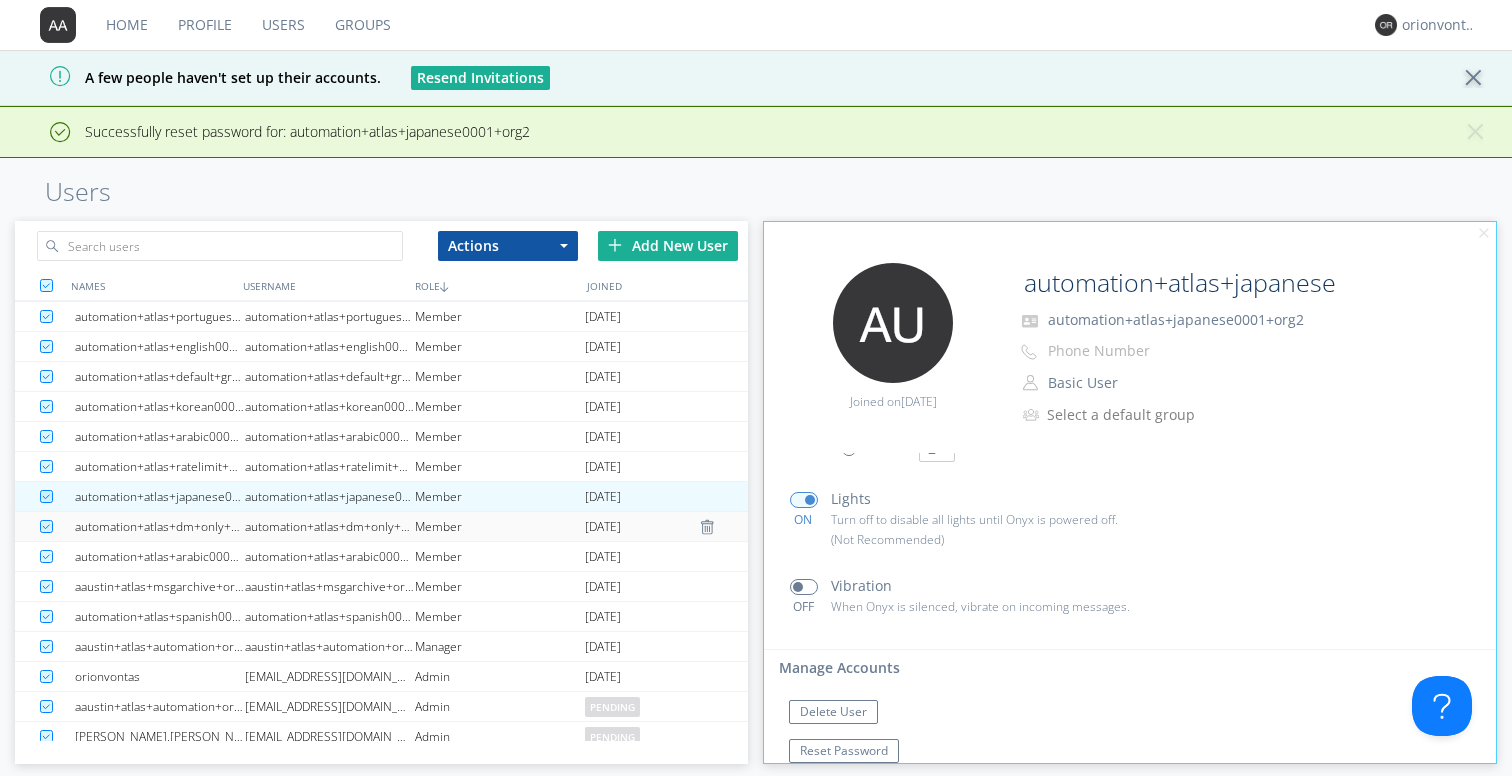 click on "automation+atlas+dm+only+basic+org2" at bounding box center (330, 526) 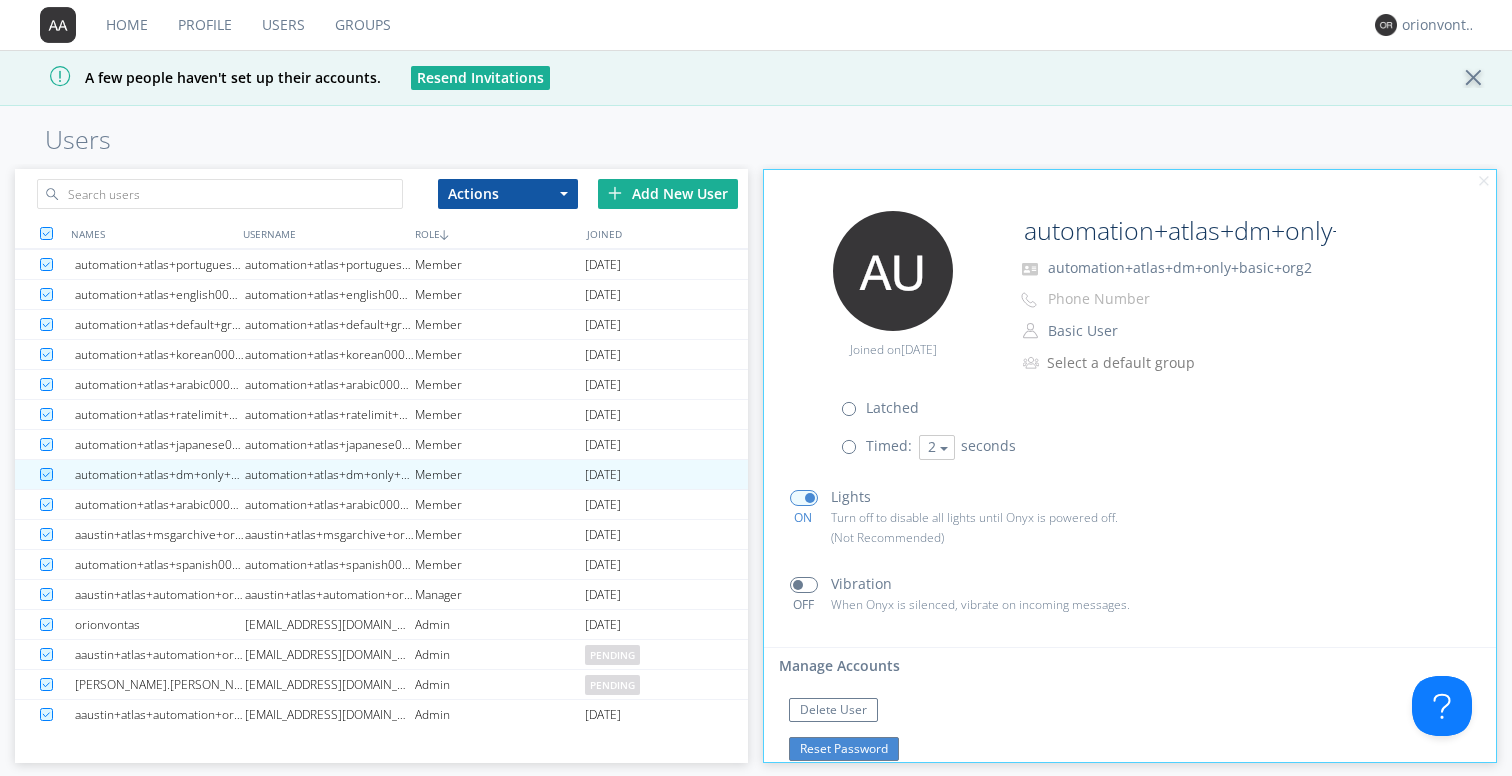 scroll, scrollTop: 358, scrollLeft: 0, axis: vertical 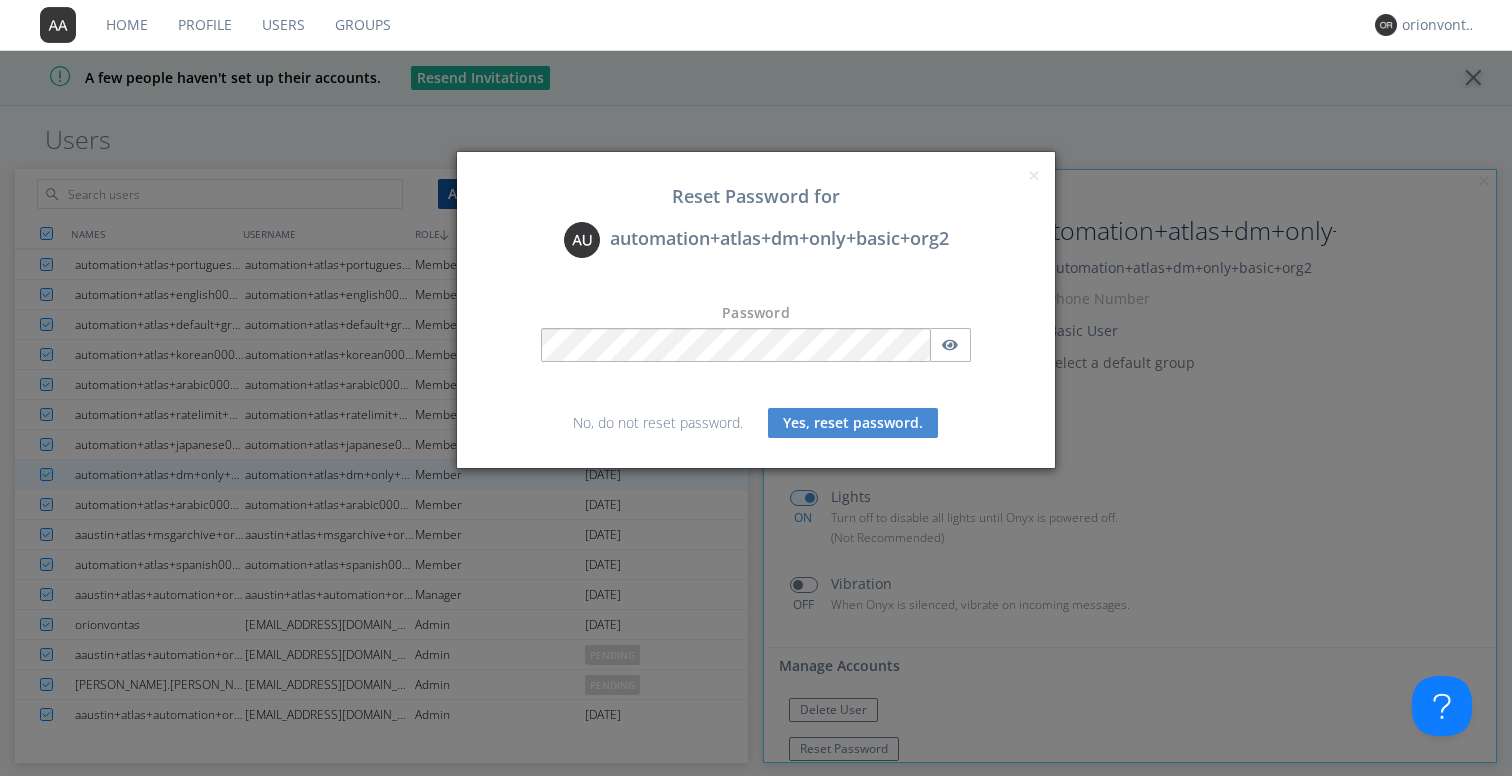 click on "Yes, reset password." at bounding box center [853, 423] 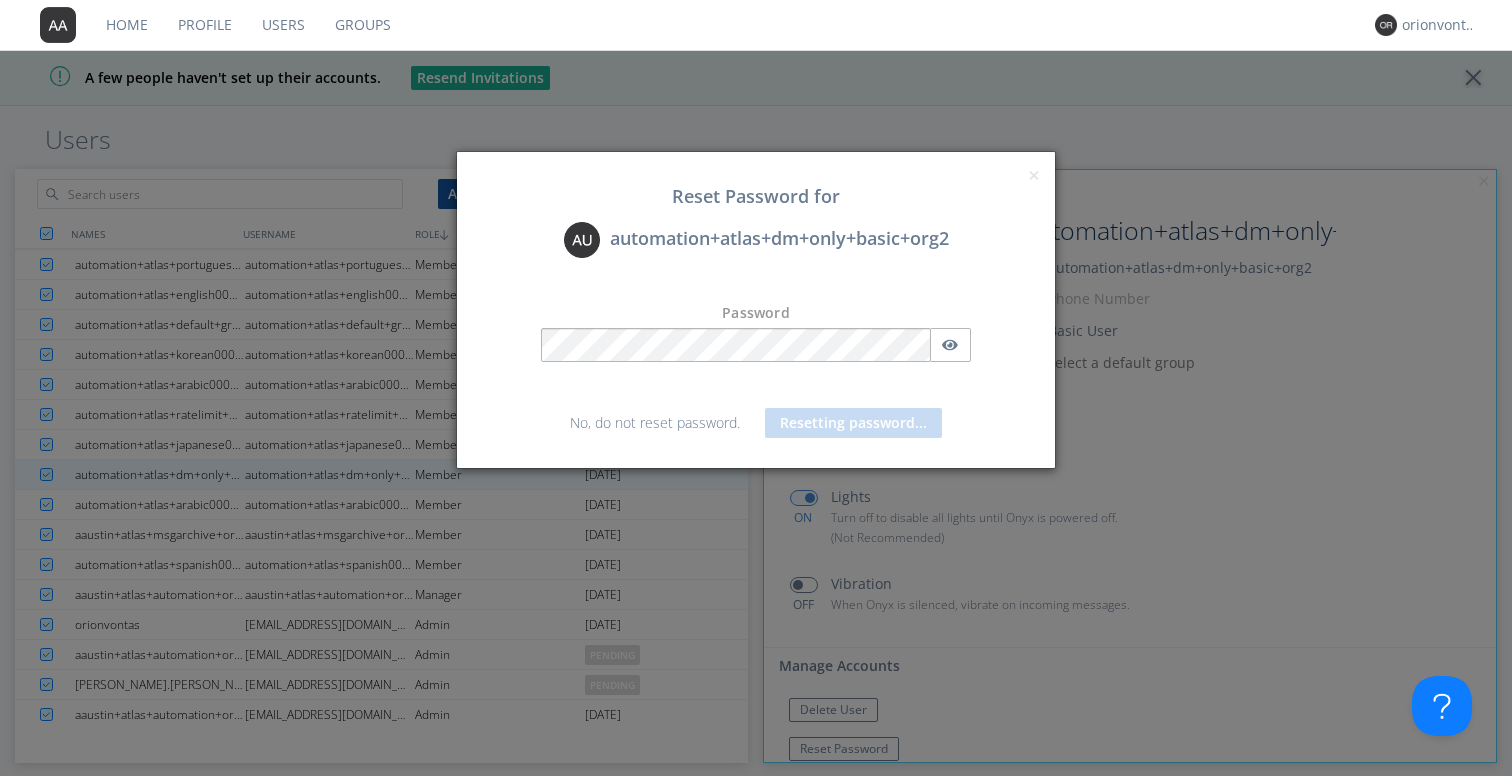 scroll, scrollTop: 409, scrollLeft: 0, axis: vertical 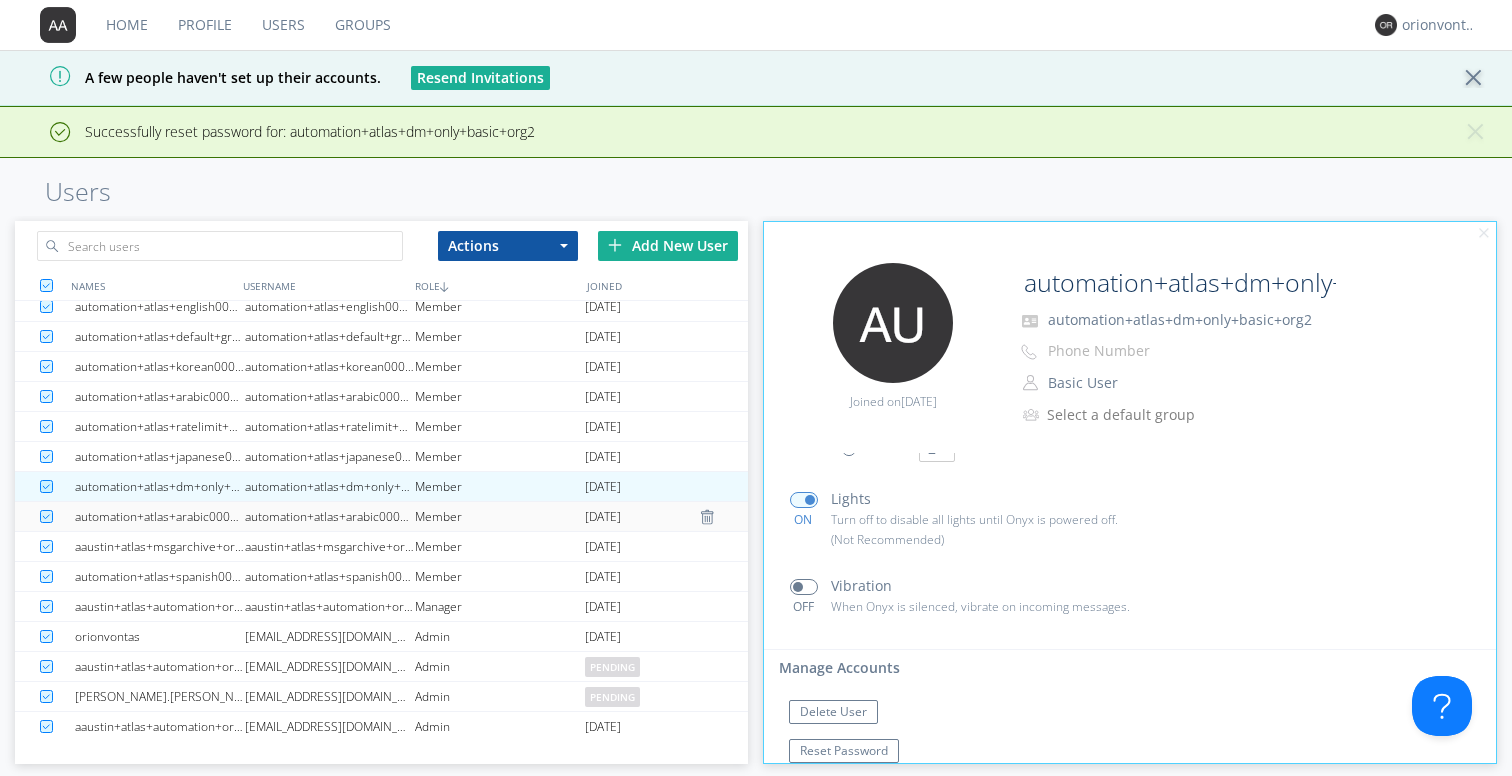 click on "automation+atlas+arabic0001+org2" at bounding box center [330, 516] 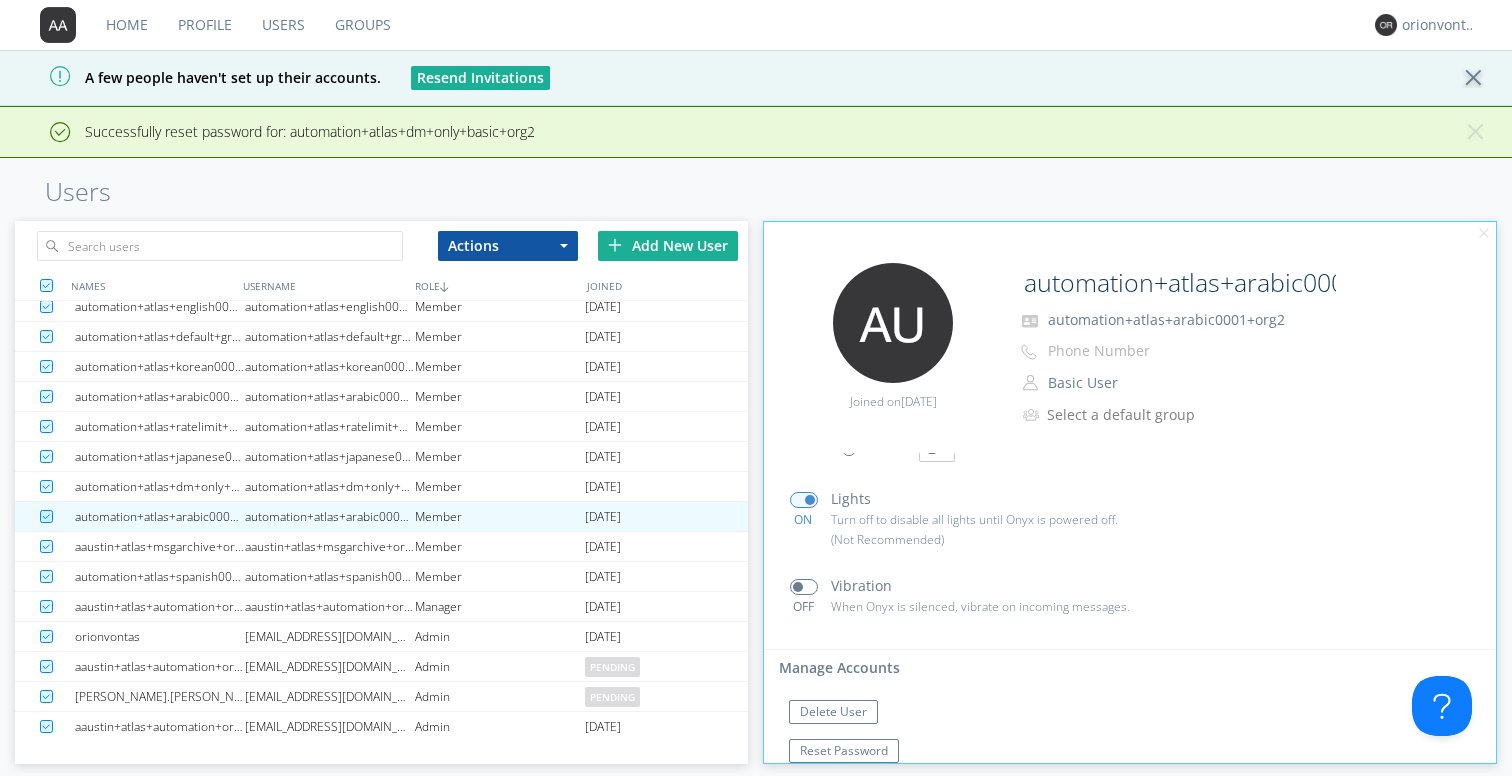 scroll, scrollTop: 389, scrollLeft: 0, axis: vertical 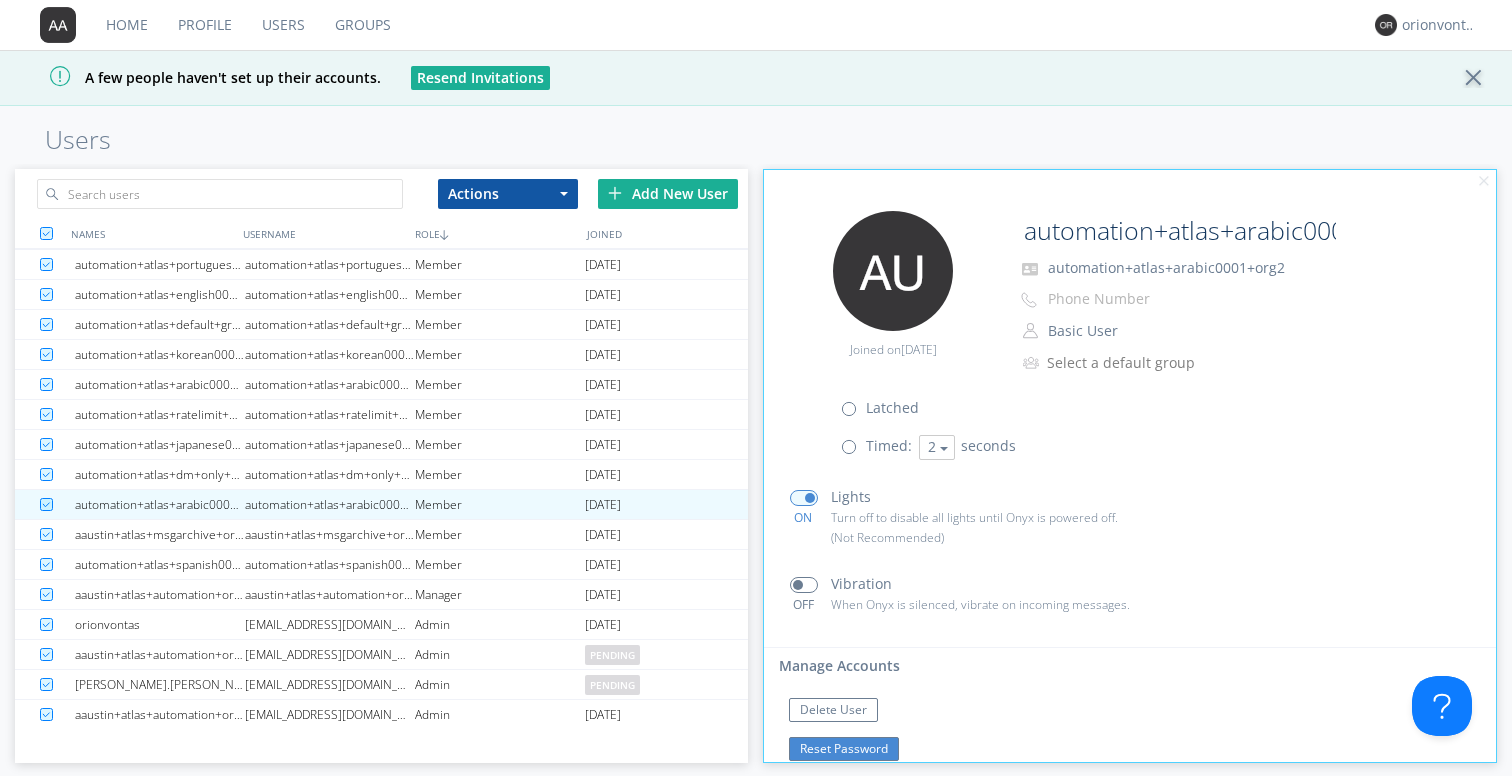 click on "Reset Password" at bounding box center [844, 749] 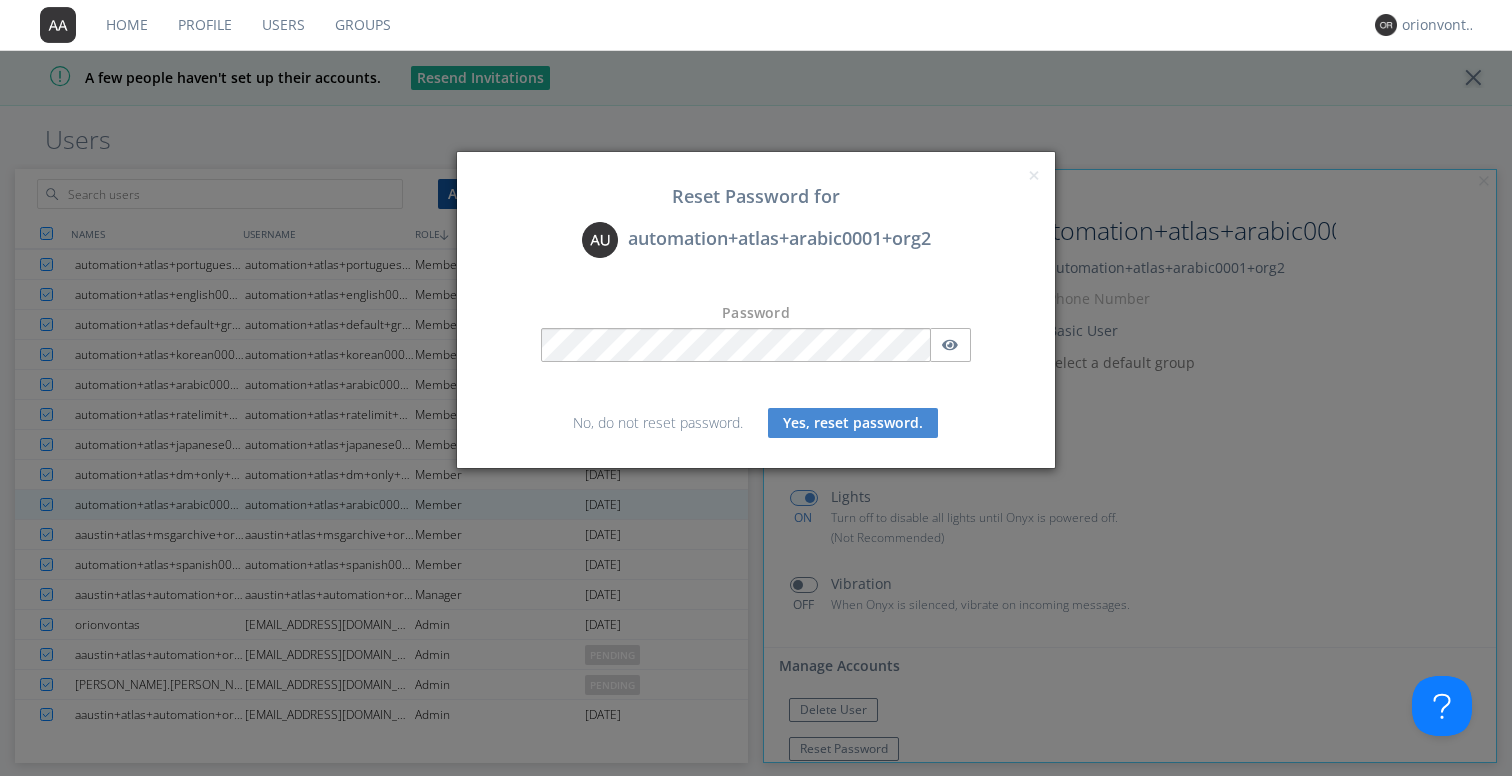 click on "Yes, reset password." at bounding box center [853, 423] 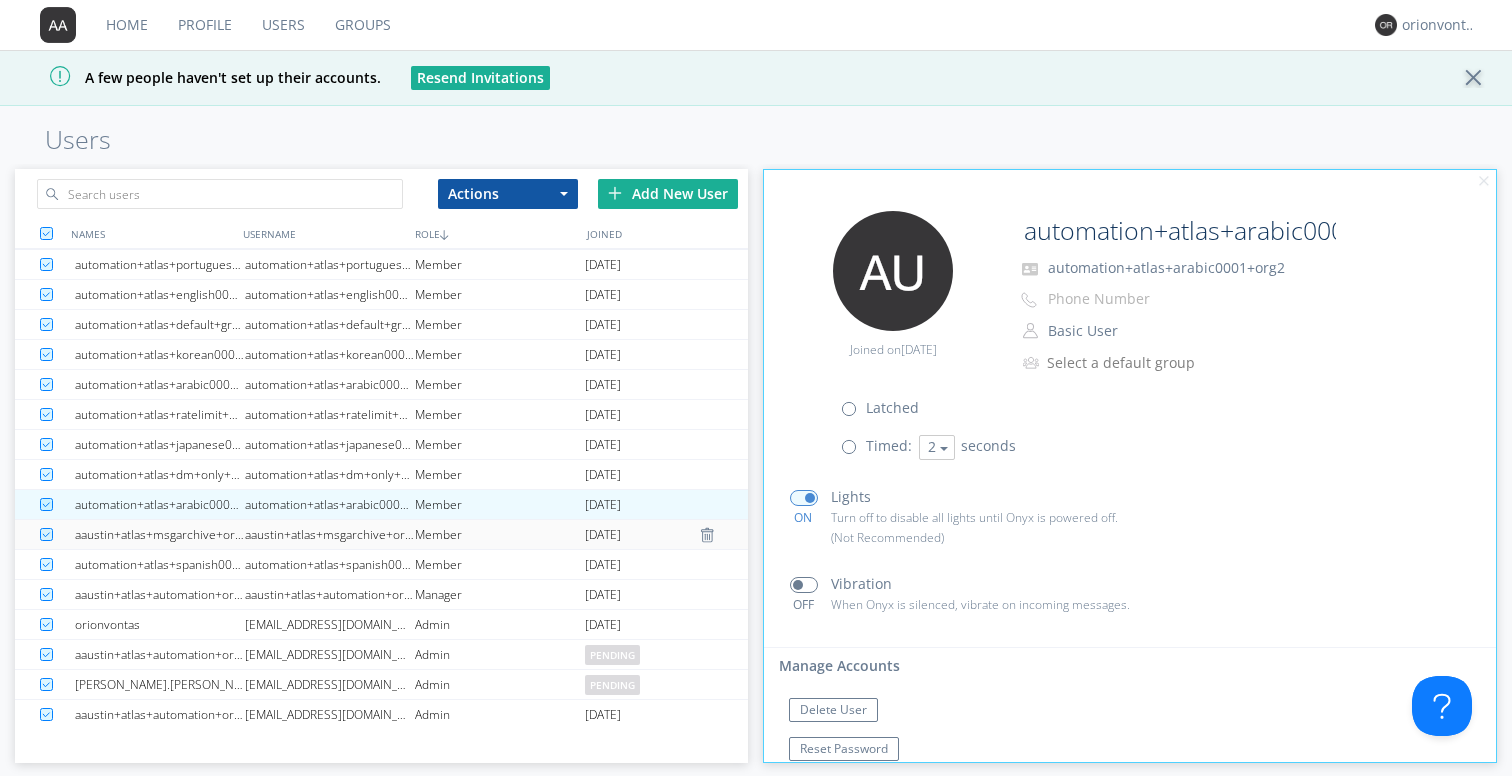 scroll, scrollTop: 358, scrollLeft: 0, axis: vertical 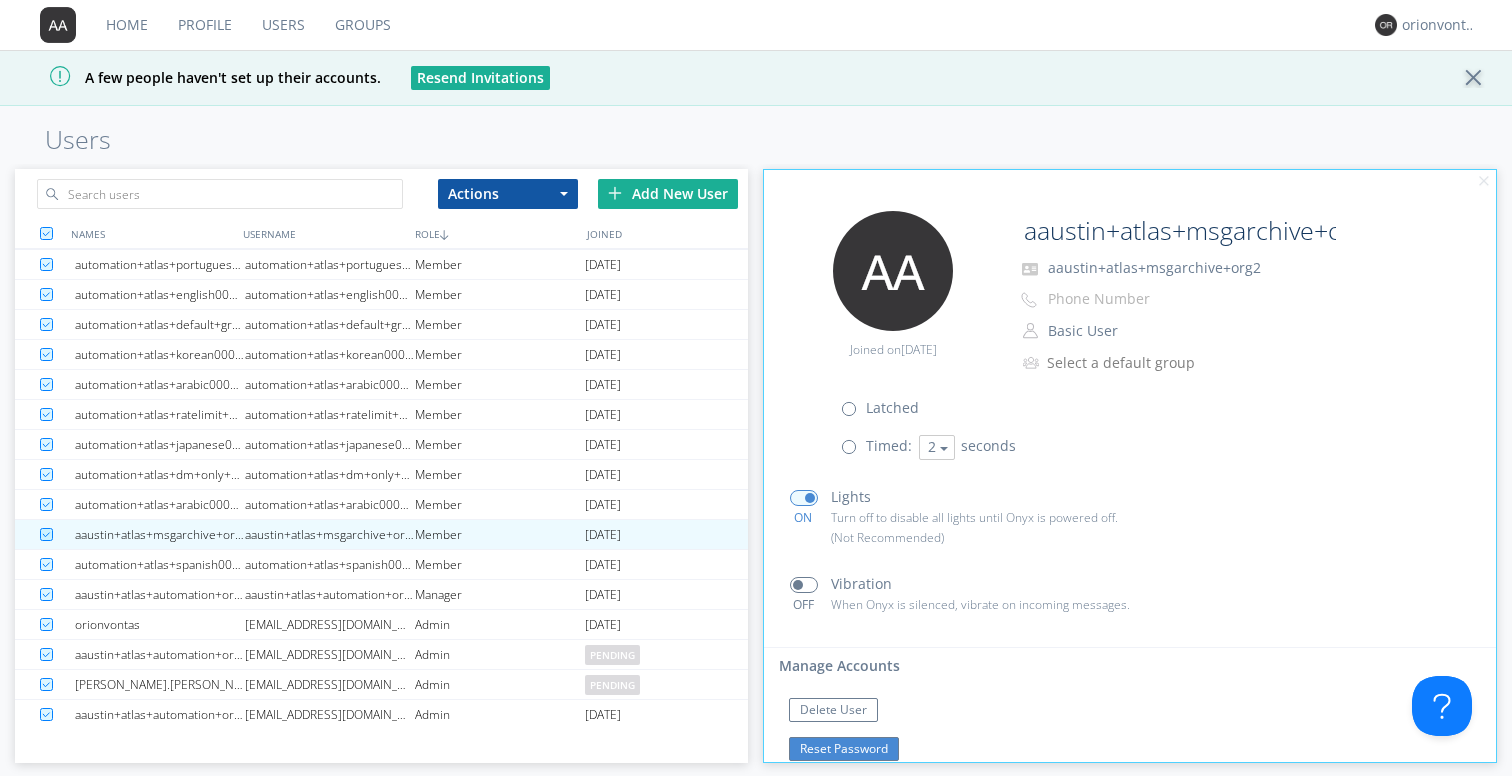 click on "Reset Password" at bounding box center [844, 749] 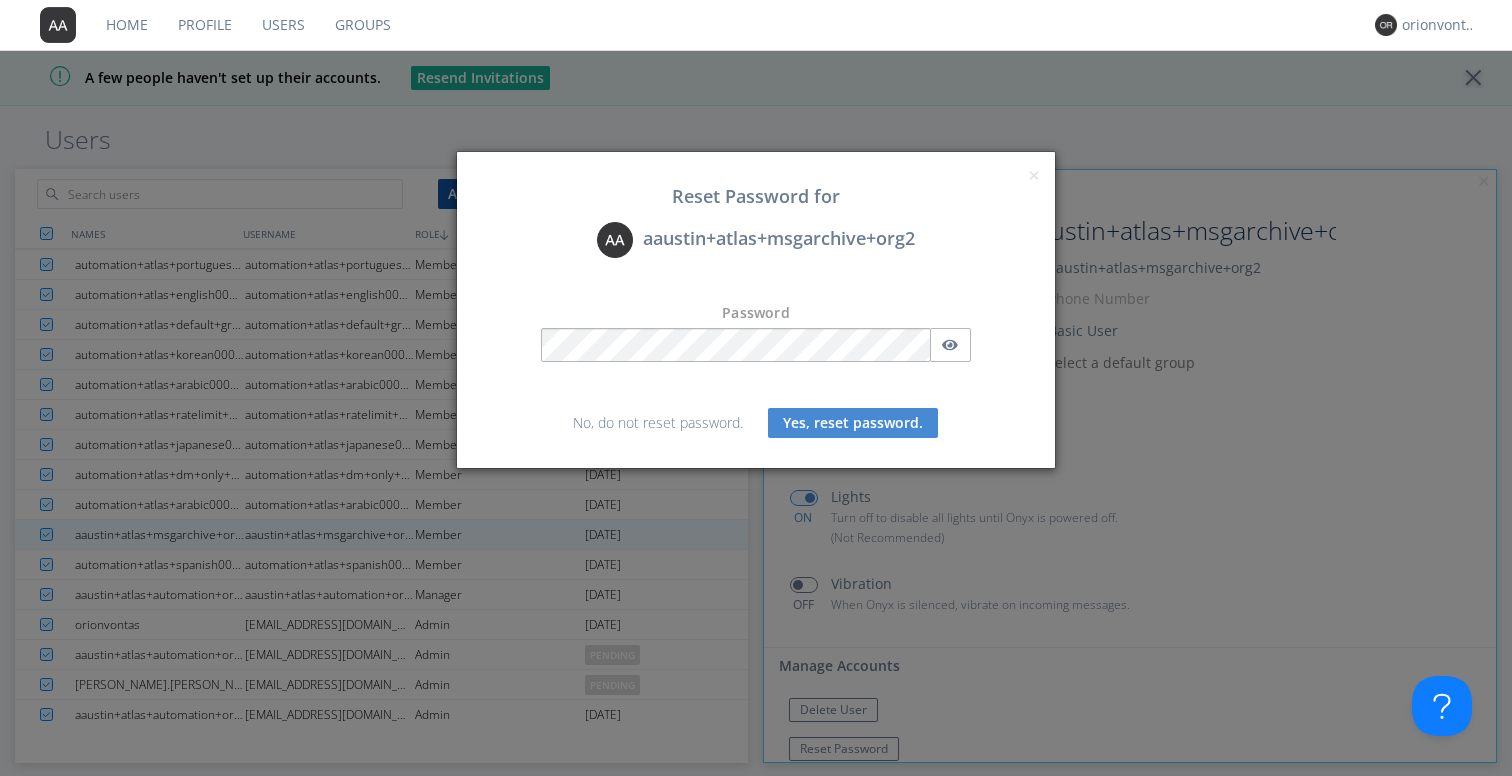 click on "Yes, reset password." at bounding box center (853, 423) 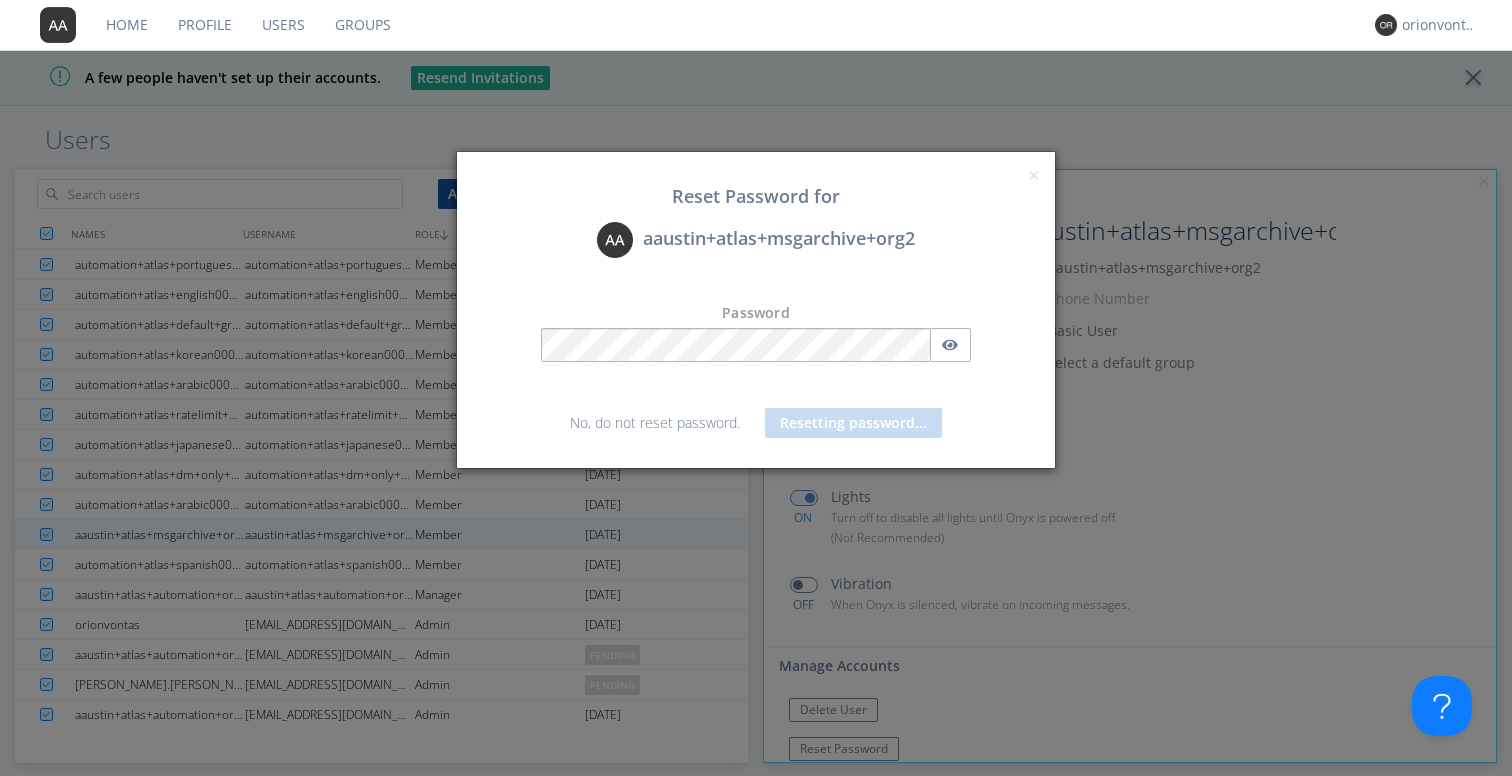 scroll, scrollTop: 409, scrollLeft: 0, axis: vertical 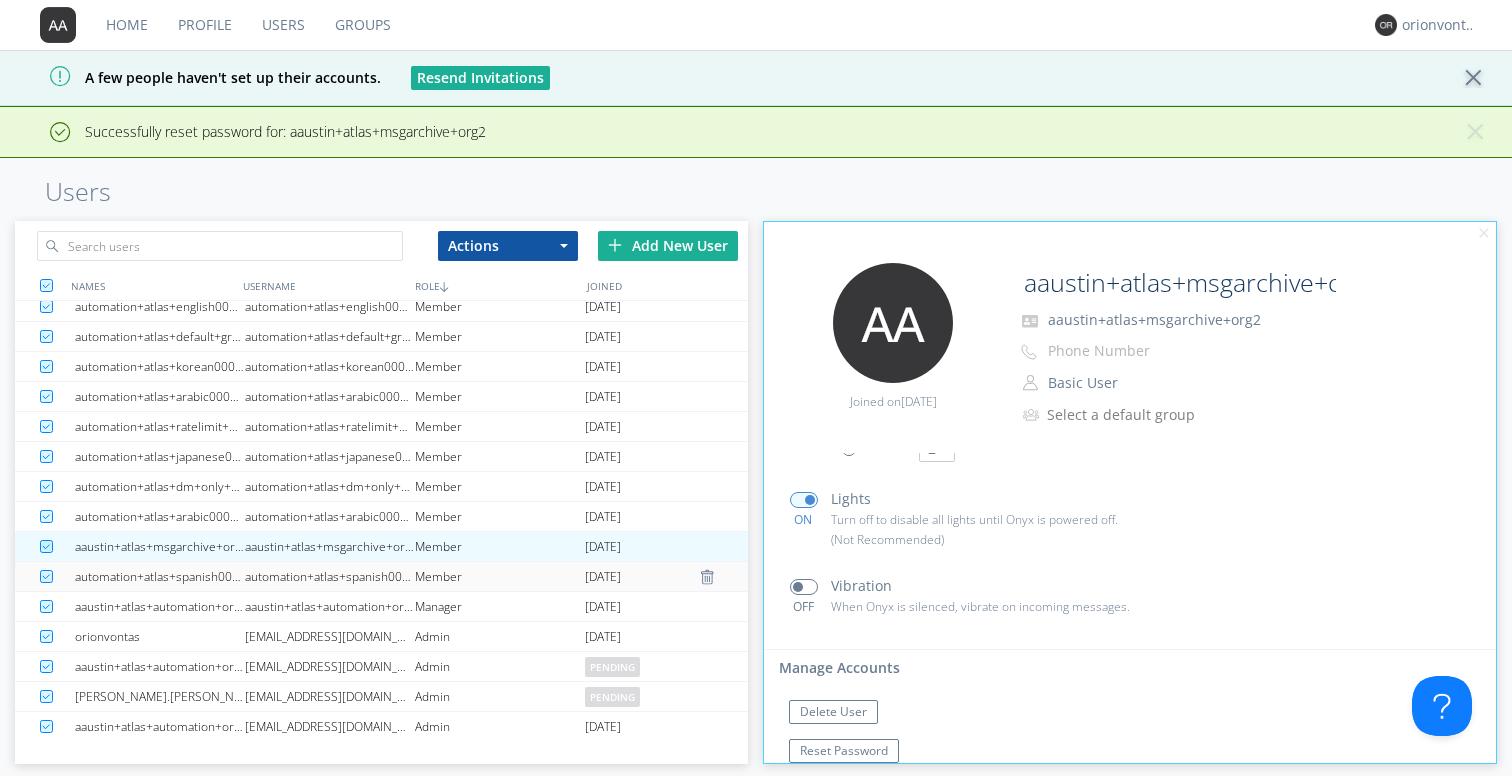 click on "automation+atlas+spanish0001+org2" at bounding box center (330, 576) 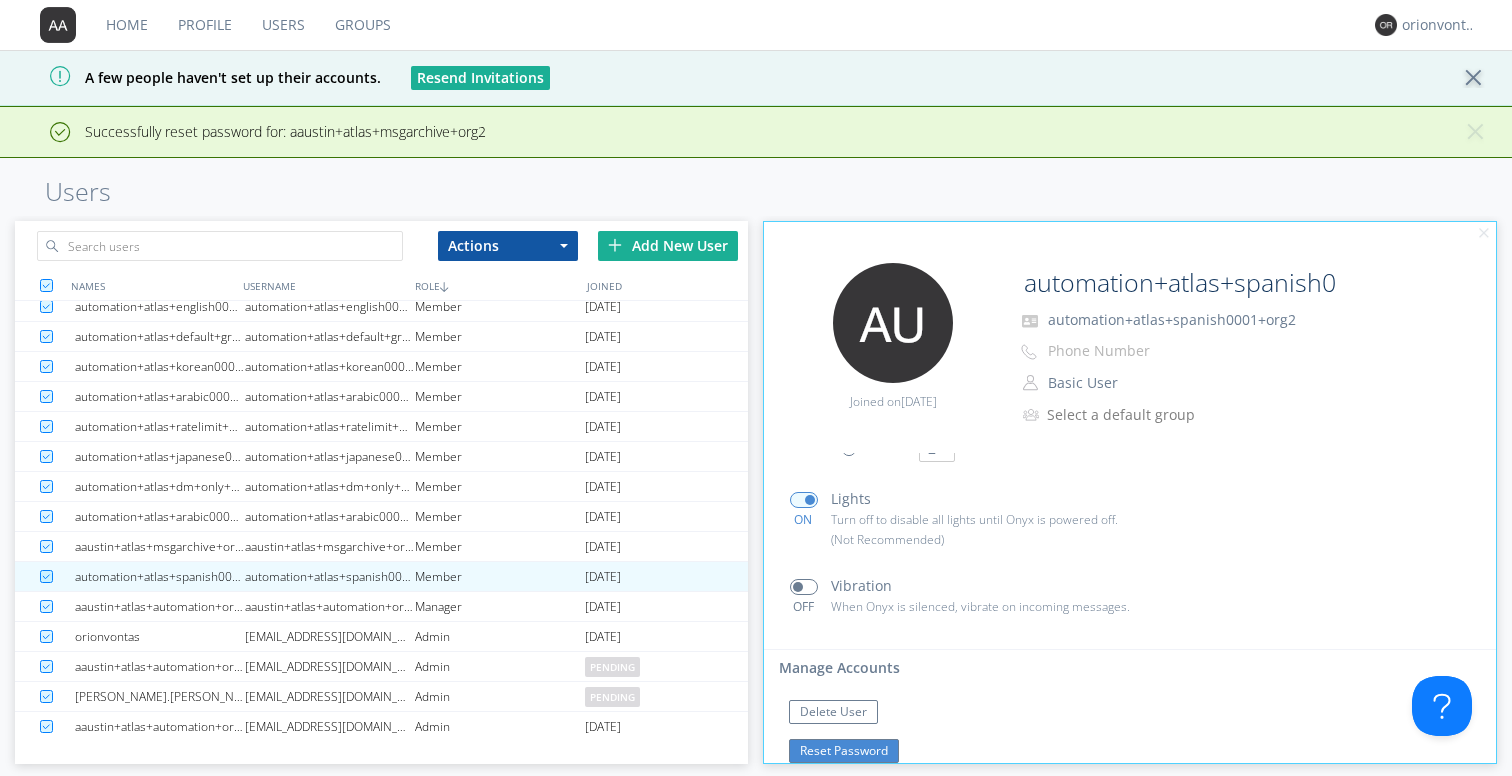 click on "Reset Password" at bounding box center (844, 751) 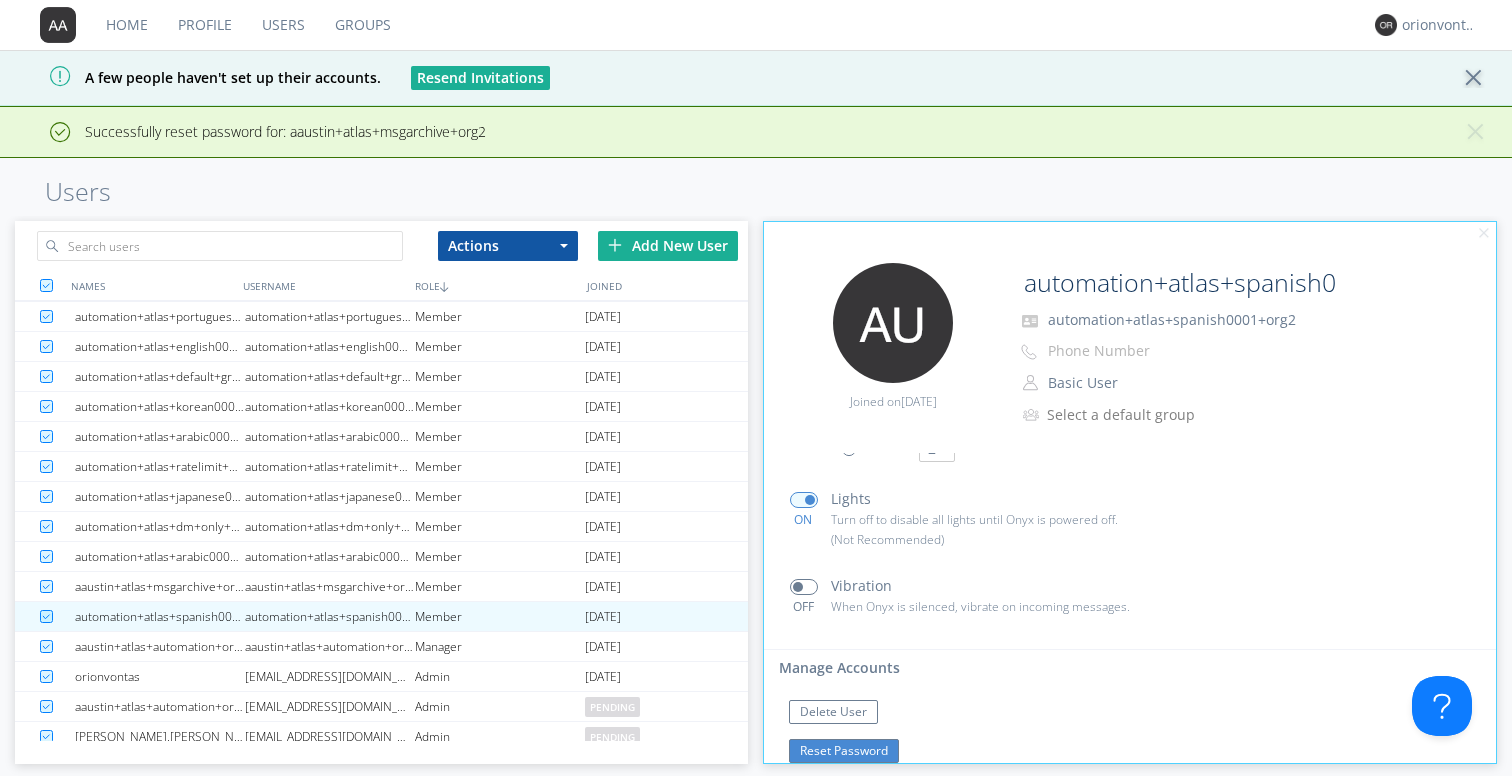 scroll, scrollTop: 358, scrollLeft: 0, axis: vertical 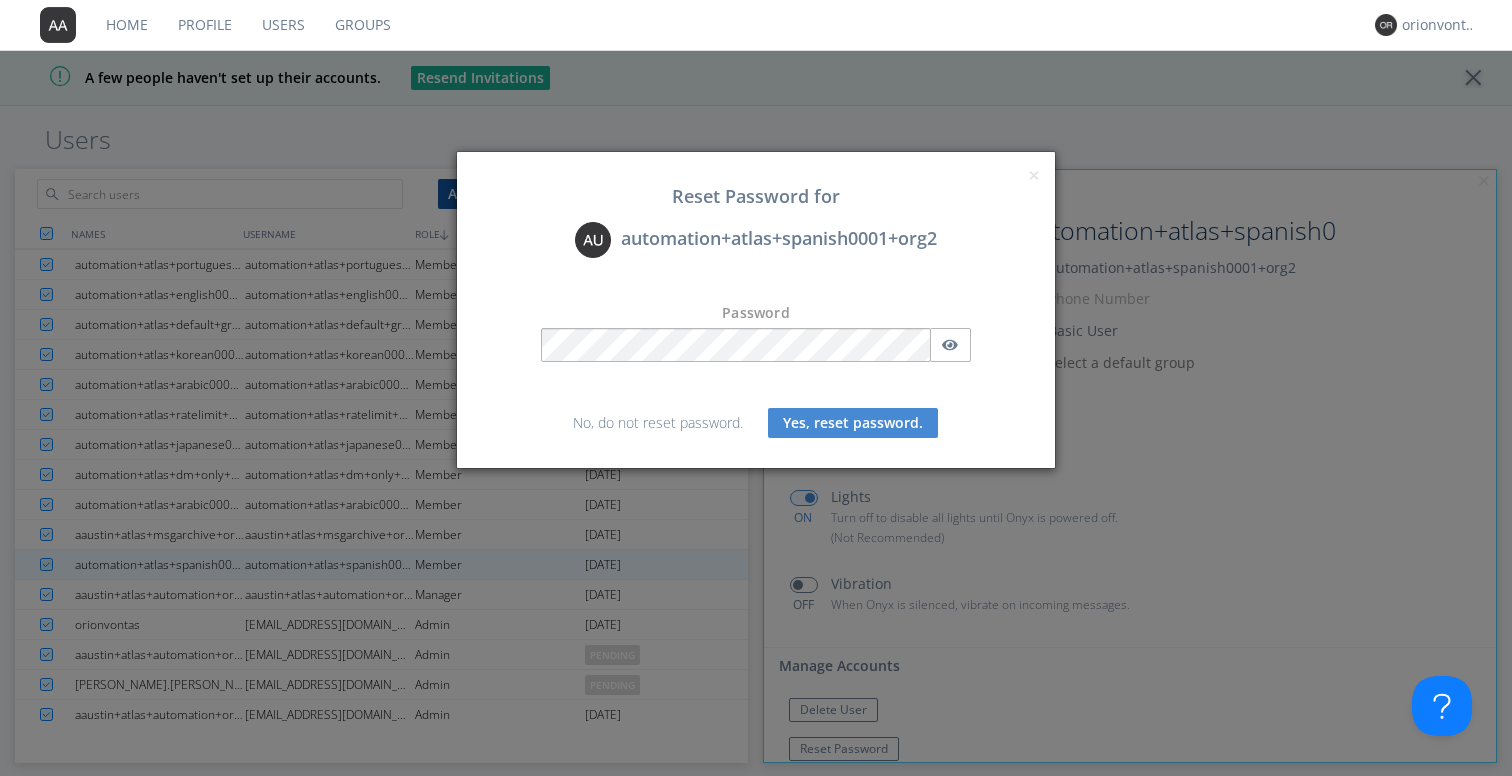 click on "Yes, reset password." at bounding box center (853, 423) 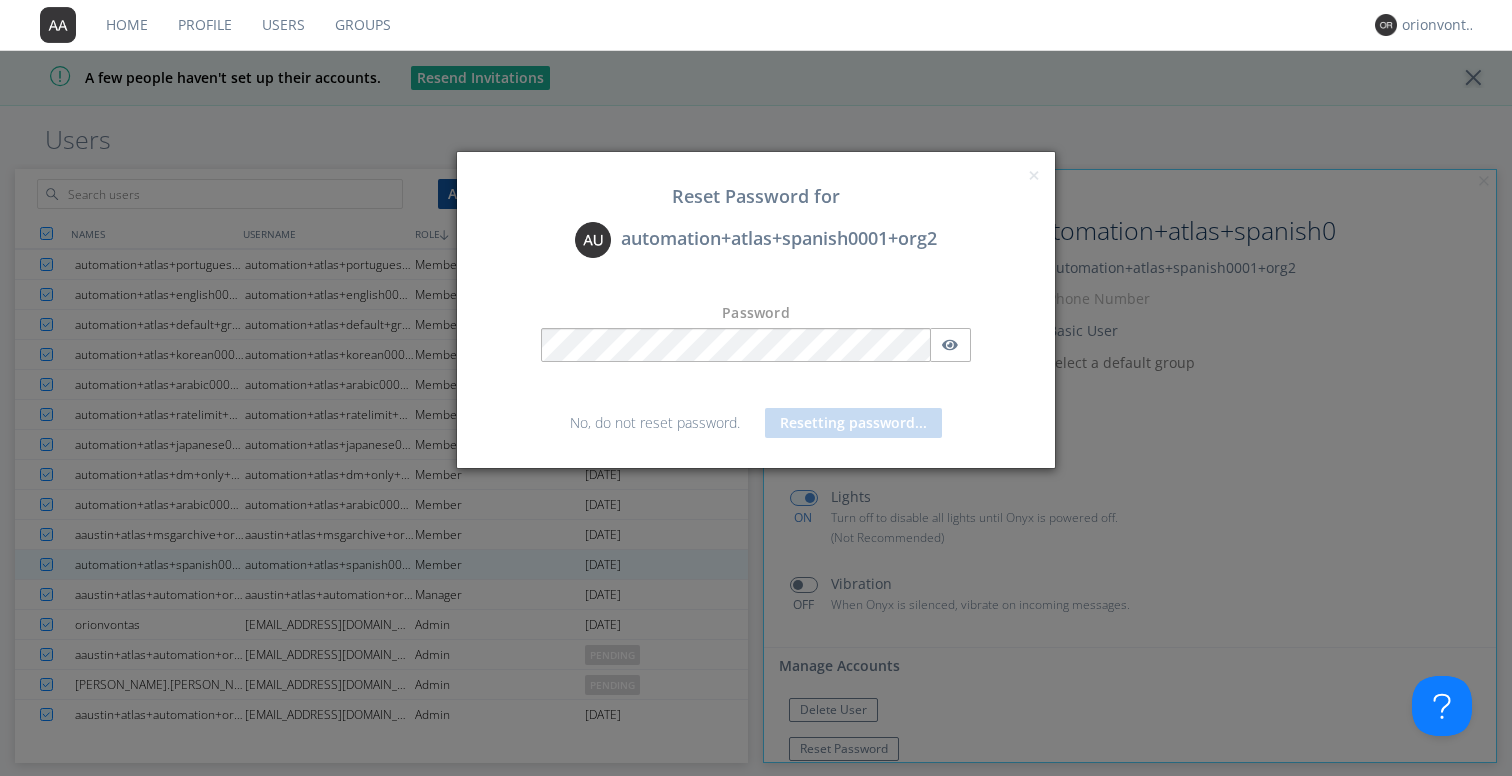 scroll, scrollTop: 429, scrollLeft: 0, axis: vertical 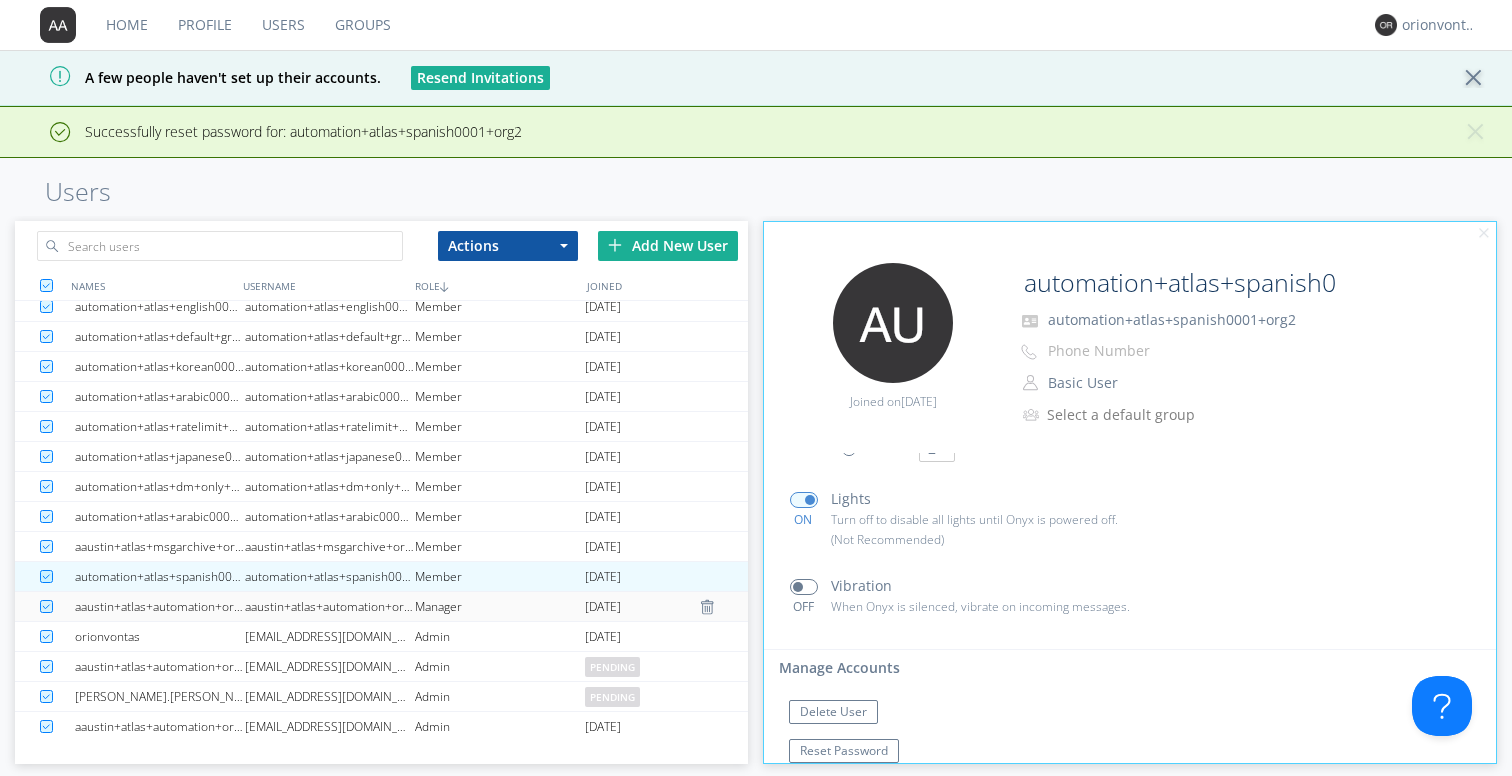 click on "aaustin+atlas+automation+org2+manager" at bounding box center [330, 606] 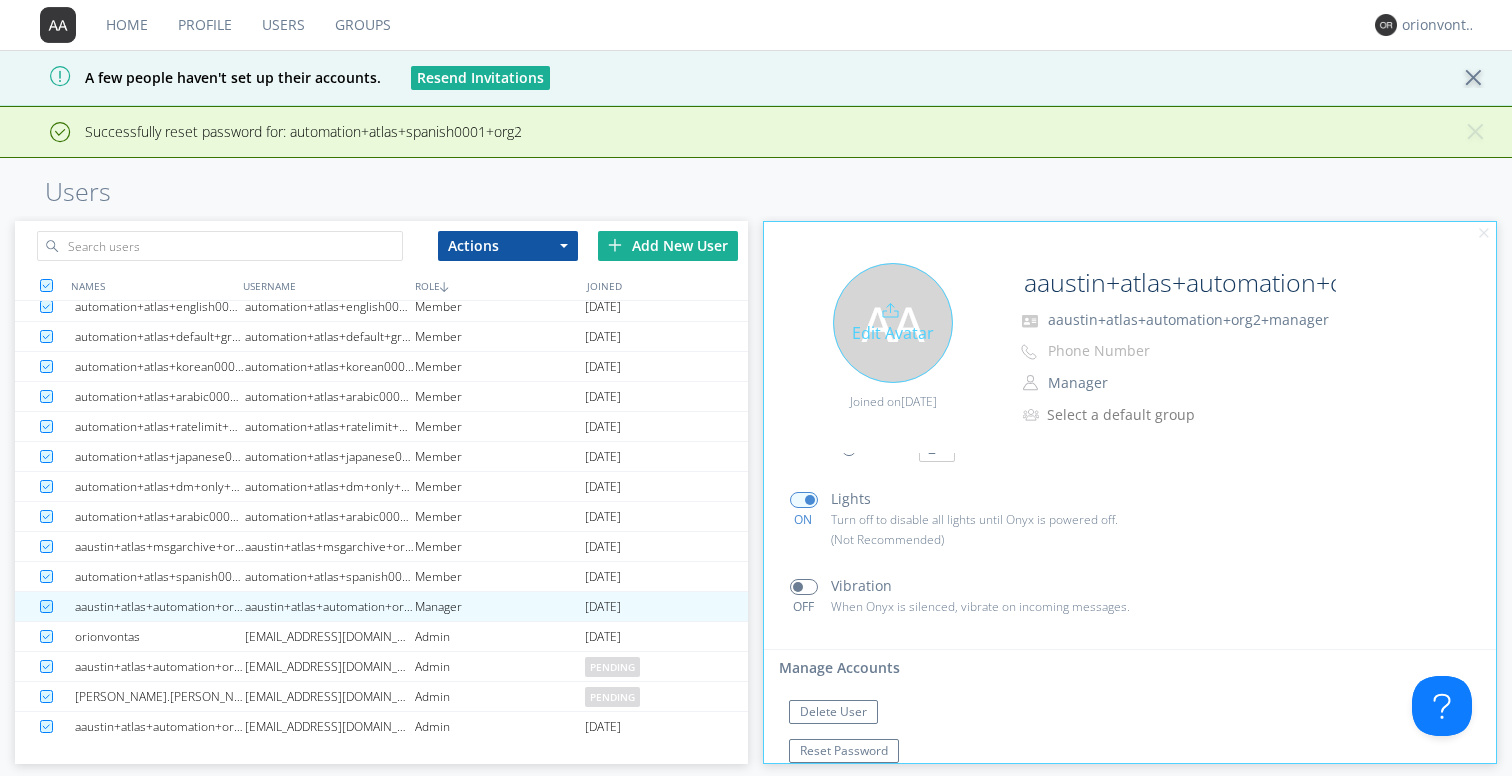 scroll, scrollTop: 389, scrollLeft: 0, axis: vertical 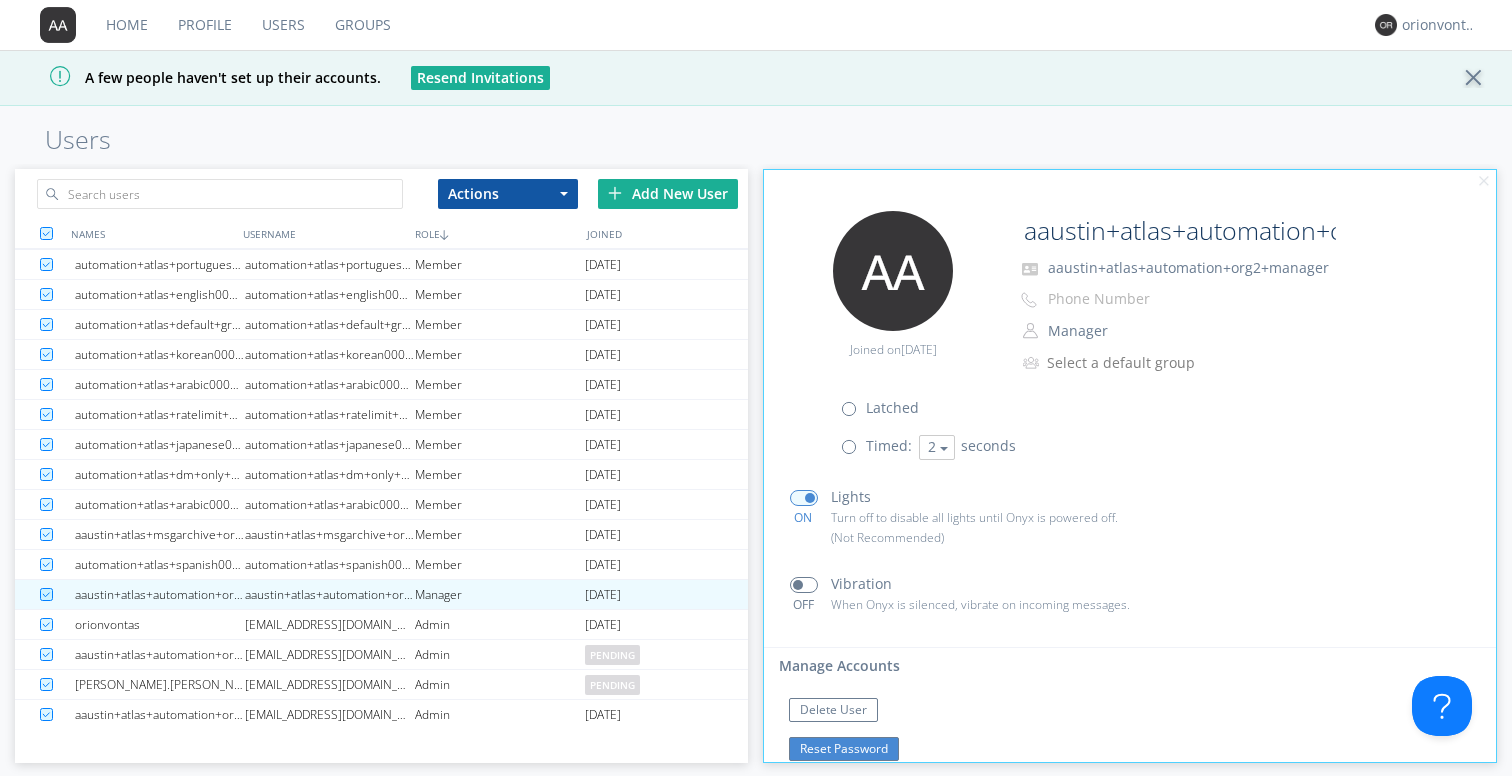 click on "Reset Password" at bounding box center (844, 749) 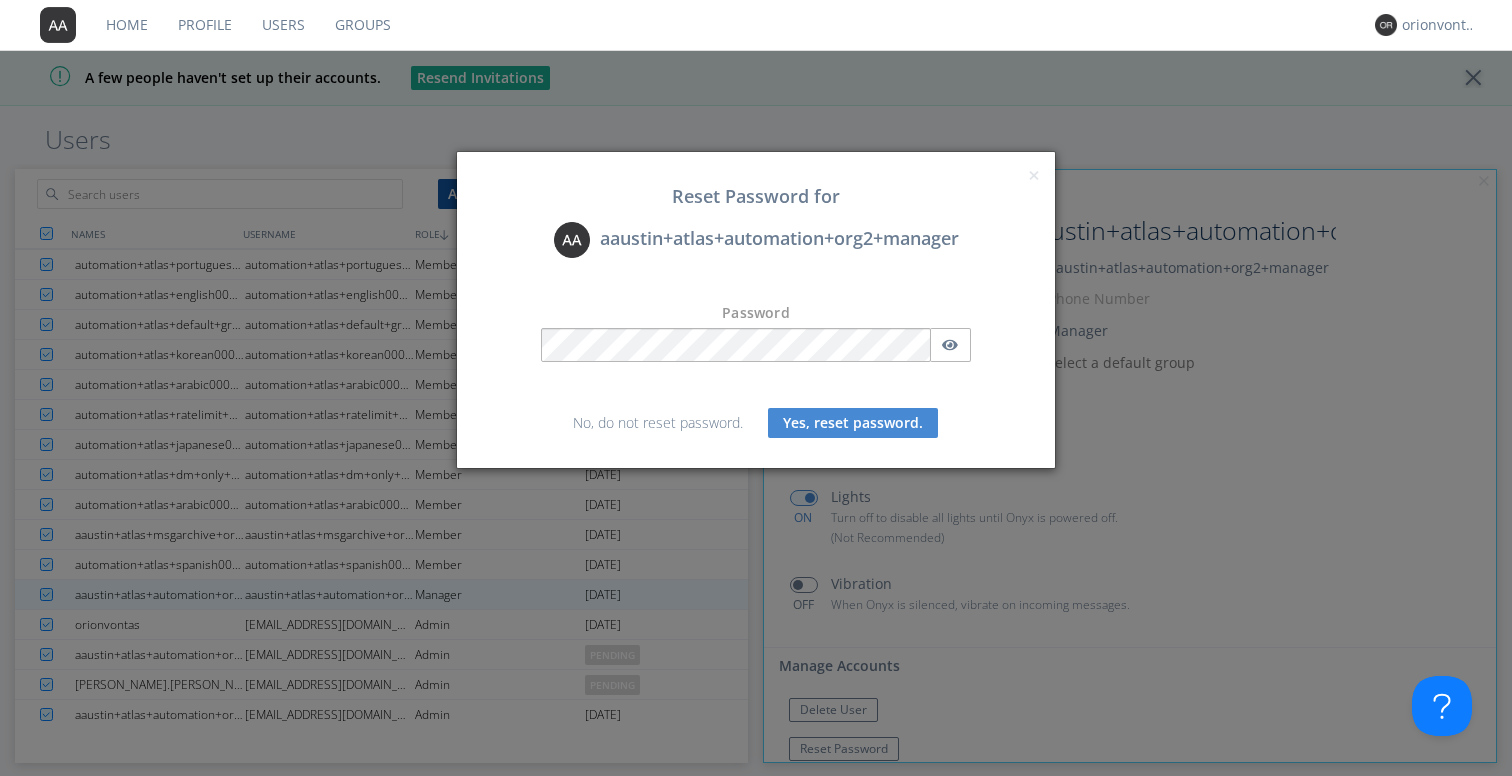 click on "Yes, reset password." at bounding box center (853, 423) 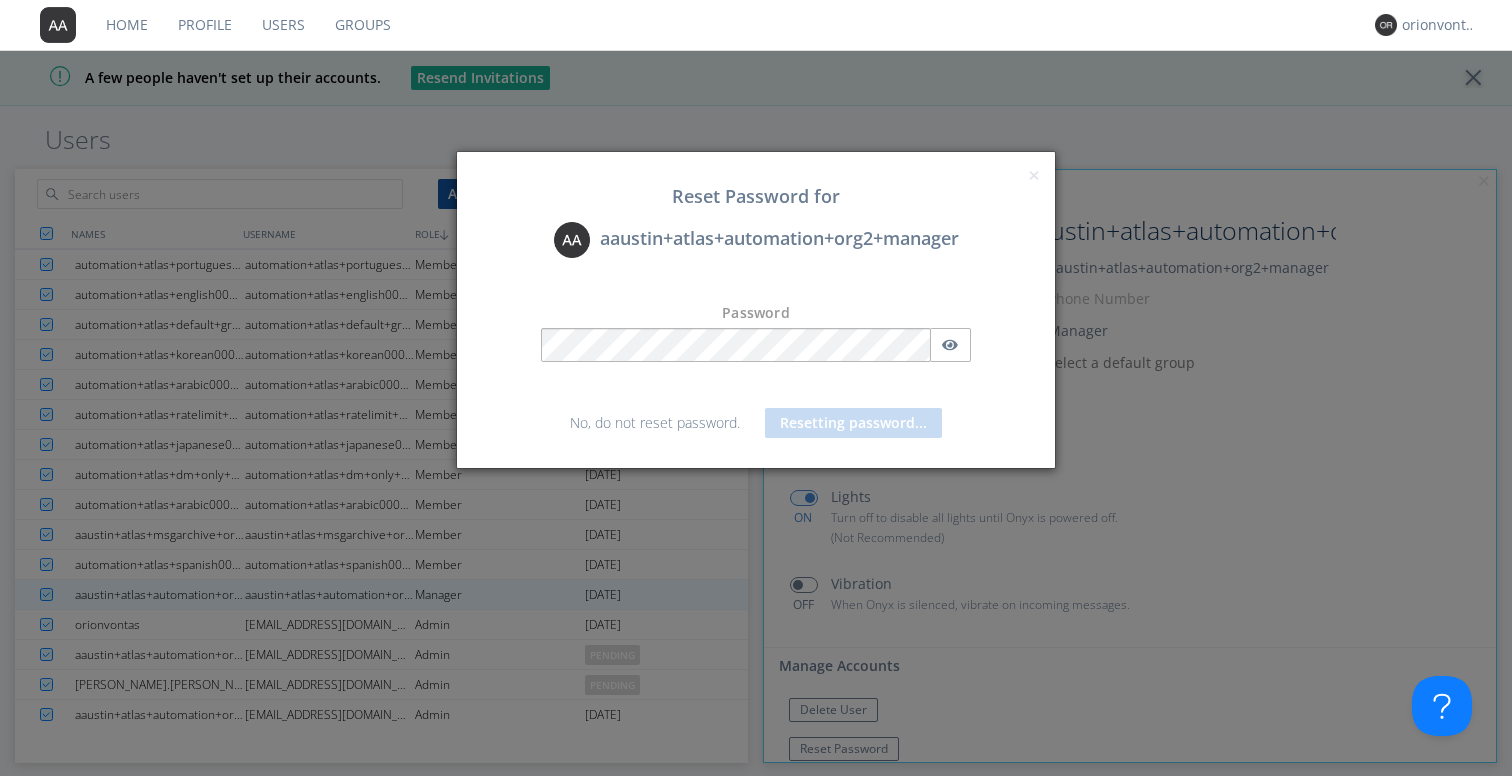 scroll, scrollTop: 409, scrollLeft: 0, axis: vertical 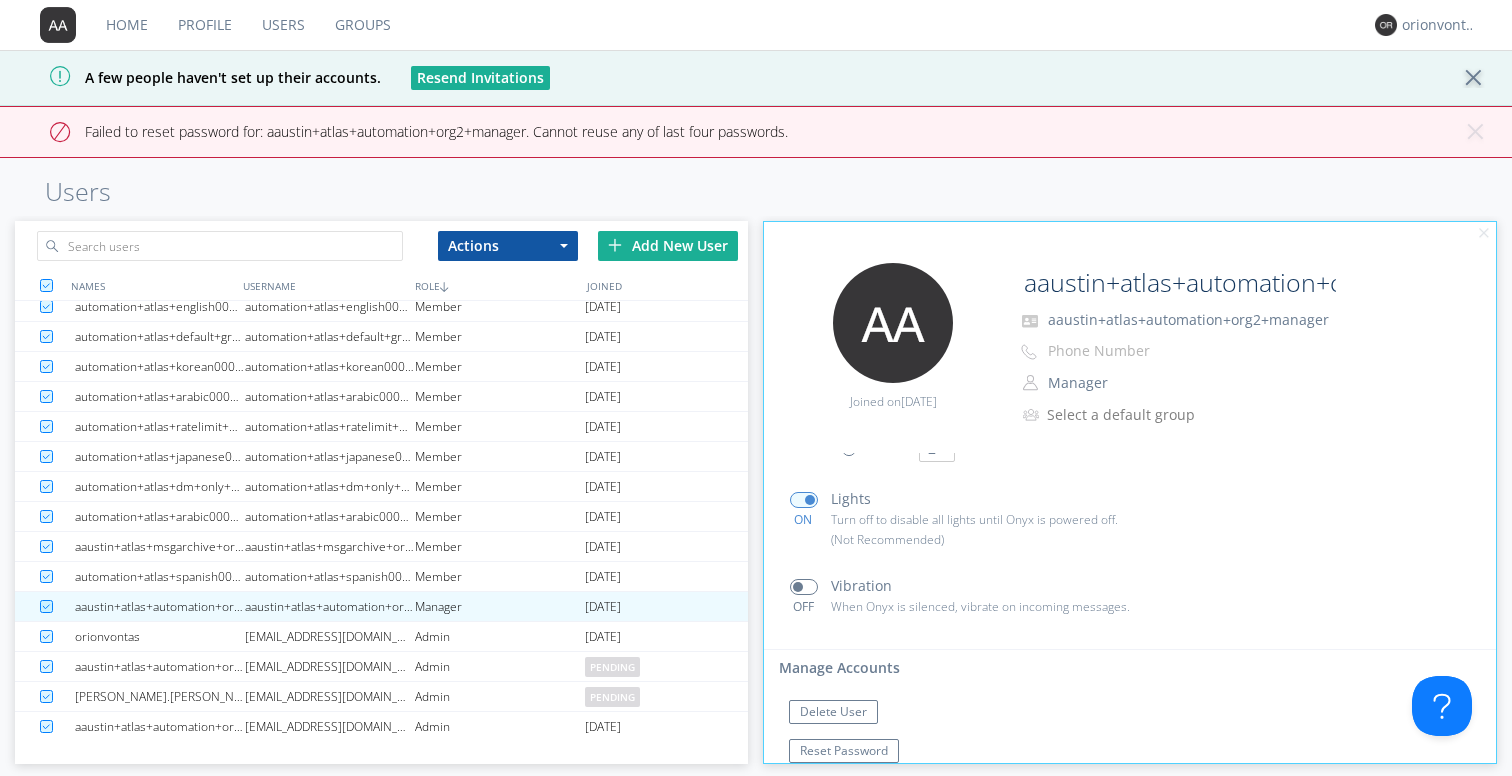 click on "Add New User" at bounding box center (668, 246) 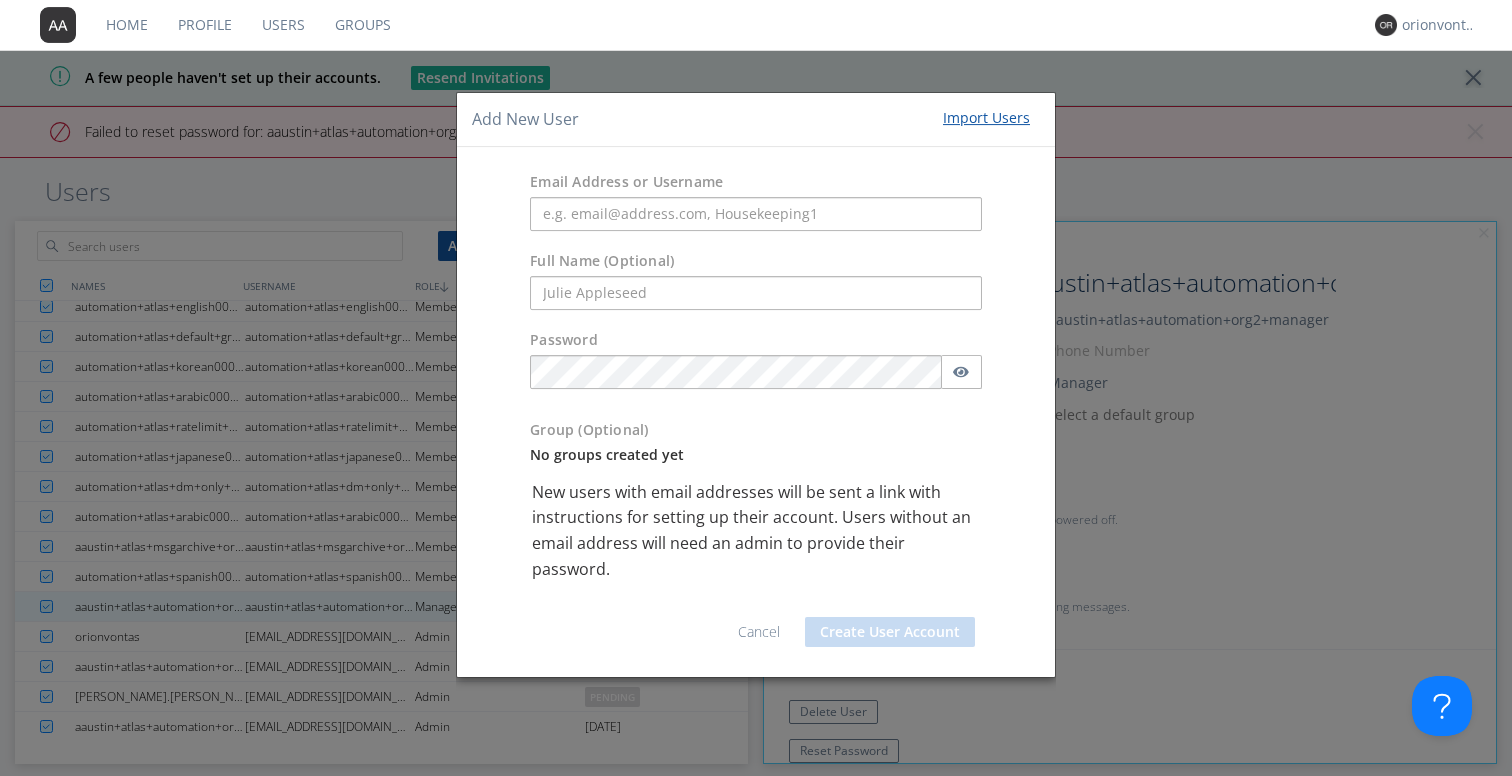 click on "Import Users" at bounding box center (986, 118) 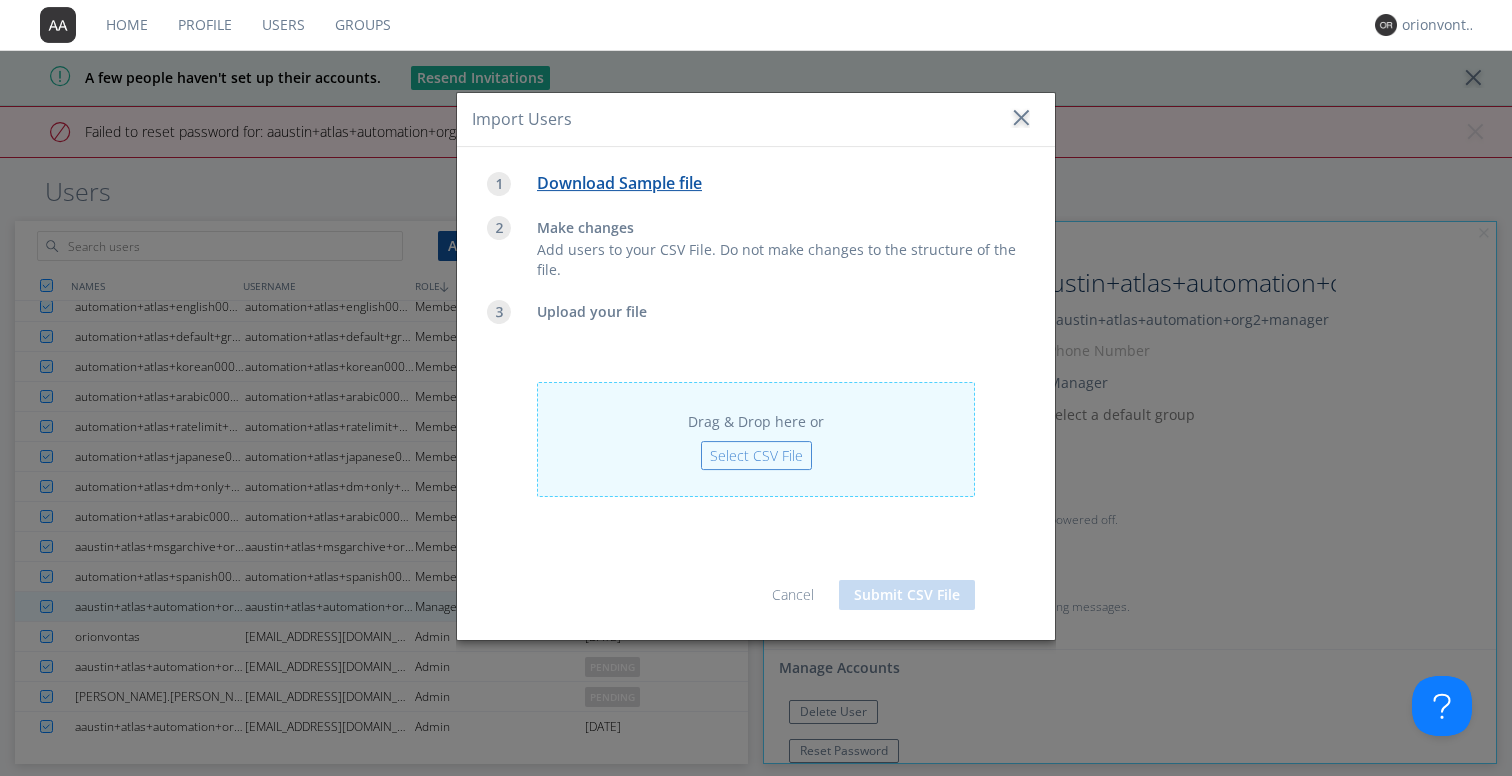 click on "Select CSV File" at bounding box center [756, 455] 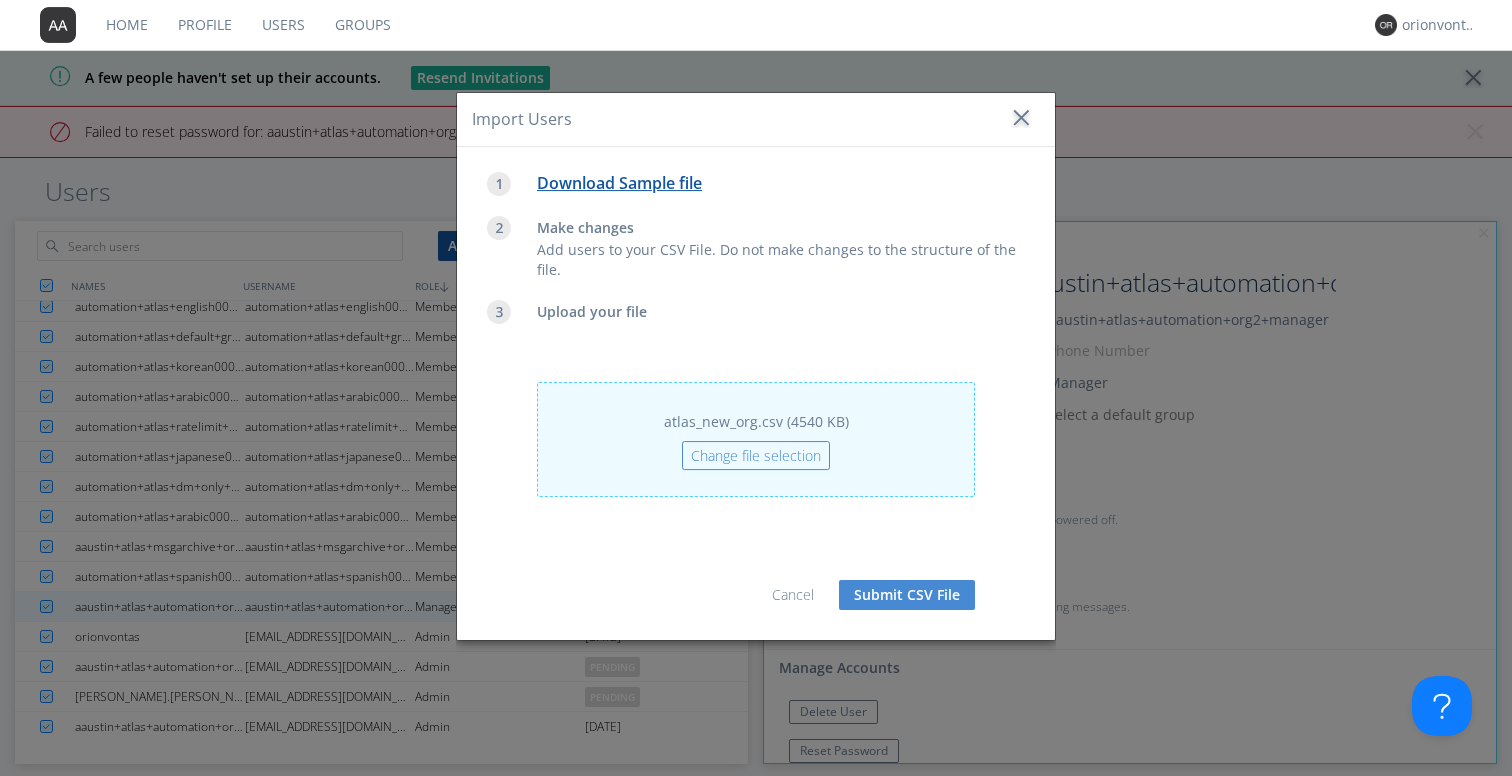 click on "Submit CSV File" at bounding box center [907, 595] 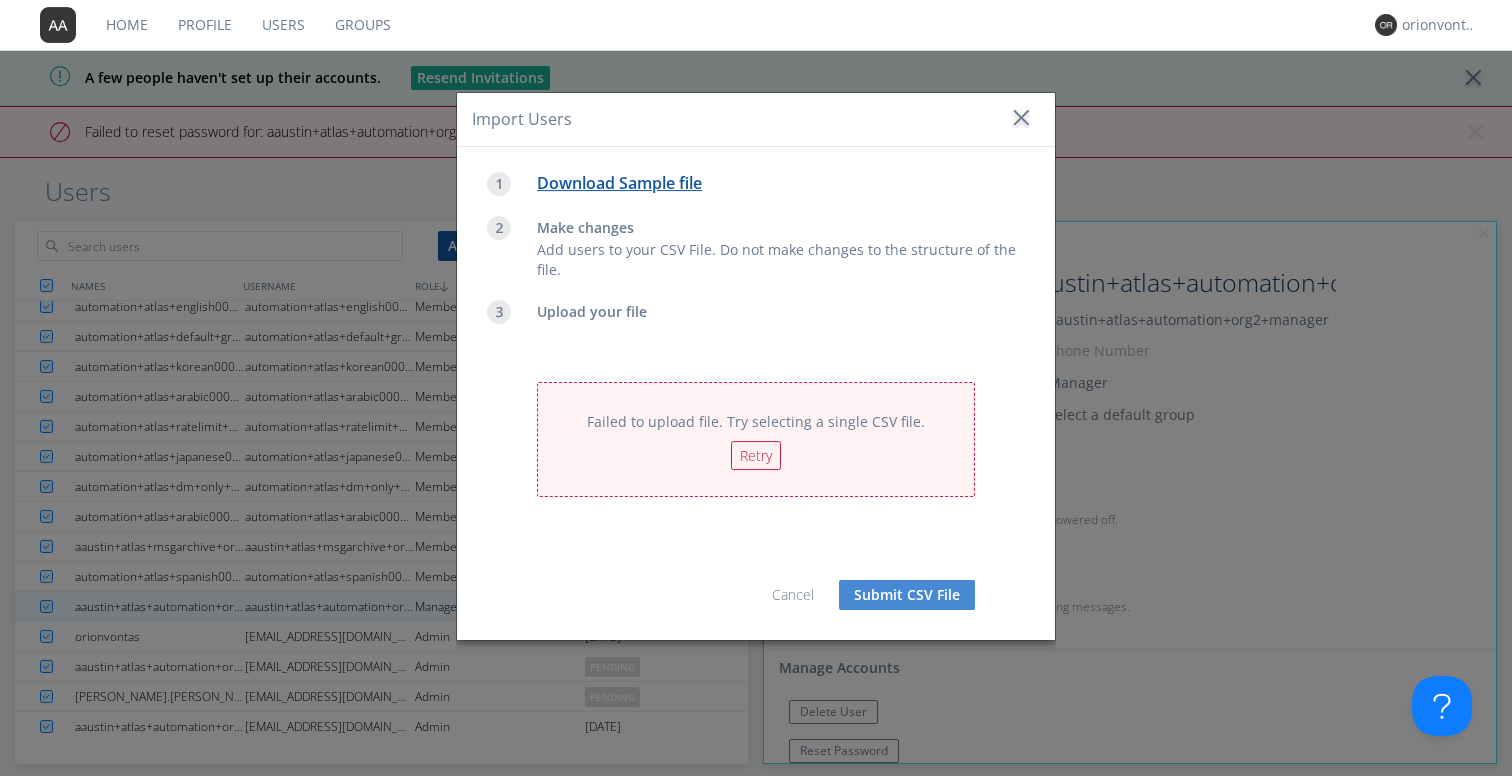 click on "Retry" at bounding box center [756, 455] 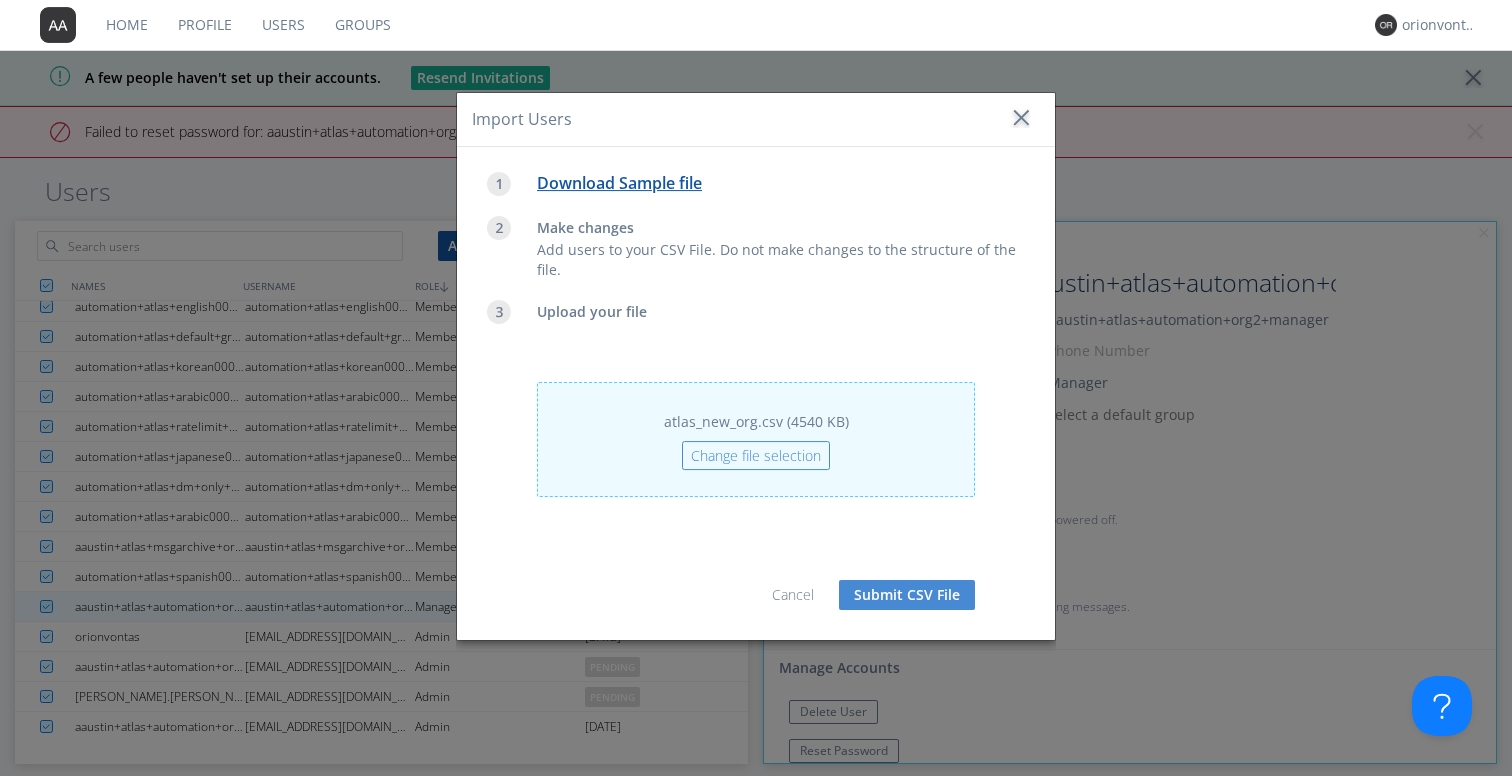 click on "Submit CSV File" at bounding box center (907, 595) 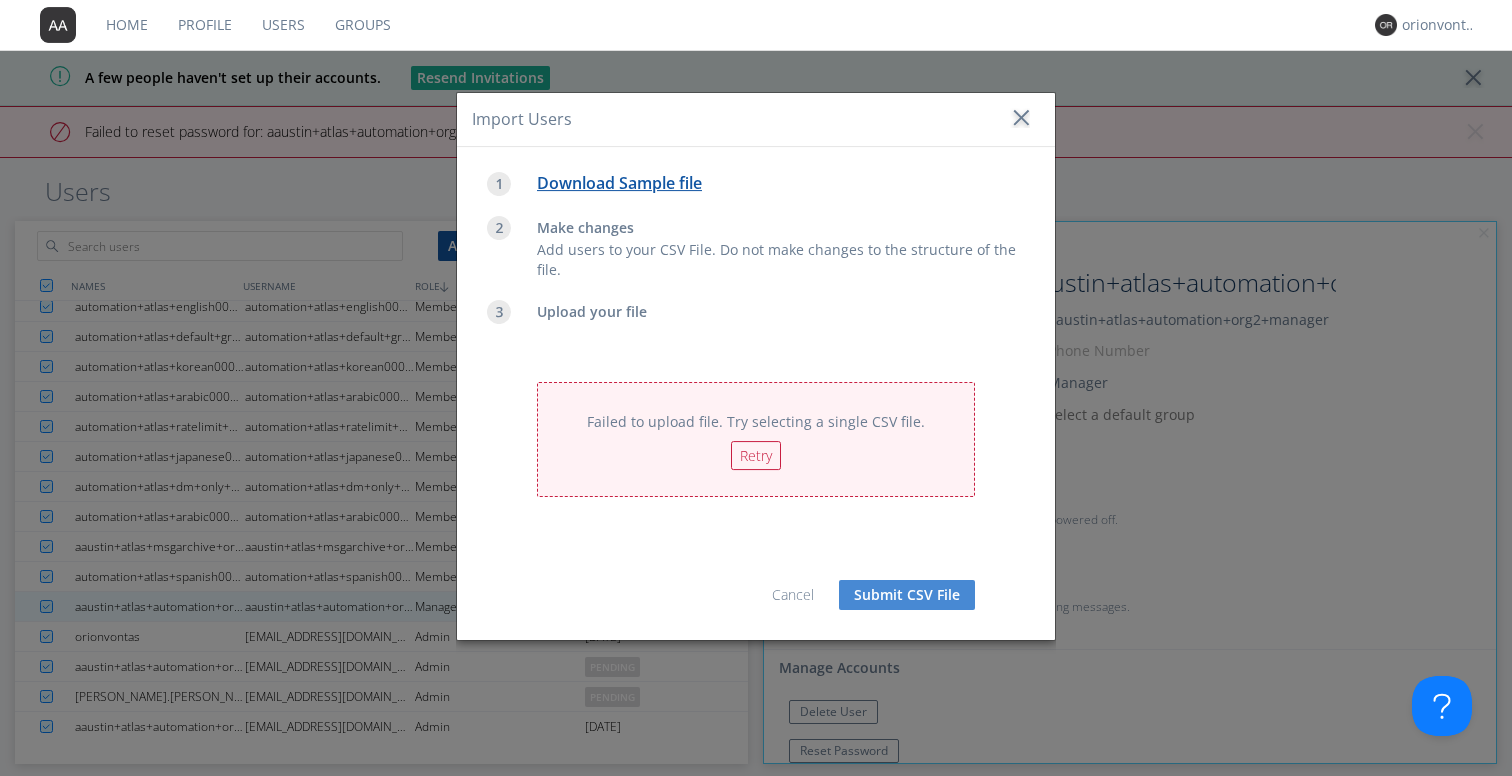 click at bounding box center [1020, 118] 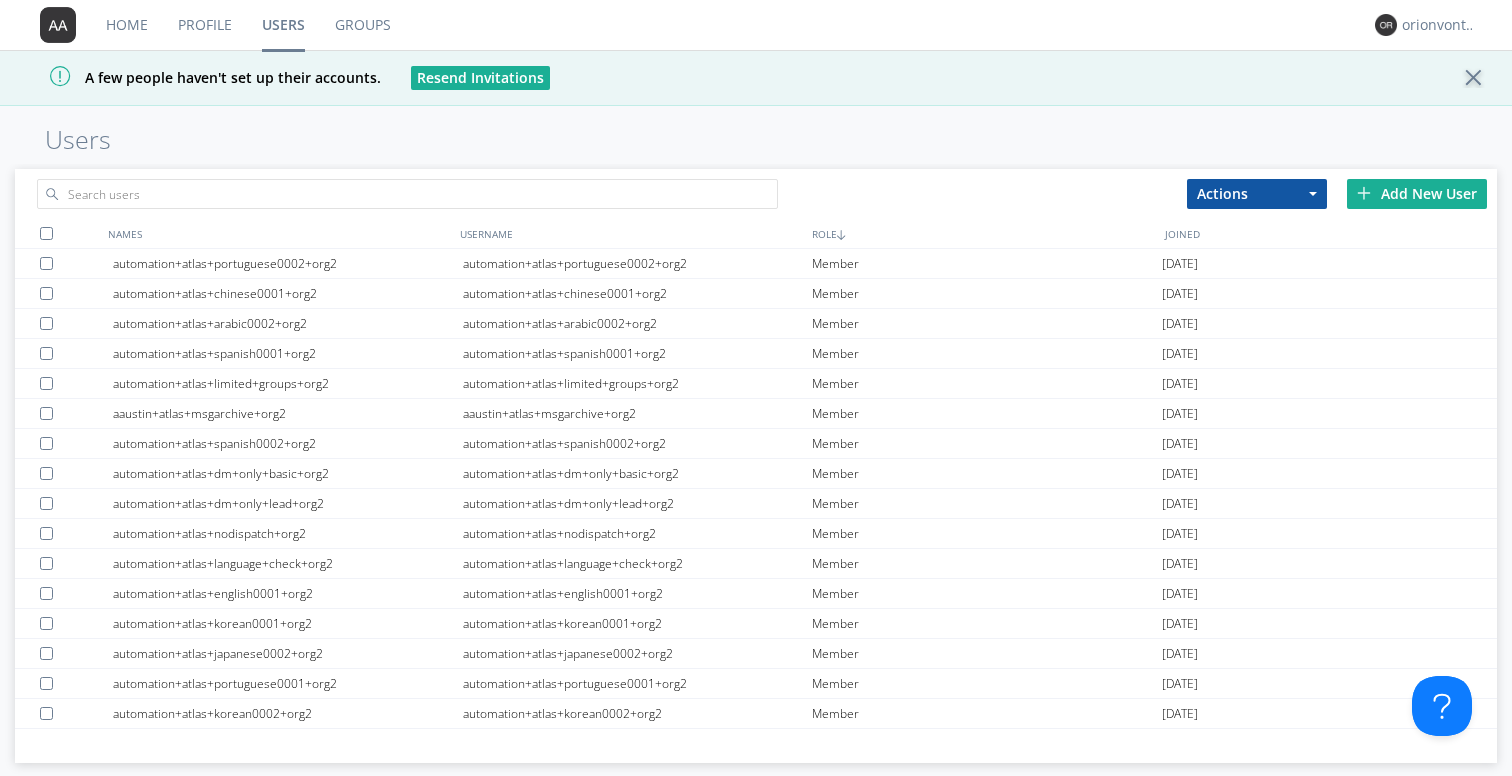 scroll, scrollTop: 0, scrollLeft: 0, axis: both 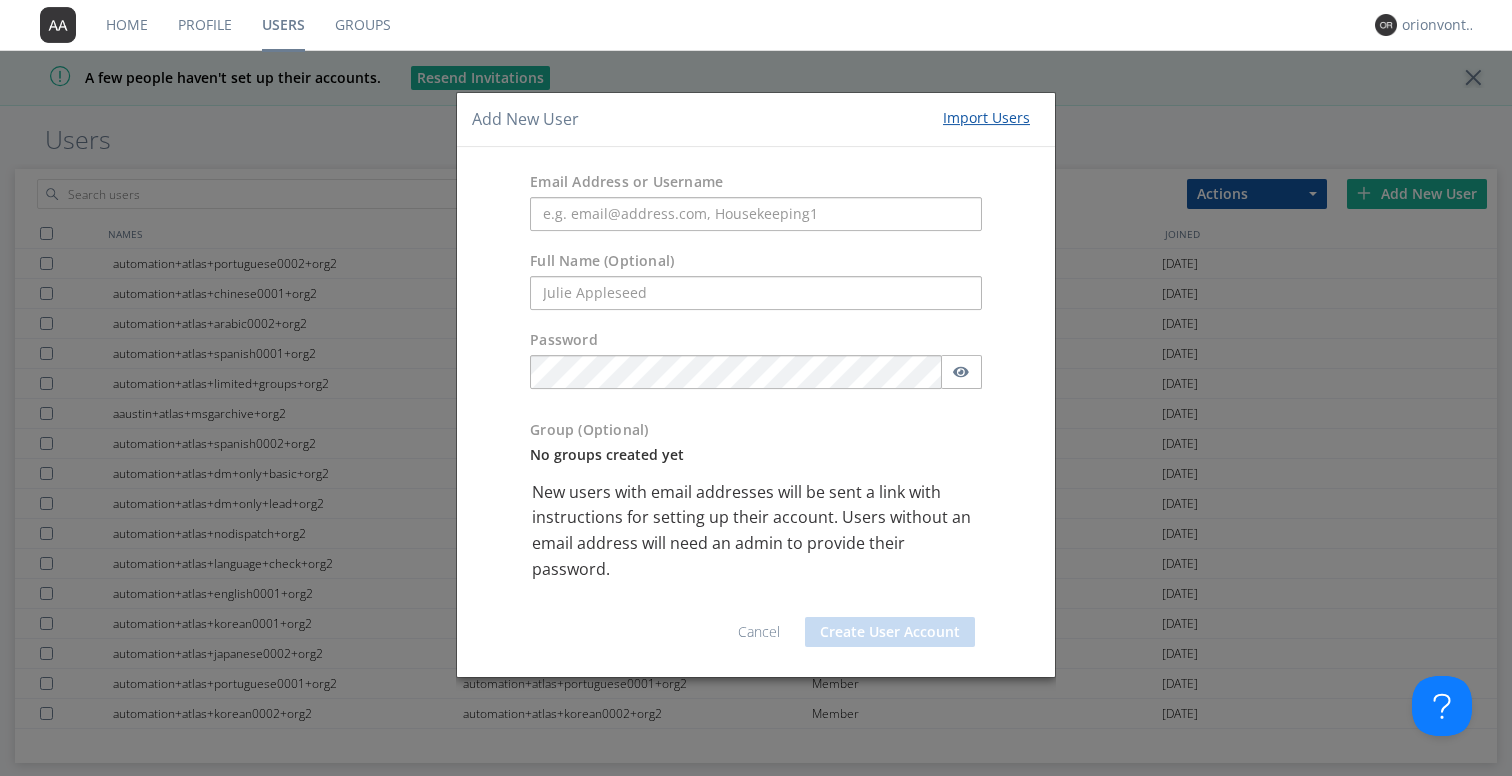 click on "Import Users" at bounding box center (986, 118) 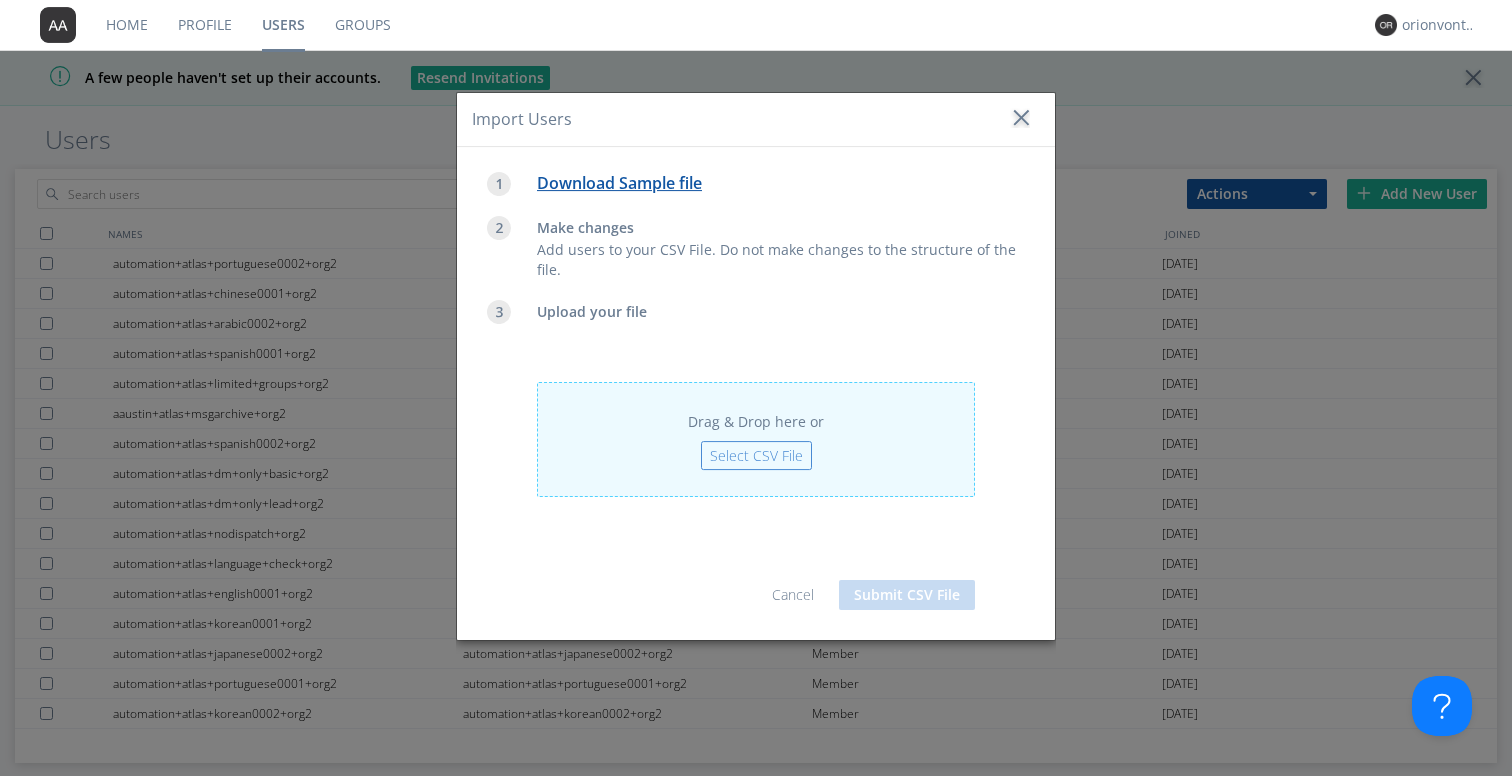 click on "Select CSV File" at bounding box center [756, 455] 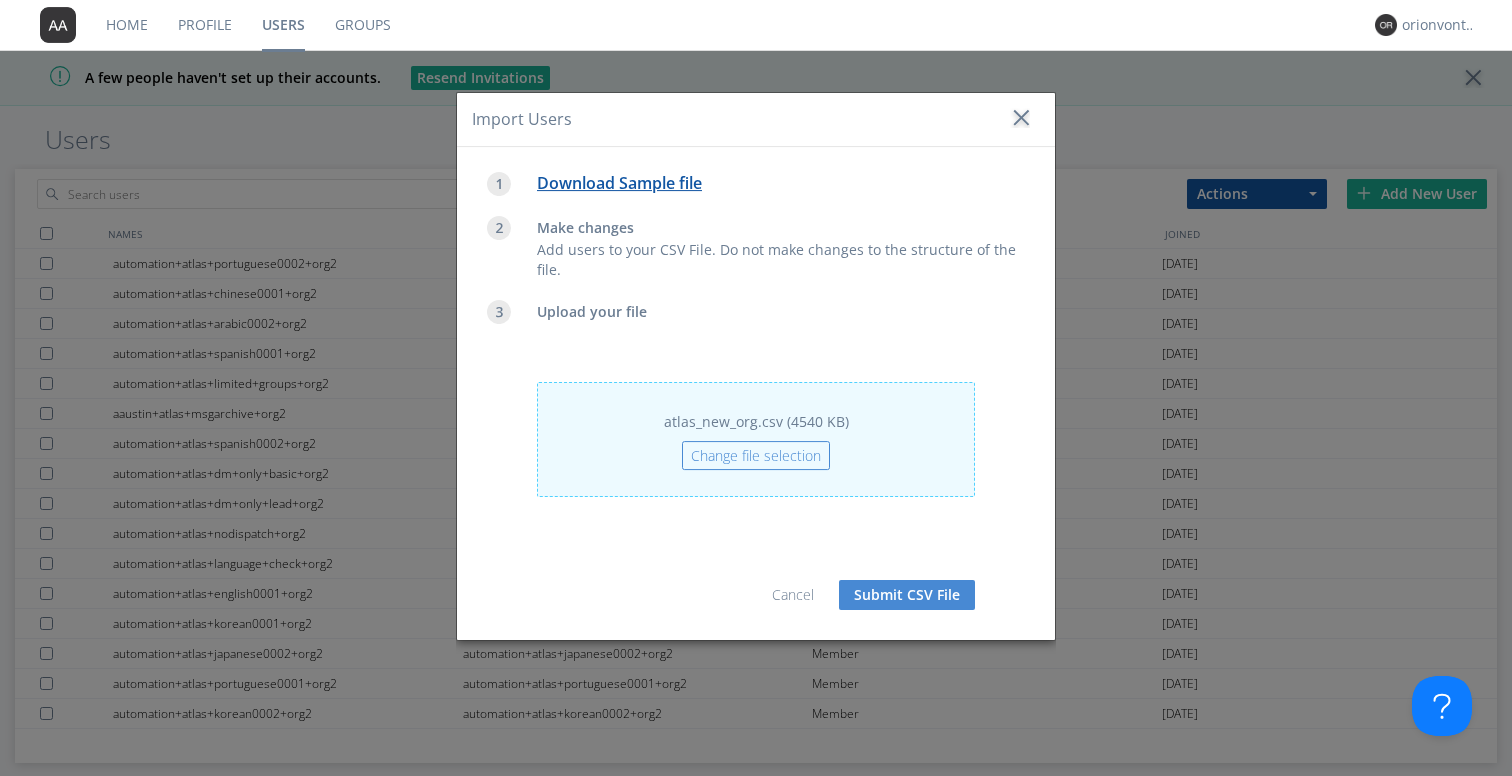 click on "Submit CSV File" at bounding box center (907, 595) 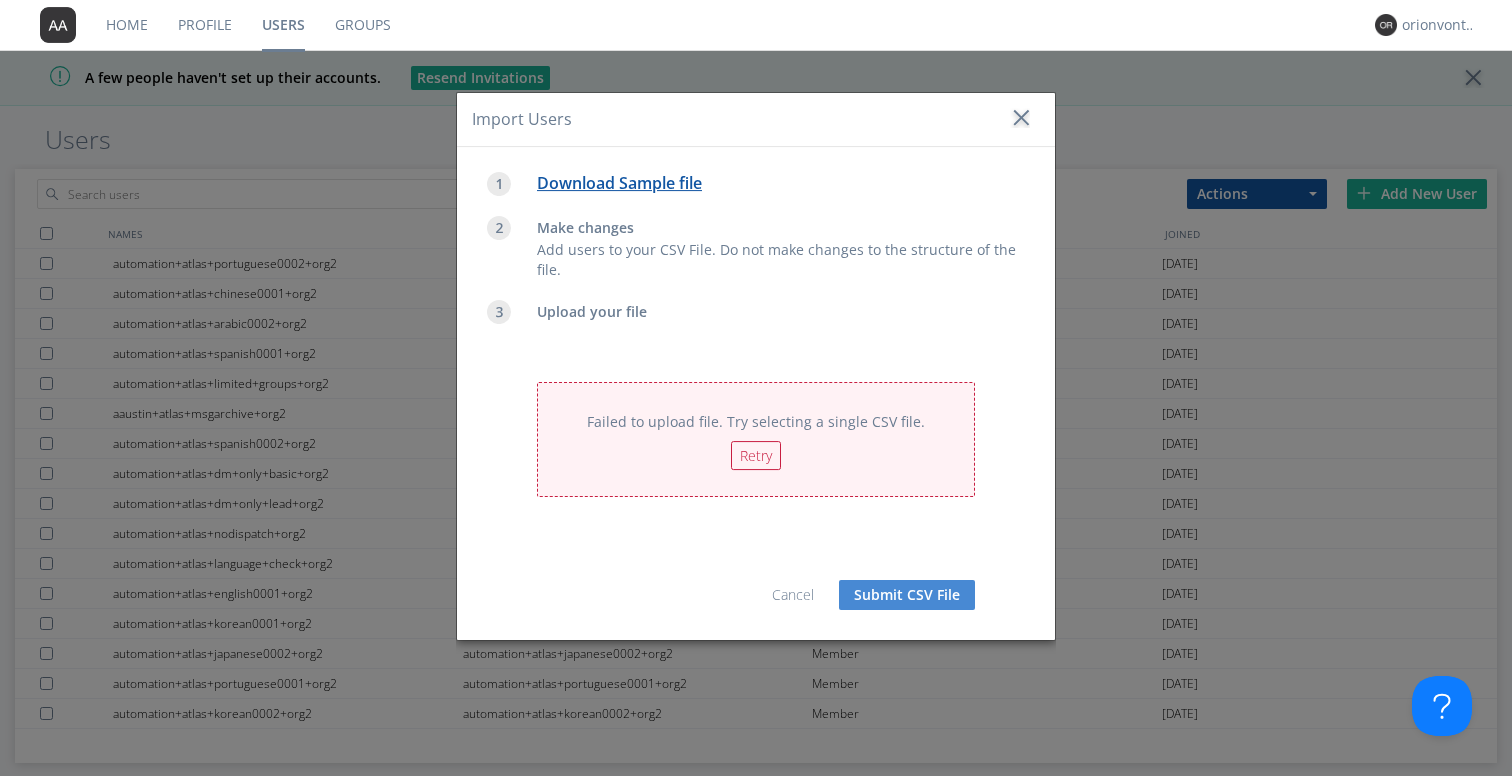 click on "Submit CSV File" at bounding box center [907, 595] 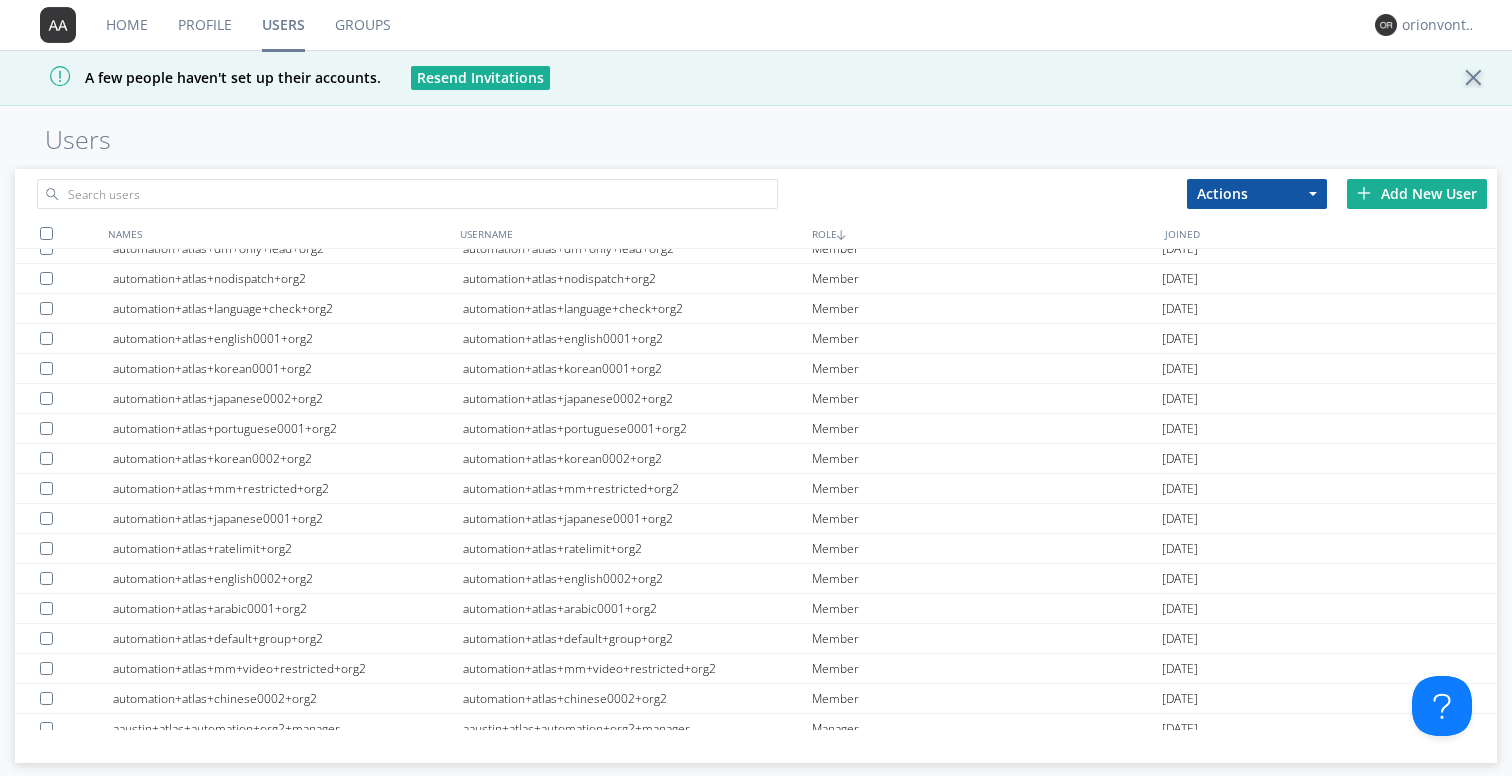 scroll, scrollTop: 389, scrollLeft: 0, axis: vertical 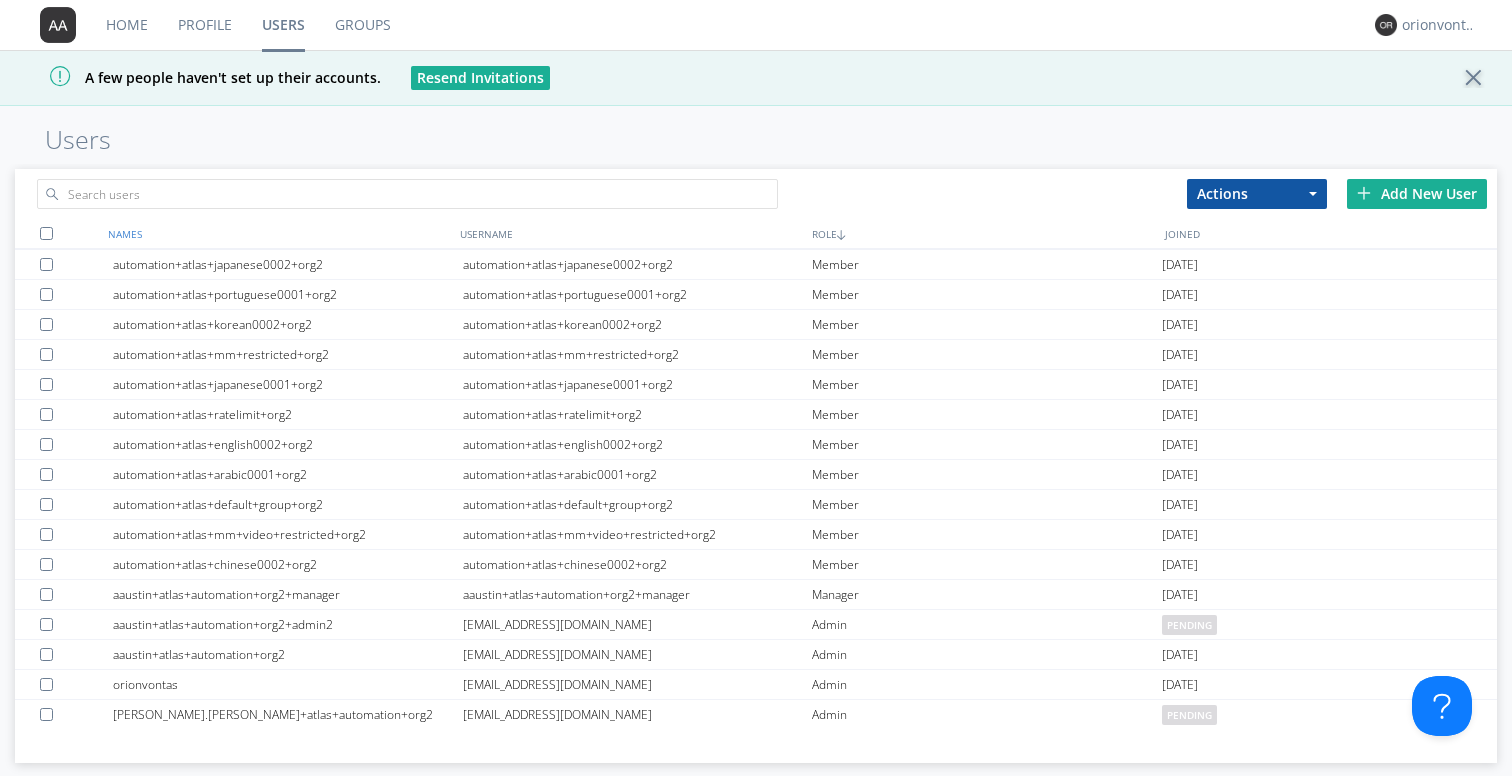 click on "NAMES" at bounding box center (279, 233) 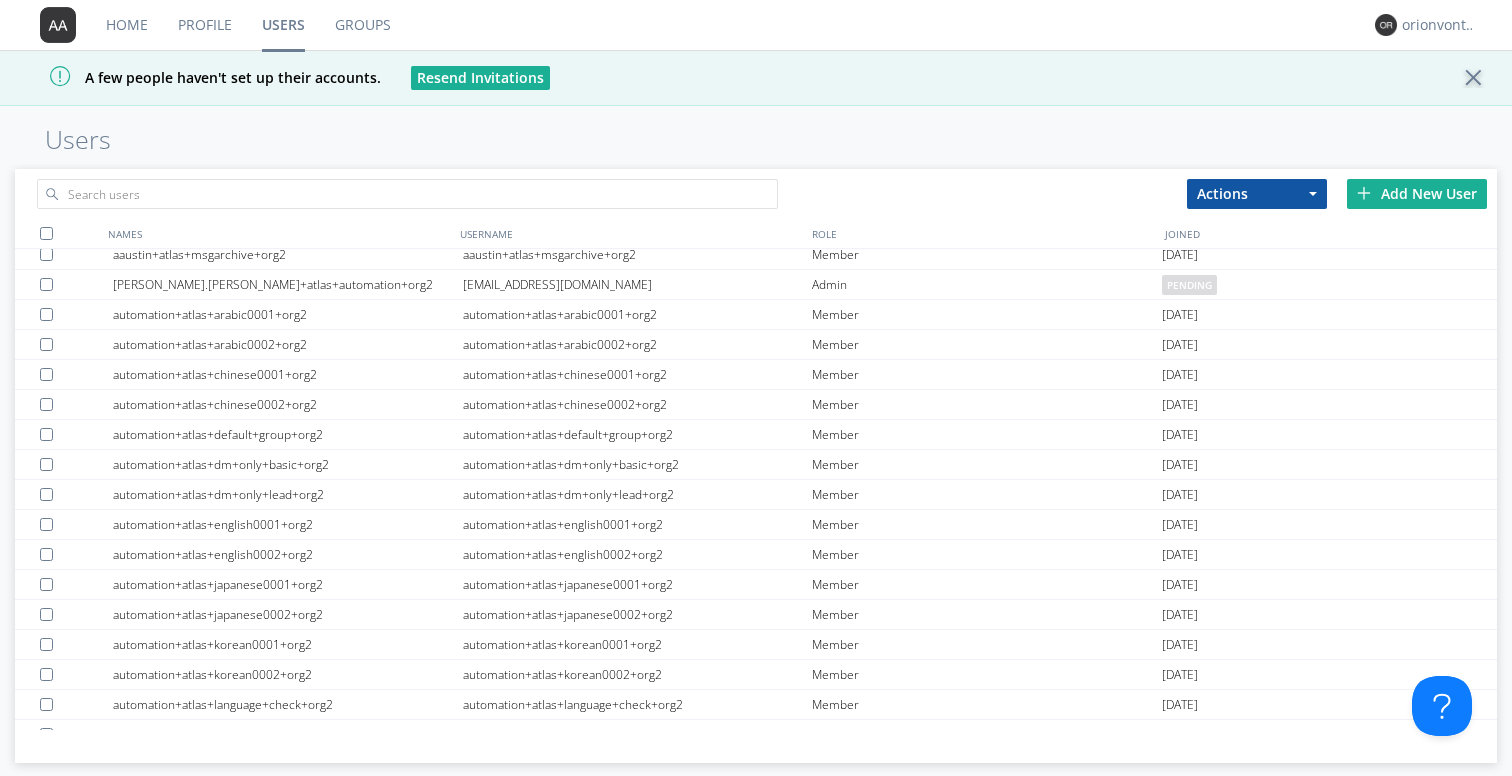scroll, scrollTop: 0, scrollLeft: 0, axis: both 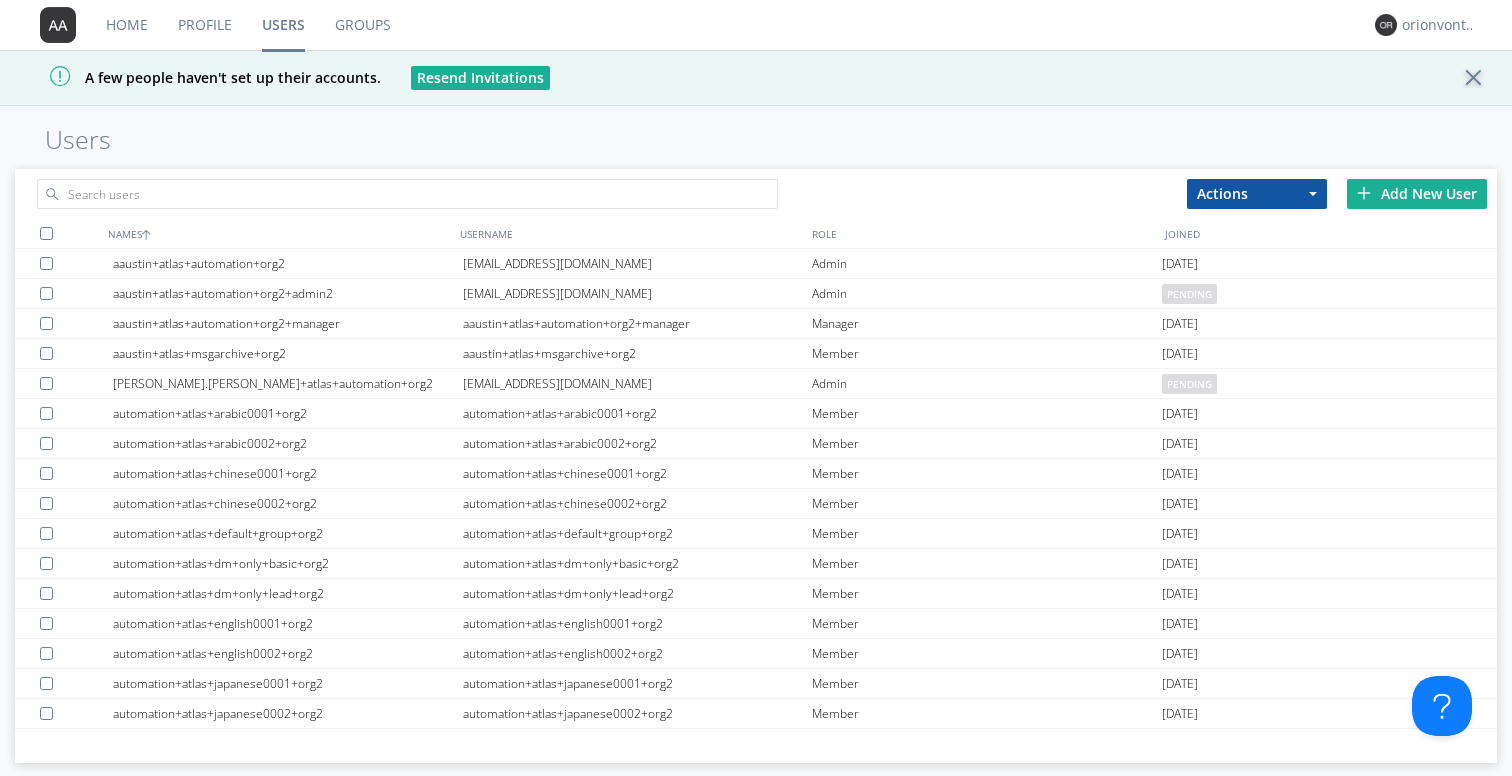 click on "Add New User" at bounding box center [1417, 194] 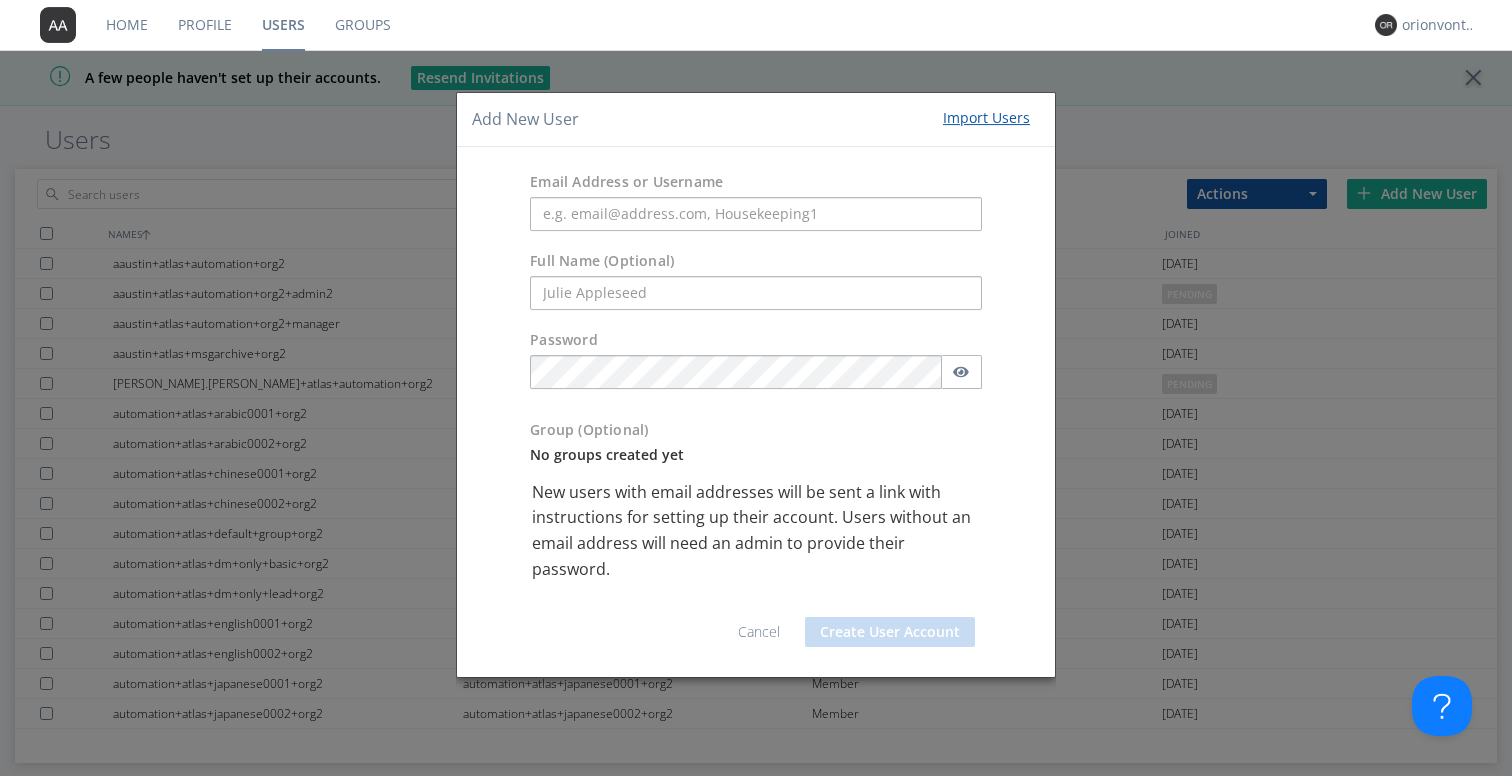 click on "Import Users" at bounding box center [986, 118] 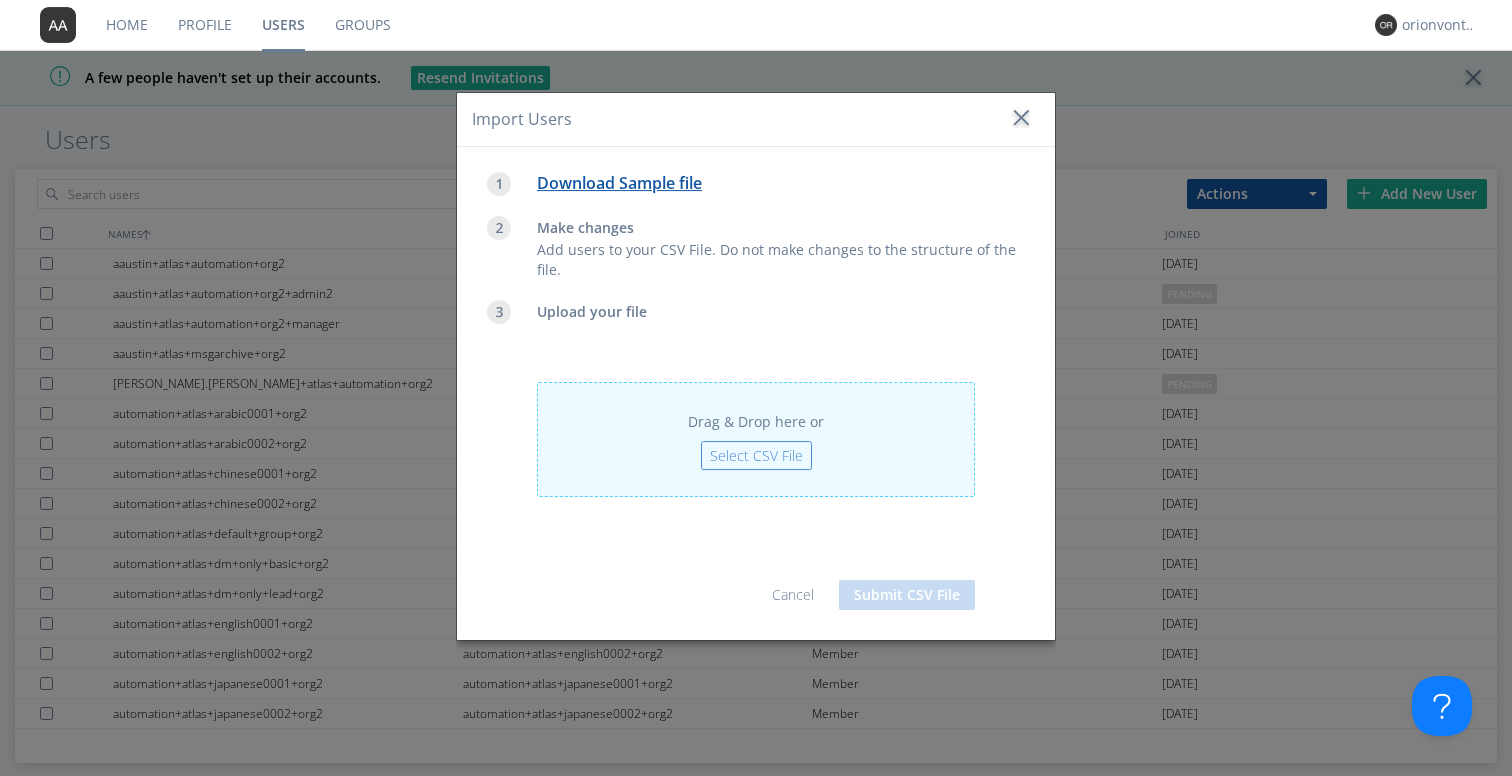 click on "Download Sample file" at bounding box center (619, 183) 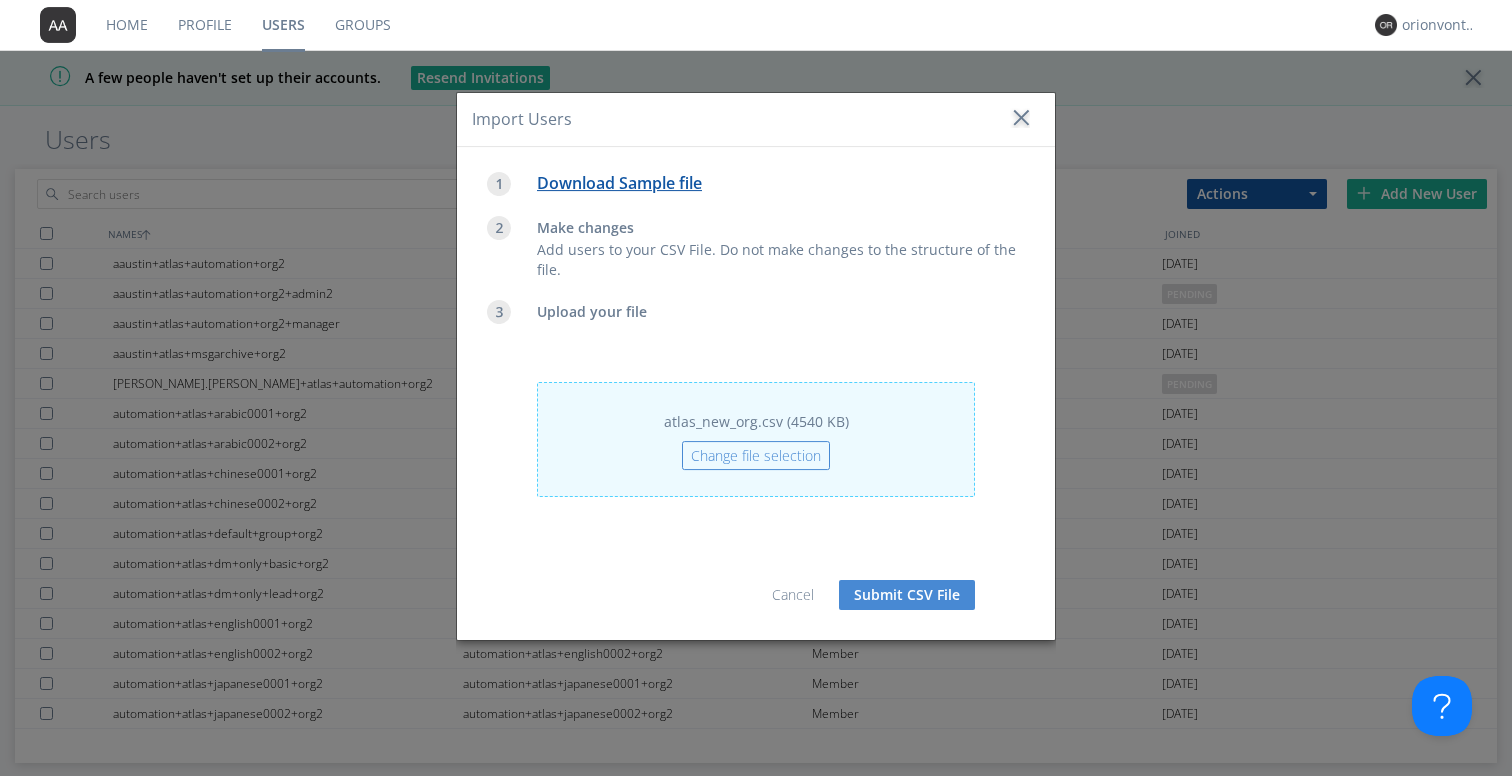 click on "Submit CSV File" at bounding box center [907, 595] 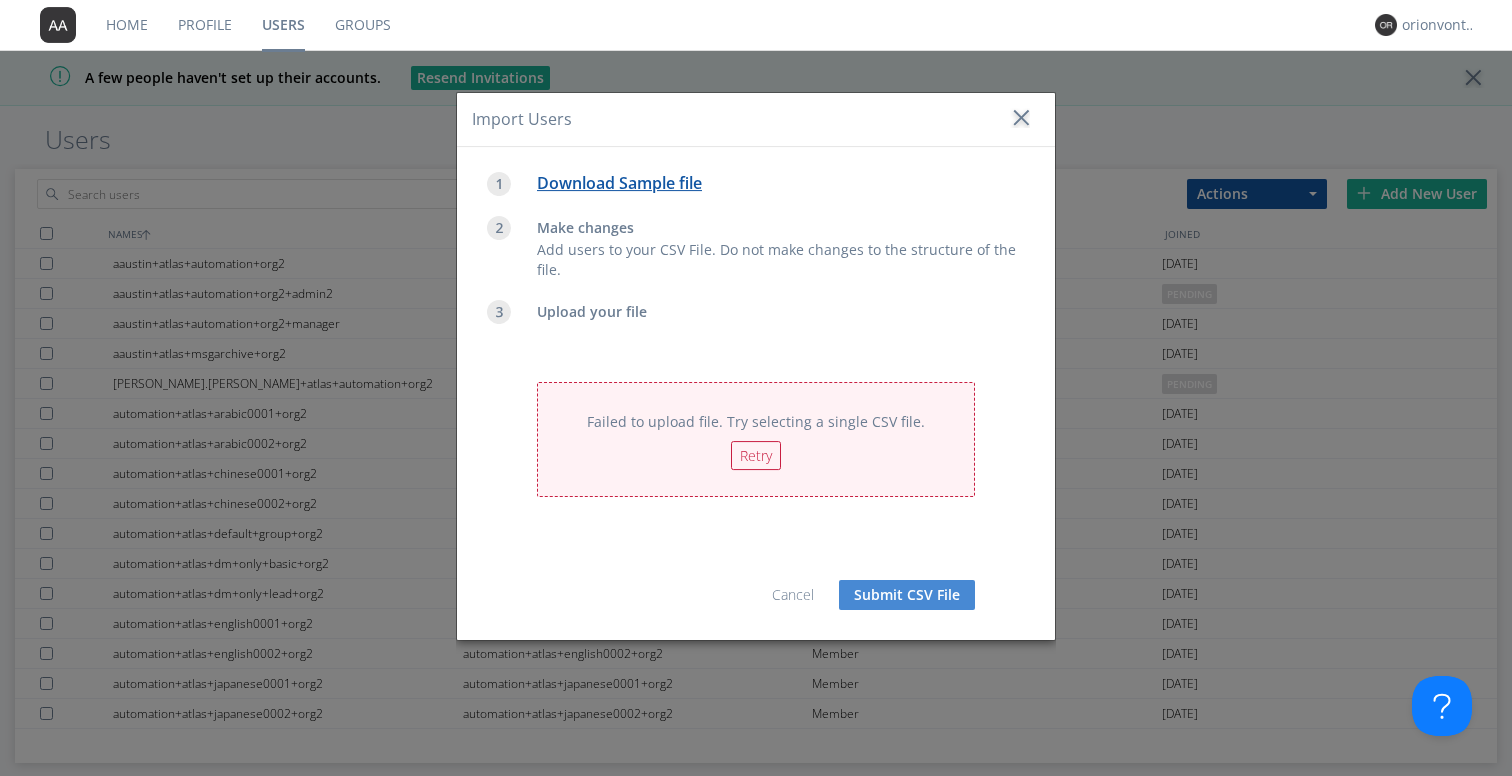 click at bounding box center (1020, 118) 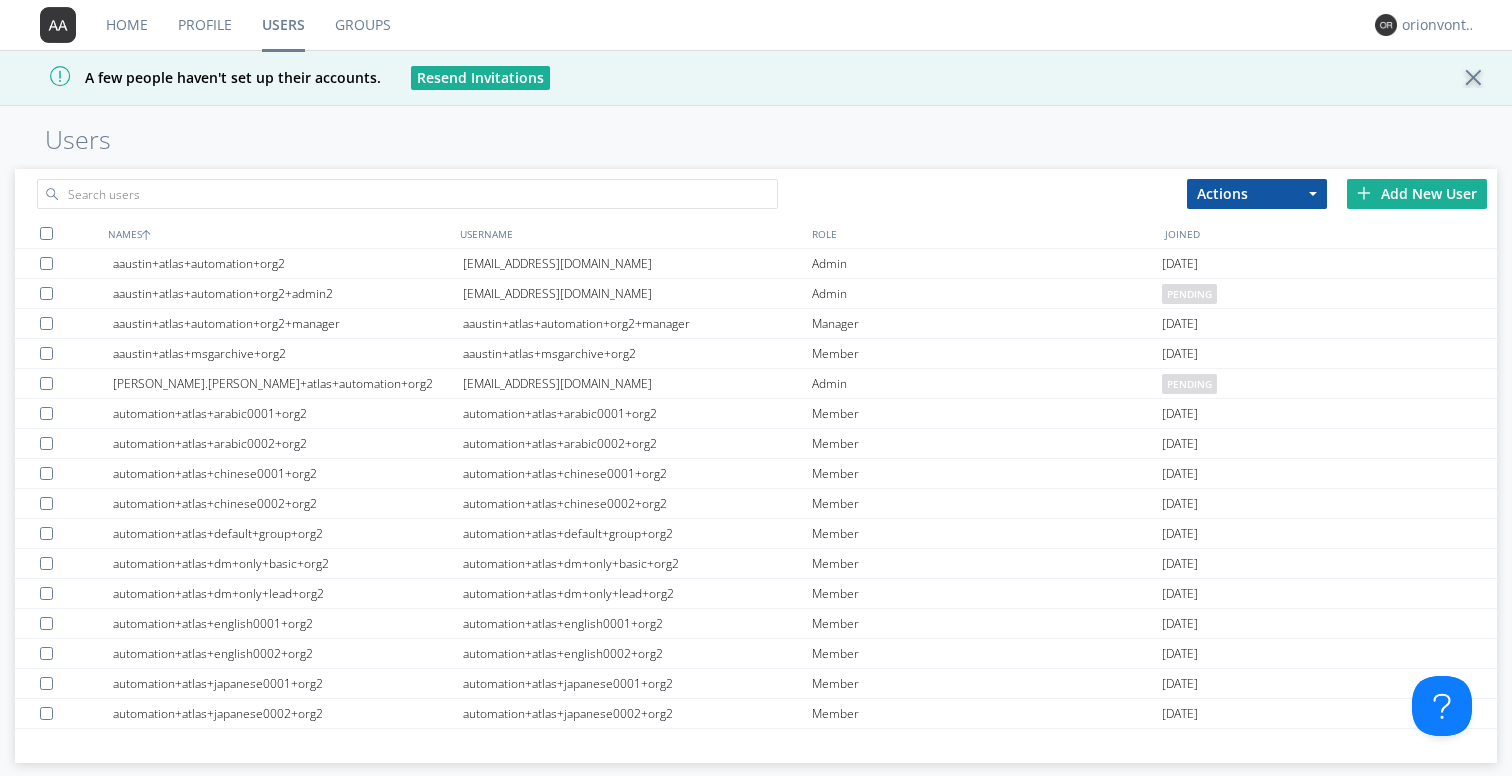 click on "Add New User" at bounding box center (1417, 194) 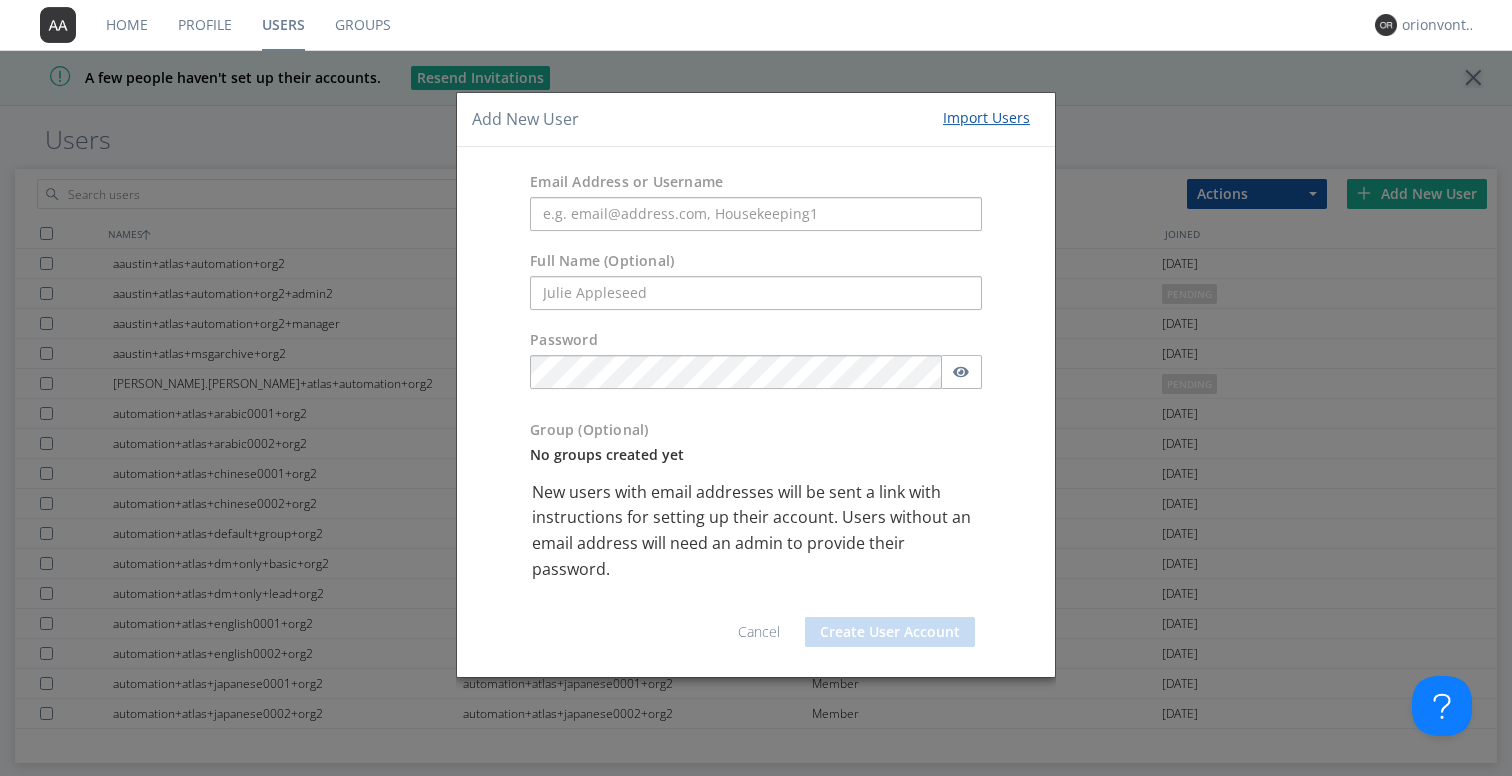 click on "Import Users" at bounding box center [986, 118] 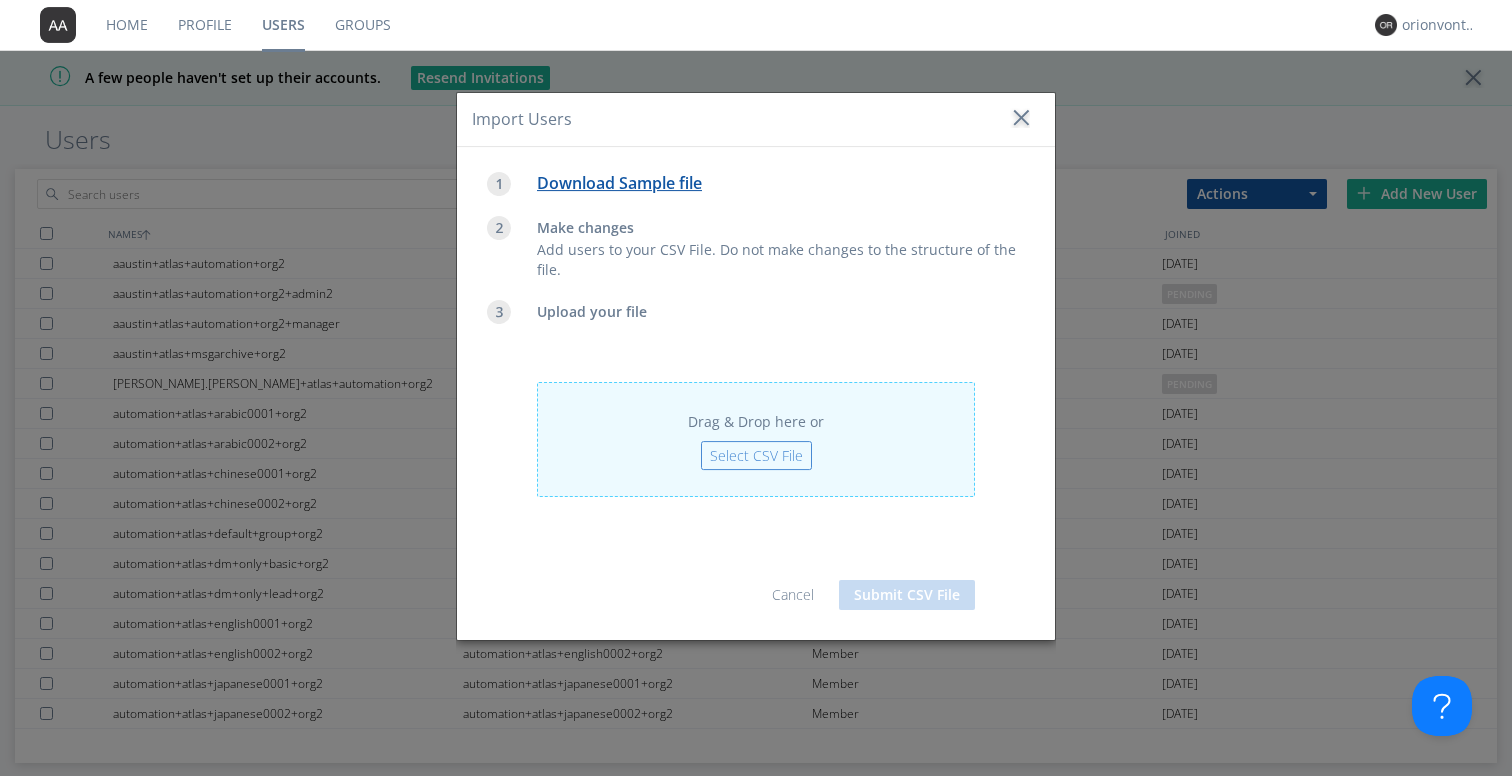 click on "Select CSV File" at bounding box center (756, 455) 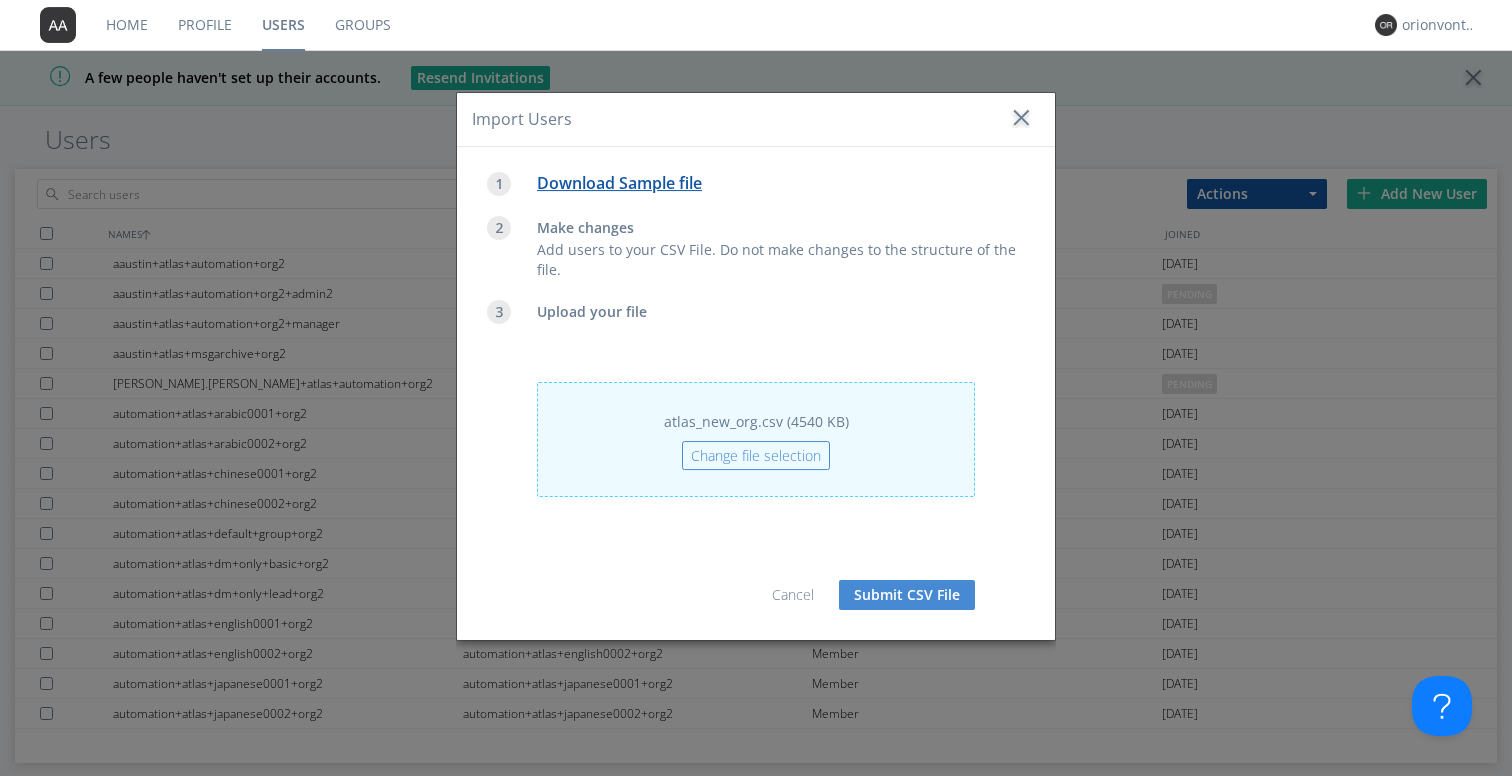 click on "Submit CSV File" at bounding box center [907, 595] 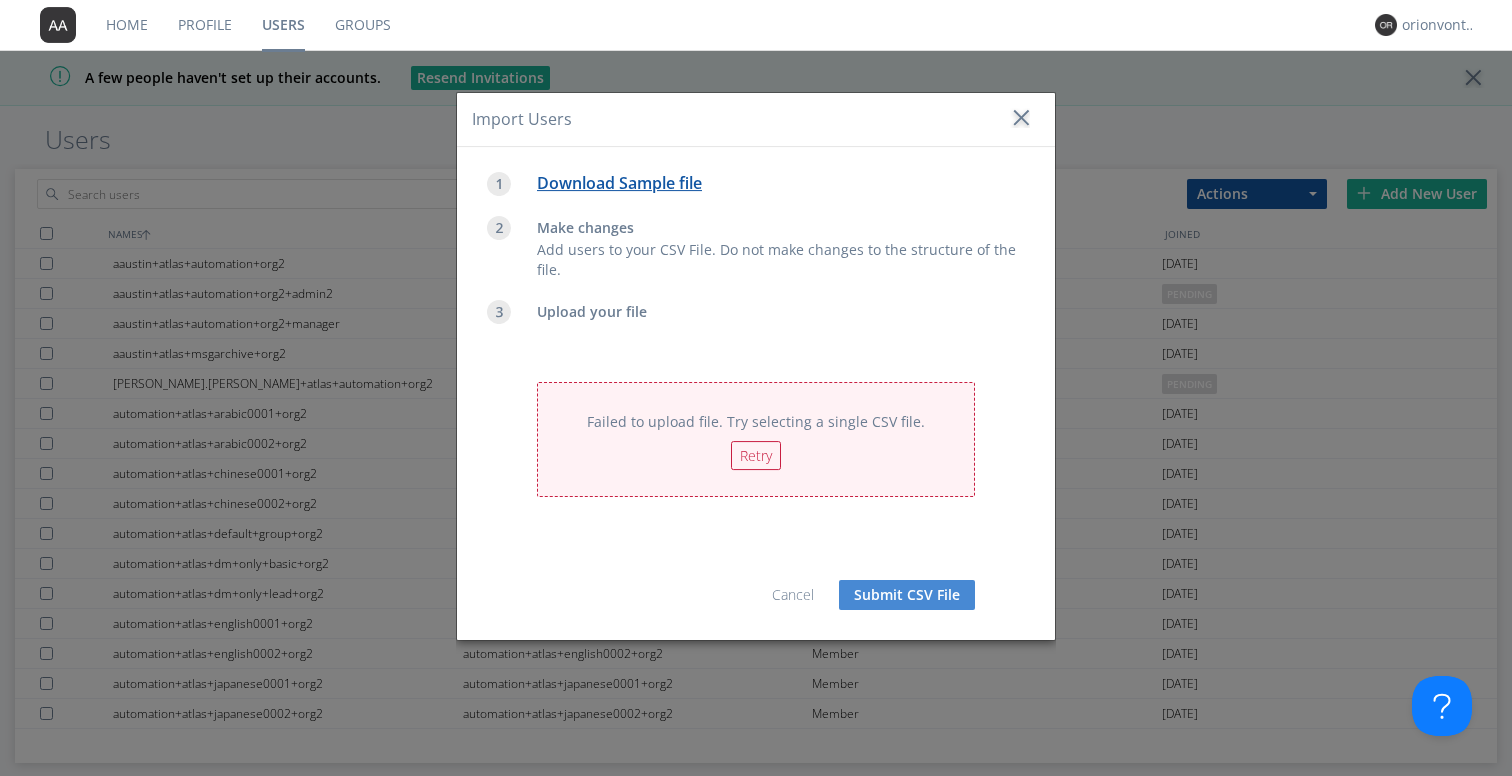 click at bounding box center [1020, 118] 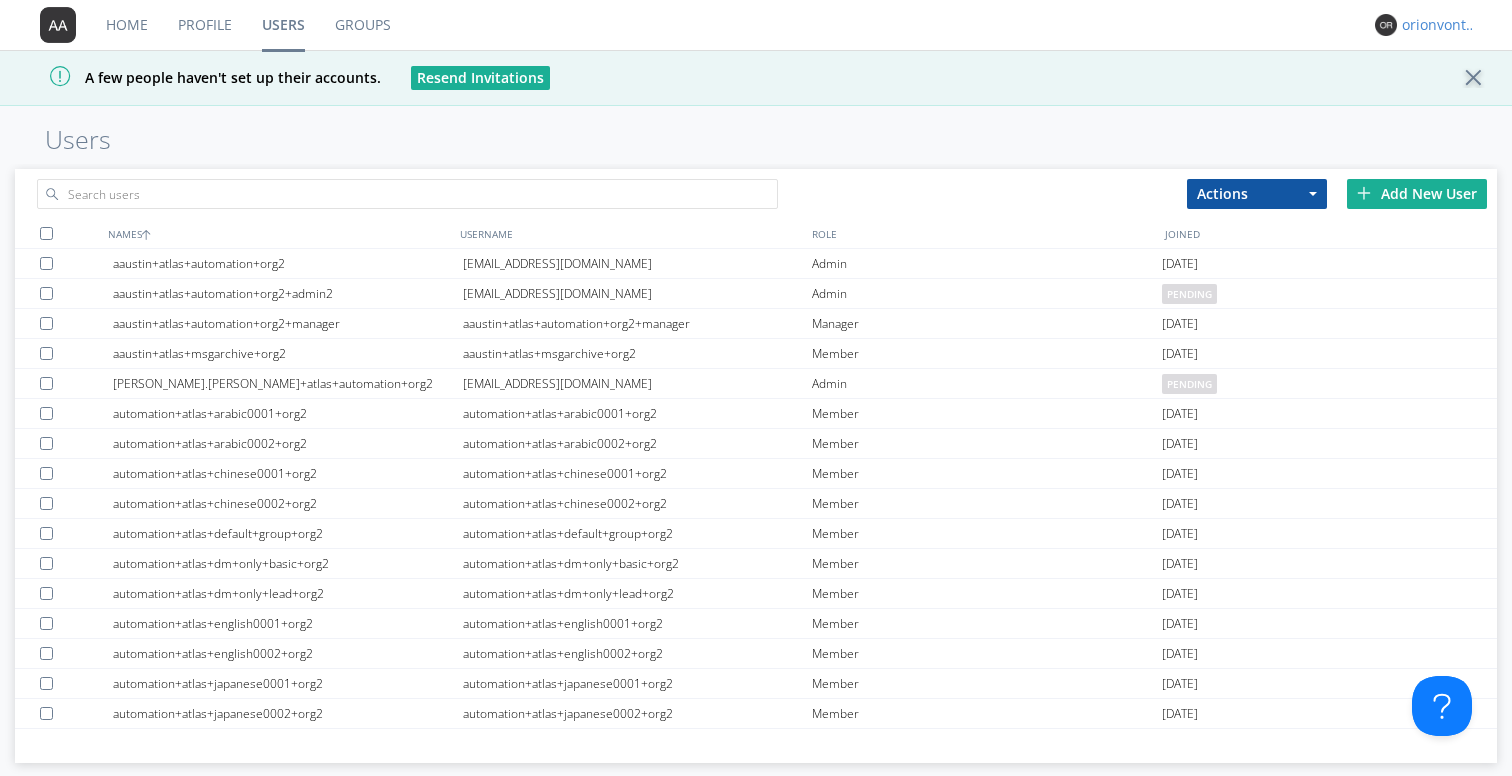 click on "orionvontas" at bounding box center (1439, 25) 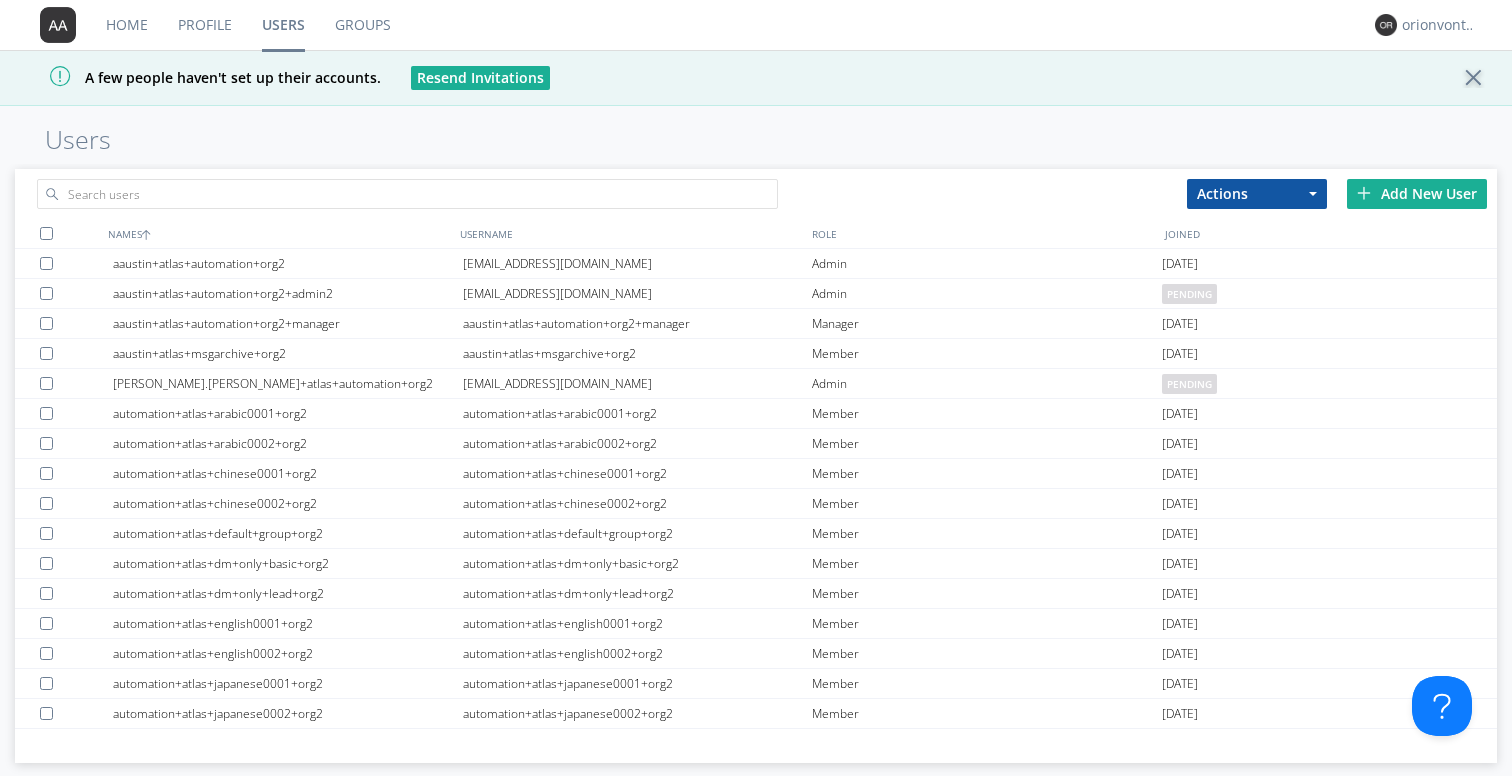 click on "Actions" at bounding box center (1257, 194) 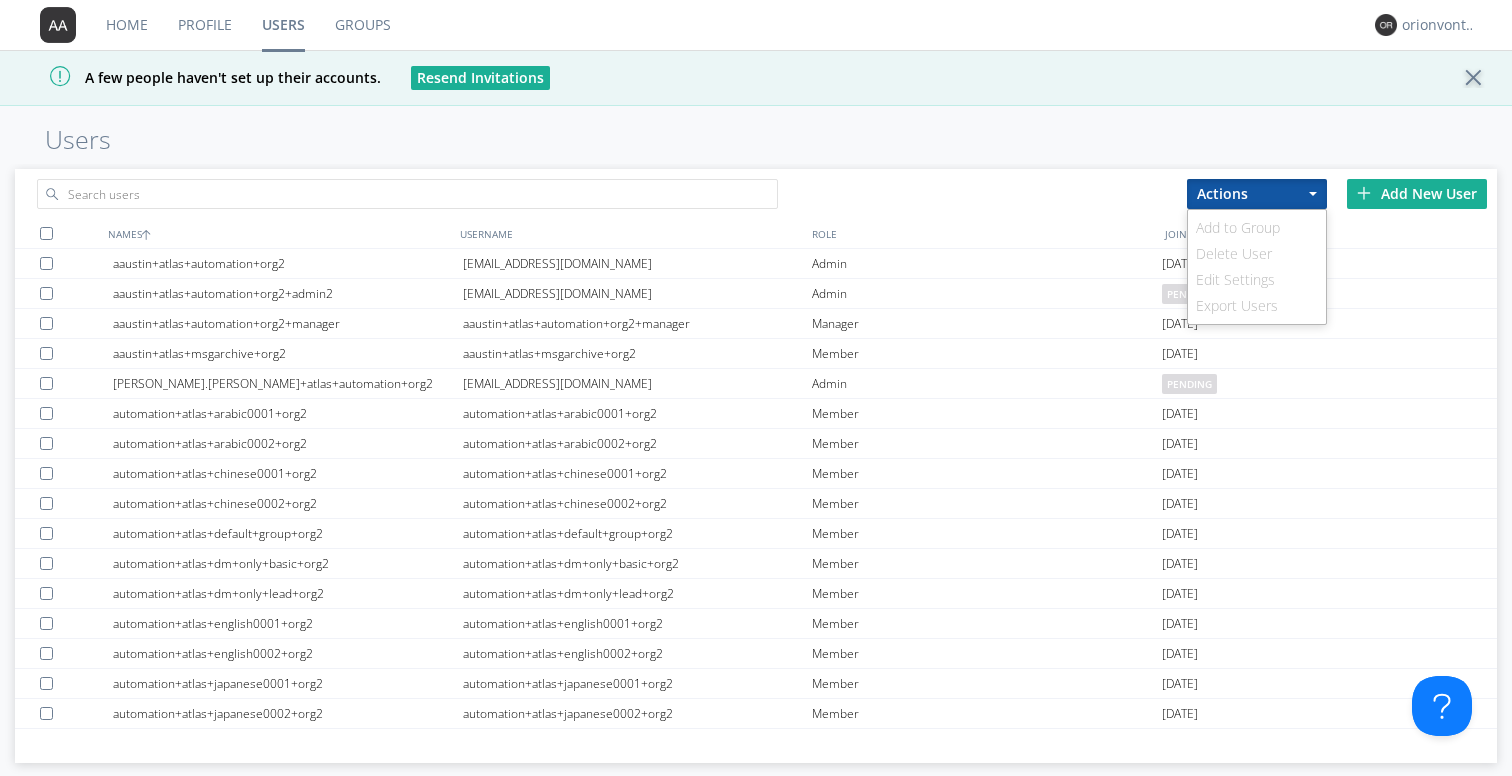 click on "Users" at bounding box center (756, 140) 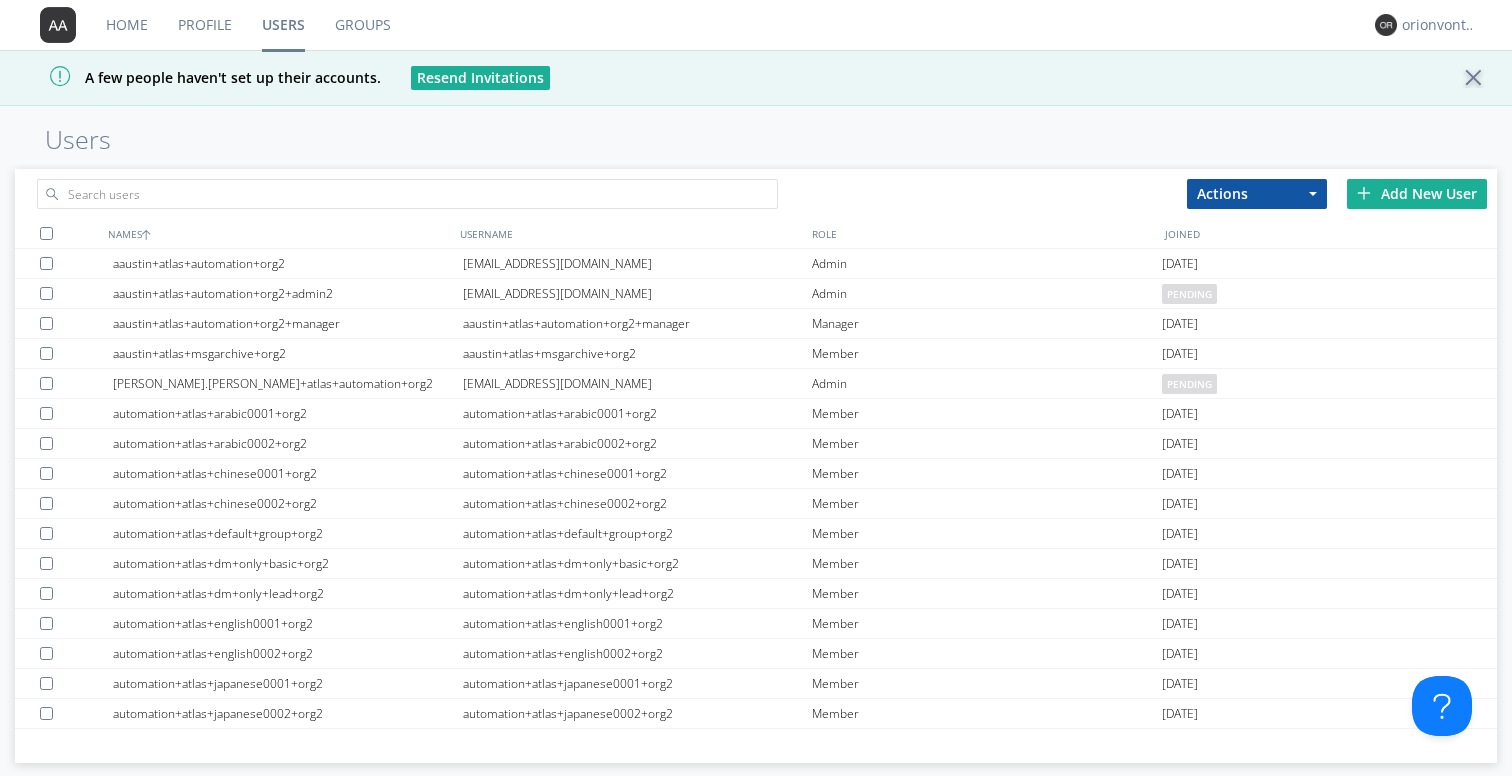 click at bounding box center [1364, 193] 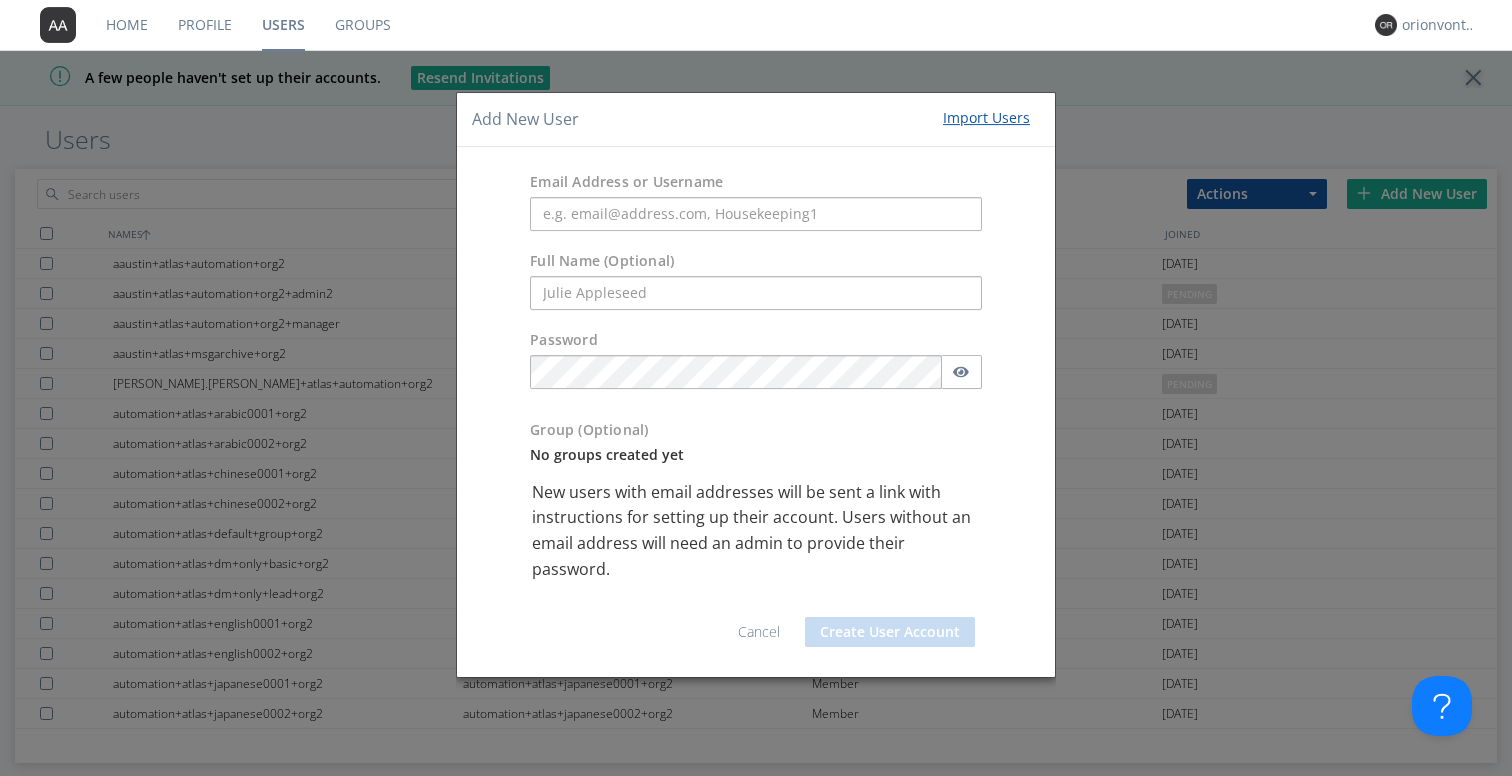 click on "Cancel" at bounding box center (759, 631) 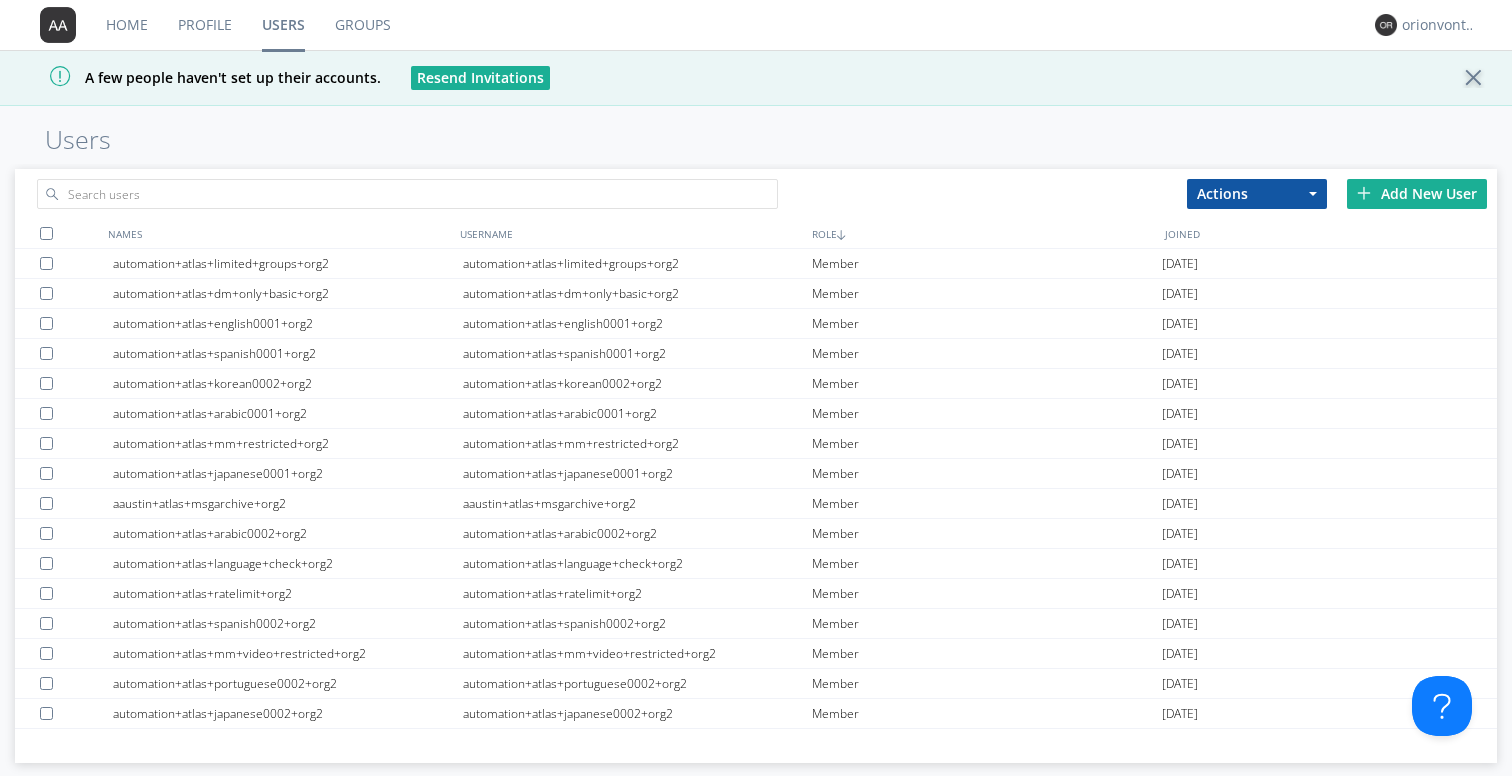 scroll, scrollTop: 0, scrollLeft: 0, axis: both 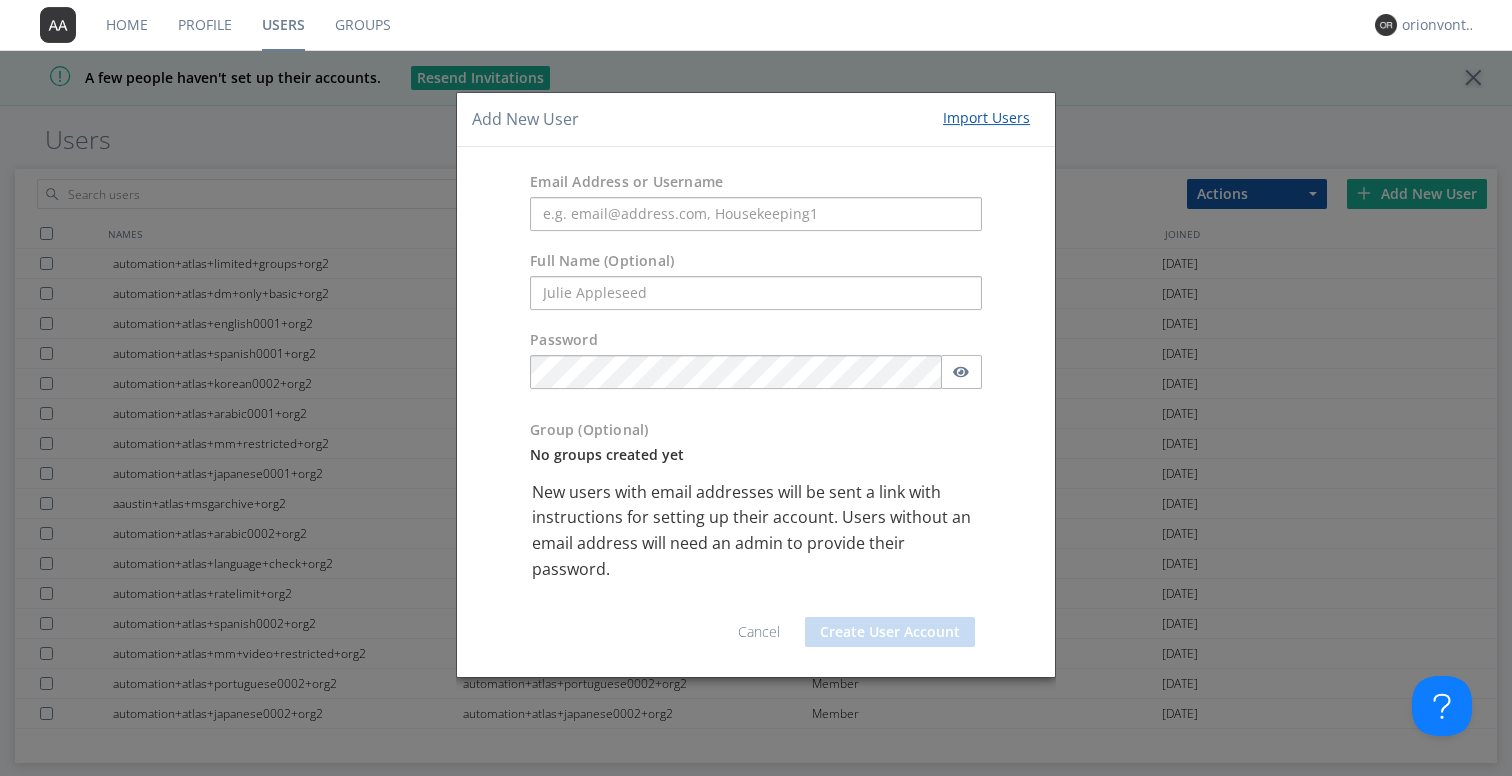 click on "Import Users" at bounding box center [986, 118] 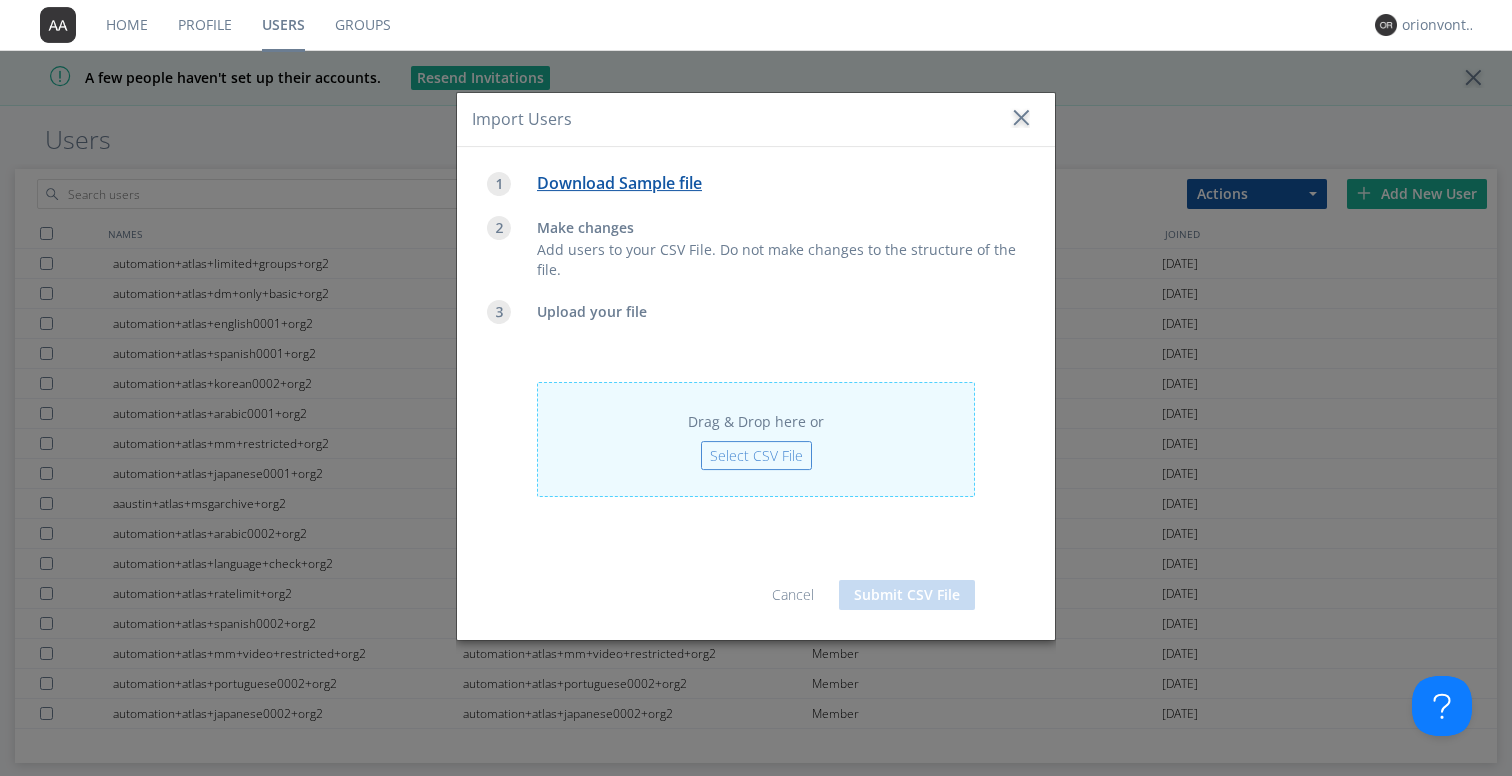 click on "Select CSV File" at bounding box center [756, 455] 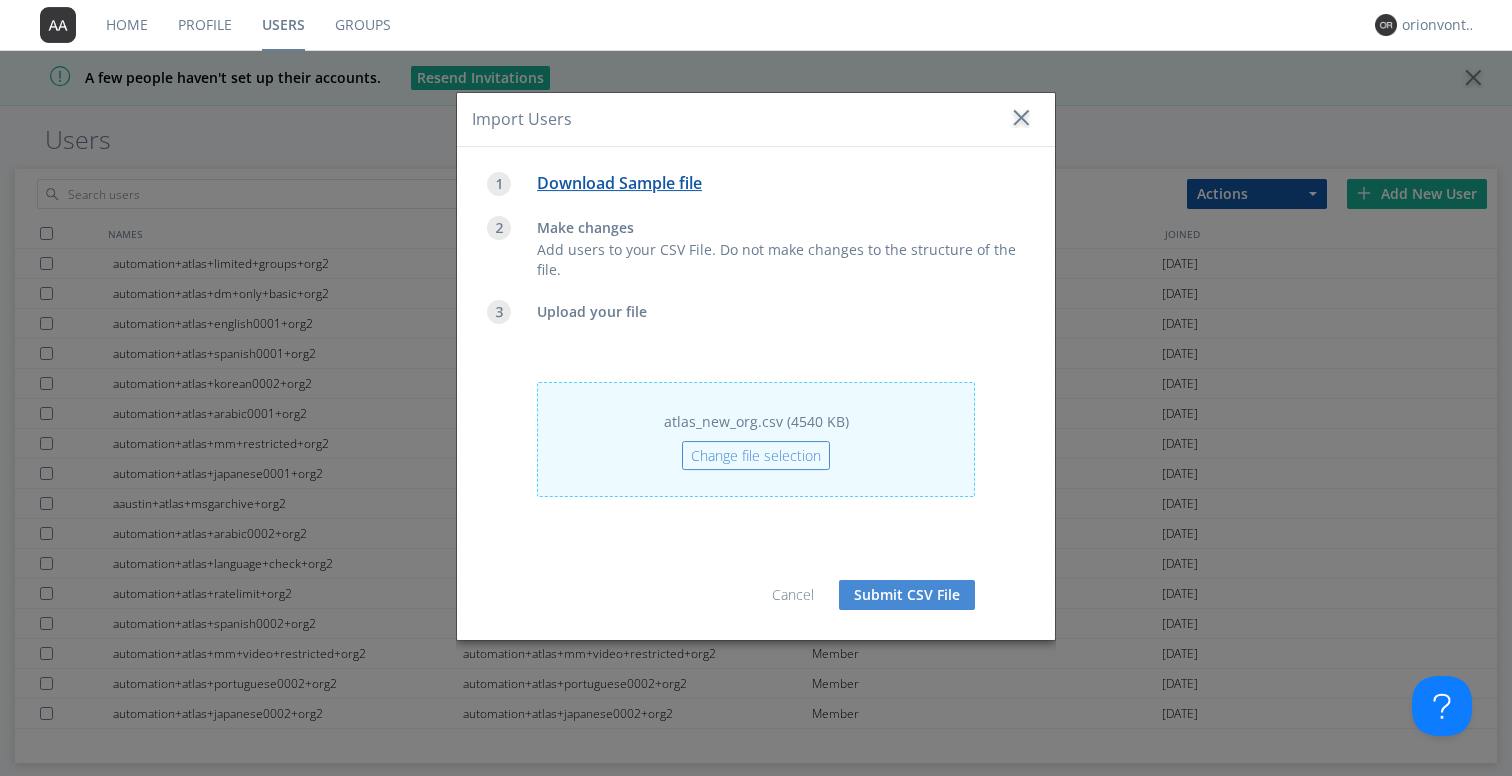 click on "Submit CSV File" at bounding box center (907, 595) 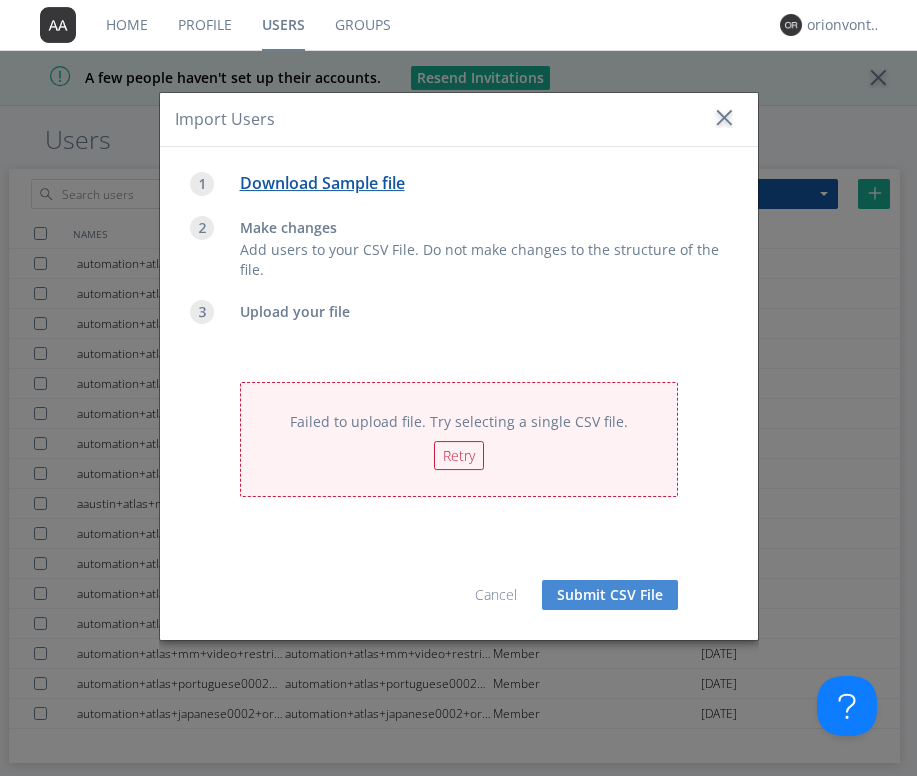 click on "Submit CSV File" at bounding box center [610, 595] 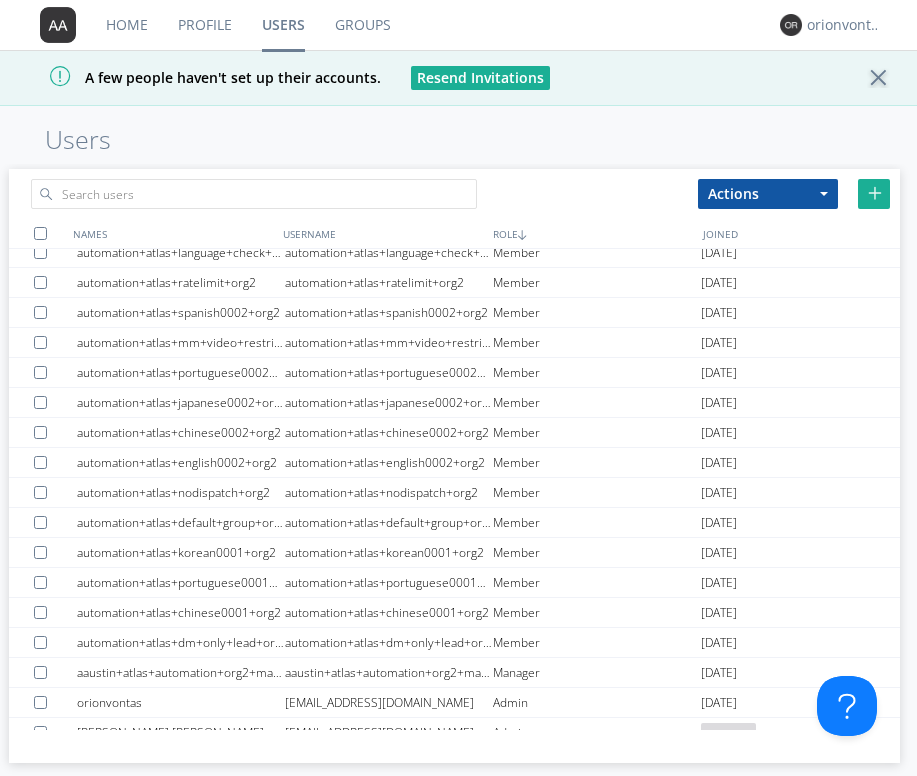scroll, scrollTop: 389, scrollLeft: 0, axis: vertical 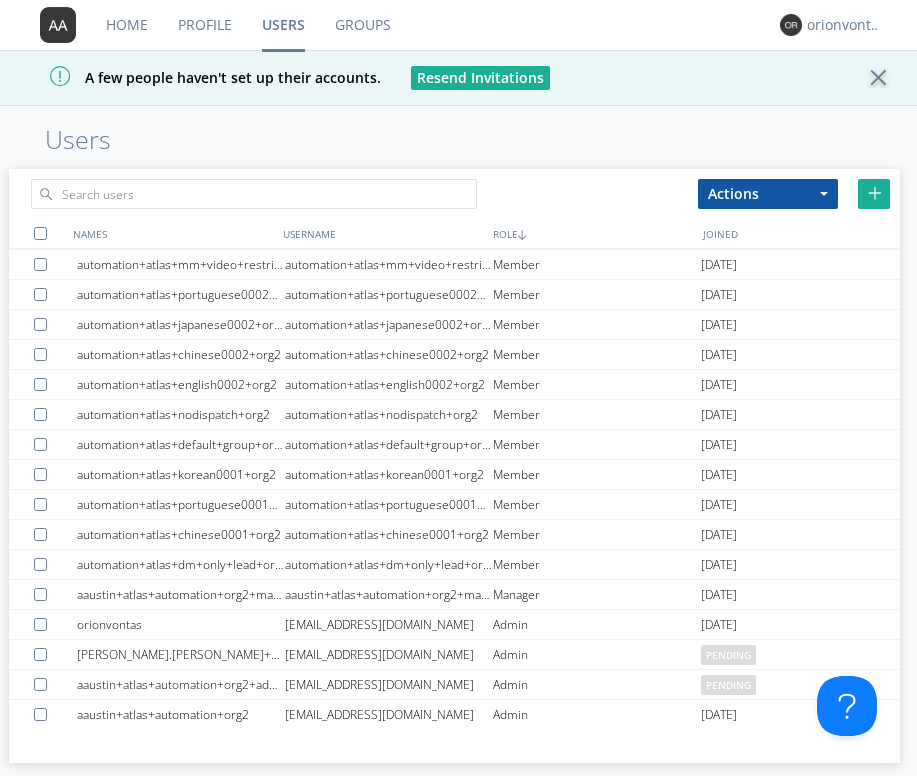click at bounding box center [875, 193] 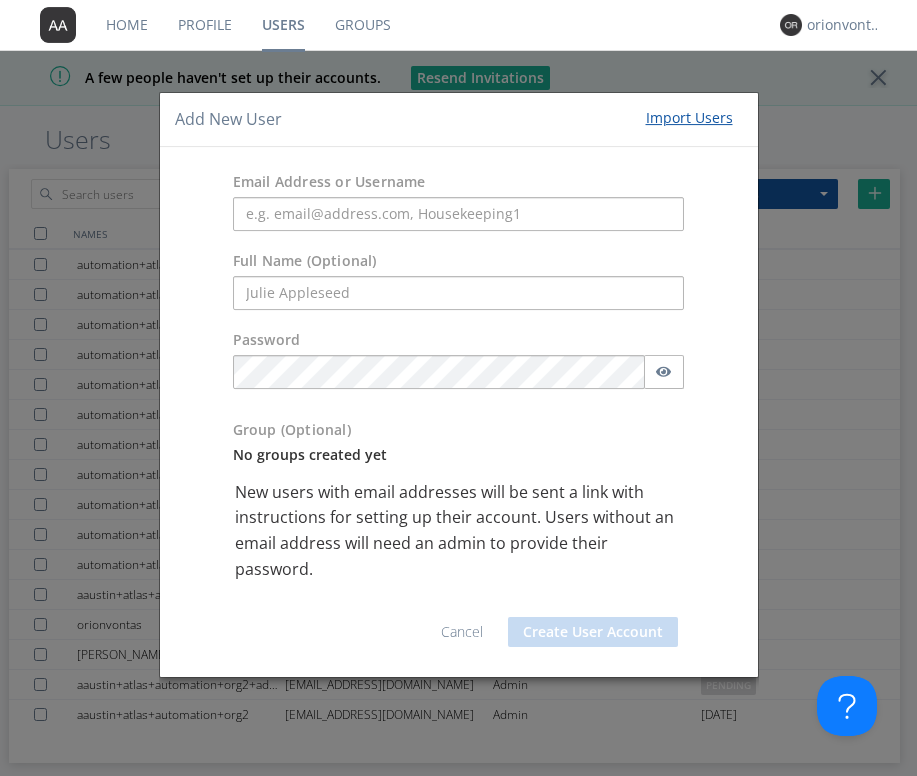 click on "Cancel" at bounding box center (462, 631) 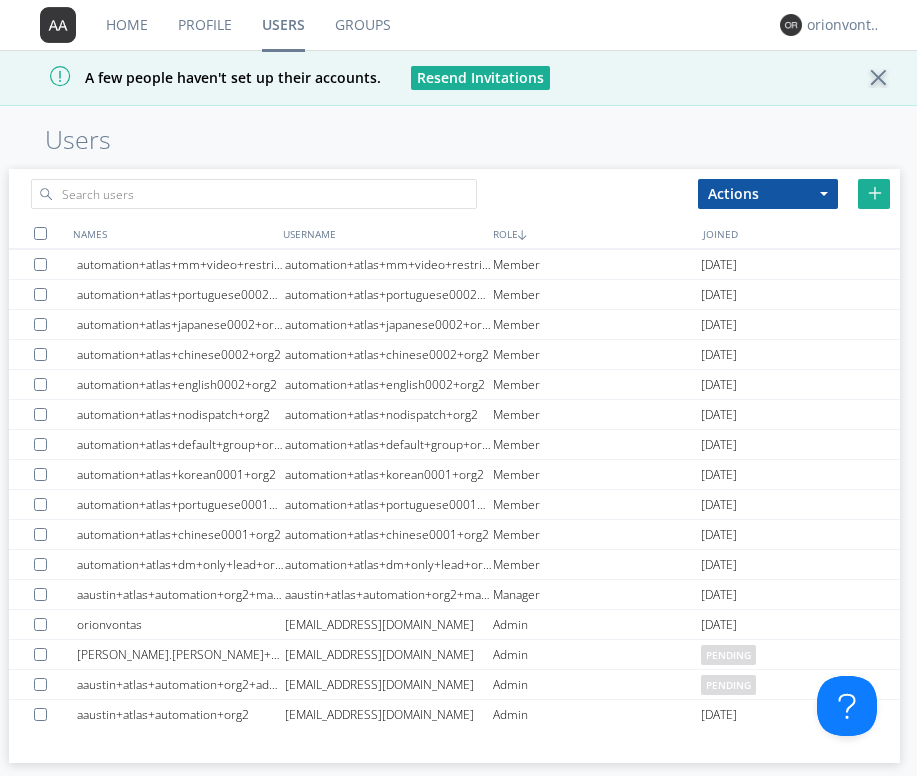 click on "Actions" at bounding box center (768, 194) 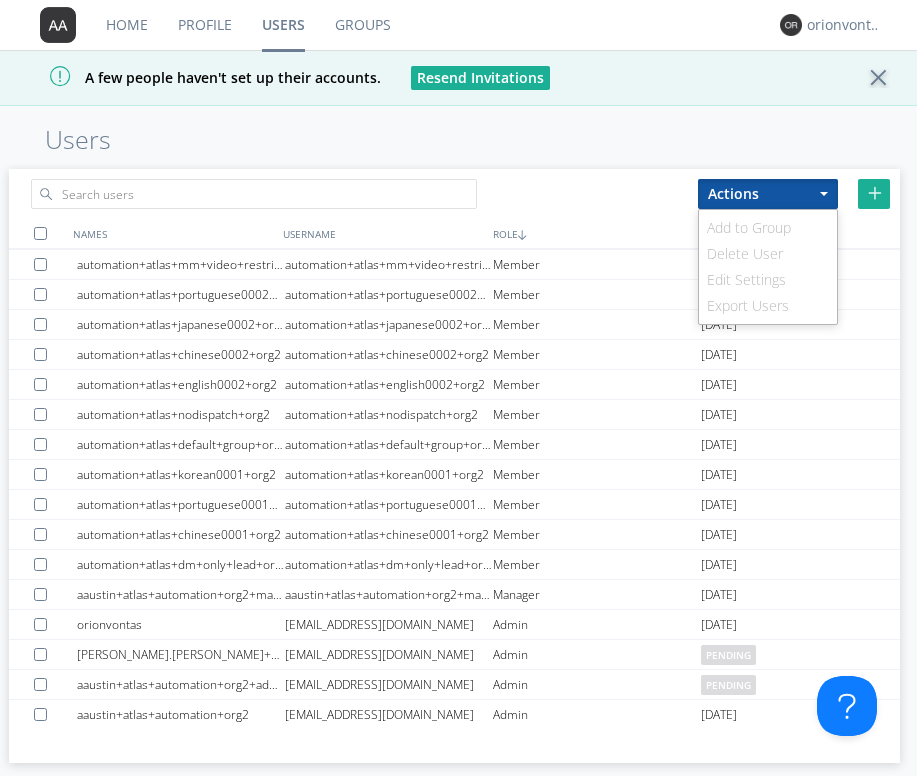 click at bounding box center (875, 193) 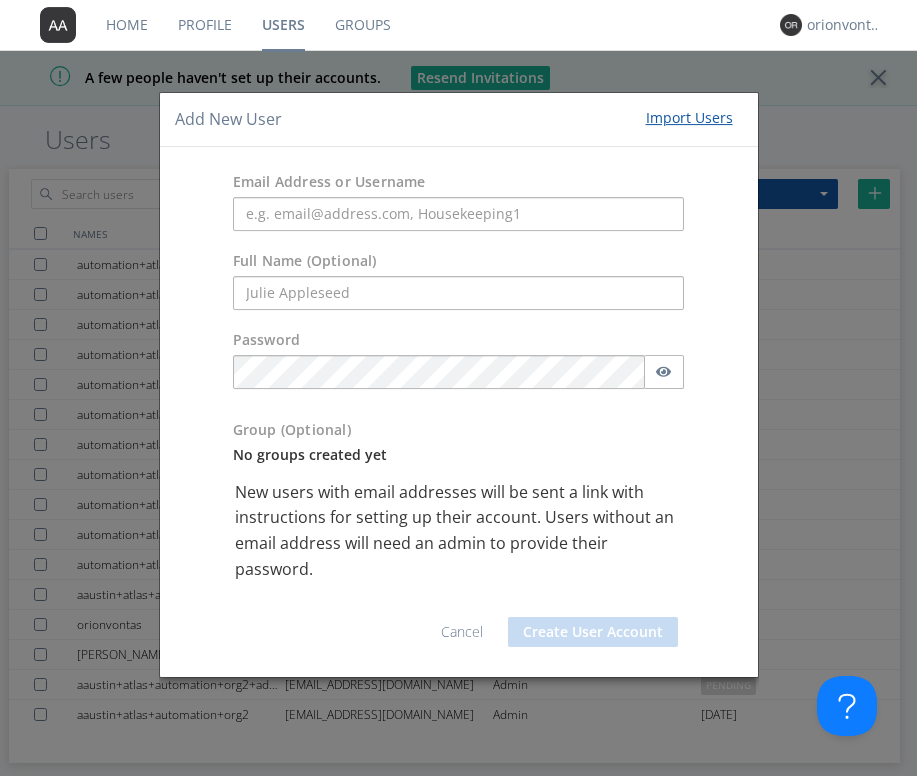 click on "Import Users" at bounding box center [689, 118] 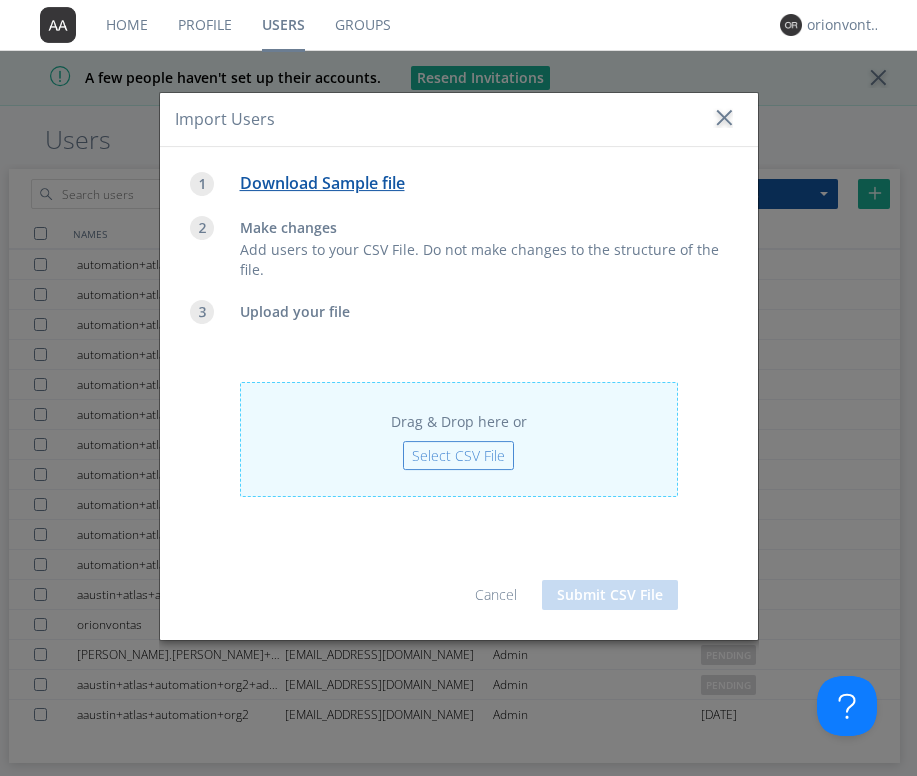 click on "Select CSV File" at bounding box center (458, 455) 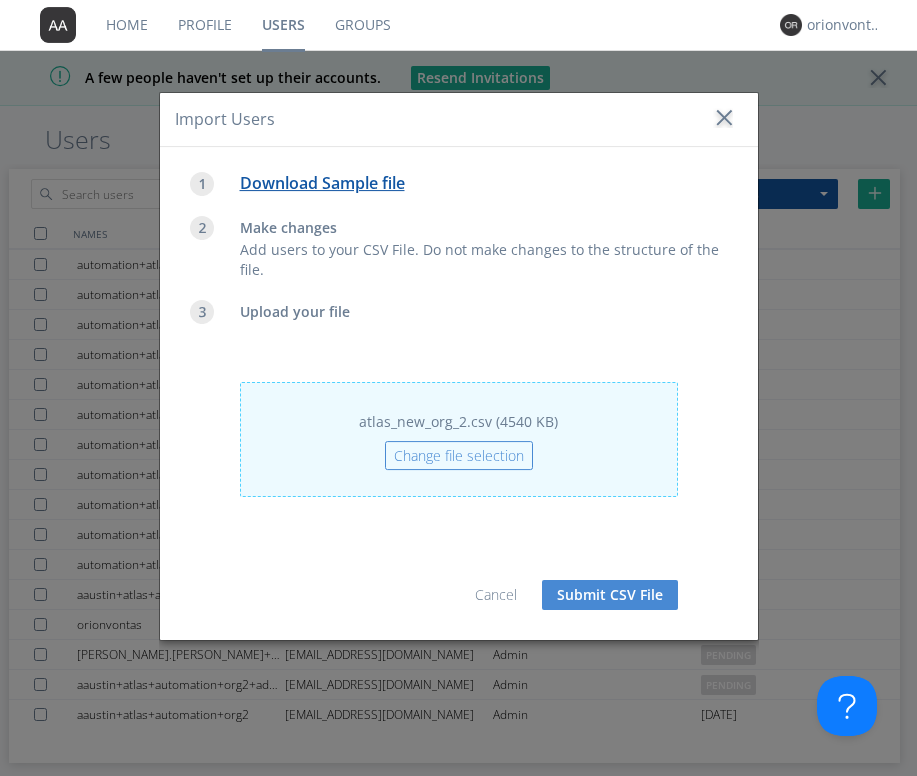 click on "Submit CSV File" at bounding box center (610, 595) 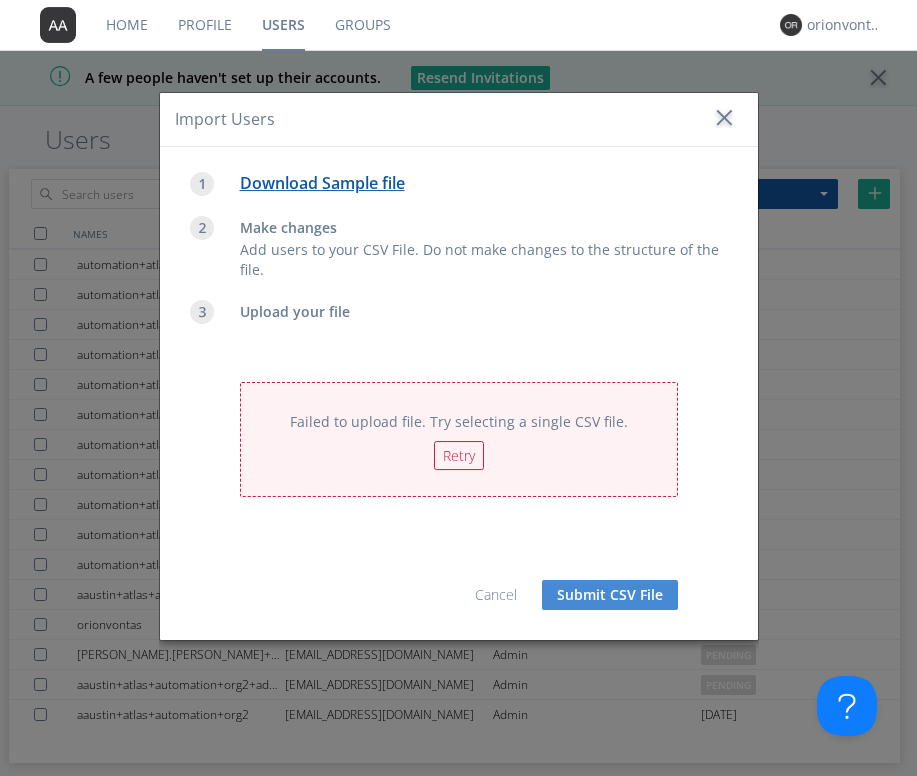 click on "Cancel" at bounding box center [496, 594] 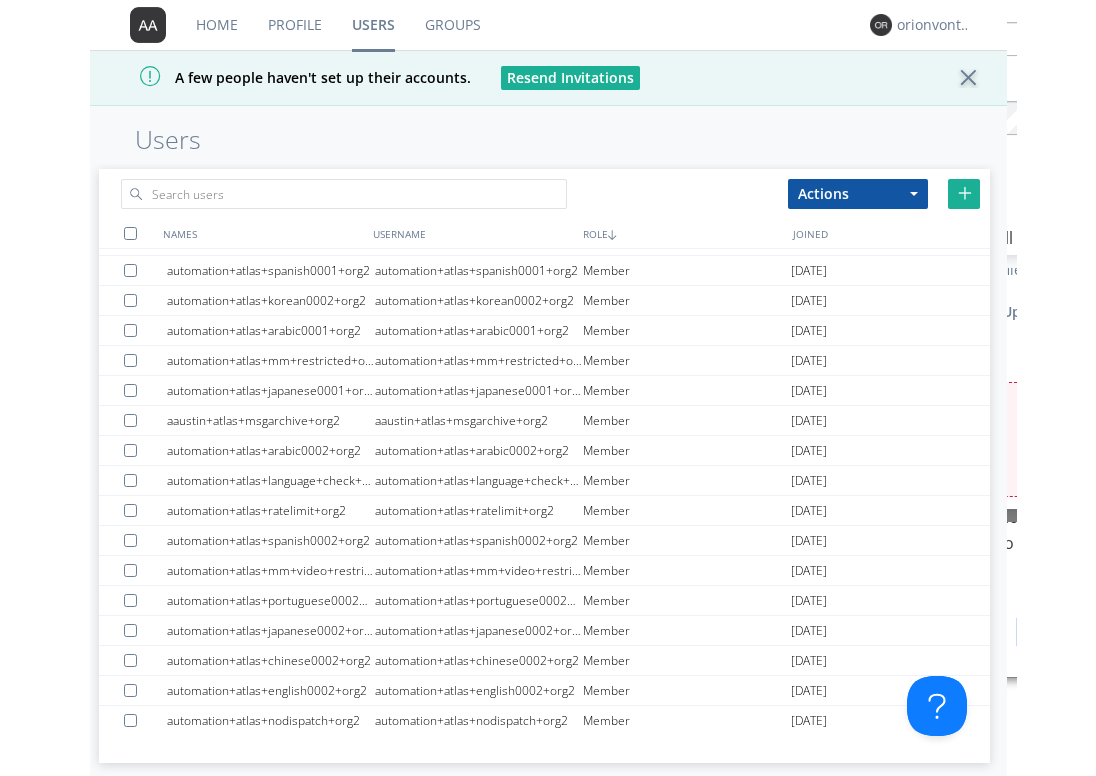 scroll, scrollTop: 0, scrollLeft: 0, axis: both 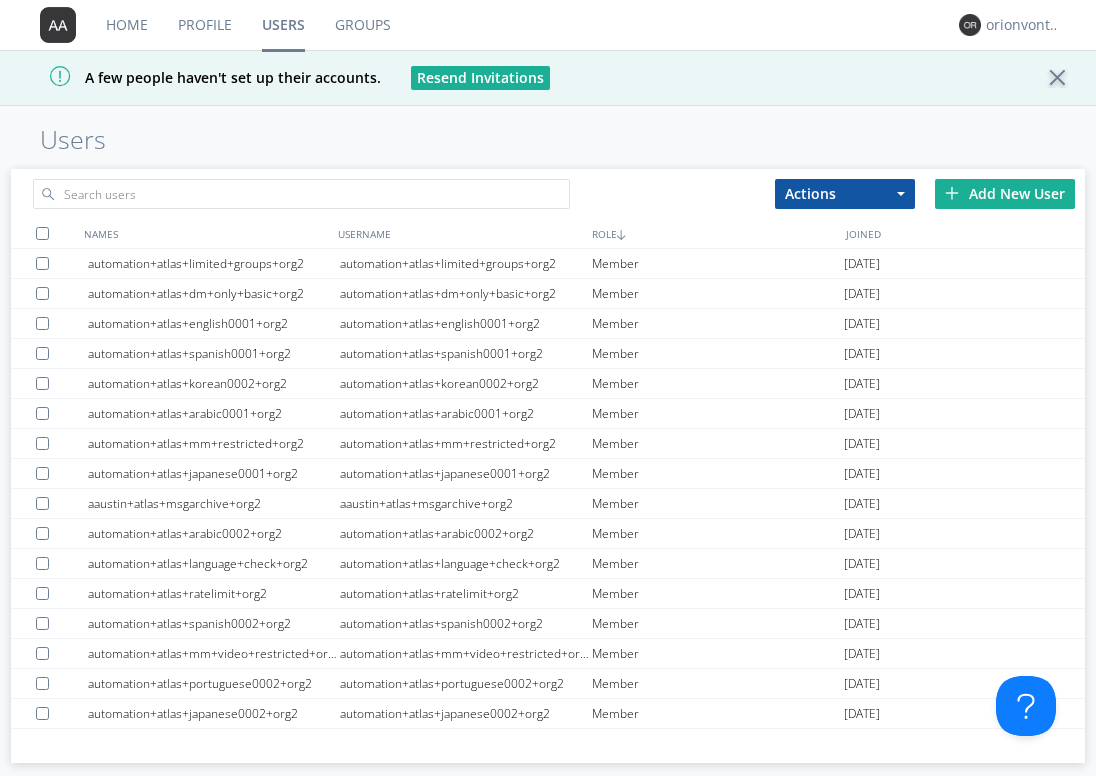 click on "Add New User" at bounding box center (1005, 194) 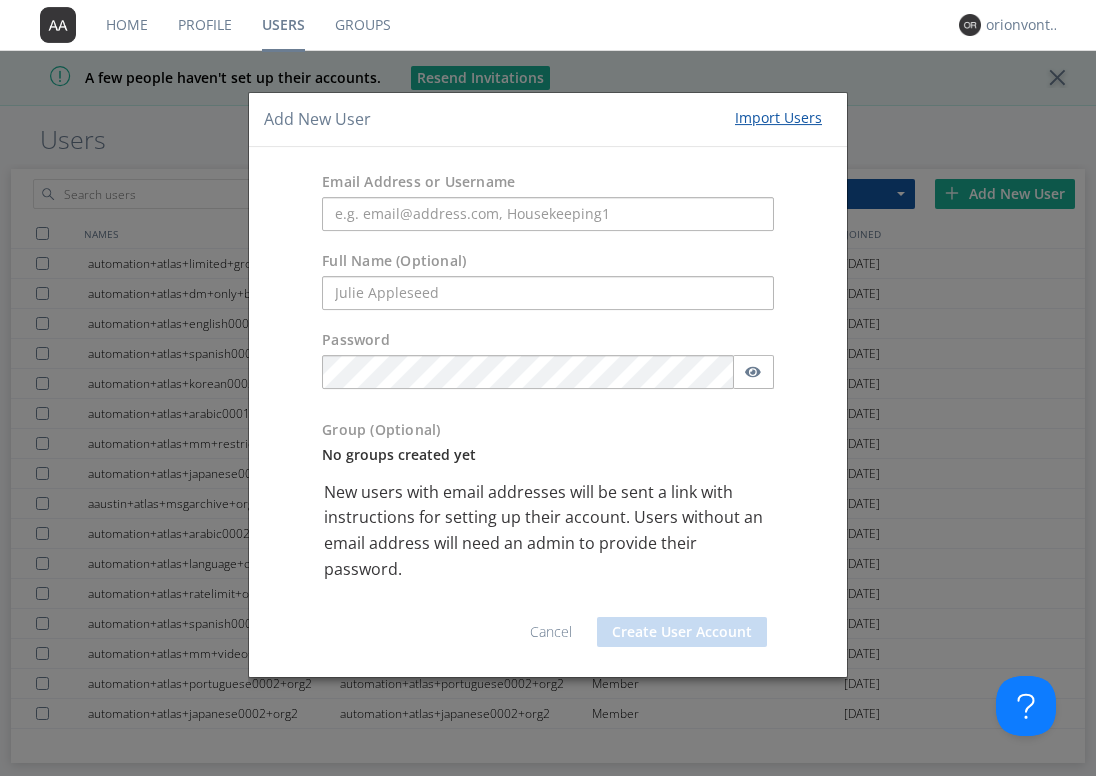 click on "Add New User Import Users Email Address or Username Full Name (Optional) Password Group (Optional) No groups created yet New users with email addresses will be sent a link with instructions for setting up their account. Users without an email address will need an admin to provide their password. Cancel Create User Account" at bounding box center [548, 388] 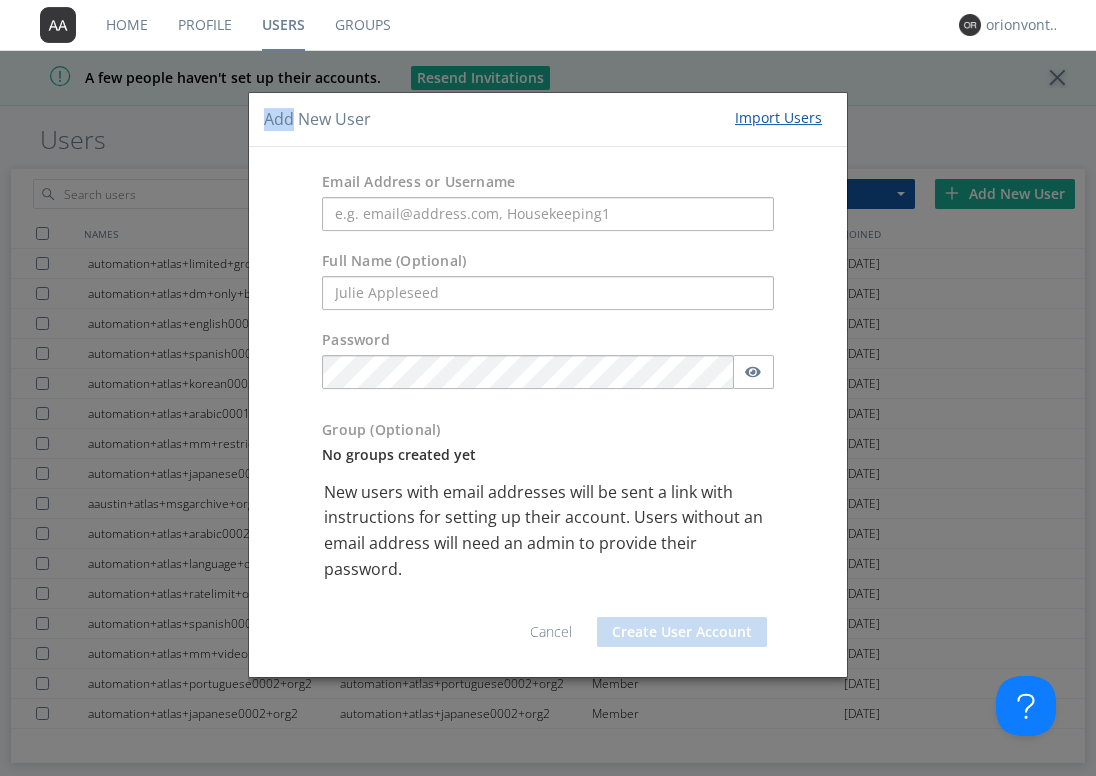 click on "Add New User Import Users Email Address or Username Full Name (Optional) Password Group (Optional) No groups created yet New users with email addresses will be sent a link with instructions for setting up their account. Users without an email address will need an admin to provide their password. Cancel Create User Account" at bounding box center (548, 388) 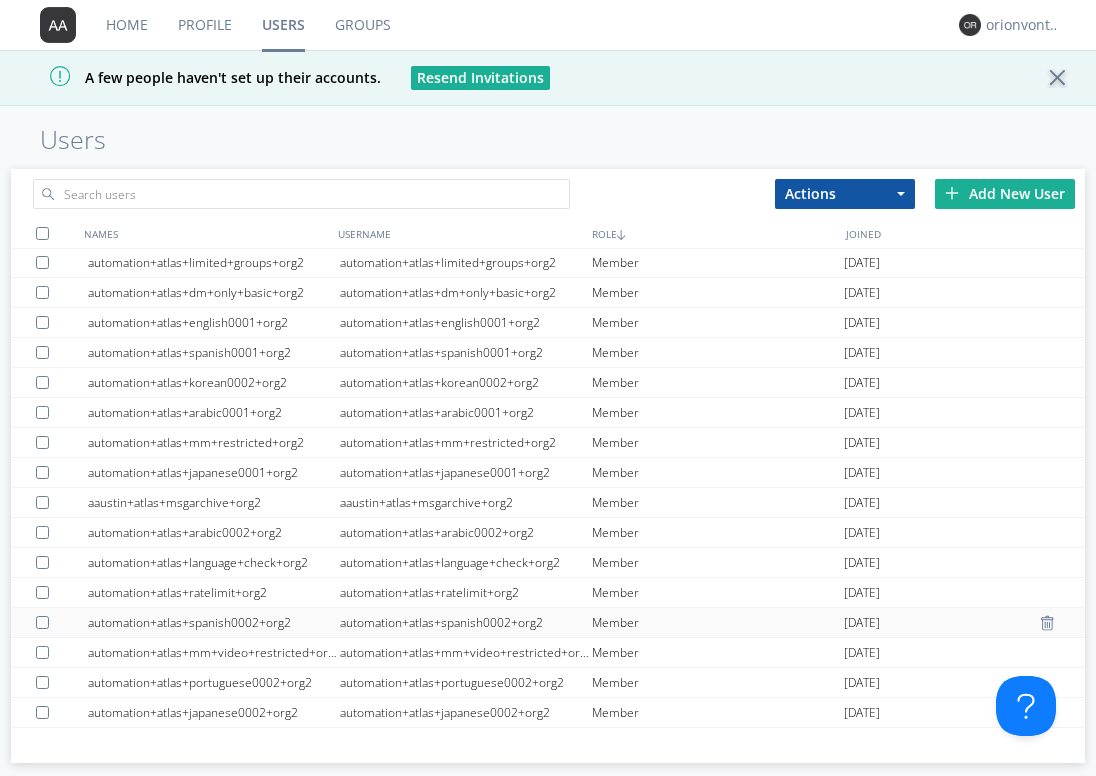 scroll, scrollTop: 0, scrollLeft: 0, axis: both 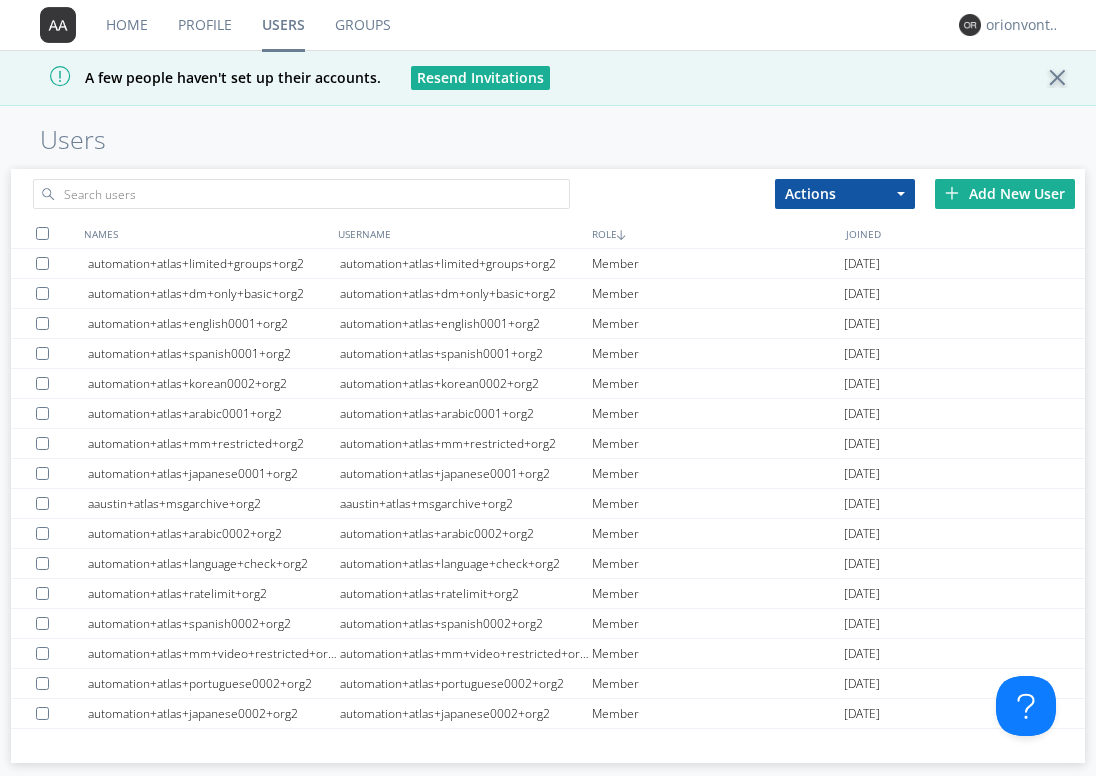 click on "Add New User" at bounding box center (1005, 194) 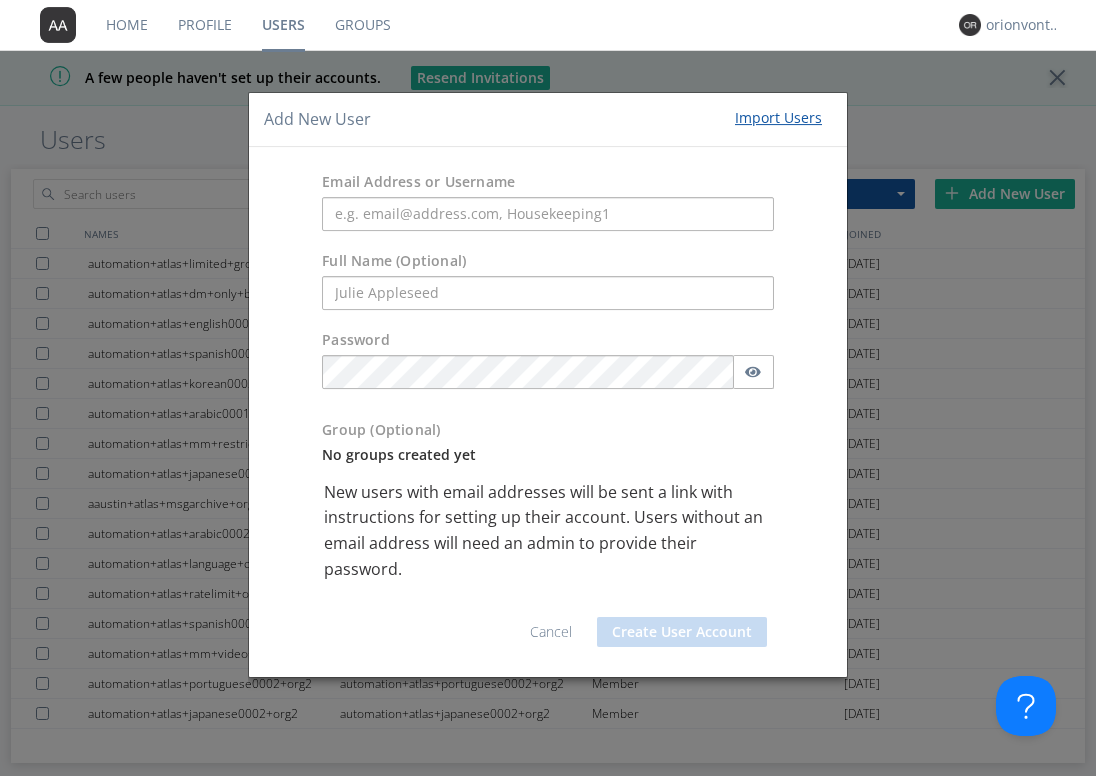 click on "Import Users" at bounding box center [778, 118] 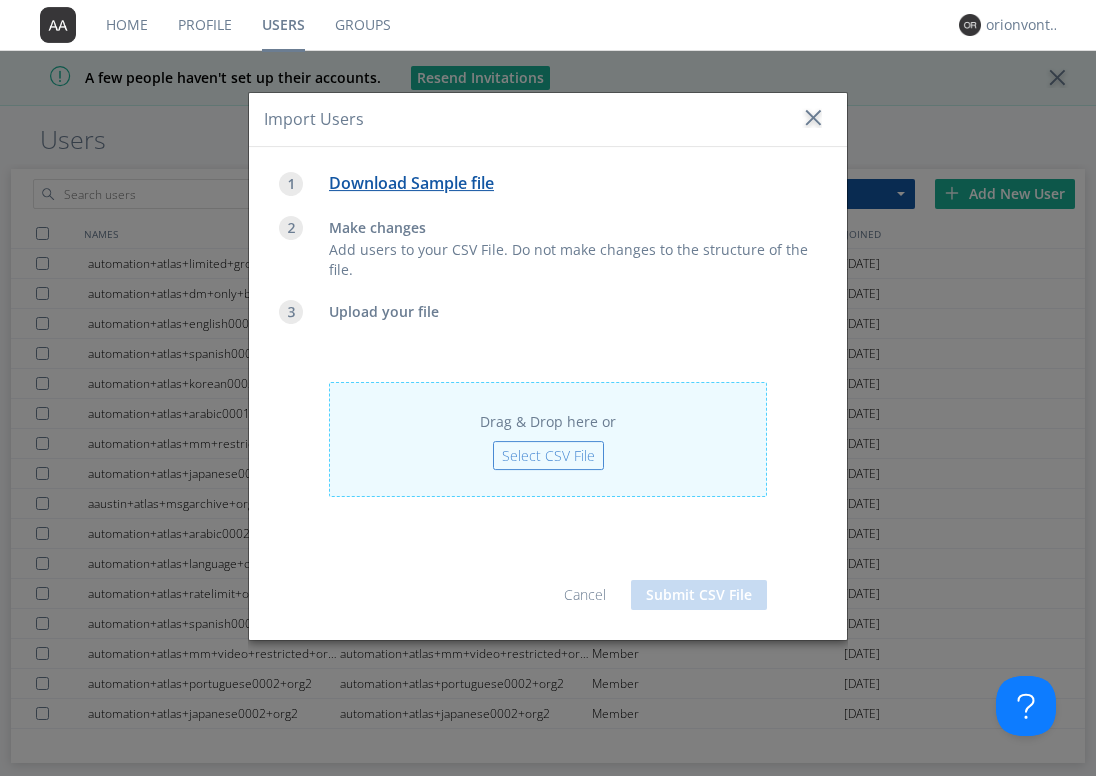 click on "Select CSV File" at bounding box center (548, 455) 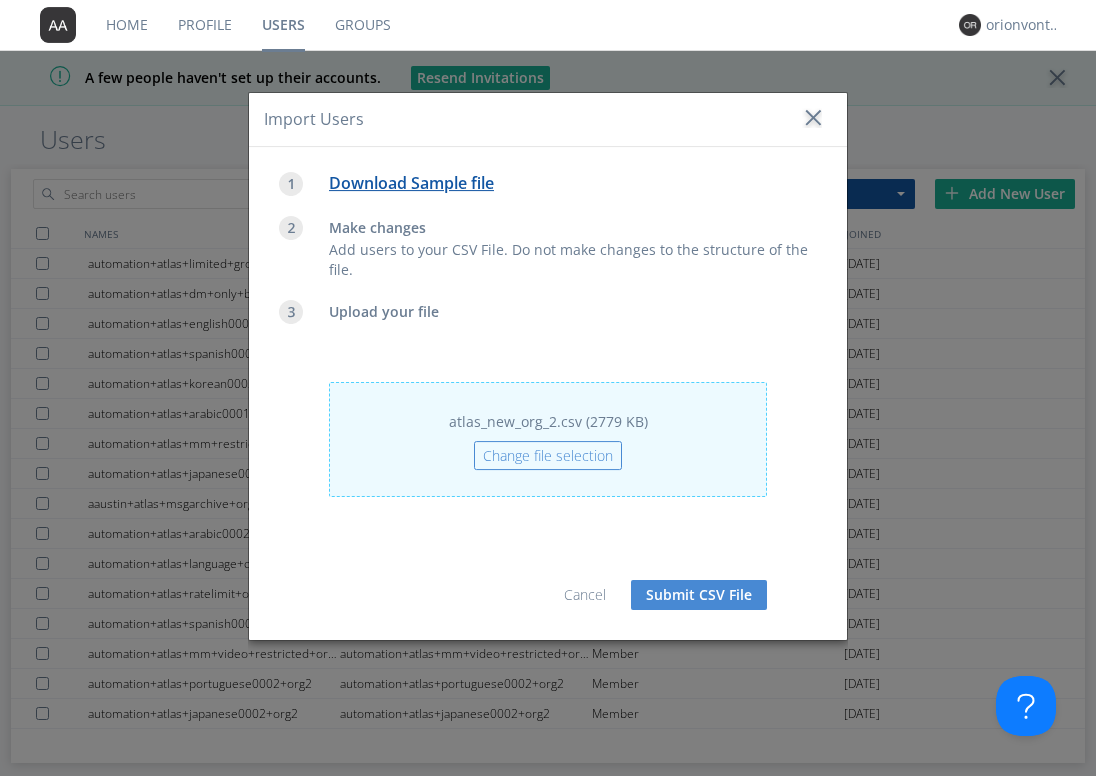 click on "Submit CSV File" at bounding box center [699, 595] 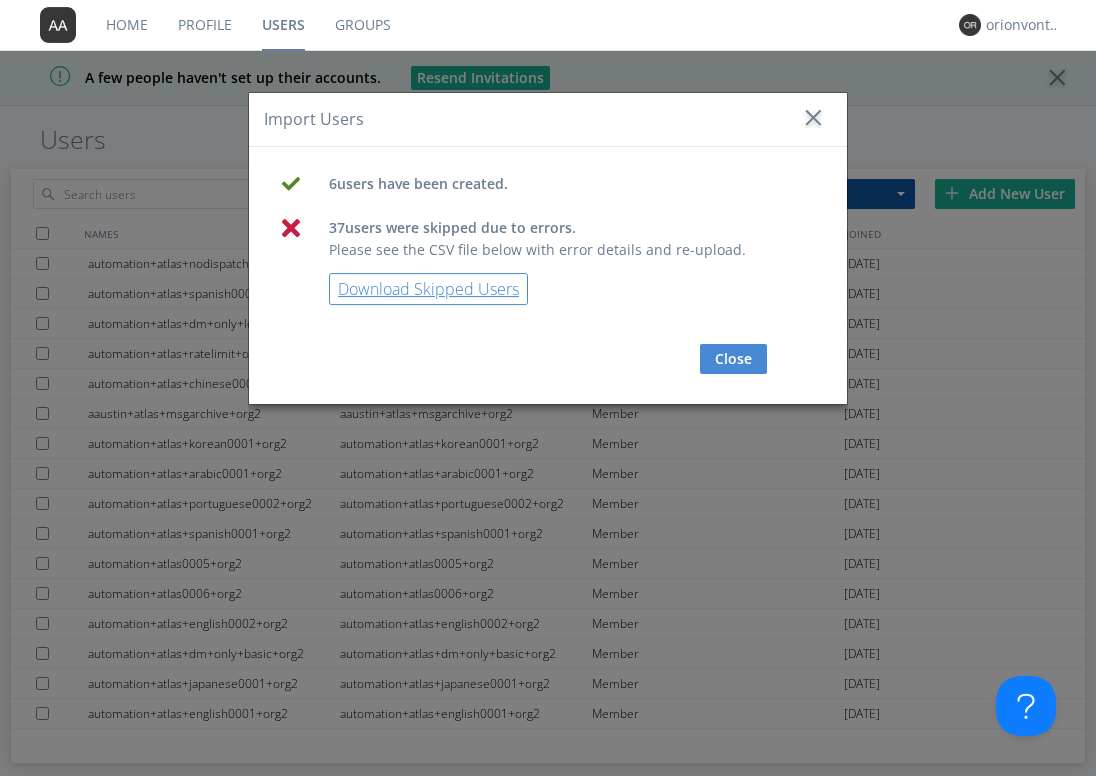 click on "Download Skipped Users" at bounding box center (428, 289) 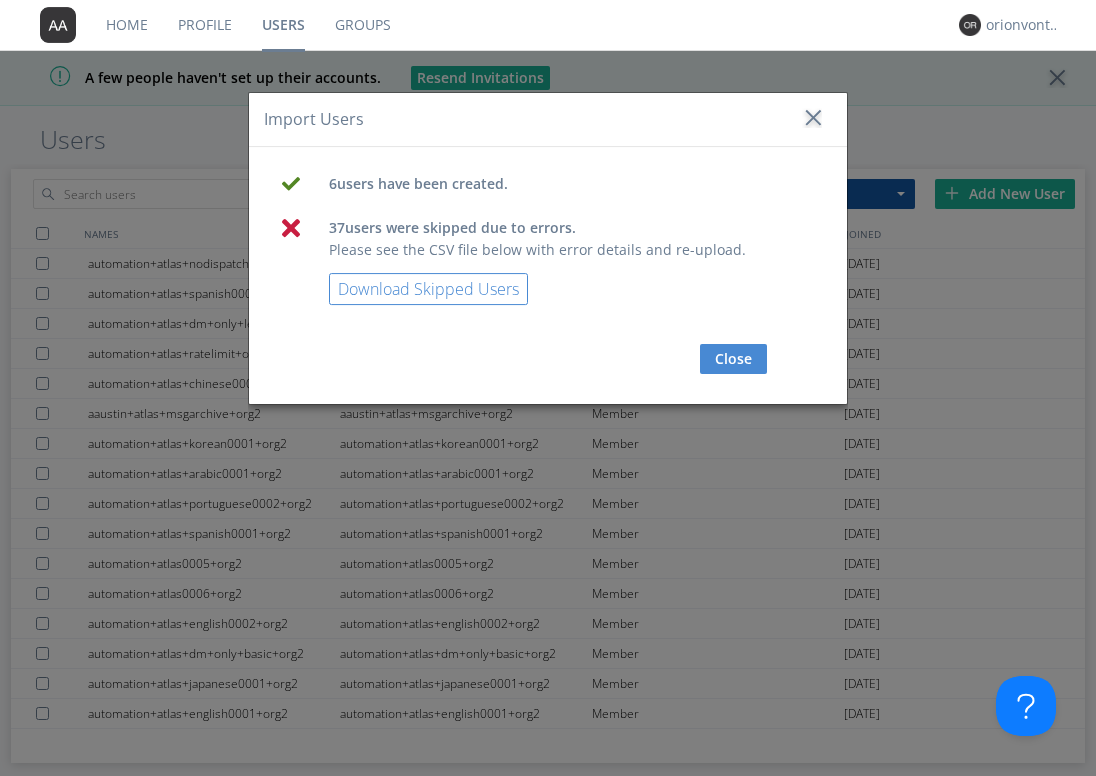 click on "Close" at bounding box center [733, 359] 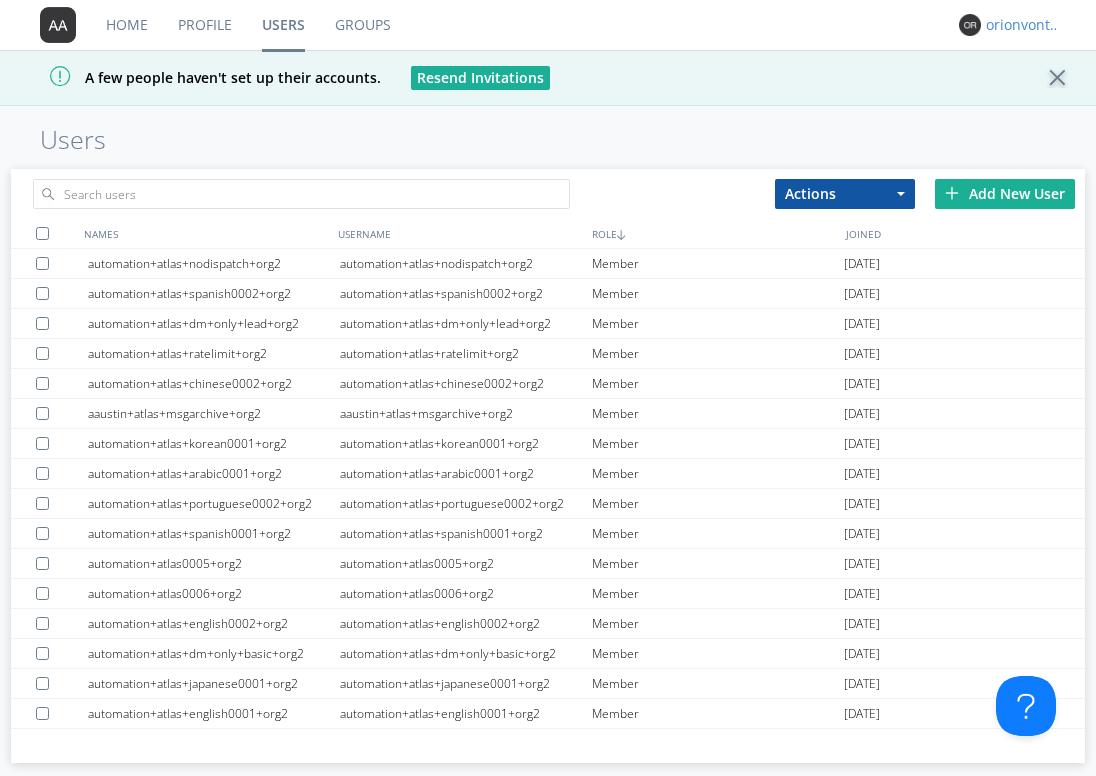 click on "orionvontas" at bounding box center [1023, 25] 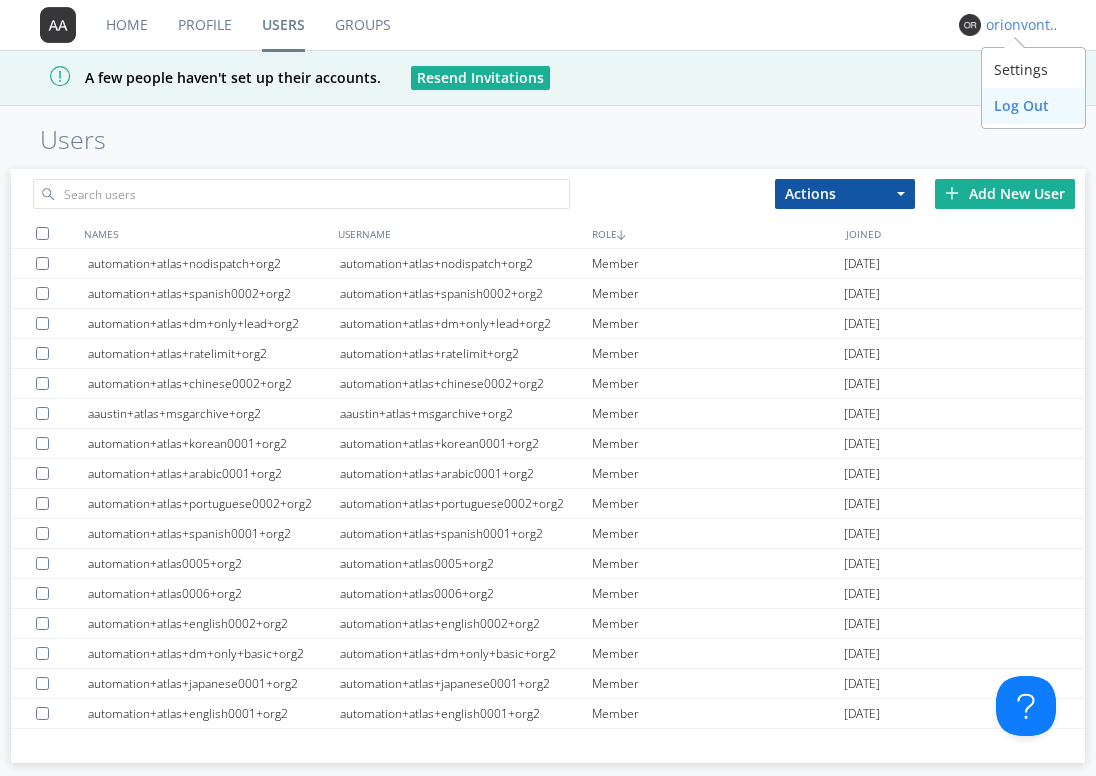 click on "Log Out" at bounding box center [1033, 106] 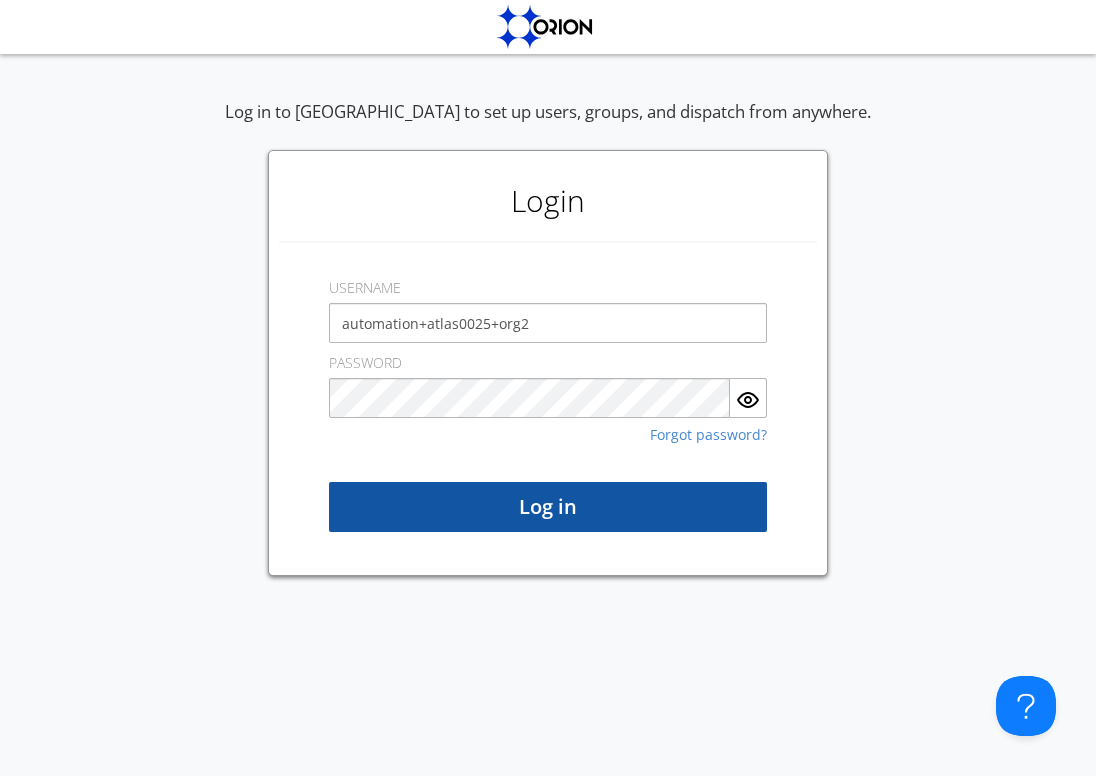 click on "Log in" at bounding box center (548, 507) 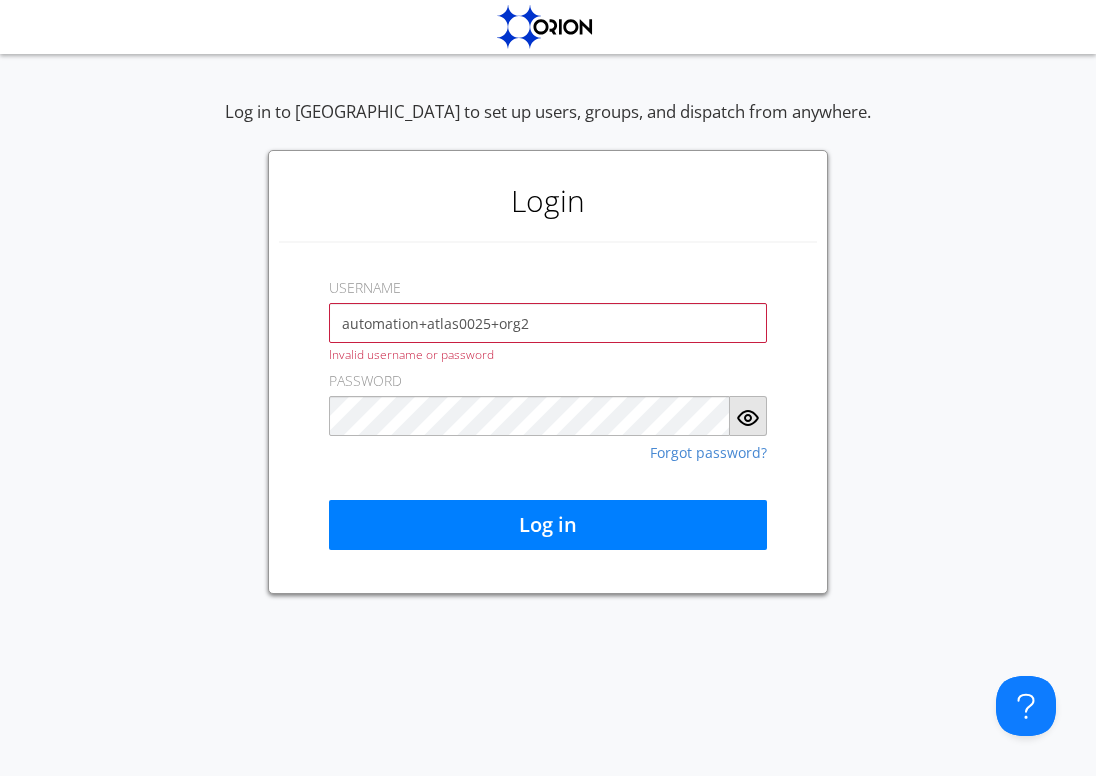 click at bounding box center [748, 418] 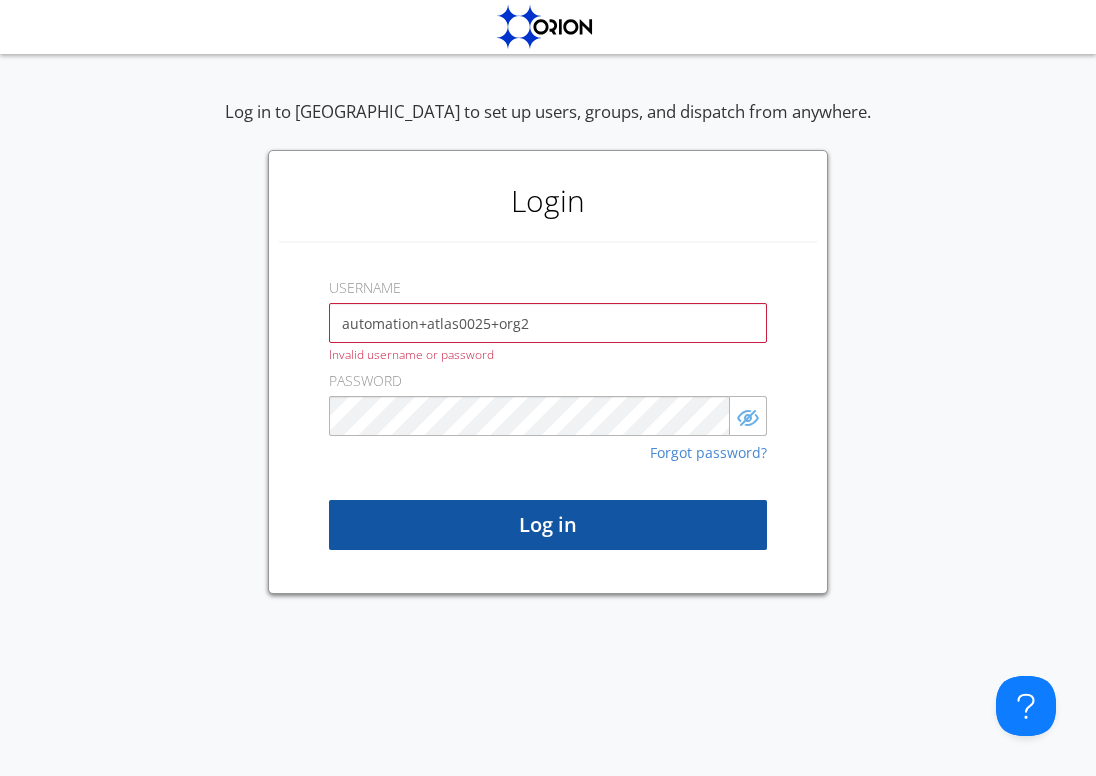 click on "Log in" at bounding box center (548, 525) 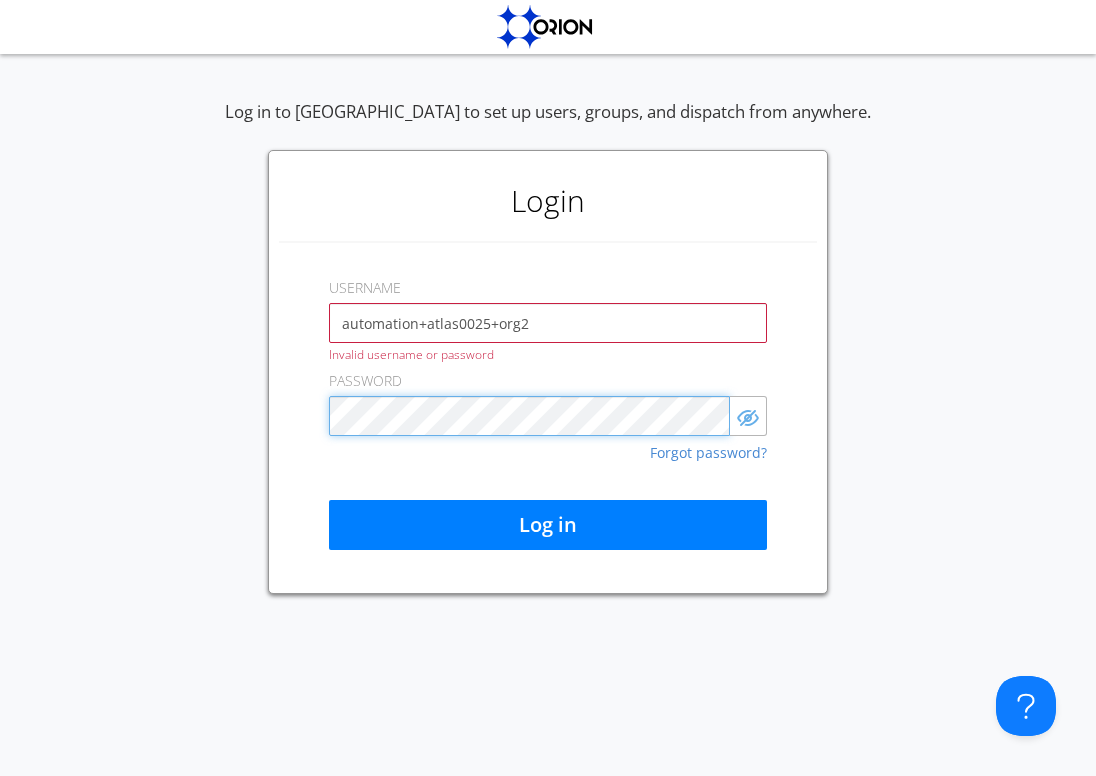 click on "Login USERNAME automation+atlas0025+org2 Invalid username or password PASSWORD Forgot password? Log in" at bounding box center [548, 372] 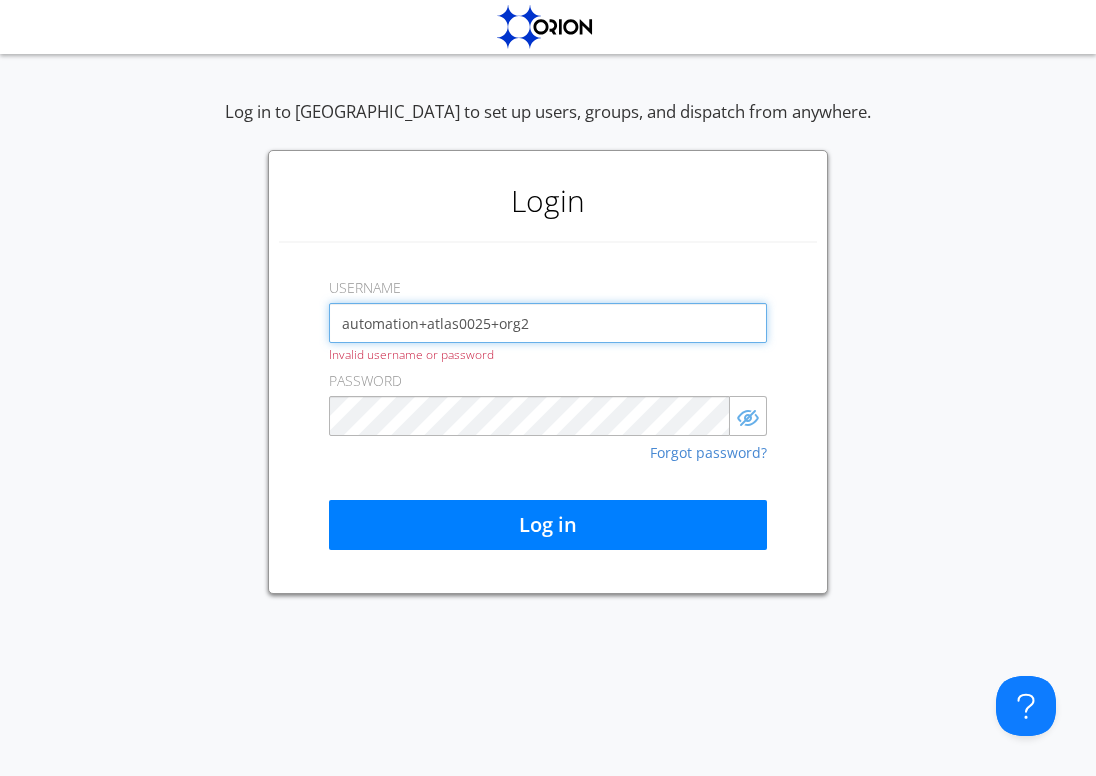 drag, startPoint x: 546, startPoint y: 324, endPoint x: 426, endPoint y: 327, distance: 120.03749 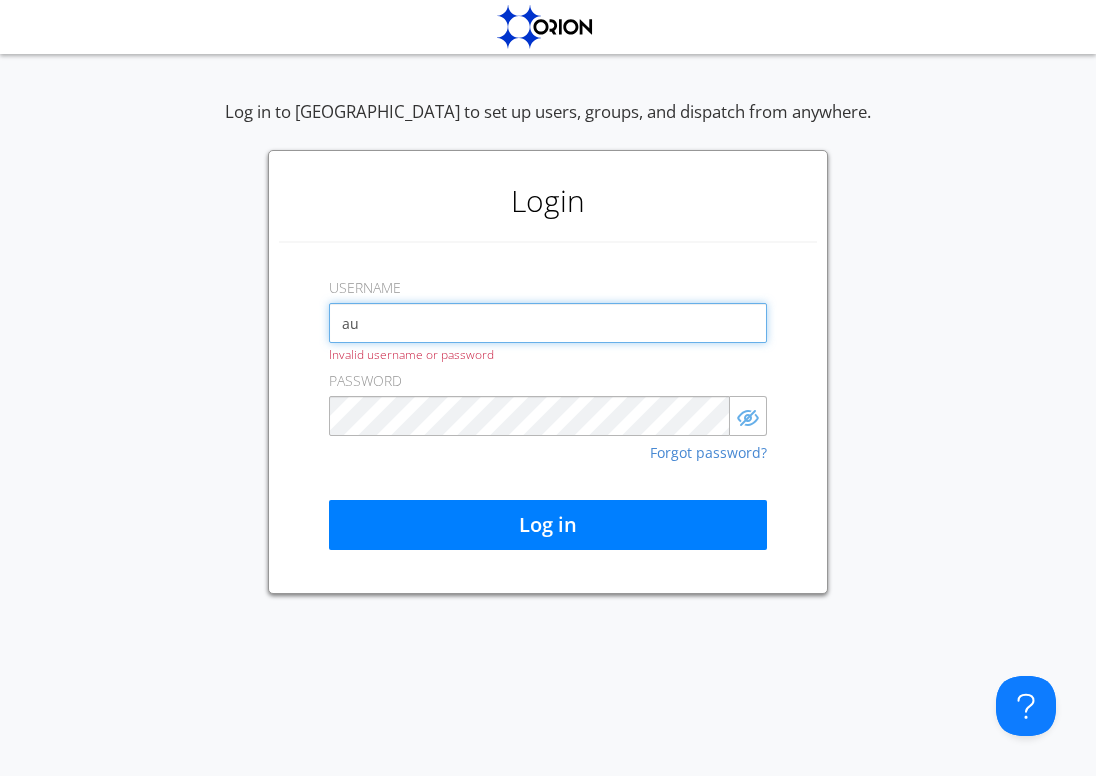 type on "a" 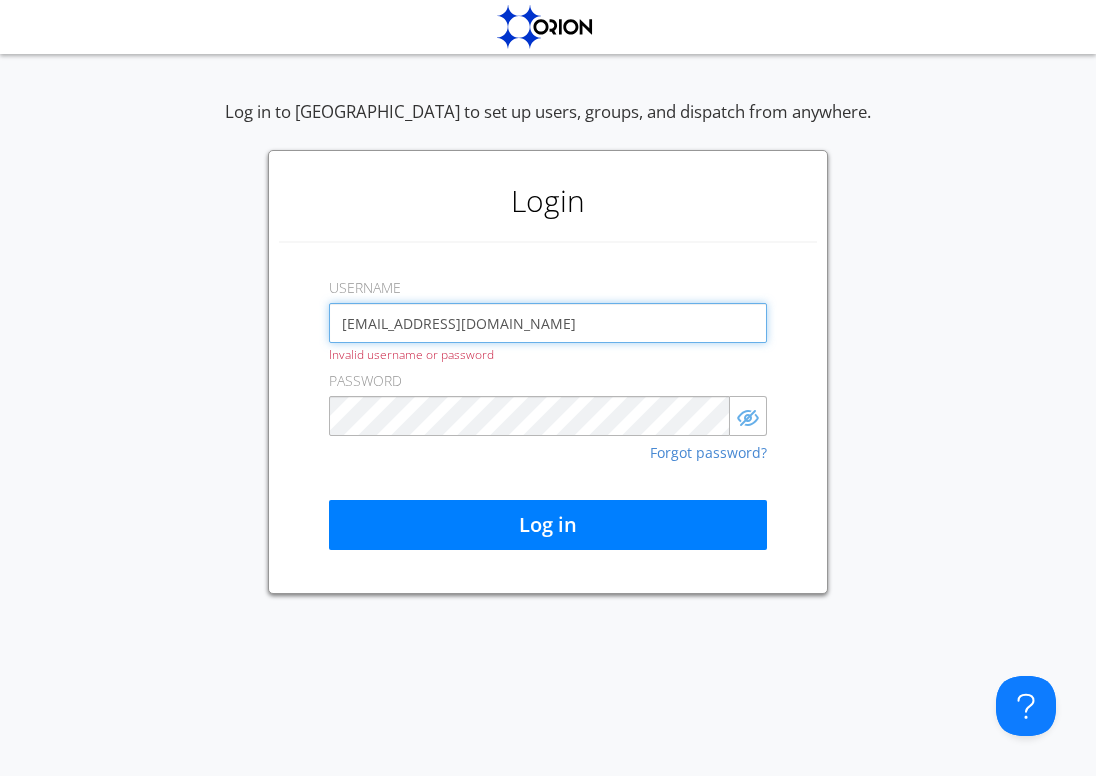 type on "[EMAIL_ADDRESS][DOMAIN_NAME]" 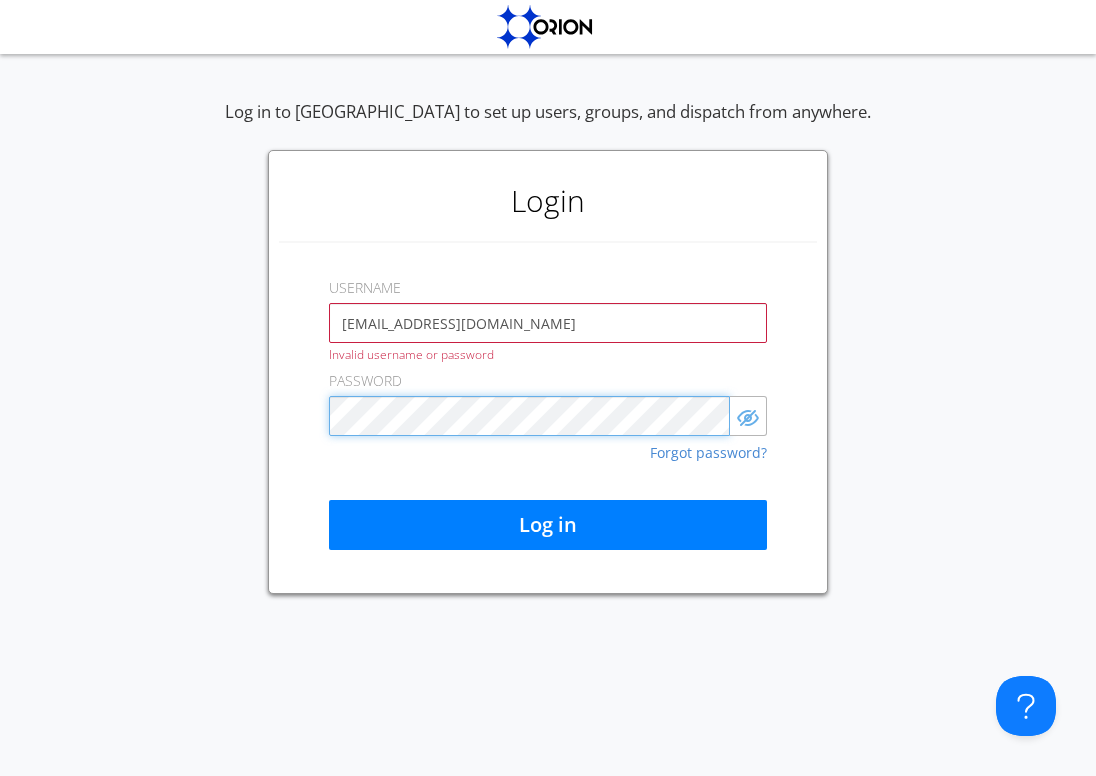 click on "Login USERNAME [EMAIL_ADDRESS][DOMAIN_NAME] Invalid username or password PASSWORD Forgot password? Log in" at bounding box center [548, 372] 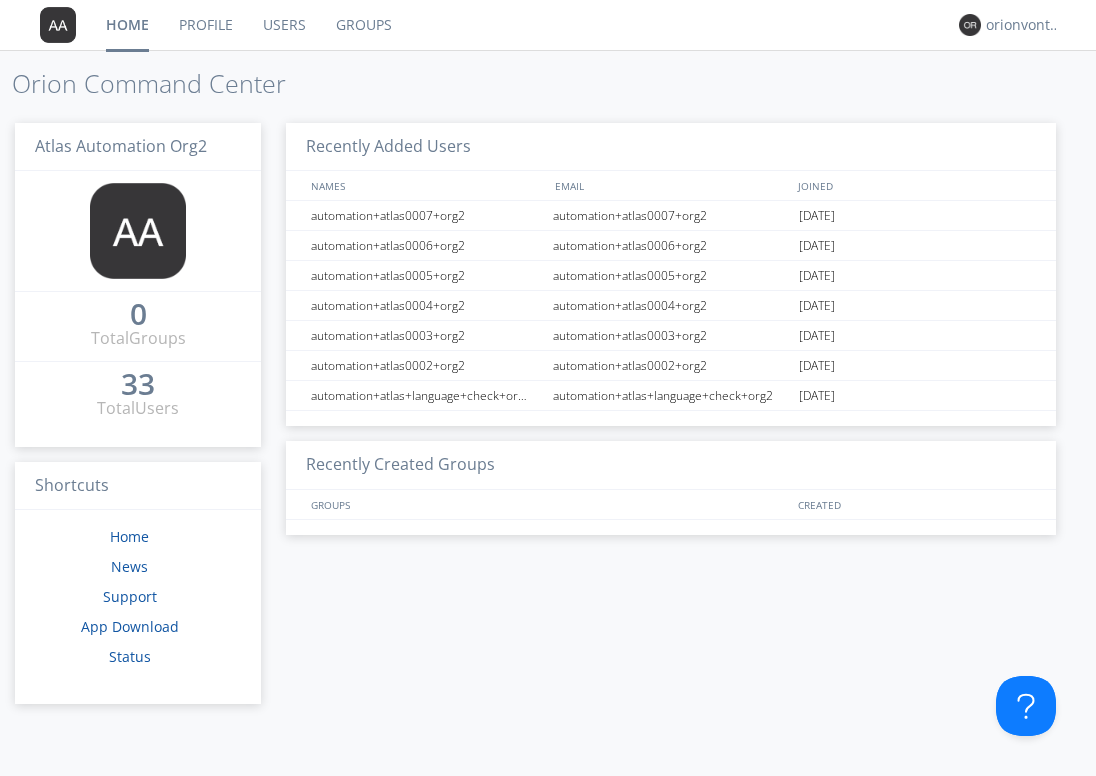 click on "Users" at bounding box center [284, 25] 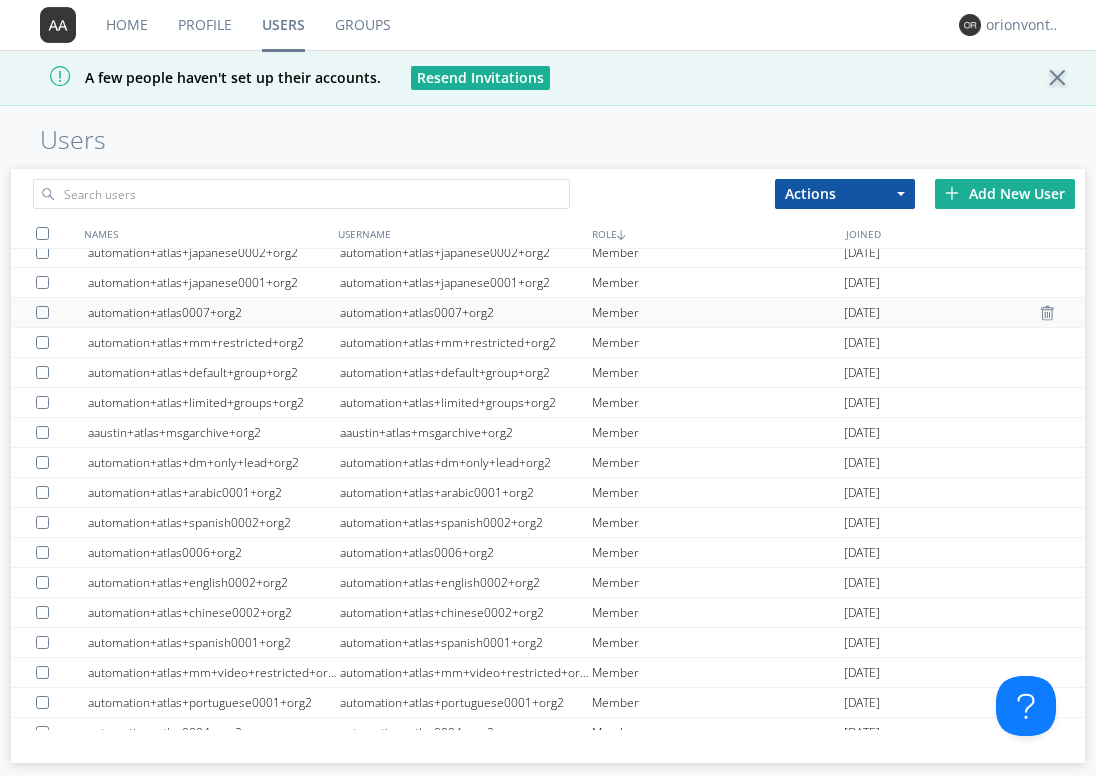scroll, scrollTop: 0, scrollLeft: 0, axis: both 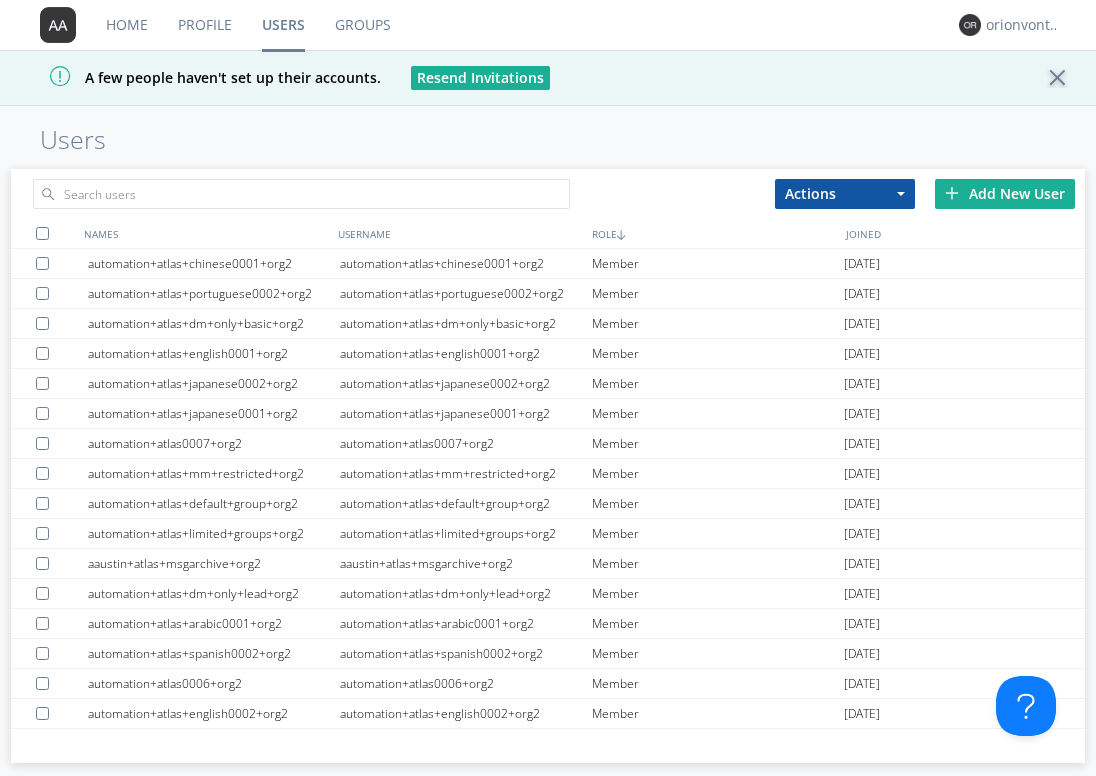 click on "Users" at bounding box center [283, 25] 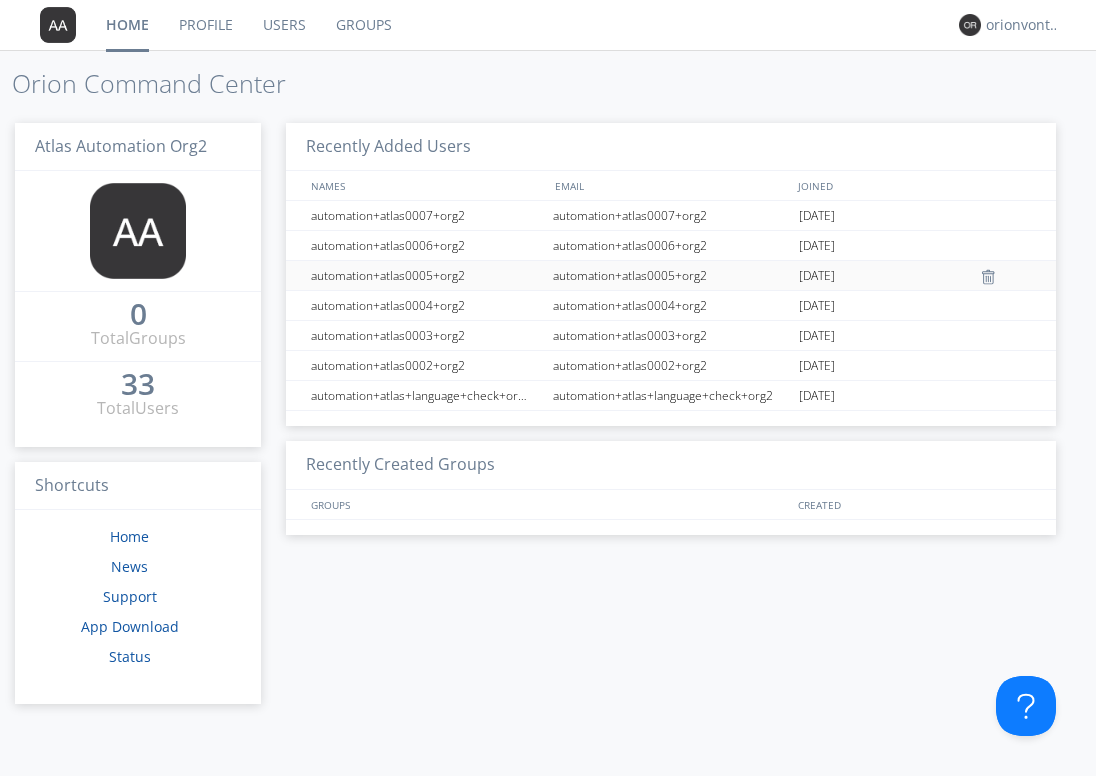 click on "automation+atlas0005+org2" at bounding box center (427, 275) 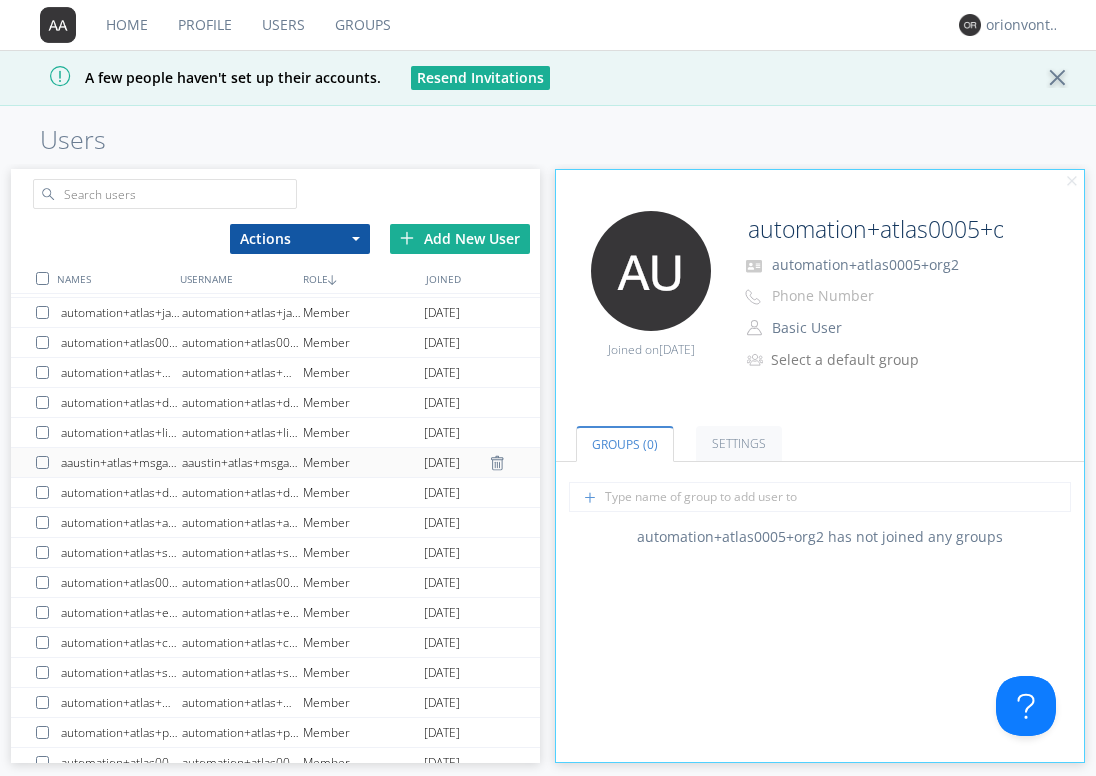 scroll, scrollTop: 12, scrollLeft: 0, axis: vertical 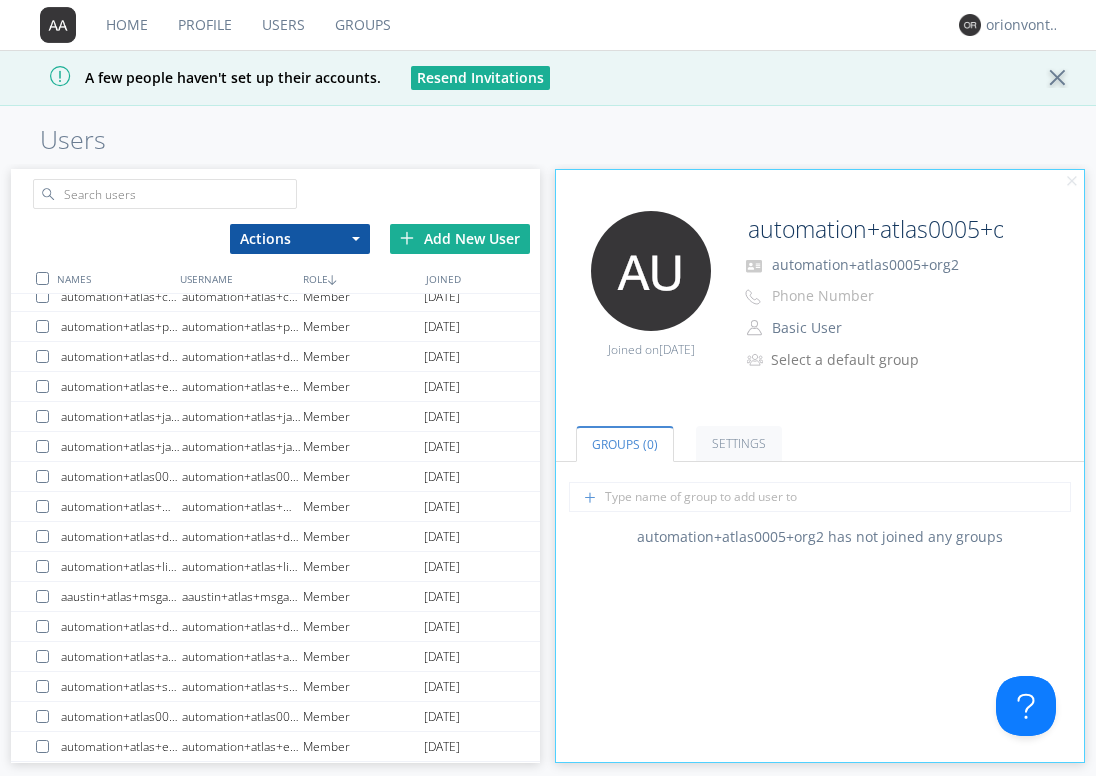 click on "Users" at bounding box center (283, 25) 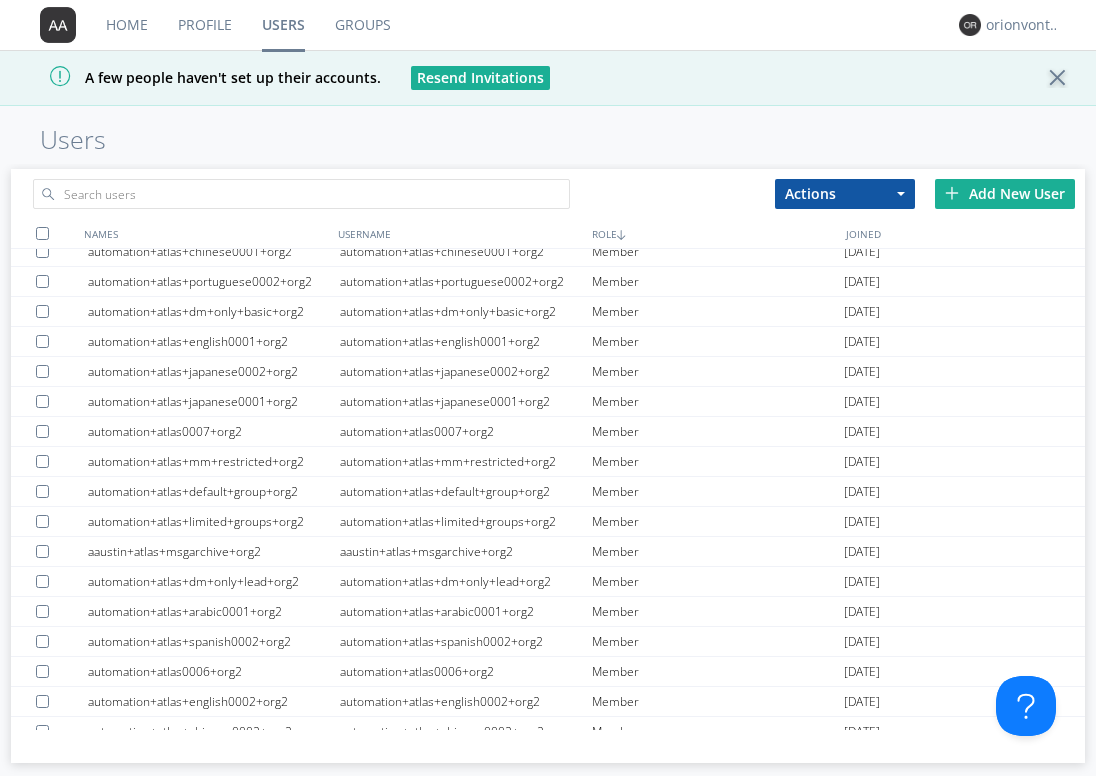 click on "Home" at bounding box center [127, 25] 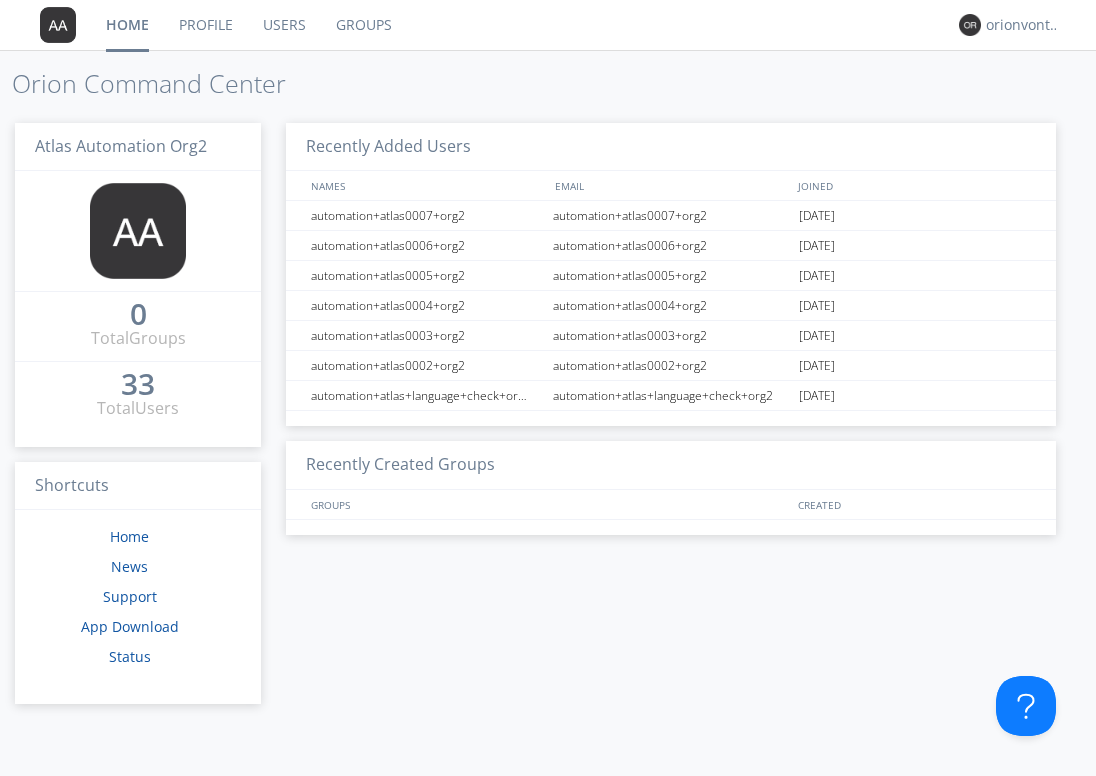 click on "Users" at bounding box center (284, 25) 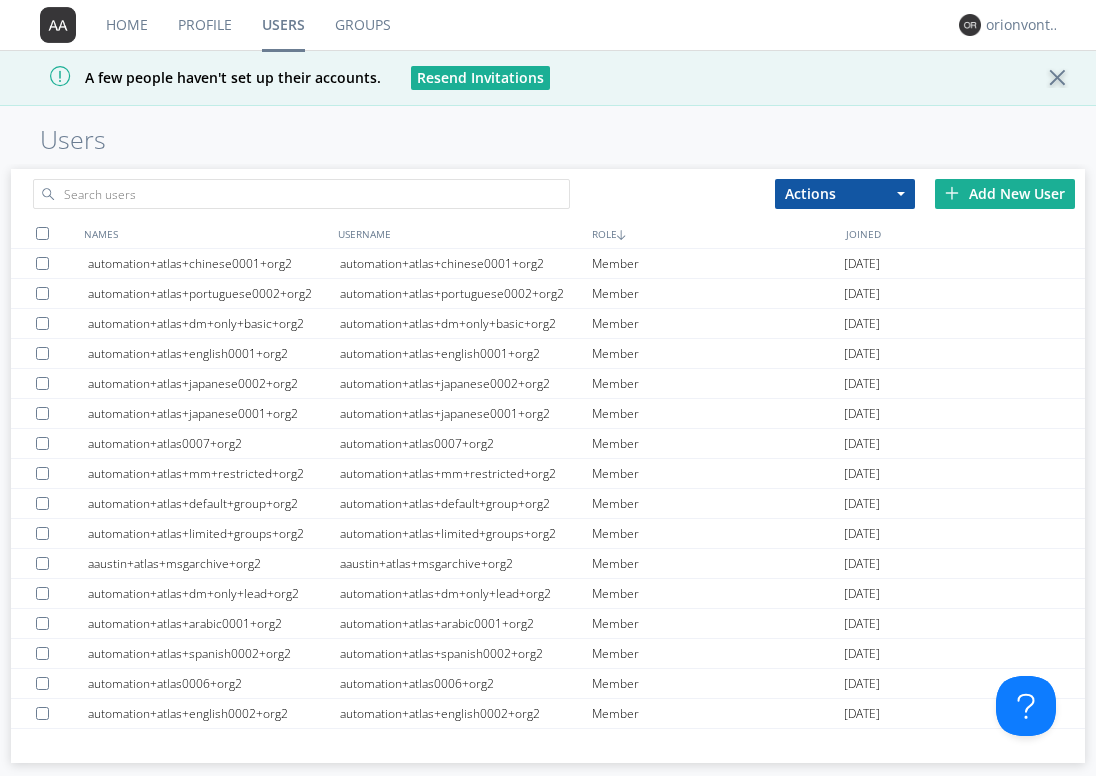 click on "Add New User" at bounding box center [1005, 194] 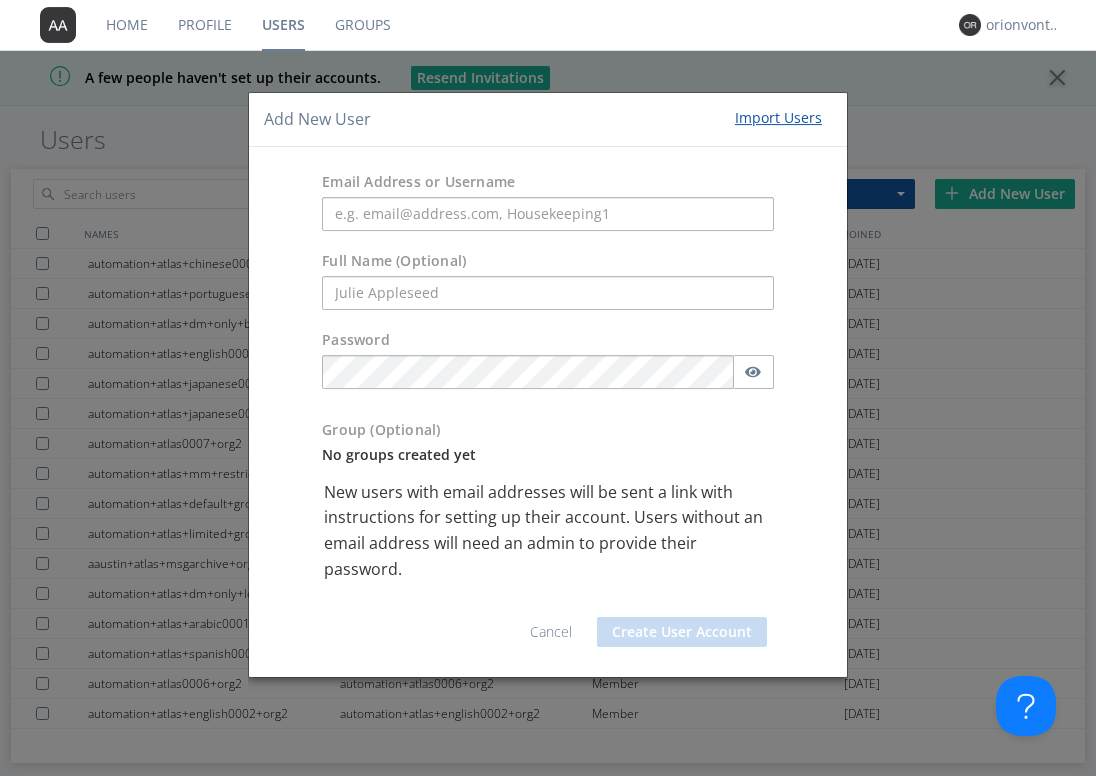 click on "Import Users" at bounding box center [778, 118] 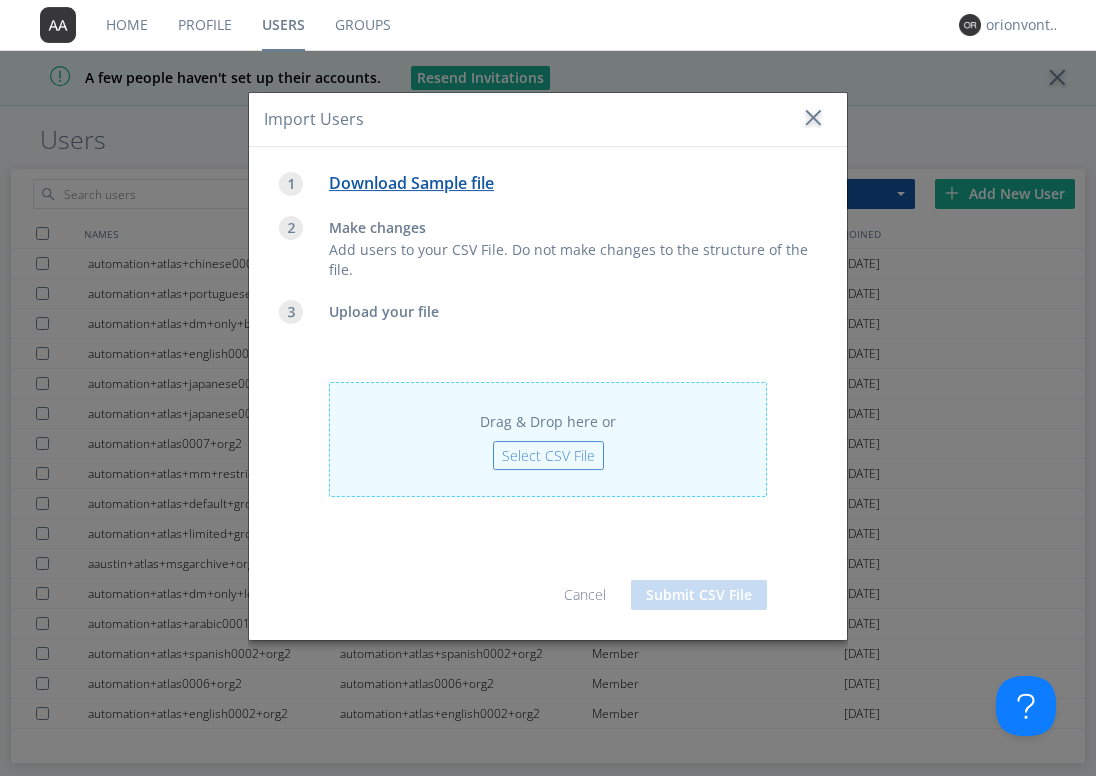 click on "Select CSV File" at bounding box center [548, 455] 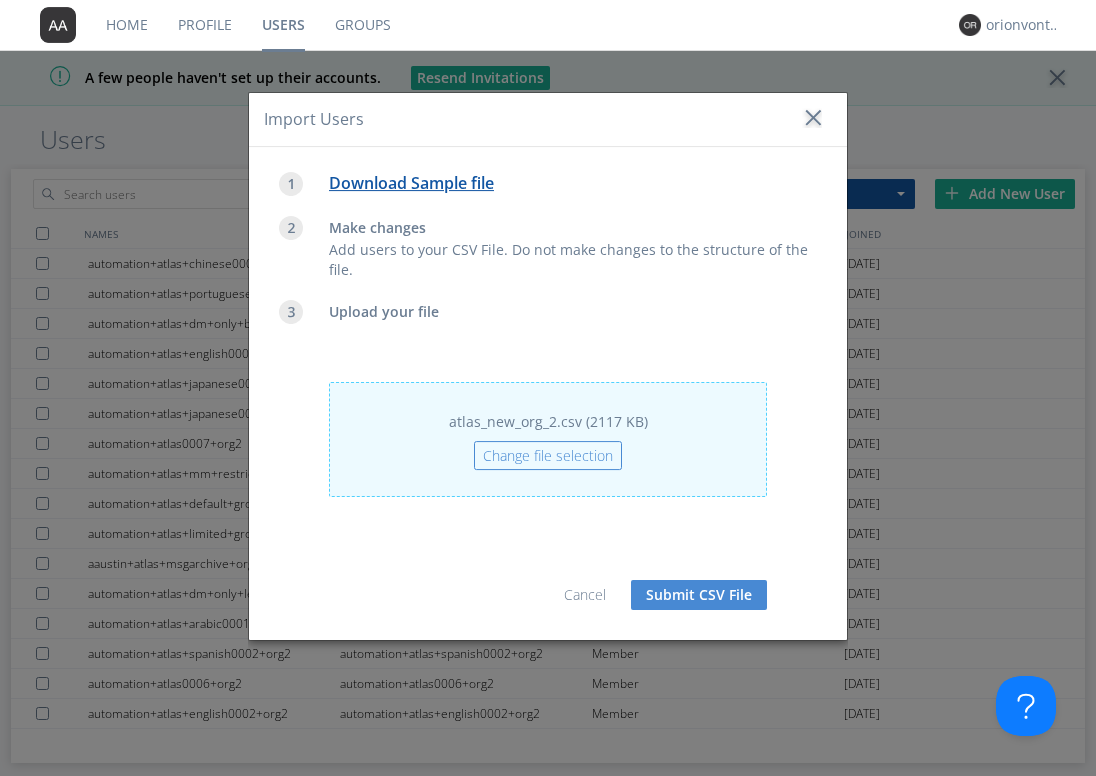 click on "Submit CSV File" at bounding box center (699, 595) 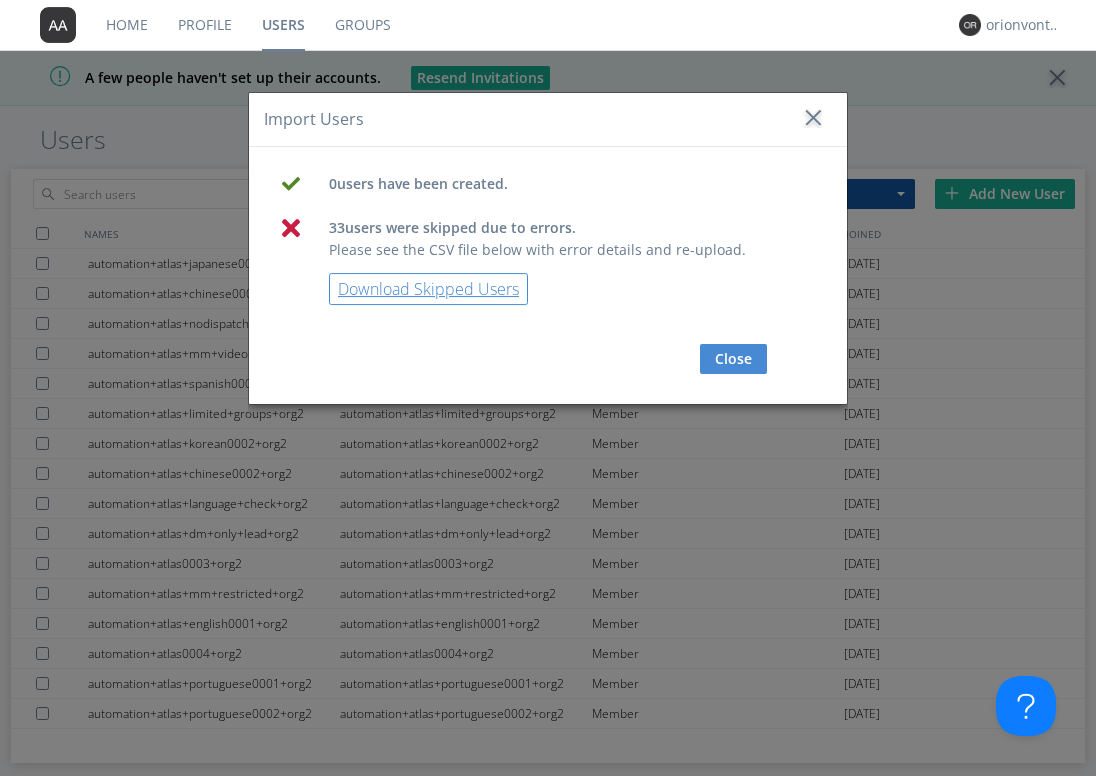 click on "Download Skipped Users" at bounding box center [428, 289] 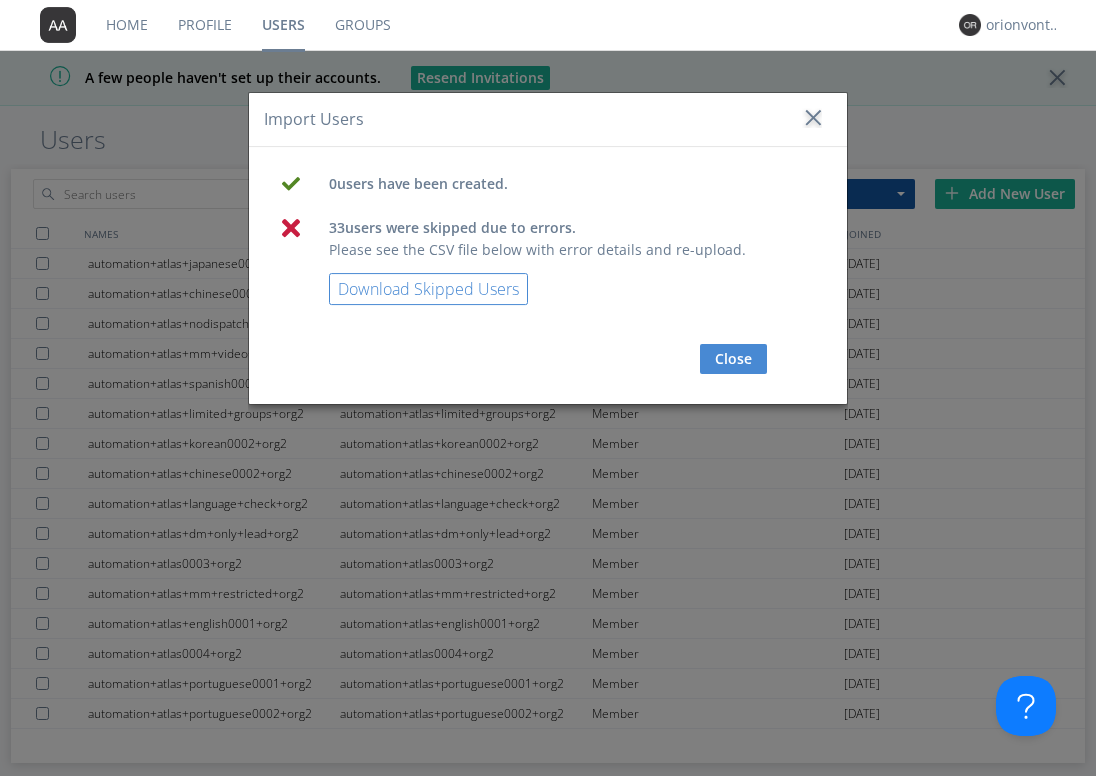 drag, startPoint x: 725, startPoint y: 358, endPoint x: 615, endPoint y: 313, distance: 118.84864 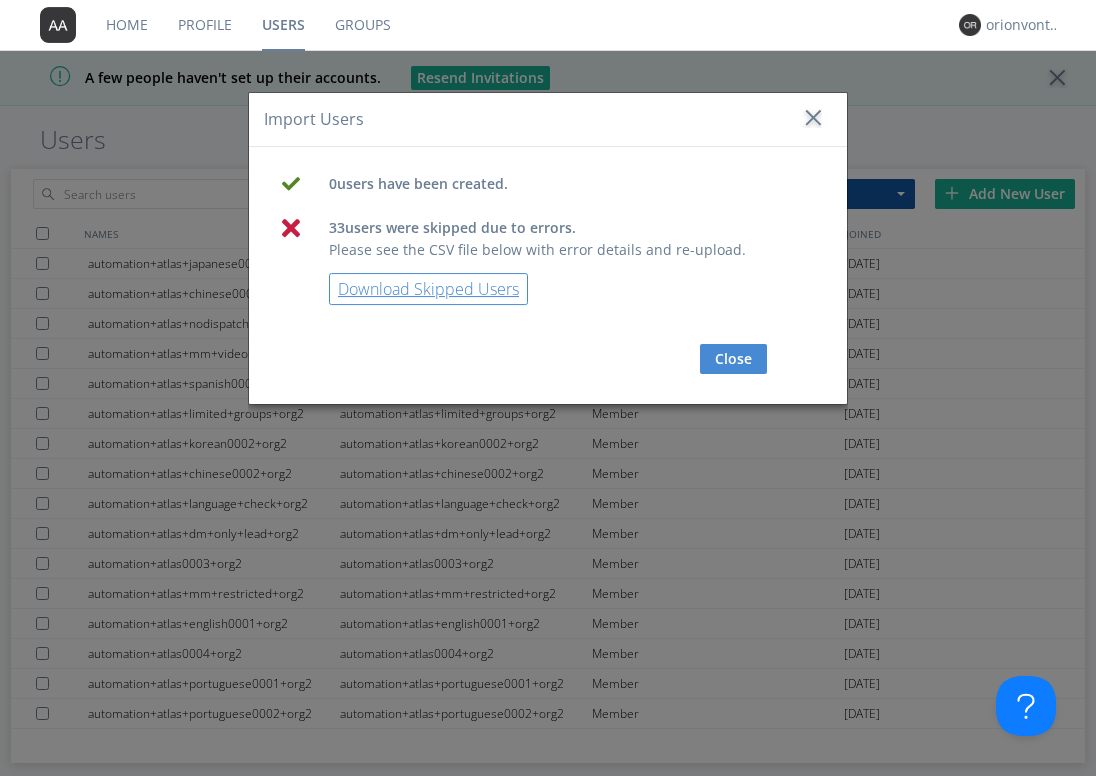 click on "Download Skipped Users" at bounding box center (428, 289) 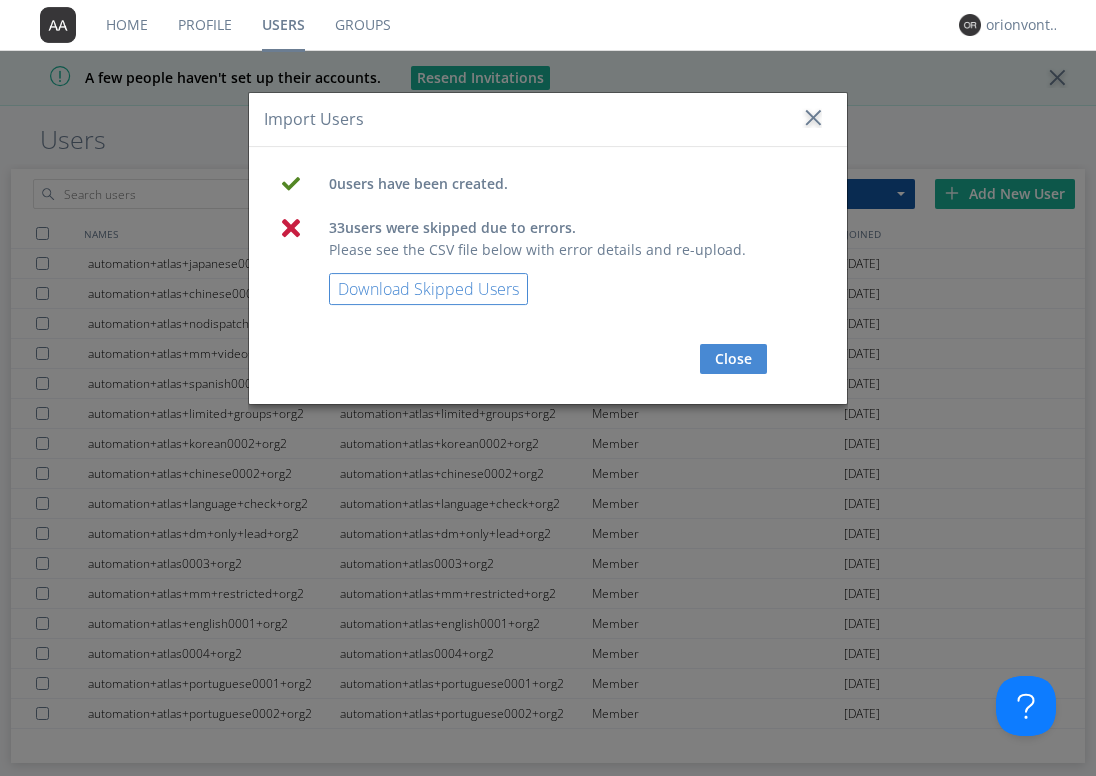 click on "Close" at bounding box center [733, 359] 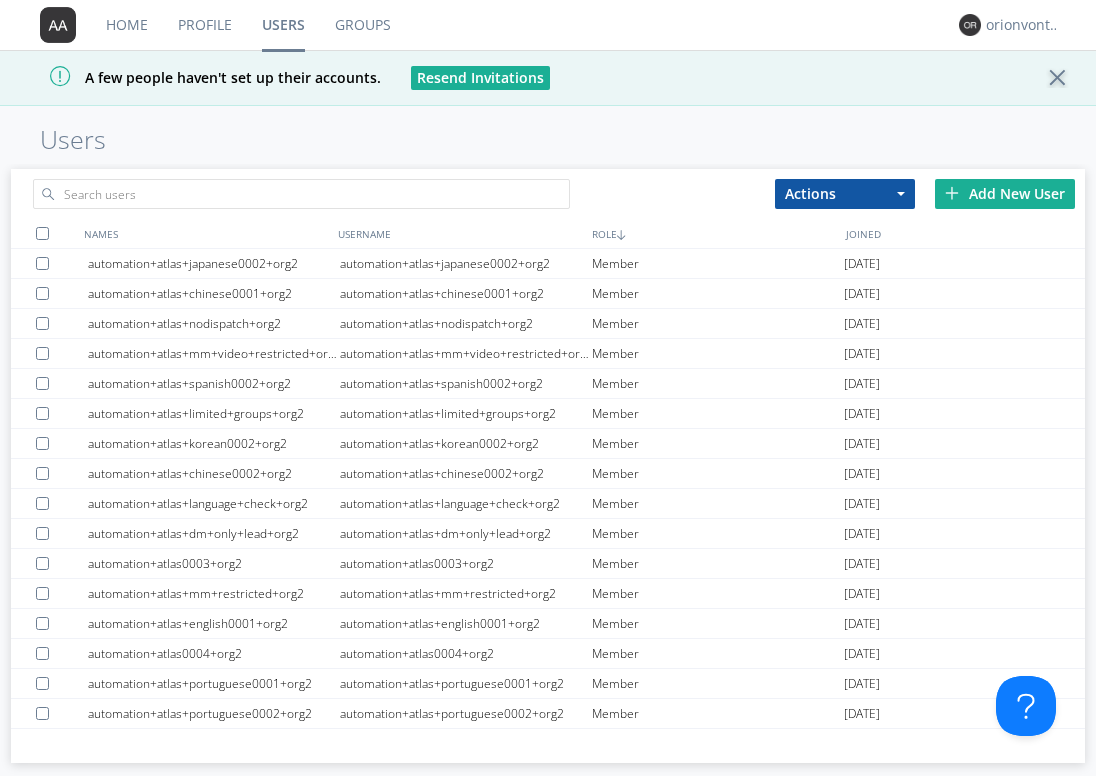 click on "Add New User" at bounding box center (1005, 194) 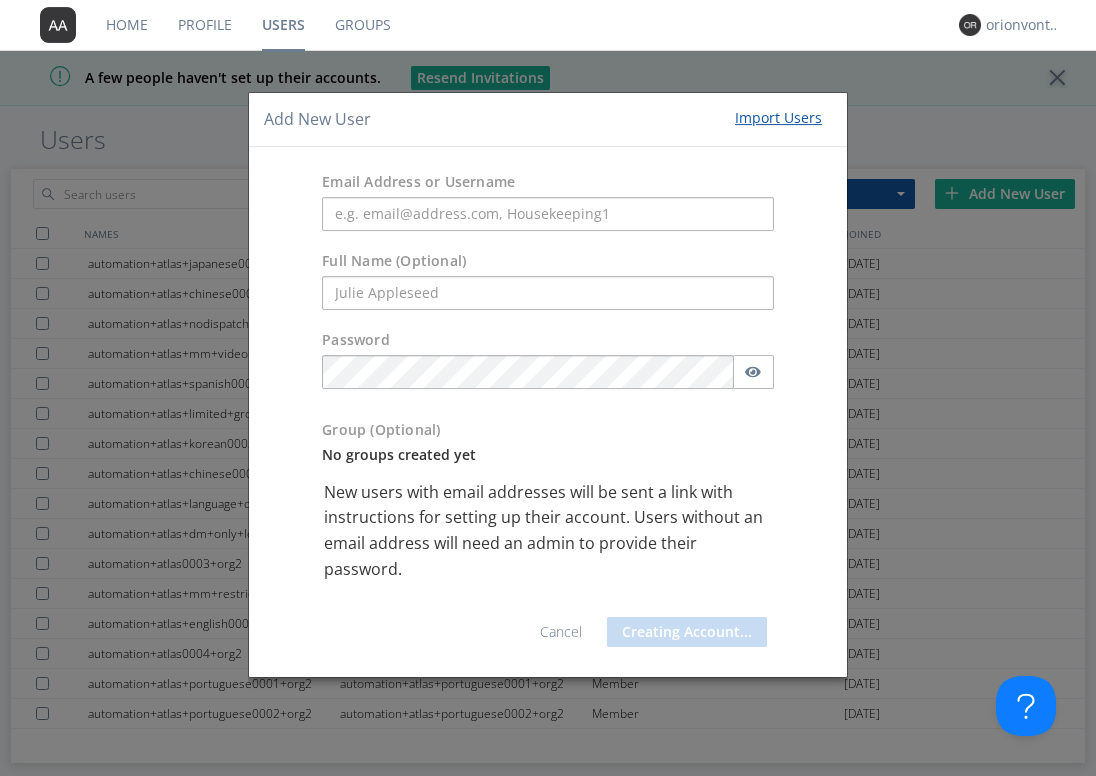 click on "Import Users" at bounding box center [778, 118] 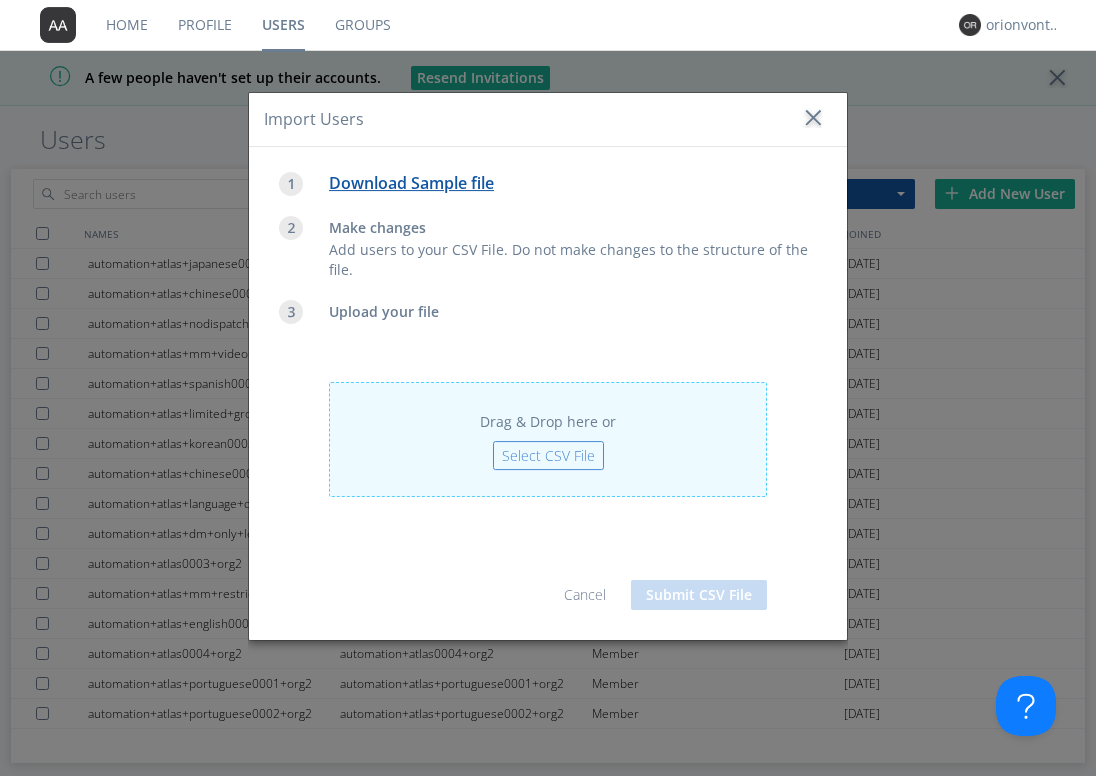 click on "Select CSV File" at bounding box center (548, 455) 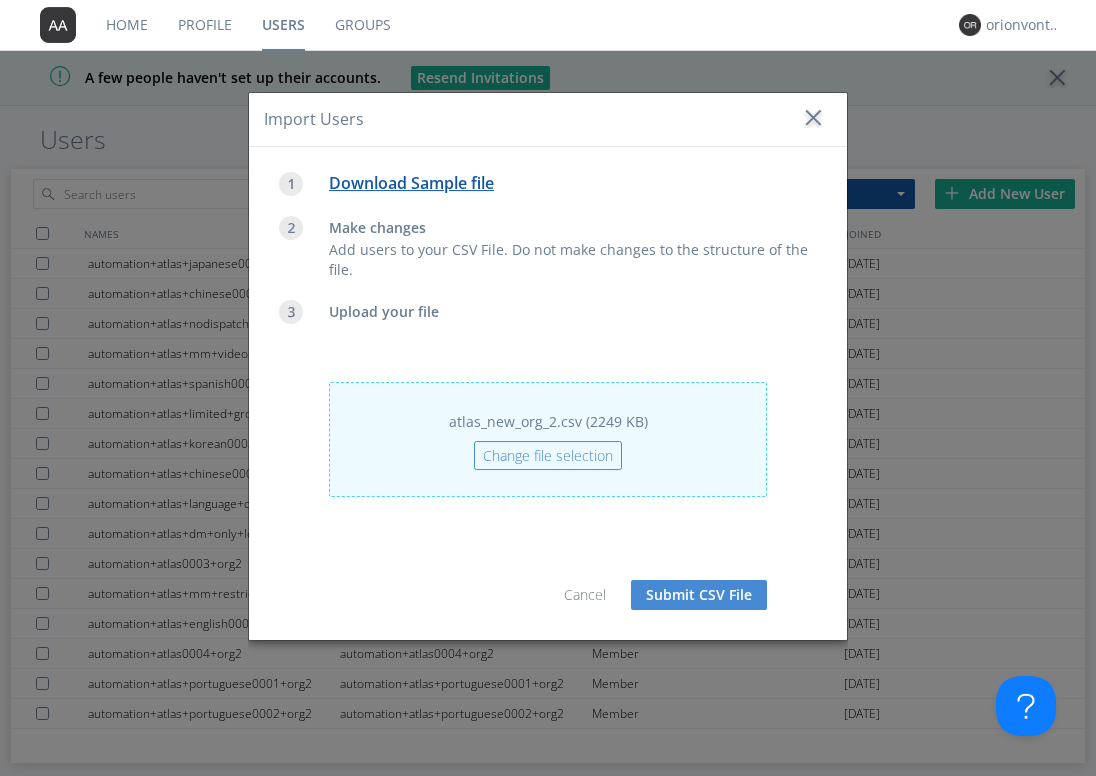 click on "Submit CSV File" at bounding box center (699, 595) 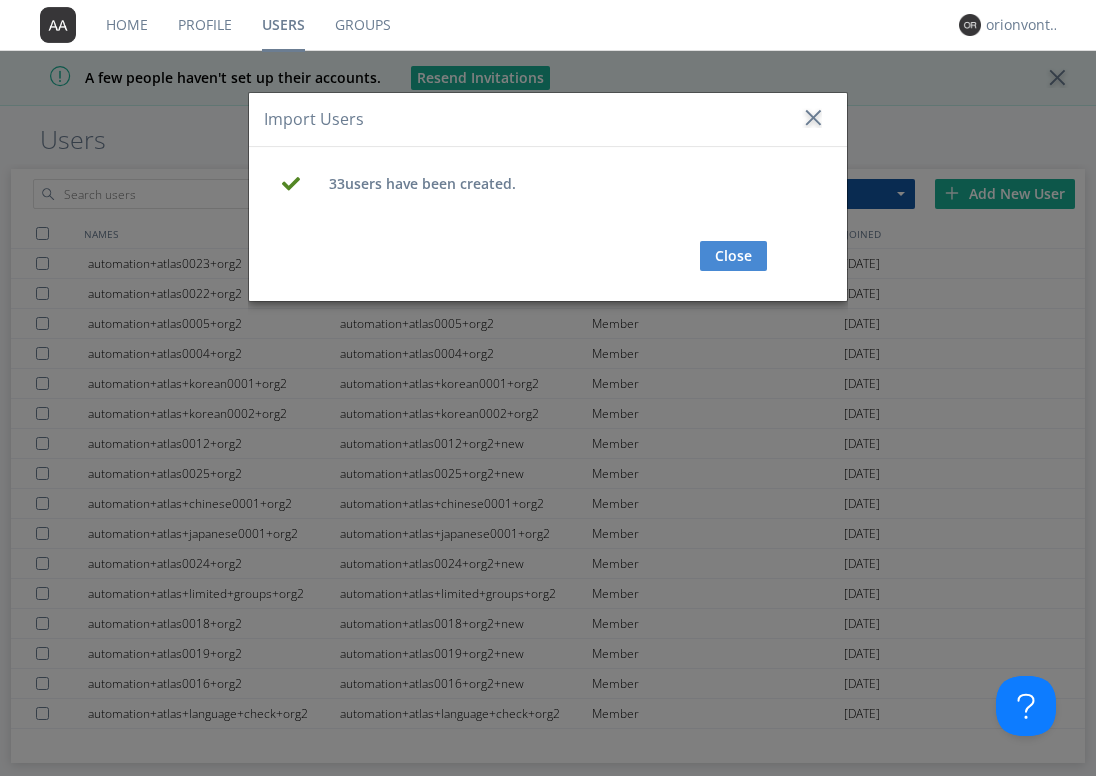 click on "Close" at bounding box center [733, 256] 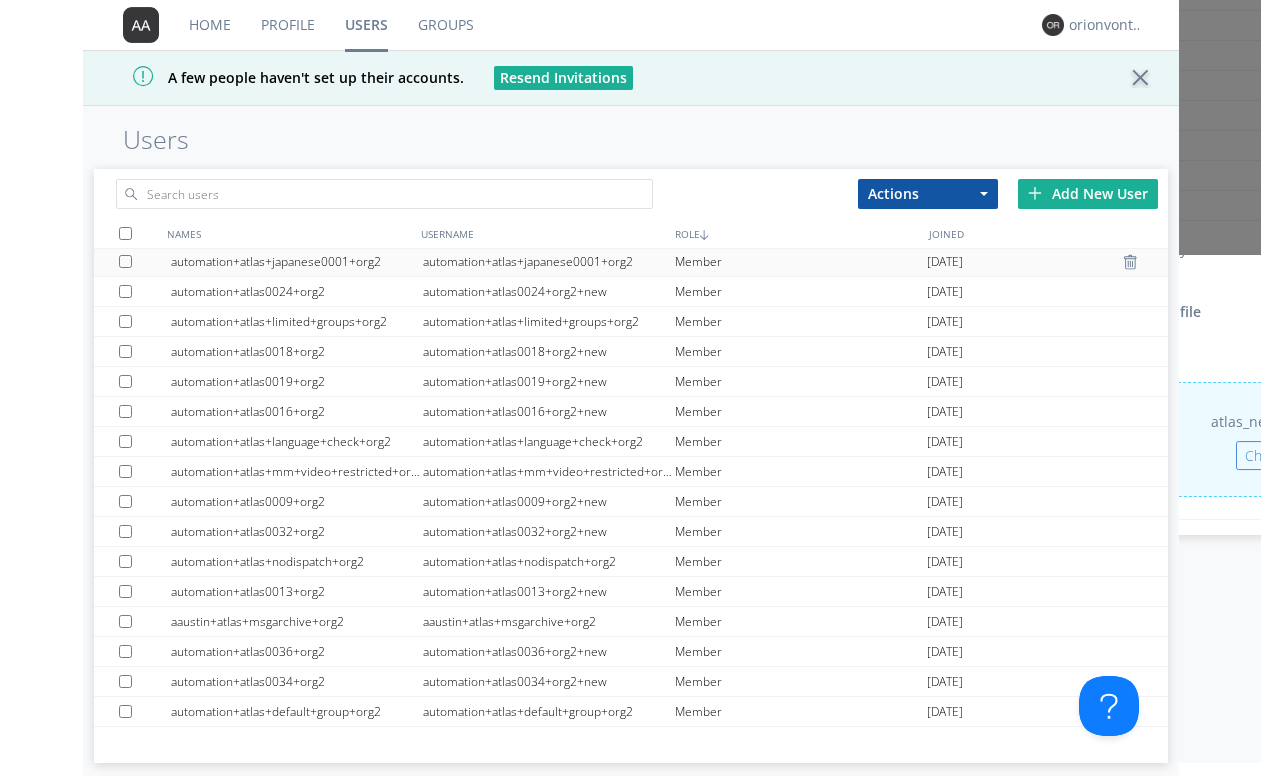 scroll, scrollTop: 0, scrollLeft: 0, axis: both 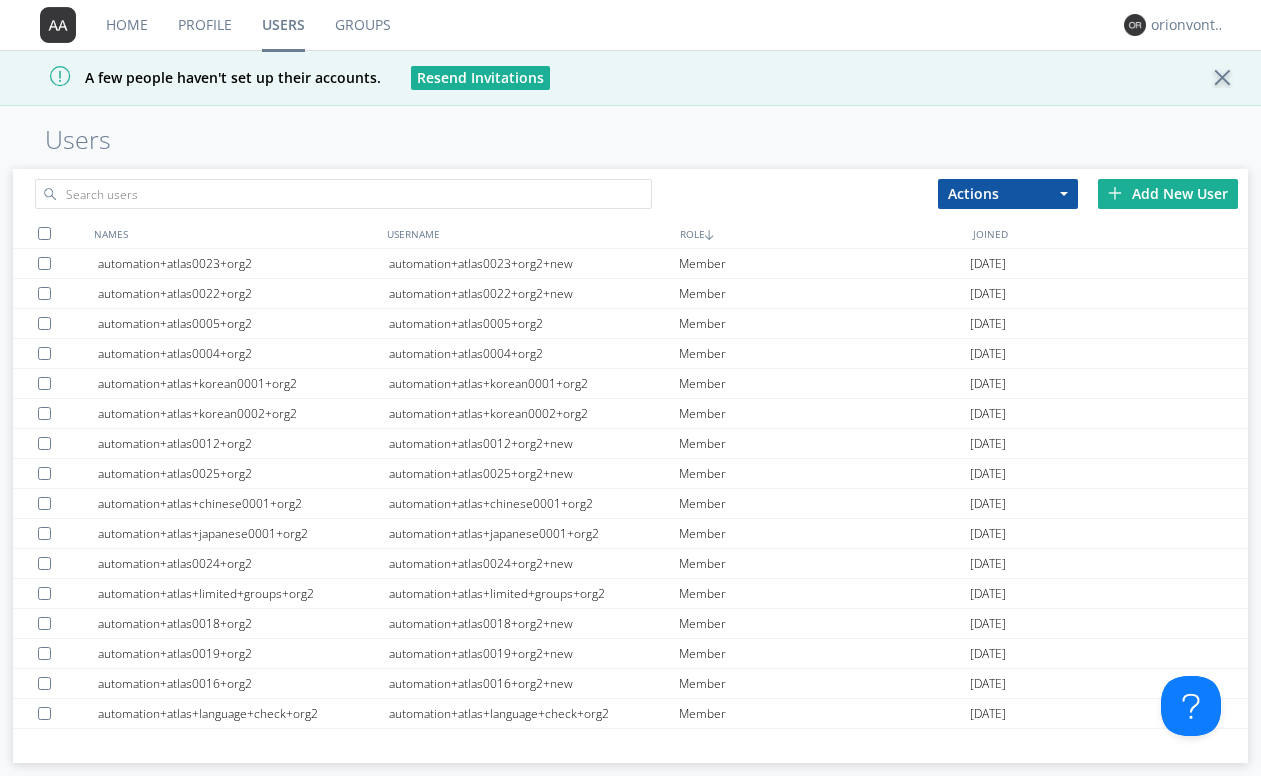 click on "Add New User" at bounding box center (1168, 194) 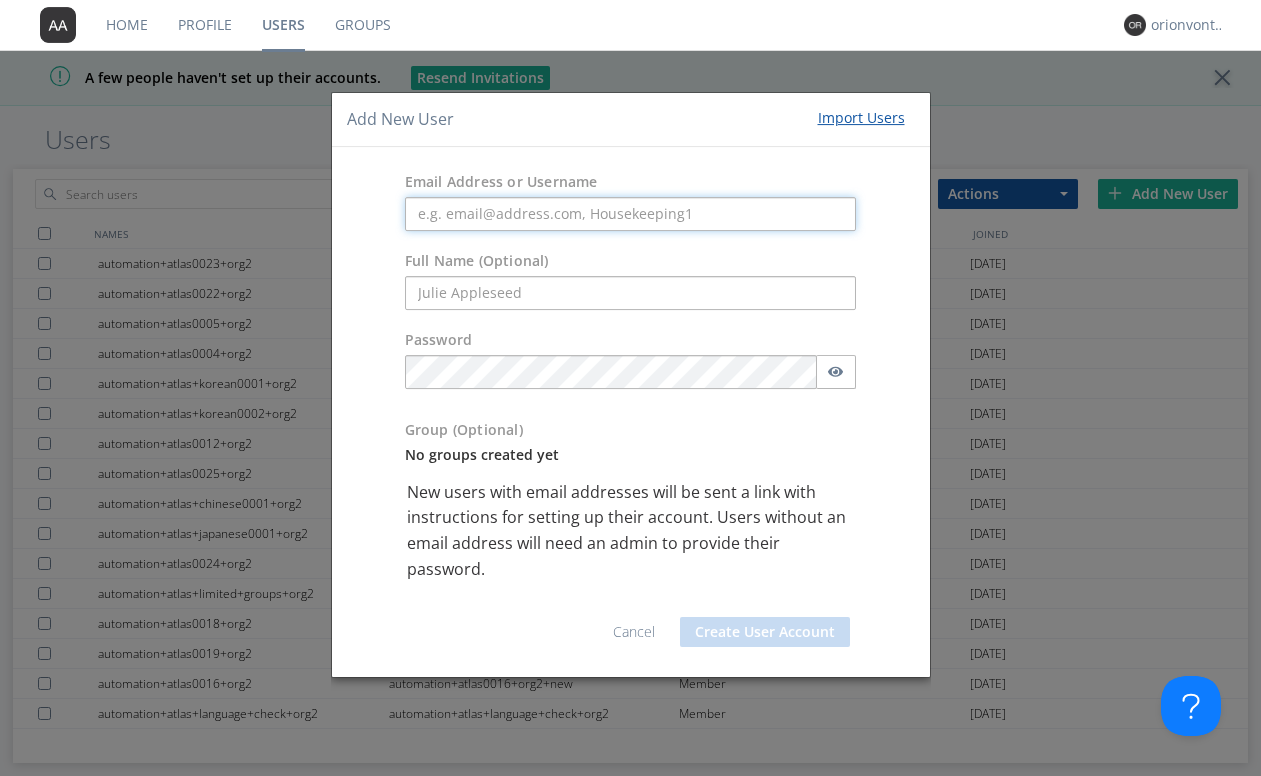 click at bounding box center [631, 214] 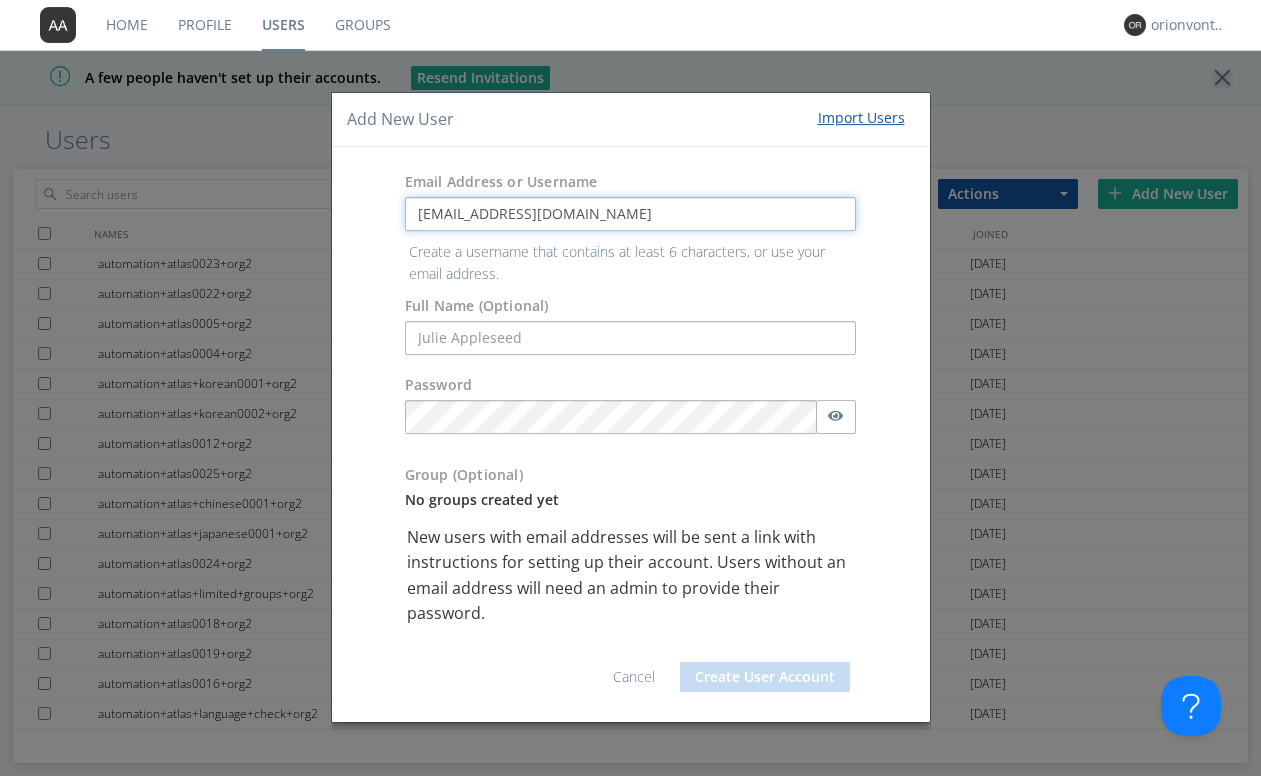 type on "[EMAIL_ADDRESS][DOMAIN_NAME]" 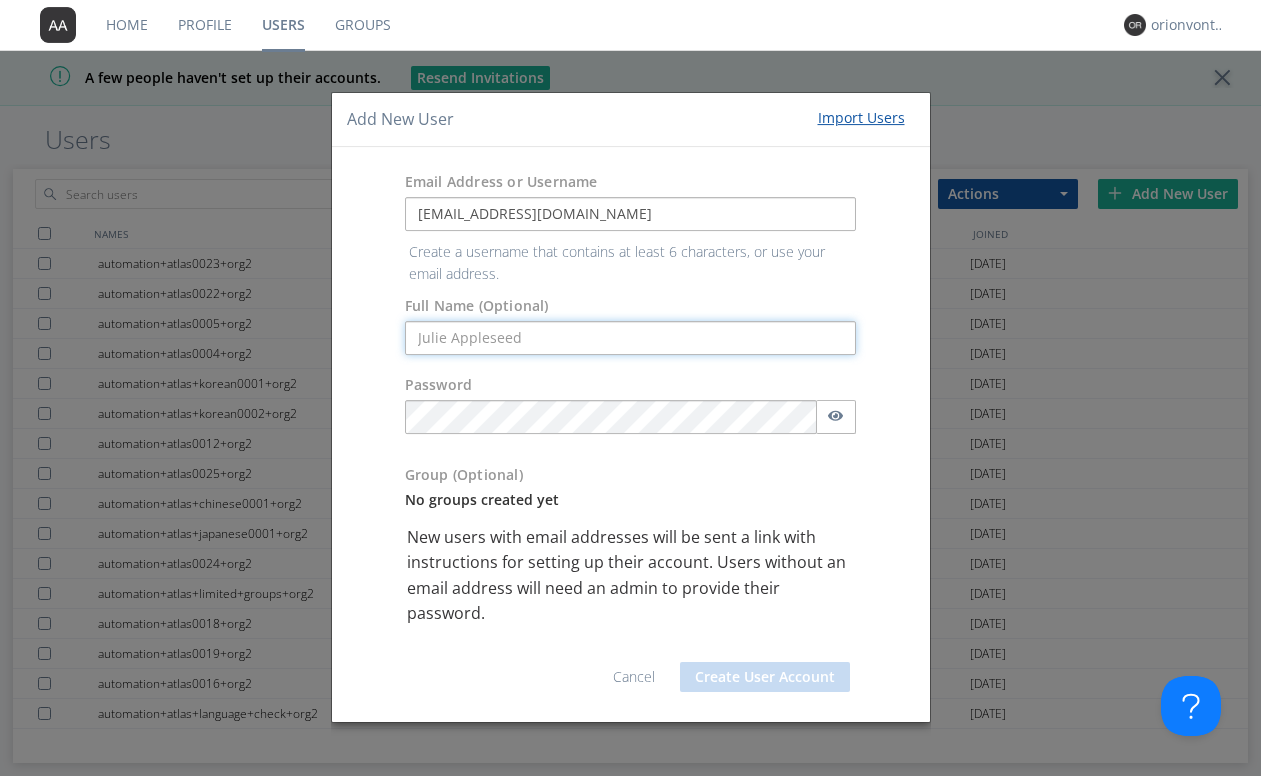 click on "Email Address or Username [EMAIL_ADDRESS][DOMAIN_NAME] Create a username that contains at least 6 characters, or use your email address. Full Name (Optional) Password Group (Optional) No groups created yet New users with email addresses will be sent a link with instructions for setting up their account. Users without an email address will need an admin to provide their password. Cancel Create User Account" at bounding box center (631, 434) 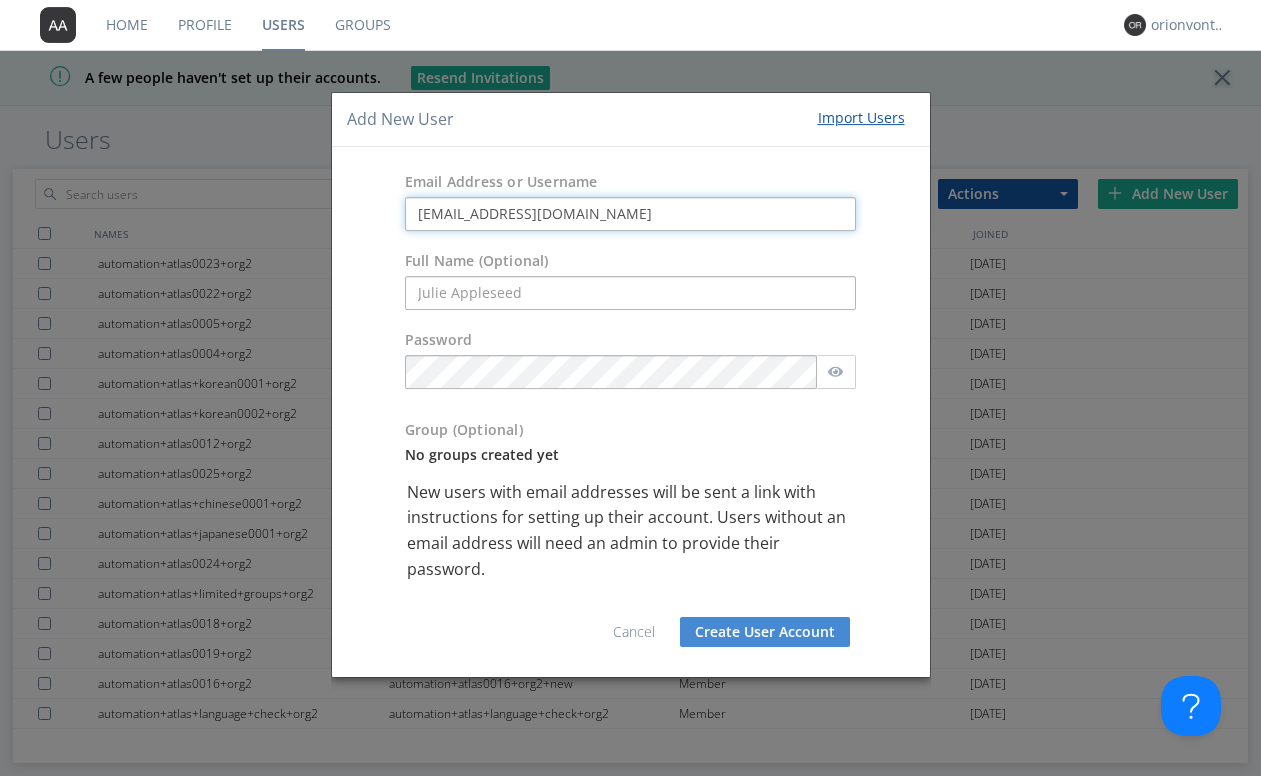 drag, startPoint x: 567, startPoint y: 210, endPoint x: 407, endPoint y: 209, distance: 160.00313 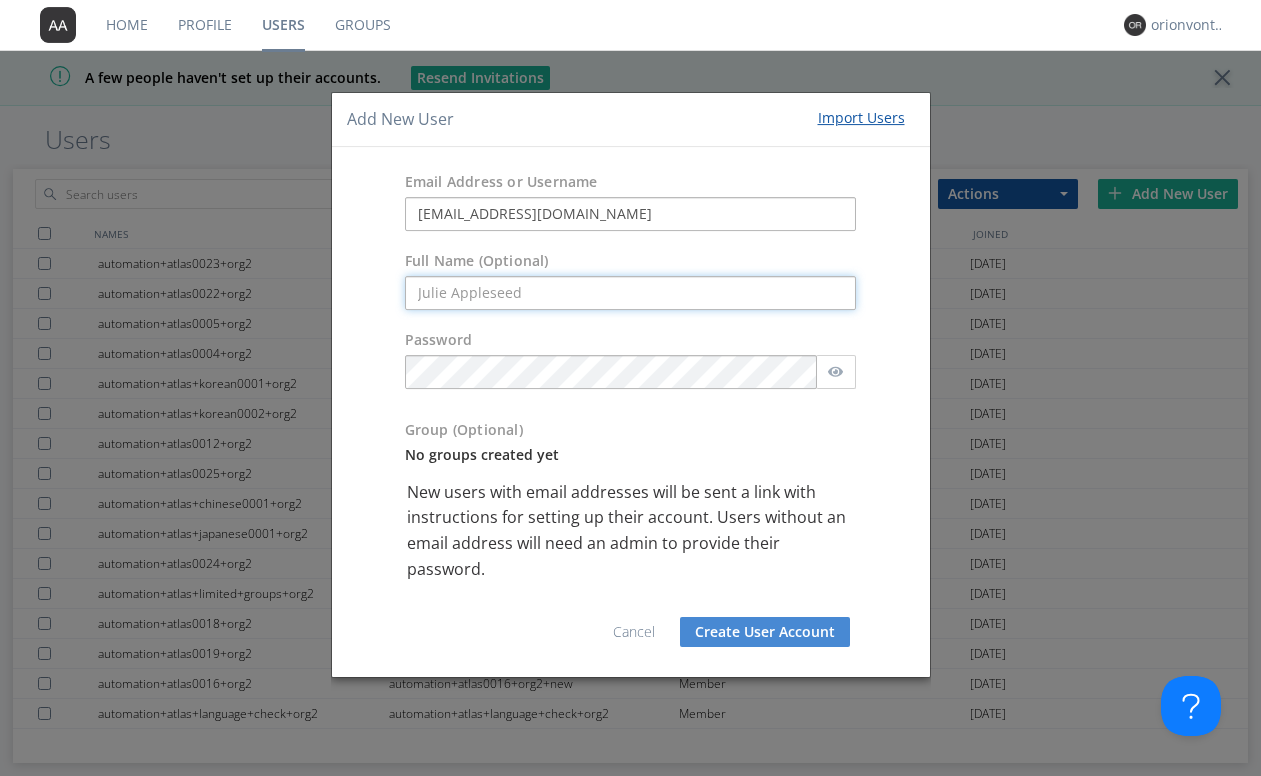 click at bounding box center [631, 293] 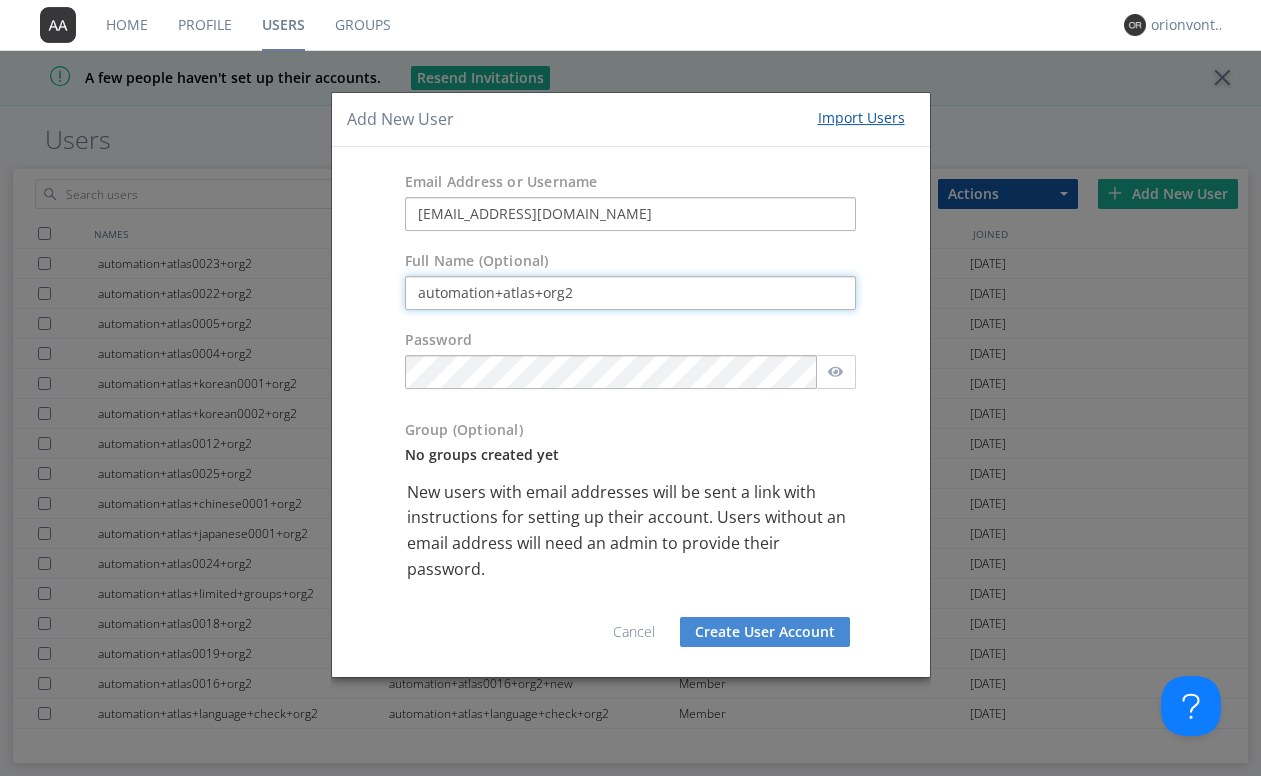 type on "automation+atlas+org2" 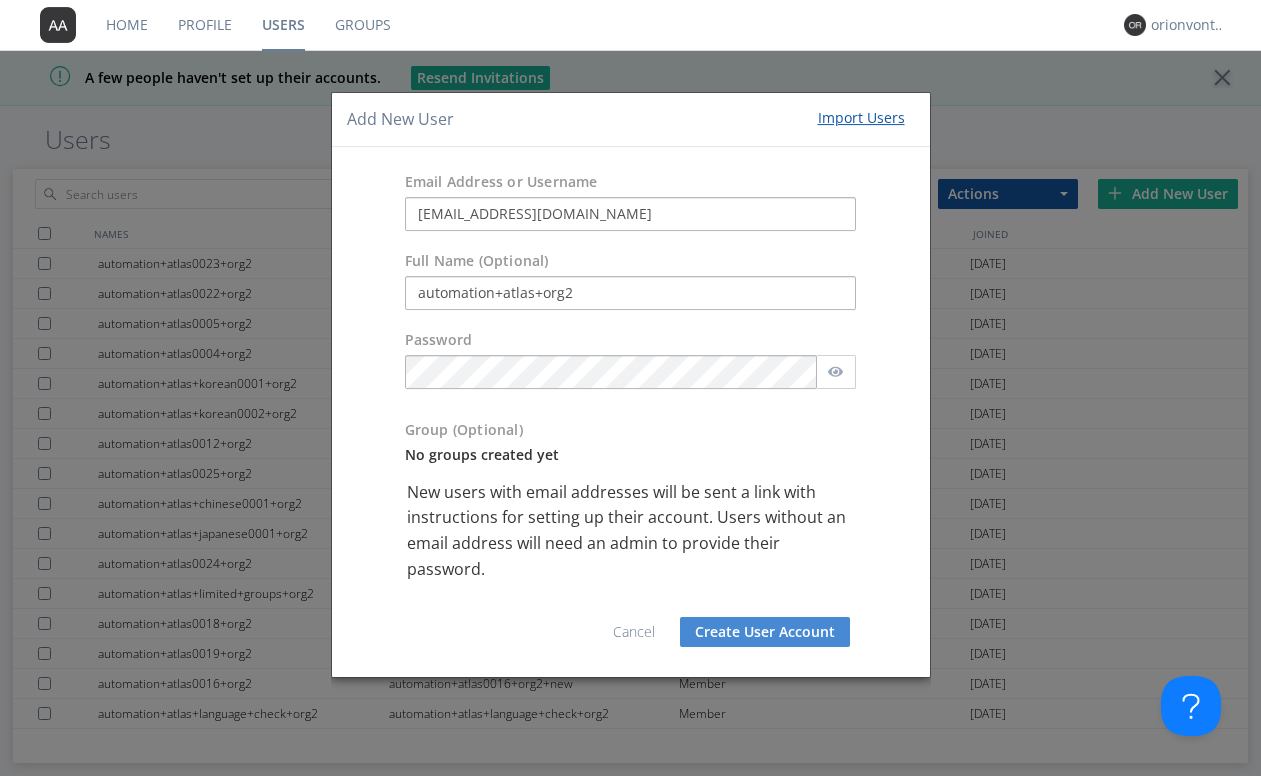 click on "Create User Account" at bounding box center [765, 632] 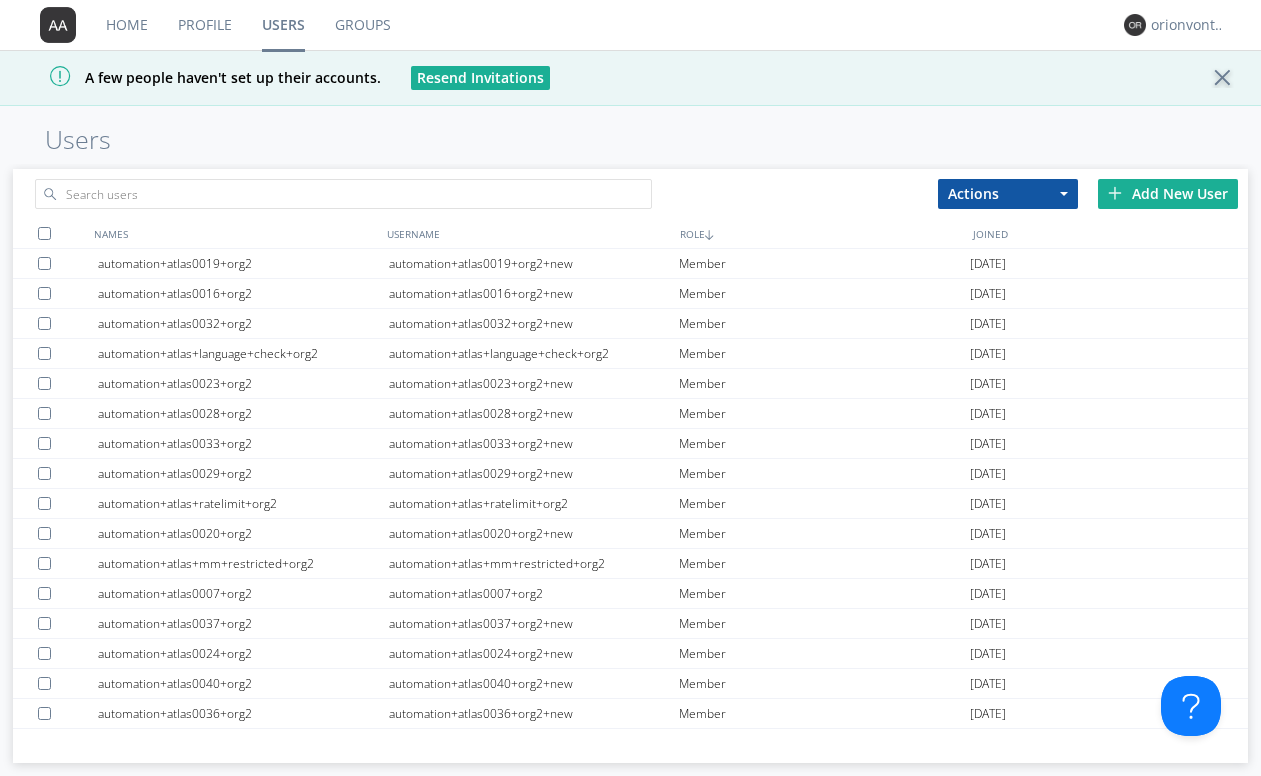 click on "Add New User" at bounding box center [1168, 194] 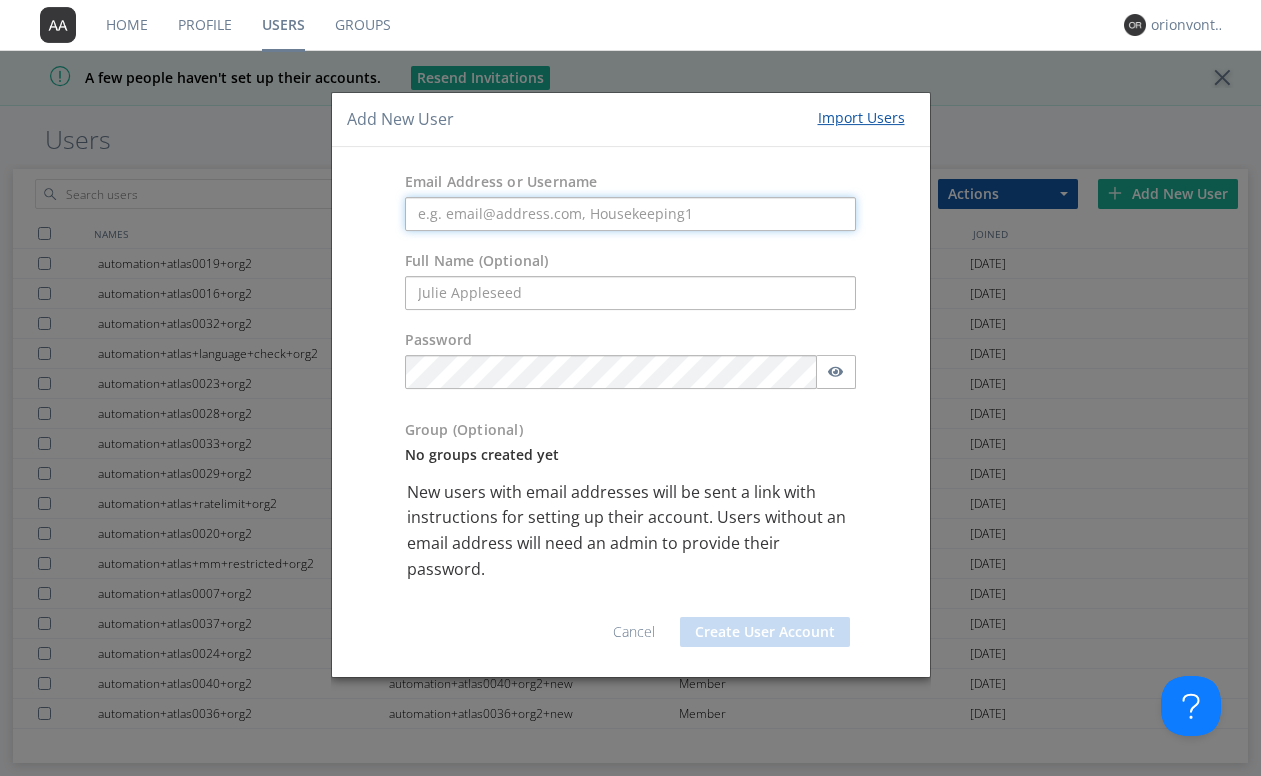 click at bounding box center [631, 214] 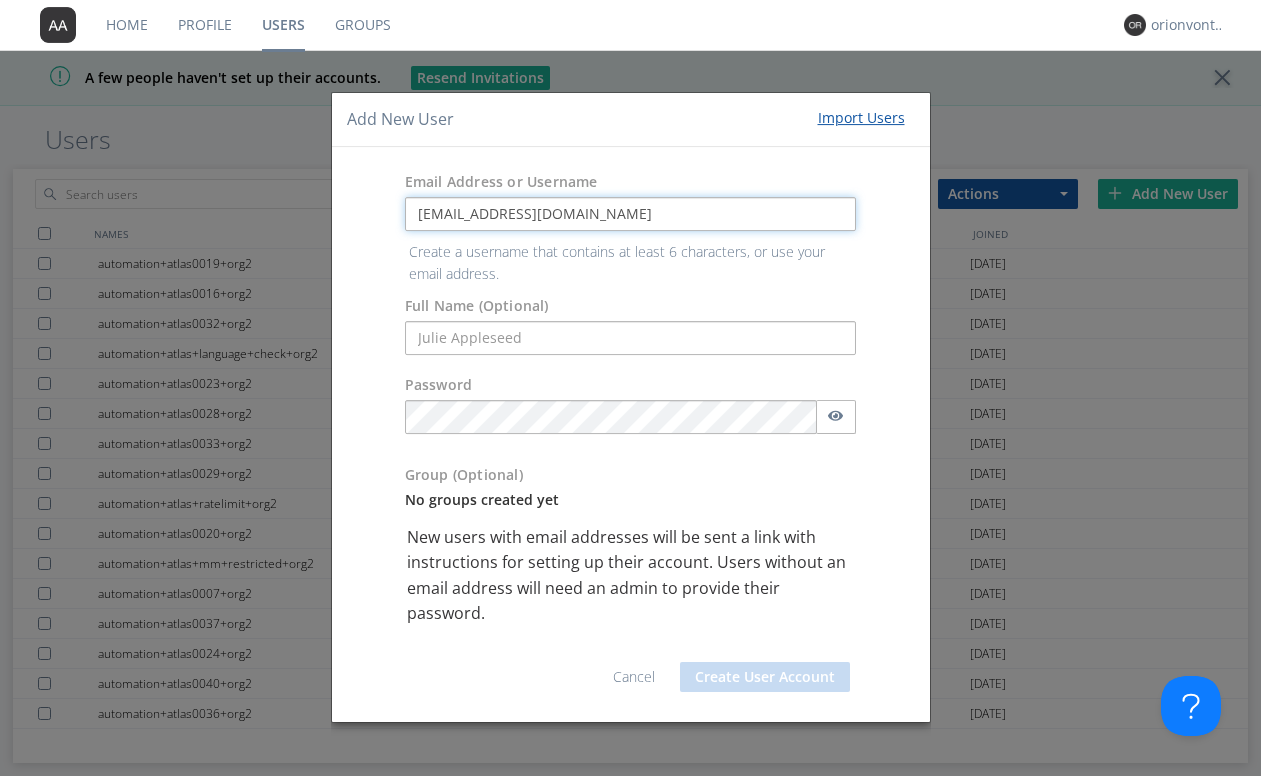 drag, startPoint x: 601, startPoint y: 216, endPoint x: 398, endPoint y: 202, distance: 203.4822 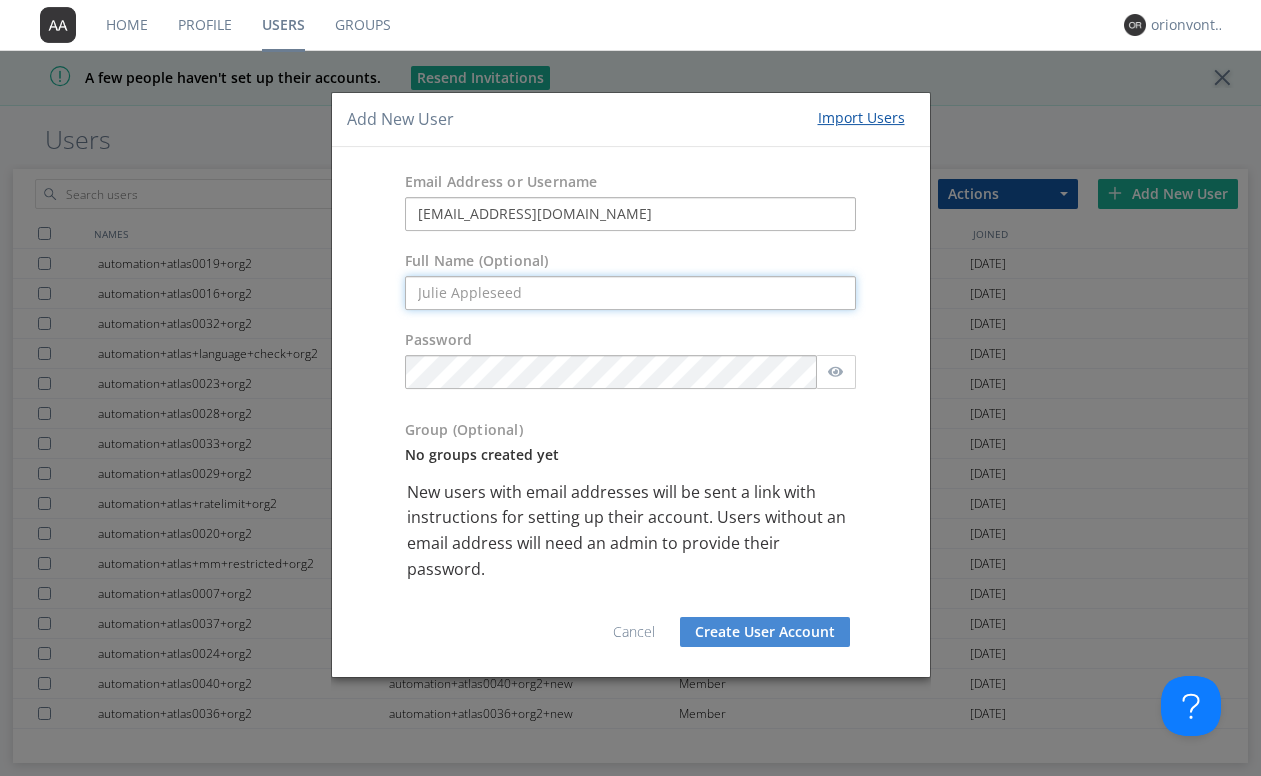 click on "Email Address or Username [EMAIL_ADDRESS][DOMAIN_NAME] Full Name (Optional) Password Group (Optional) No groups created yet New users with email addresses will be sent a link with instructions for setting up their account. Users without an email address will need an admin to provide their password. Cancel Create User Account" at bounding box center (631, 412) 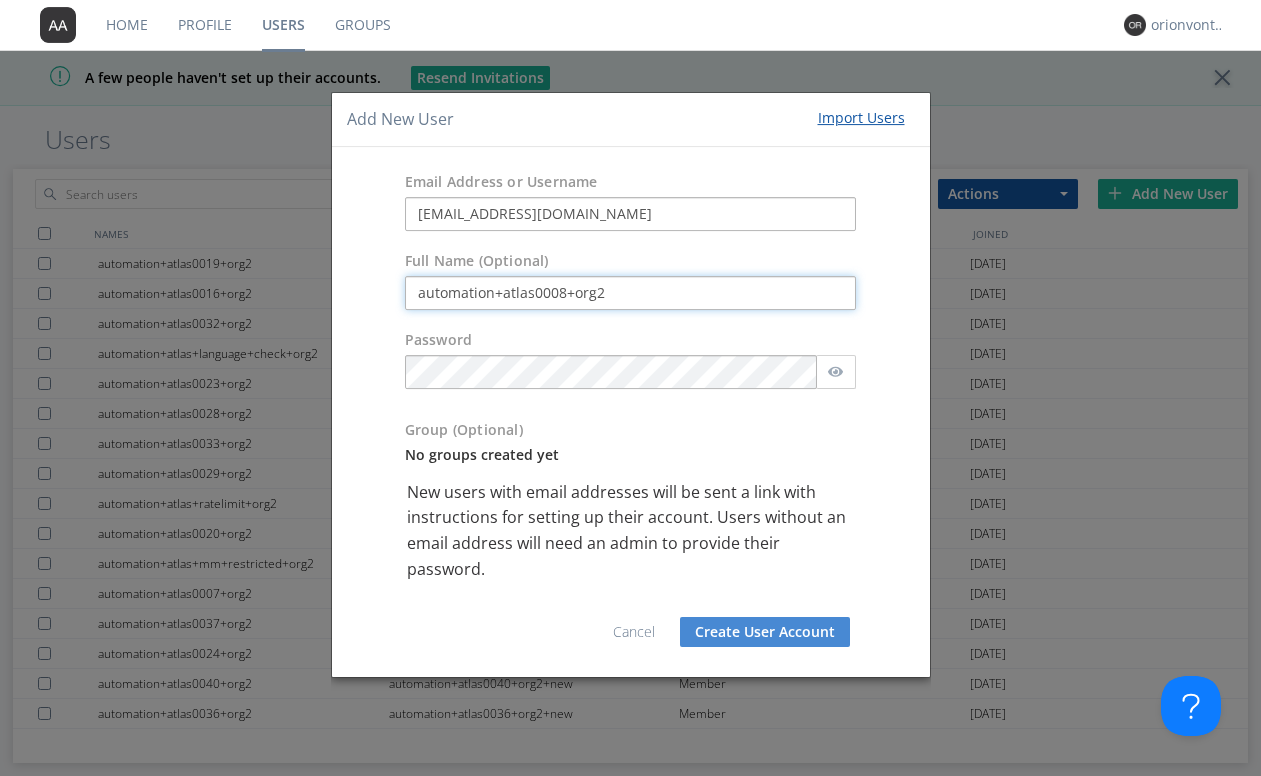 type on "automation+atlas0008+org2" 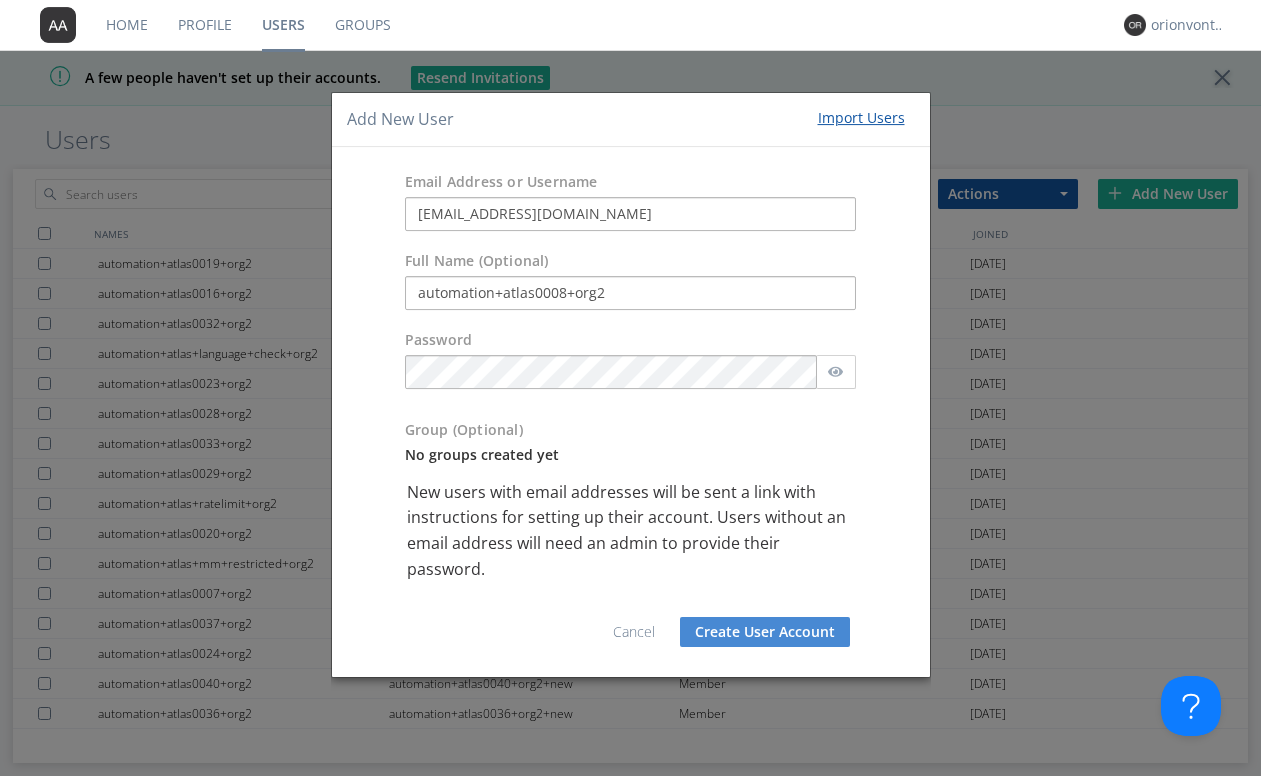 click on "Create User Account" at bounding box center [765, 632] 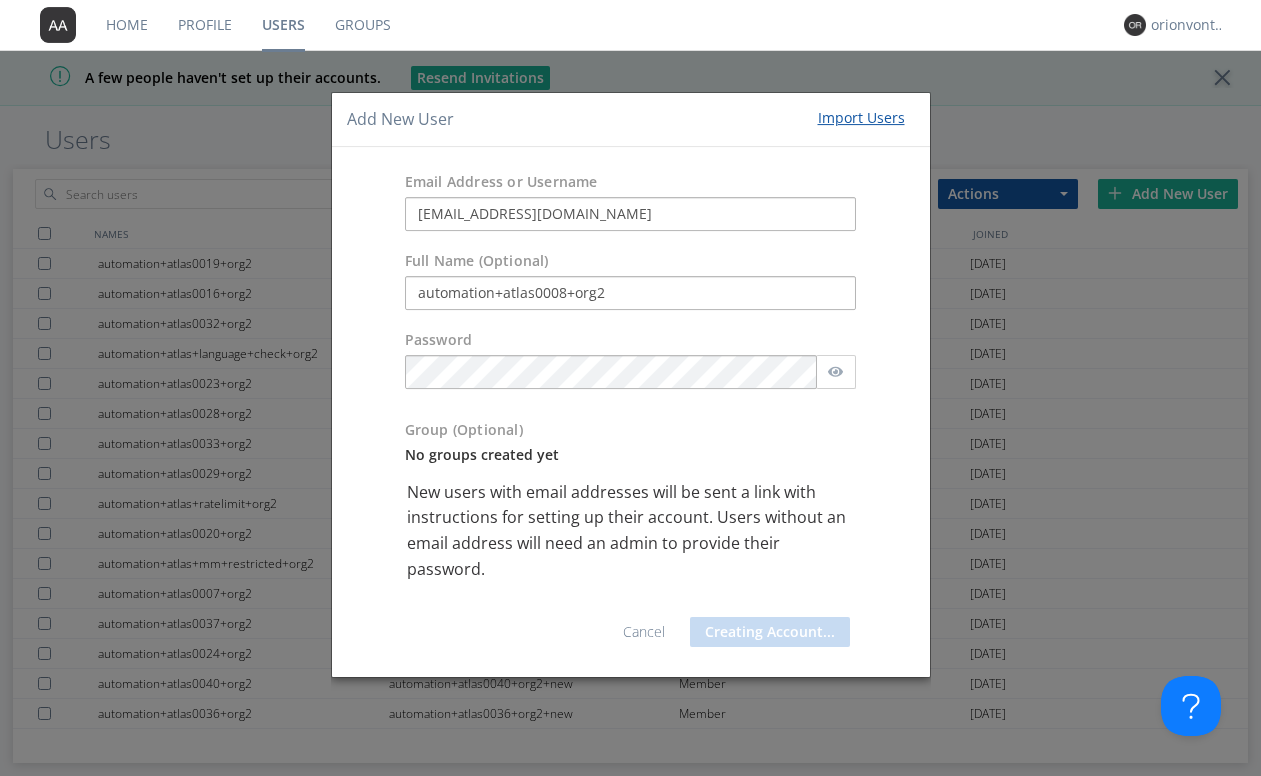type 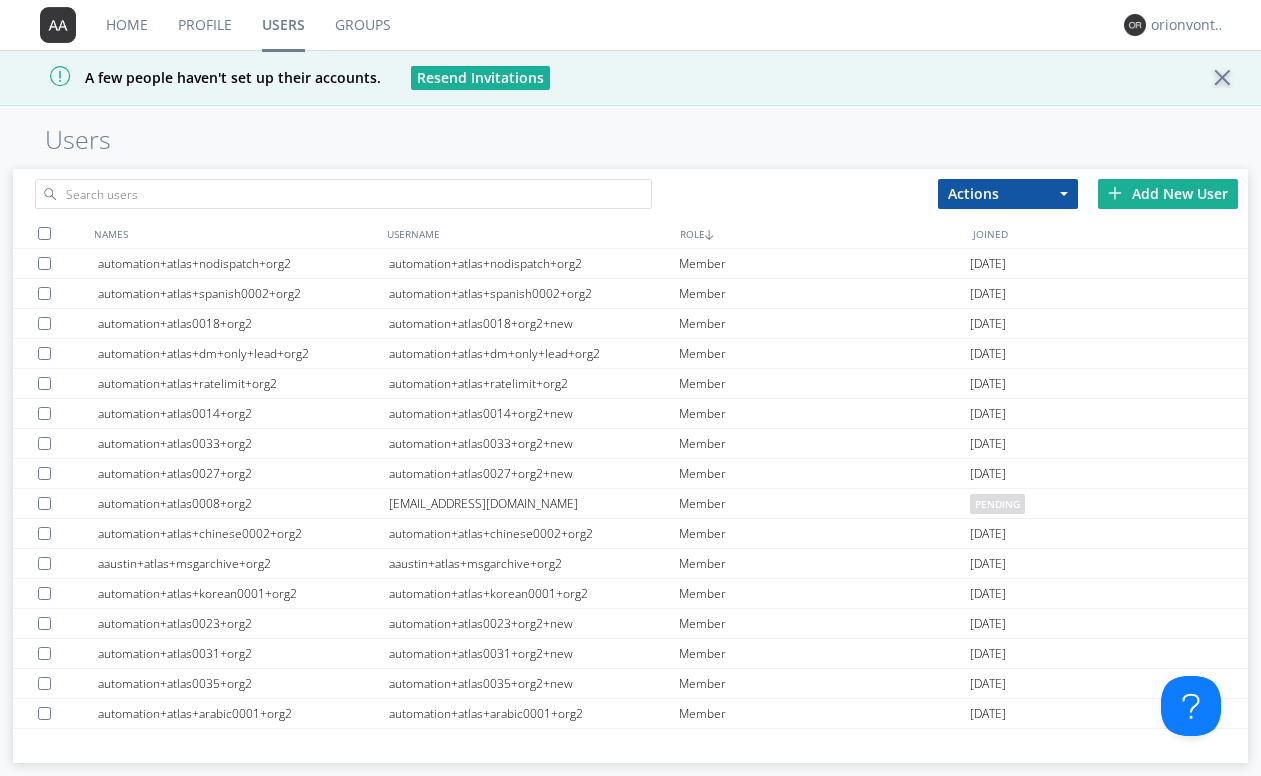 click at bounding box center [1115, 193] 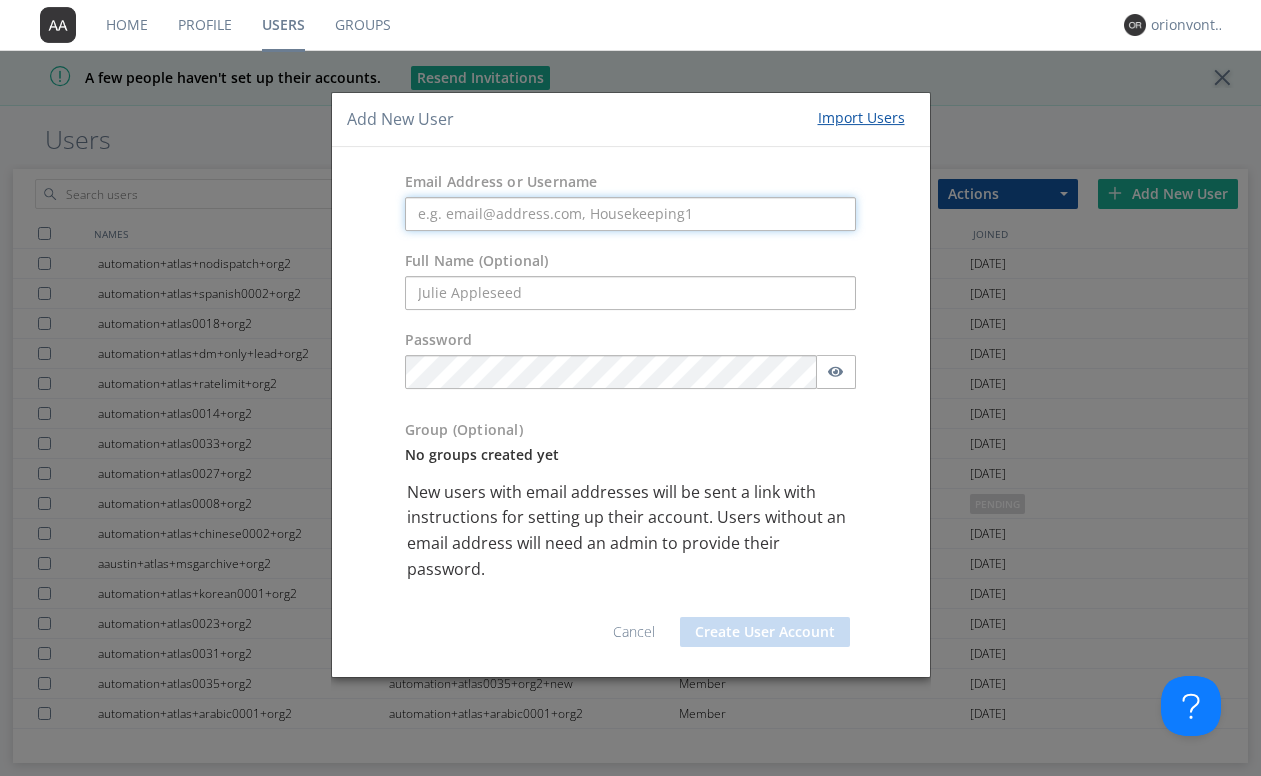 click at bounding box center [631, 214] 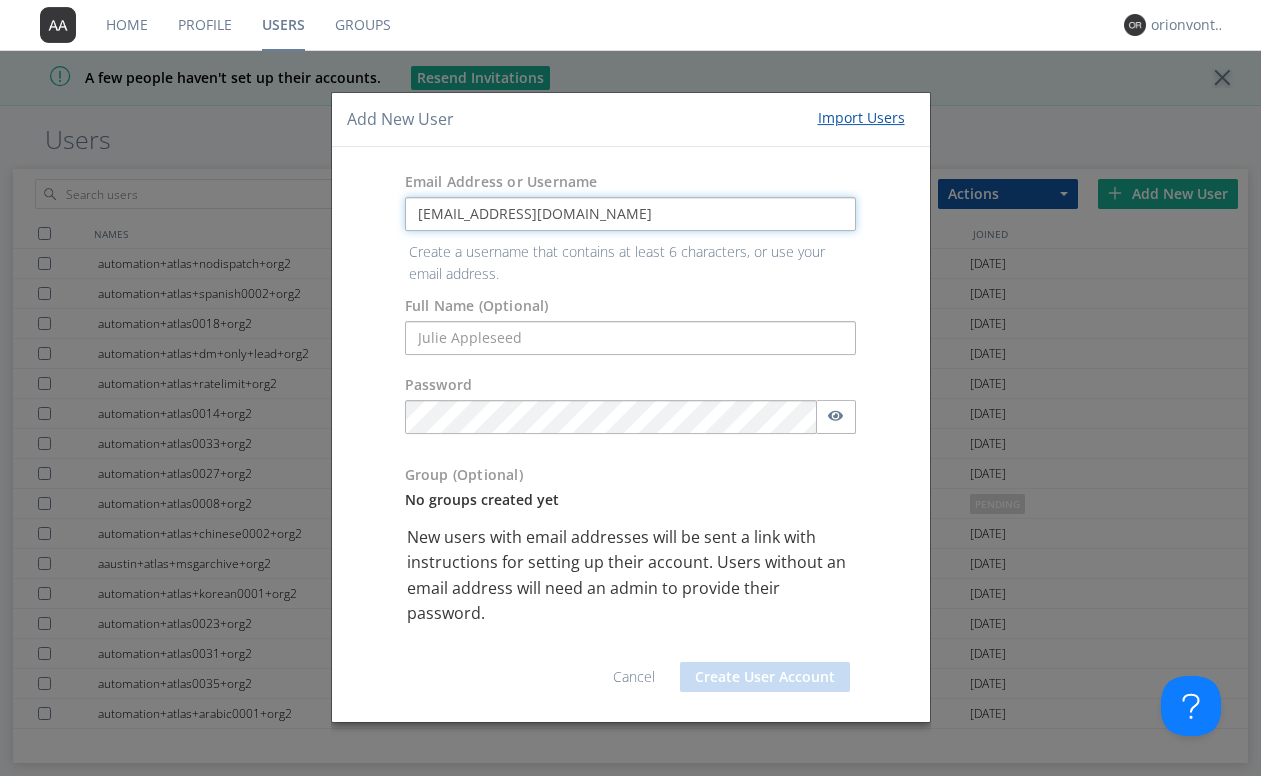 drag, startPoint x: 600, startPoint y: 211, endPoint x: 416, endPoint y: 215, distance: 184.04347 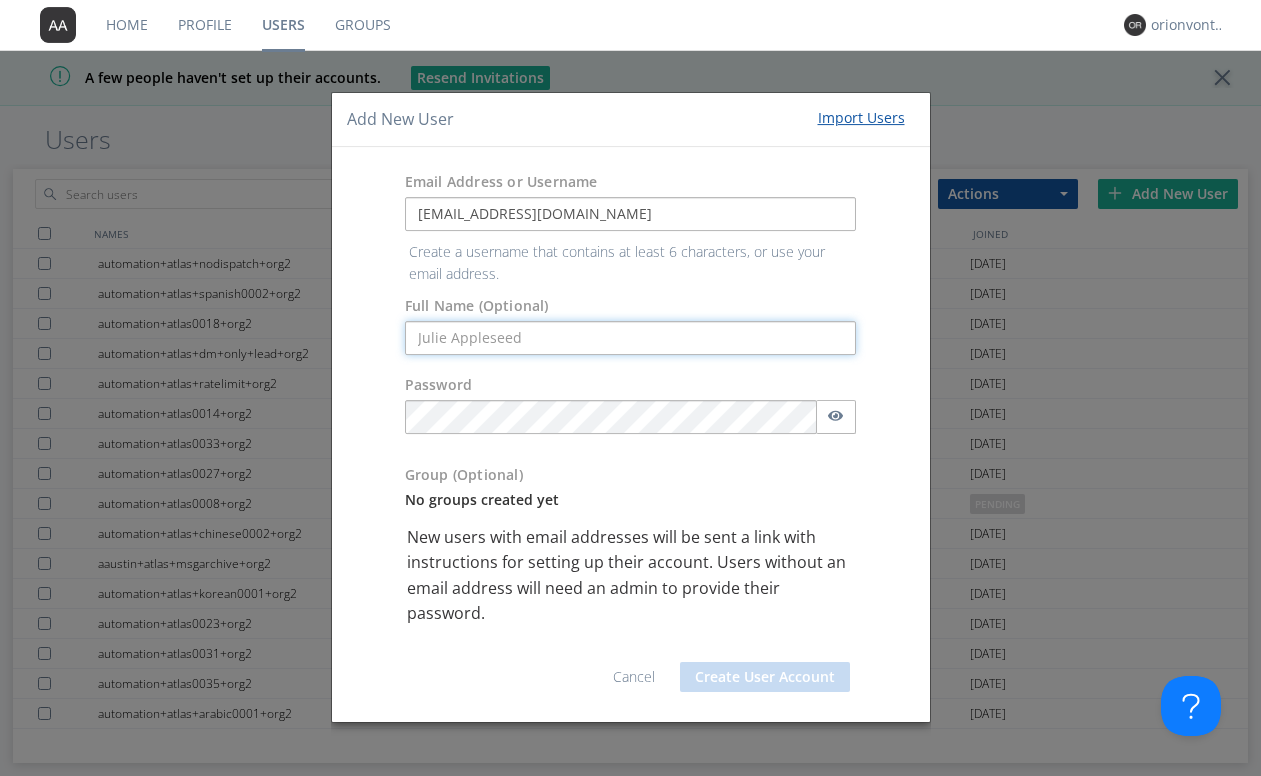 click on "Email Address or Username [EMAIL_ADDRESS][DOMAIN_NAME] Create a username that contains at least 6 characters, or use your email address. Full Name (Optional) Password Group (Optional) No groups created yet New users with email addresses will be sent a link with instructions for setting up their account. Users without an email address will need an admin to provide their password. Cancel Create User Account" at bounding box center [631, 434] 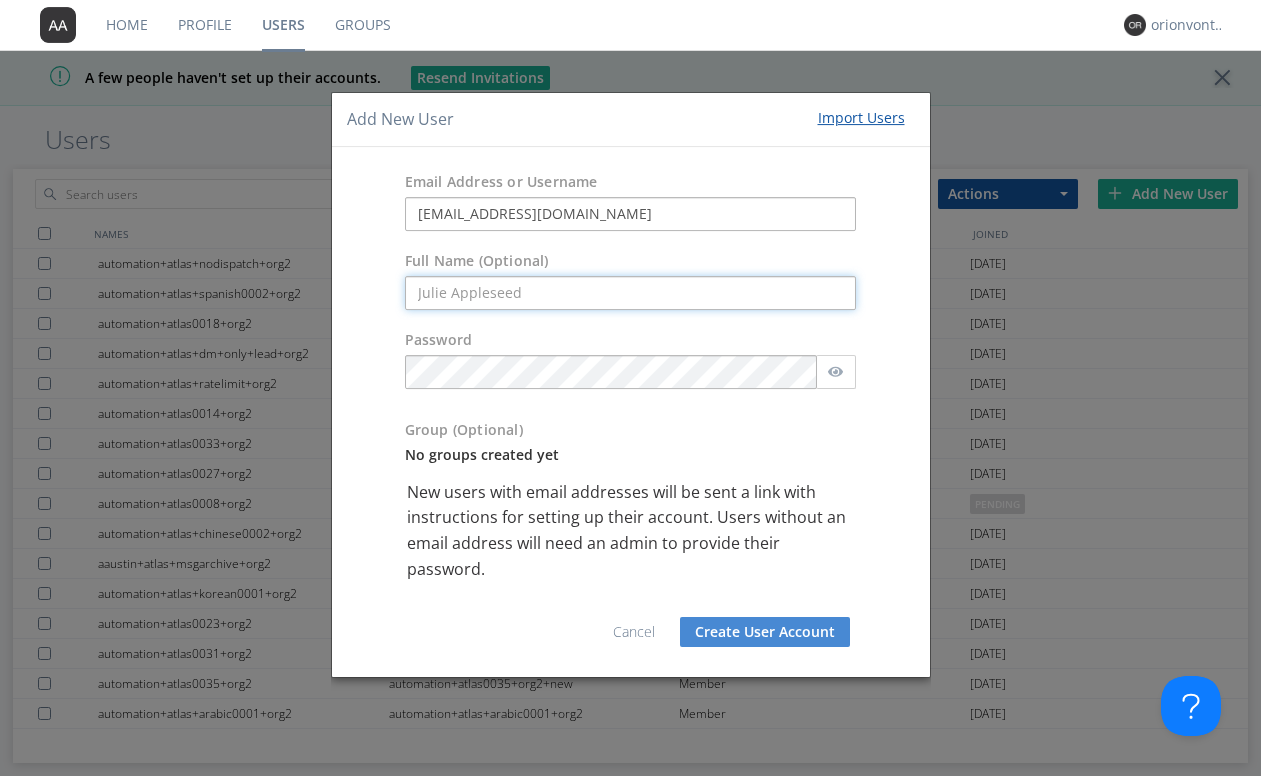 paste on "automation+atlas0021+org2" 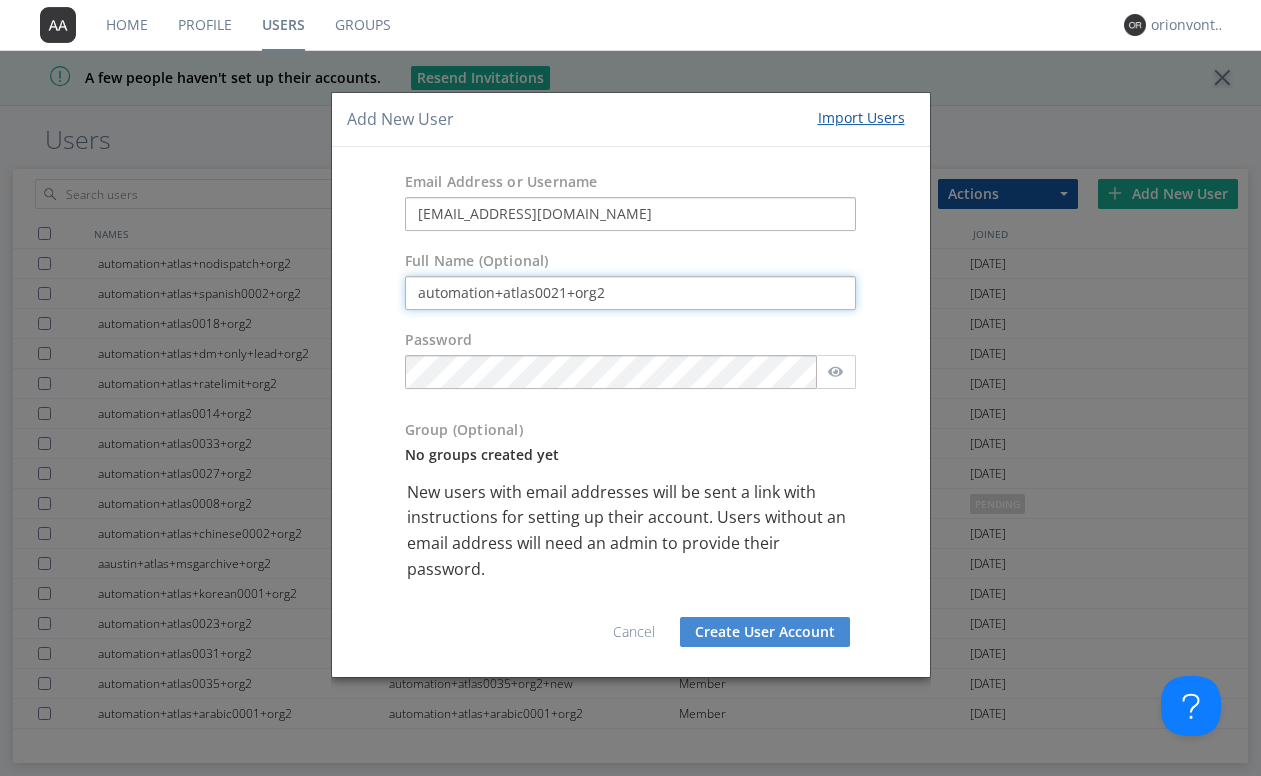 type on "automation+atlas0021+org2" 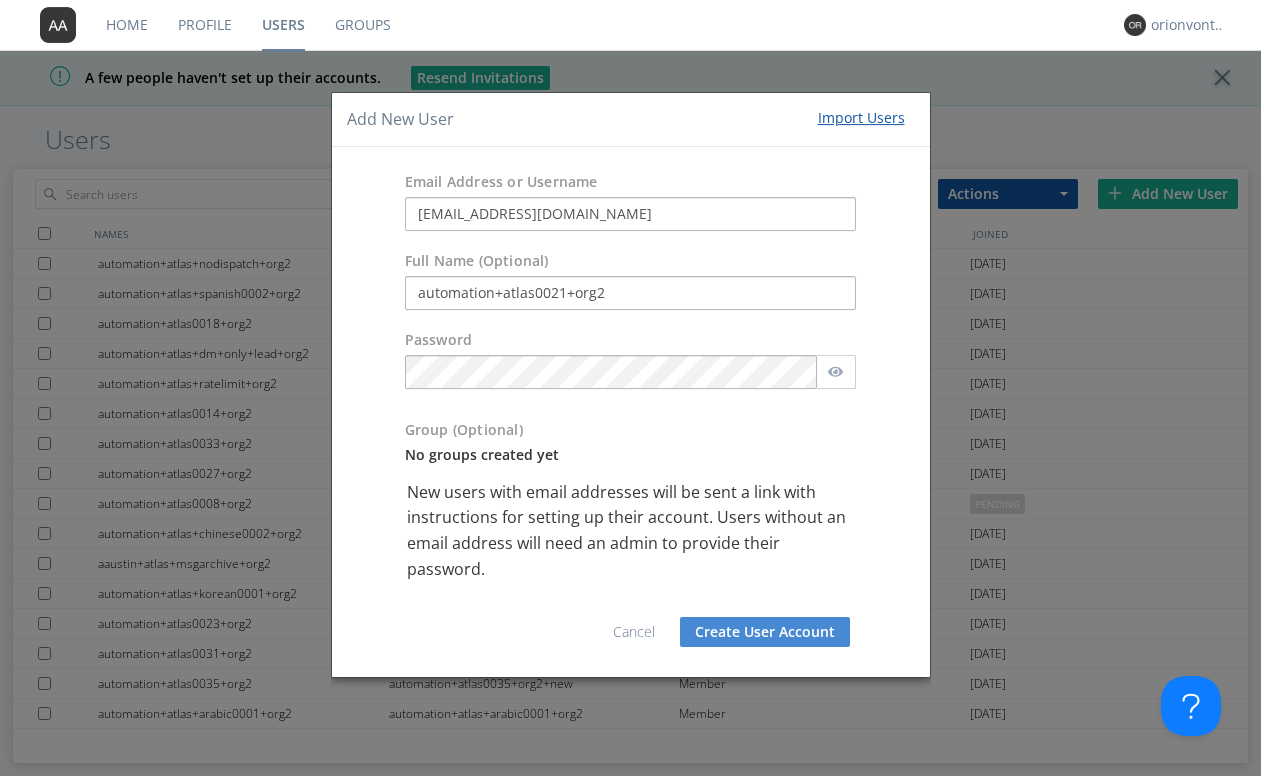 click on "Create User Account" at bounding box center [765, 632] 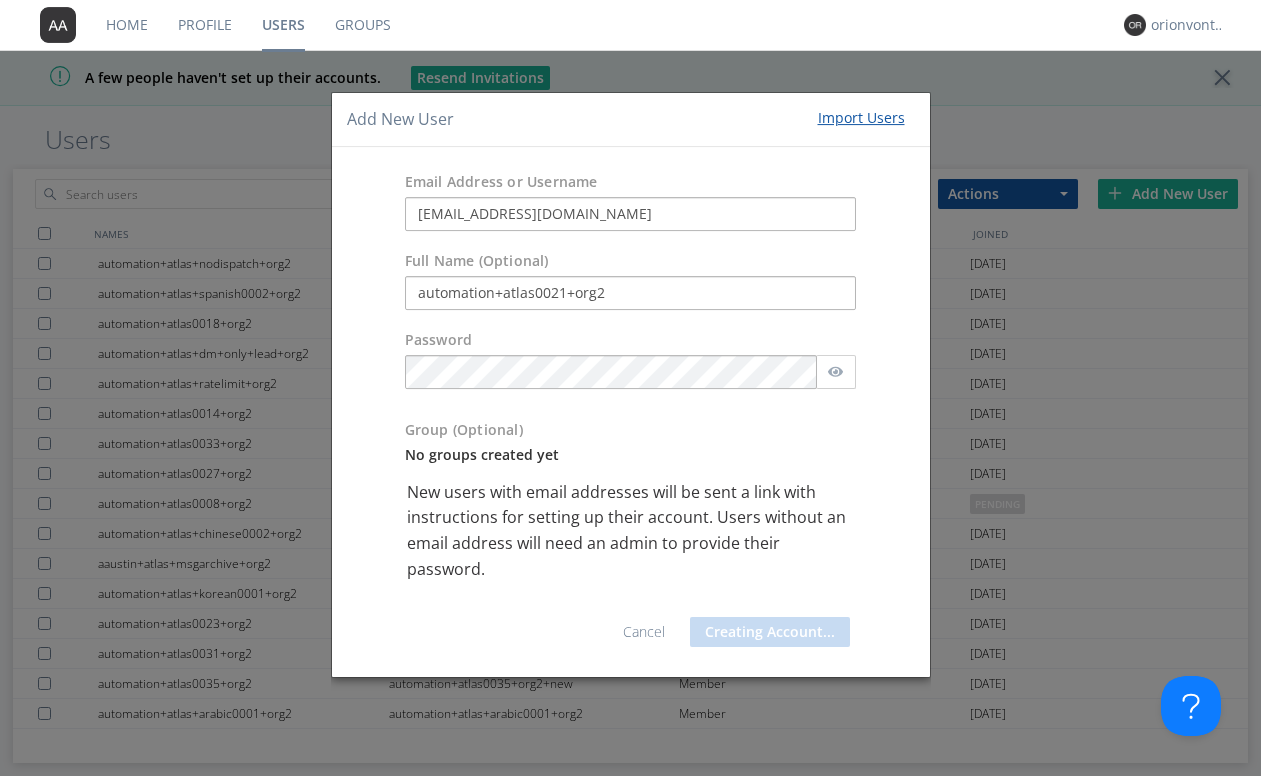 type 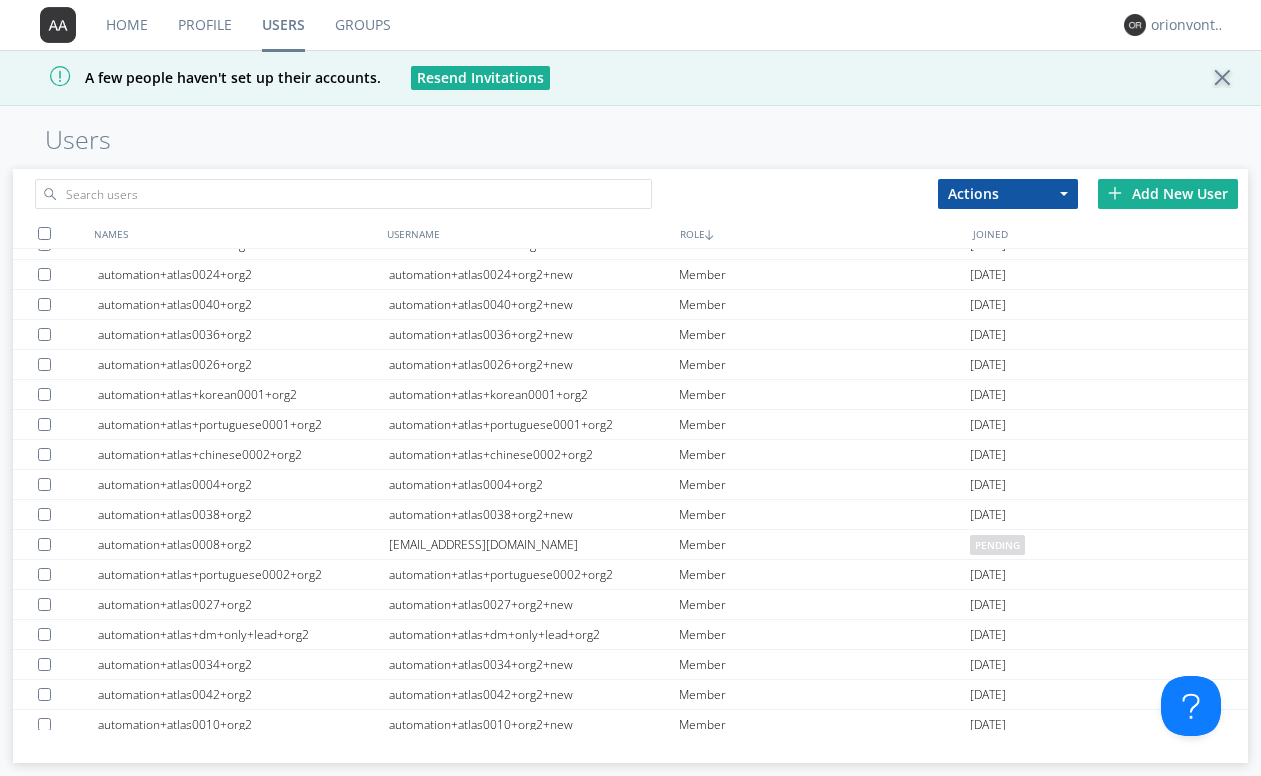 scroll, scrollTop: 0, scrollLeft: 0, axis: both 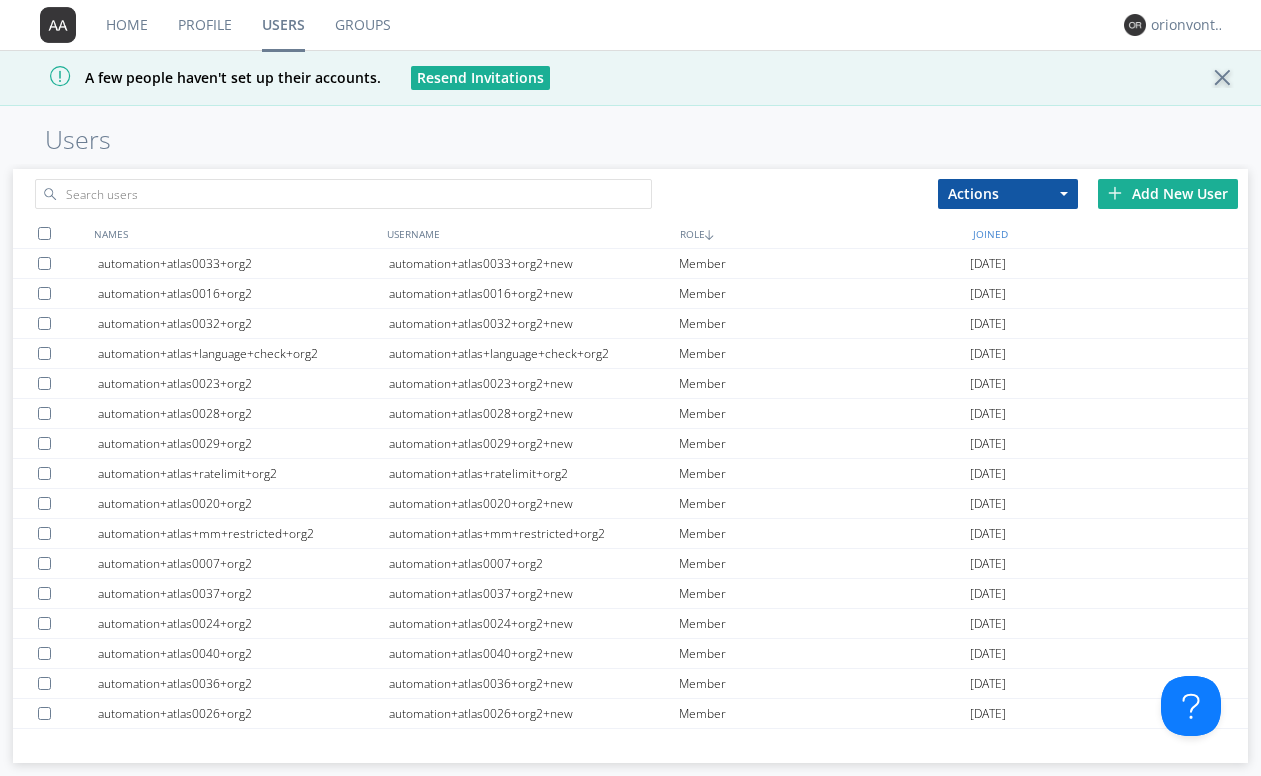 click on "JOINED" at bounding box center [1114, 233] 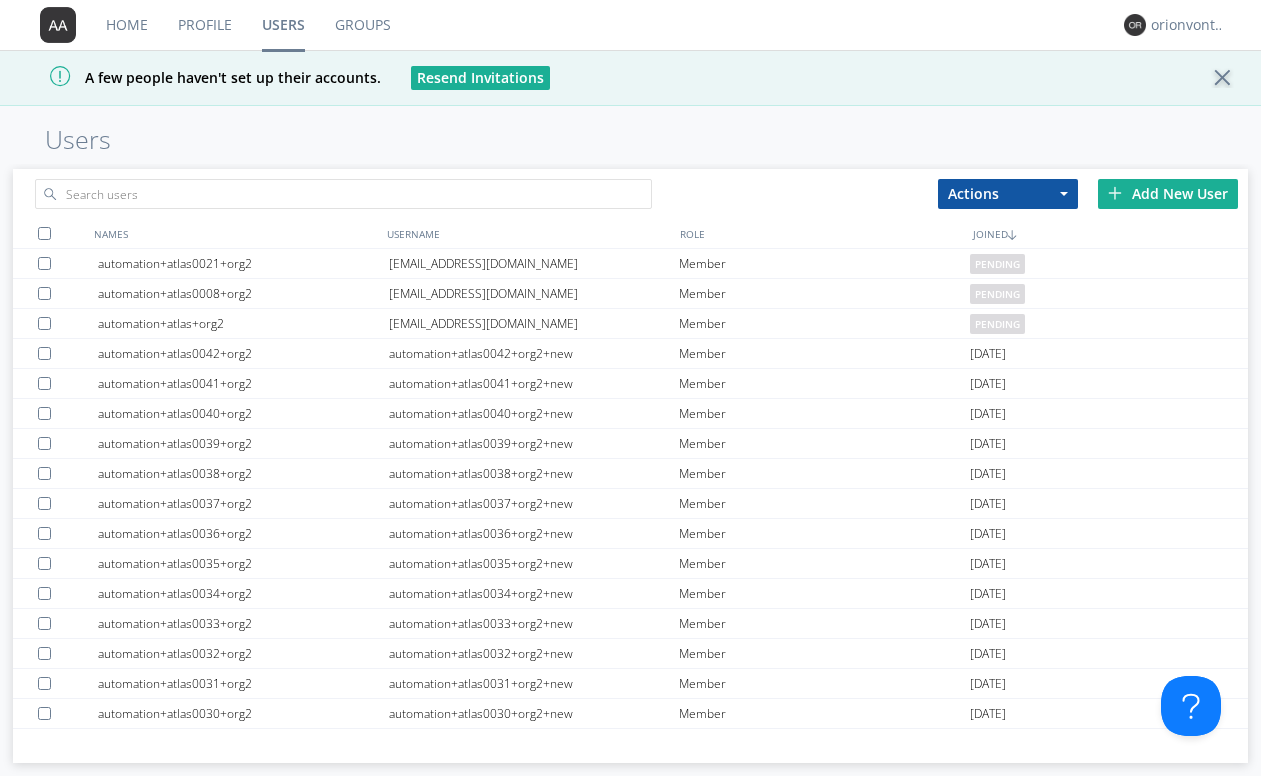 click on "Add New User" at bounding box center (1168, 194) 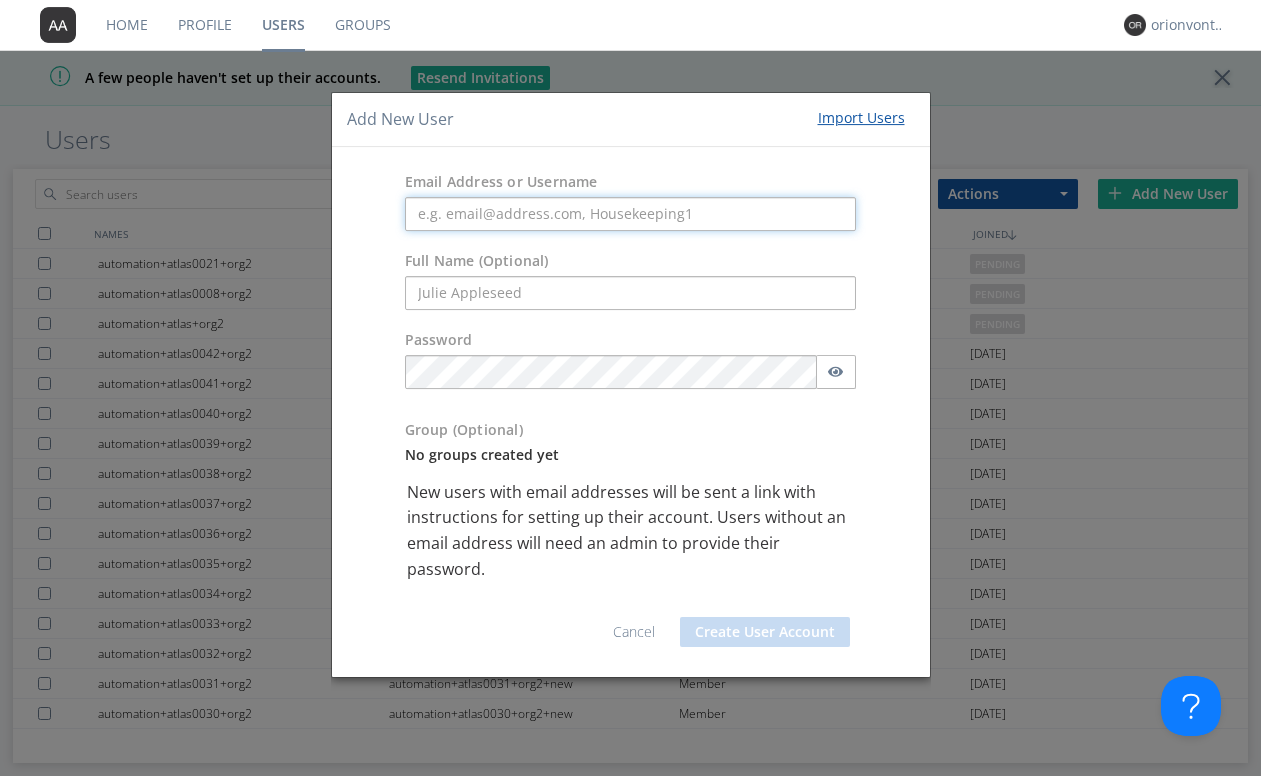 click at bounding box center [631, 214] 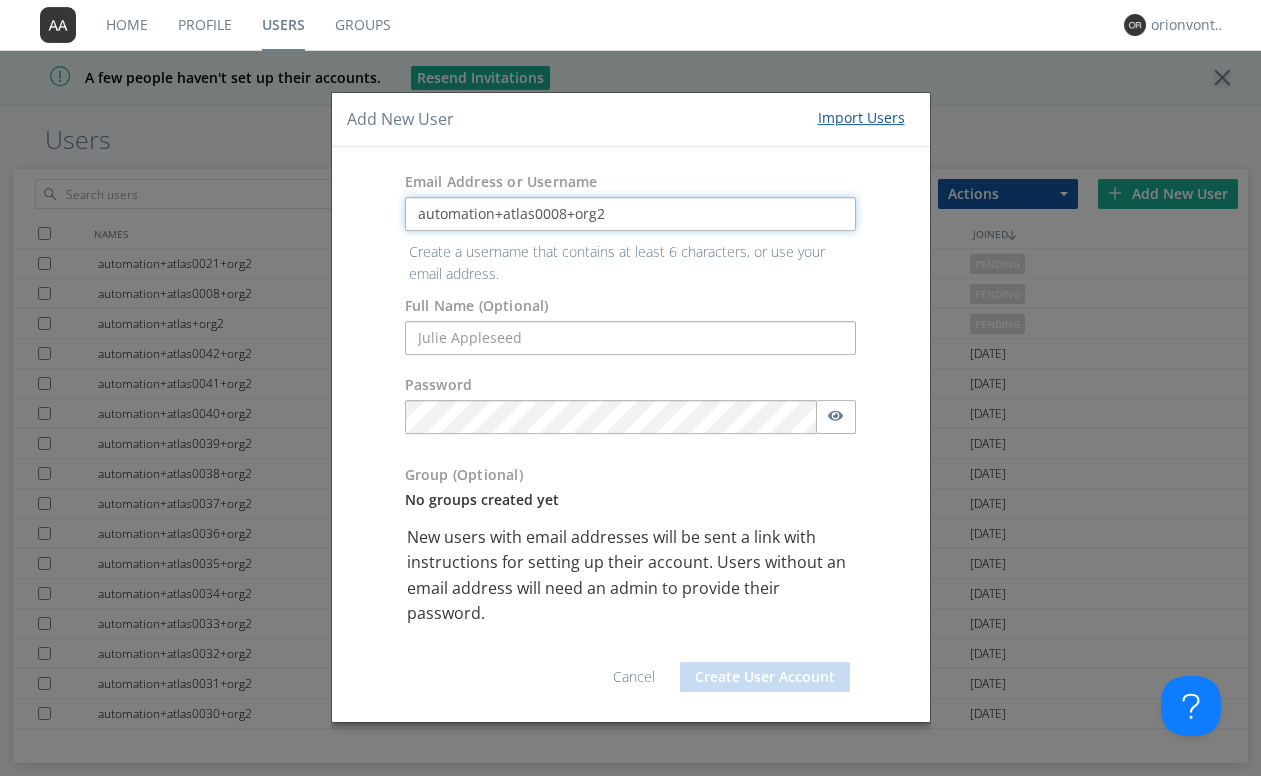 drag, startPoint x: 609, startPoint y: 222, endPoint x: 403, endPoint y: 221, distance: 206.00243 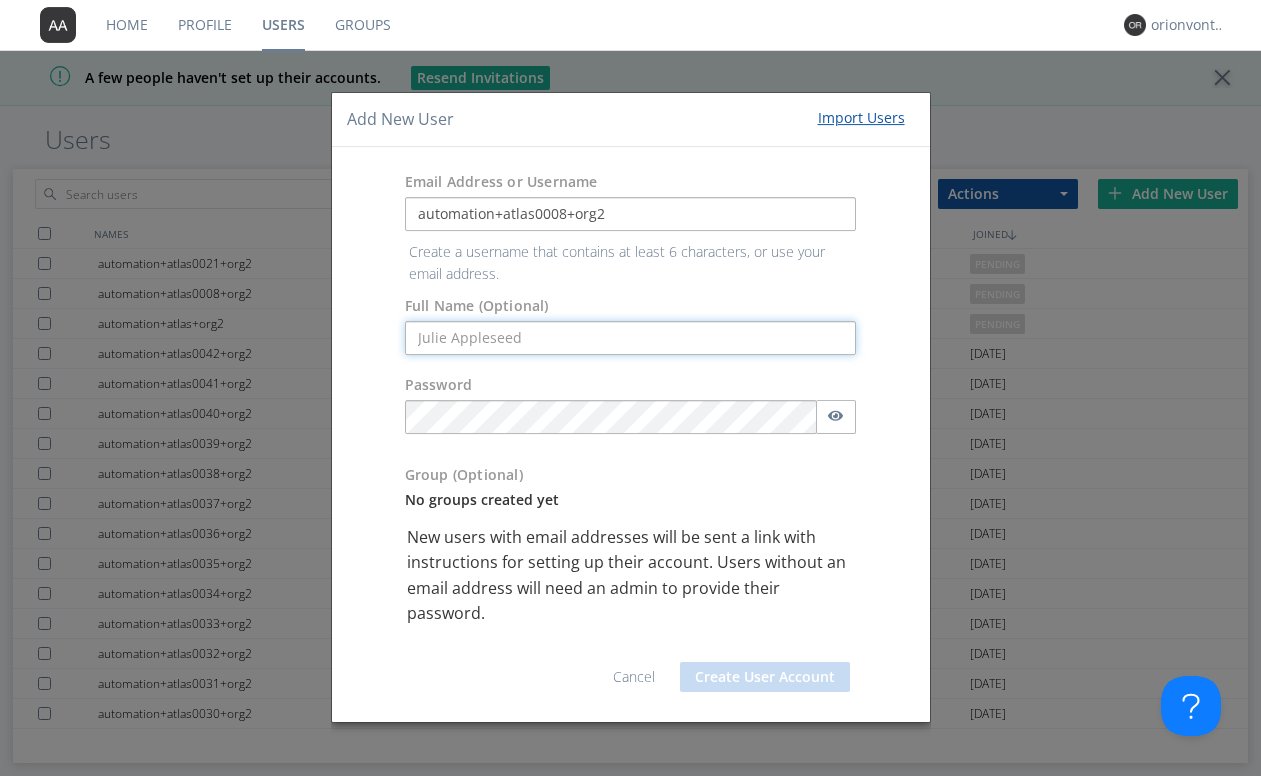 click on "Email Address or Username automation+atlas0008+org2 Create a username that contains at least 6 characters, or use your email address. Full Name (Optional) Password Group (Optional) No groups created yet New users with email addresses will be sent a link with instructions for setting up their account. Users without an email address will need an admin to provide their password. Cancel Create User Account" at bounding box center (631, 434) 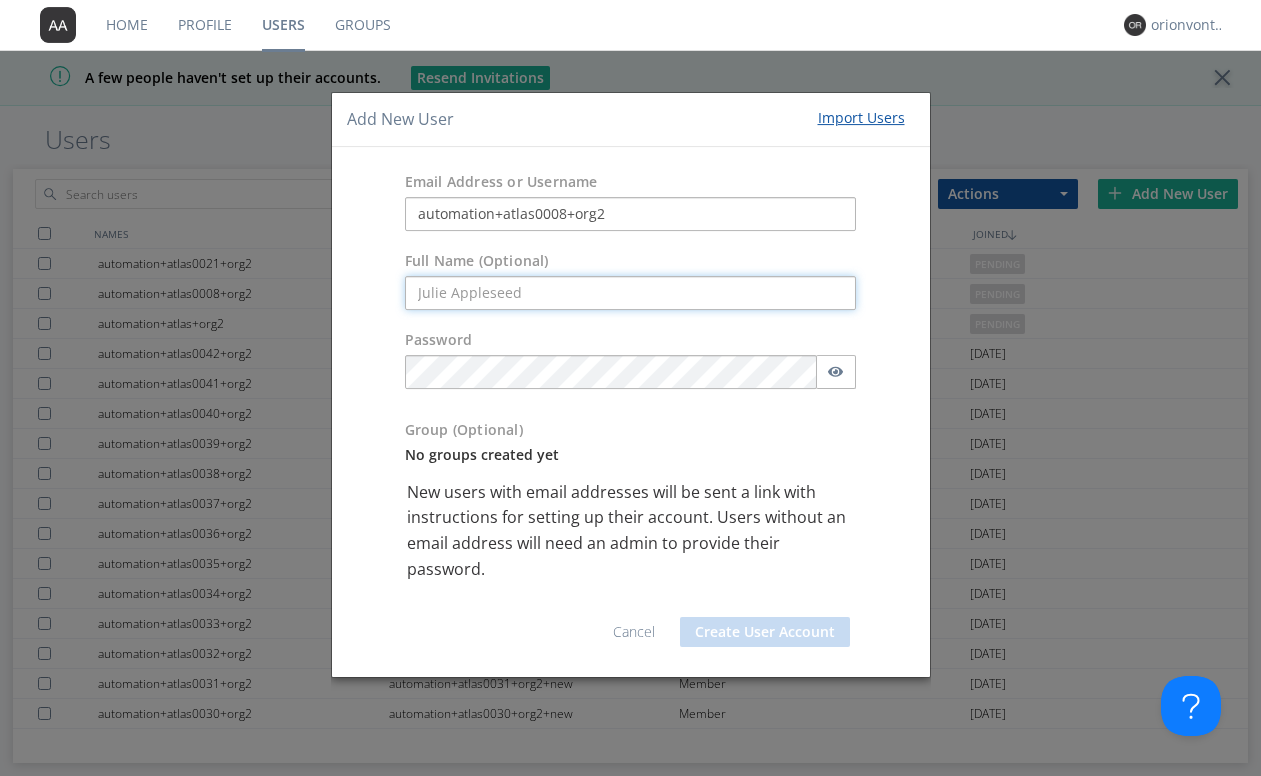 paste on "automation+atlas0008+org2" 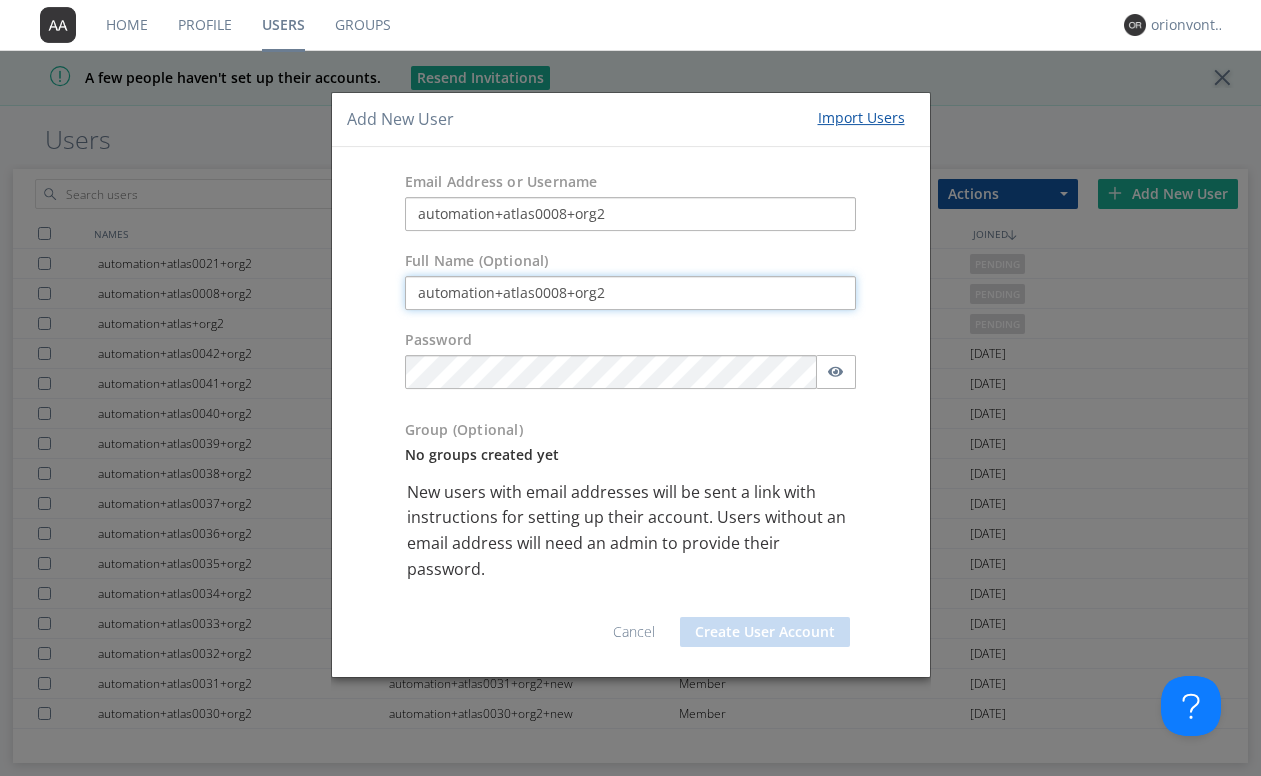 type on "automation+atlas0008+org2" 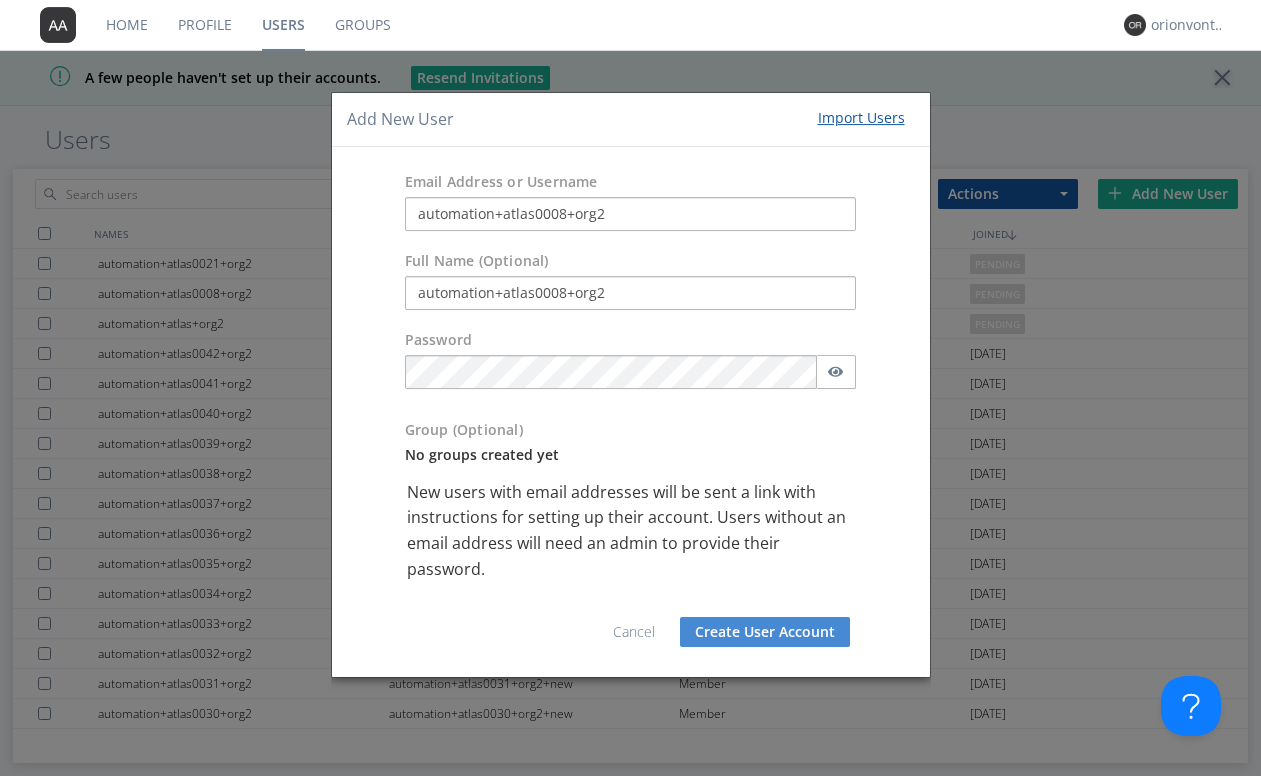 click on "Create User Account" at bounding box center [765, 632] 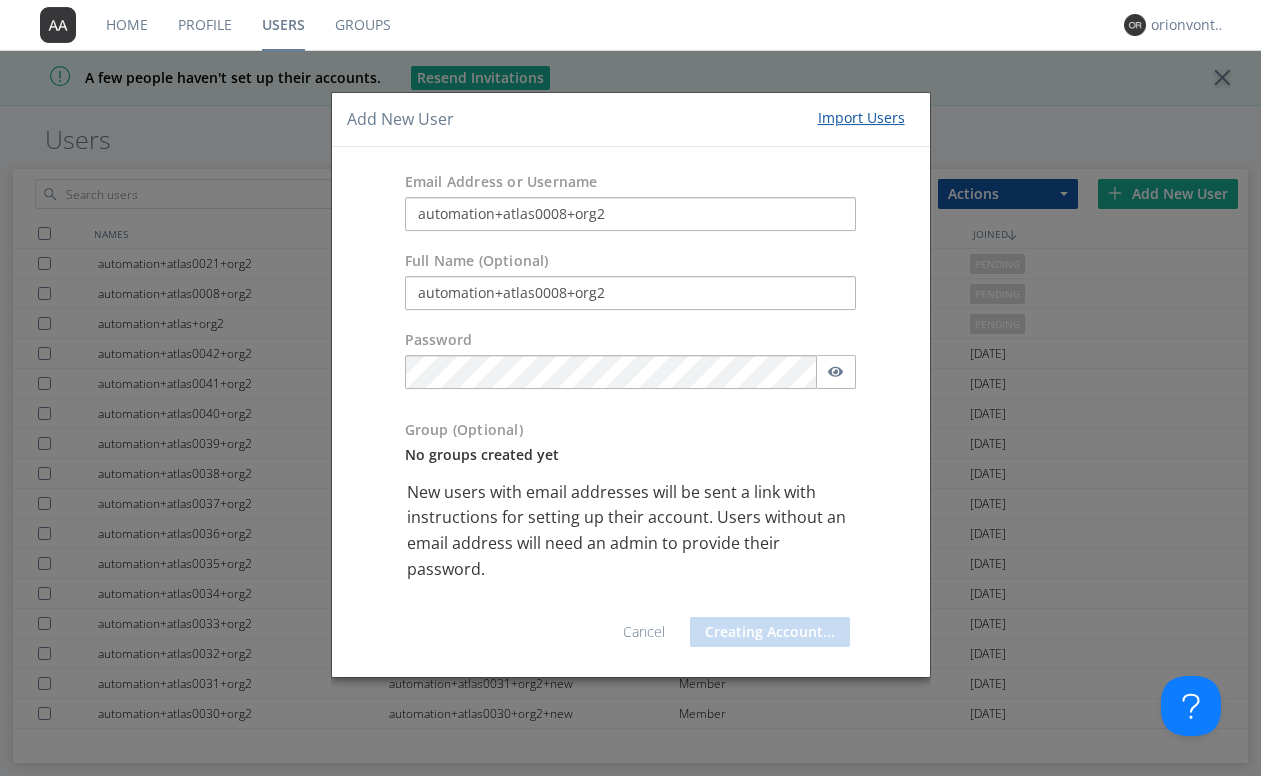 type 